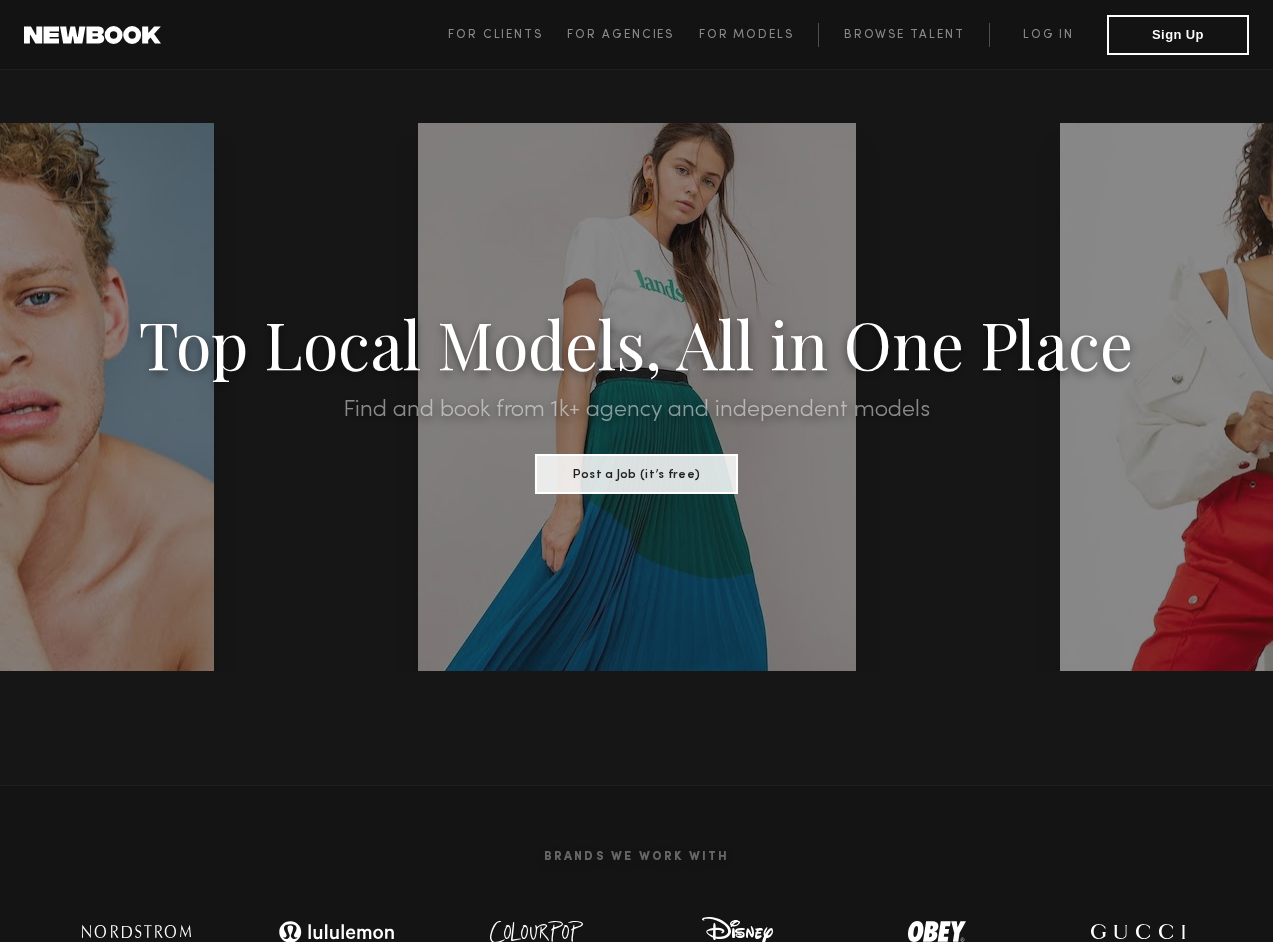 scroll, scrollTop: 0, scrollLeft: 0, axis: both 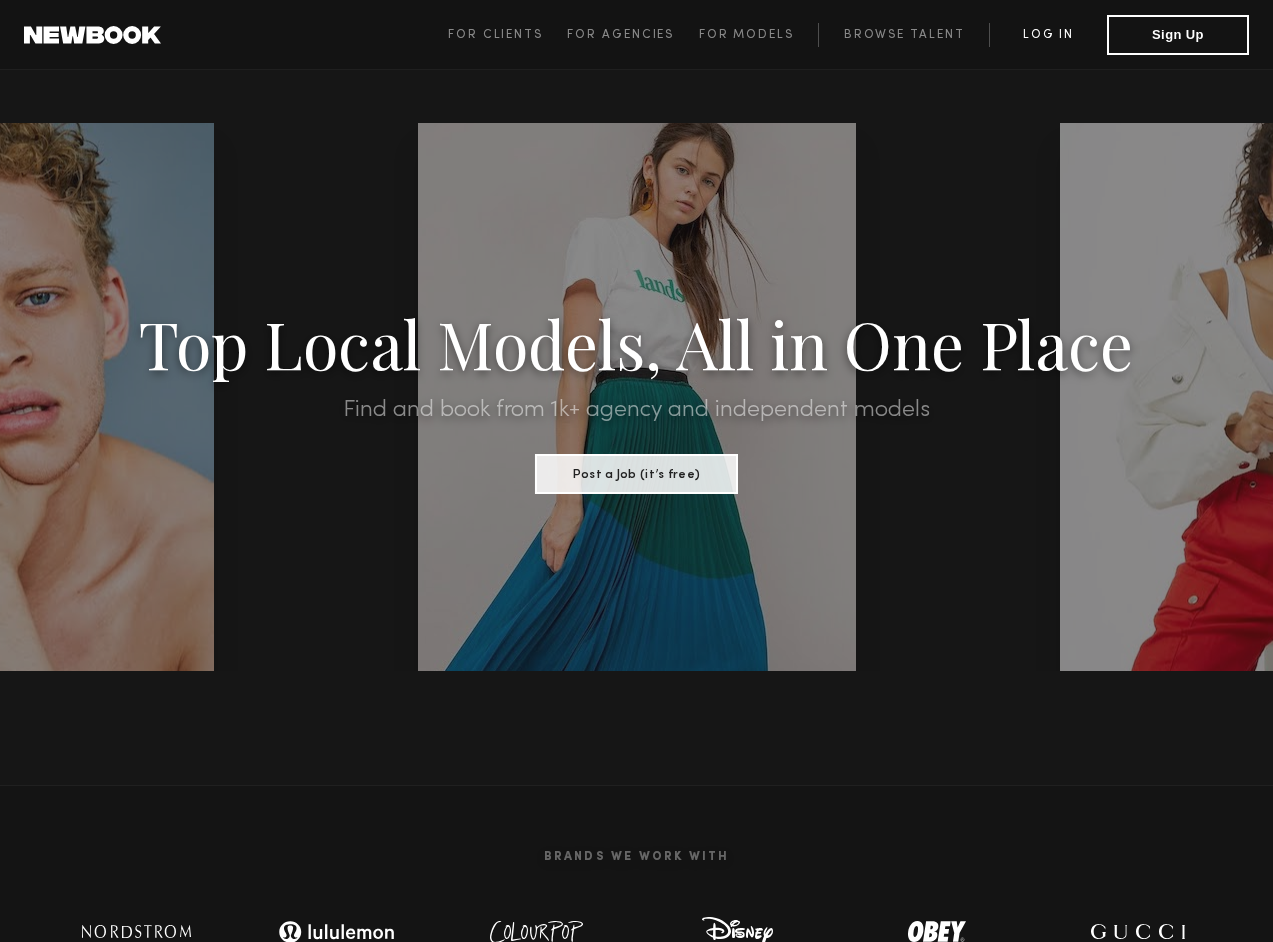 click on "Log in" 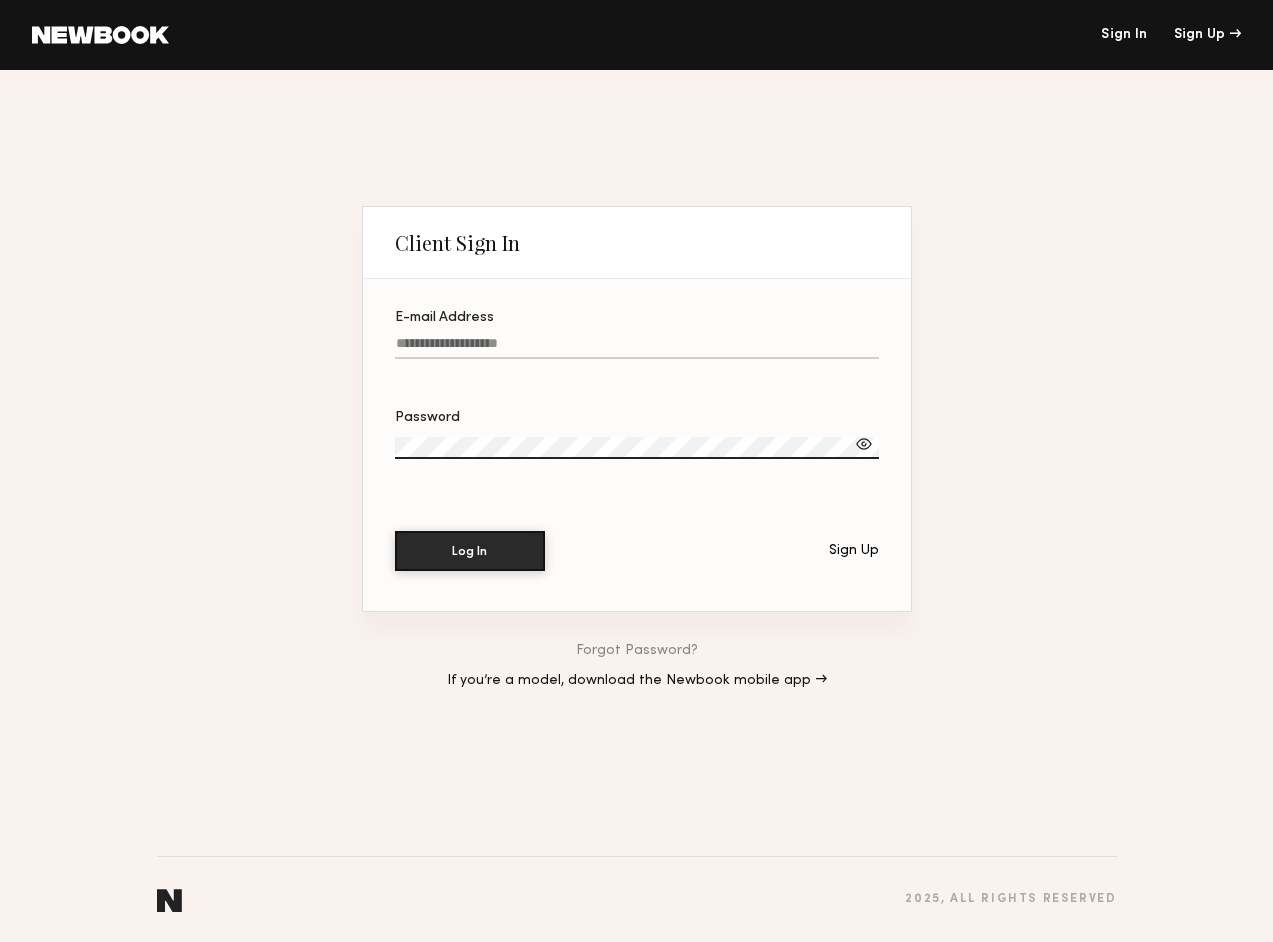 type on "**********" 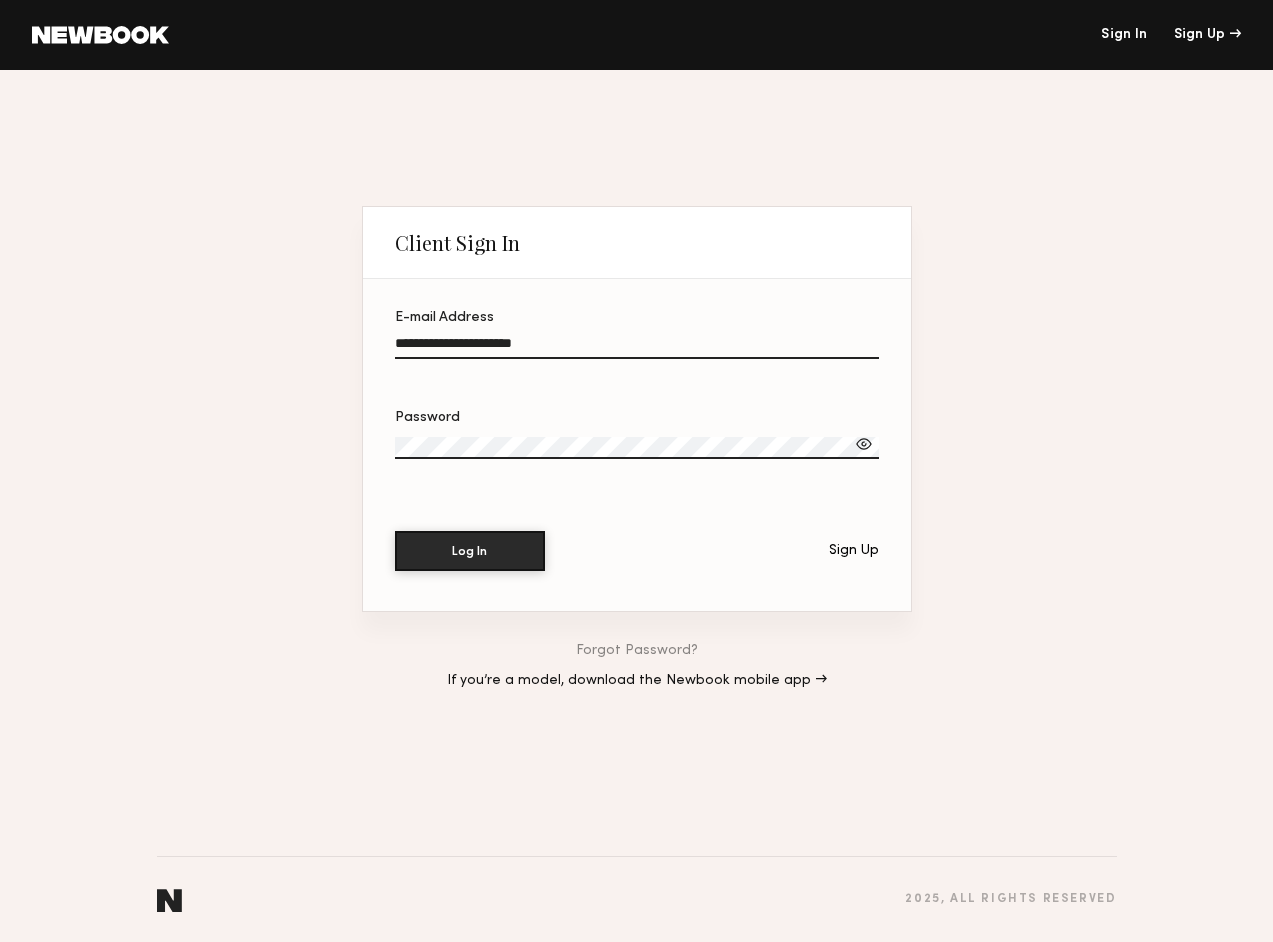 click on "Log In" 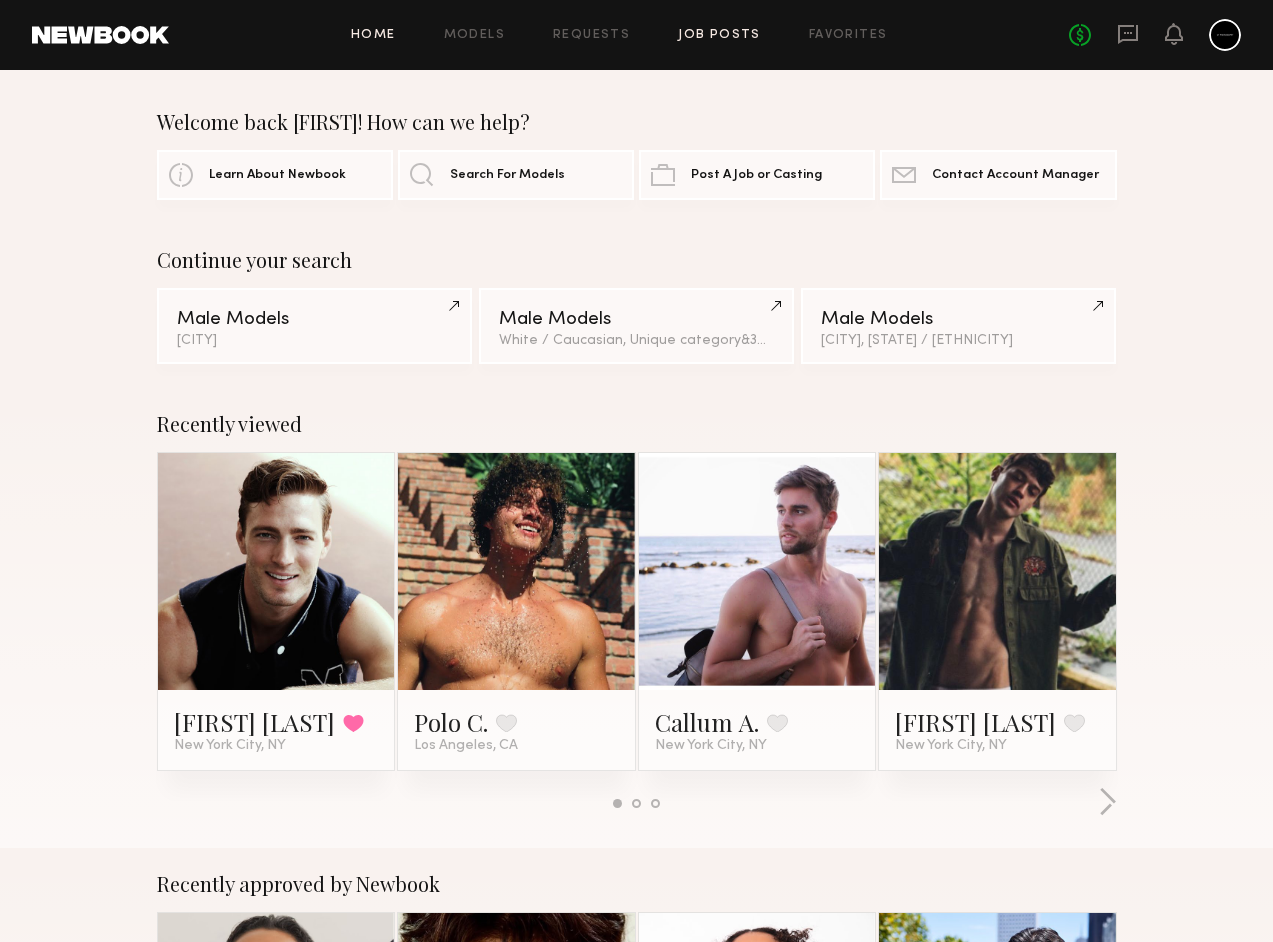 click on "Job Posts" 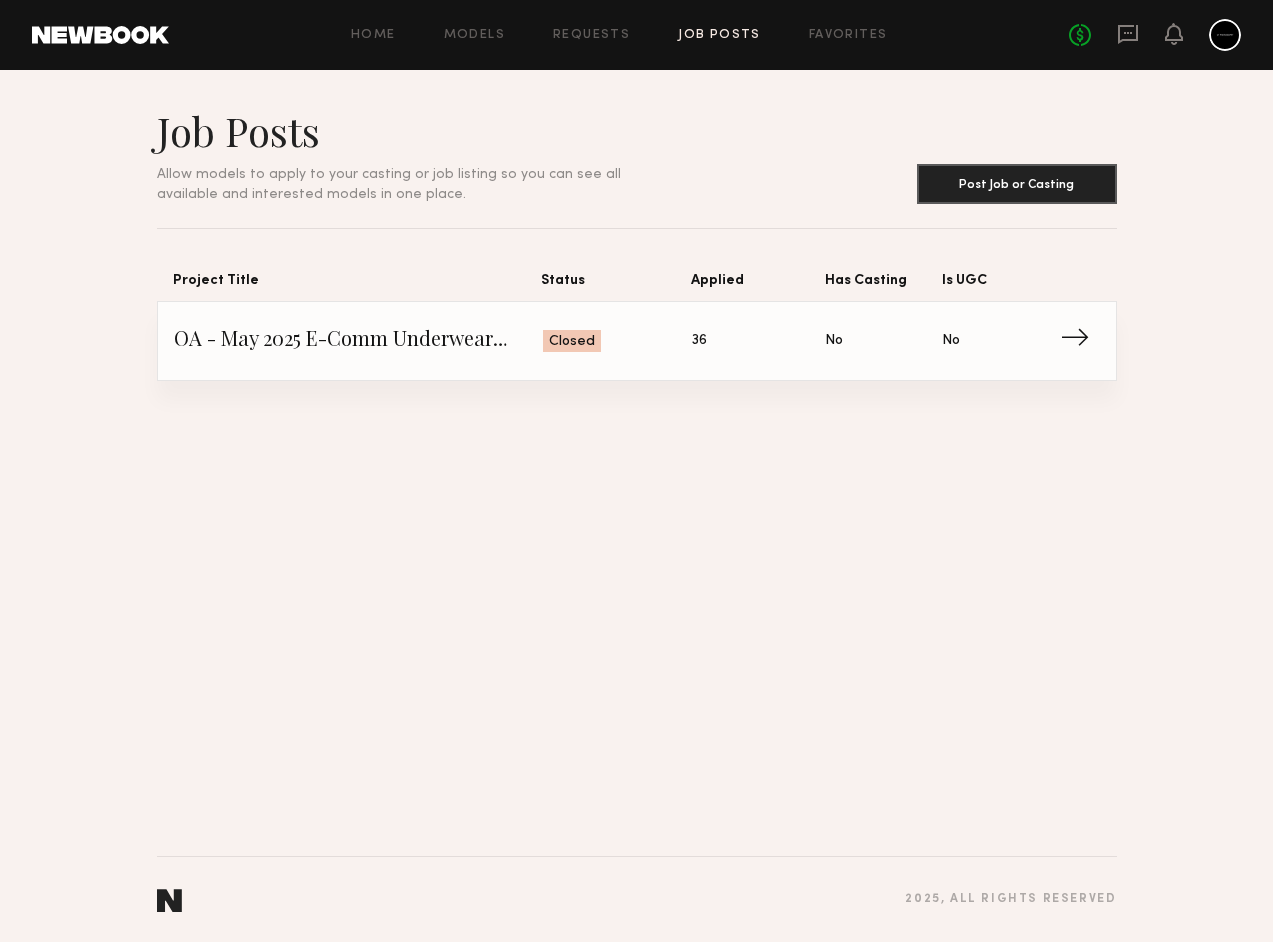 click on "OA - May 2025 E-Comm Underwear Shoot" 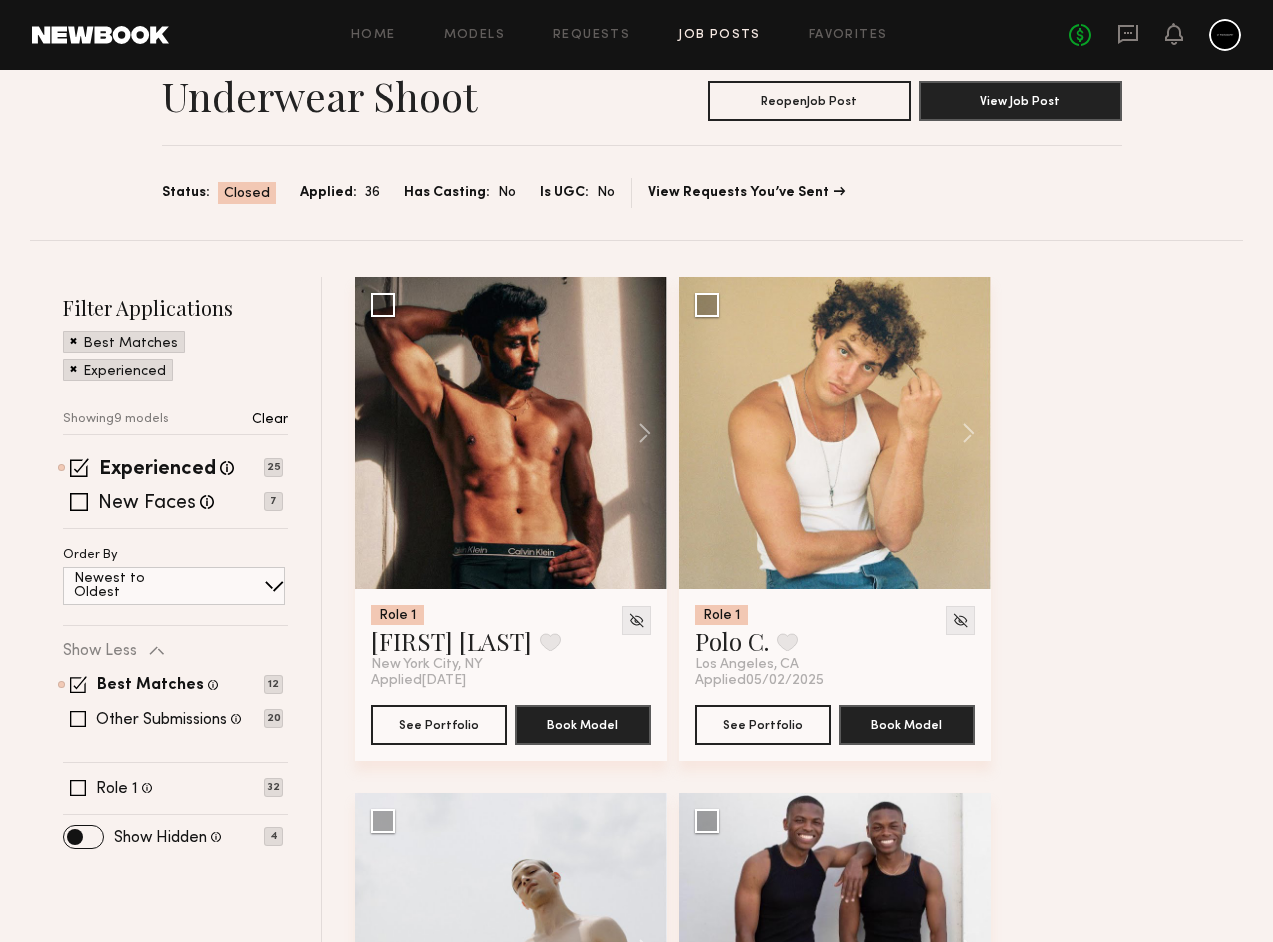 scroll, scrollTop: 85, scrollLeft: 0, axis: vertical 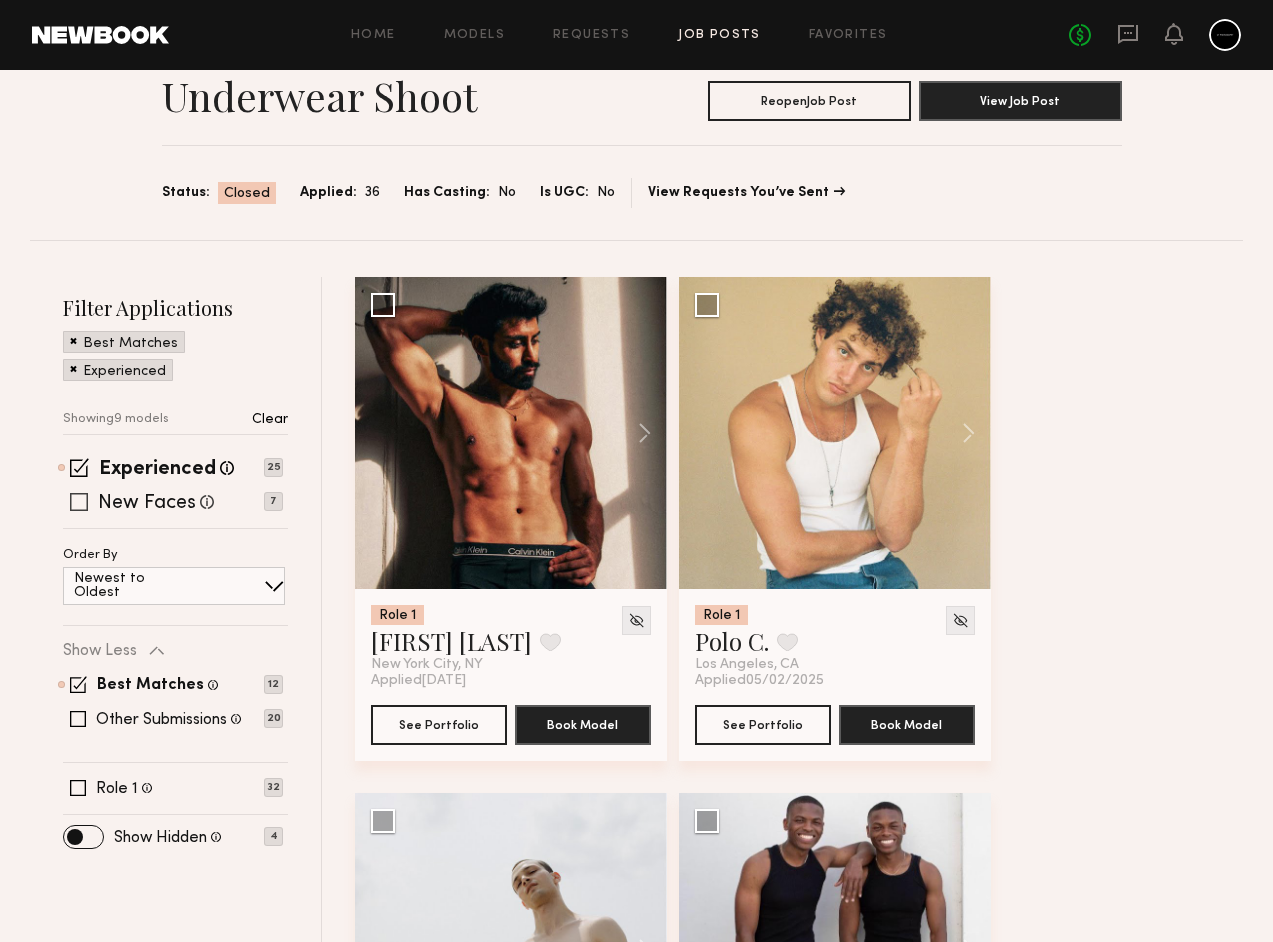 click 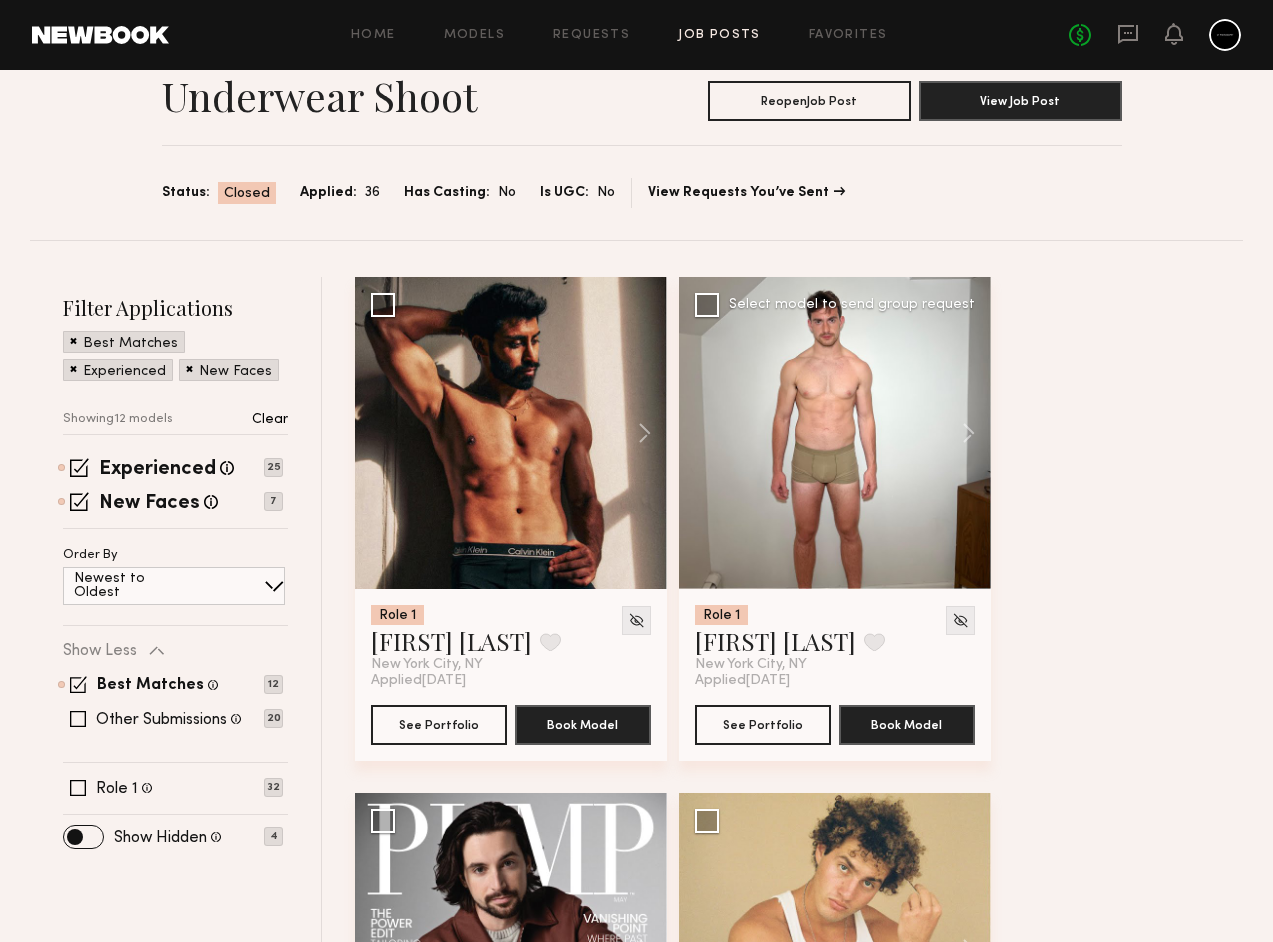 click 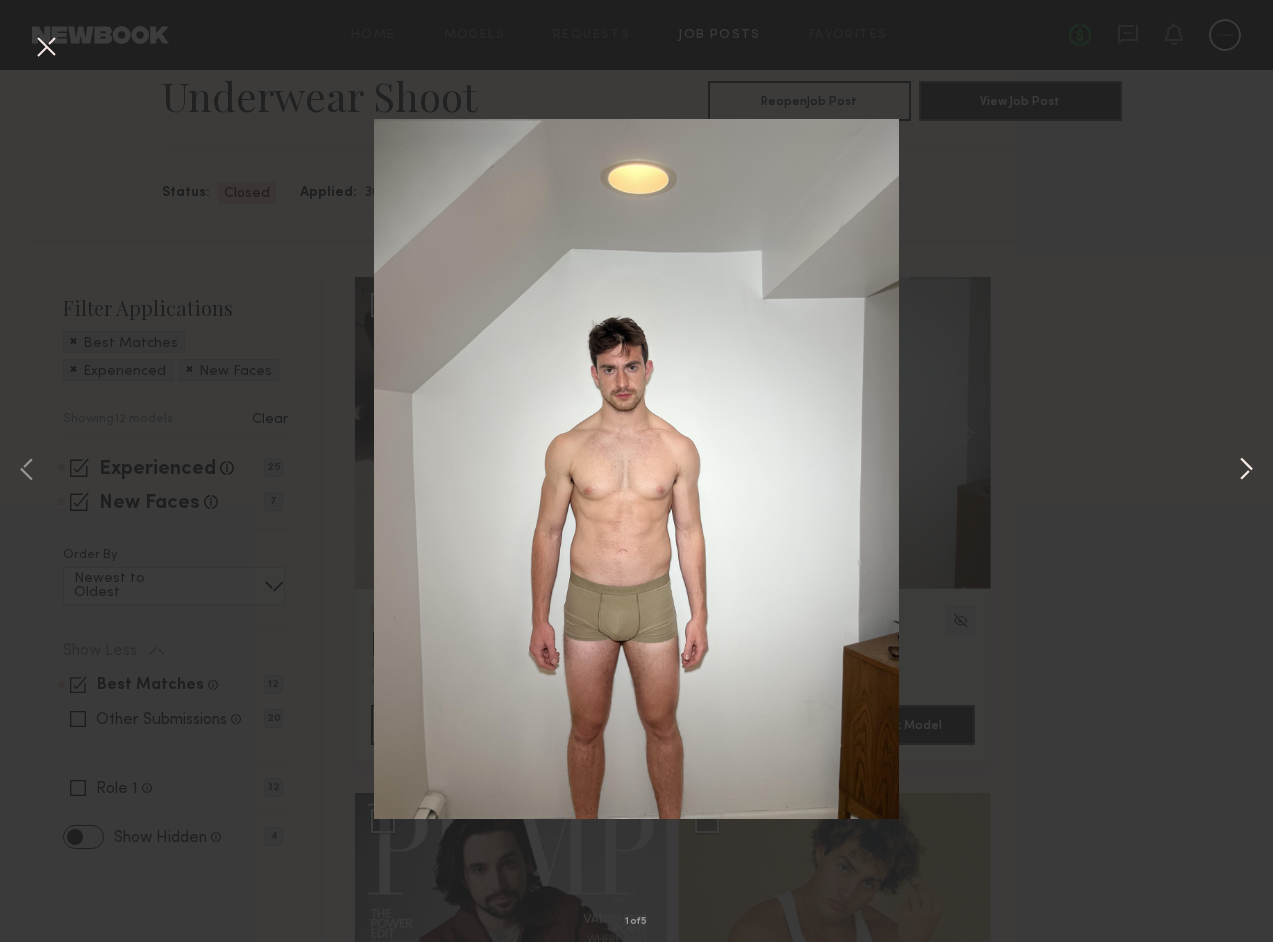 click at bounding box center (1246, 471) 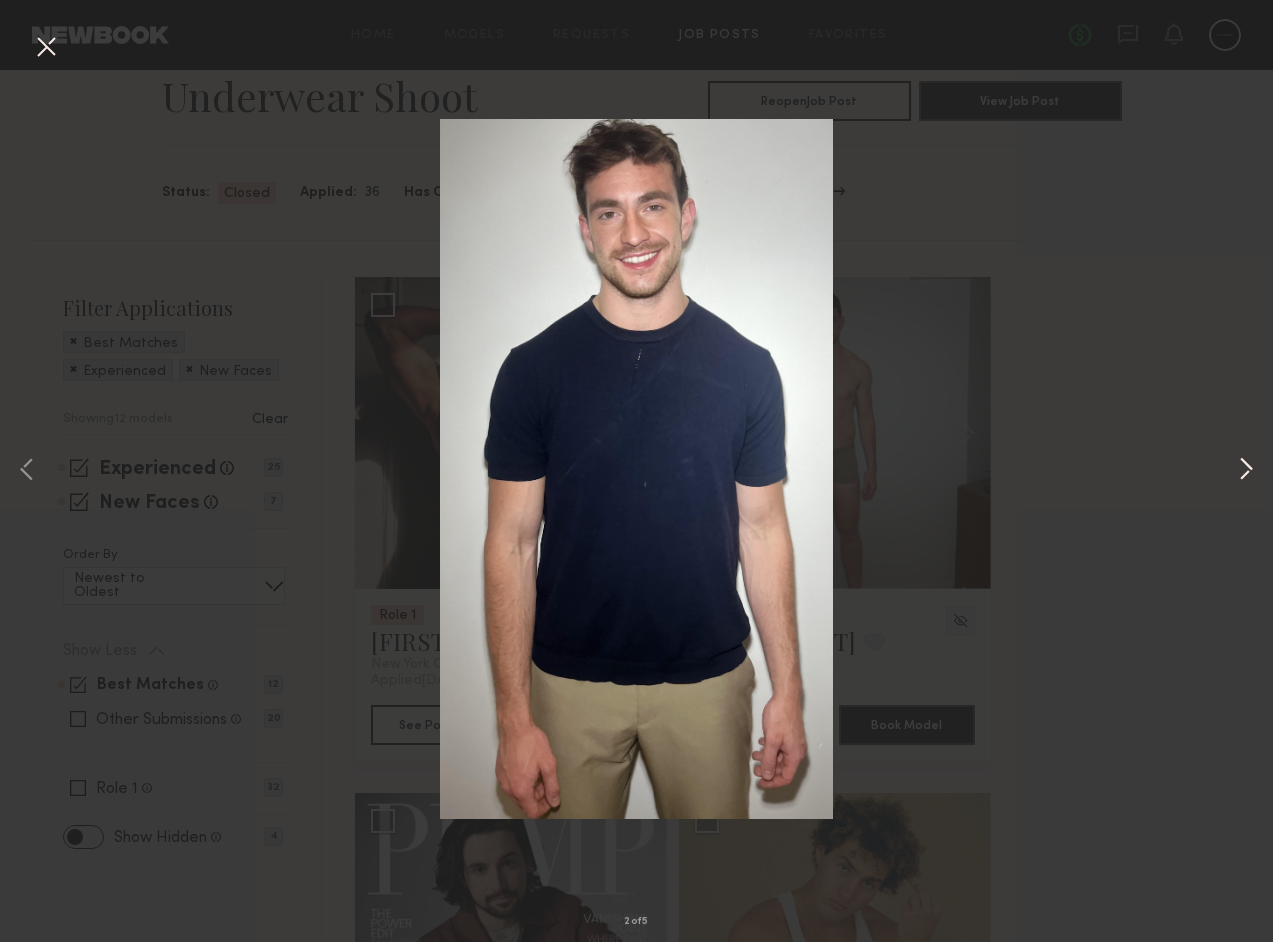 click at bounding box center [1246, 471] 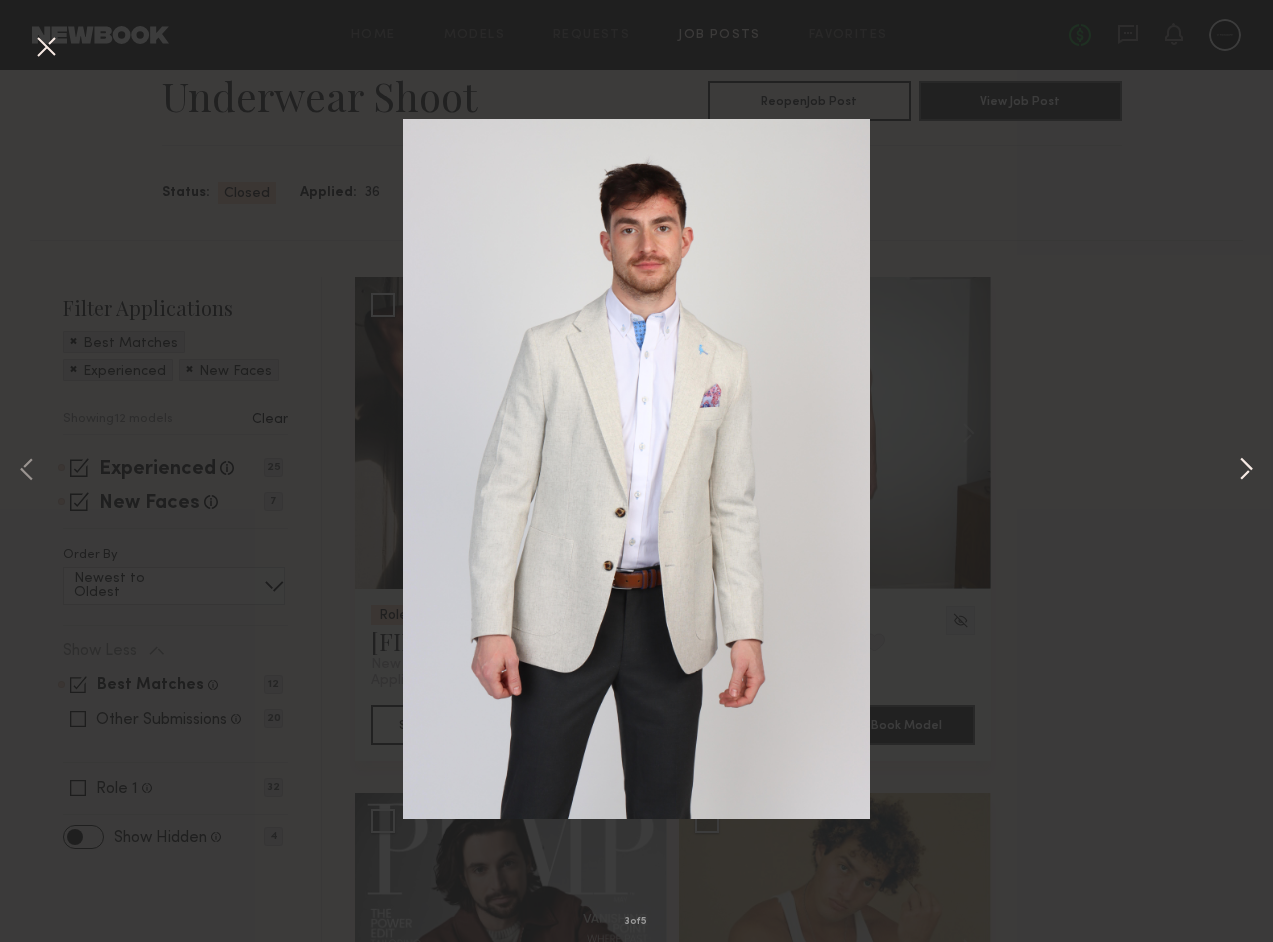 click at bounding box center [1246, 471] 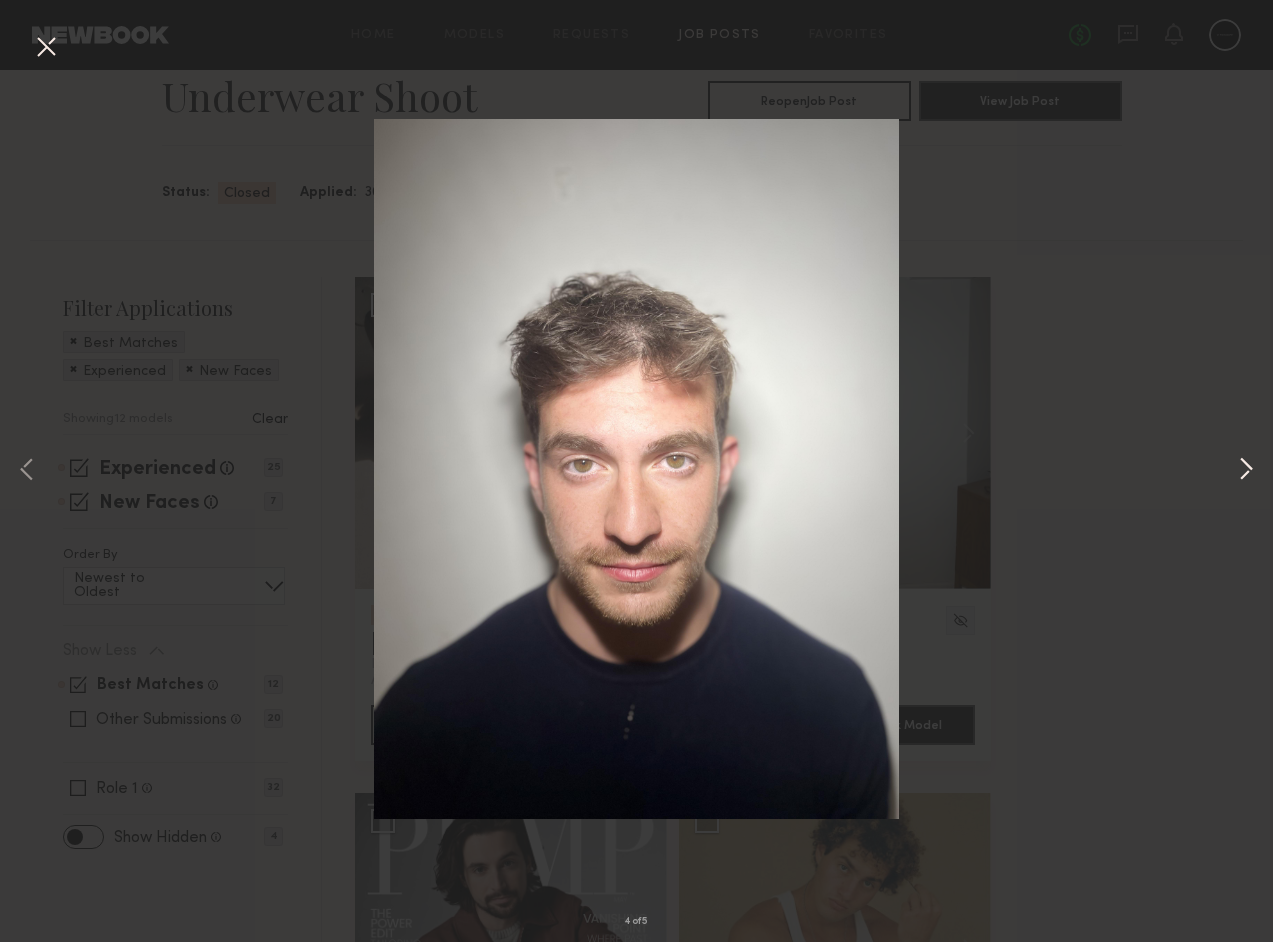 click at bounding box center (1246, 471) 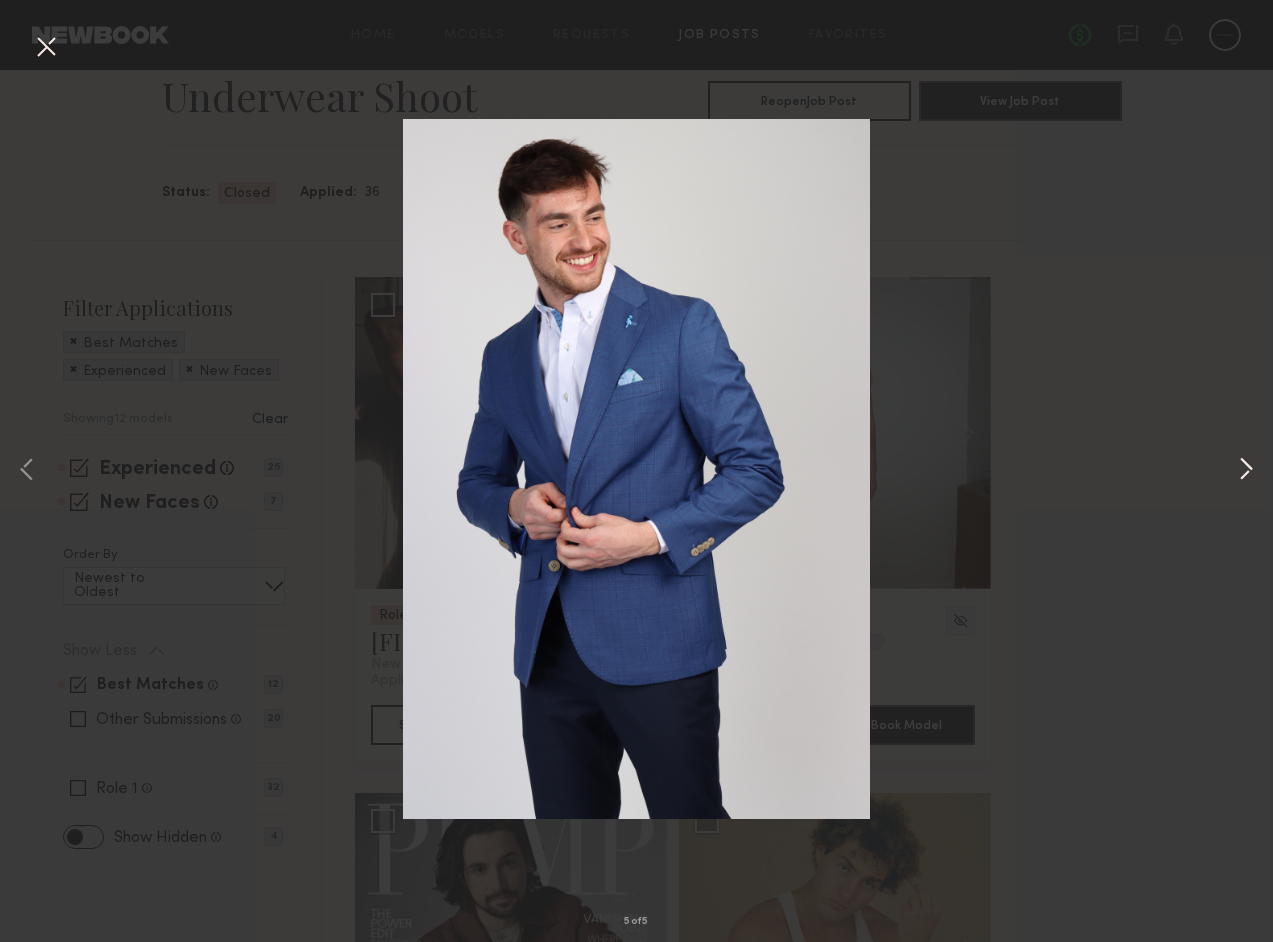 click at bounding box center (1246, 471) 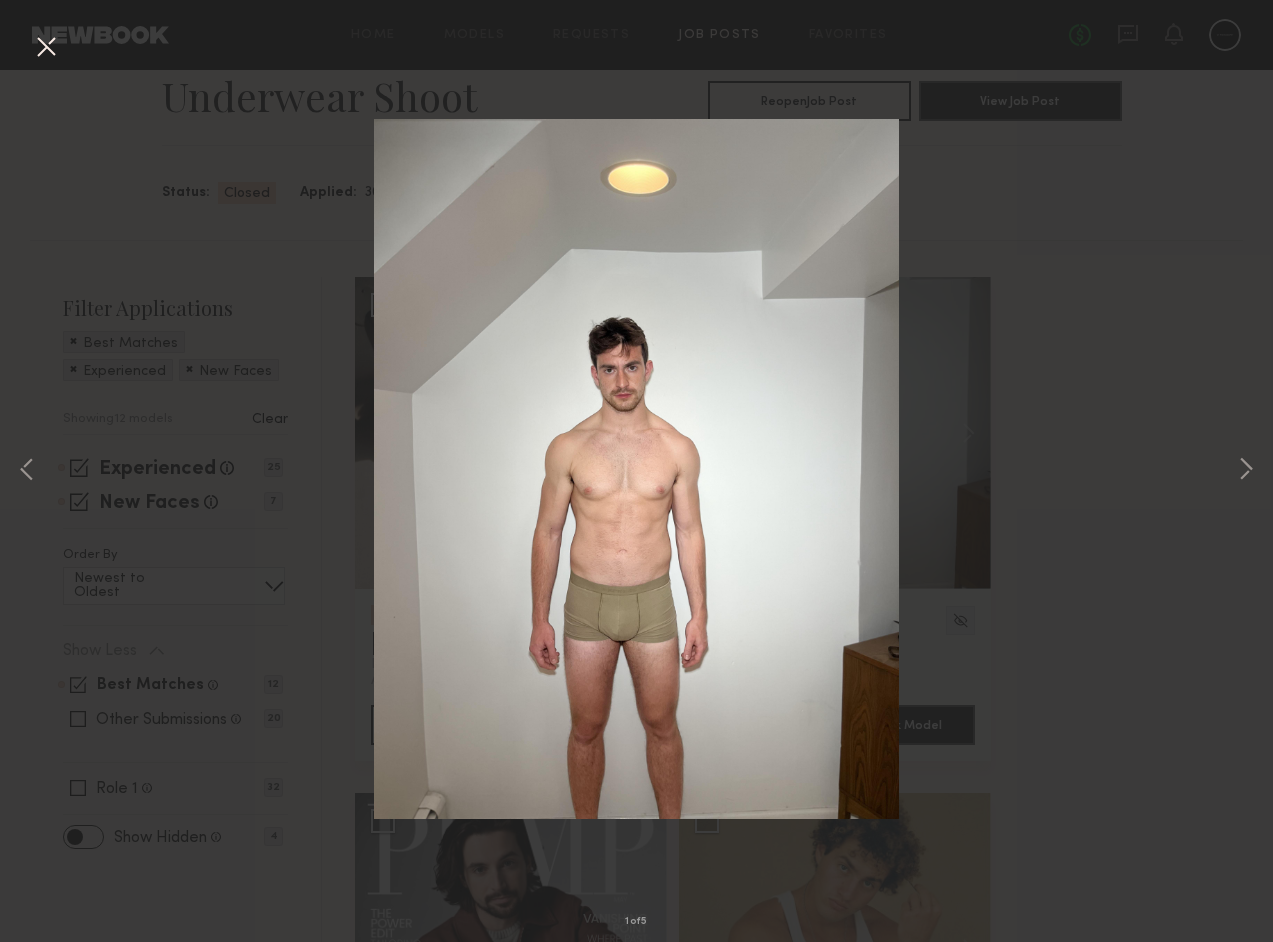 click on "1  of  5" at bounding box center [636, 471] 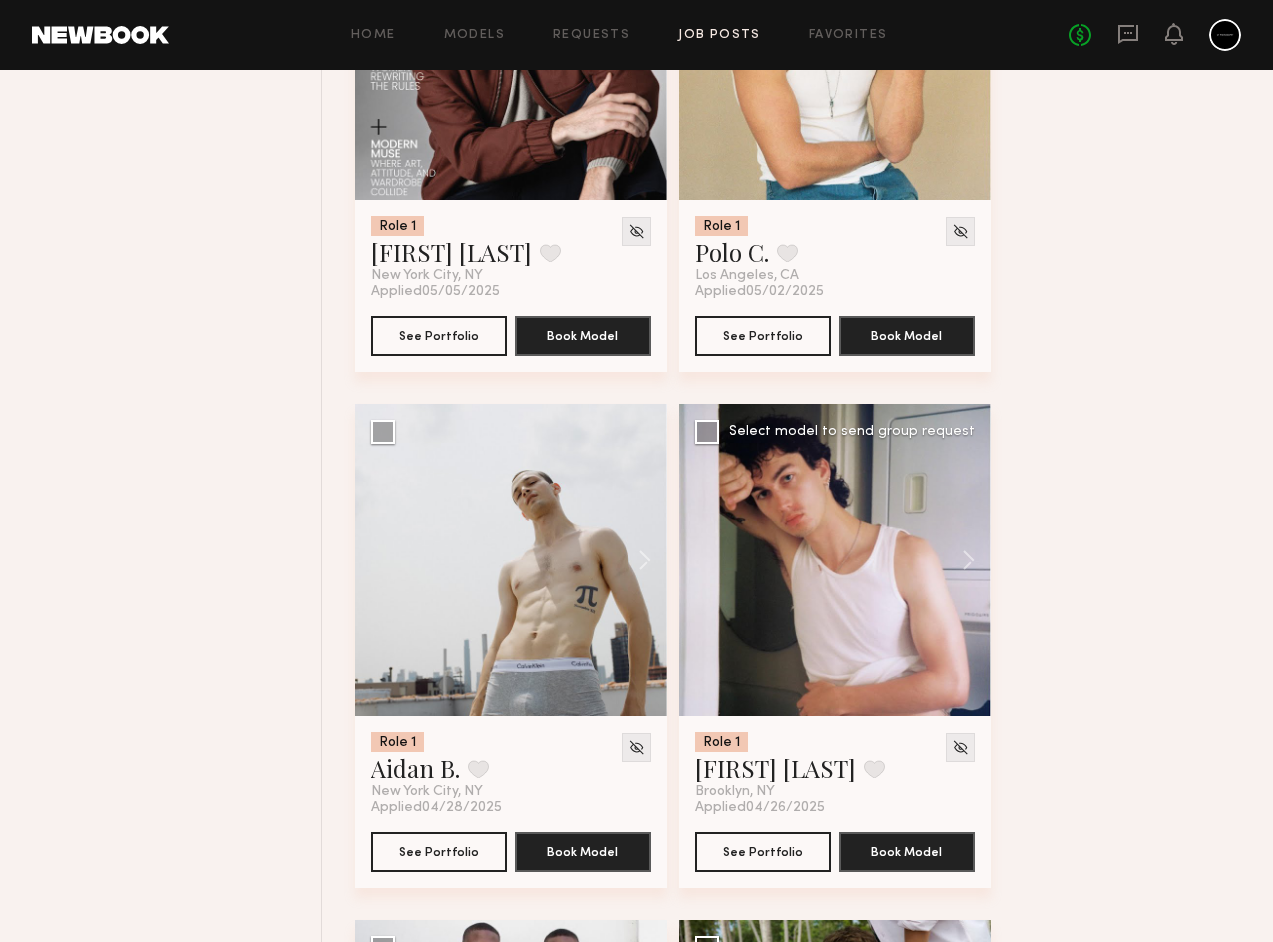 scroll, scrollTop: 990, scrollLeft: 0, axis: vertical 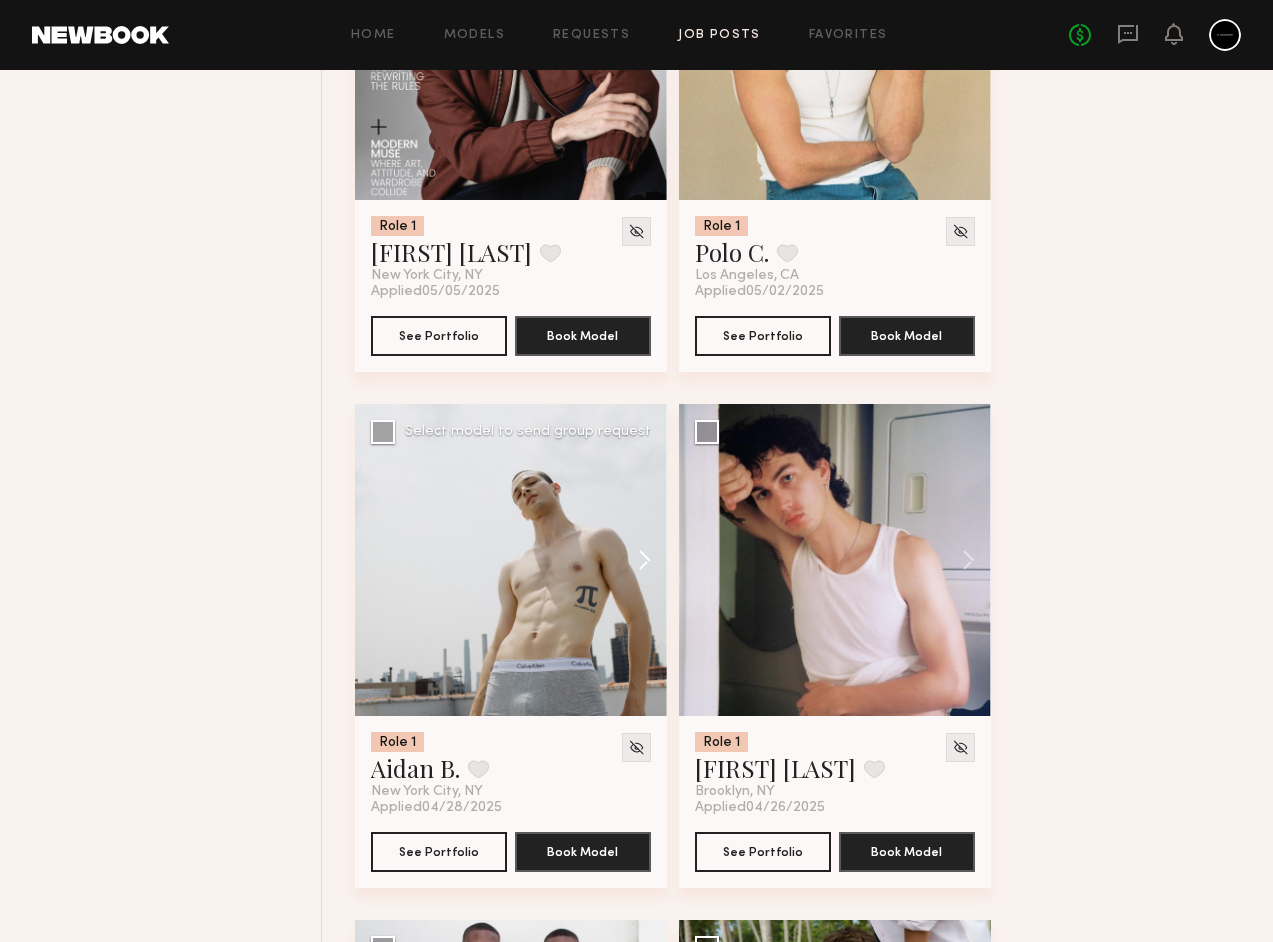 click 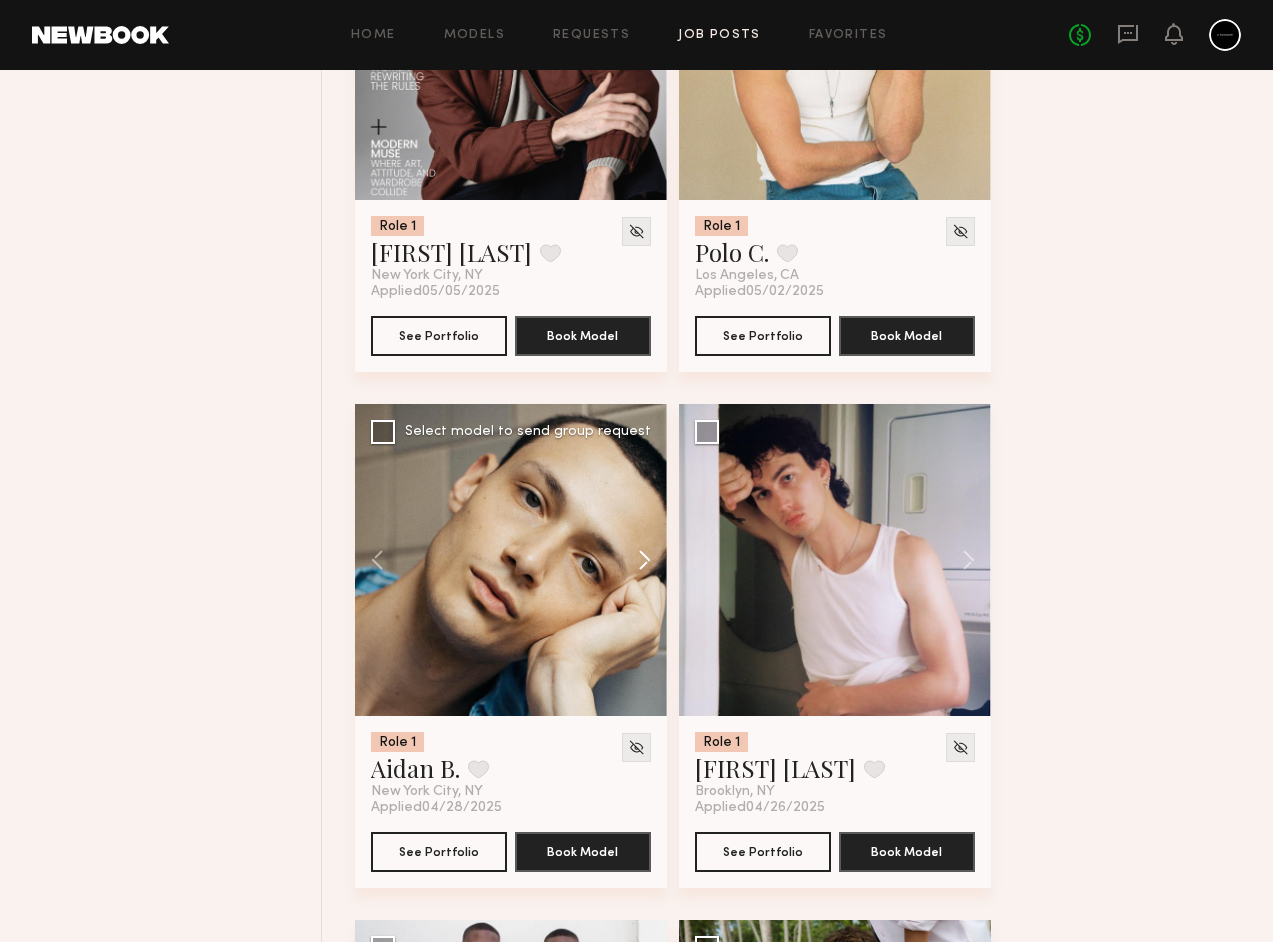 click 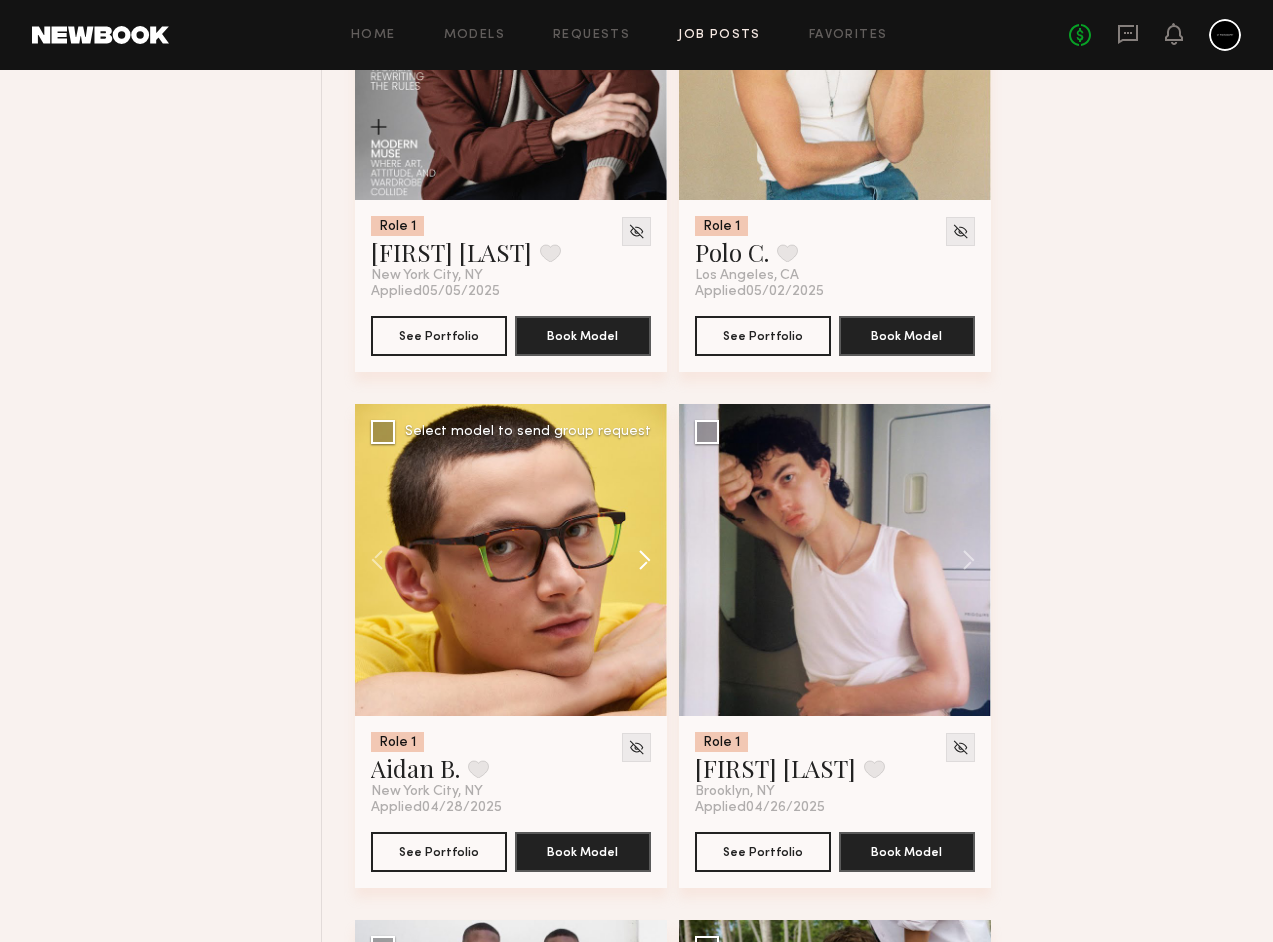 click 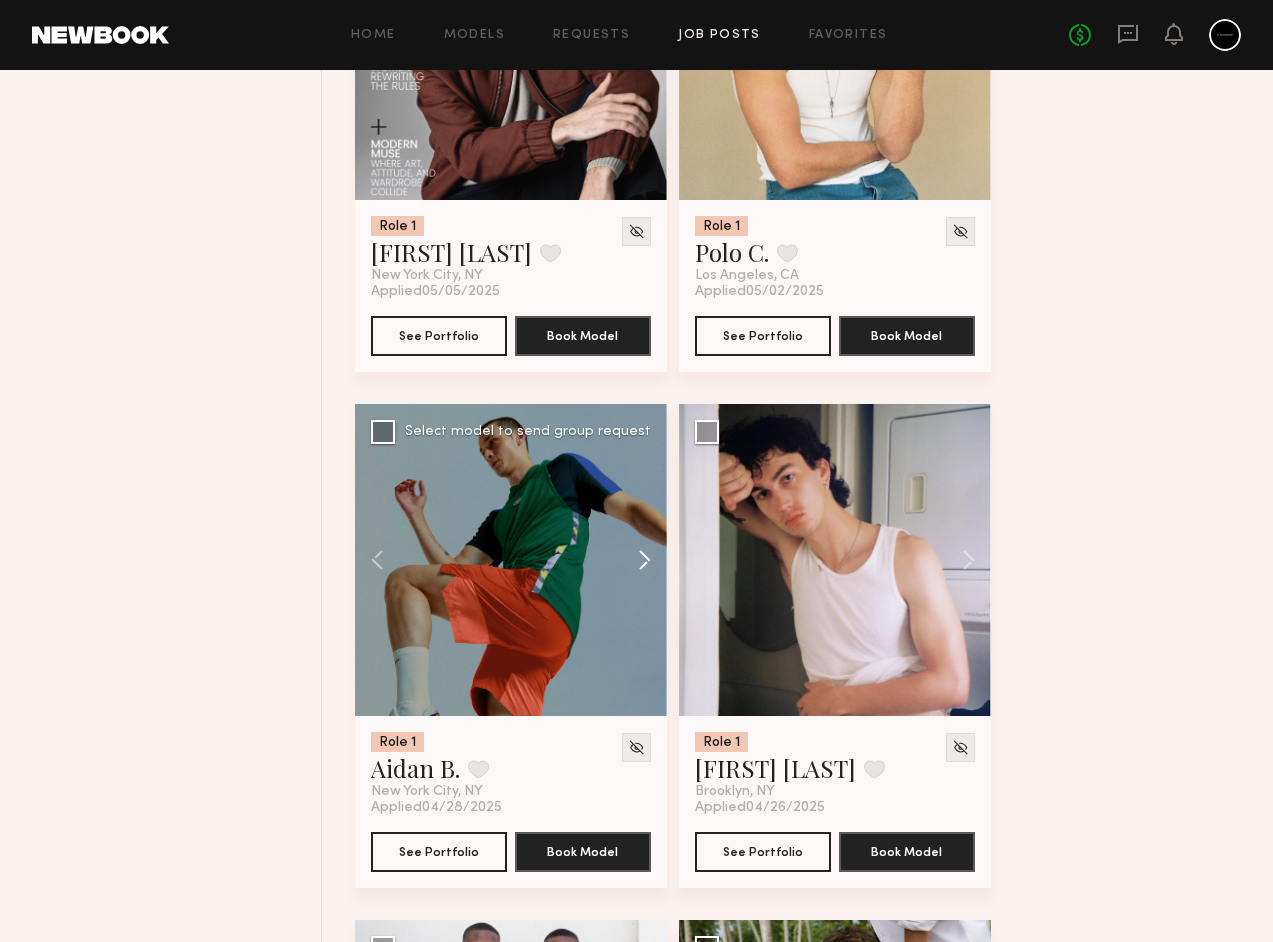 click 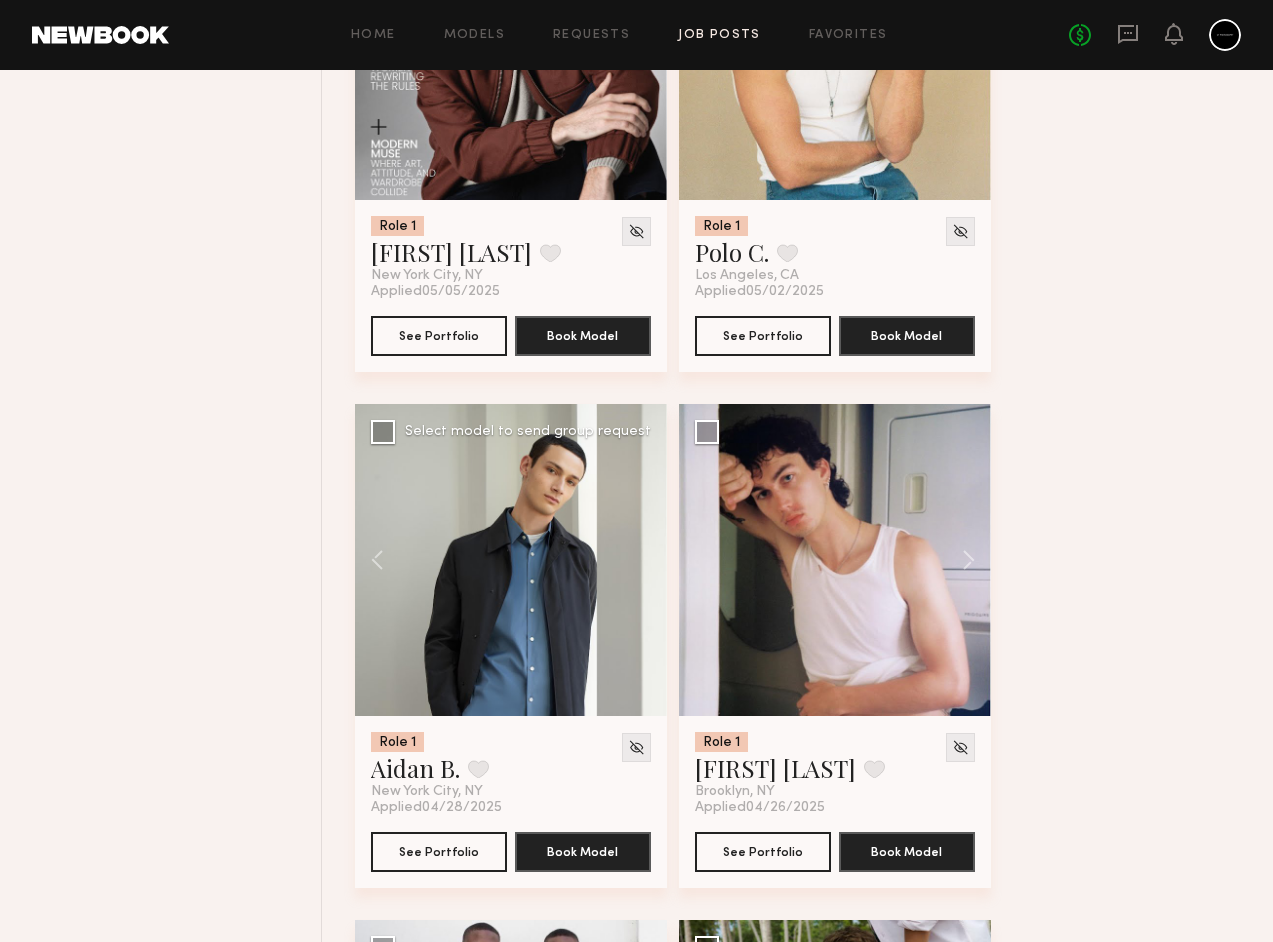 click 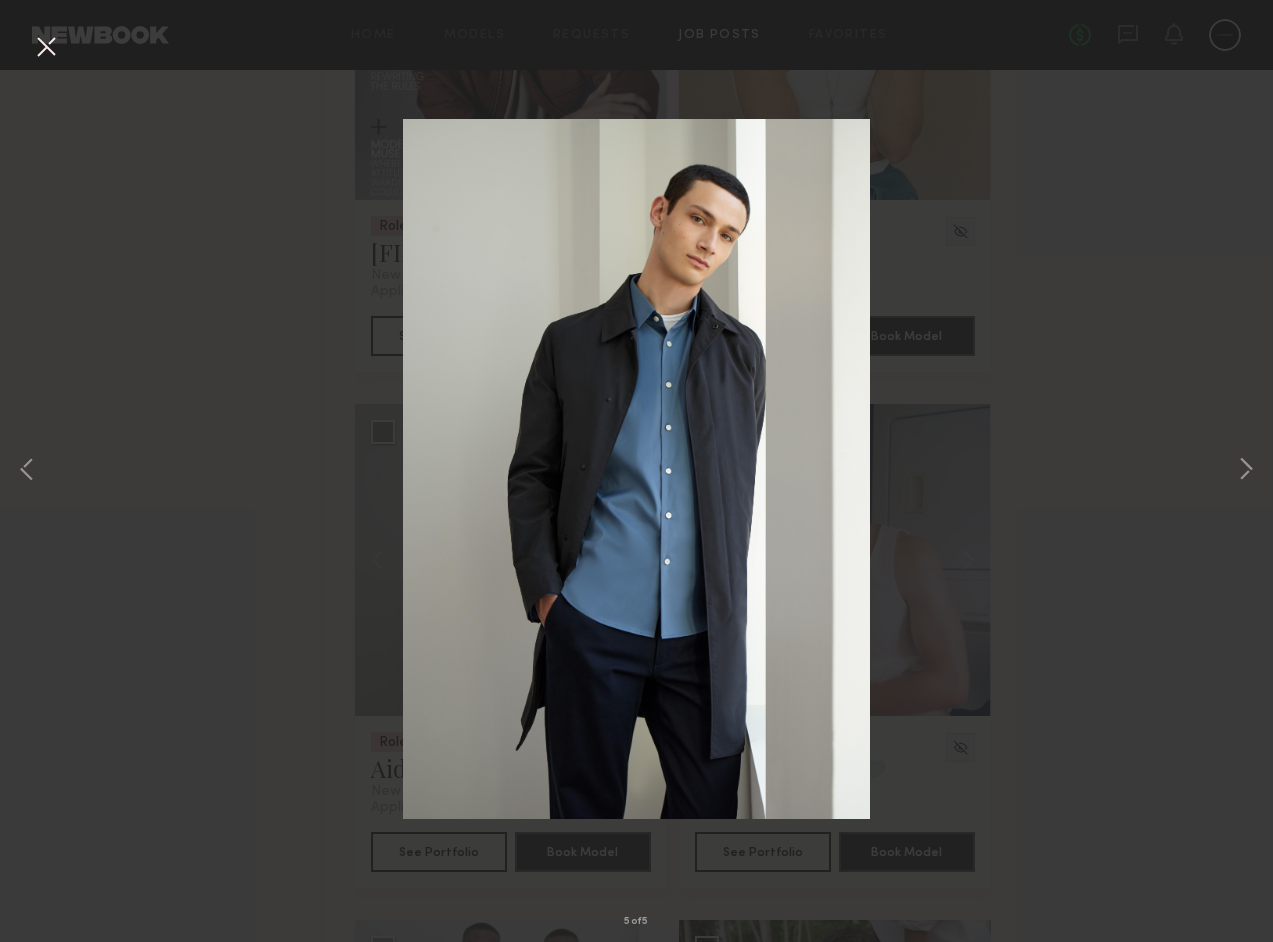 click on "5  of  5" at bounding box center (636, 471) 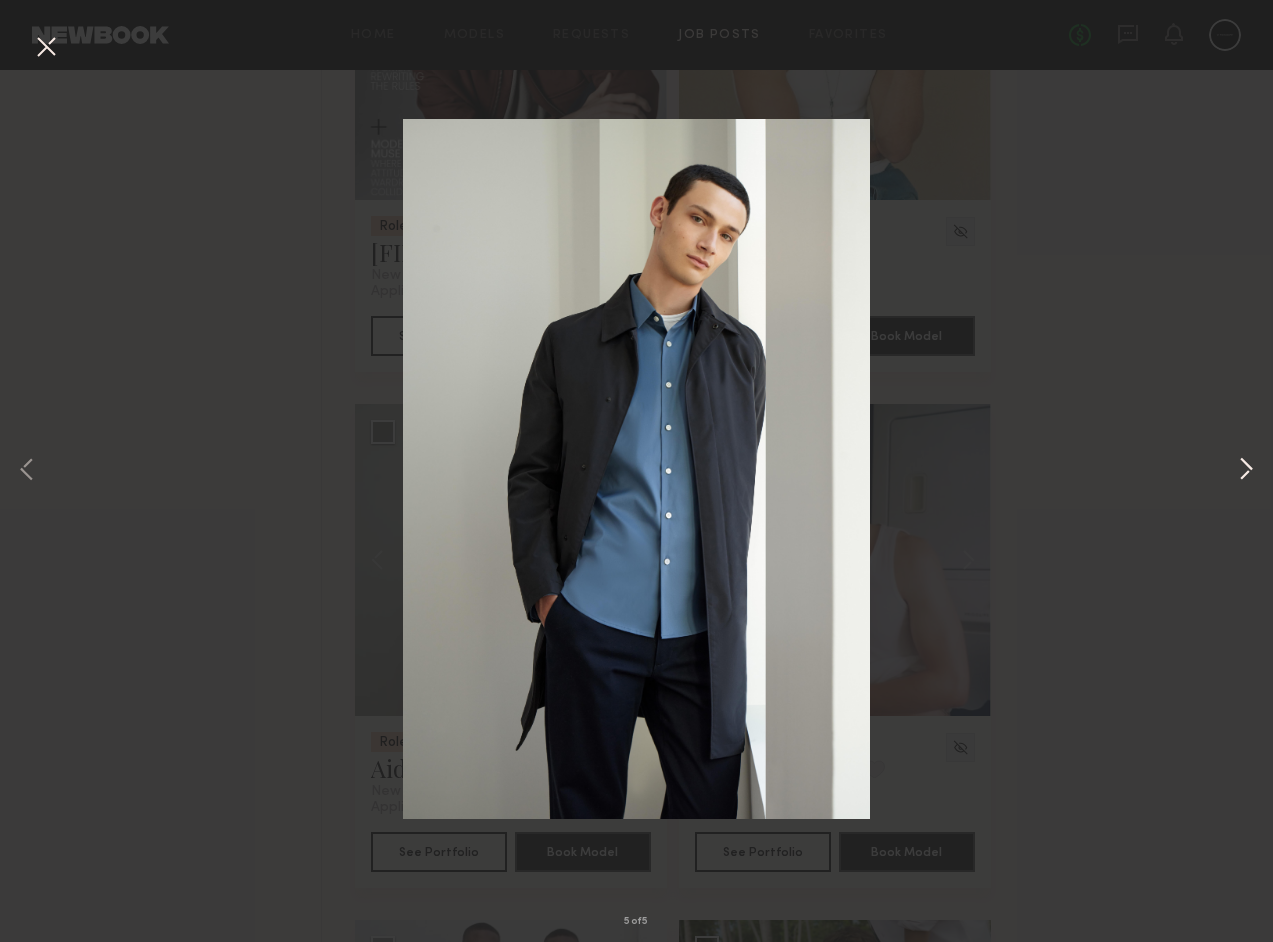 click at bounding box center (1246, 471) 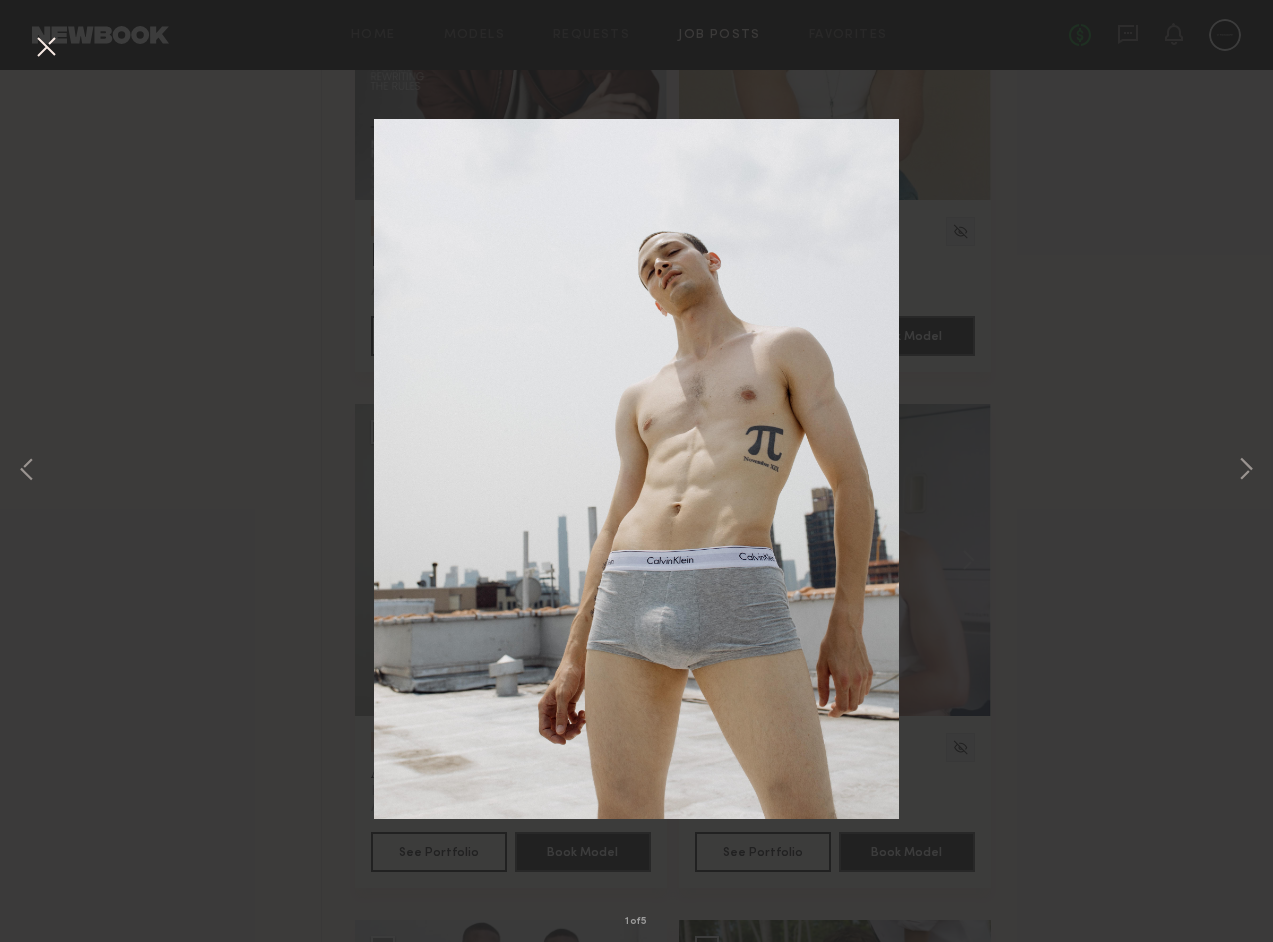 click at bounding box center (46, 48) 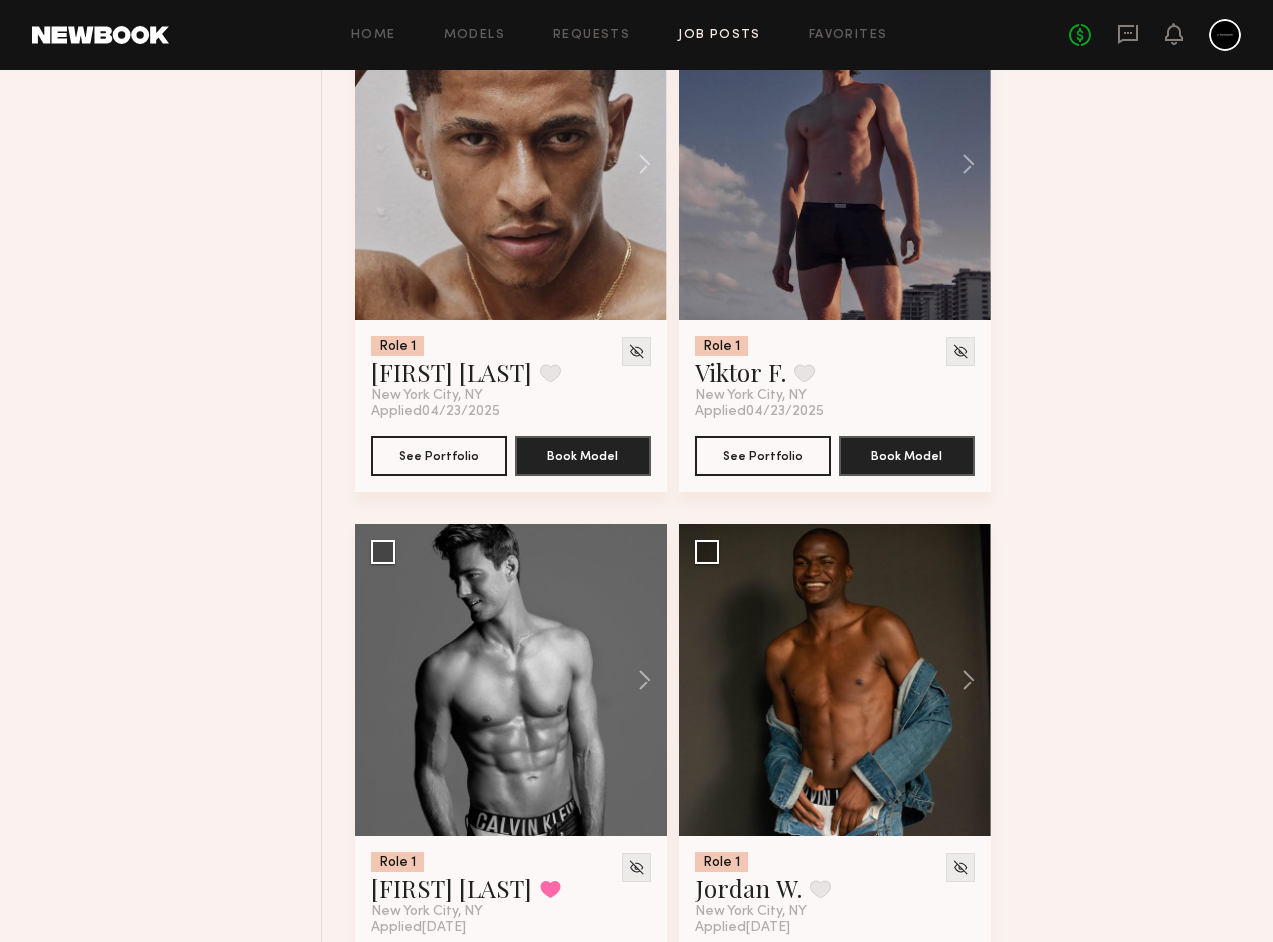 scroll, scrollTop: 2420, scrollLeft: 0, axis: vertical 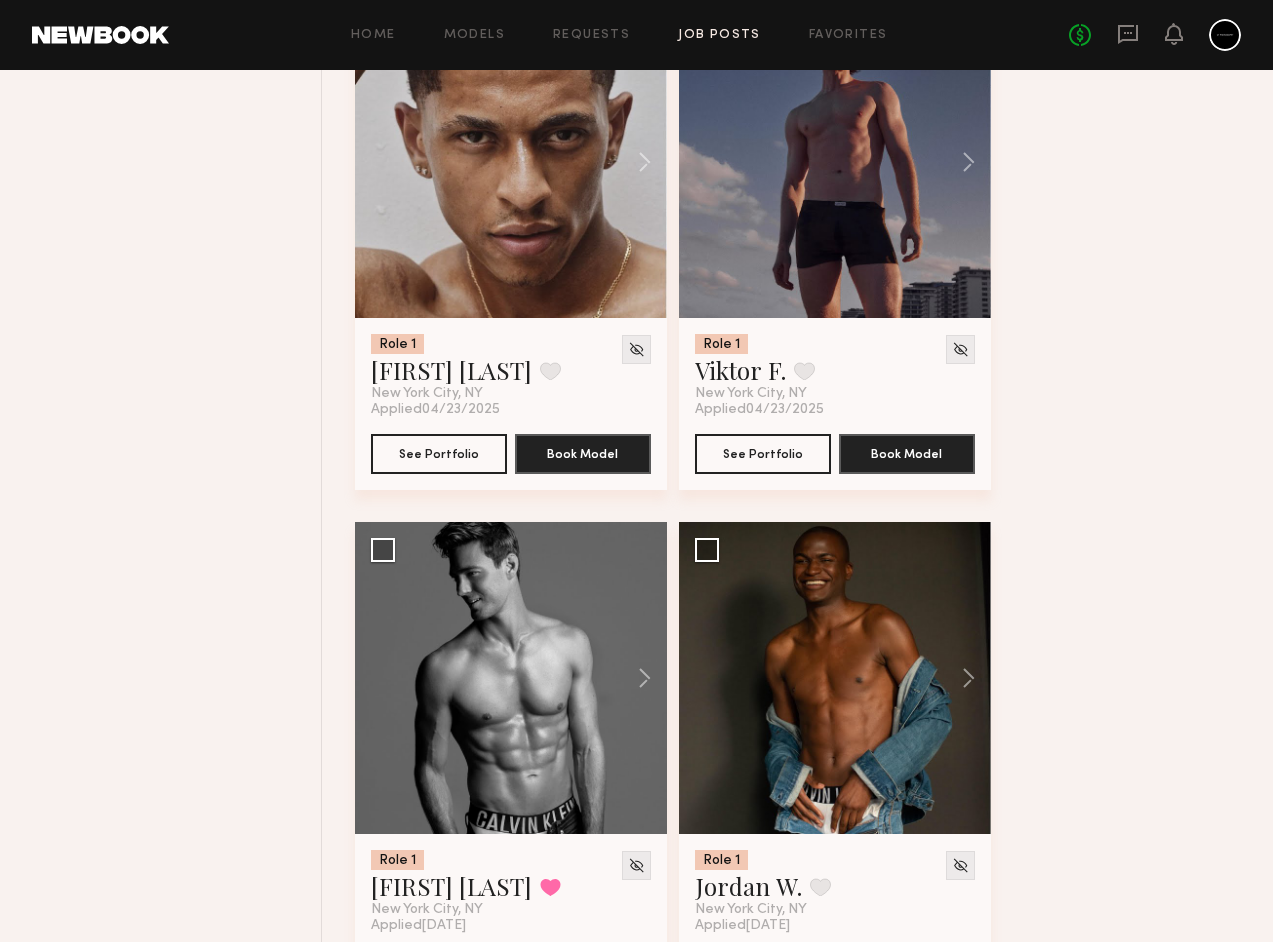 click 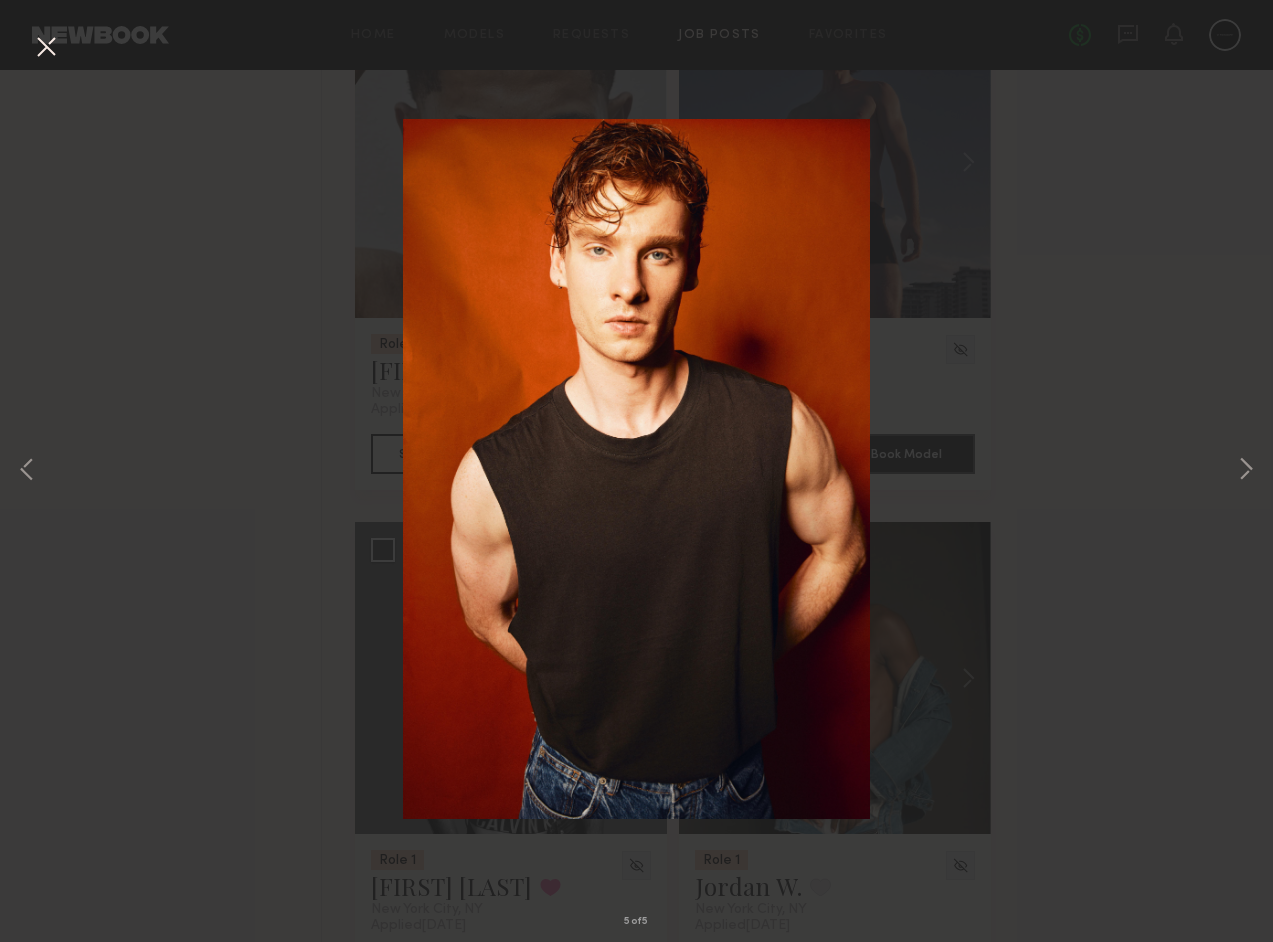 click on "5  of  5" at bounding box center [636, 471] 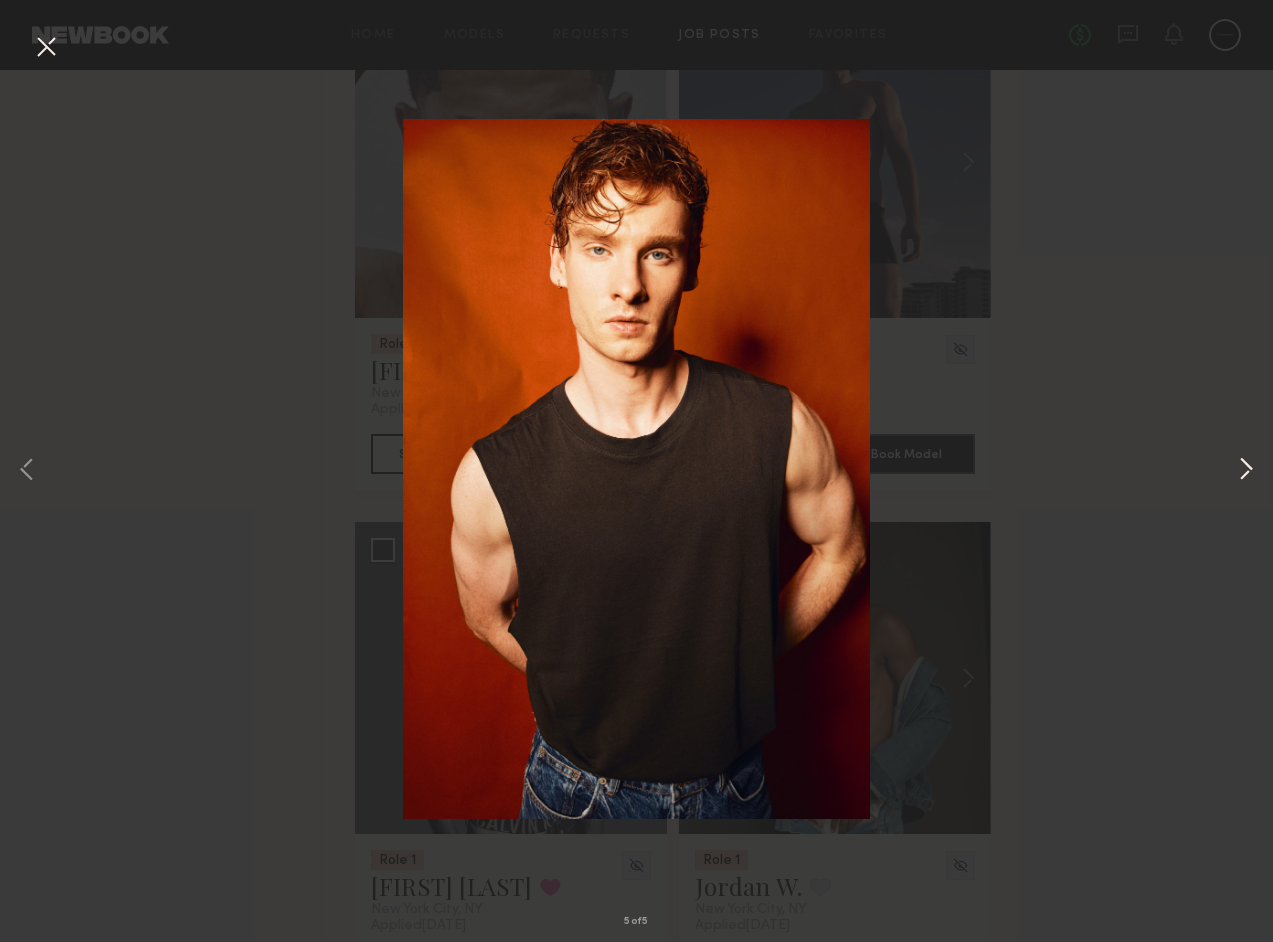 click at bounding box center [1246, 471] 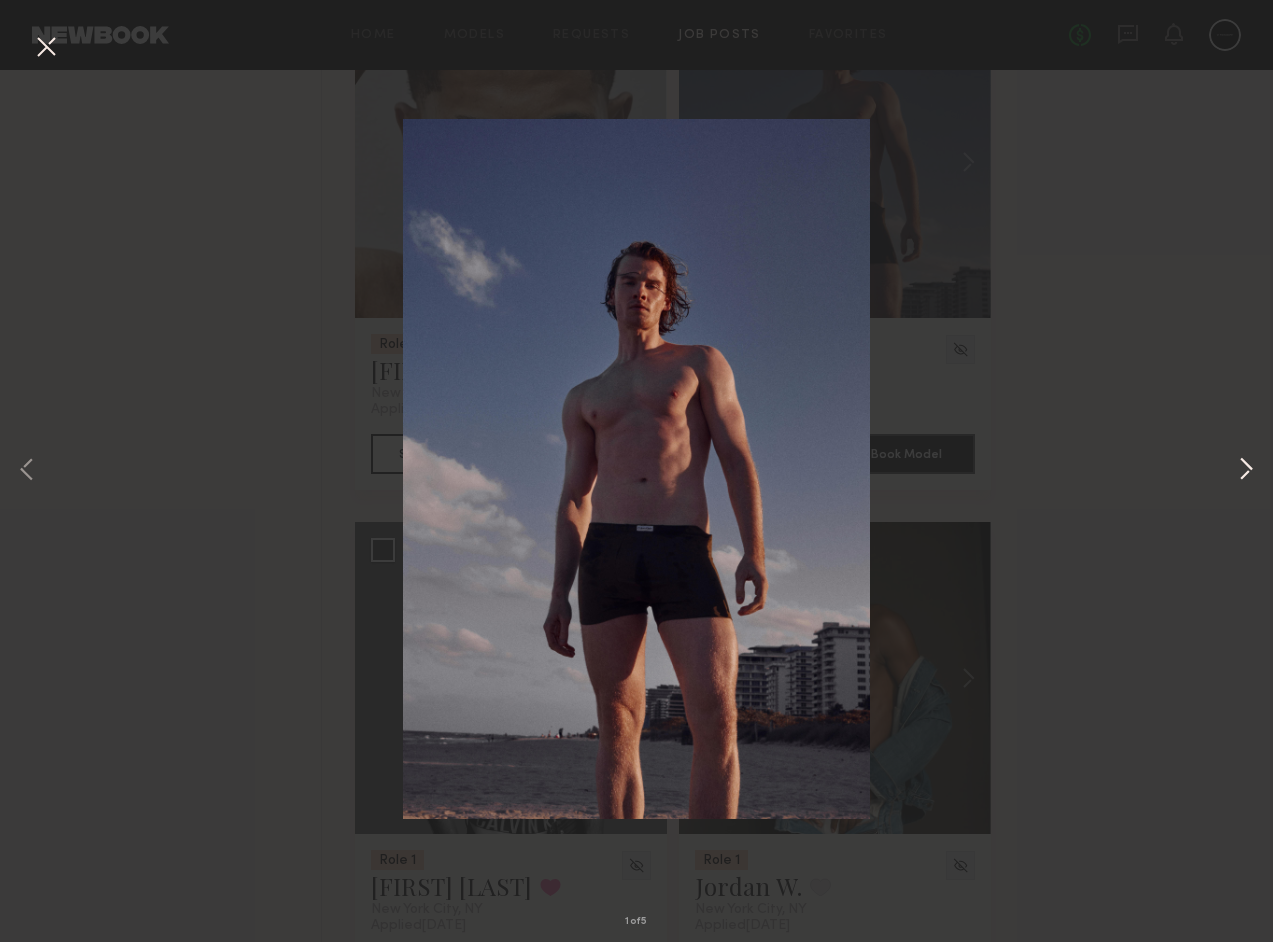 click at bounding box center [1246, 471] 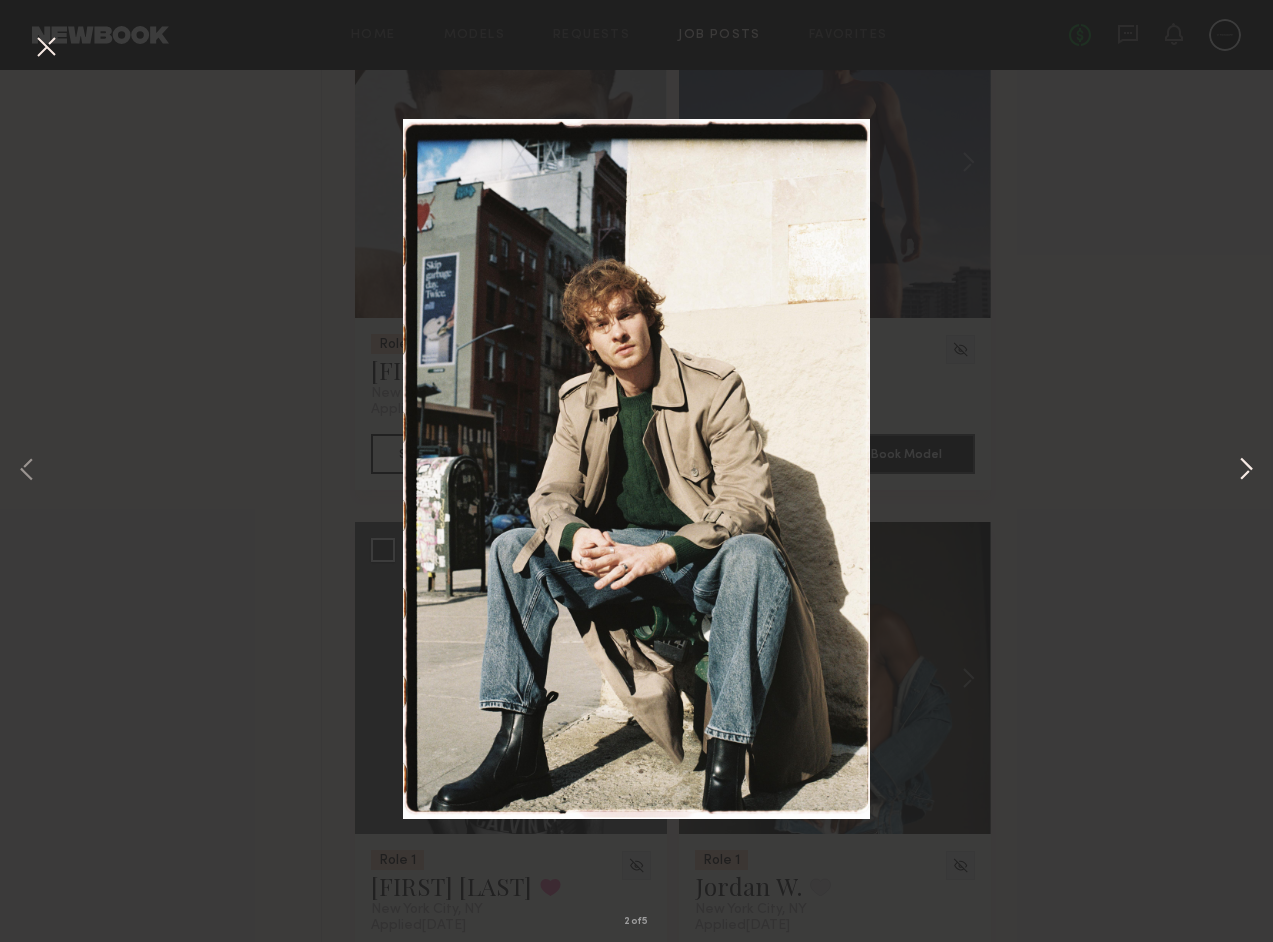 click at bounding box center [1246, 471] 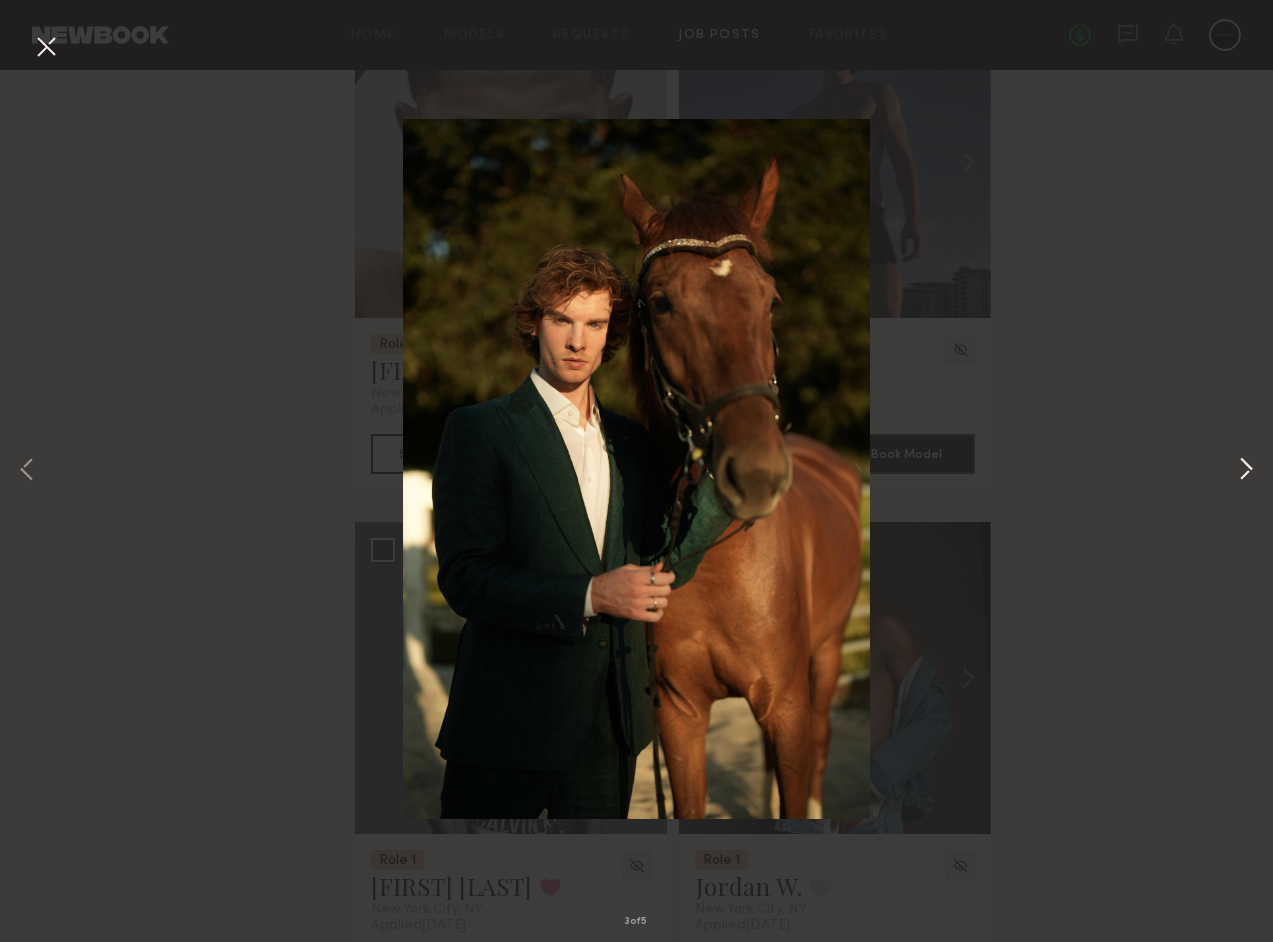 click at bounding box center [1246, 471] 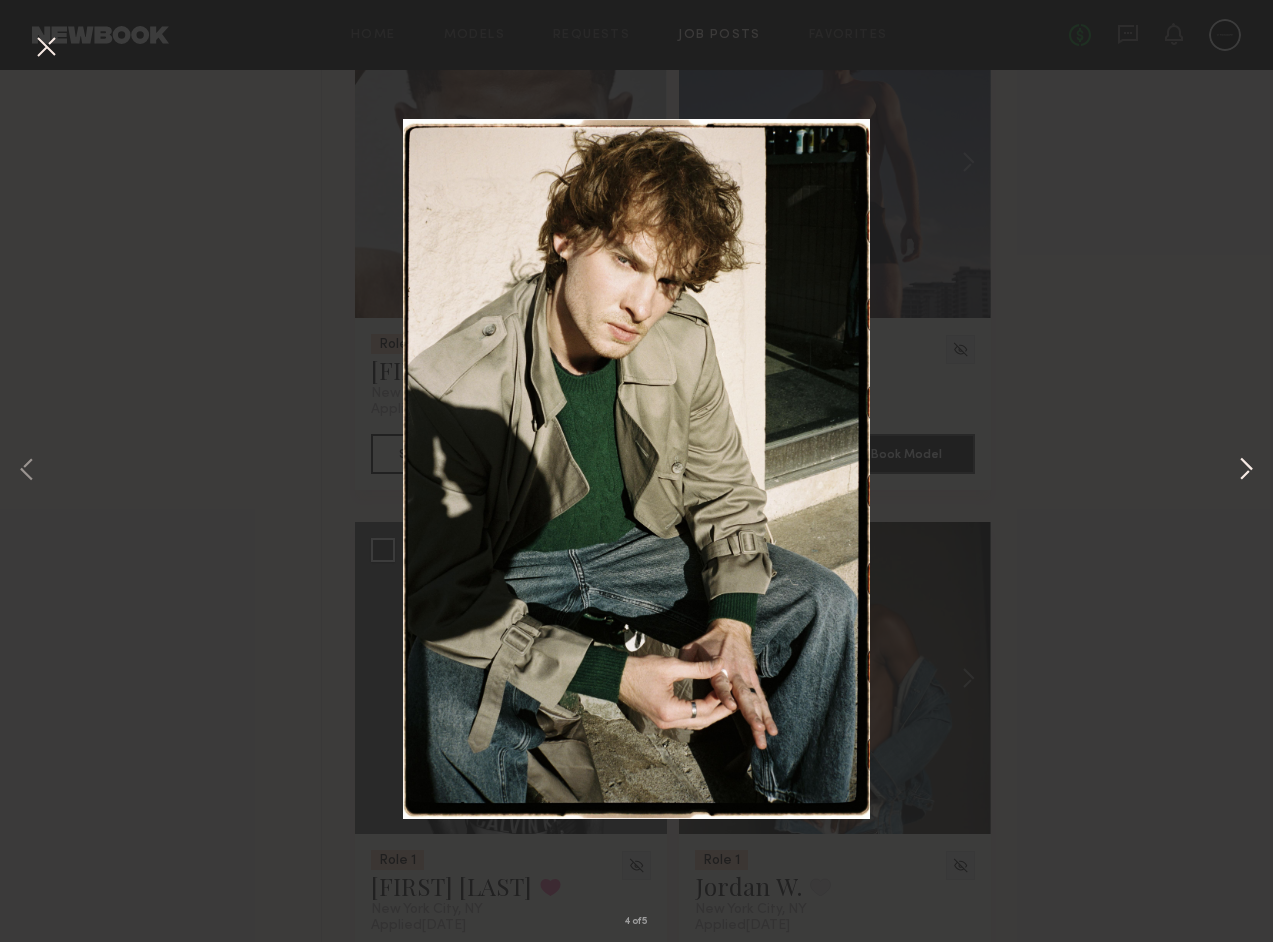 click at bounding box center (1246, 471) 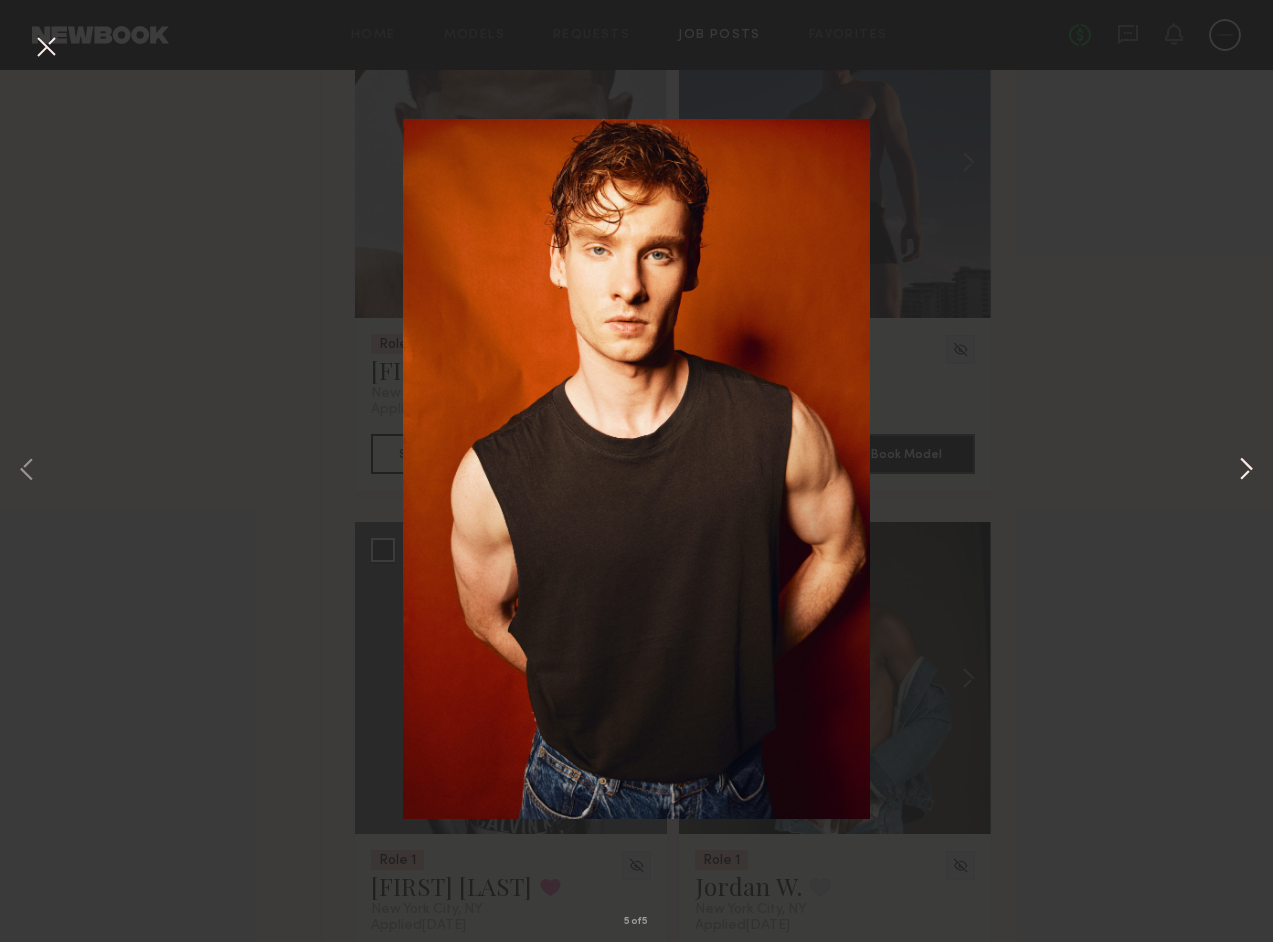 click at bounding box center (1246, 471) 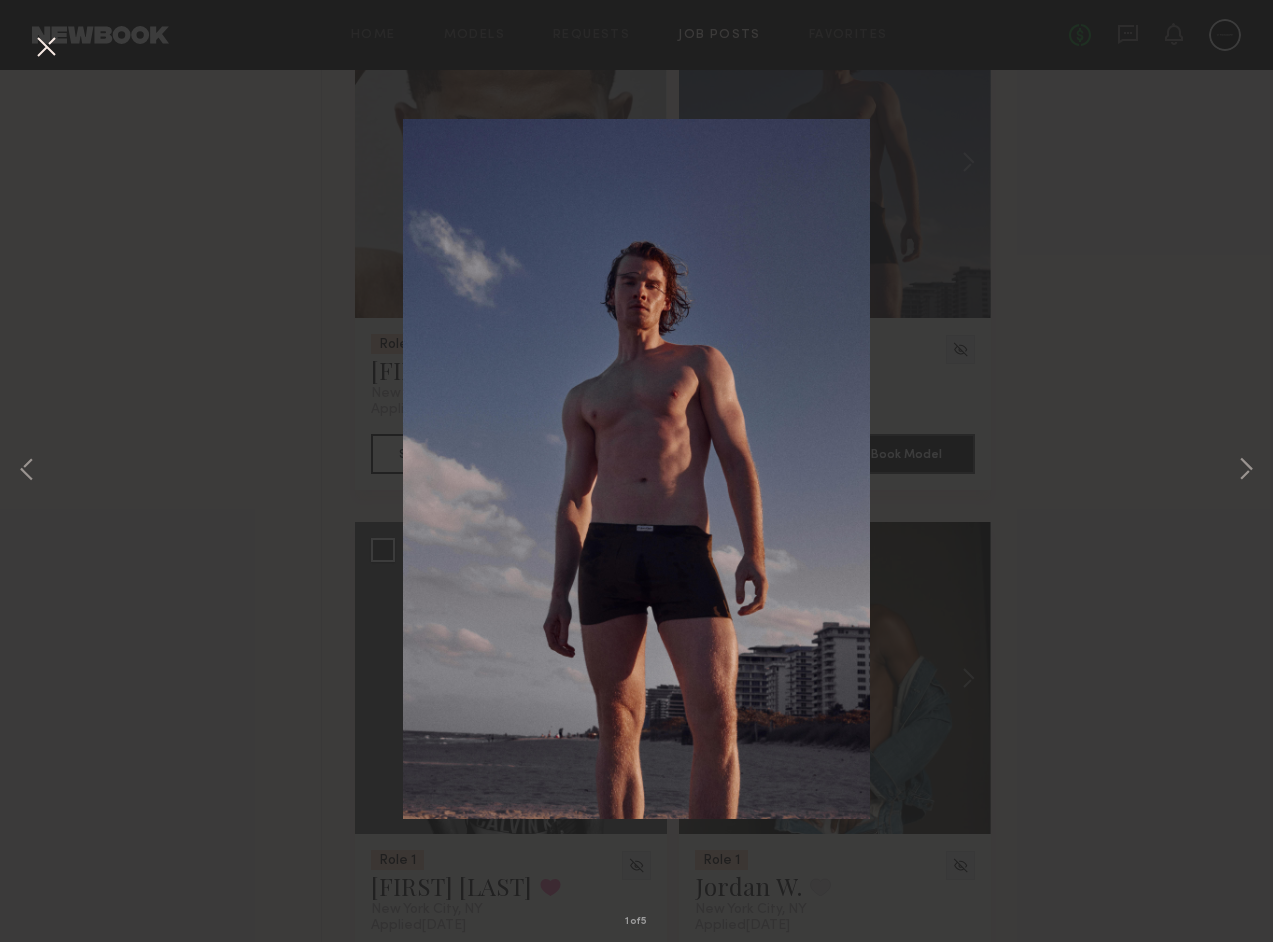 click on "1  of  5" at bounding box center (636, 471) 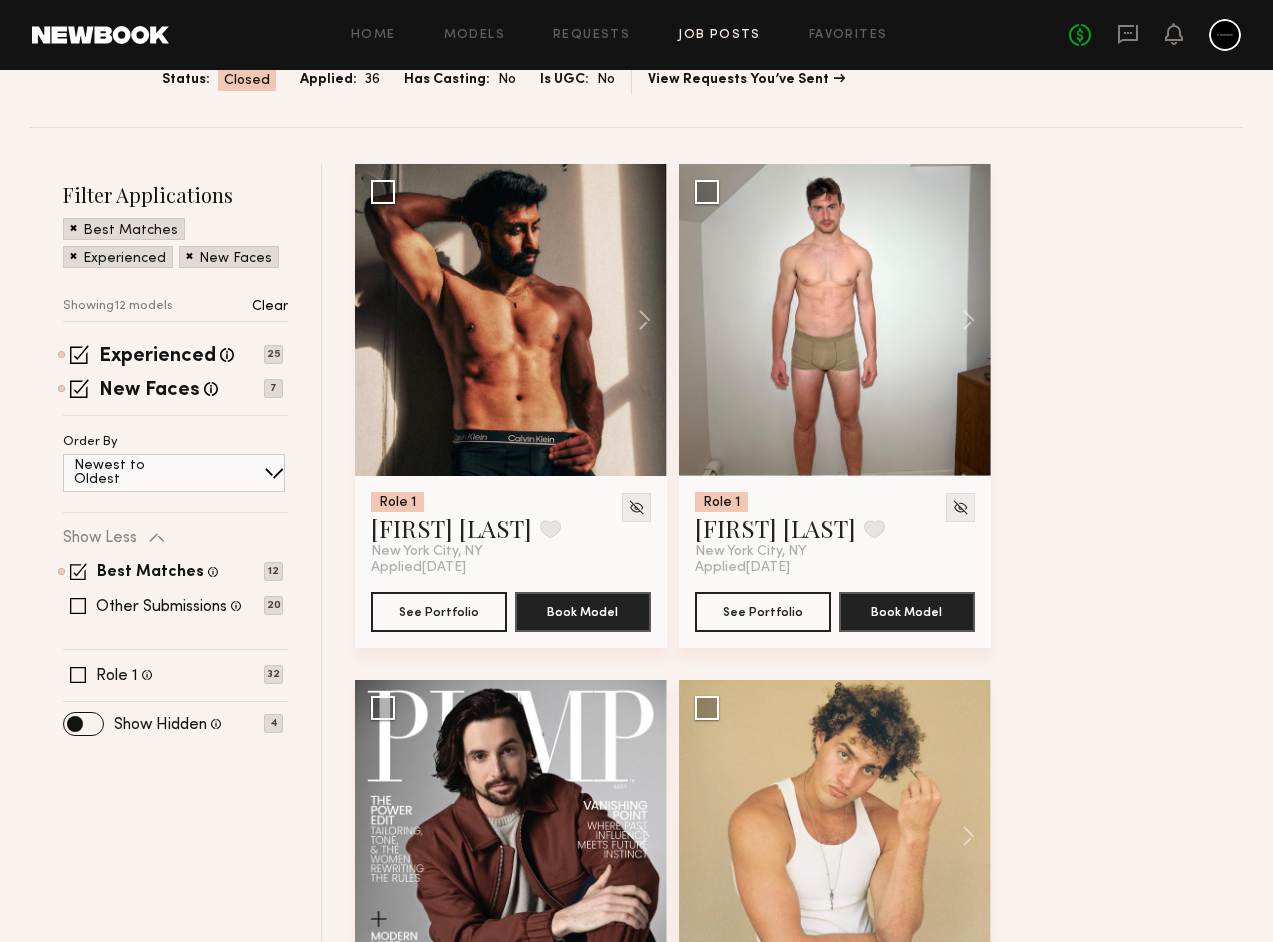 scroll, scrollTop: 221, scrollLeft: 0, axis: vertical 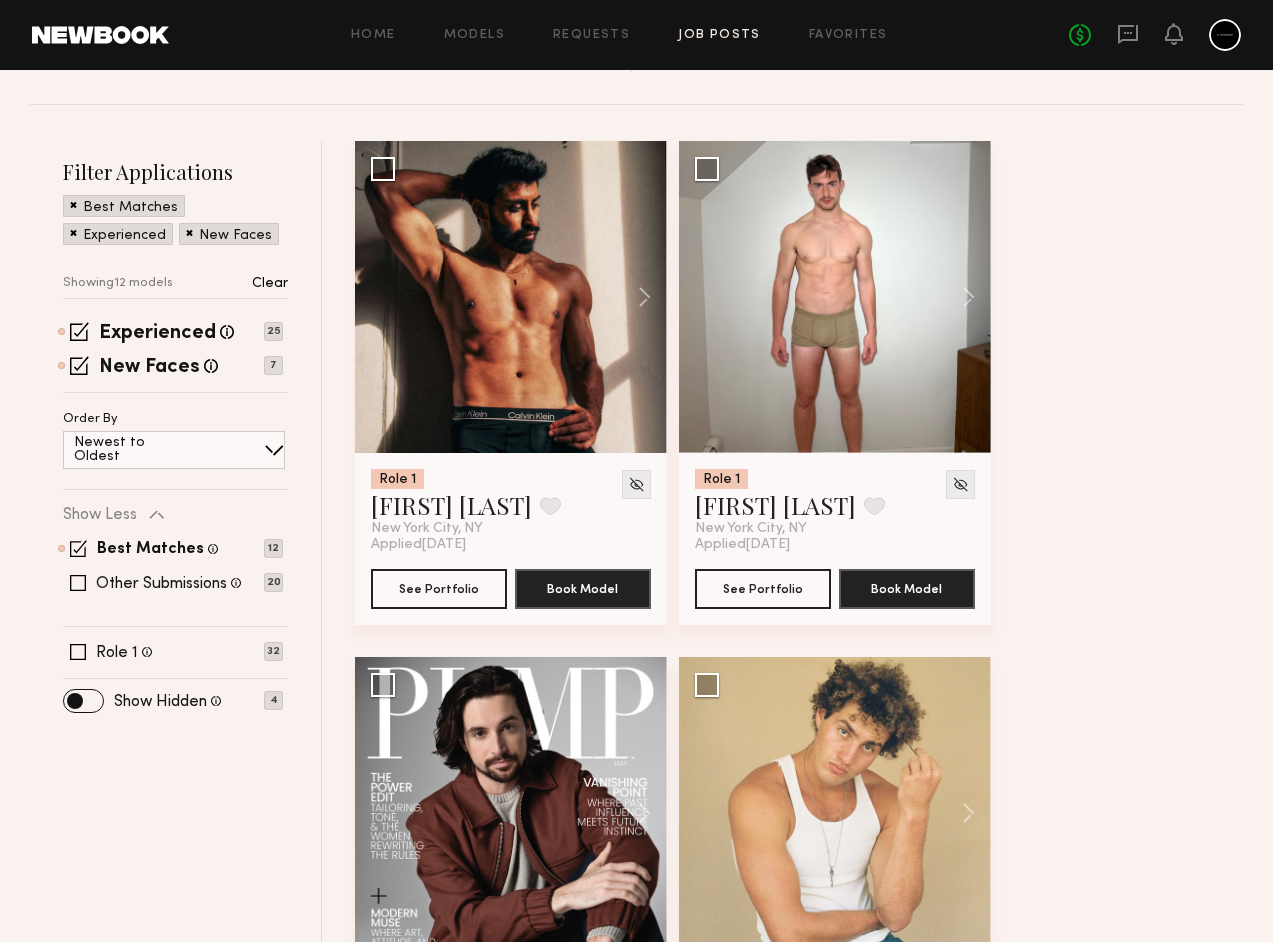 click on "Best Matches Models shown below match all requirements specified in your job post 12 Other Submissions Models shown below have applied to this job but do not match all requirements specified in your job posting 20" 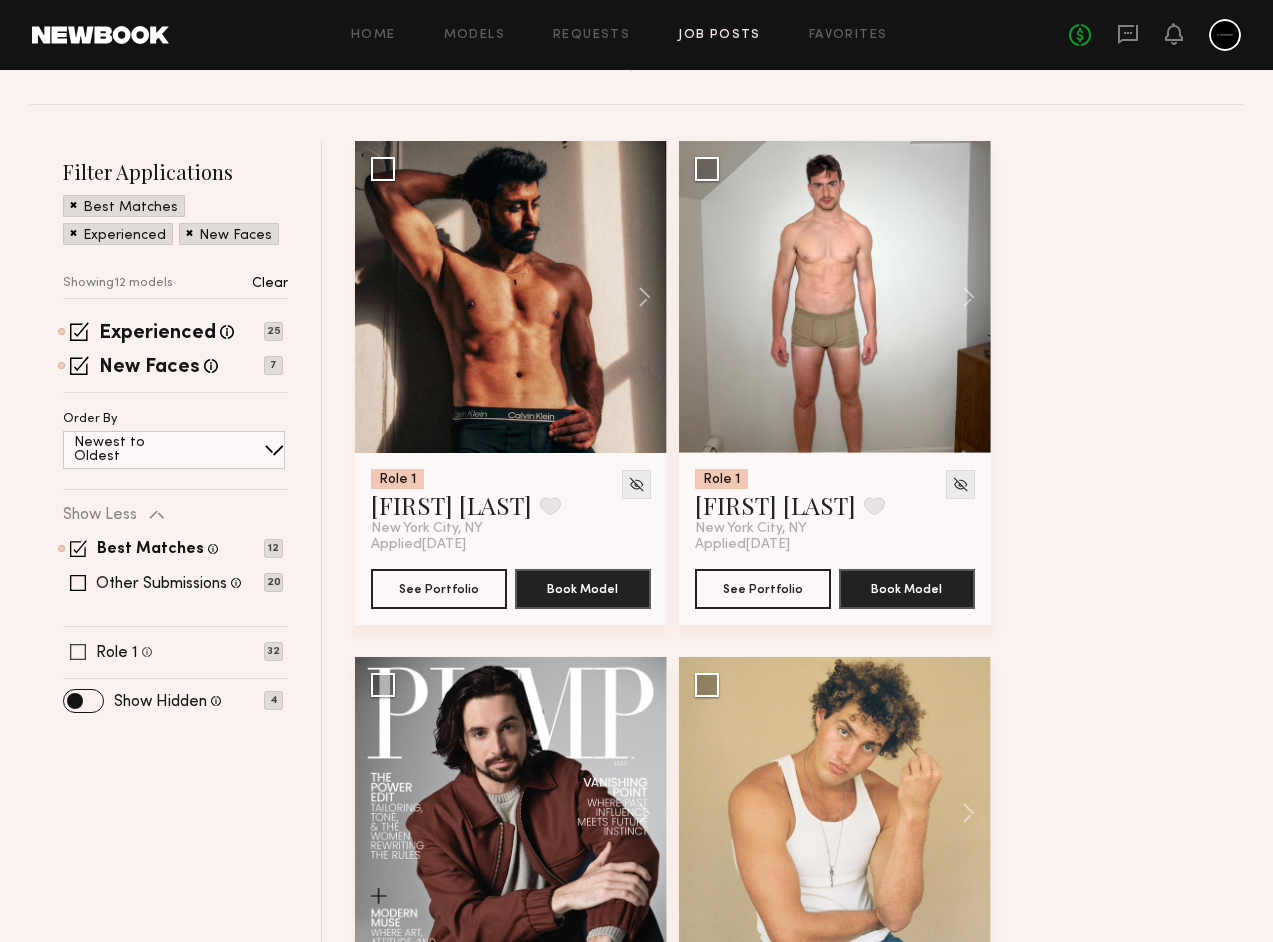 click 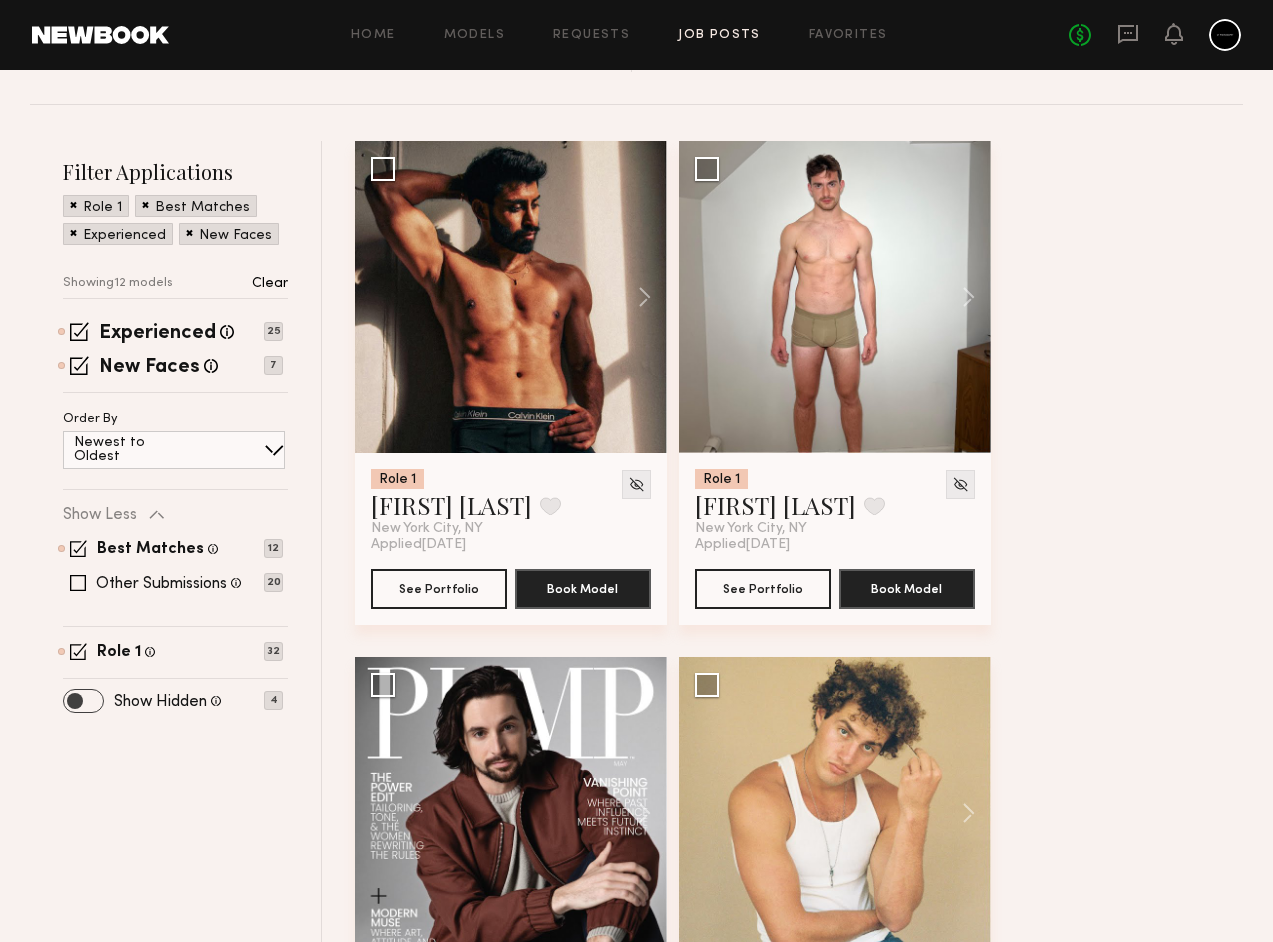 click 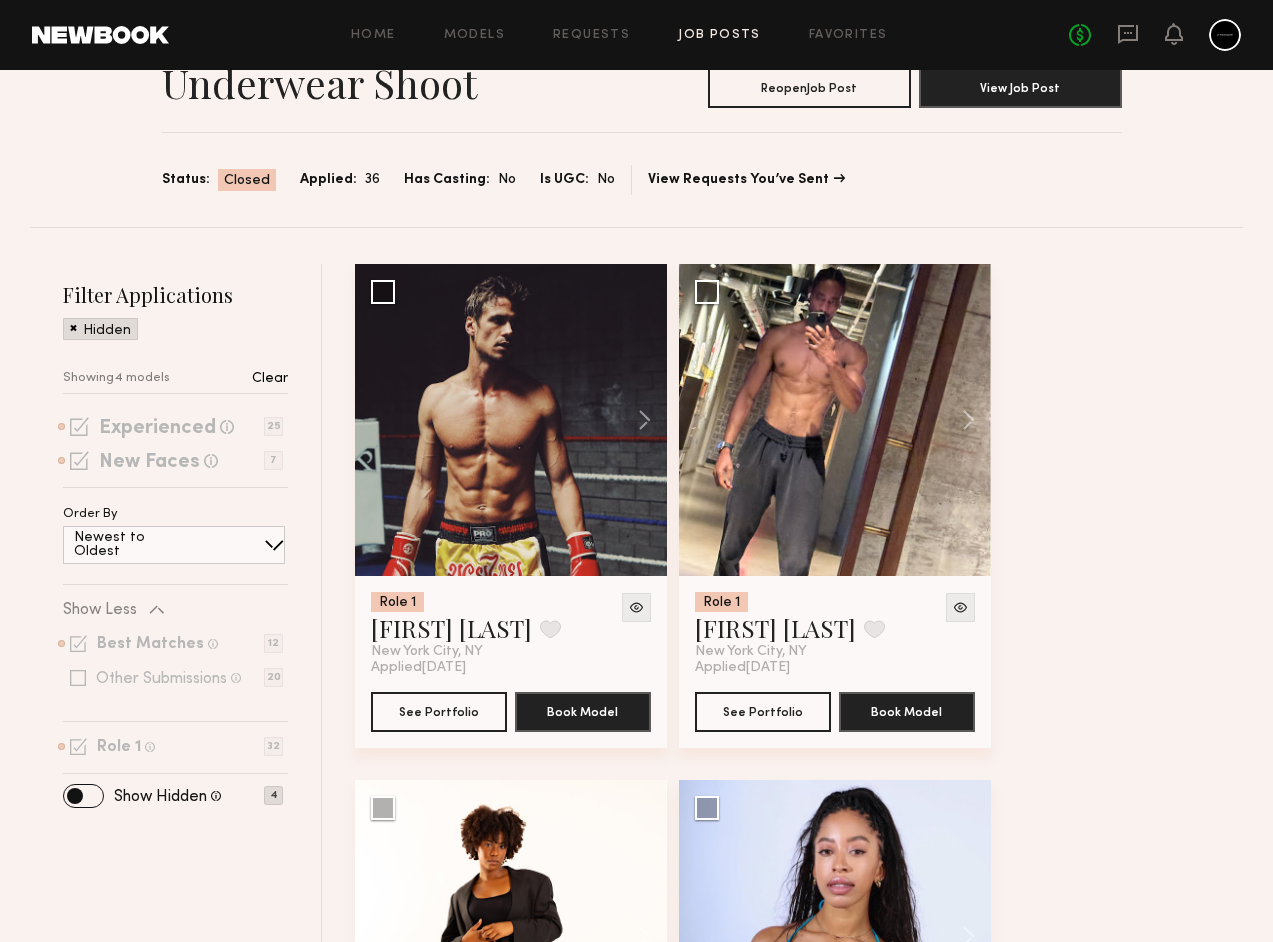 scroll, scrollTop: 95, scrollLeft: 0, axis: vertical 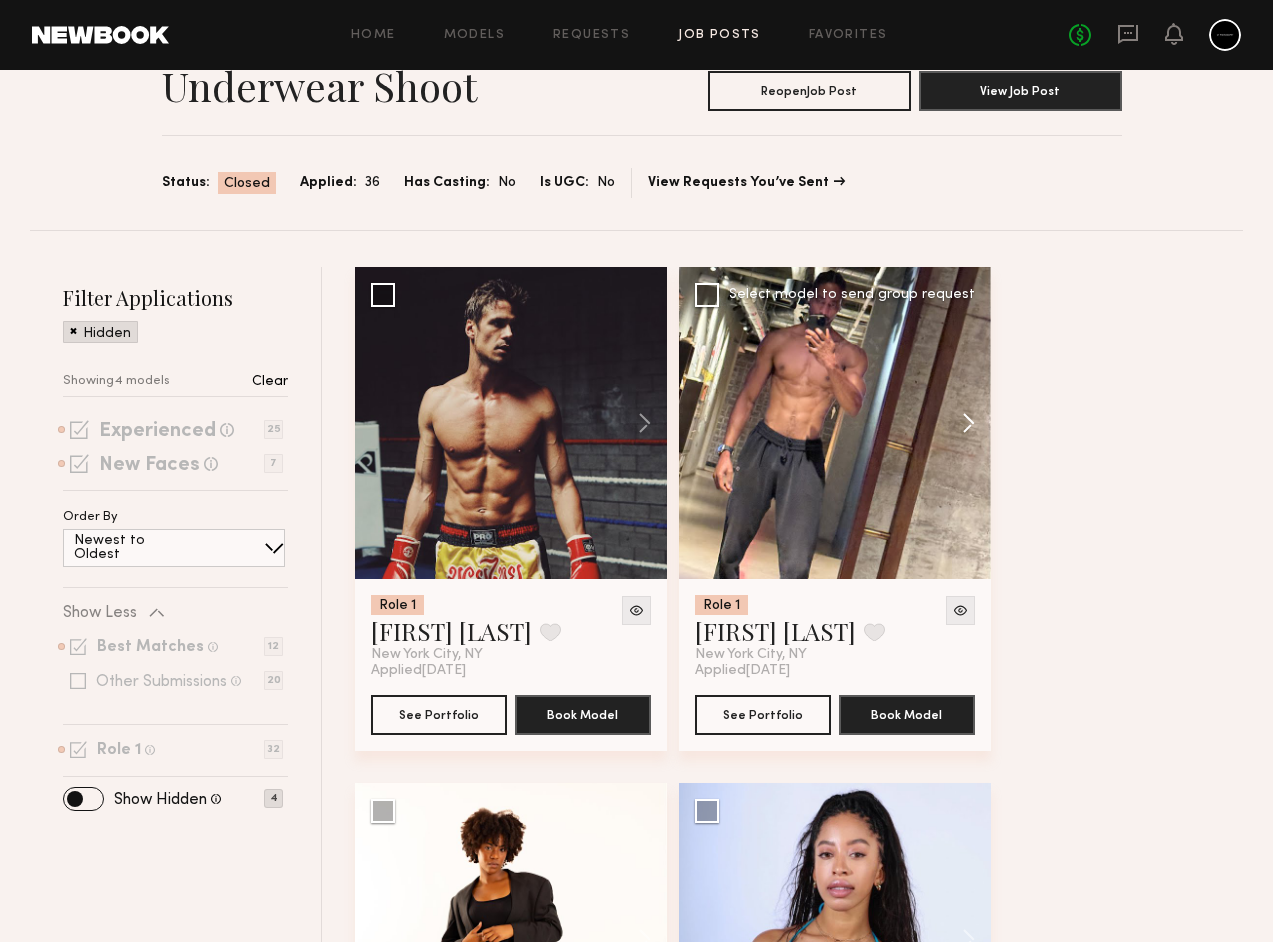 click 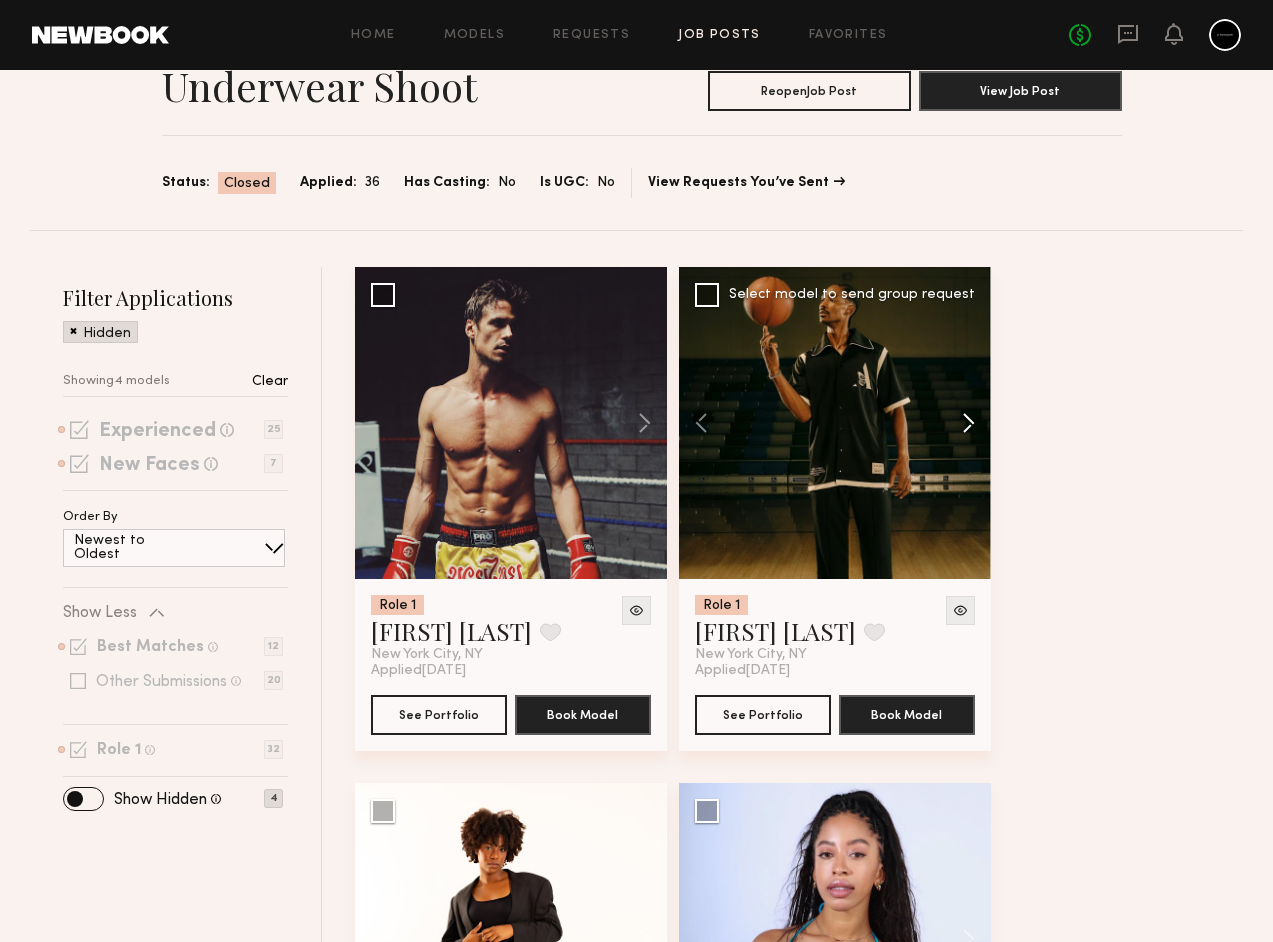 click 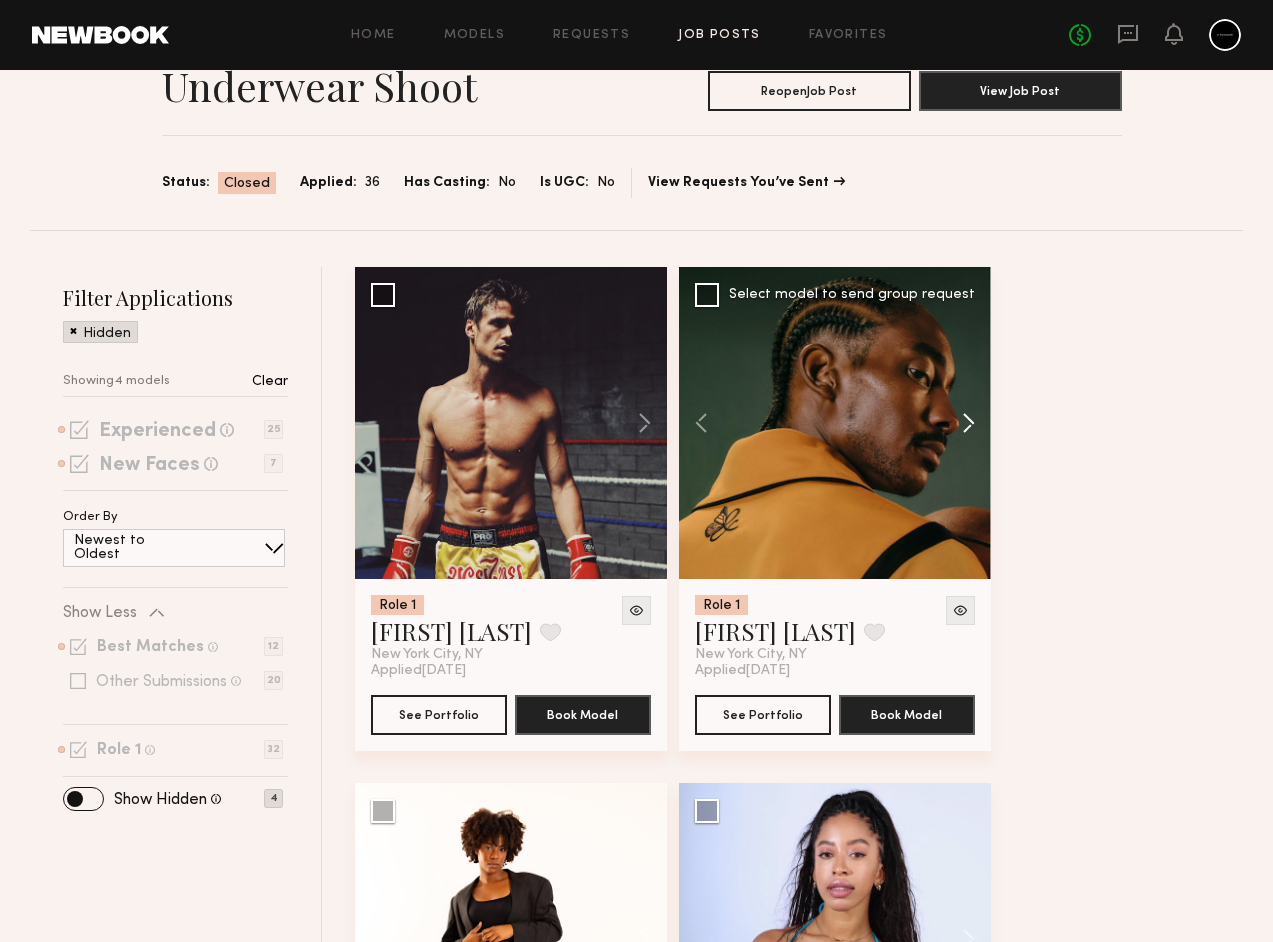 click 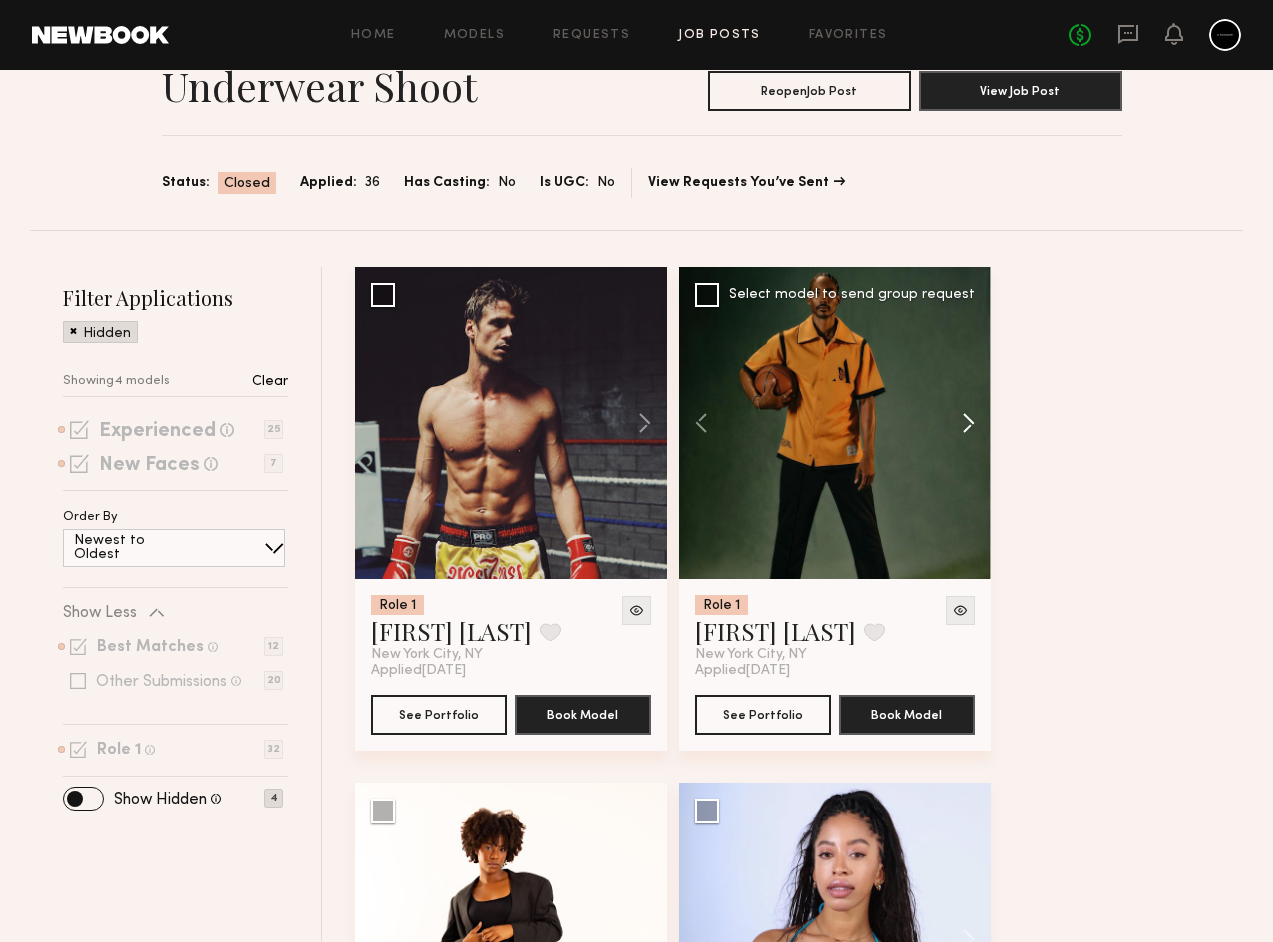 click 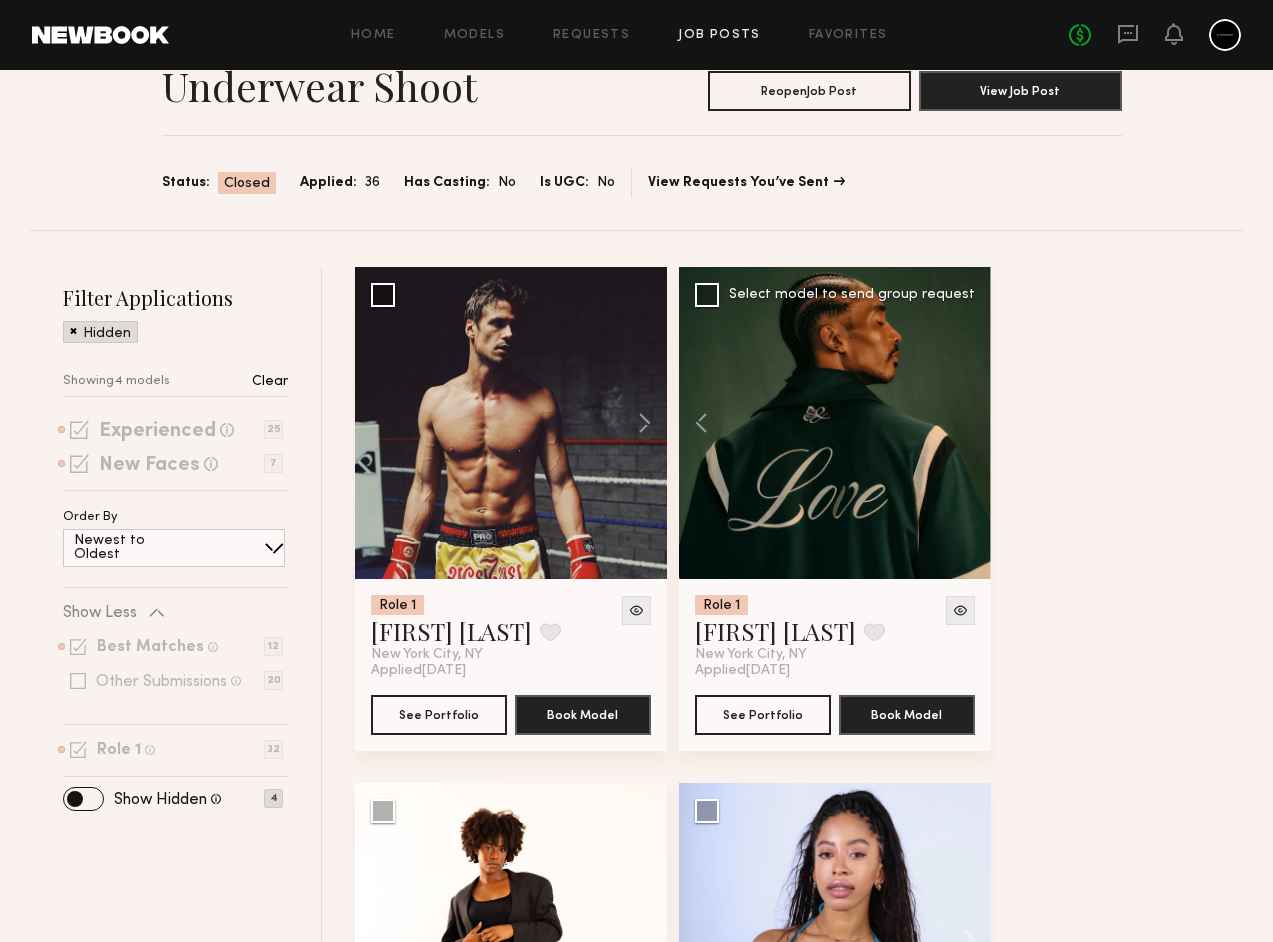 click 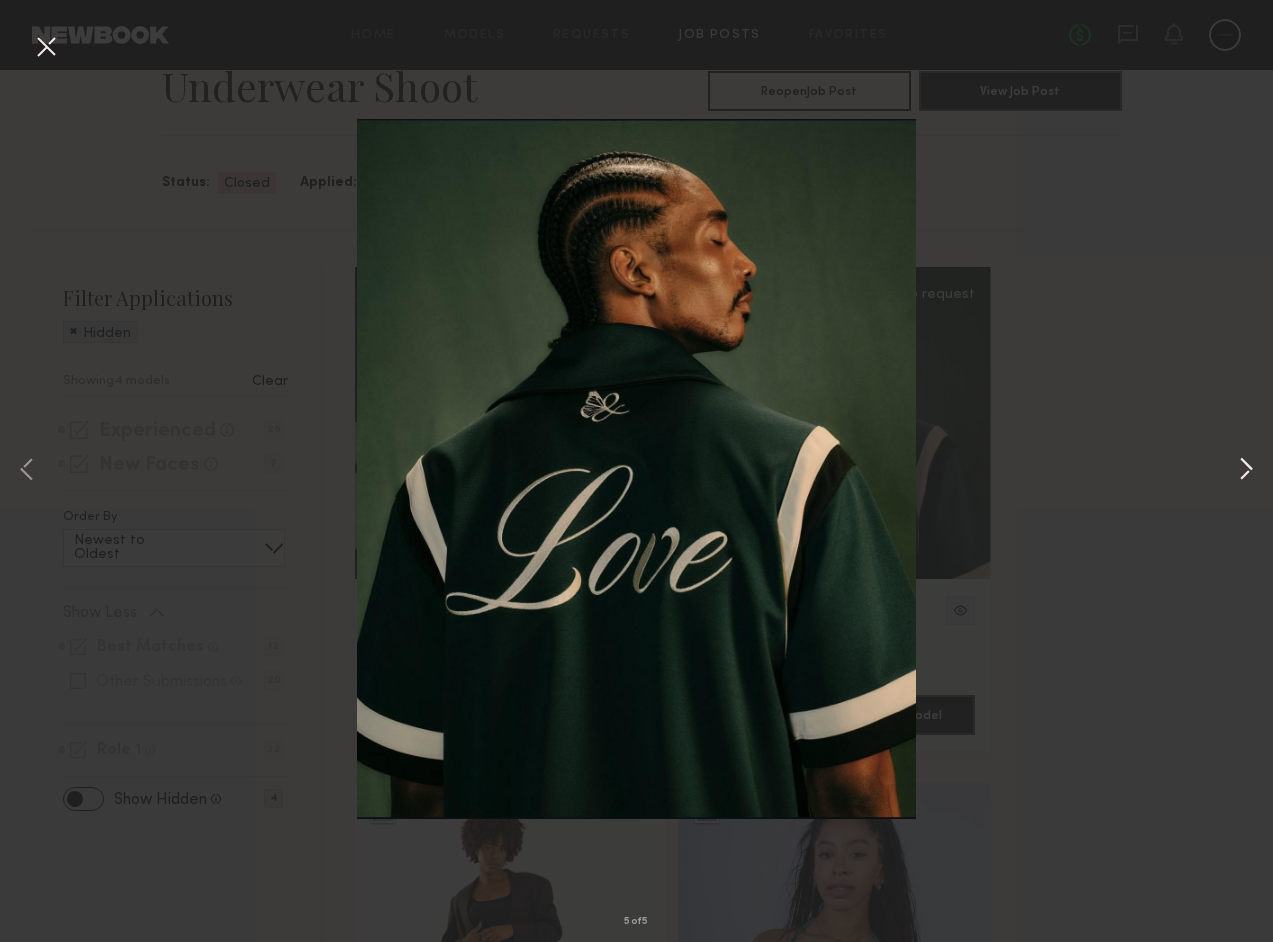 click at bounding box center (1246, 471) 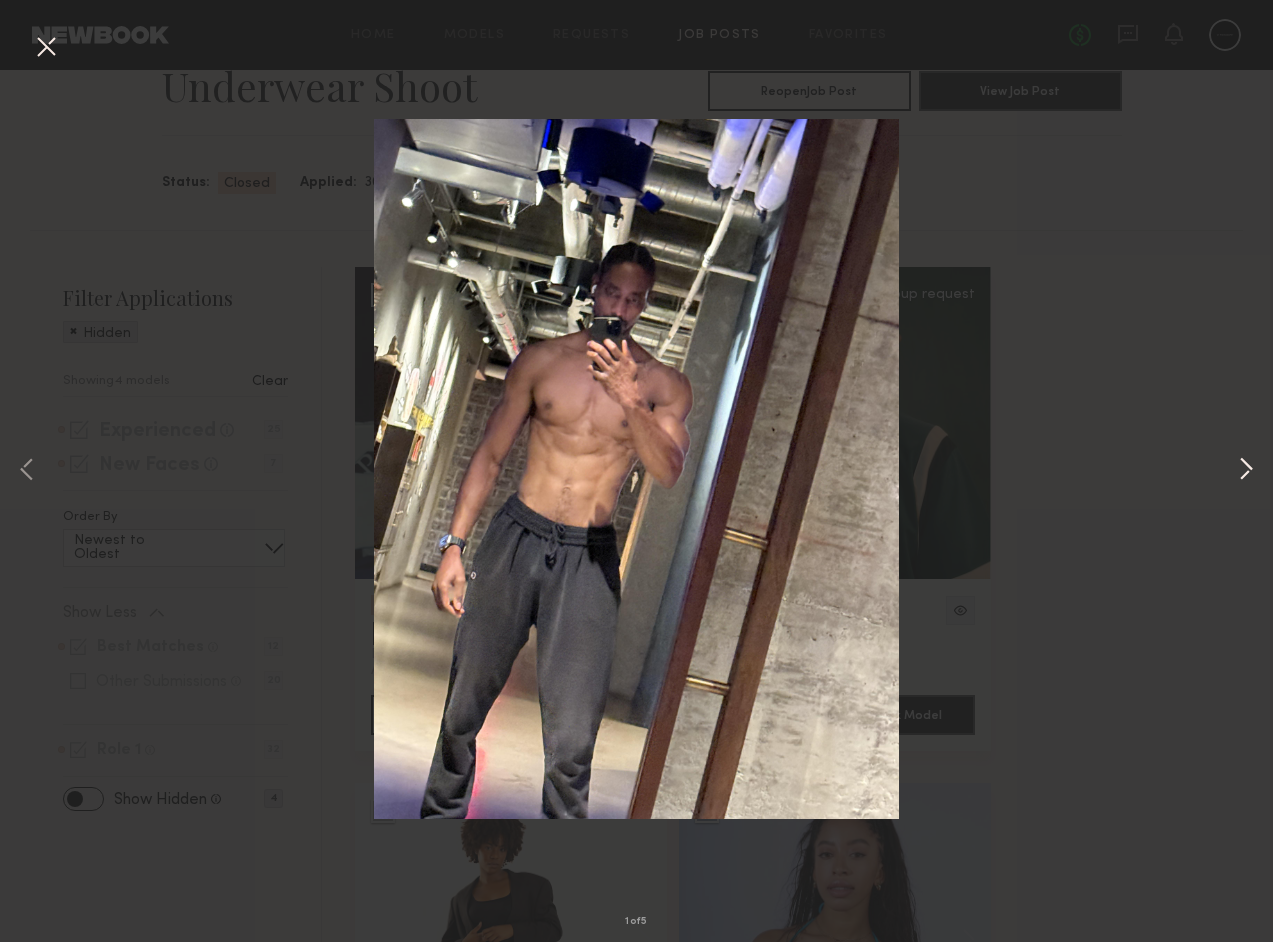 click at bounding box center (1246, 471) 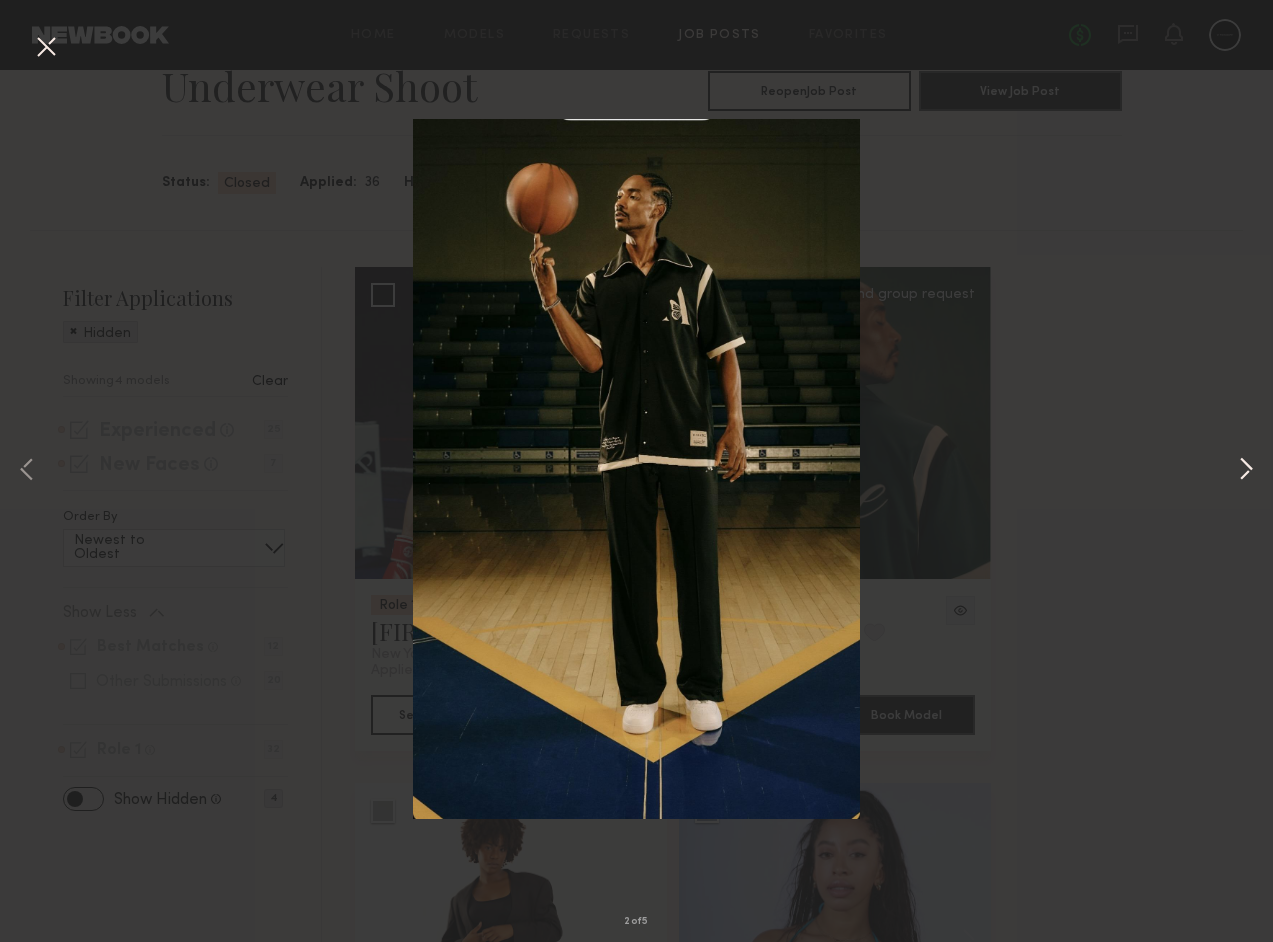 click at bounding box center [1246, 471] 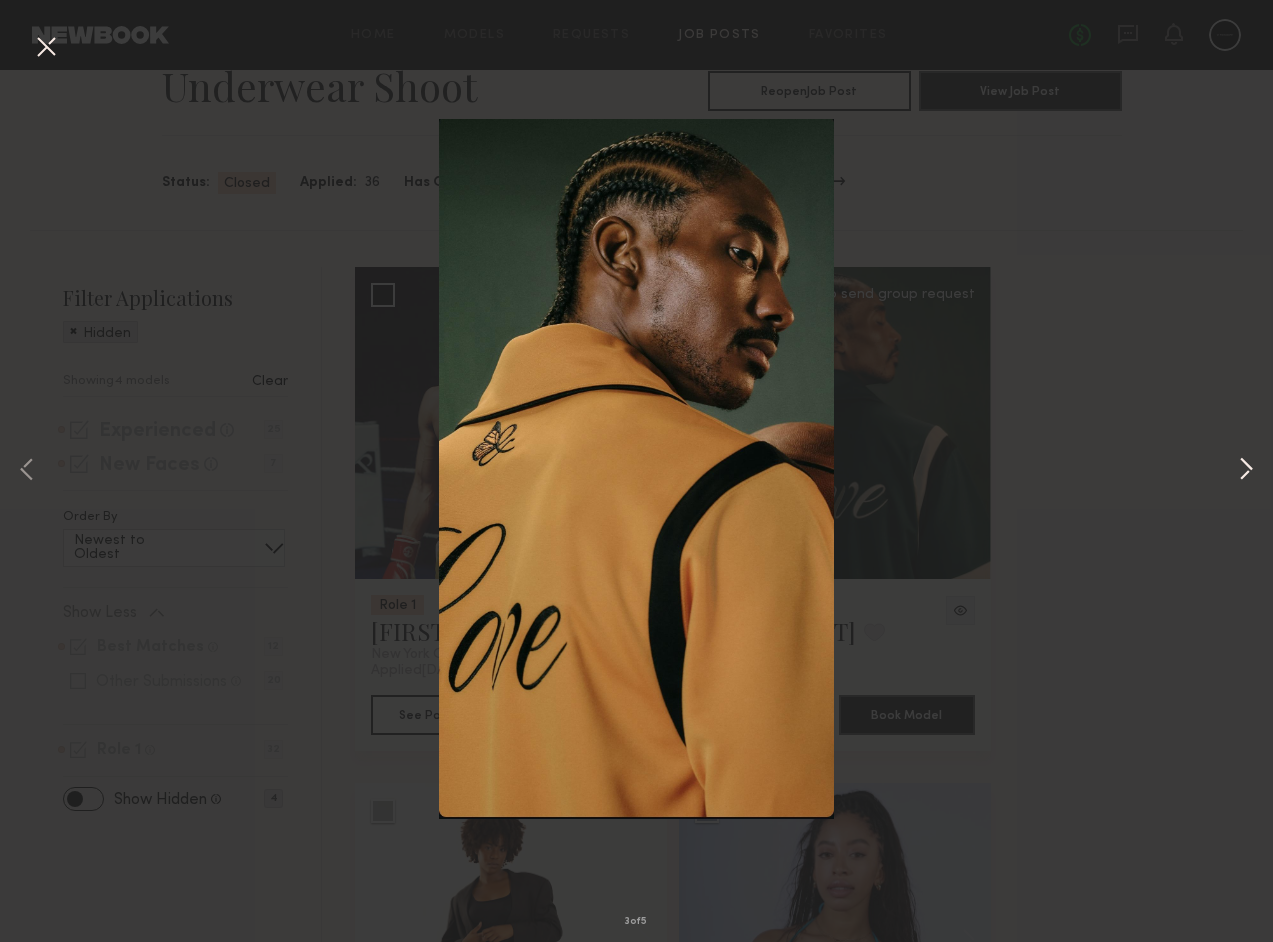 click at bounding box center [1246, 471] 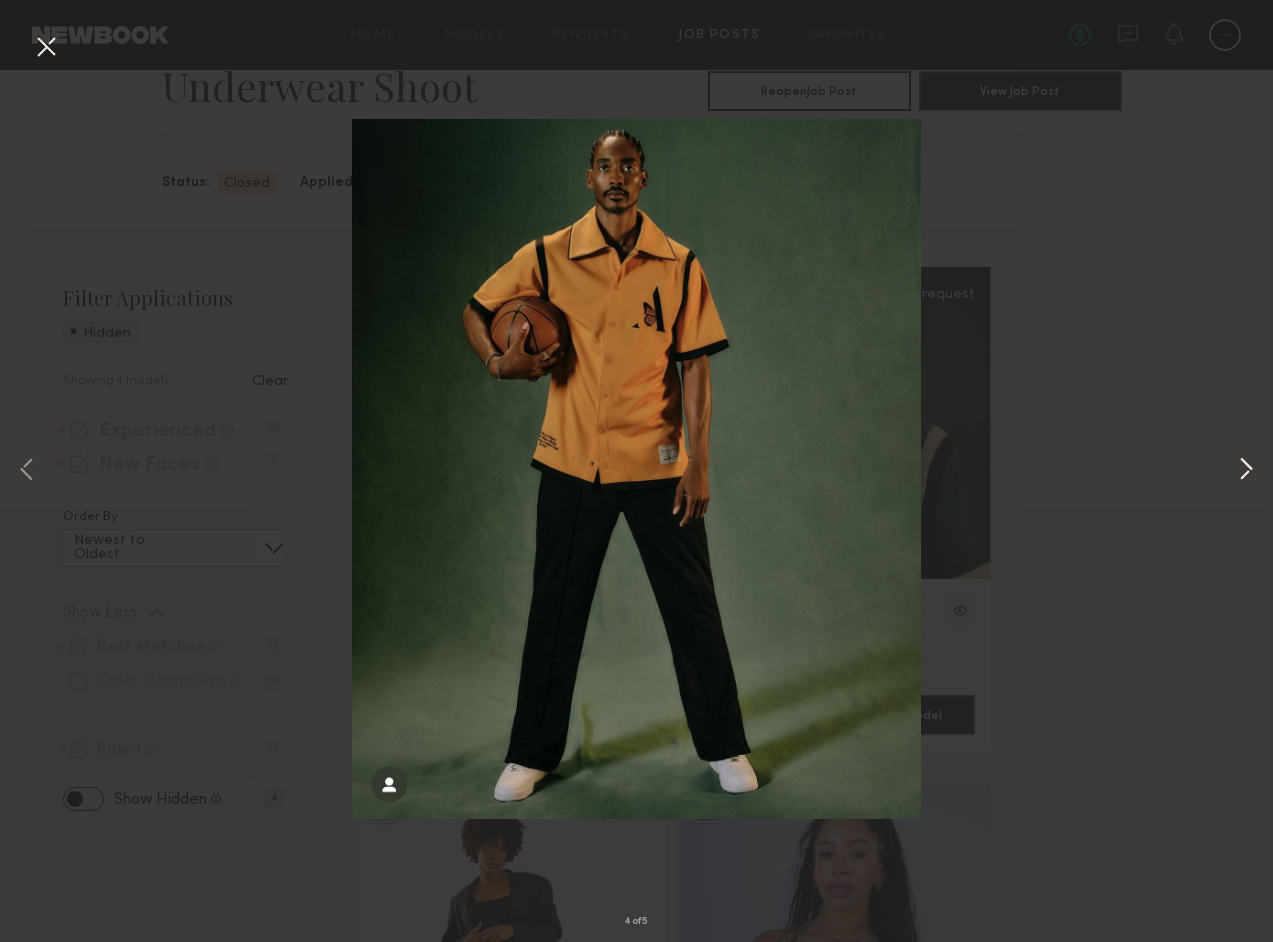 click at bounding box center [1246, 471] 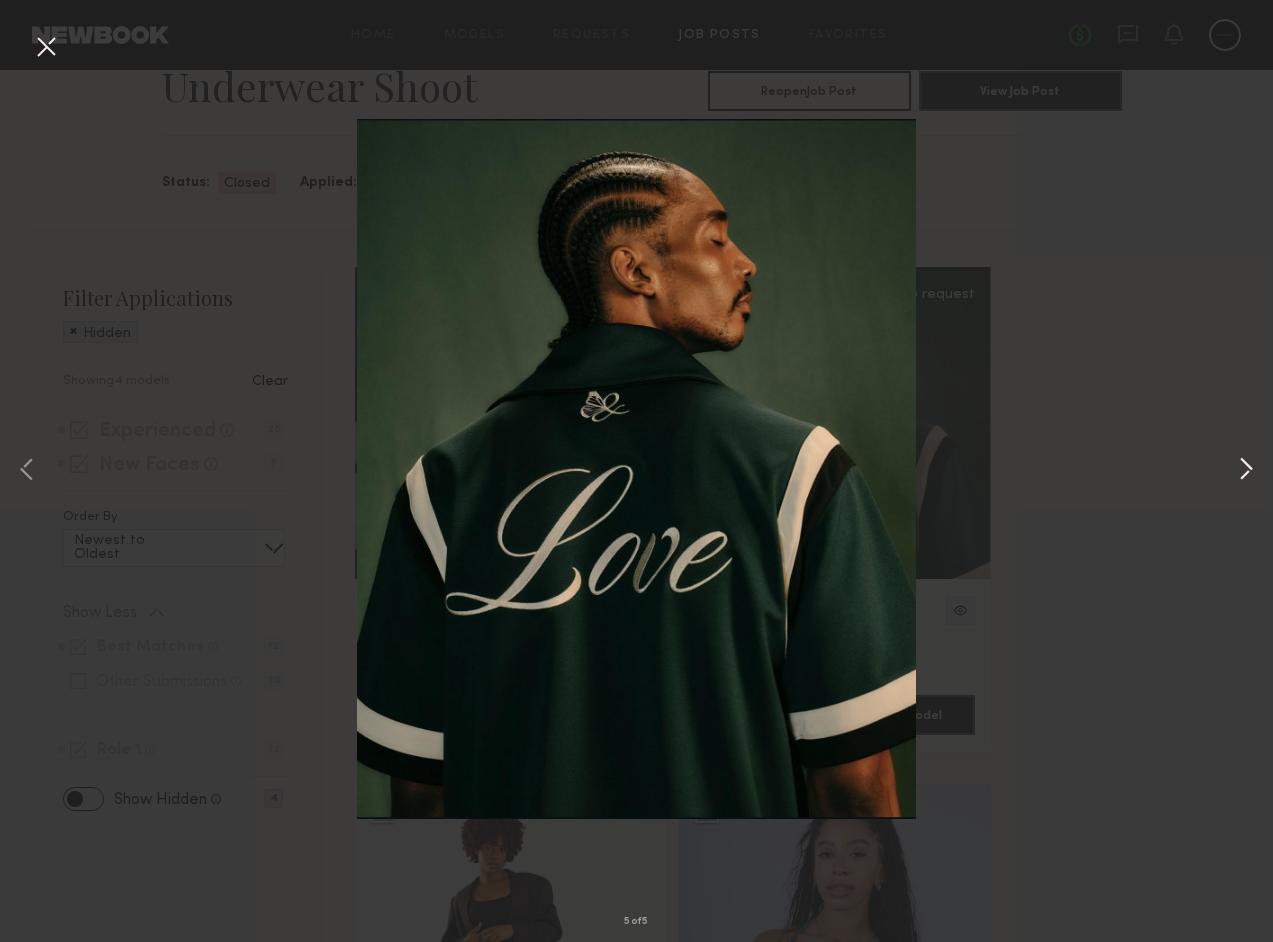 click at bounding box center [1246, 471] 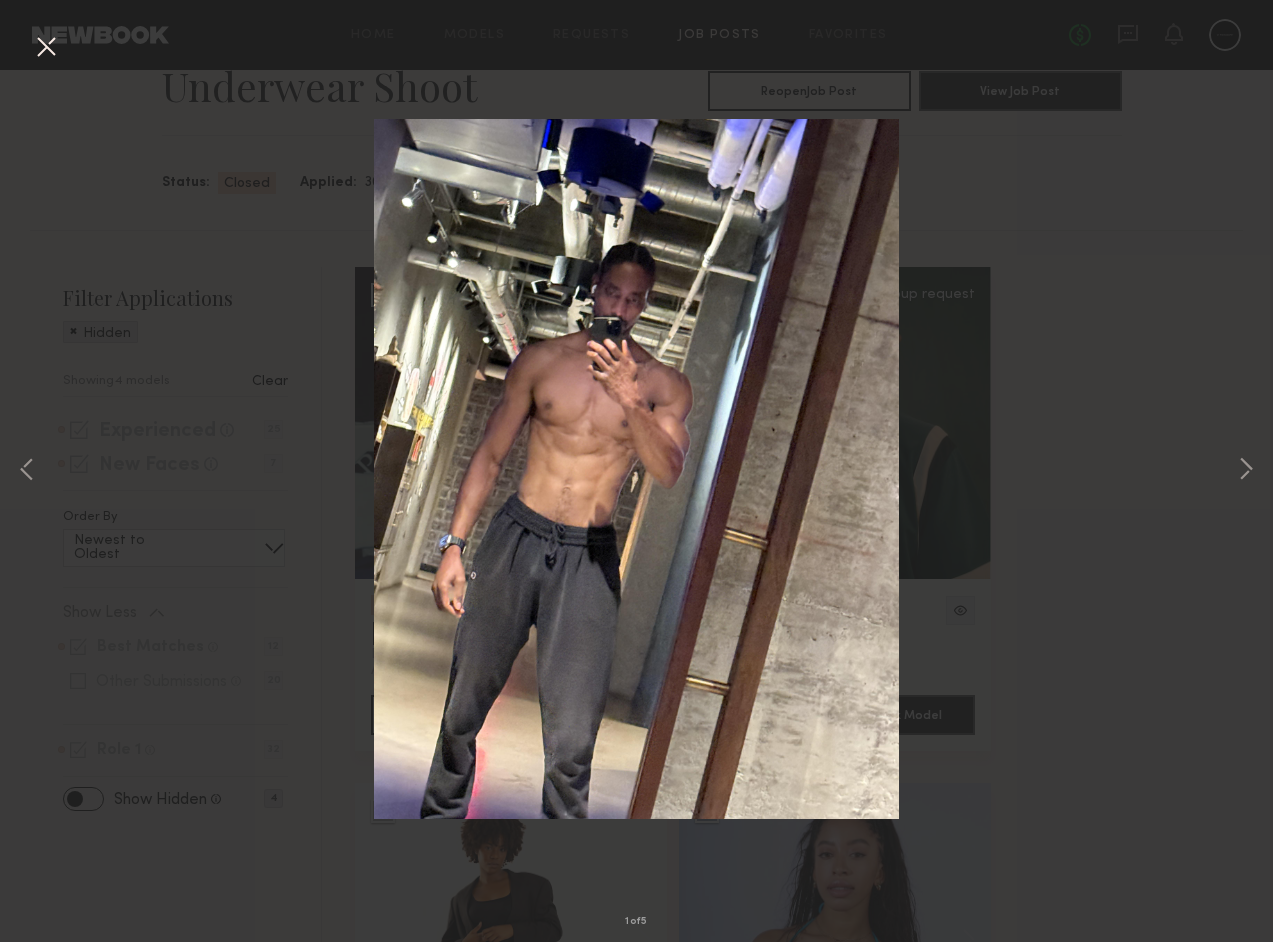 click on "1  of  5" at bounding box center (636, 471) 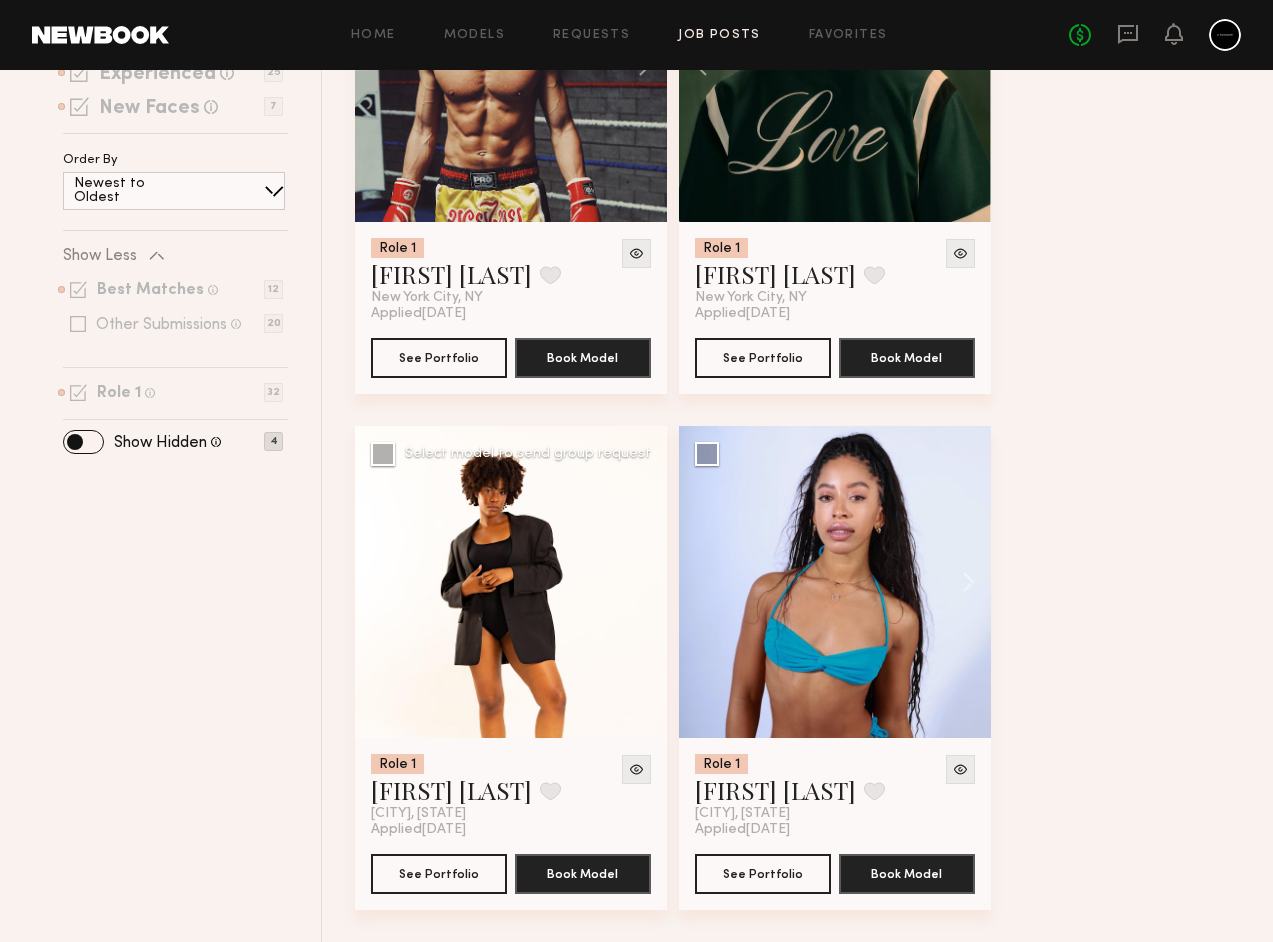scroll, scrollTop: 452, scrollLeft: 0, axis: vertical 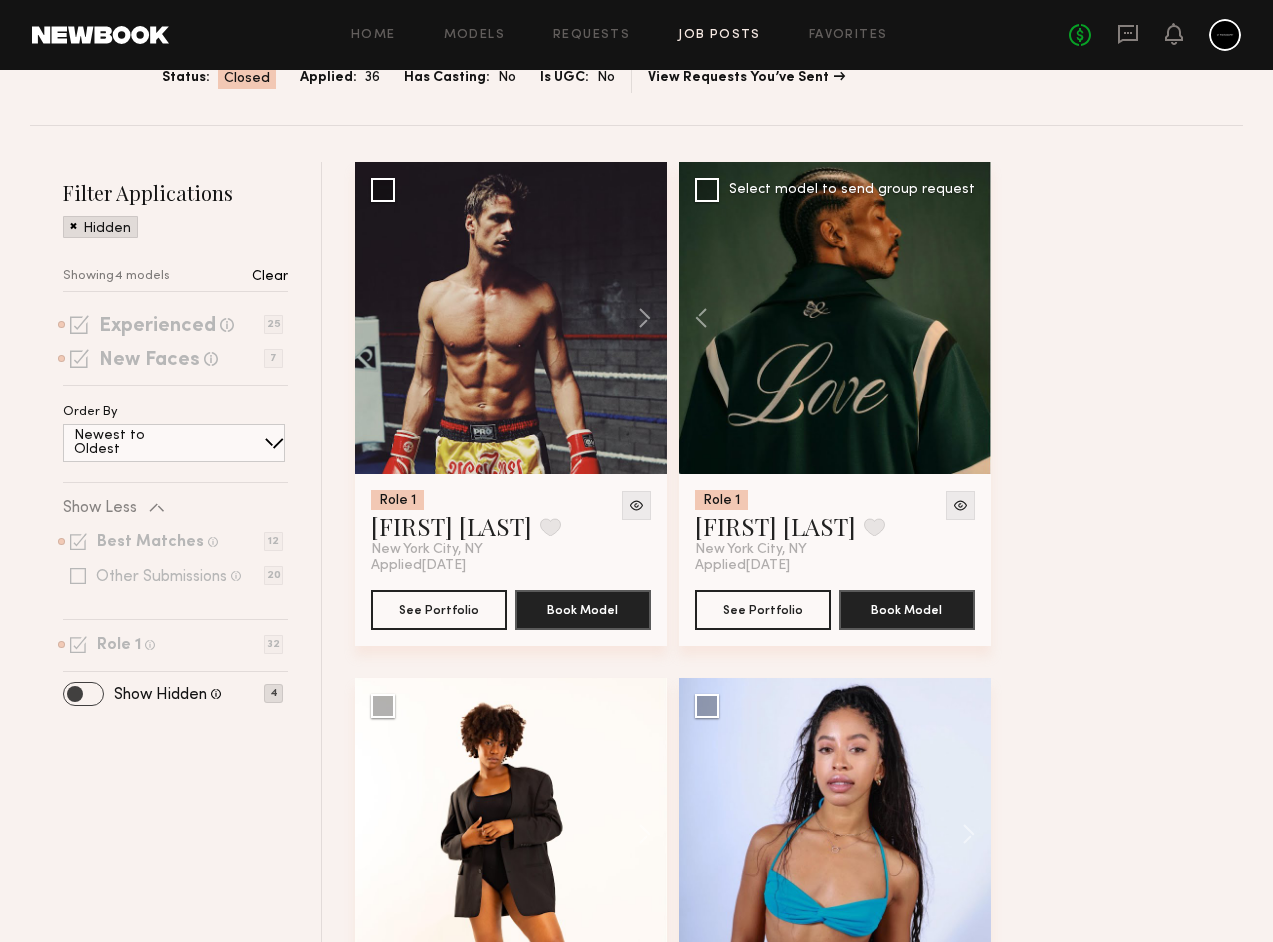 click 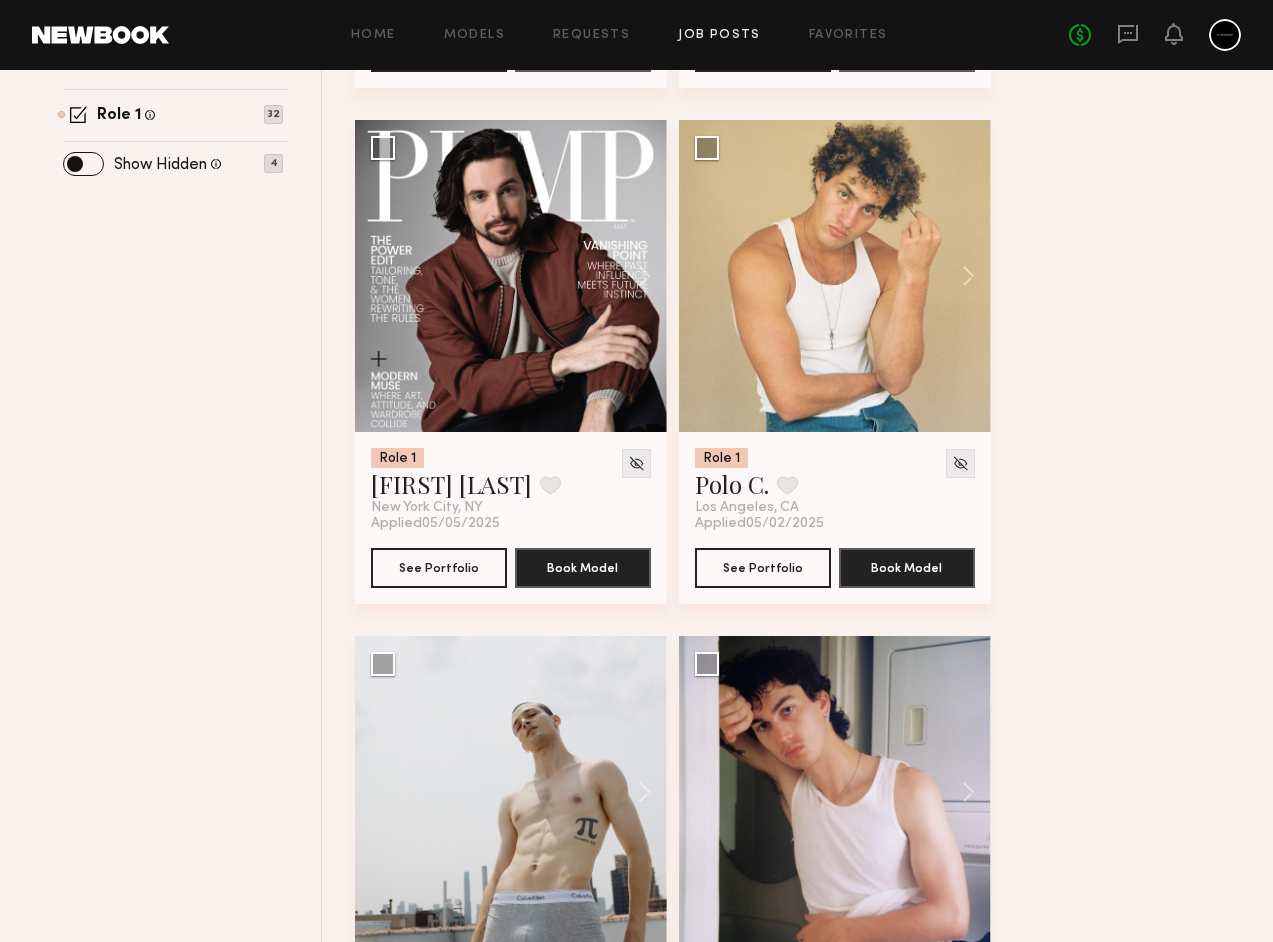 scroll, scrollTop: 766, scrollLeft: 0, axis: vertical 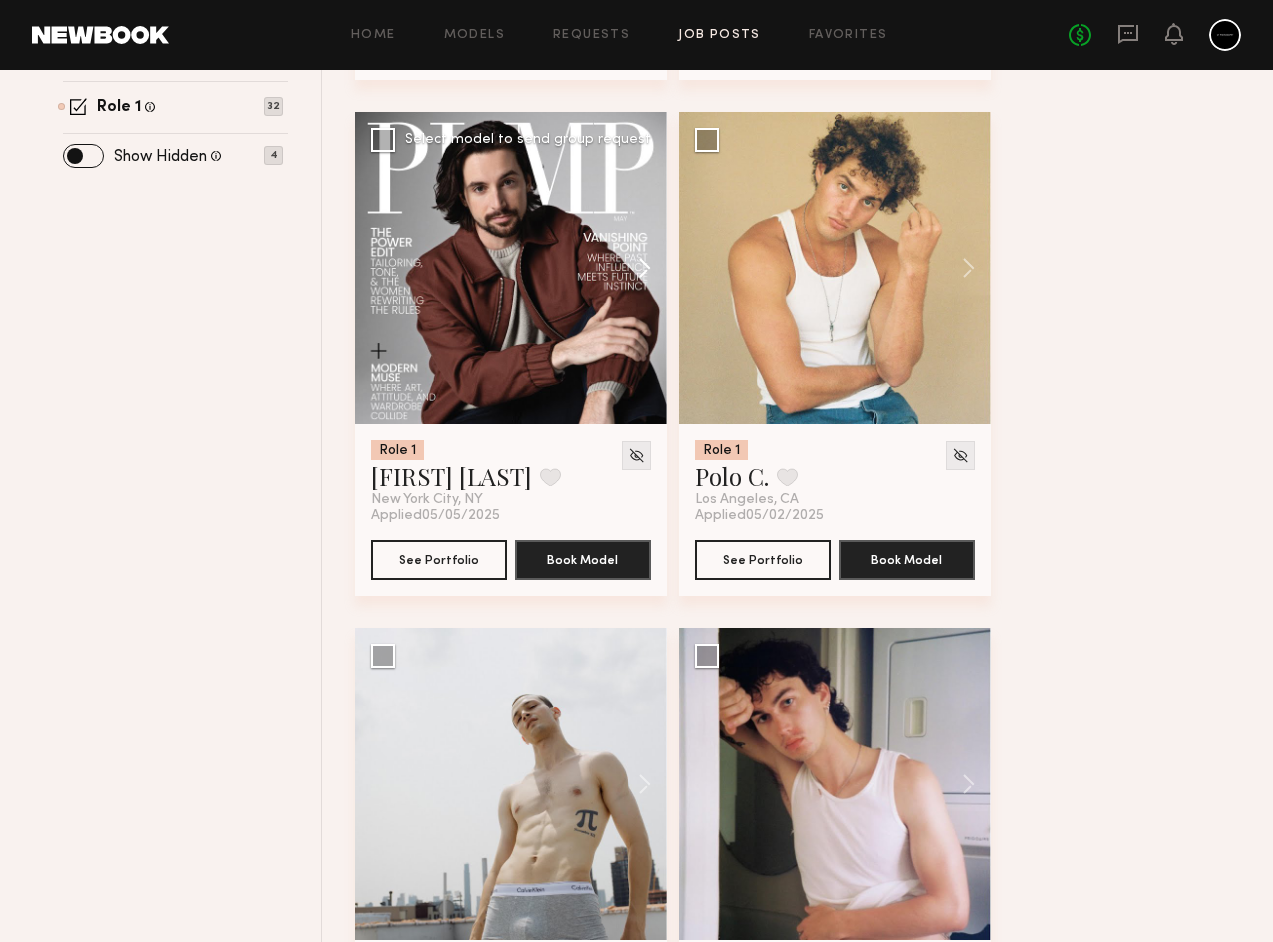 click 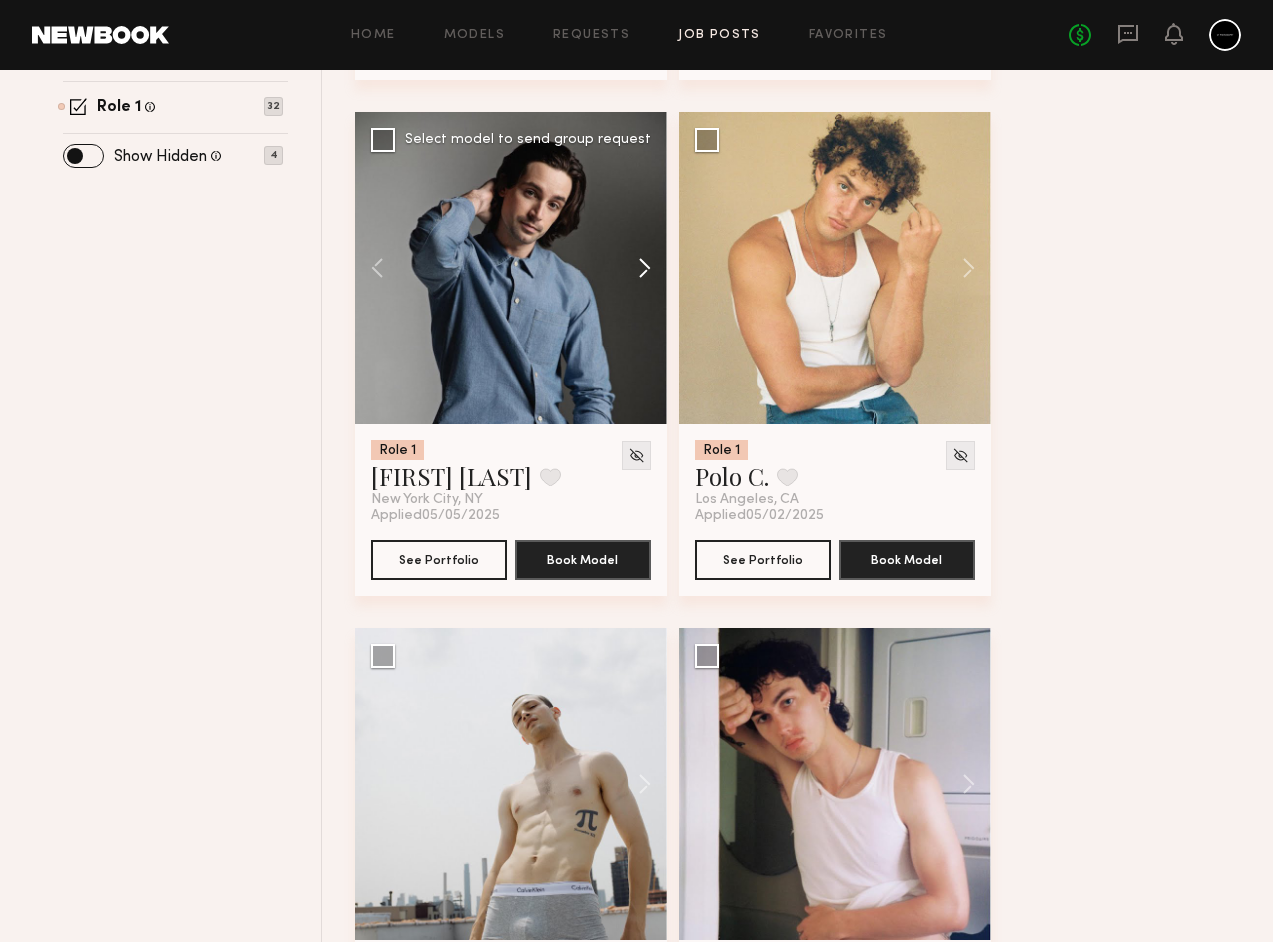 click 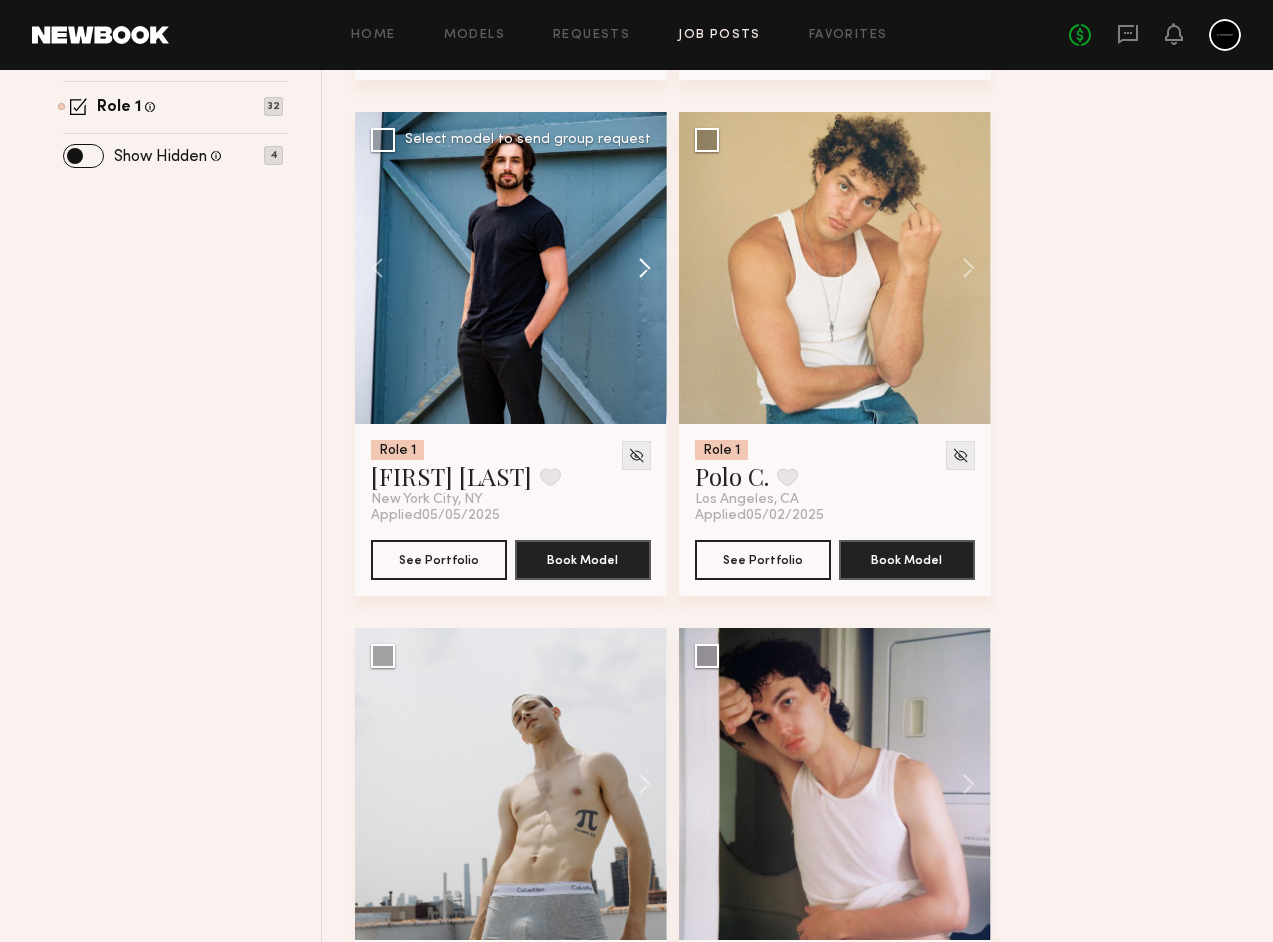 click 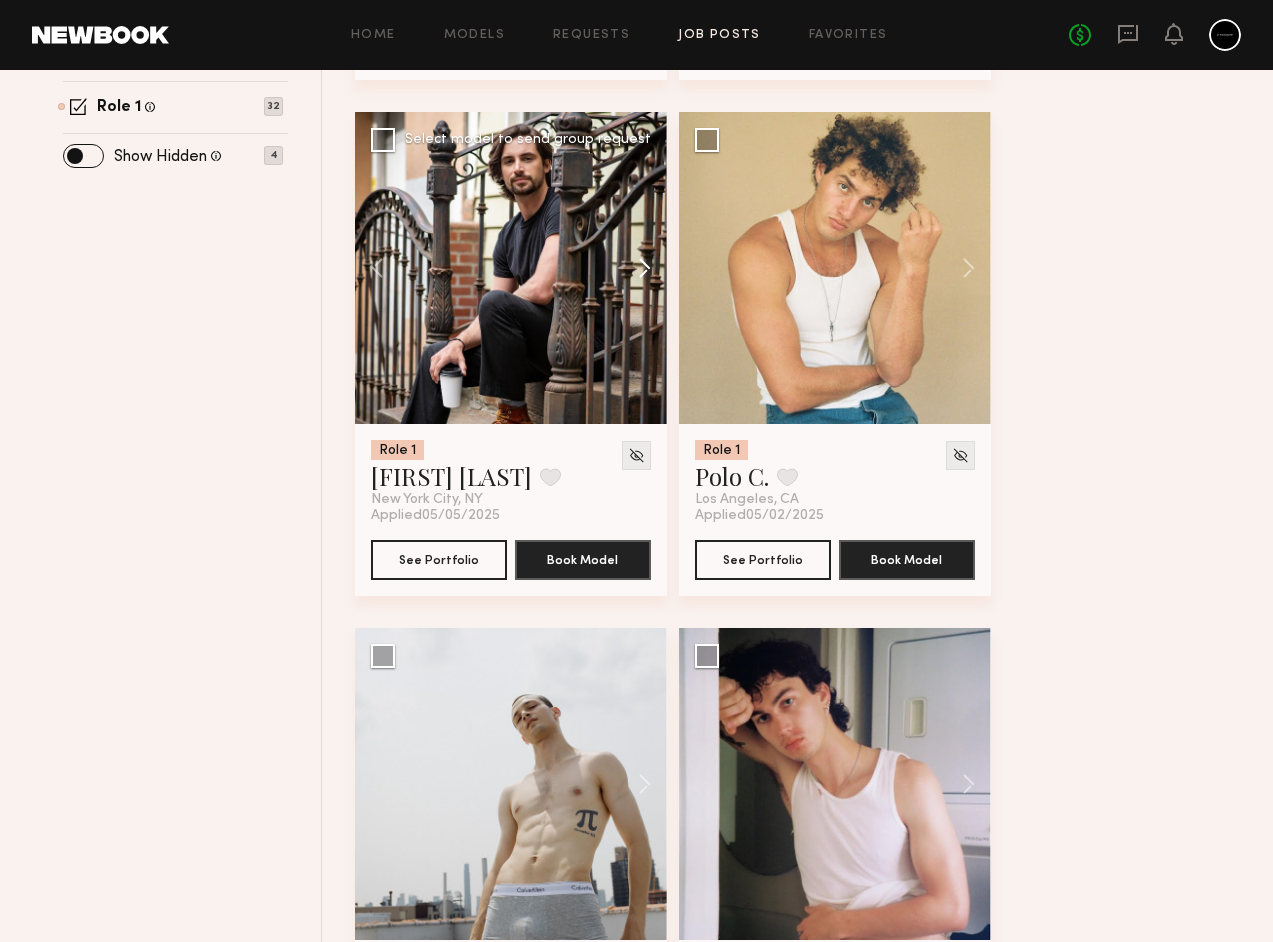 click 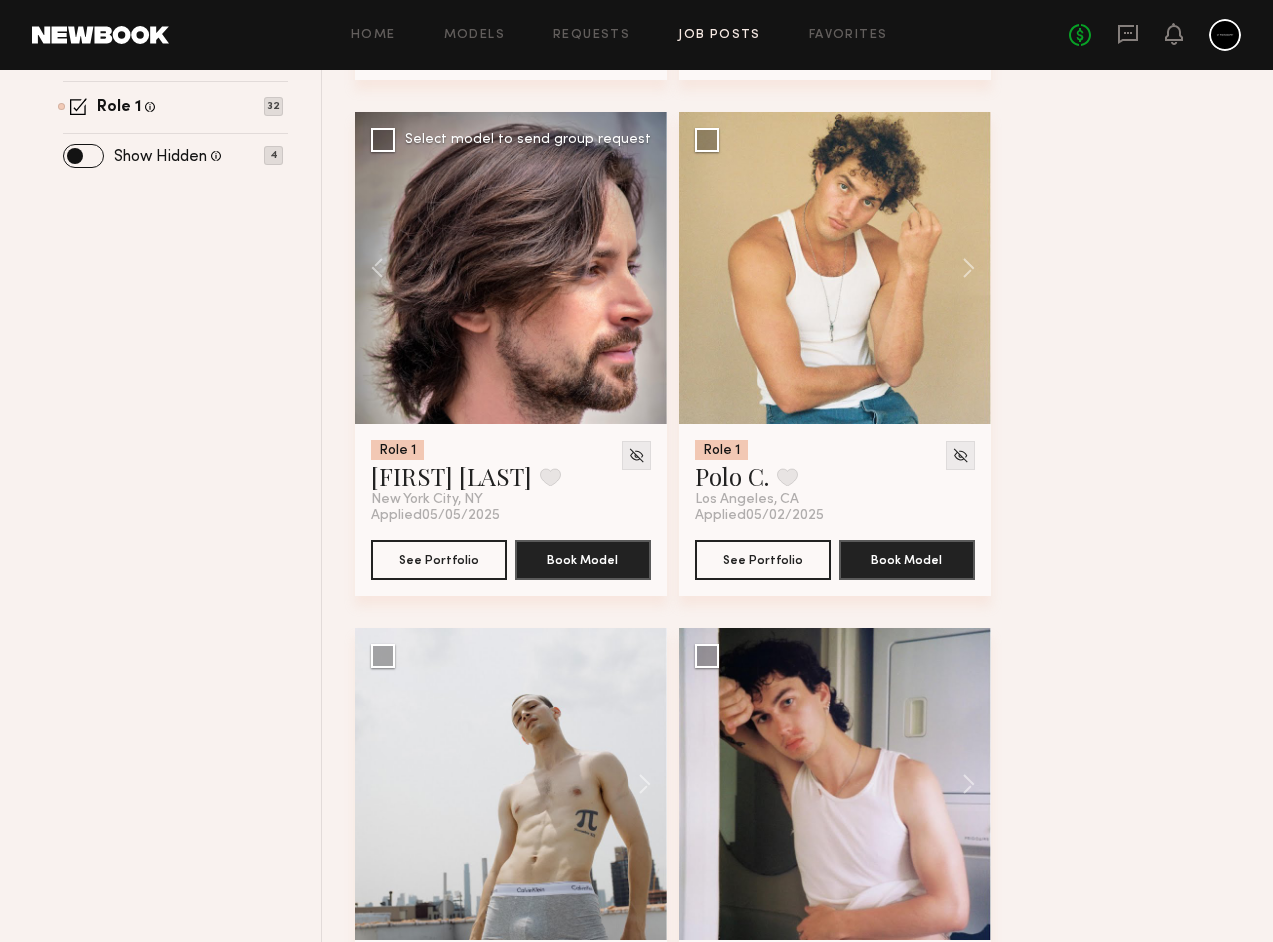click 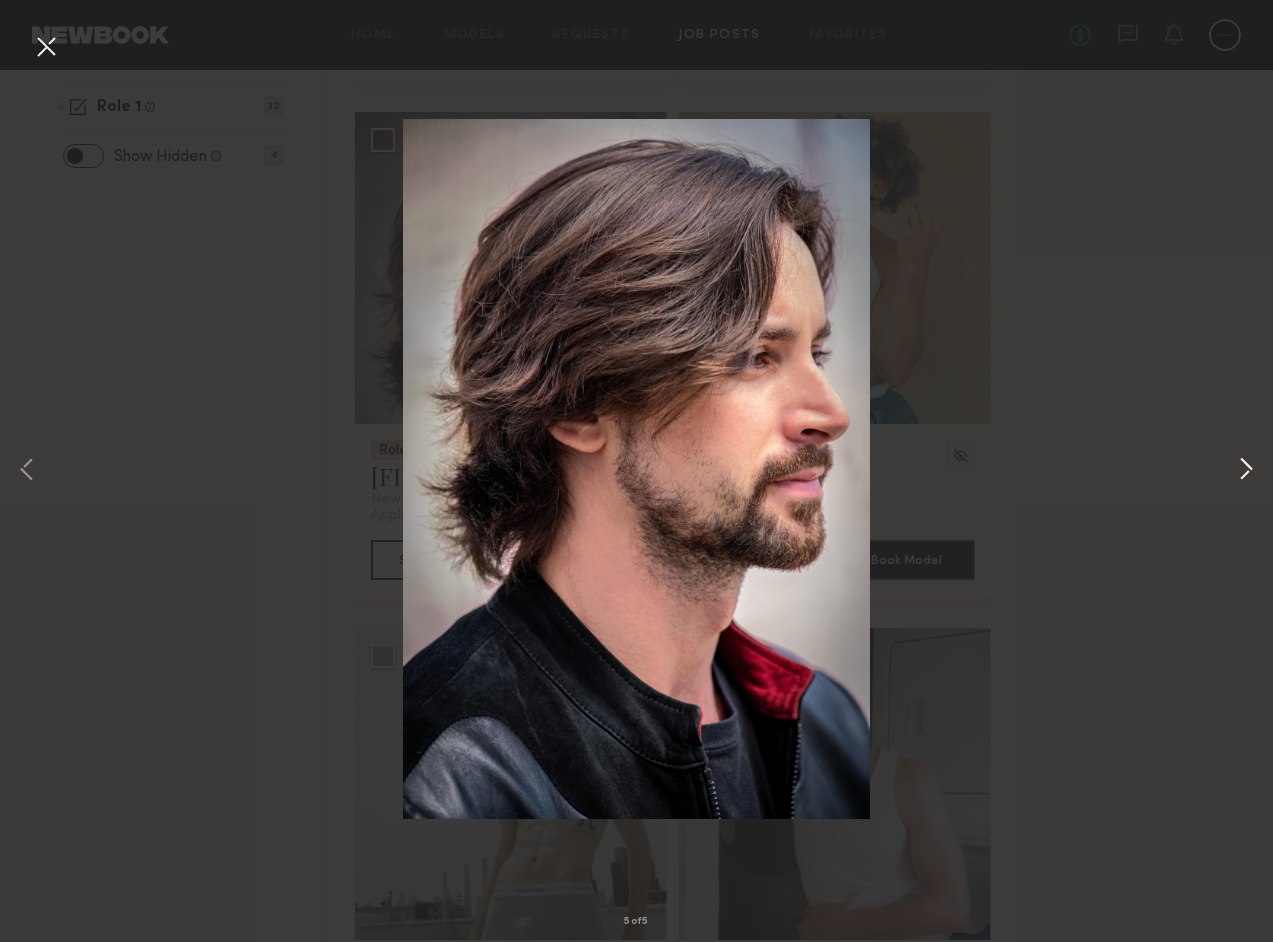 click at bounding box center (1246, 471) 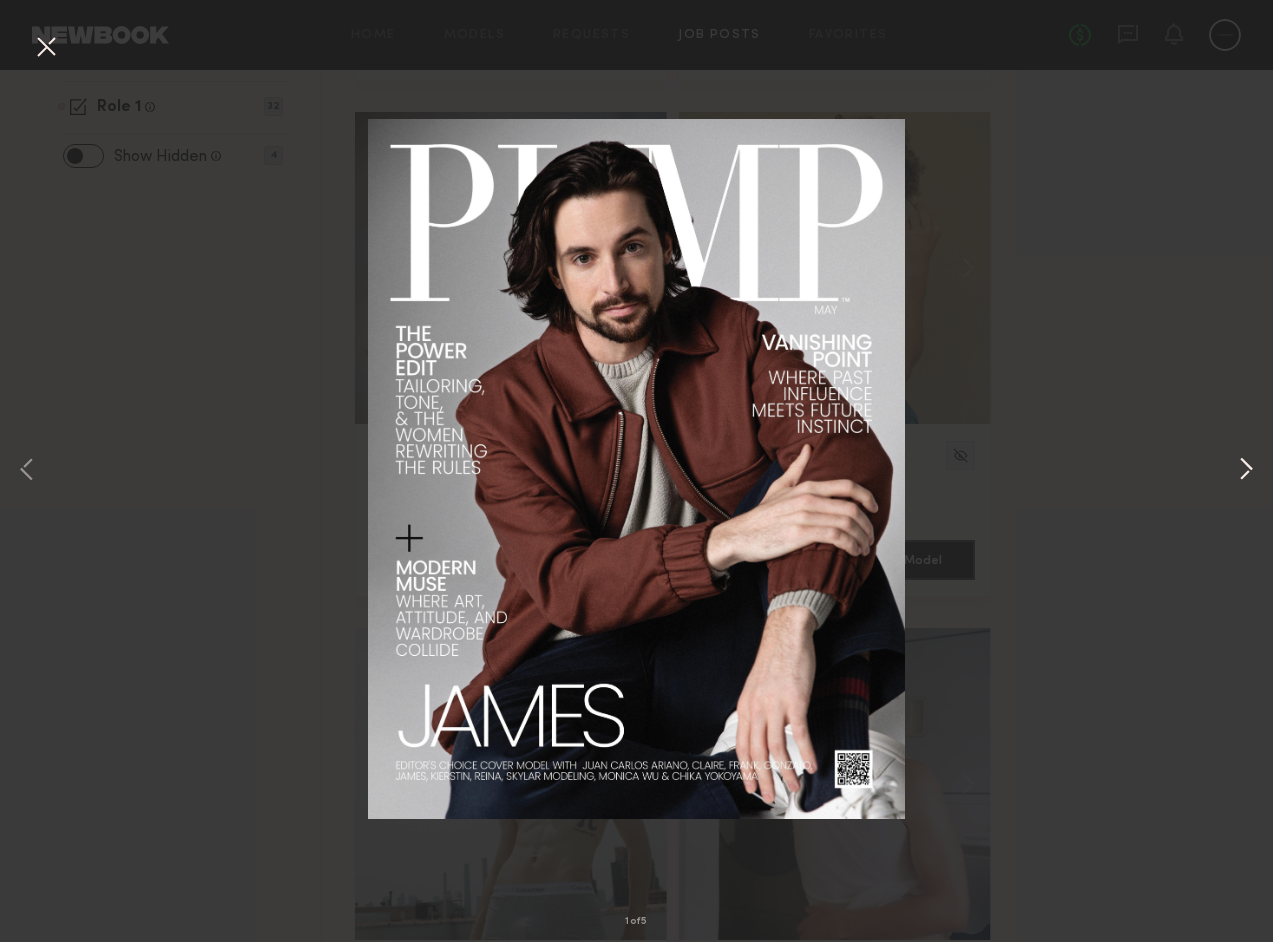click at bounding box center (1246, 471) 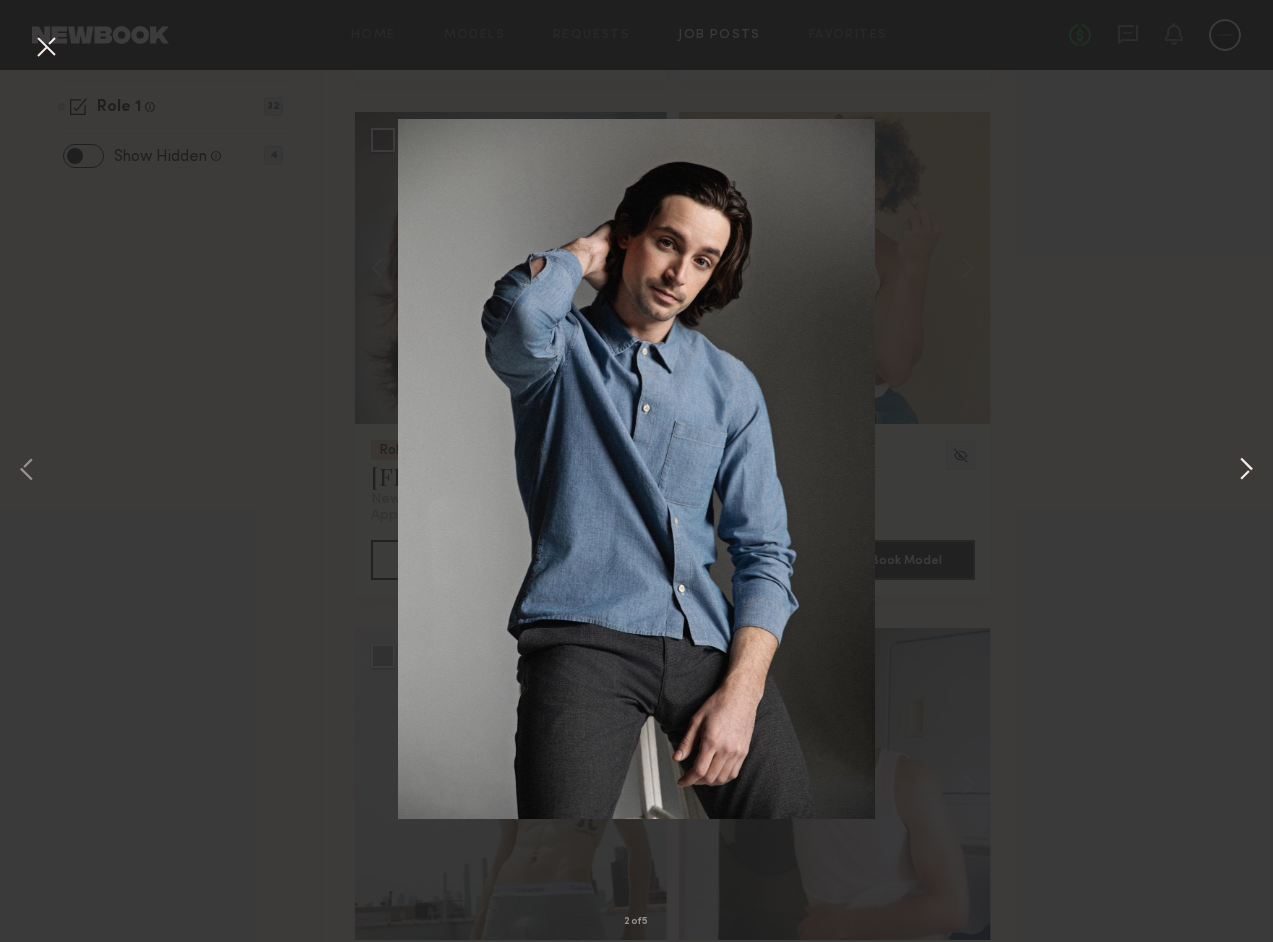click at bounding box center (1246, 471) 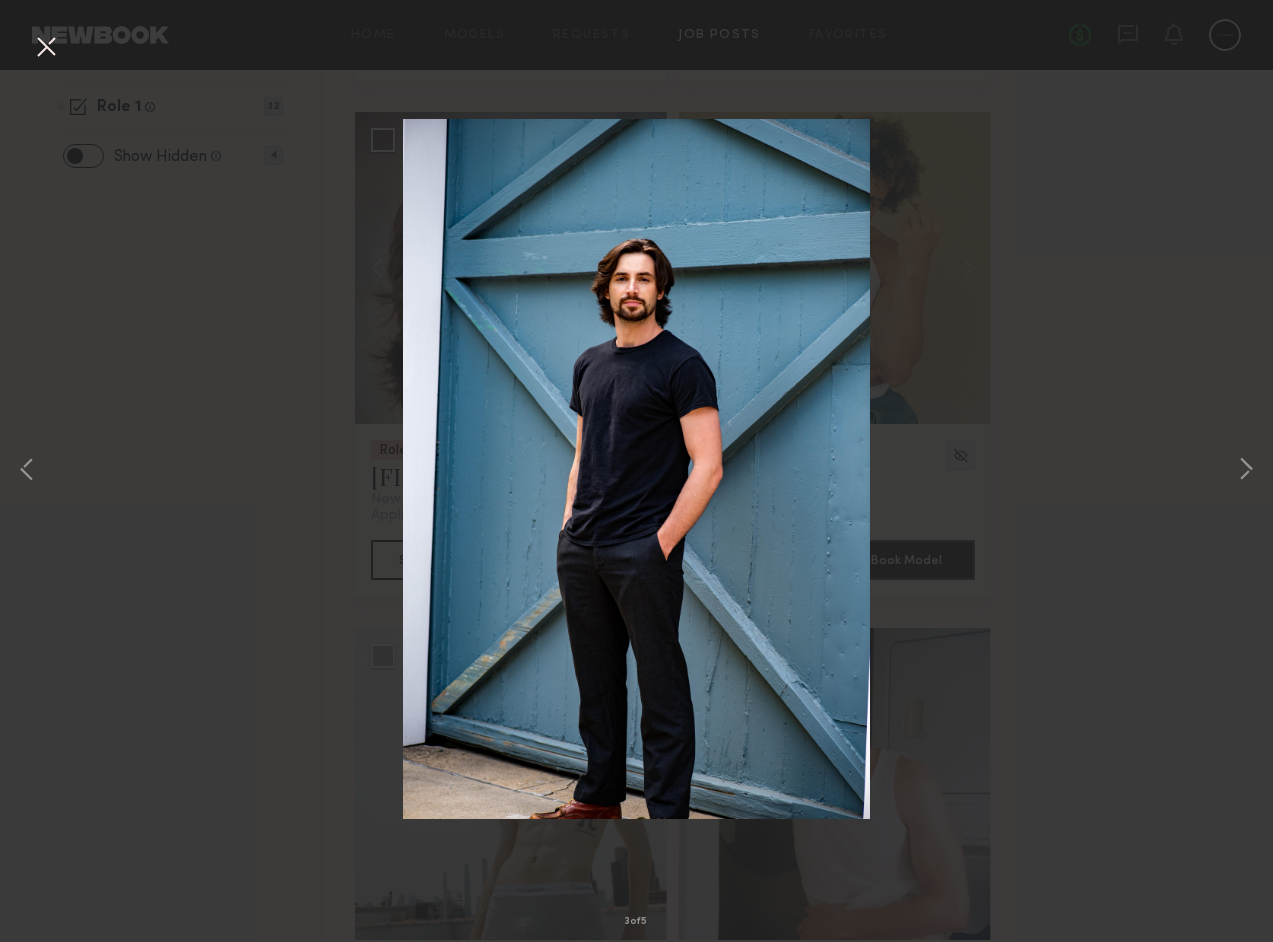 click at bounding box center [46, 48] 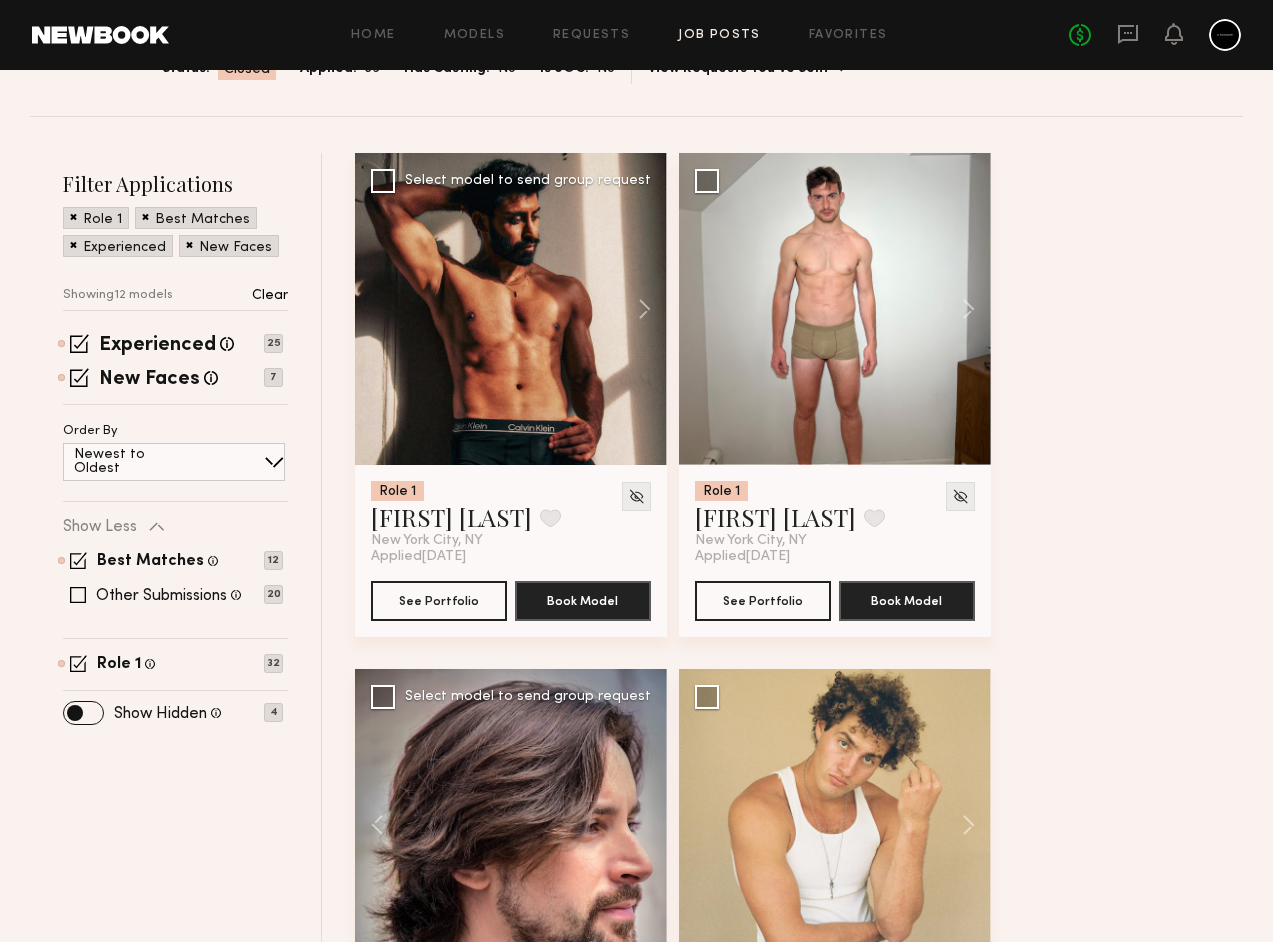 scroll, scrollTop: 227, scrollLeft: 0, axis: vertical 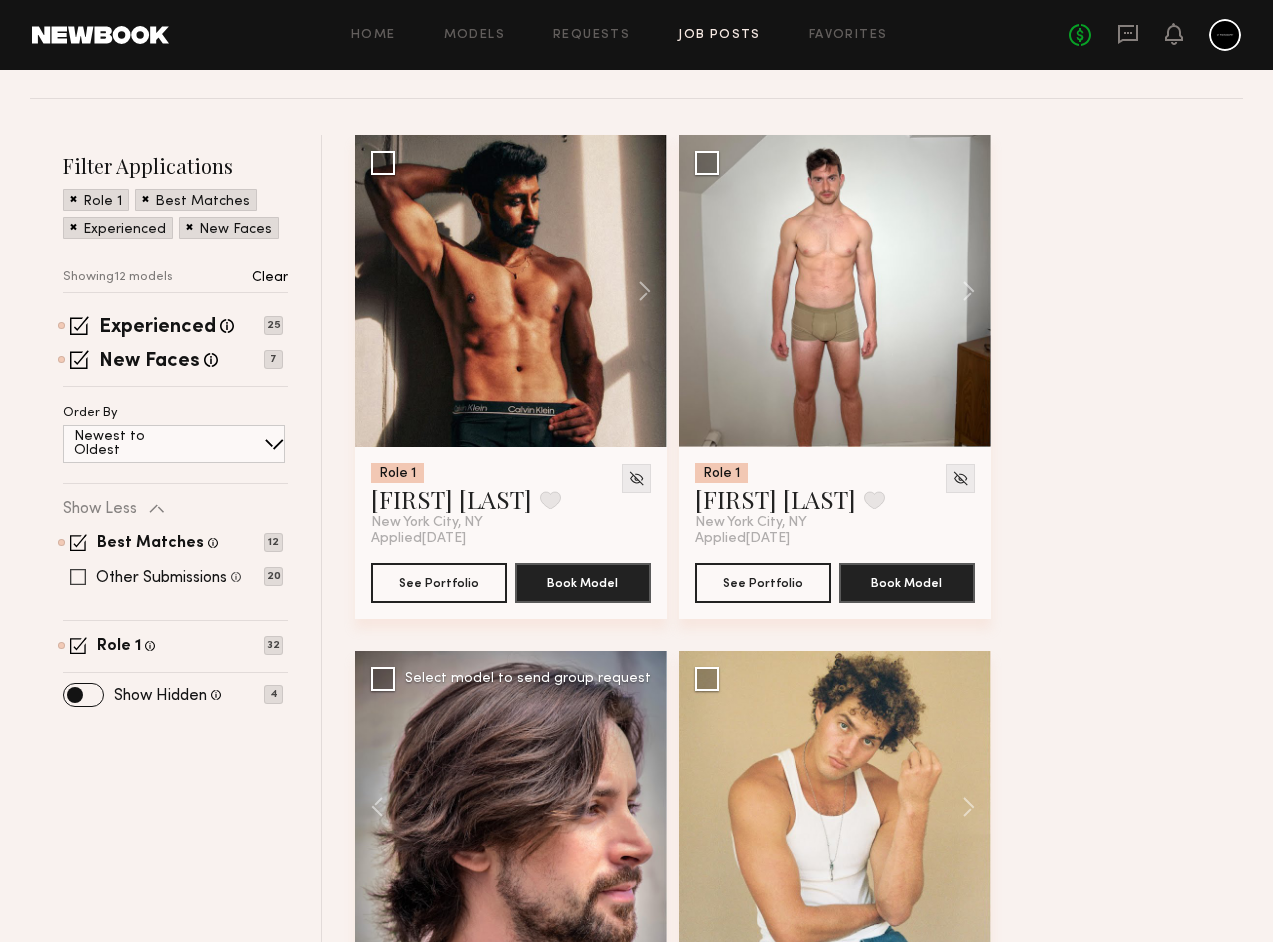 click 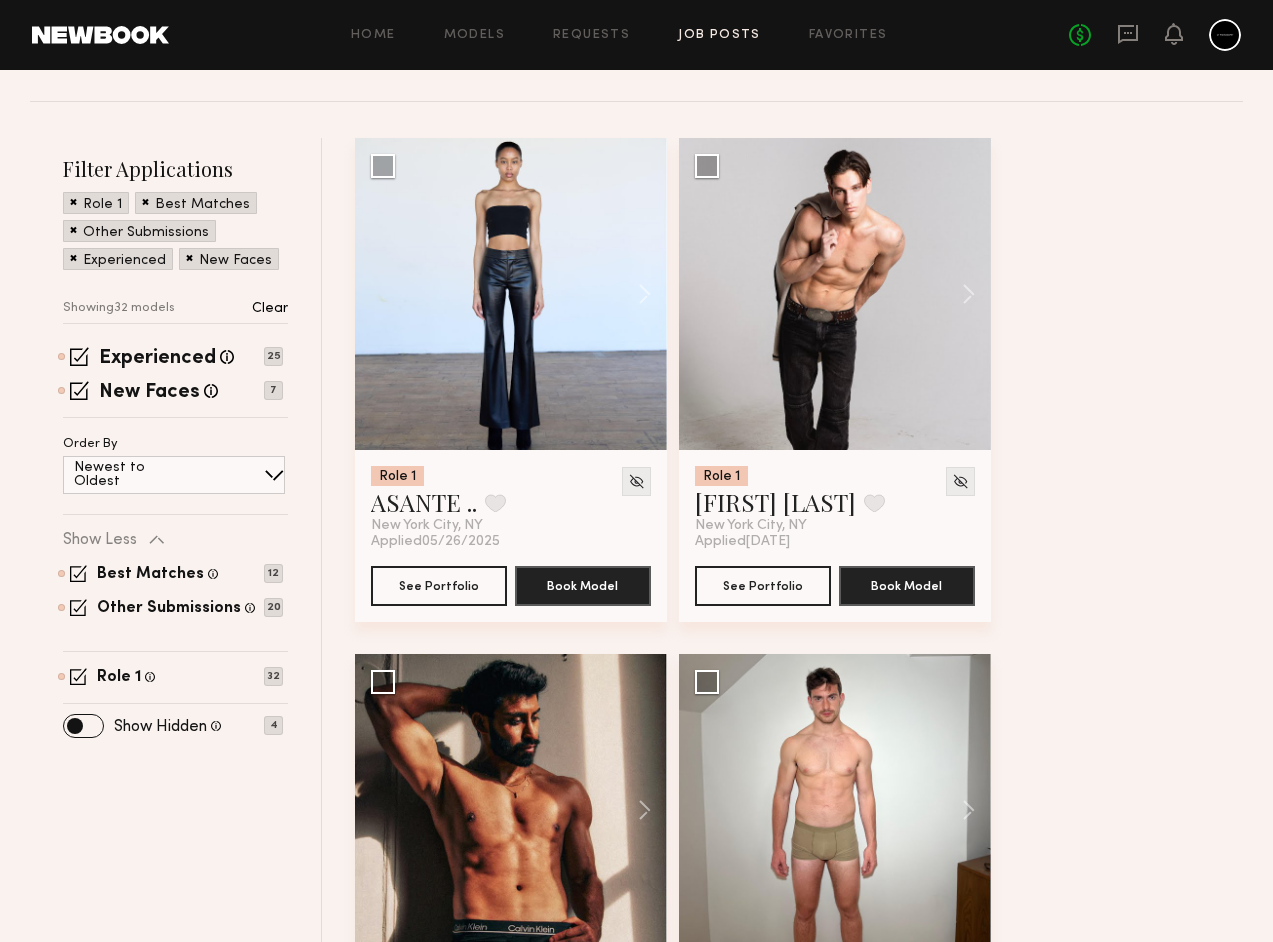 scroll, scrollTop: 230, scrollLeft: 0, axis: vertical 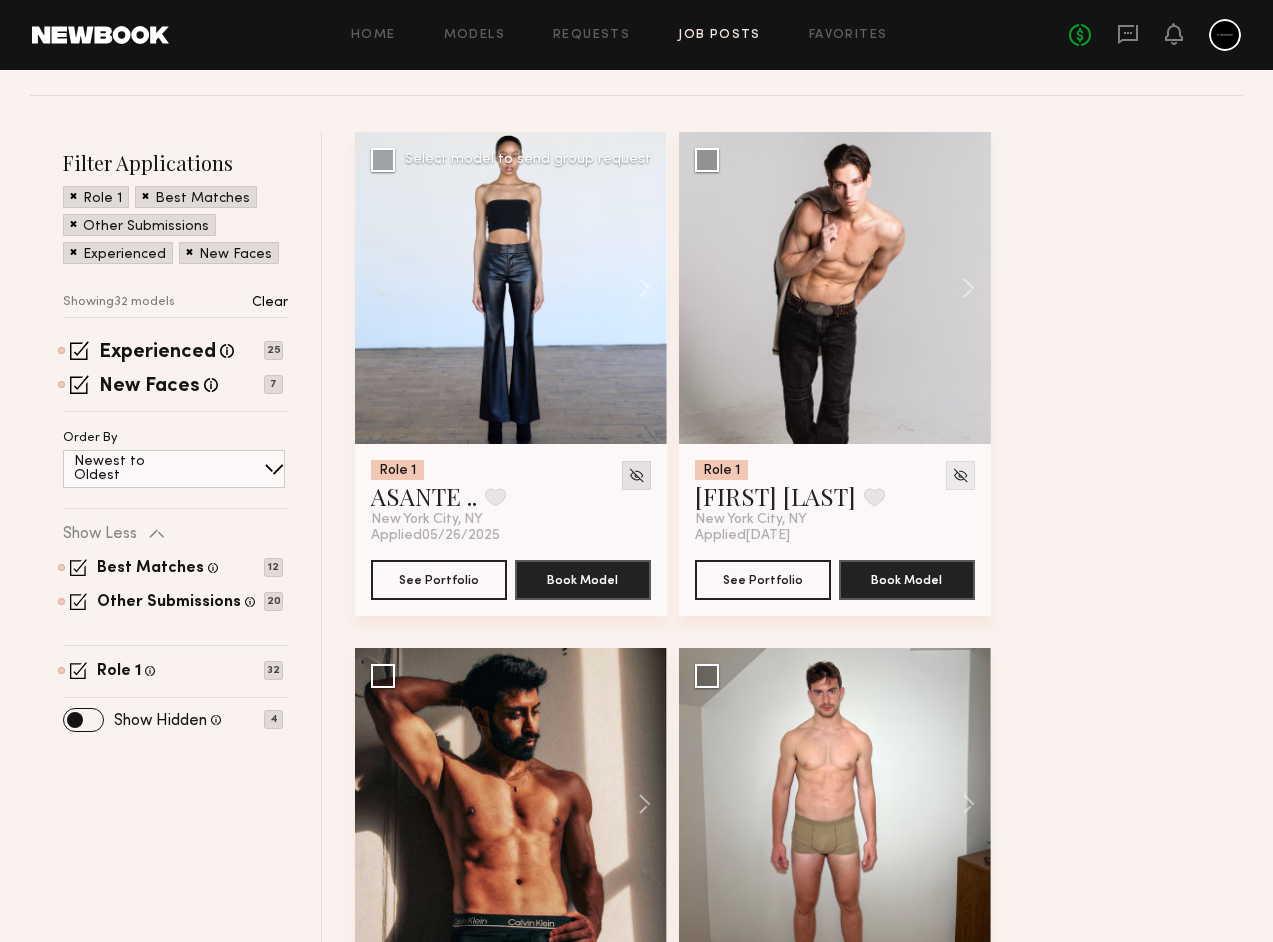 click 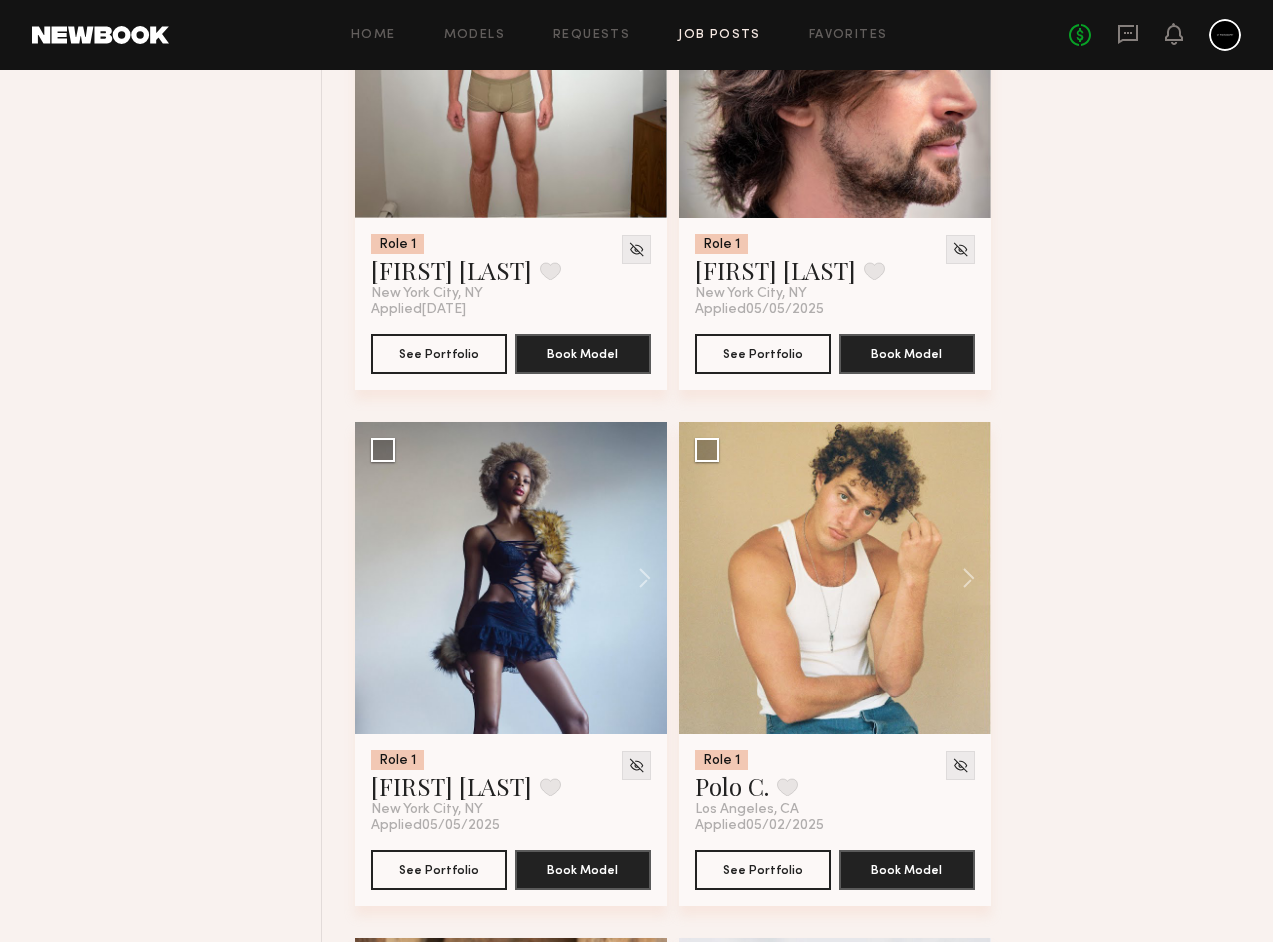 scroll, scrollTop: 979, scrollLeft: 0, axis: vertical 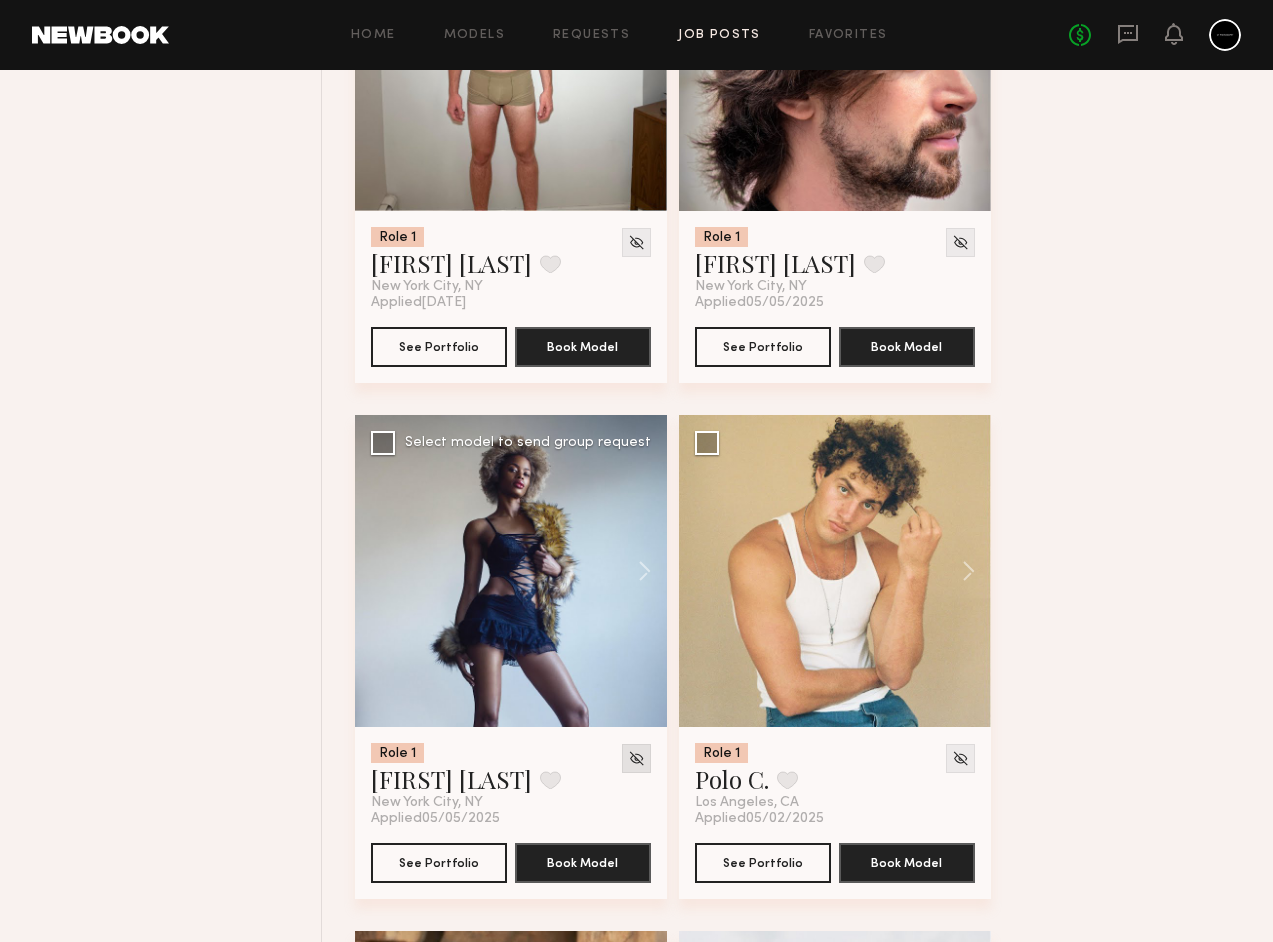 click 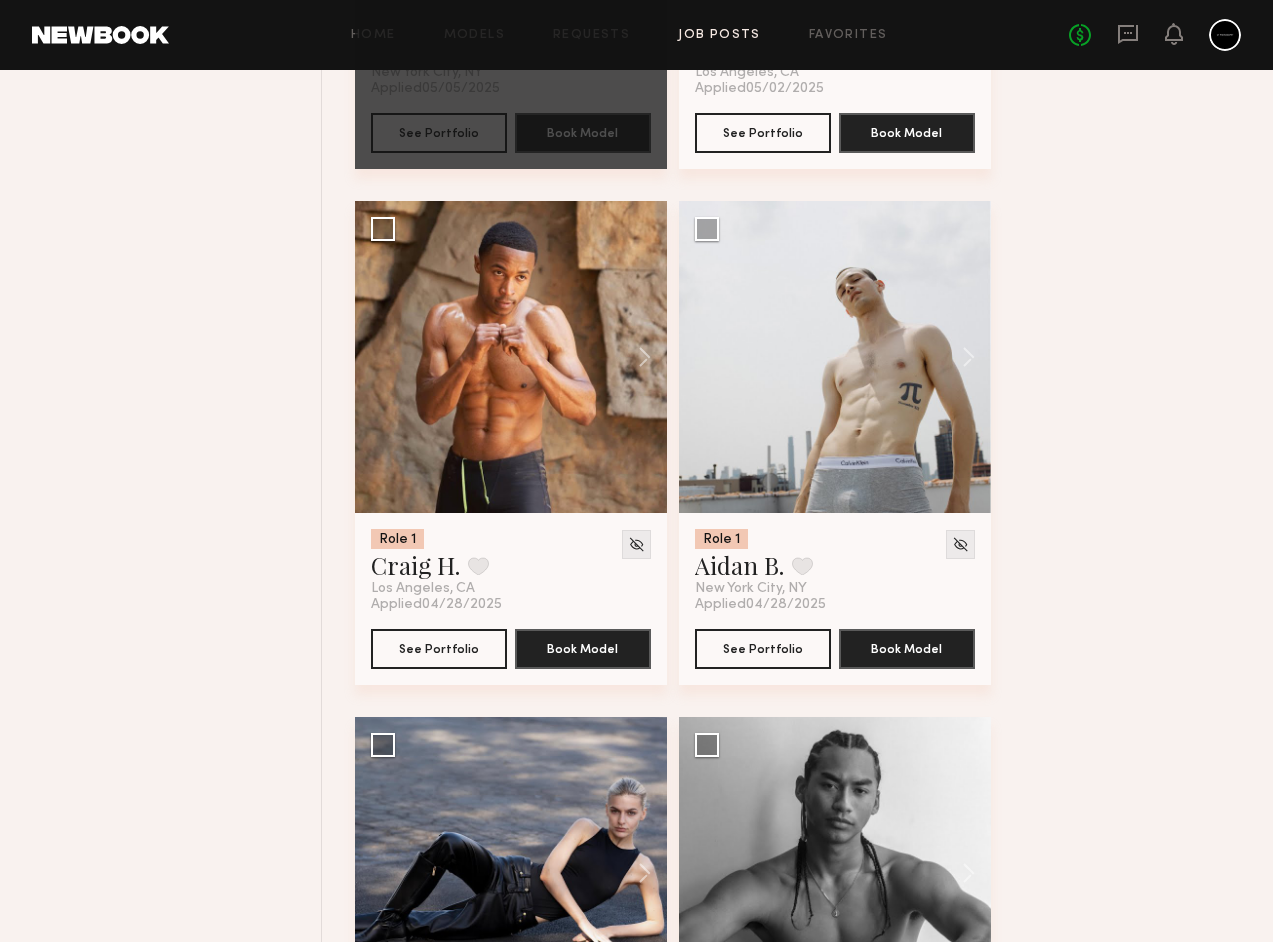 scroll, scrollTop: 1719, scrollLeft: 0, axis: vertical 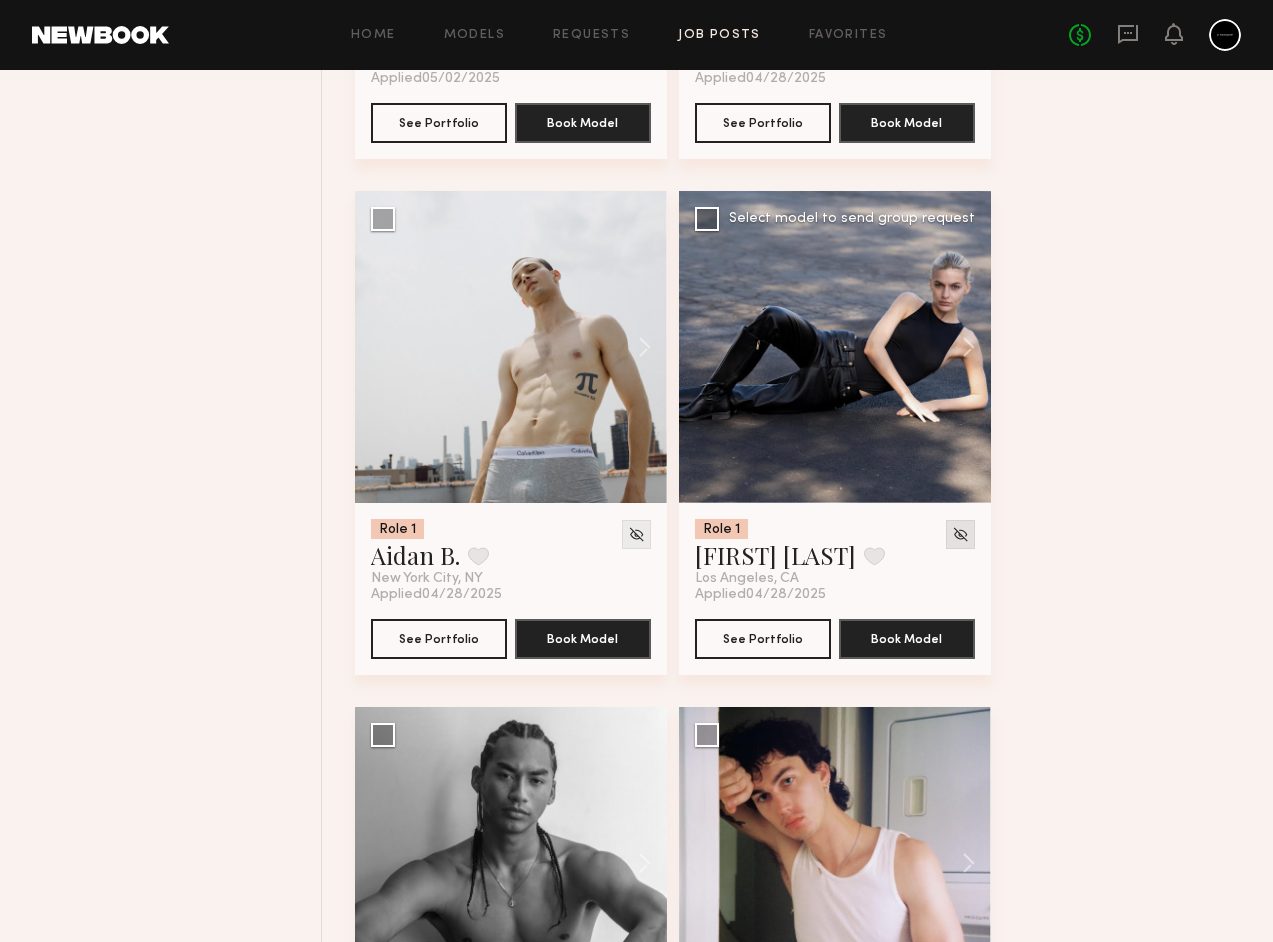 click 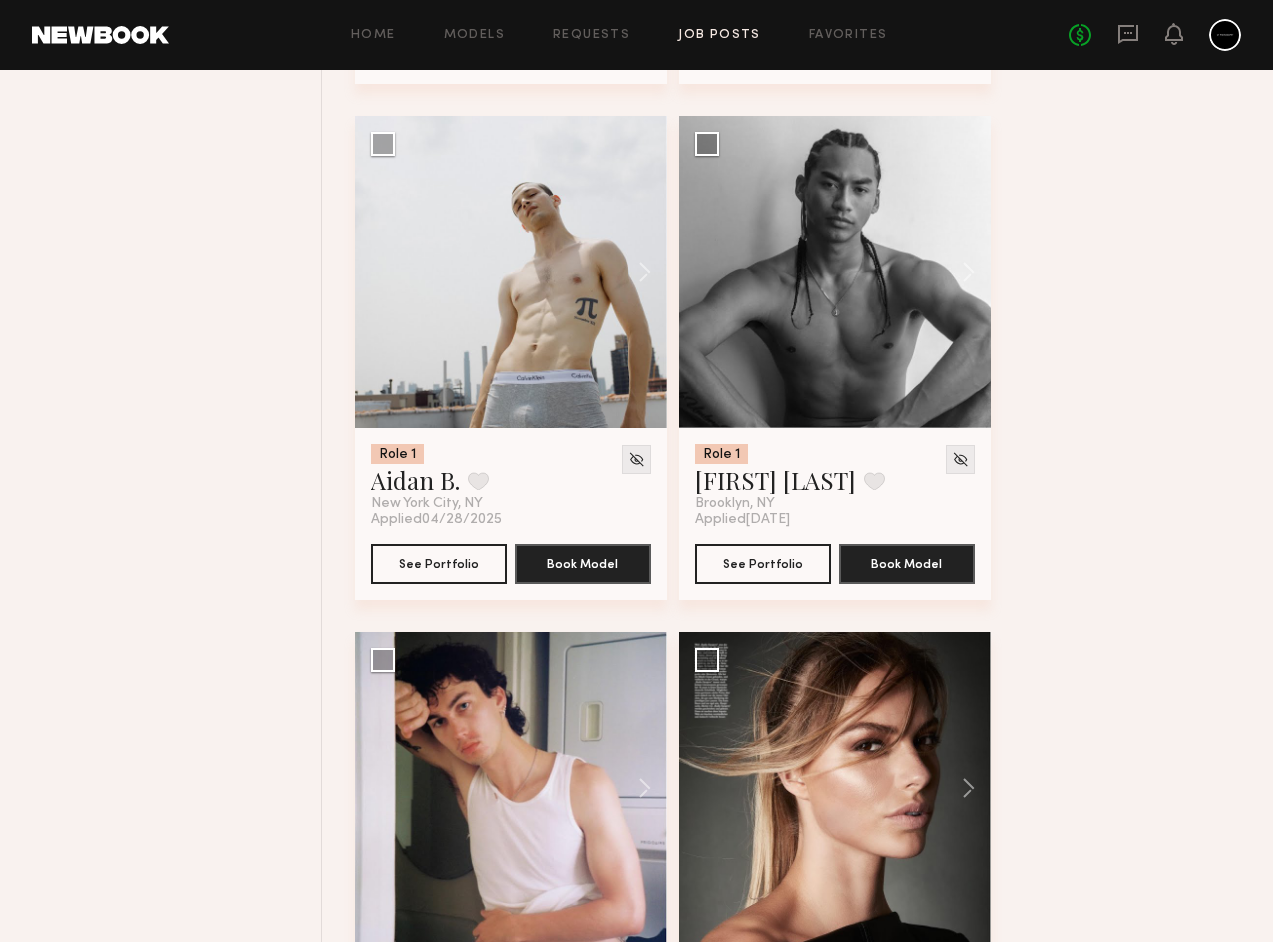 scroll, scrollTop: 2214, scrollLeft: 0, axis: vertical 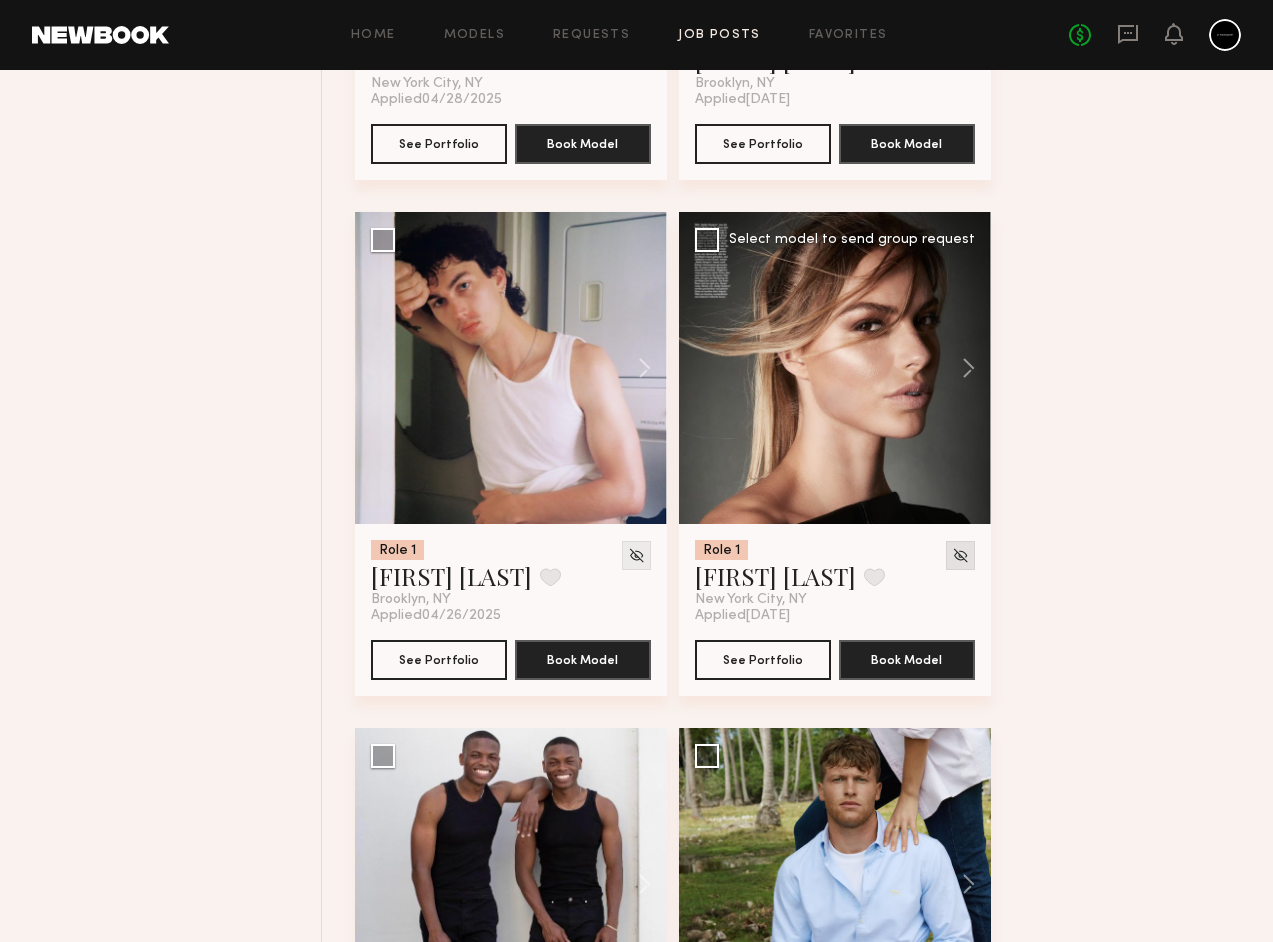 click 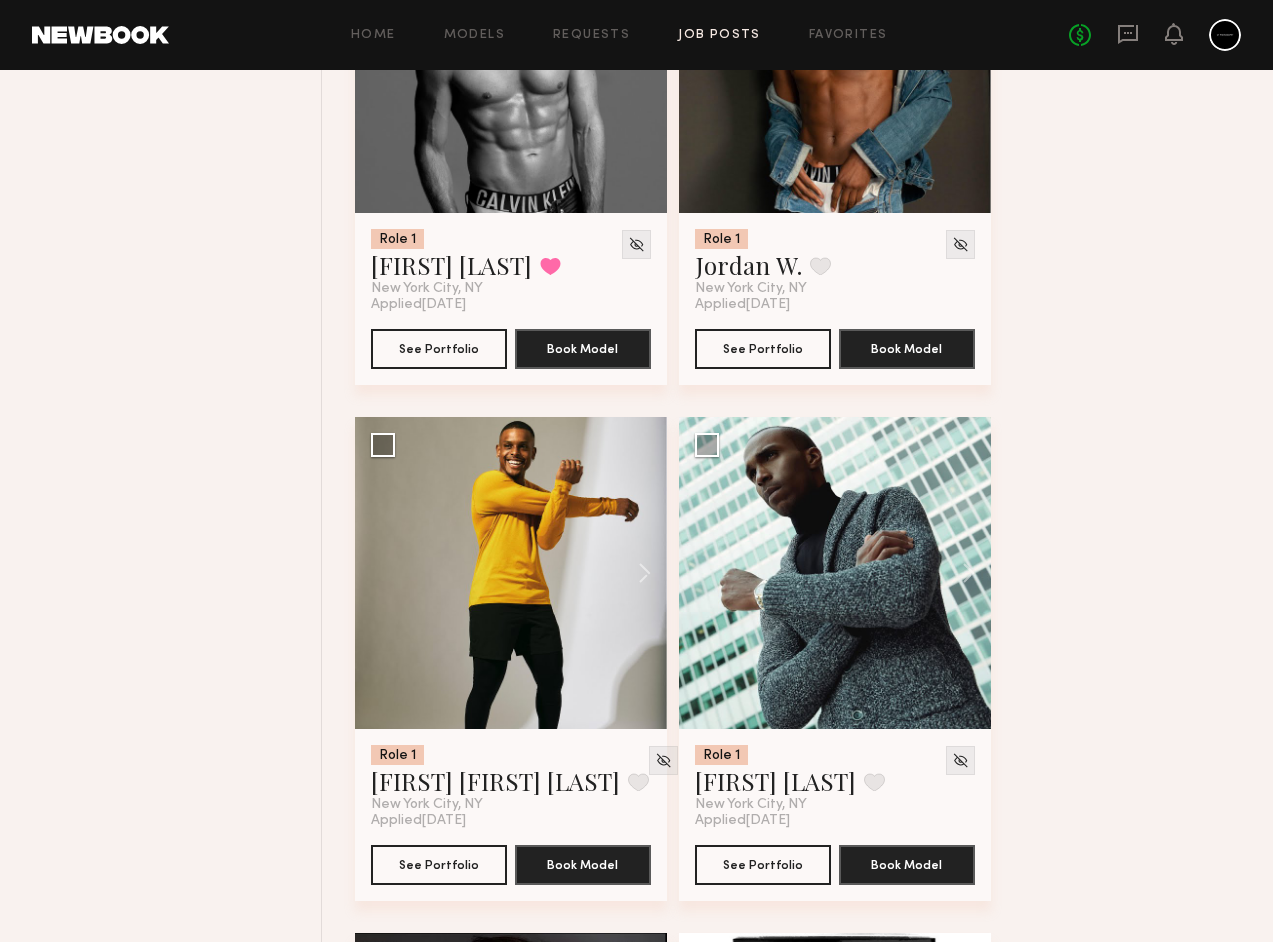 scroll, scrollTop: 4123, scrollLeft: 0, axis: vertical 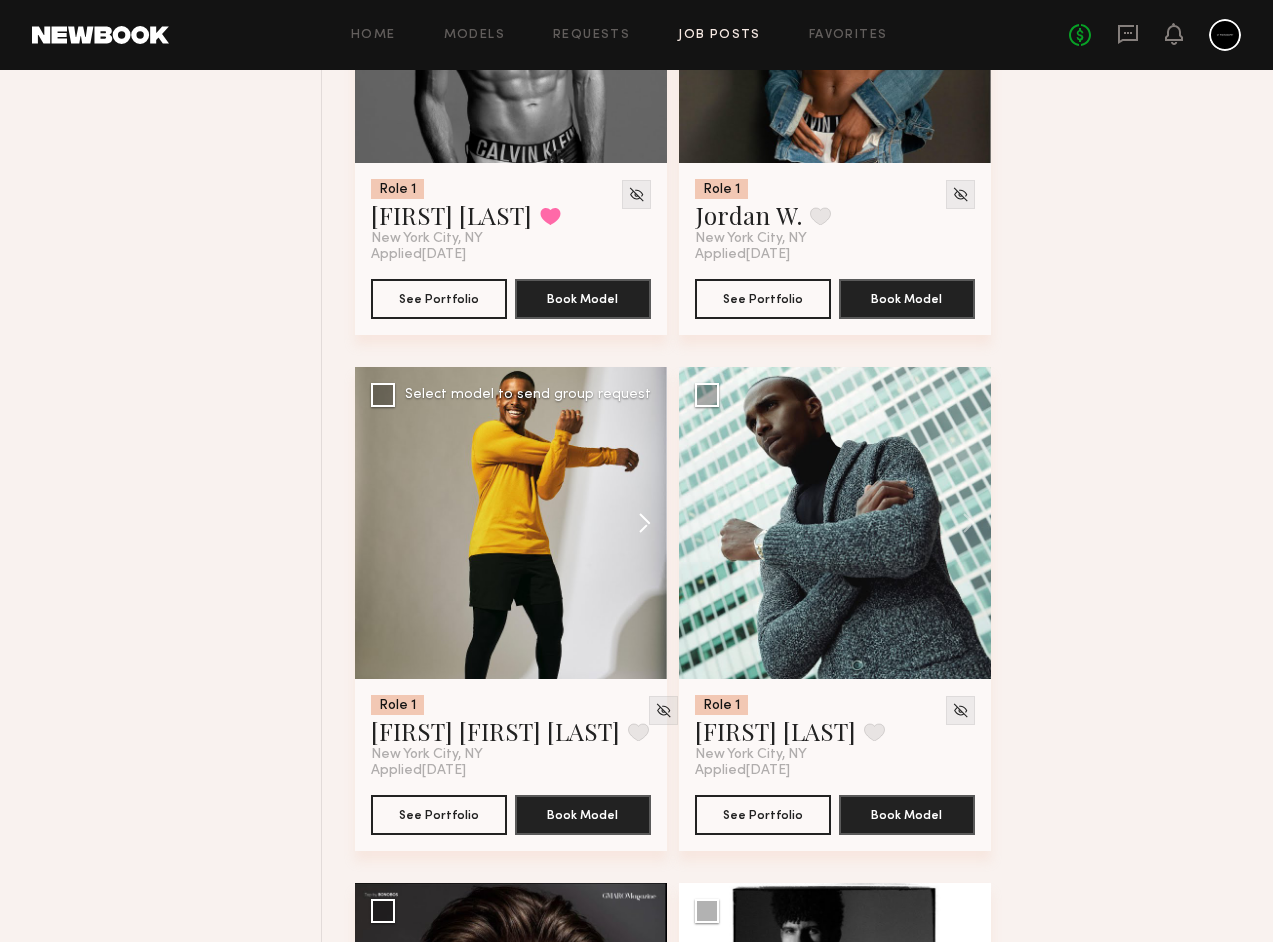 click 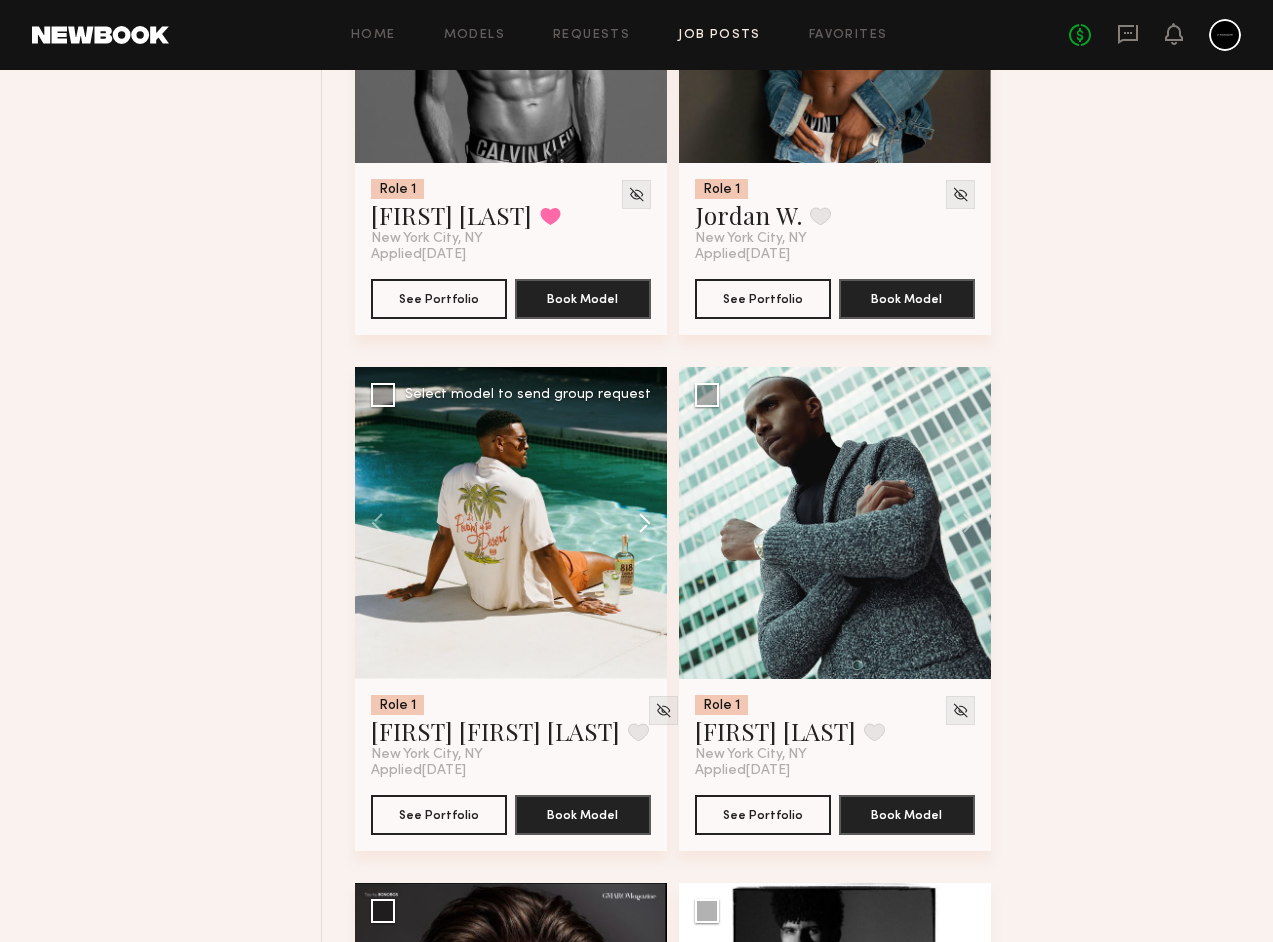 click 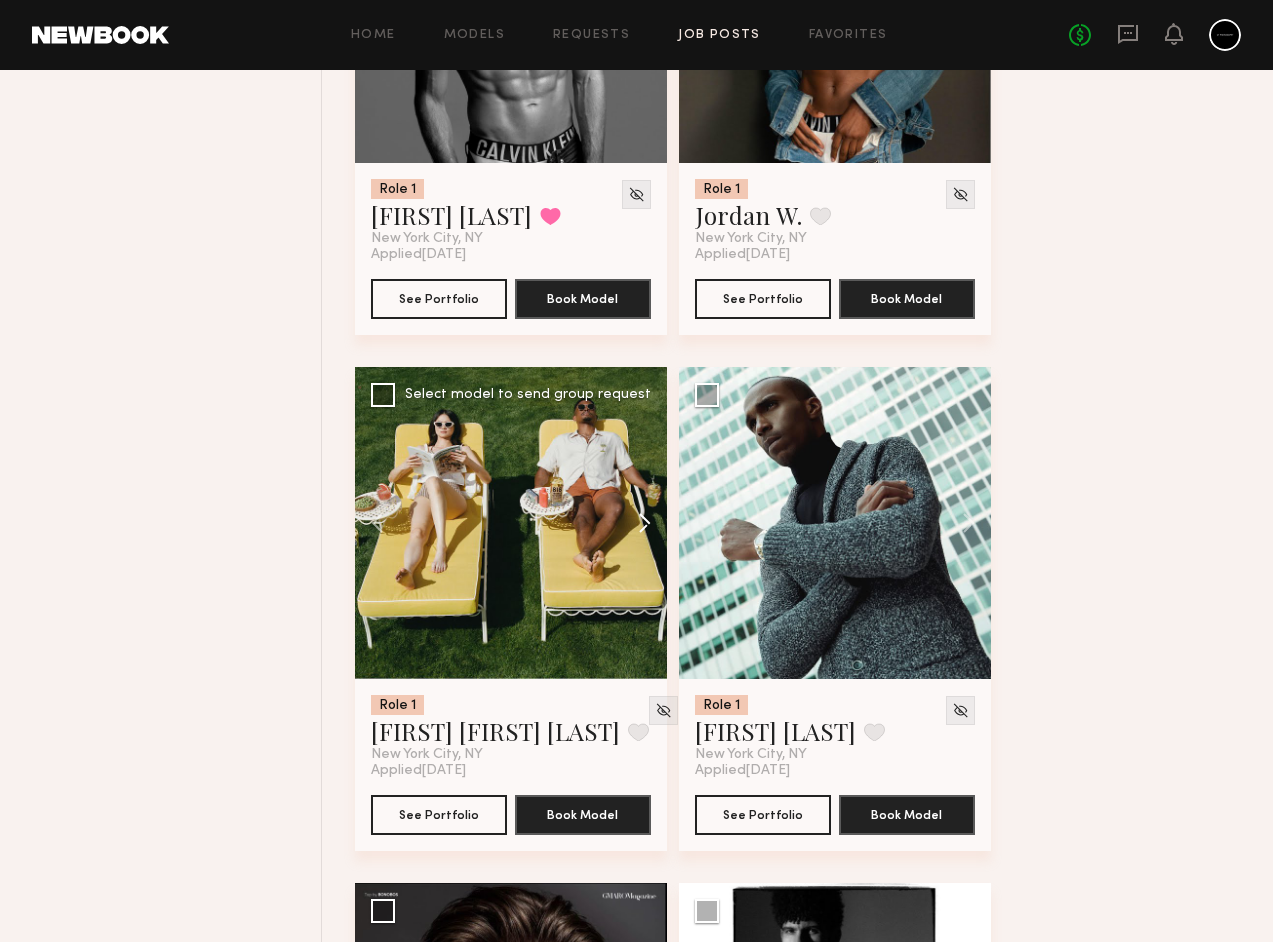 click 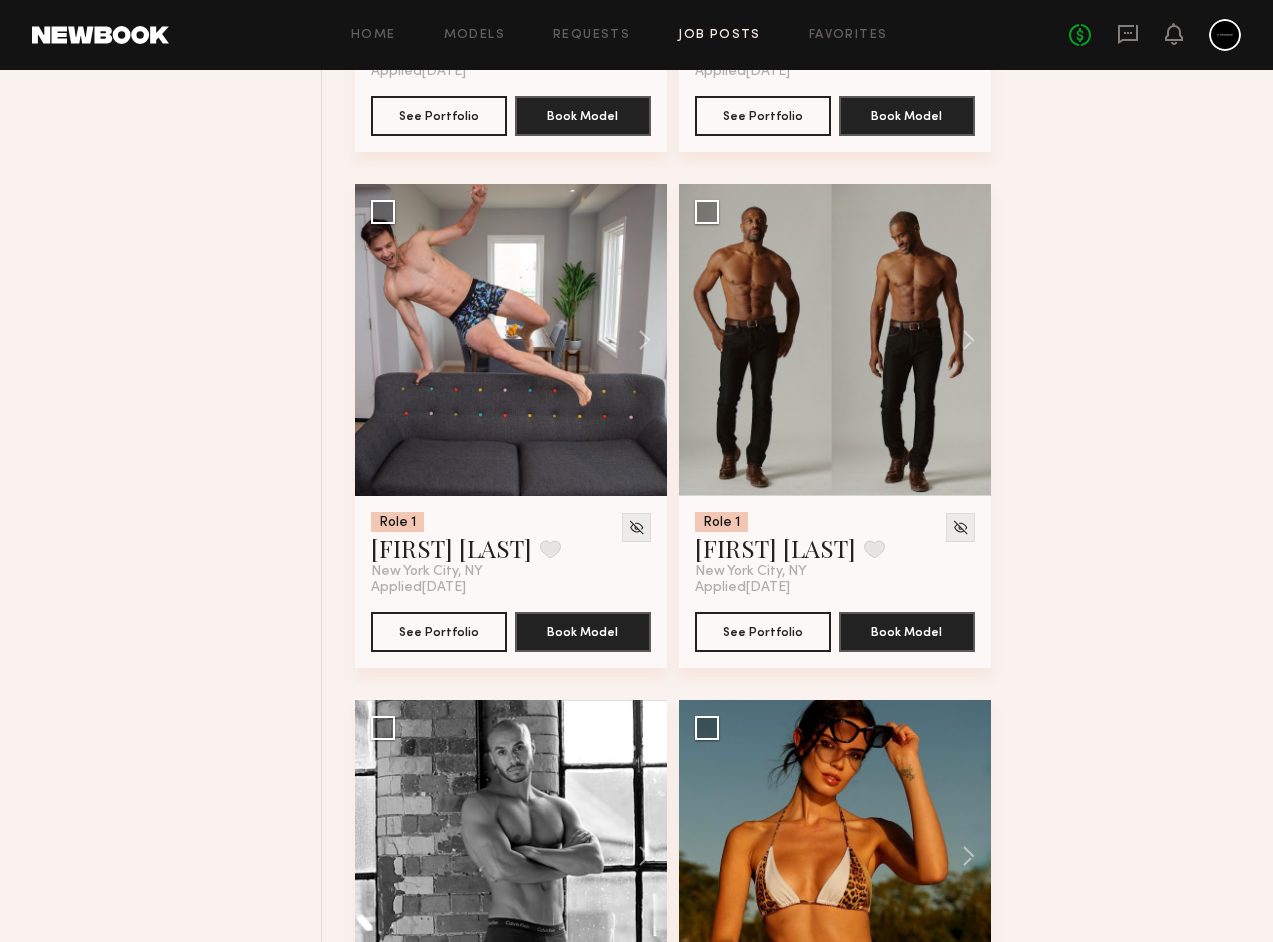 scroll, scrollTop: 5861, scrollLeft: 0, axis: vertical 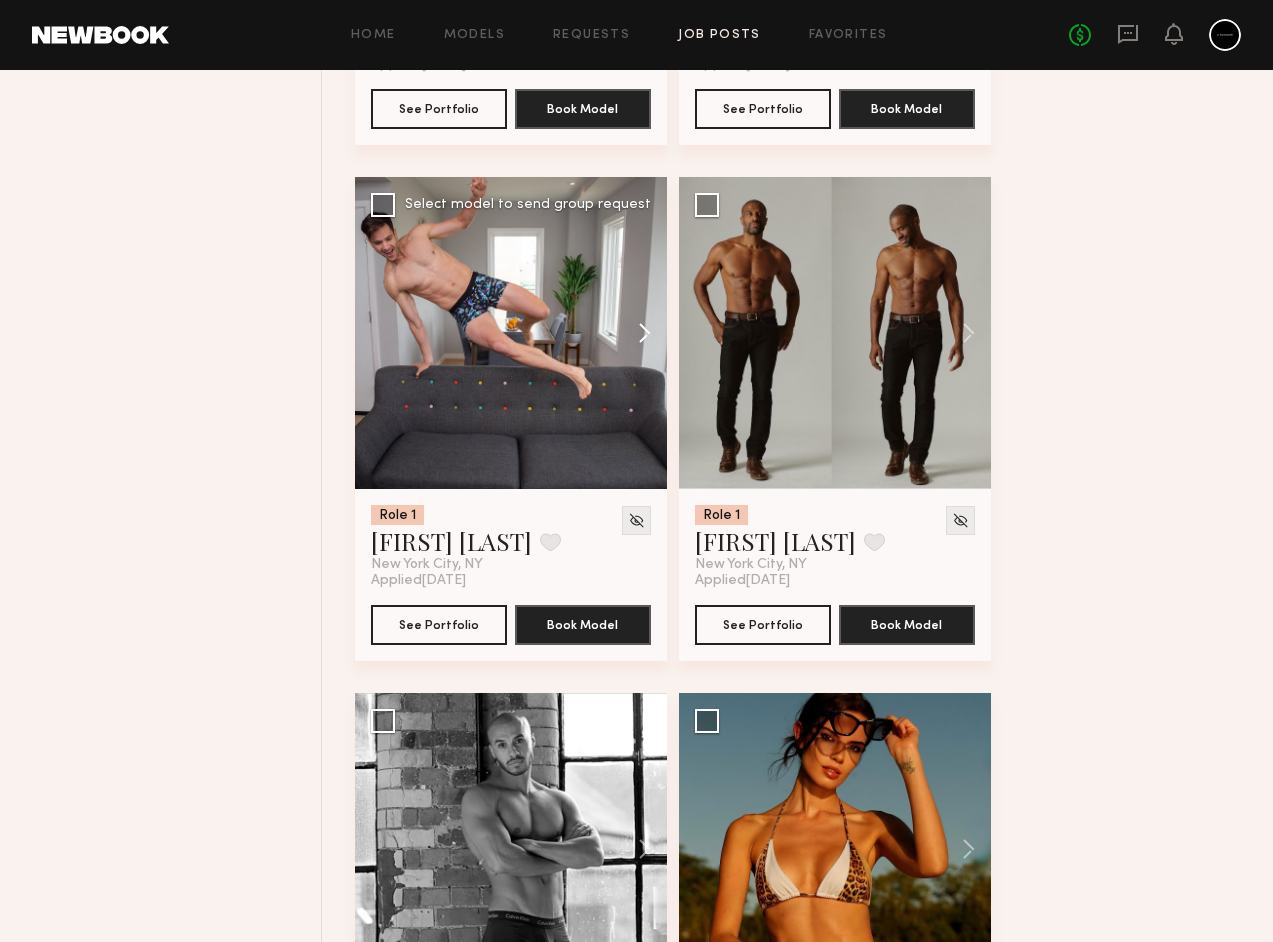 click 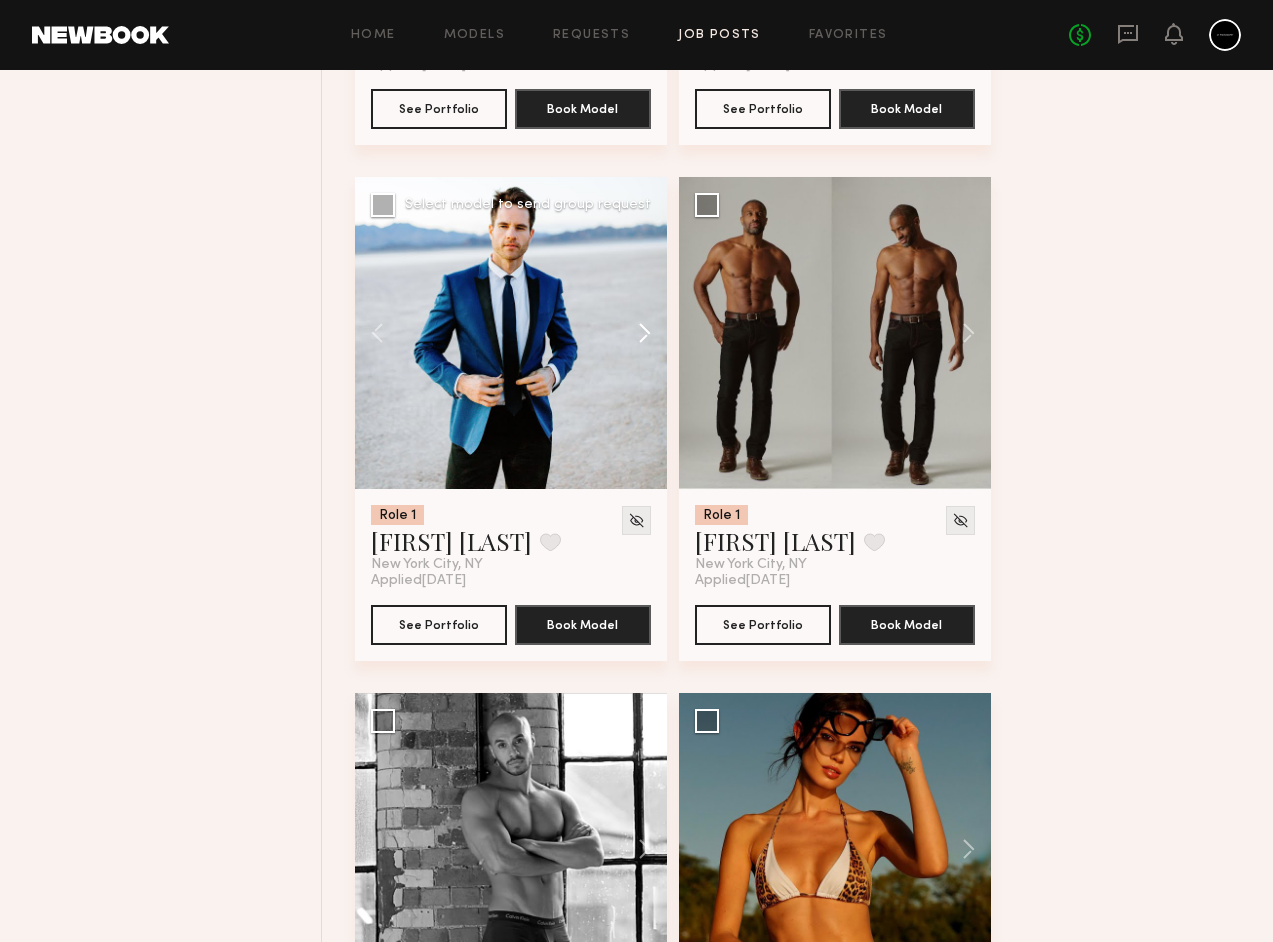 click 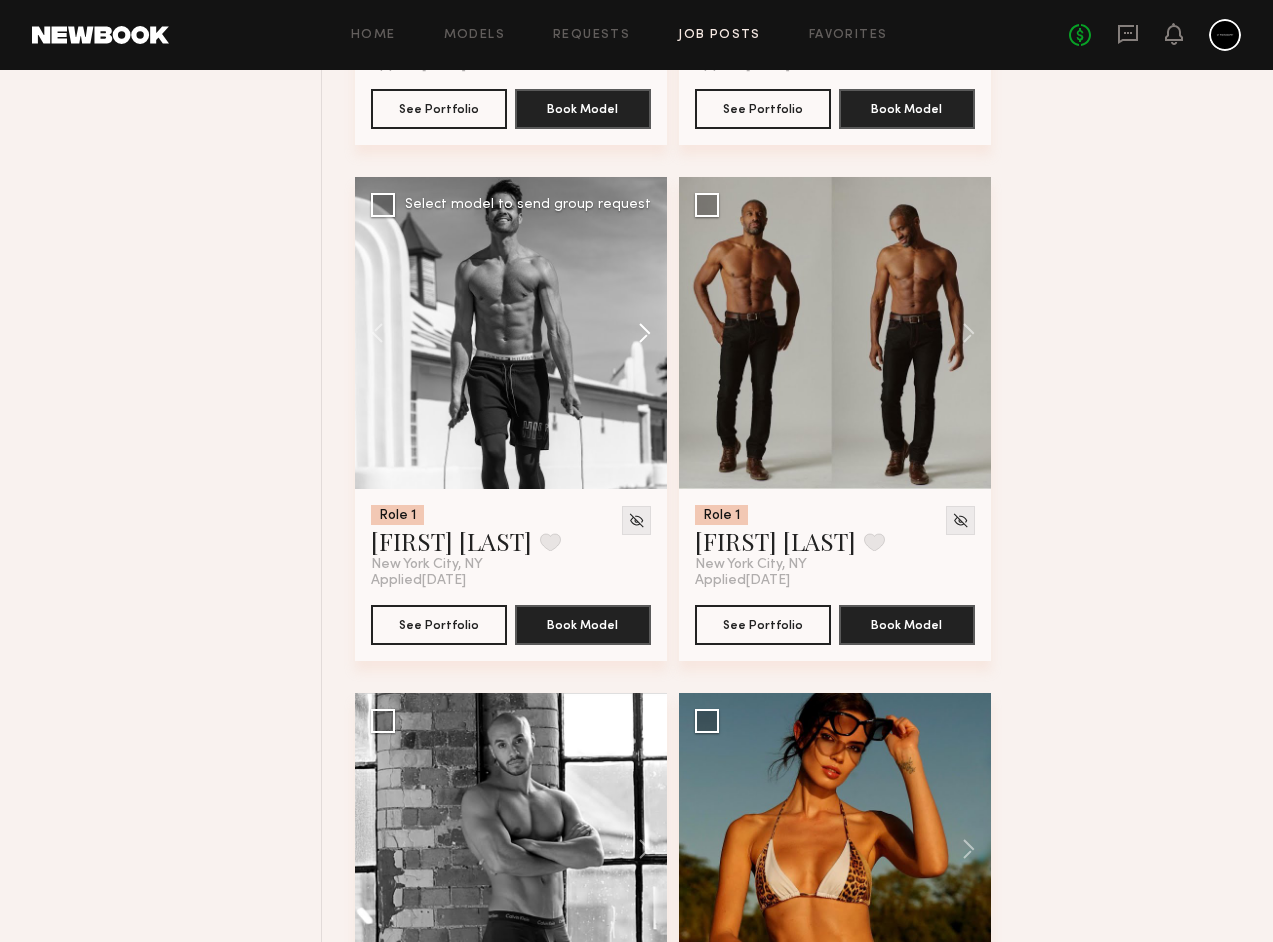 click 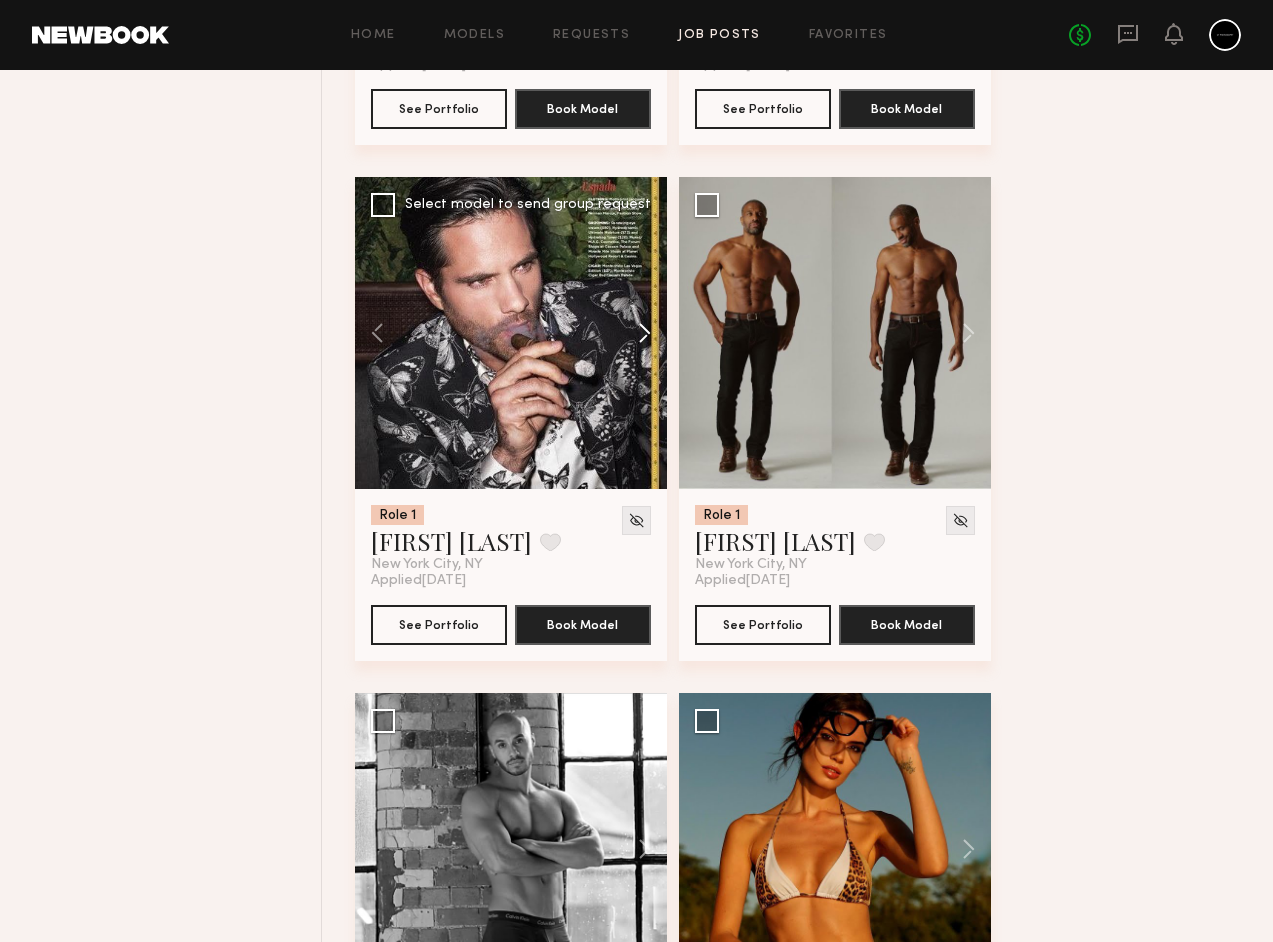 click 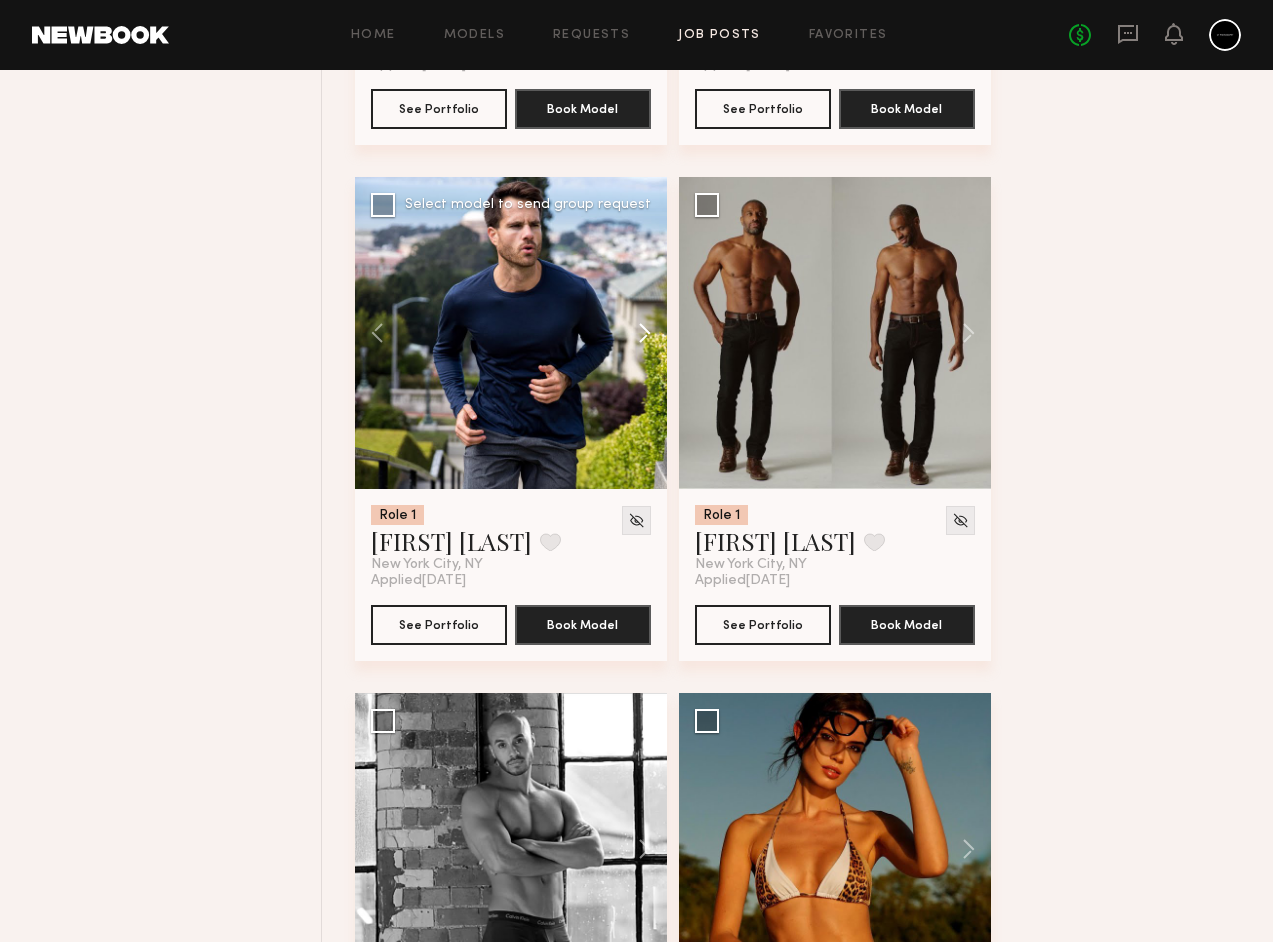 click 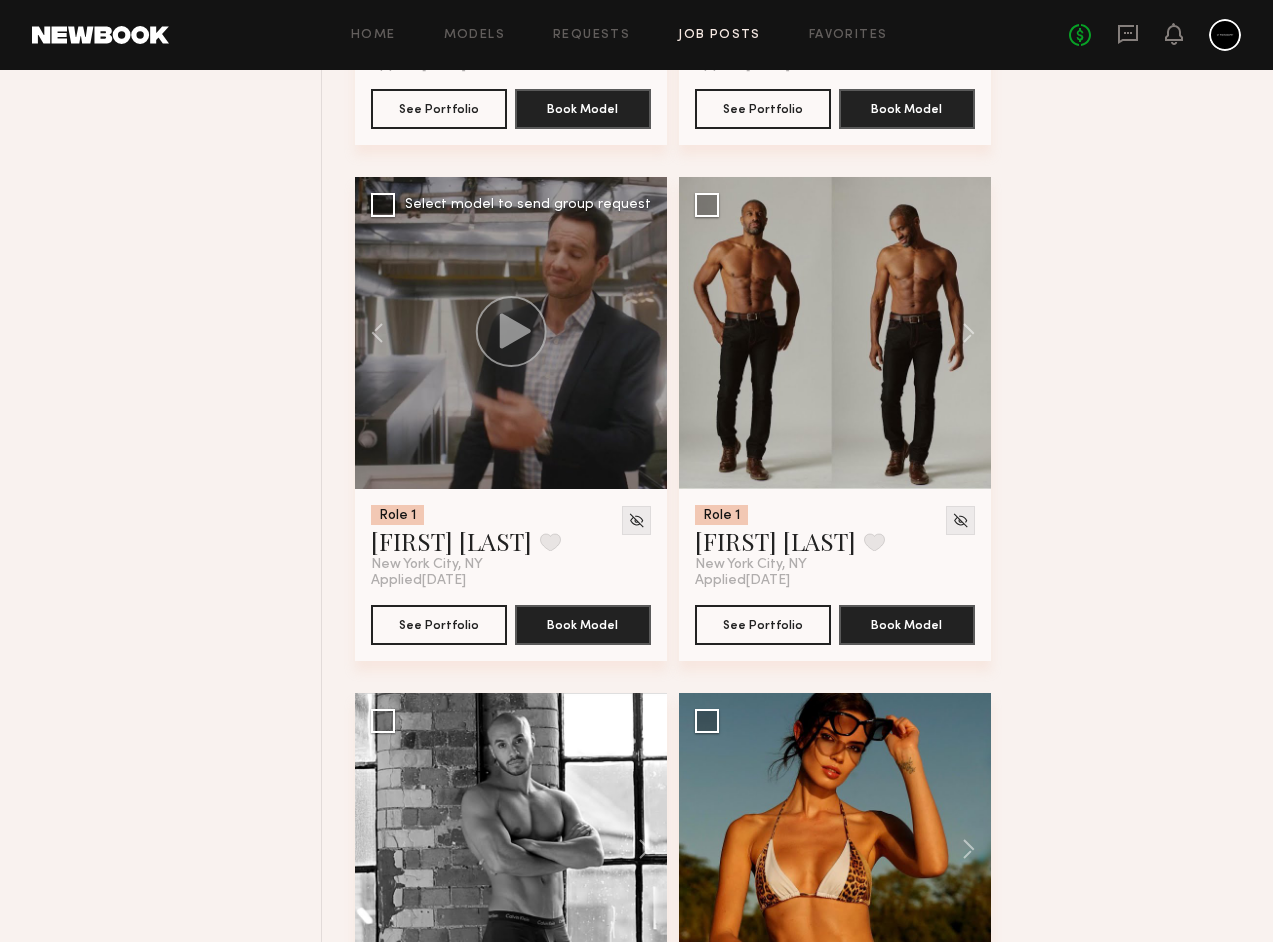click 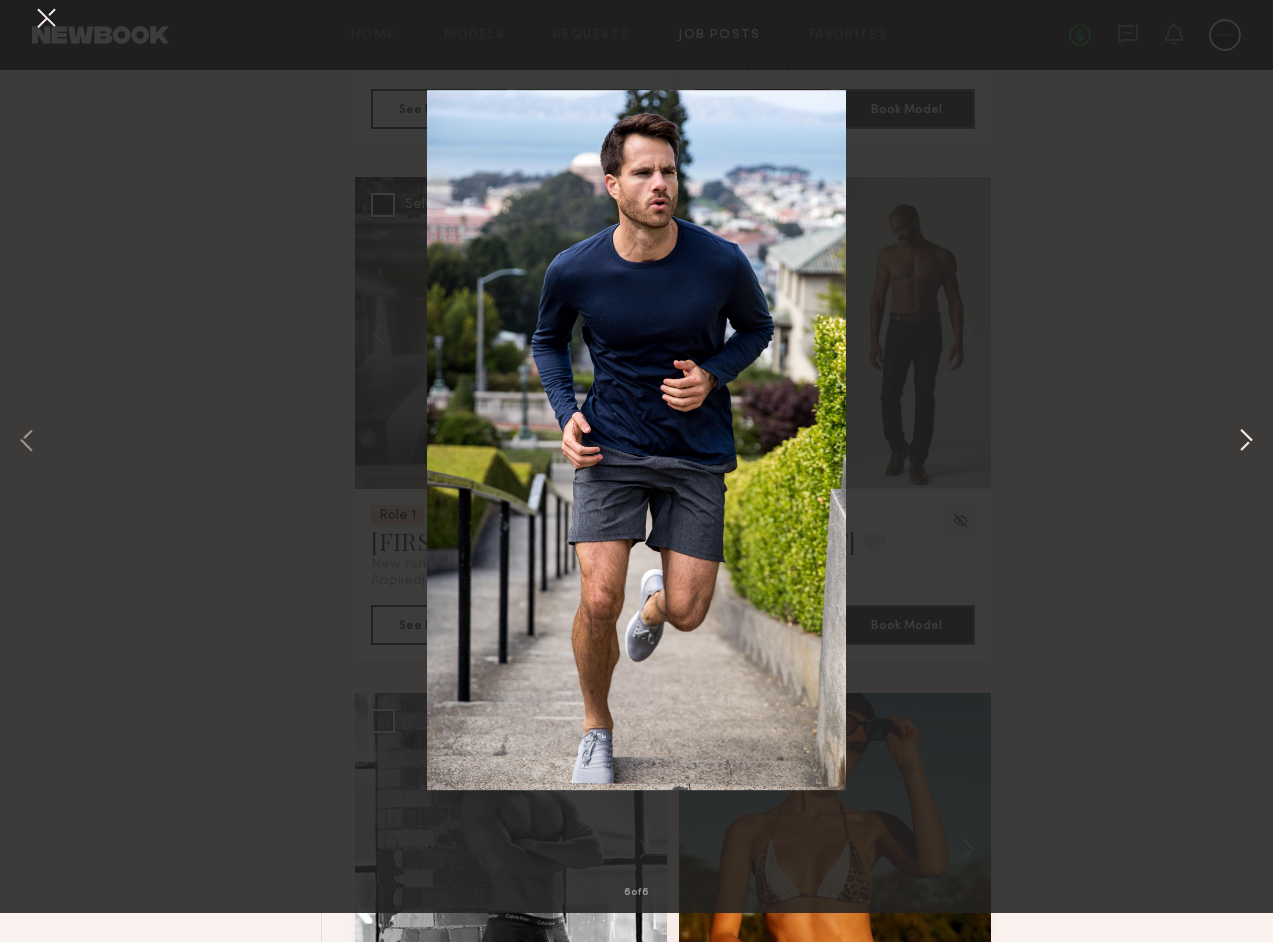 click at bounding box center (1246, 471) 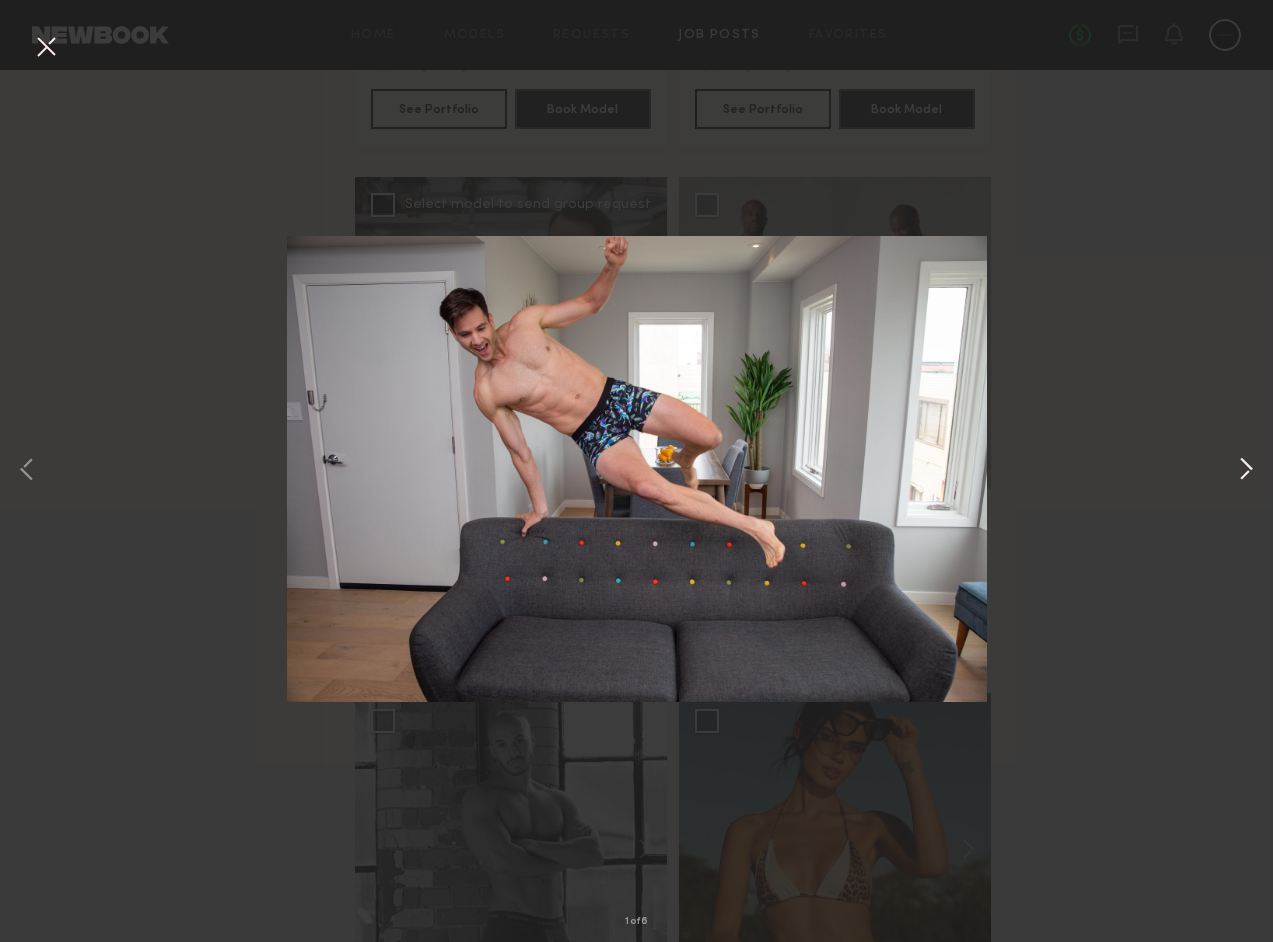 click at bounding box center (1246, 471) 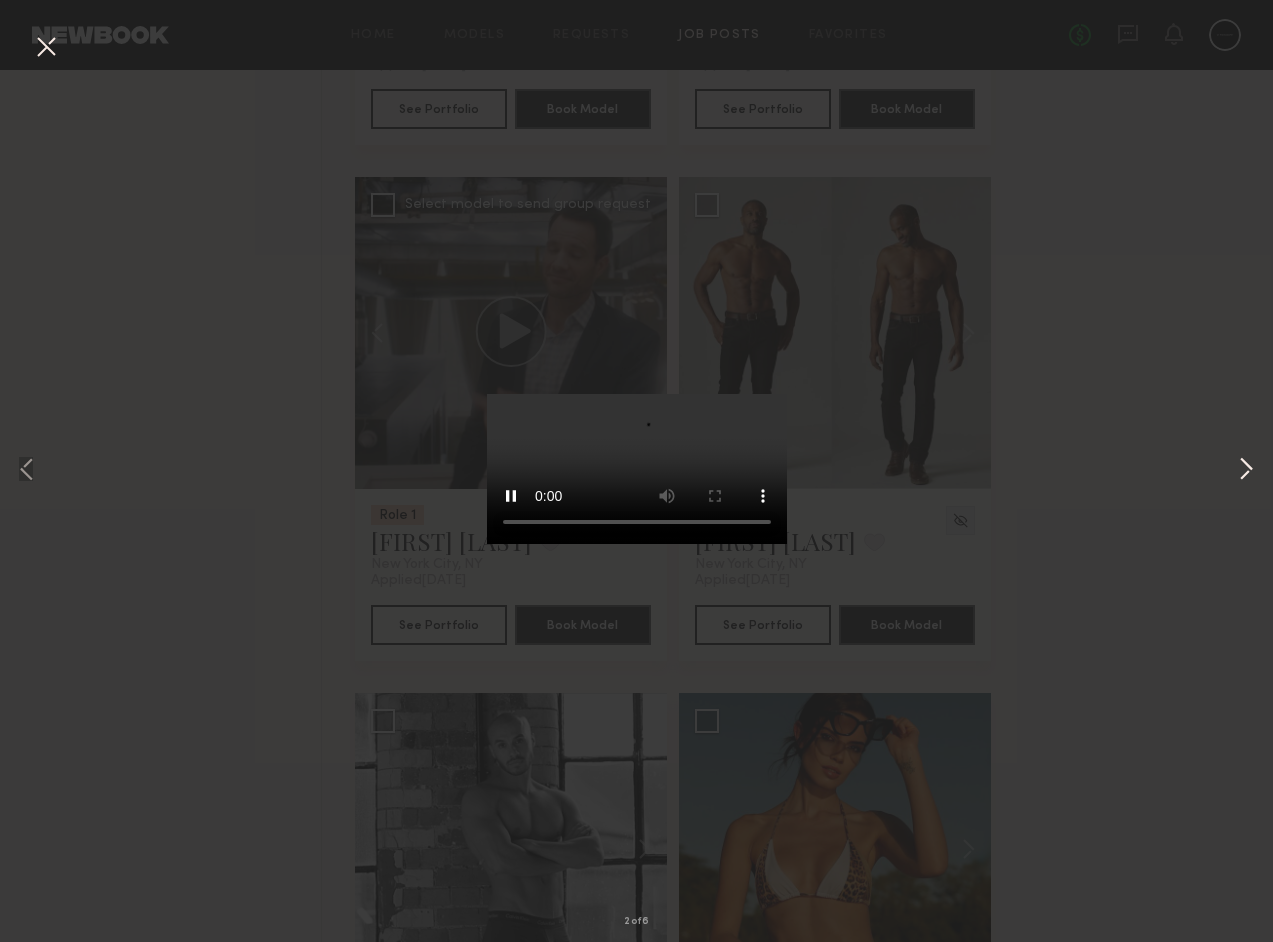 click at bounding box center [1246, 471] 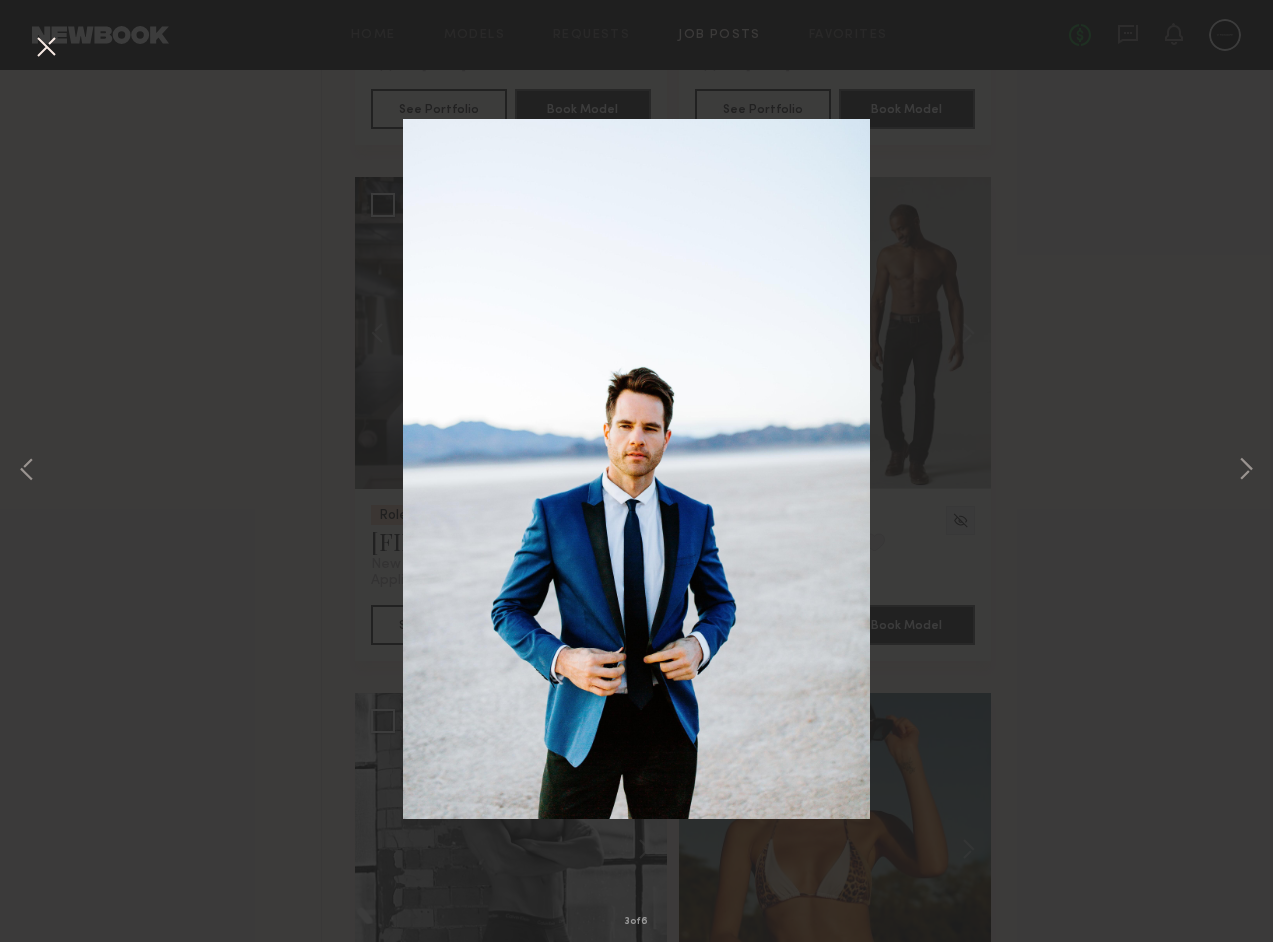 click at bounding box center (46, 48) 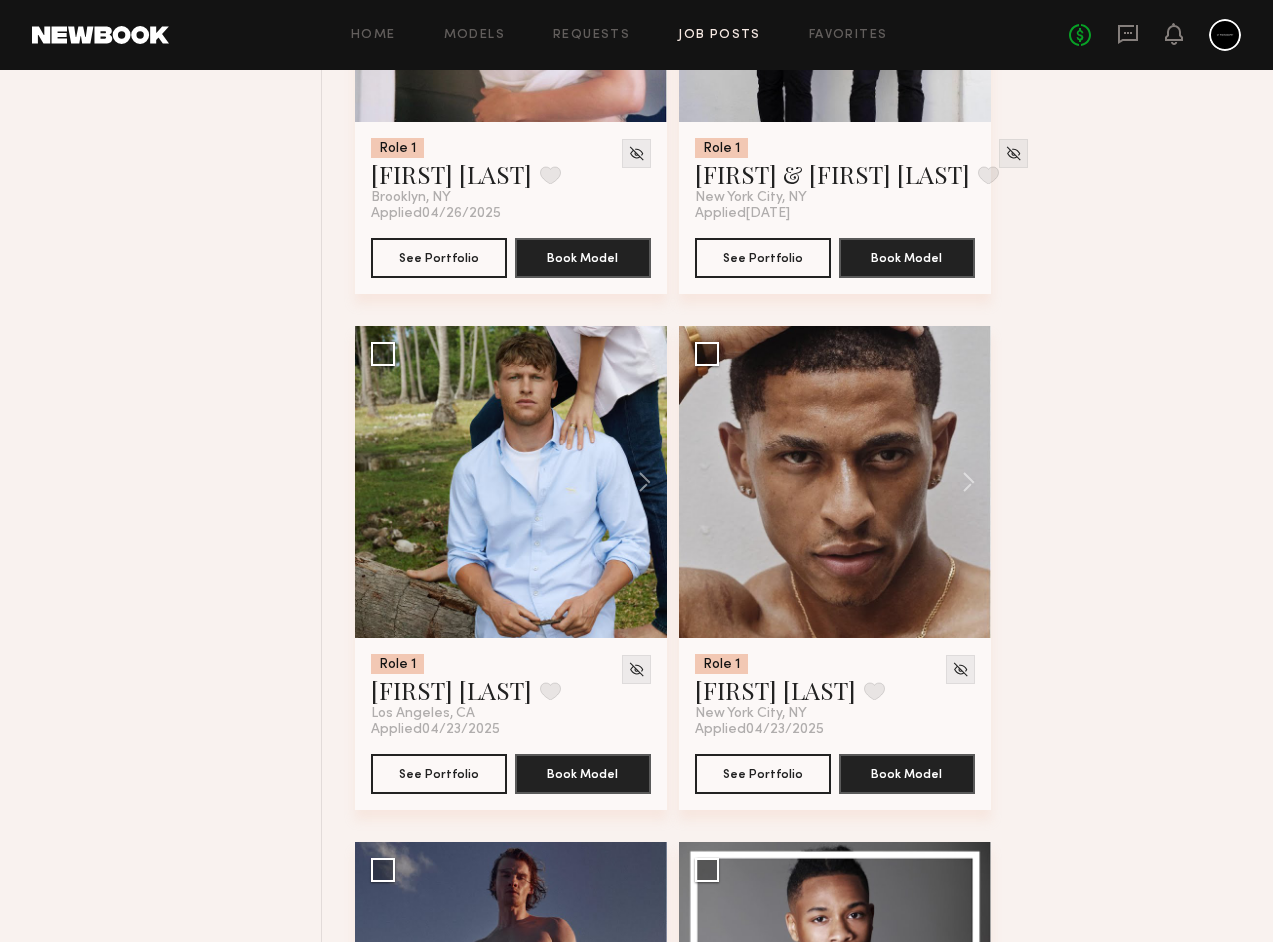 scroll, scrollTop: 2412, scrollLeft: 0, axis: vertical 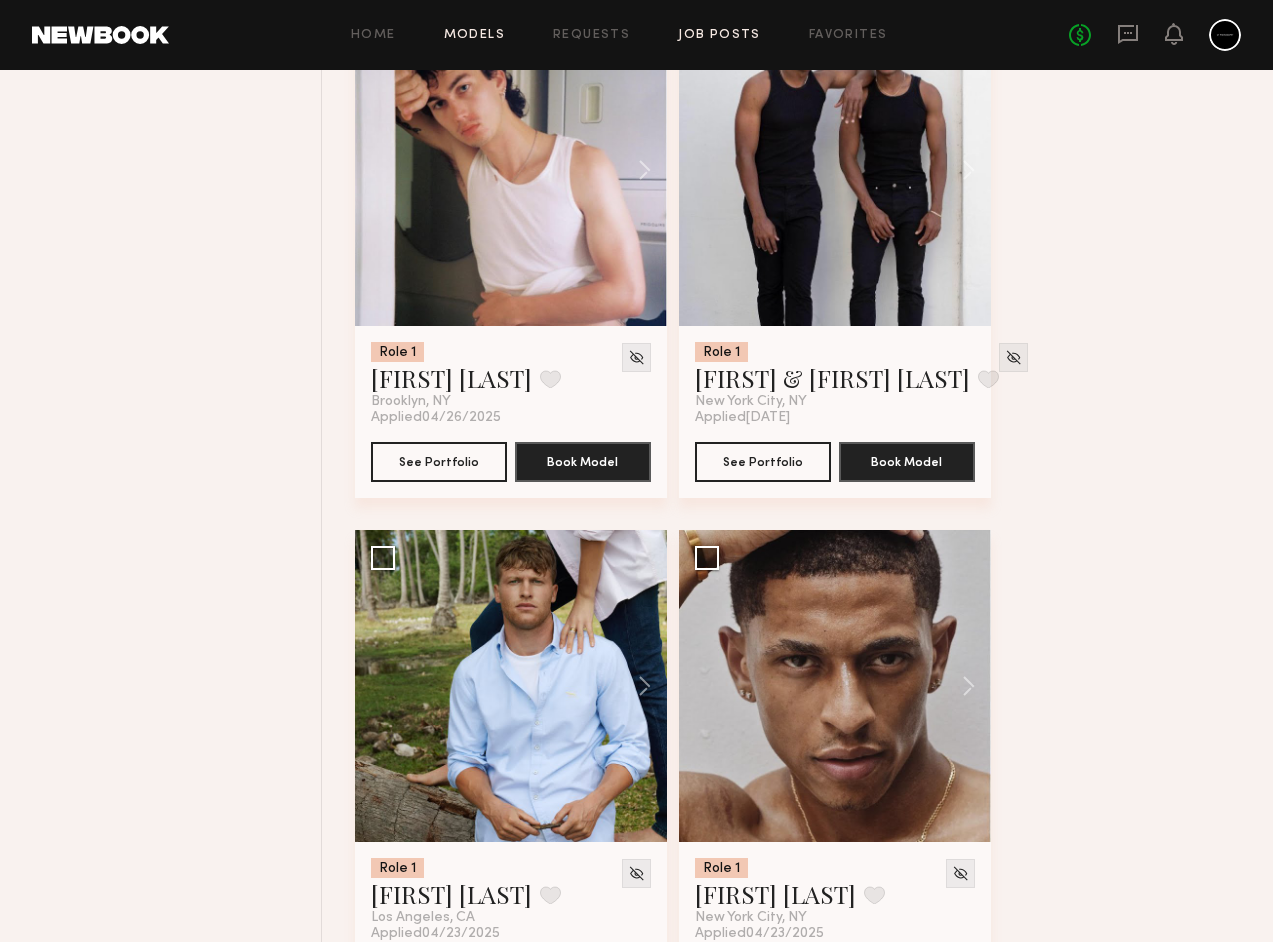 click on "Models" 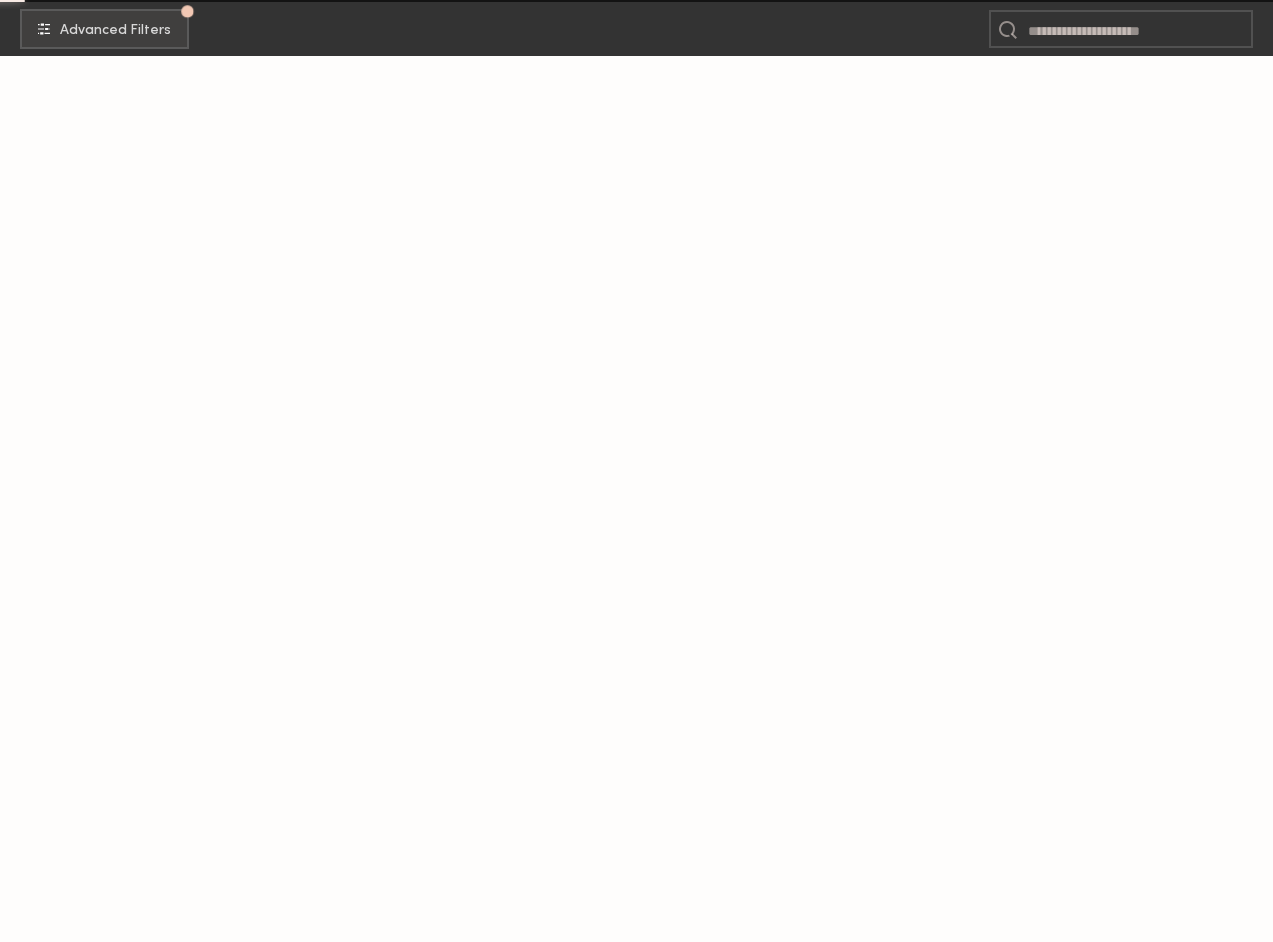 scroll, scrollTop: 0, scrollLeft: 0, axis: both 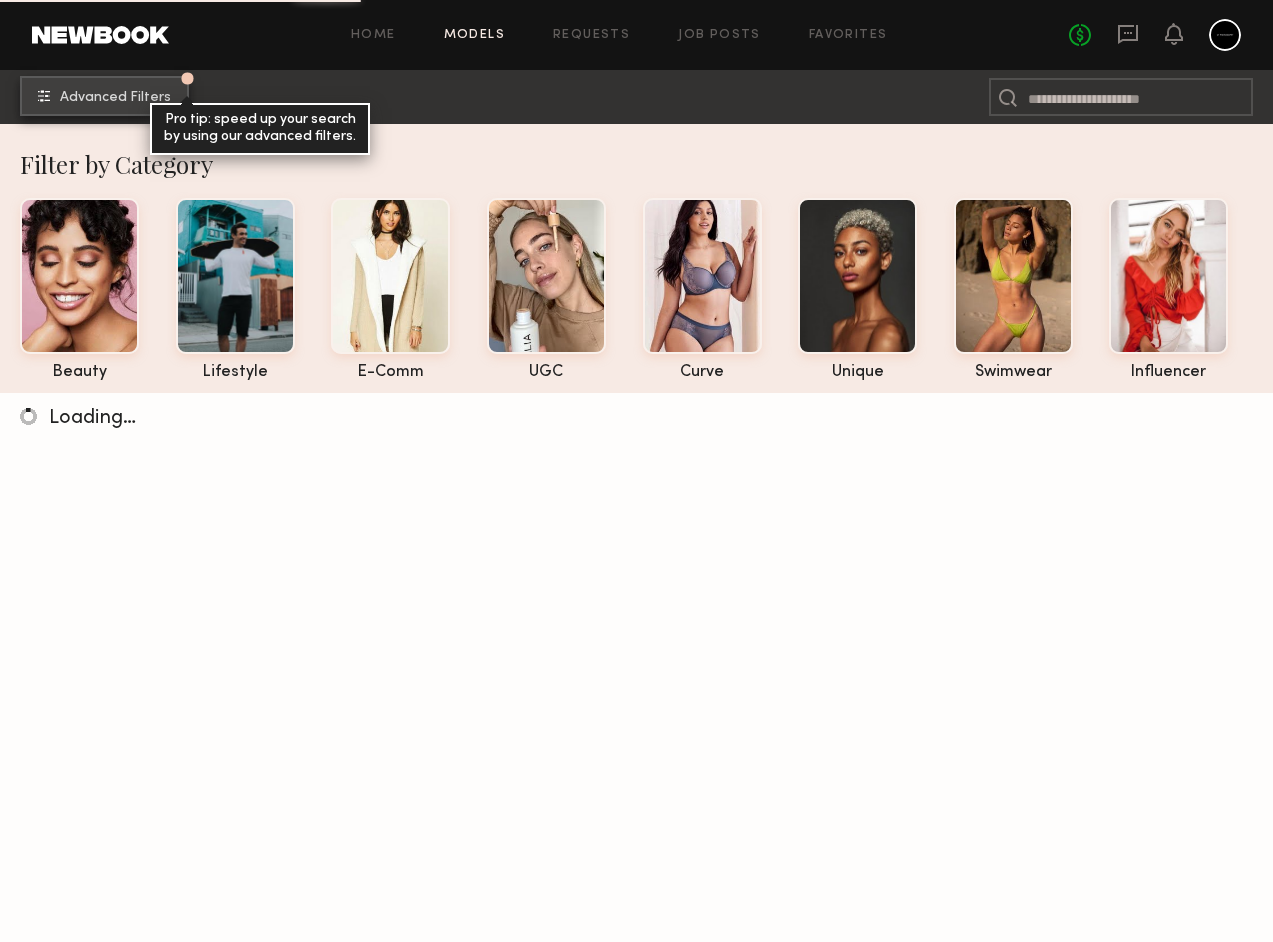click on "Advanced Filters" 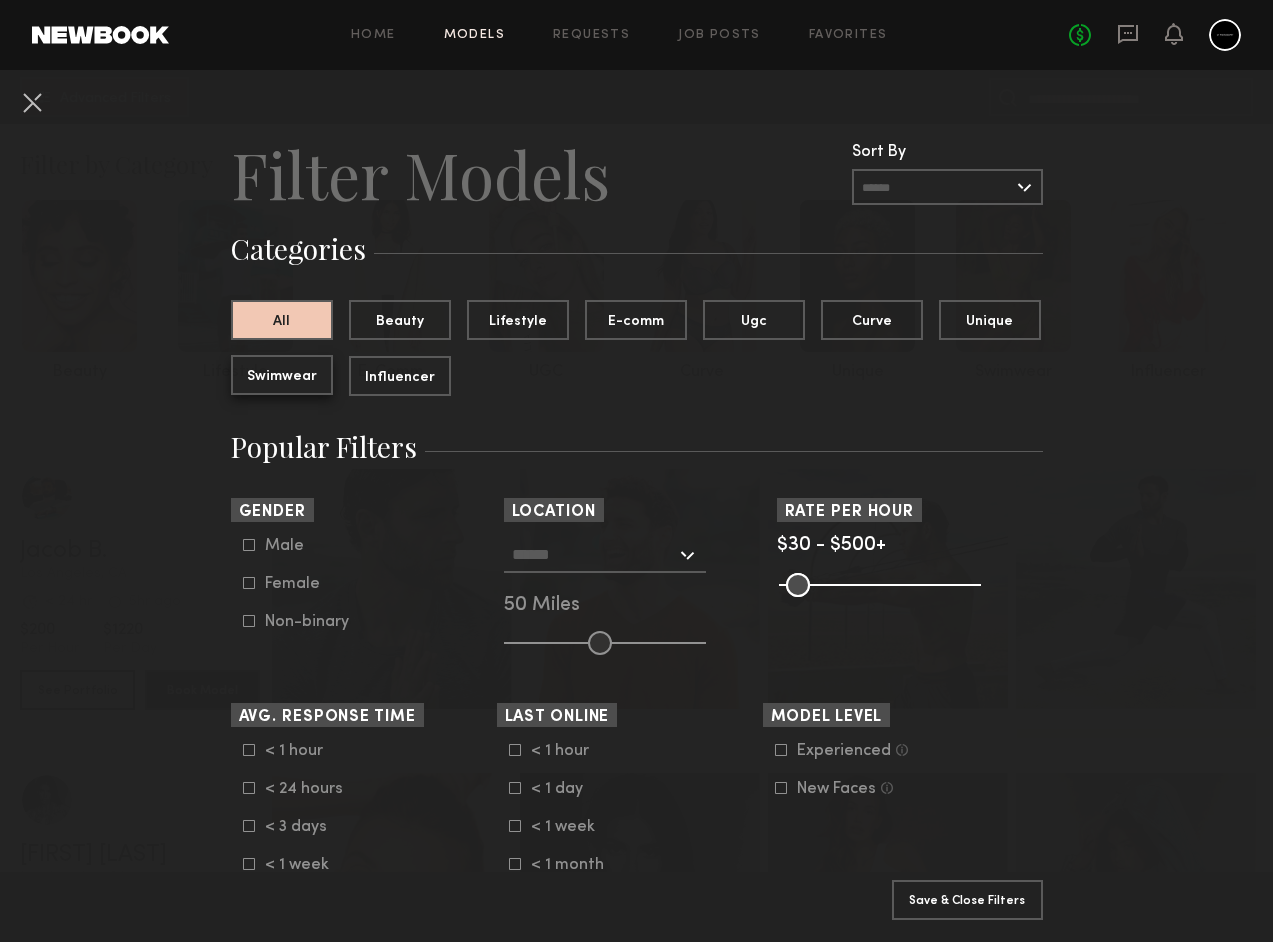 click on "Swimwear" 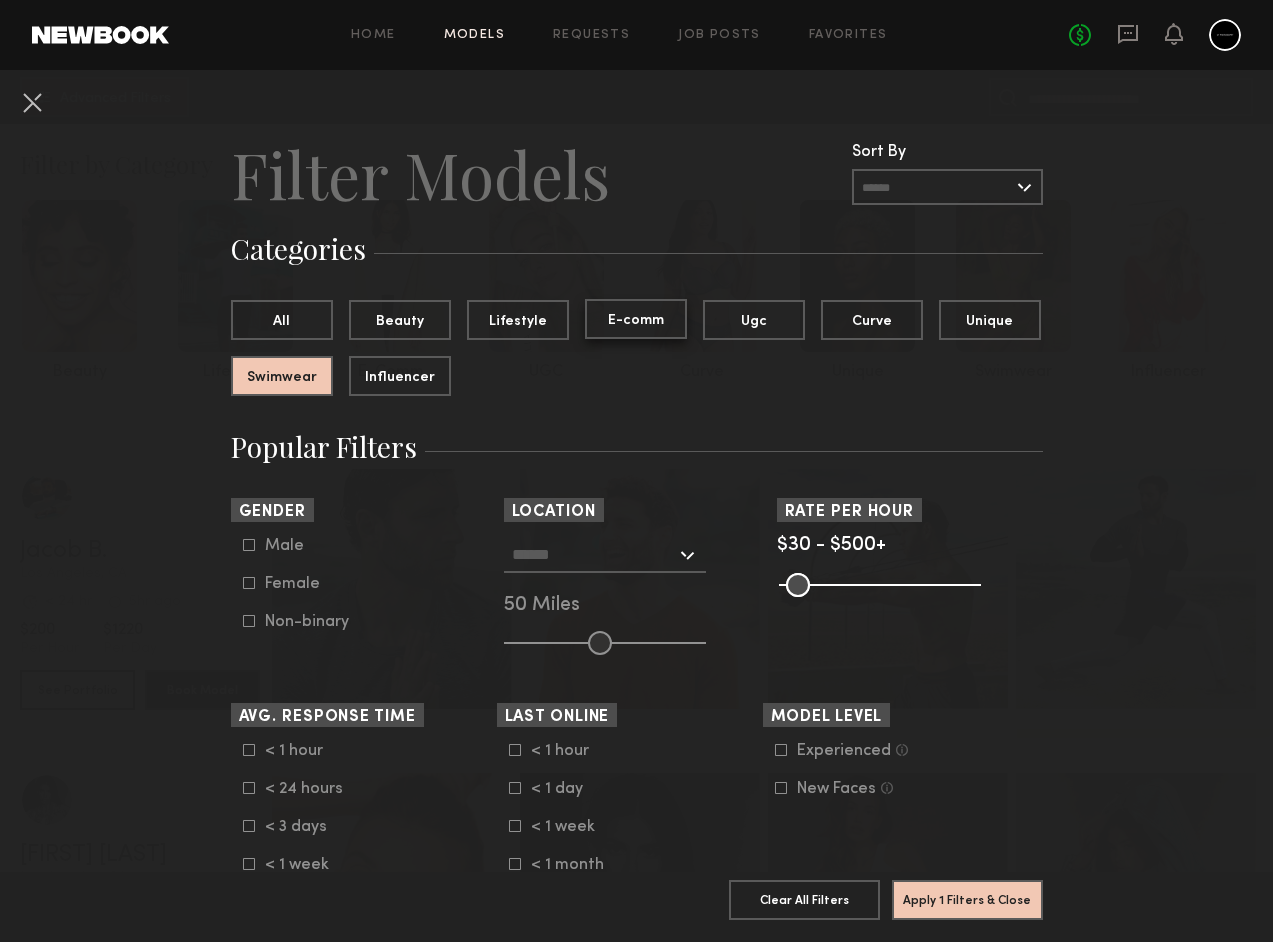 click on "E-comm" 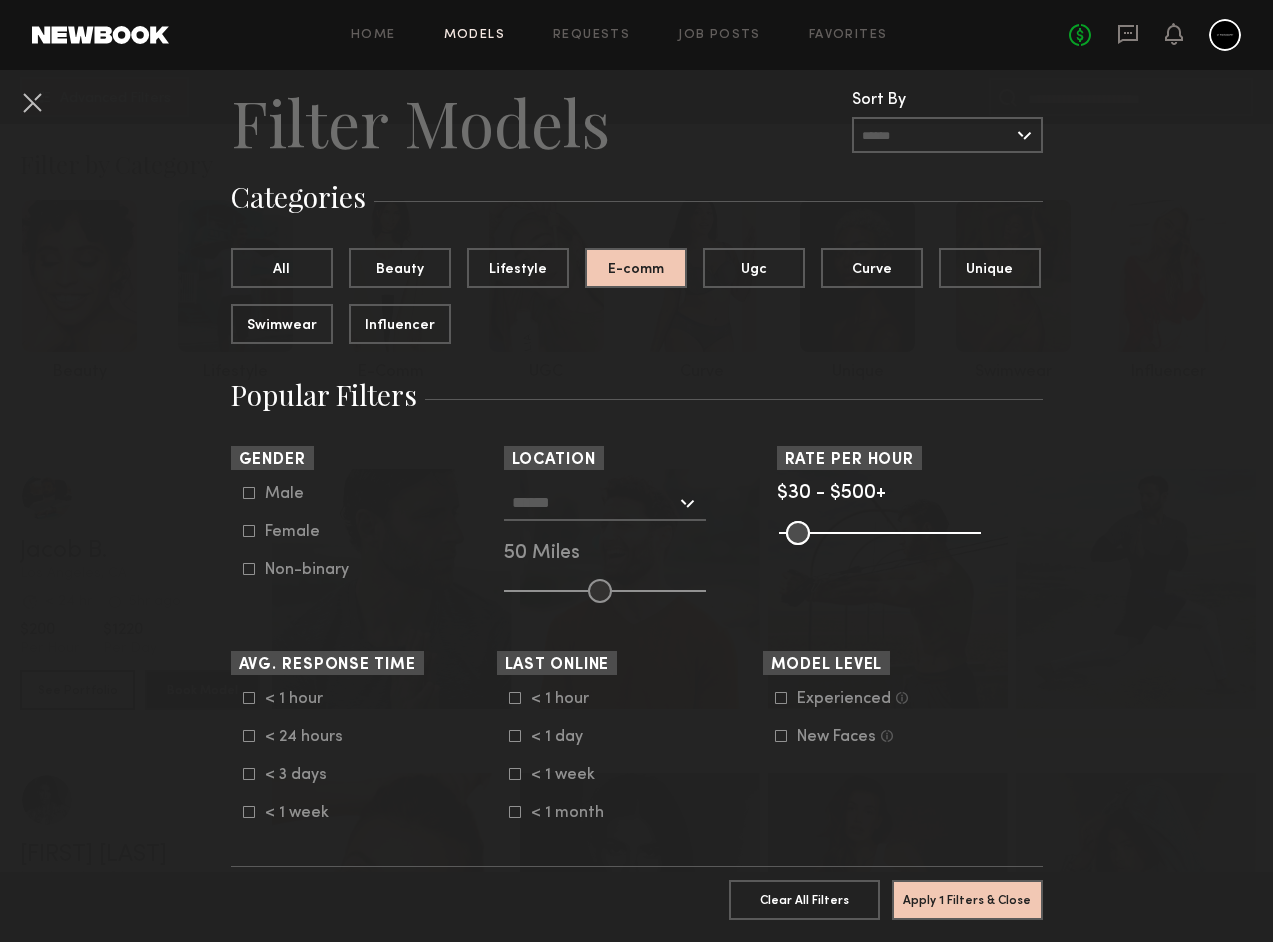 scroll, scrollTop: 83, scrollLeft: 0, axis: vertical 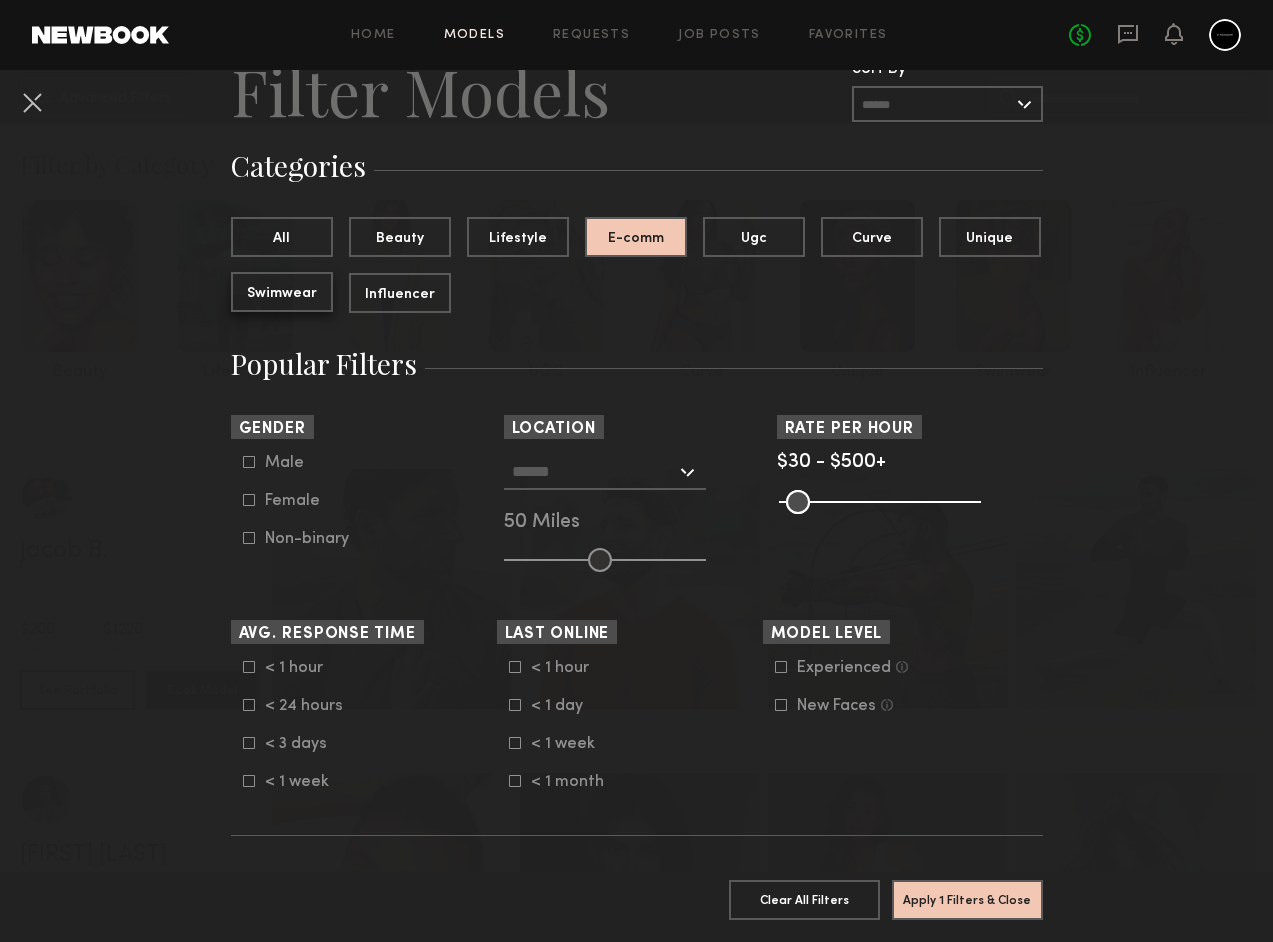 click on "Swimwear" 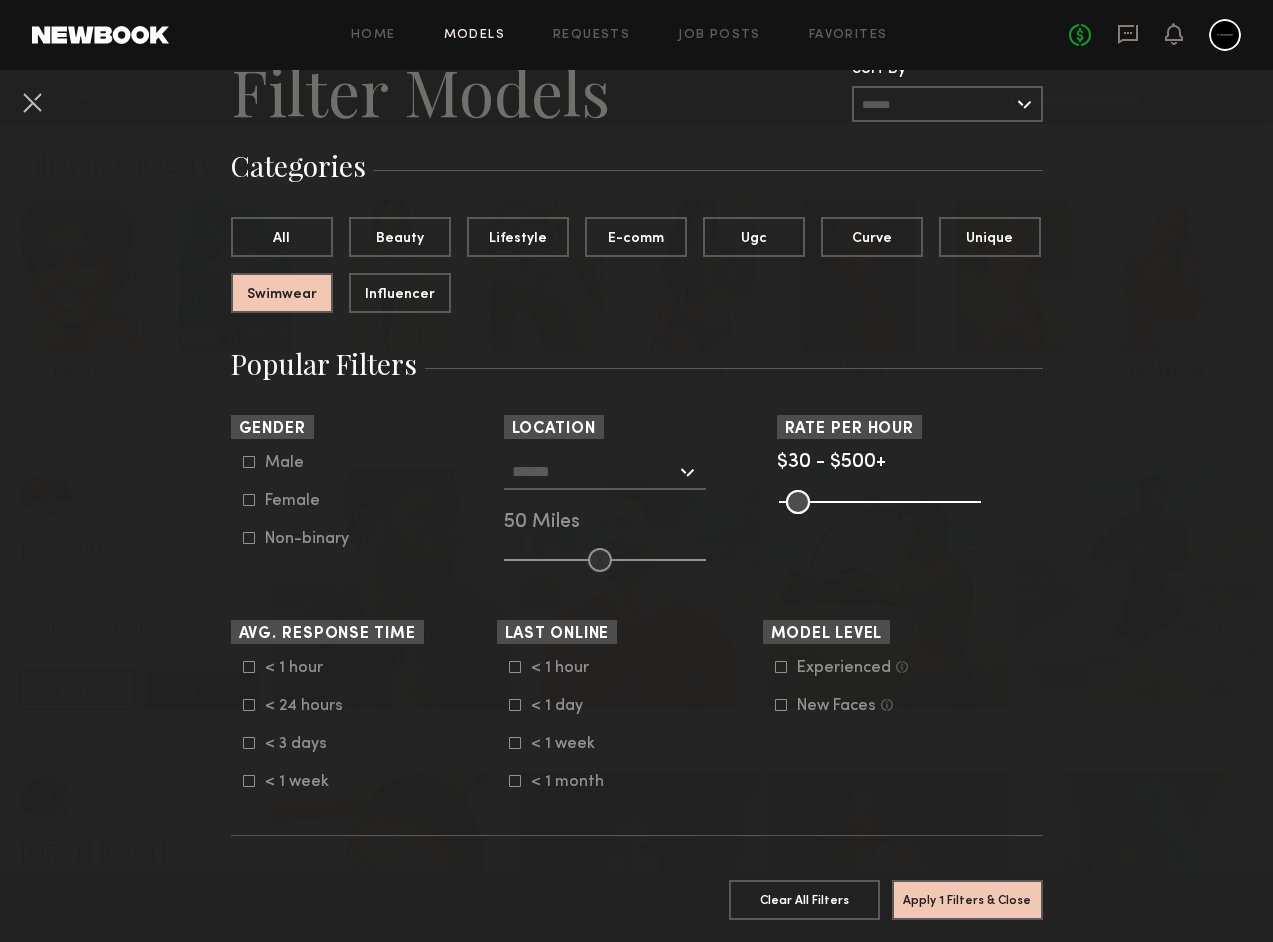 click 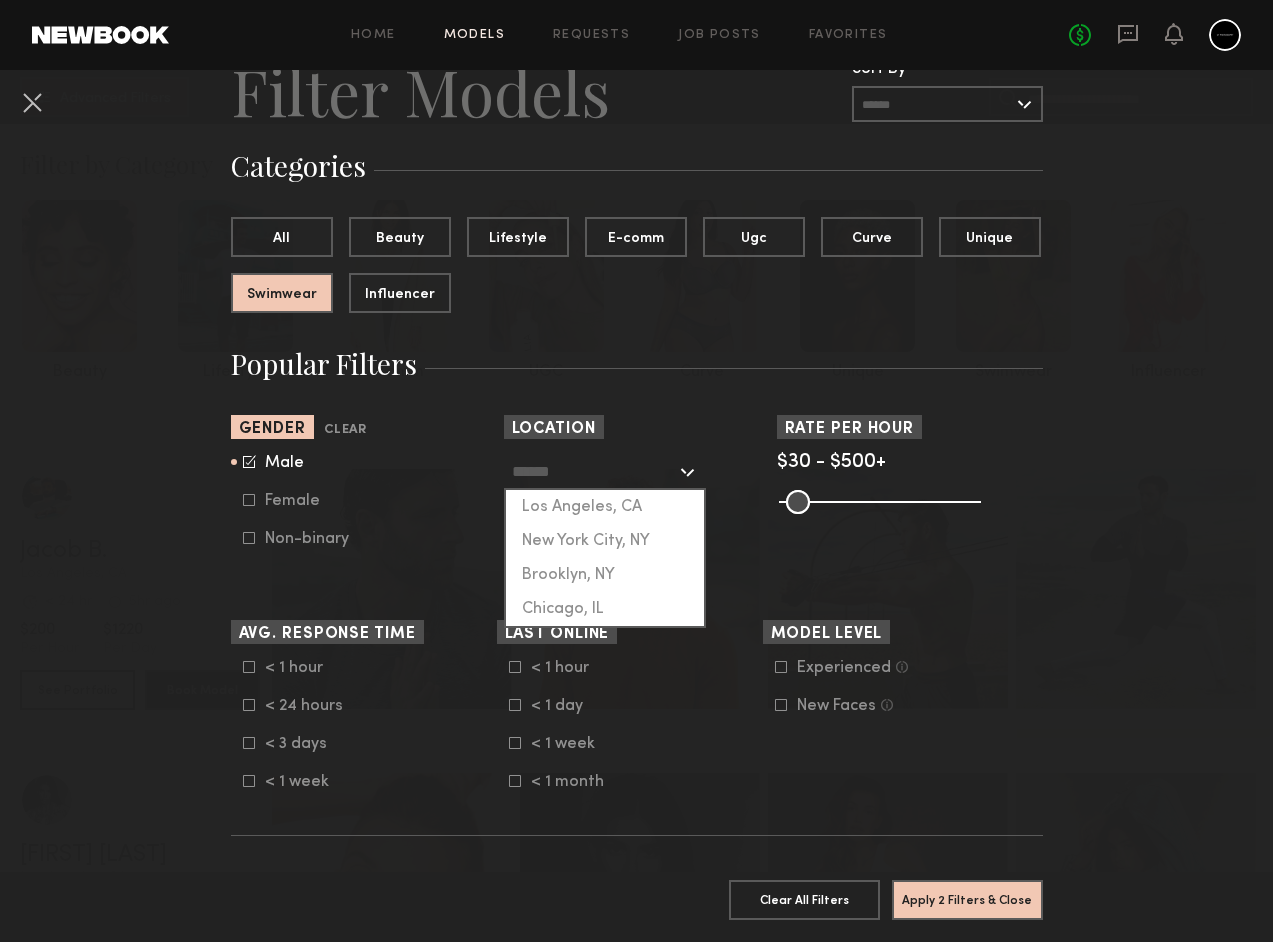 click 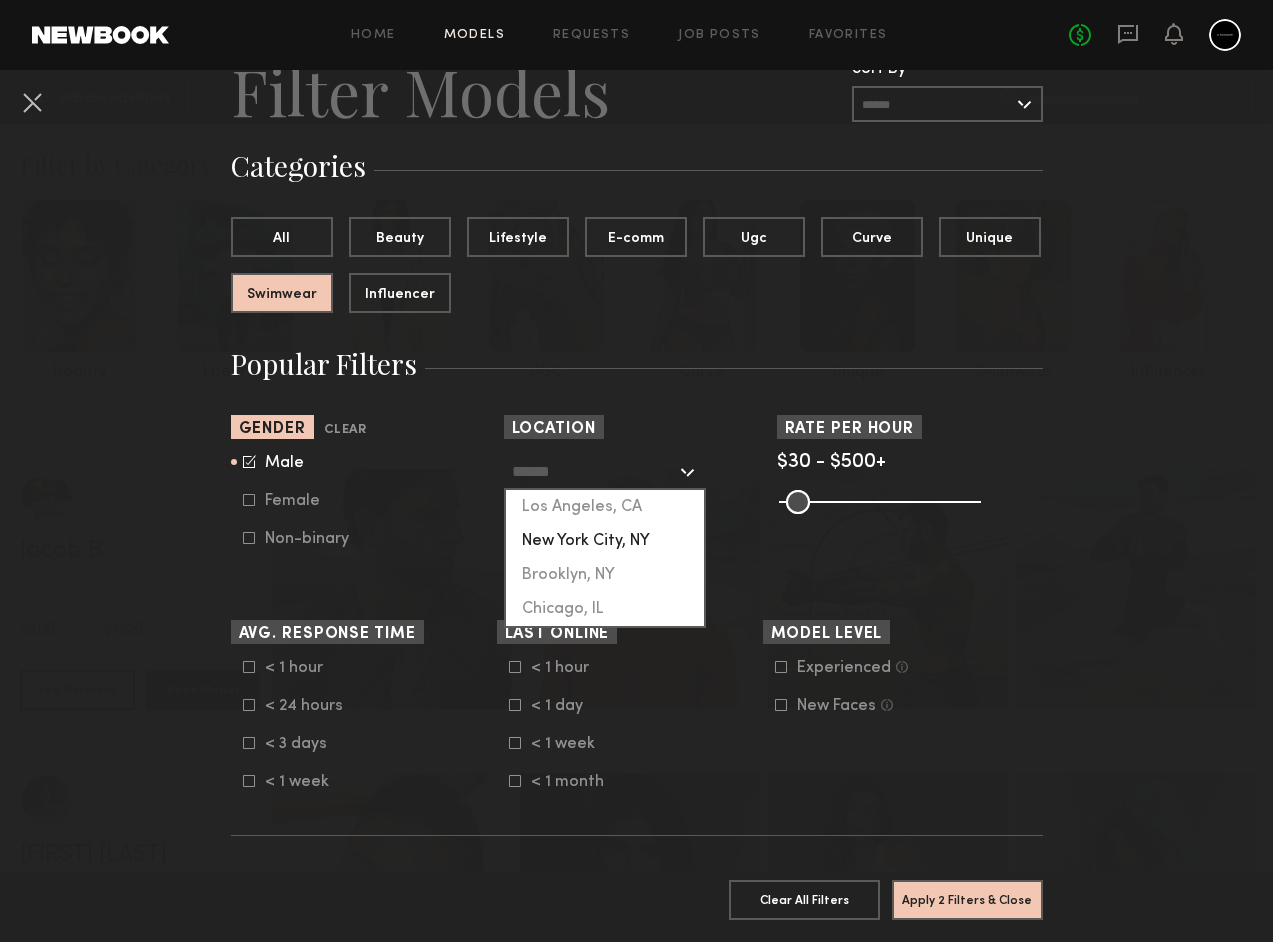 click on "New York City, NY" 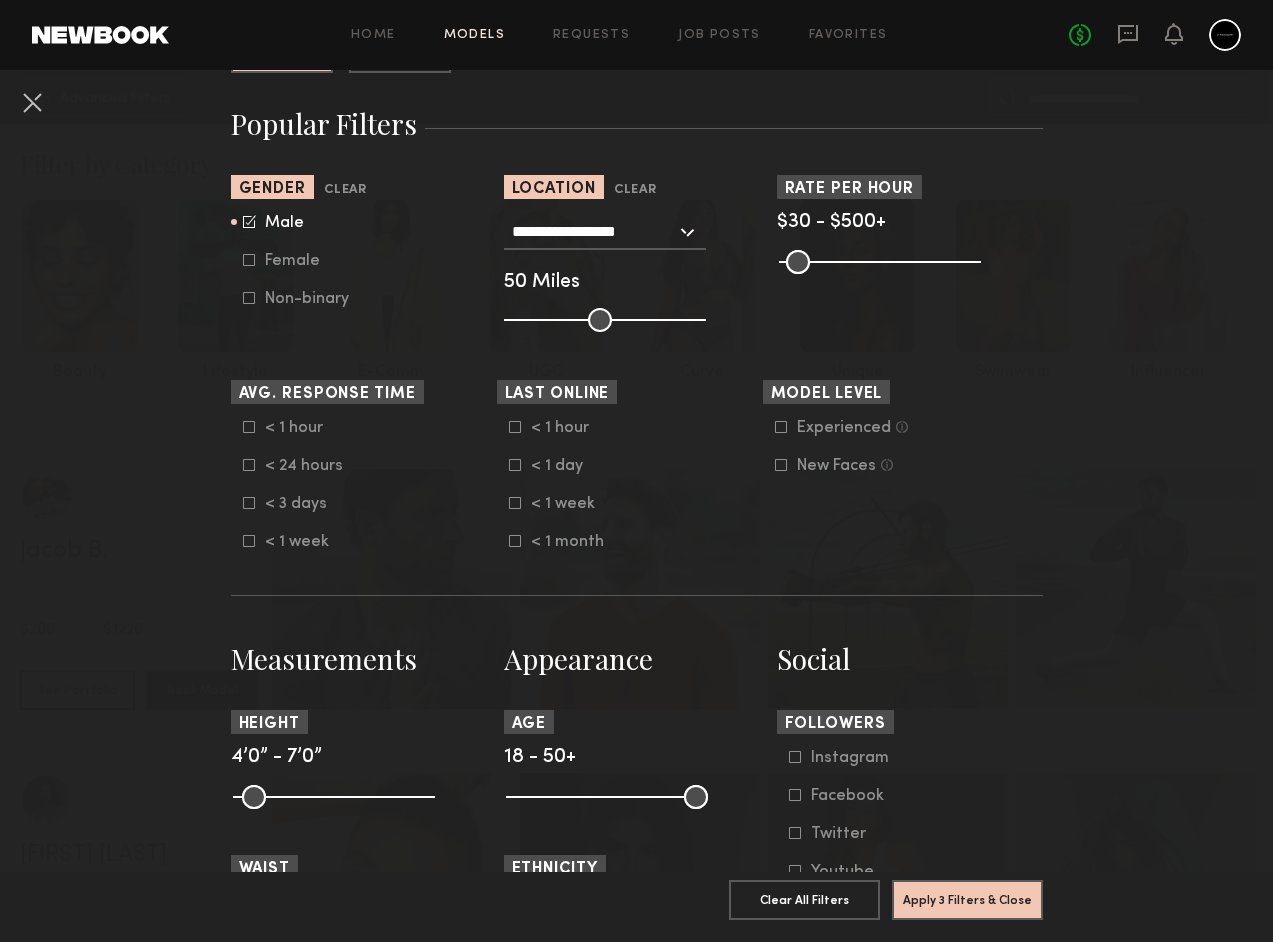 scroll, scrollTop: 332, scrollLeft: 0, axis: vertical 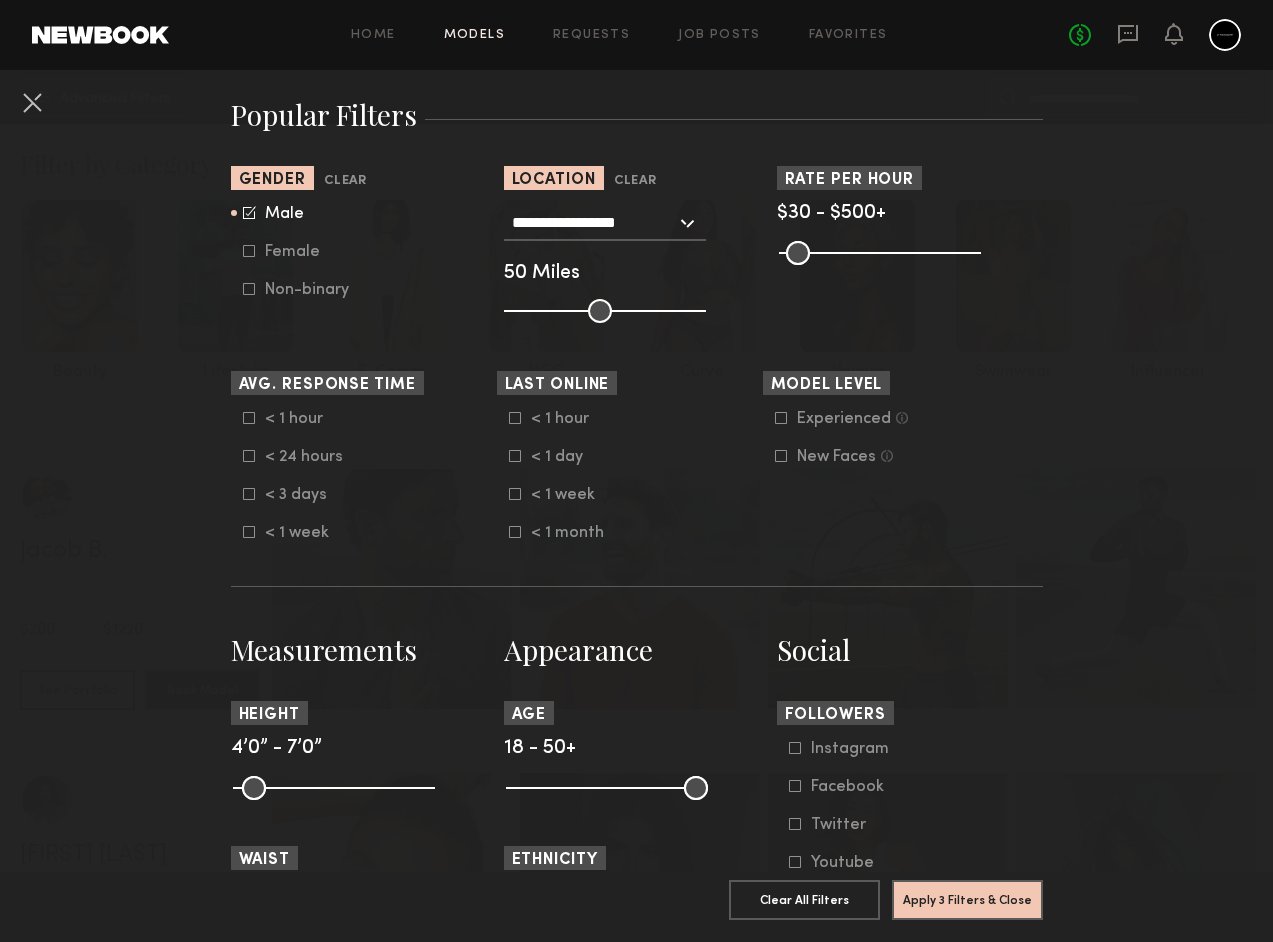 click 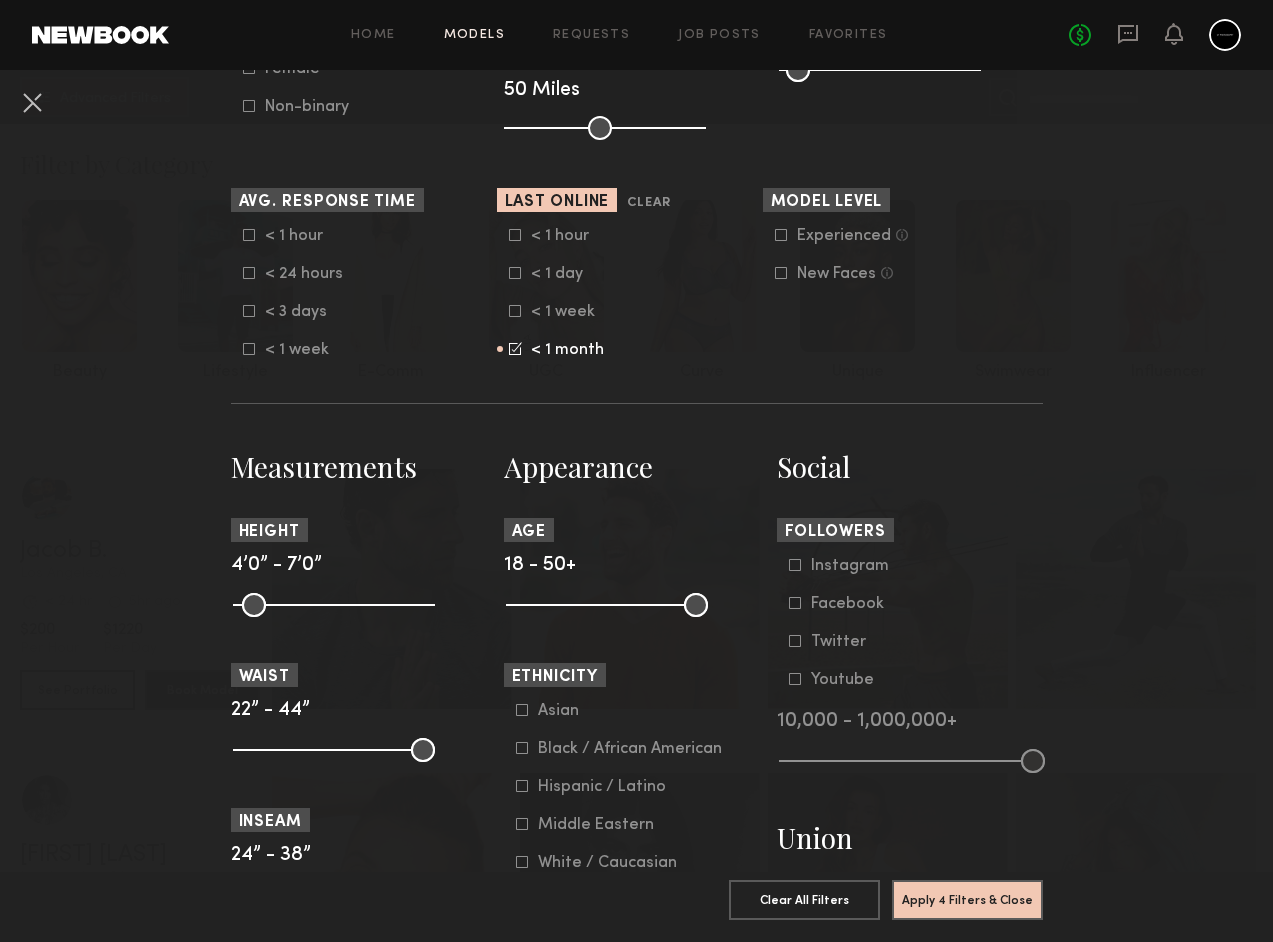 scroll, scrollTop: 634, scrollLeft: 0, axis: vertical 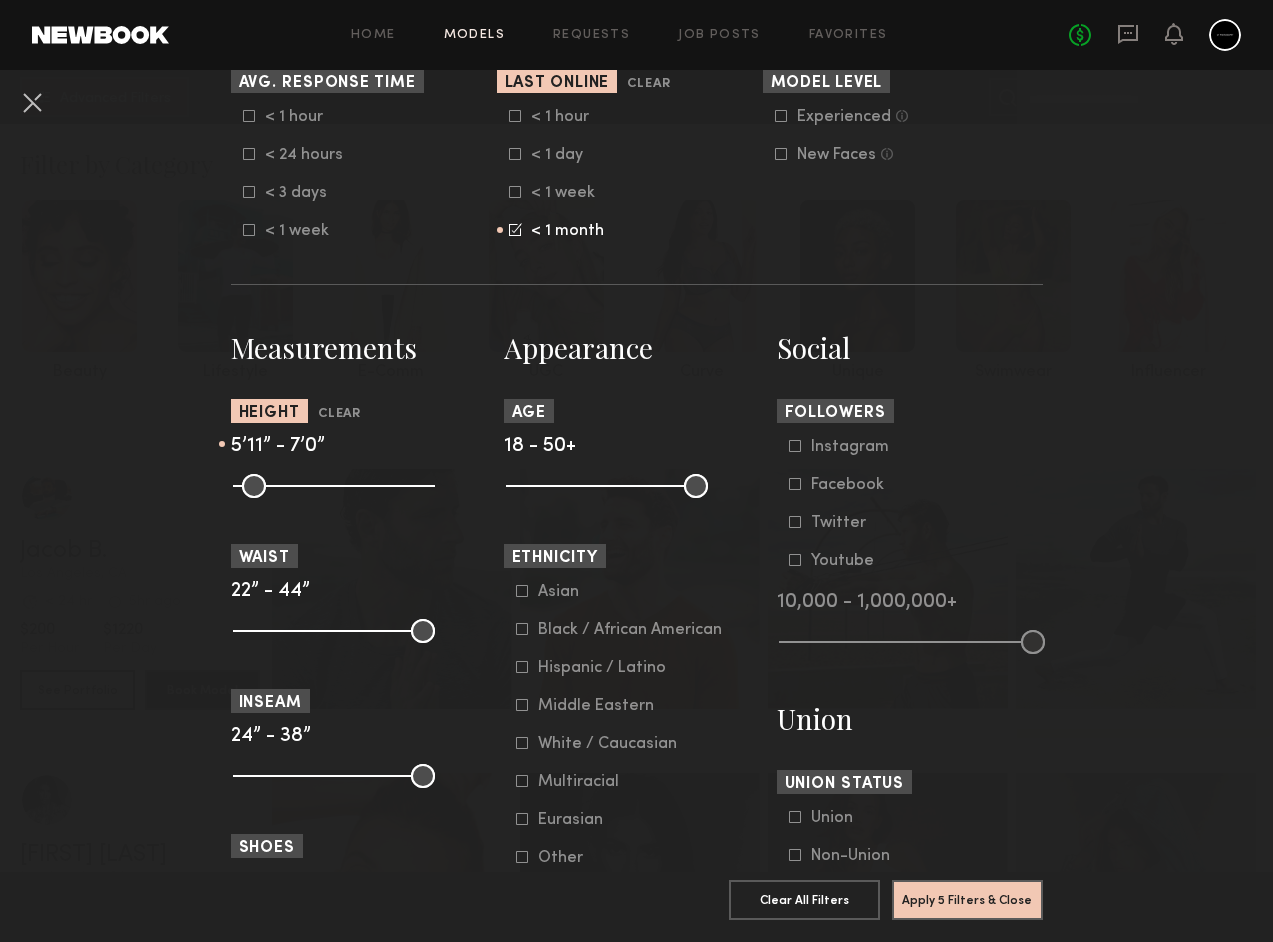 drag, startPoint x: 246, startPoint y: 486, endPoint x: 359, endPoint y: 485, distance: 113.004425 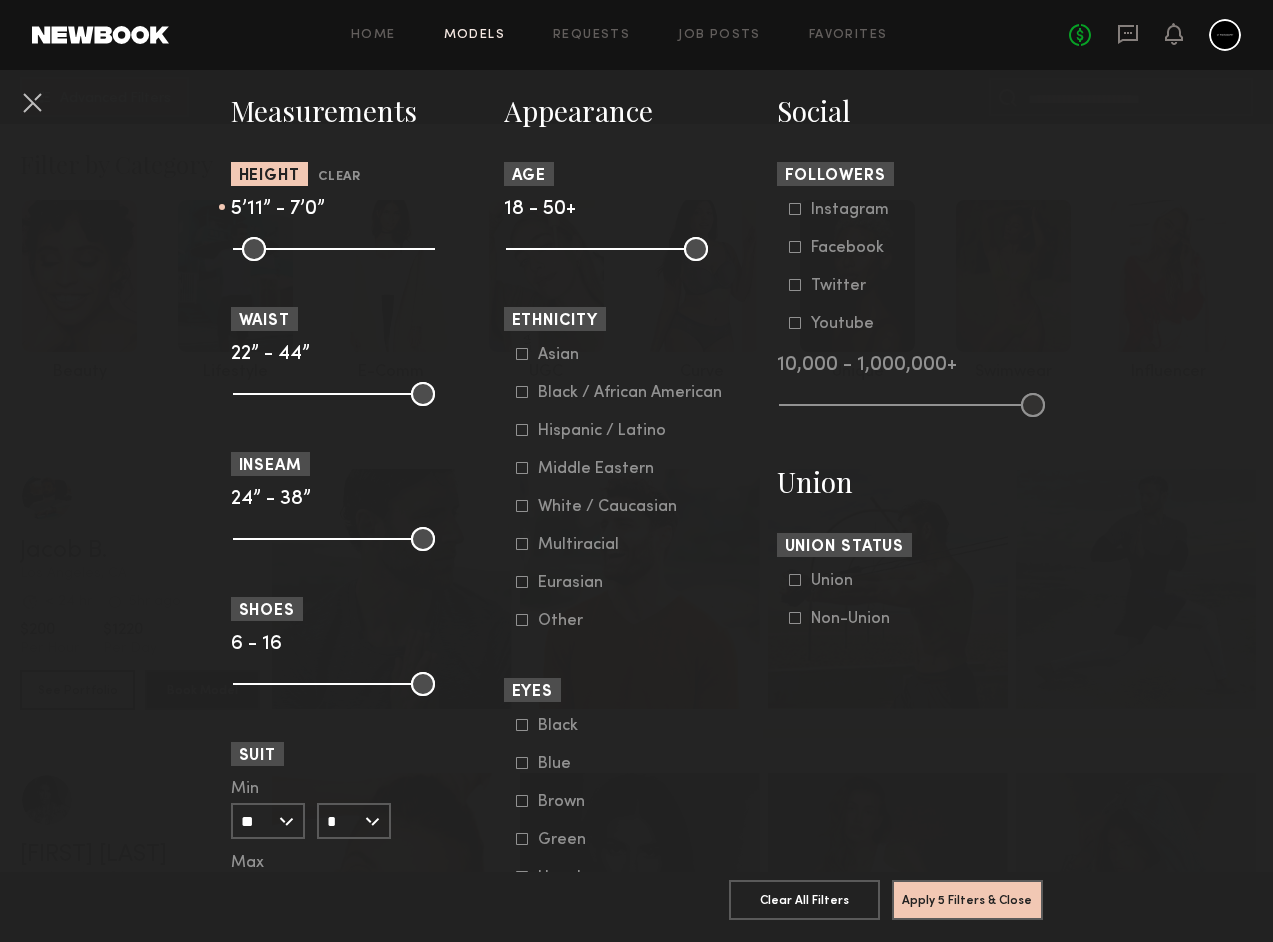 scroll, scrollTop: 904, scrollLeft: 0, axis: vertical 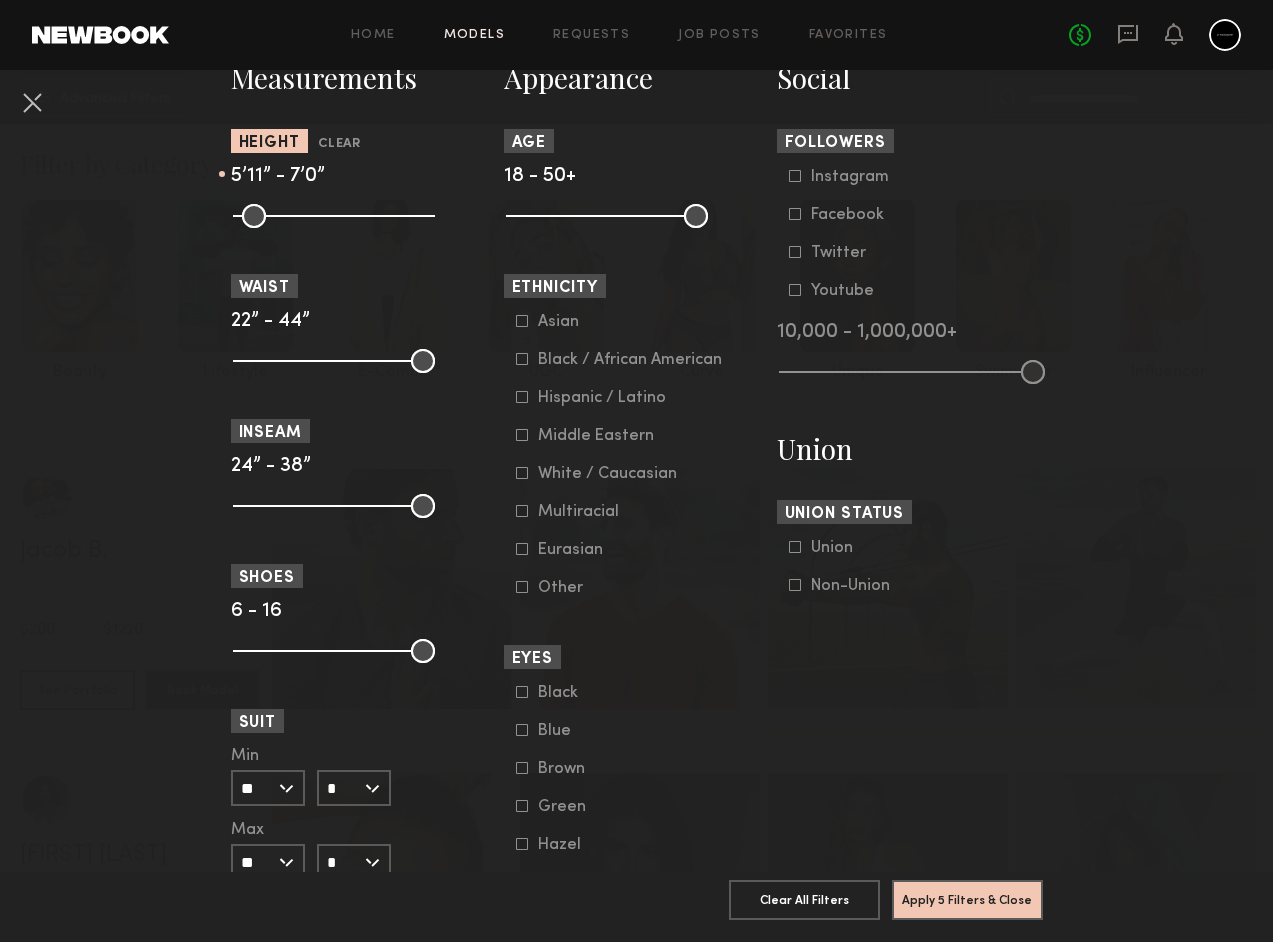 click 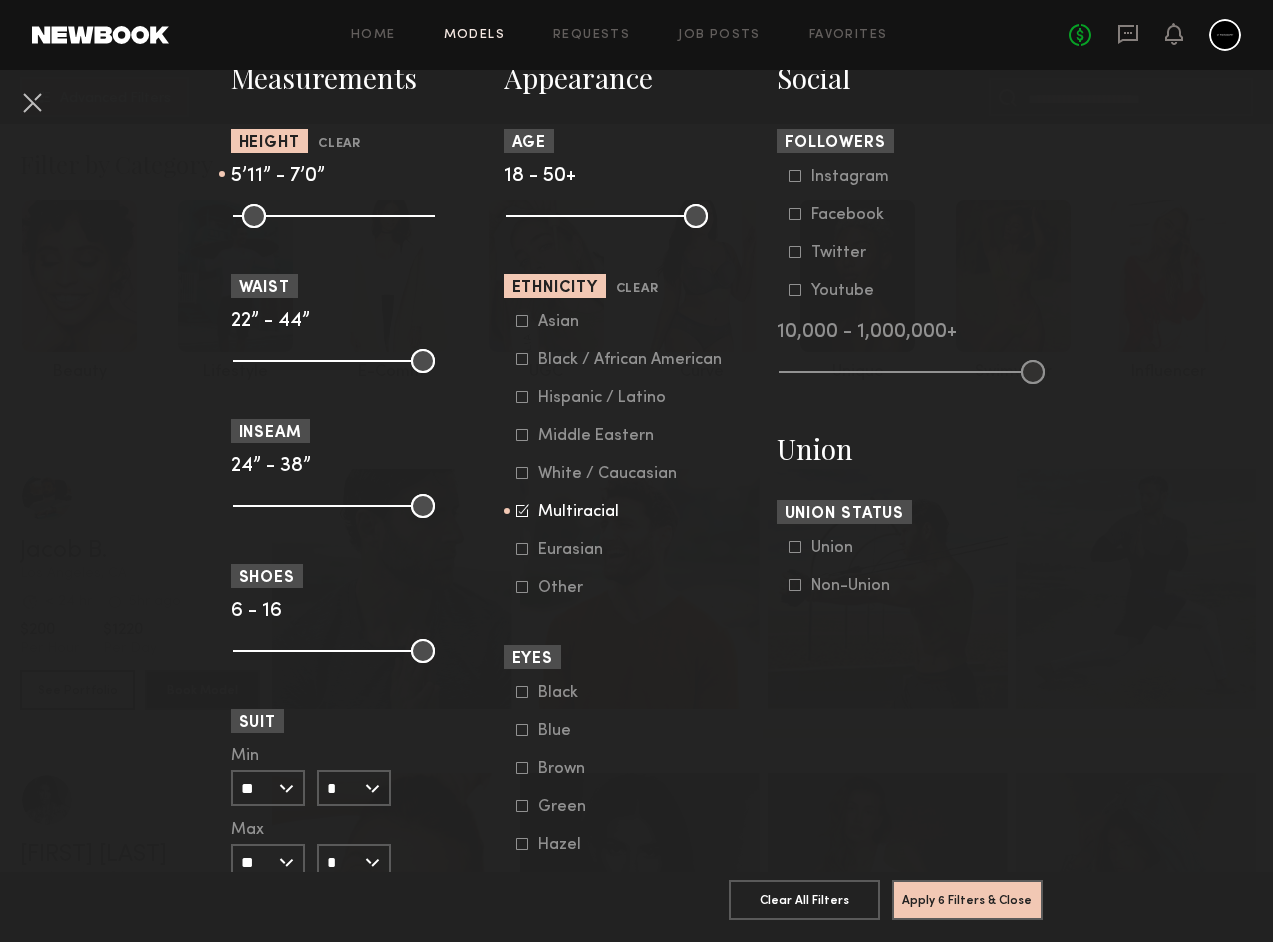 click on "White / Caucasian" 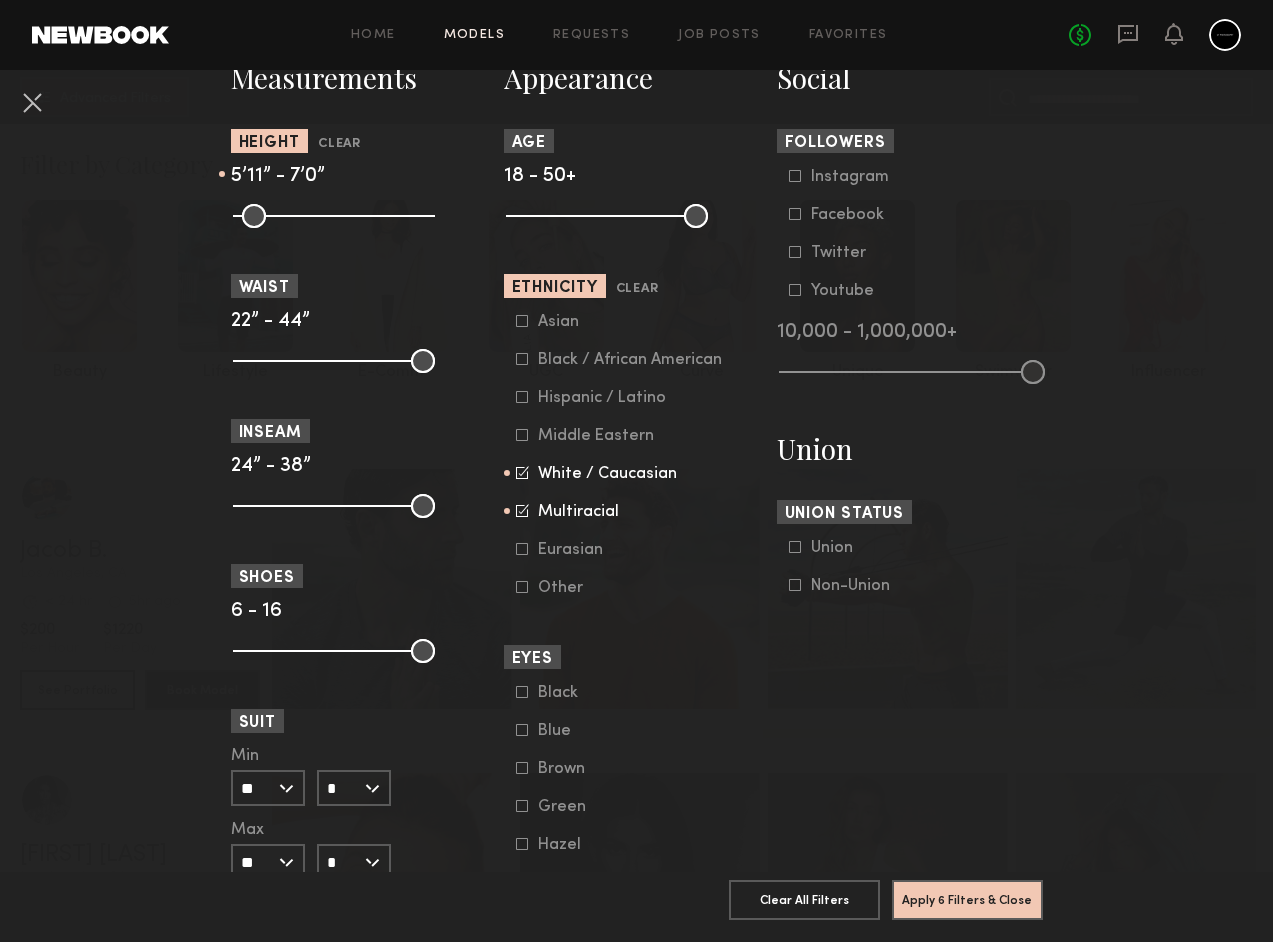 click 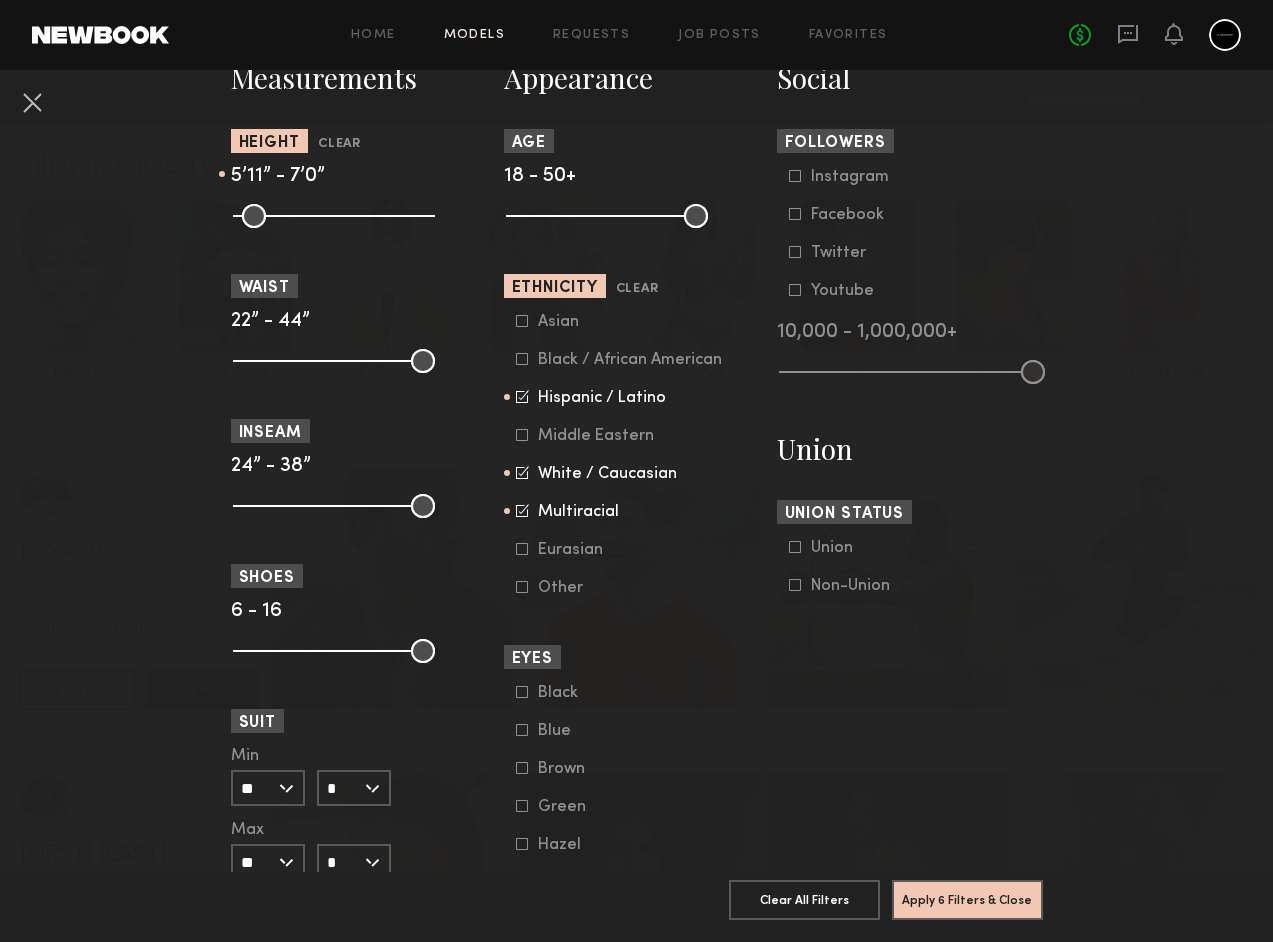 click 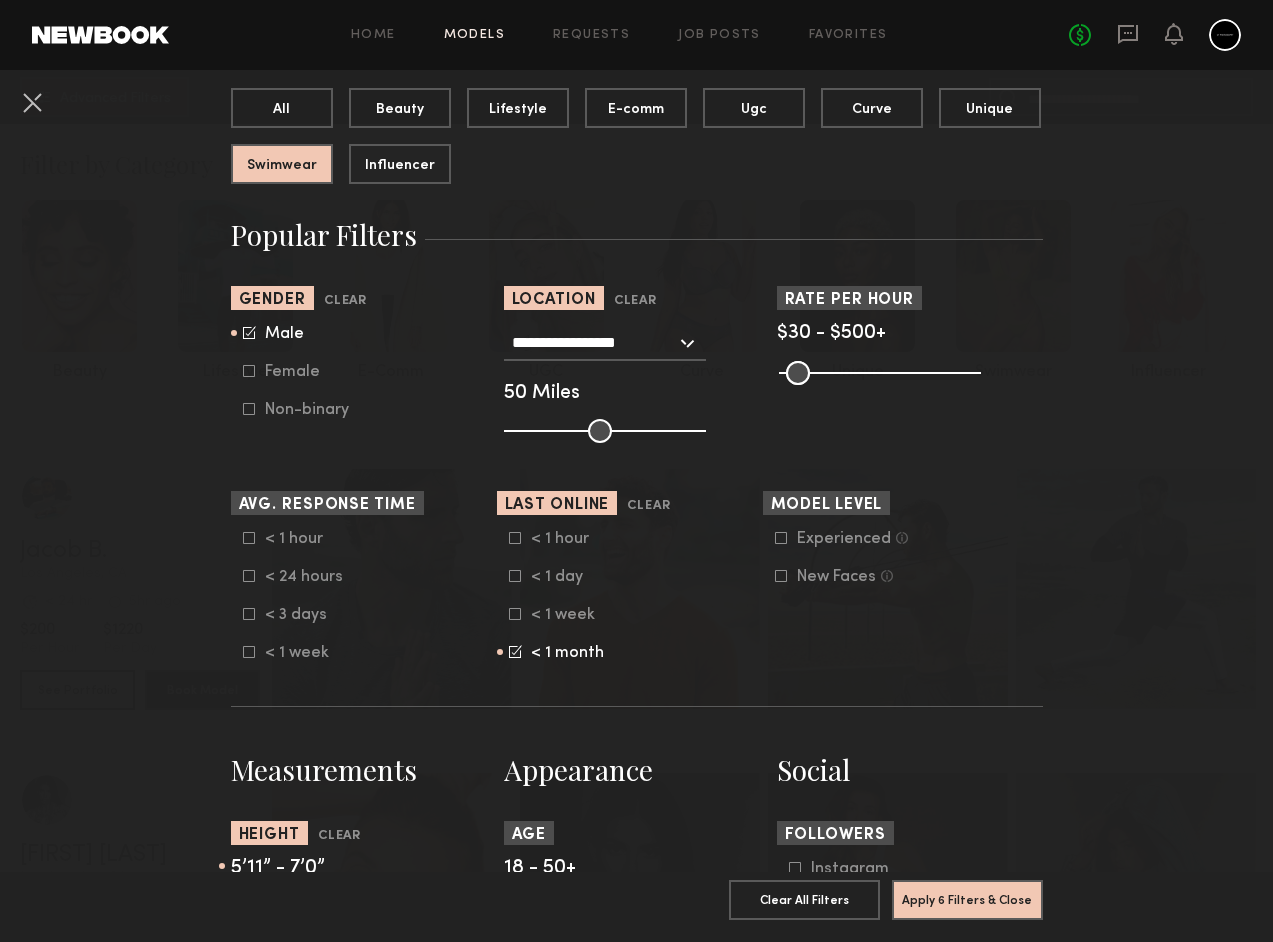 scroll, scrollTop: 158, scrollLeft: 0, axis: vertical 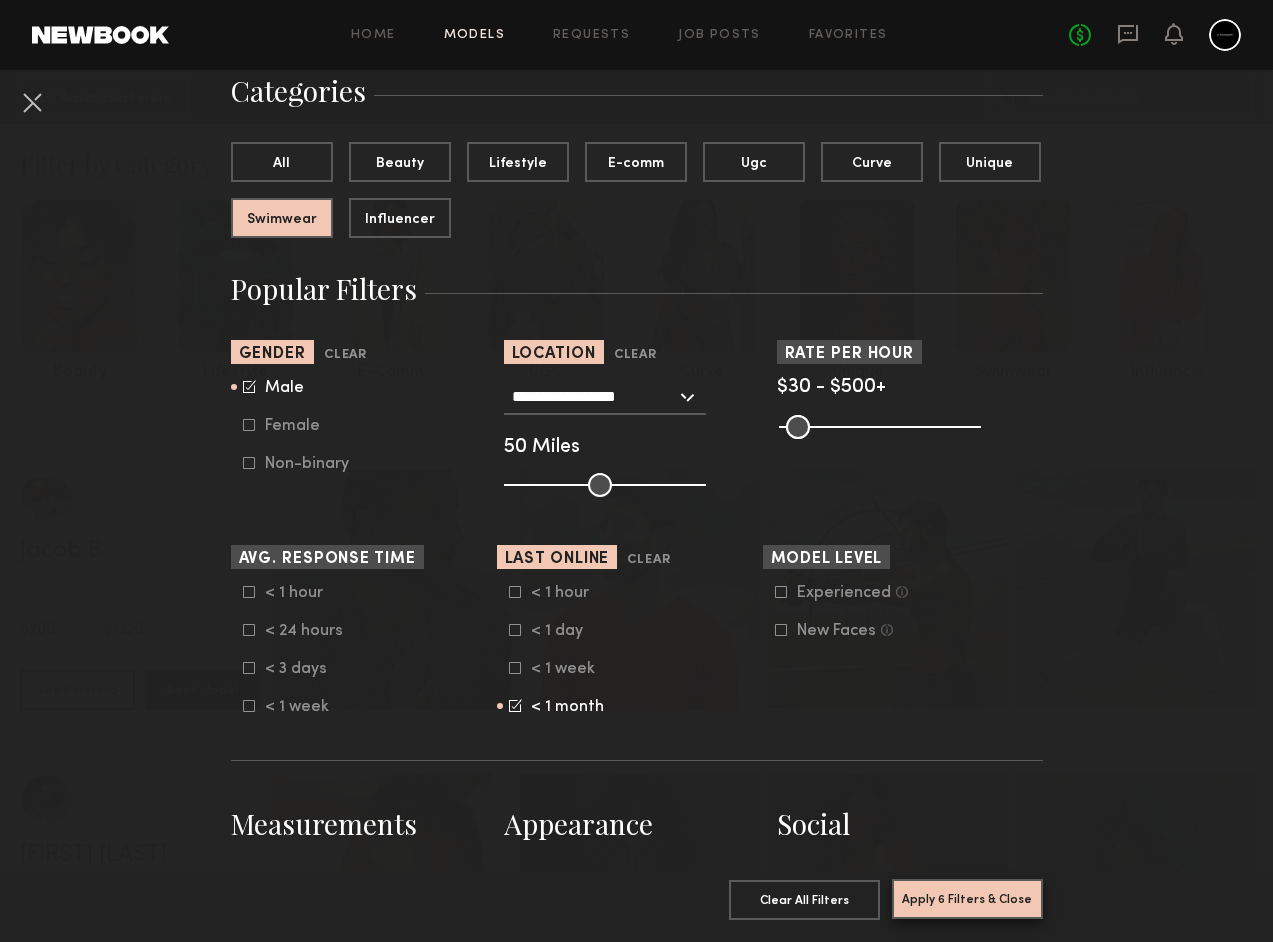 click on "Apply 6 Filters & Close" 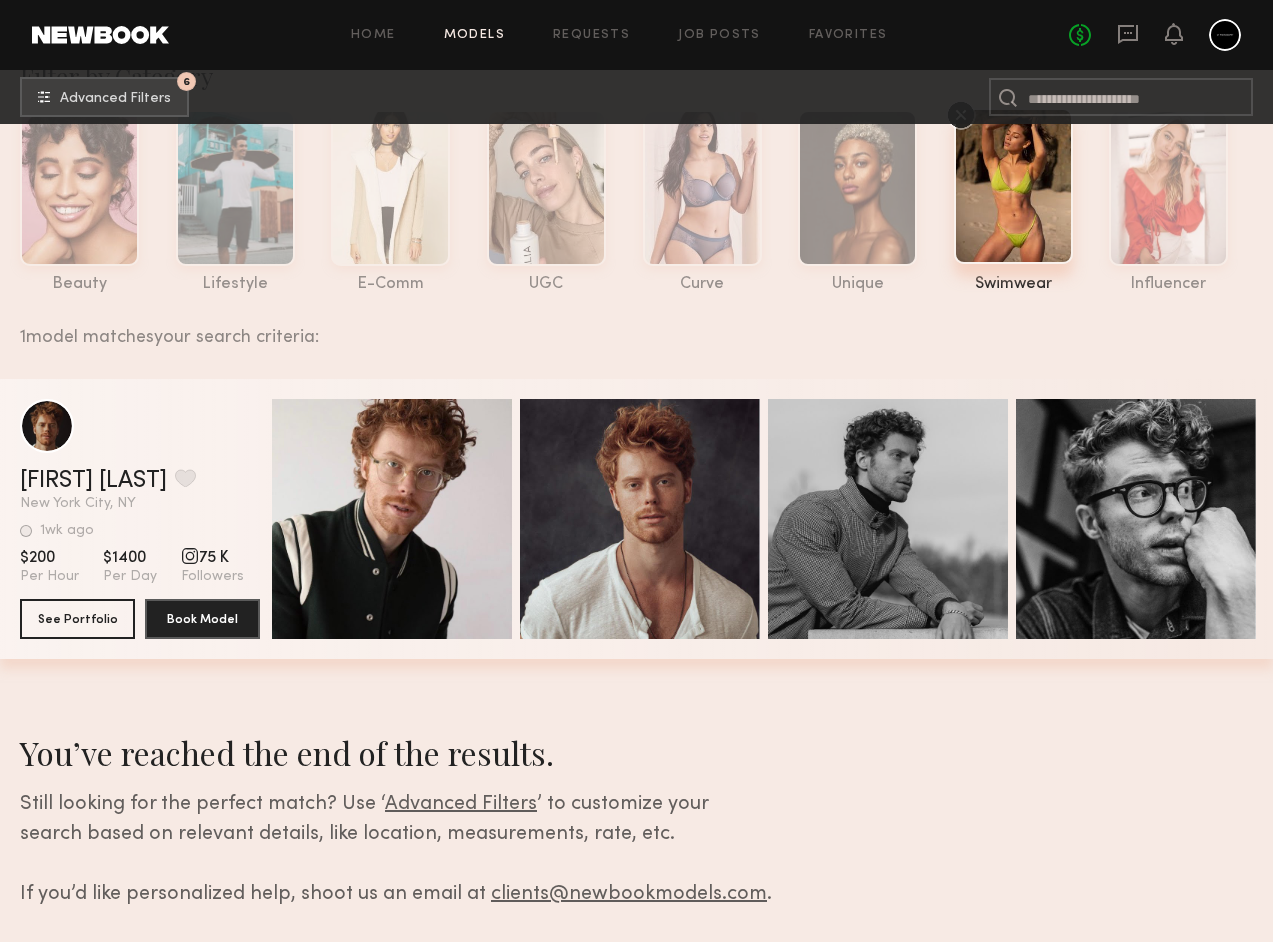 scroll, scrollTop: 84, scrollLeft: 0, axis: vertical 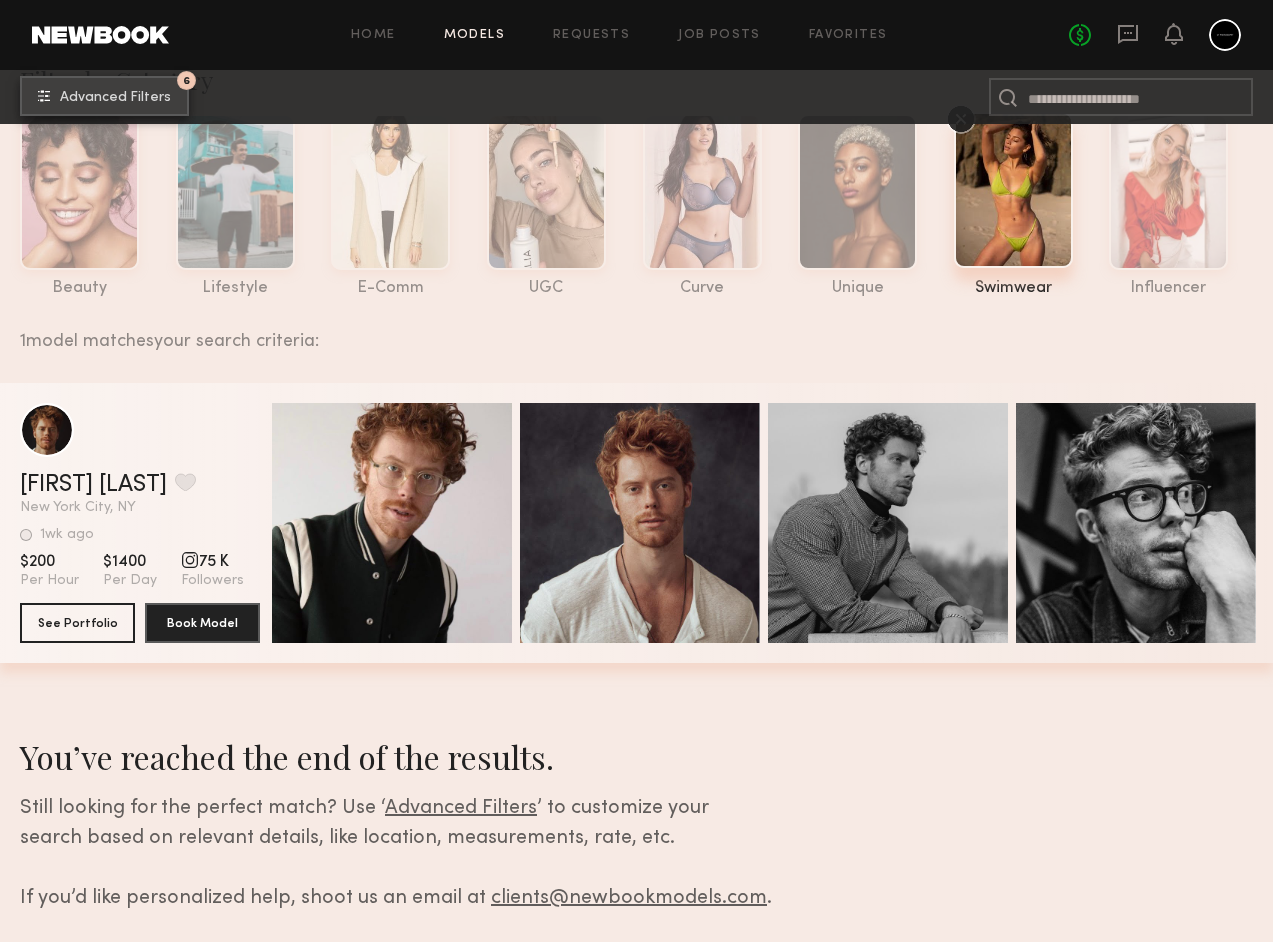 click on "Advanced Filters" 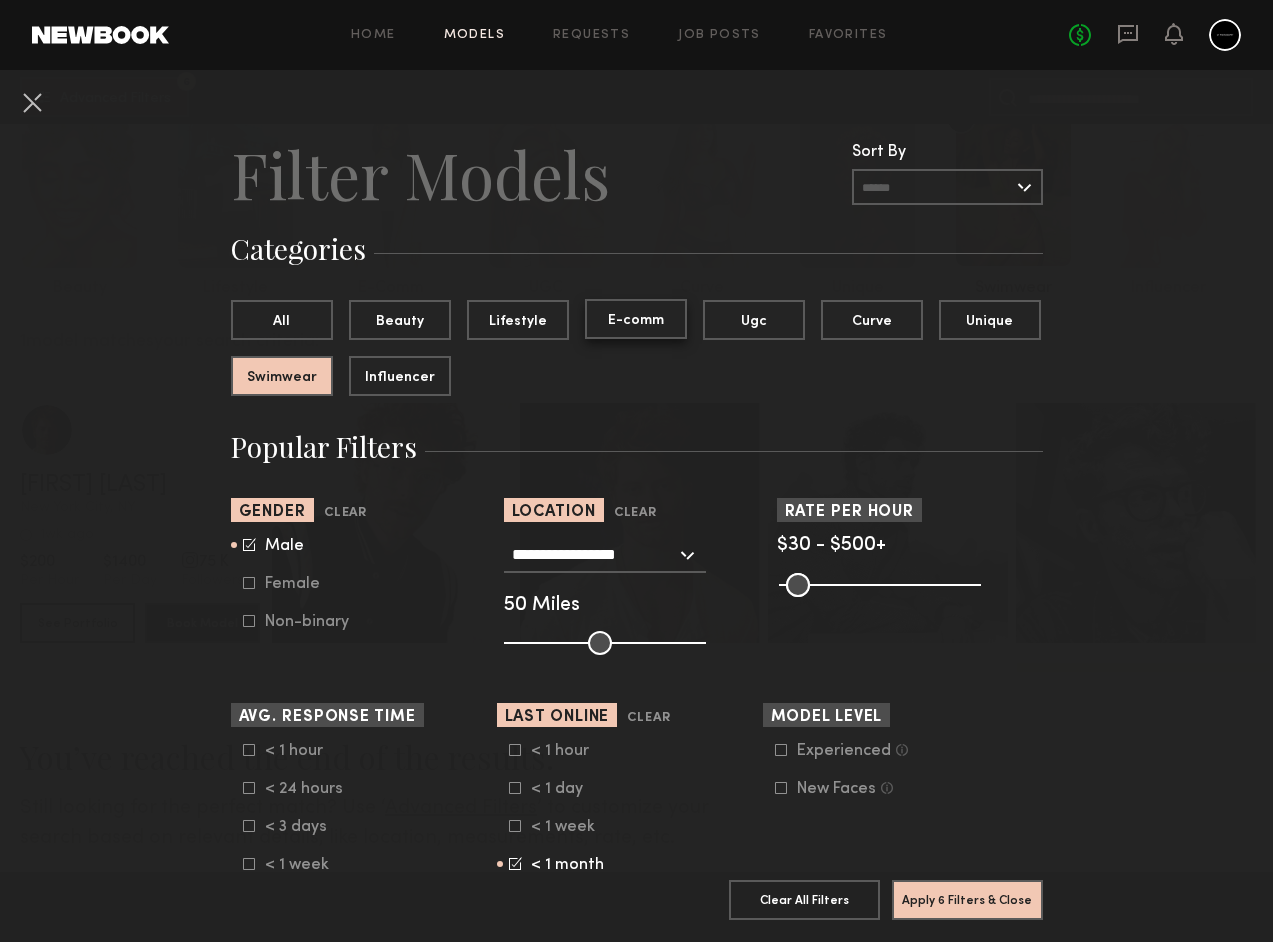 click on "E-comm" 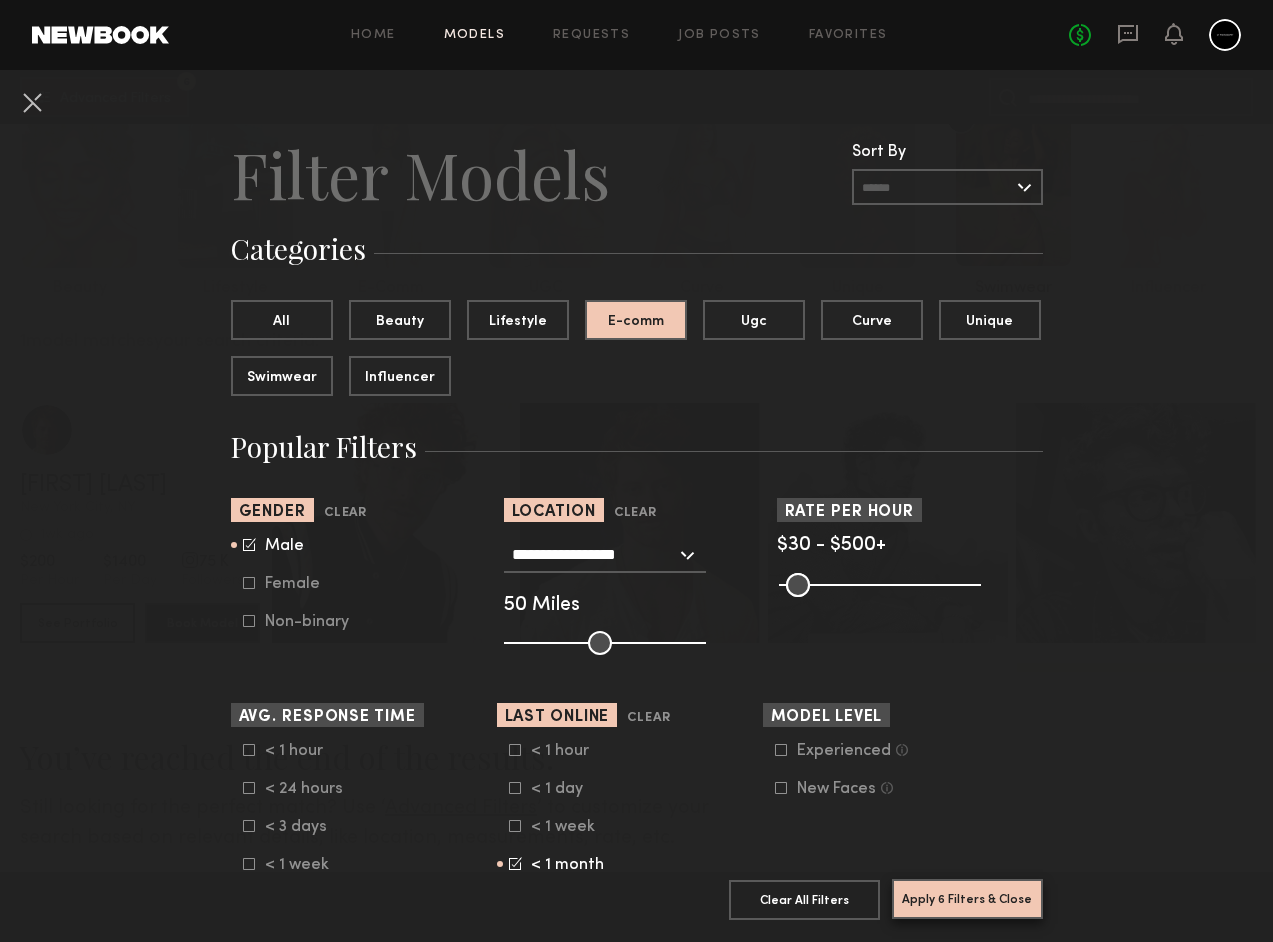 click on "Apply 6 Filters & Close" 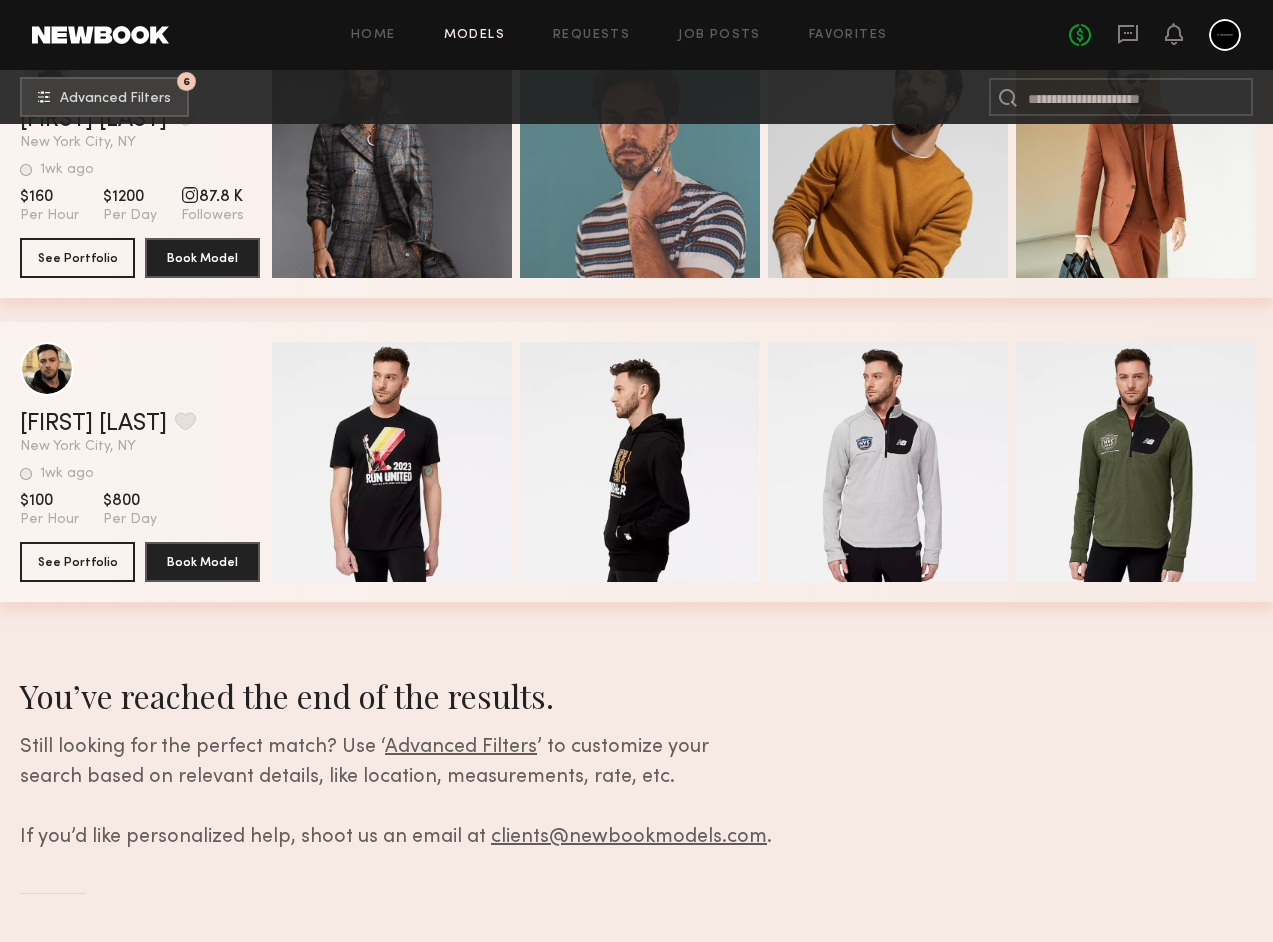 scroll, scrollTop: 1665, scrollLeft: 0, axis: vertical 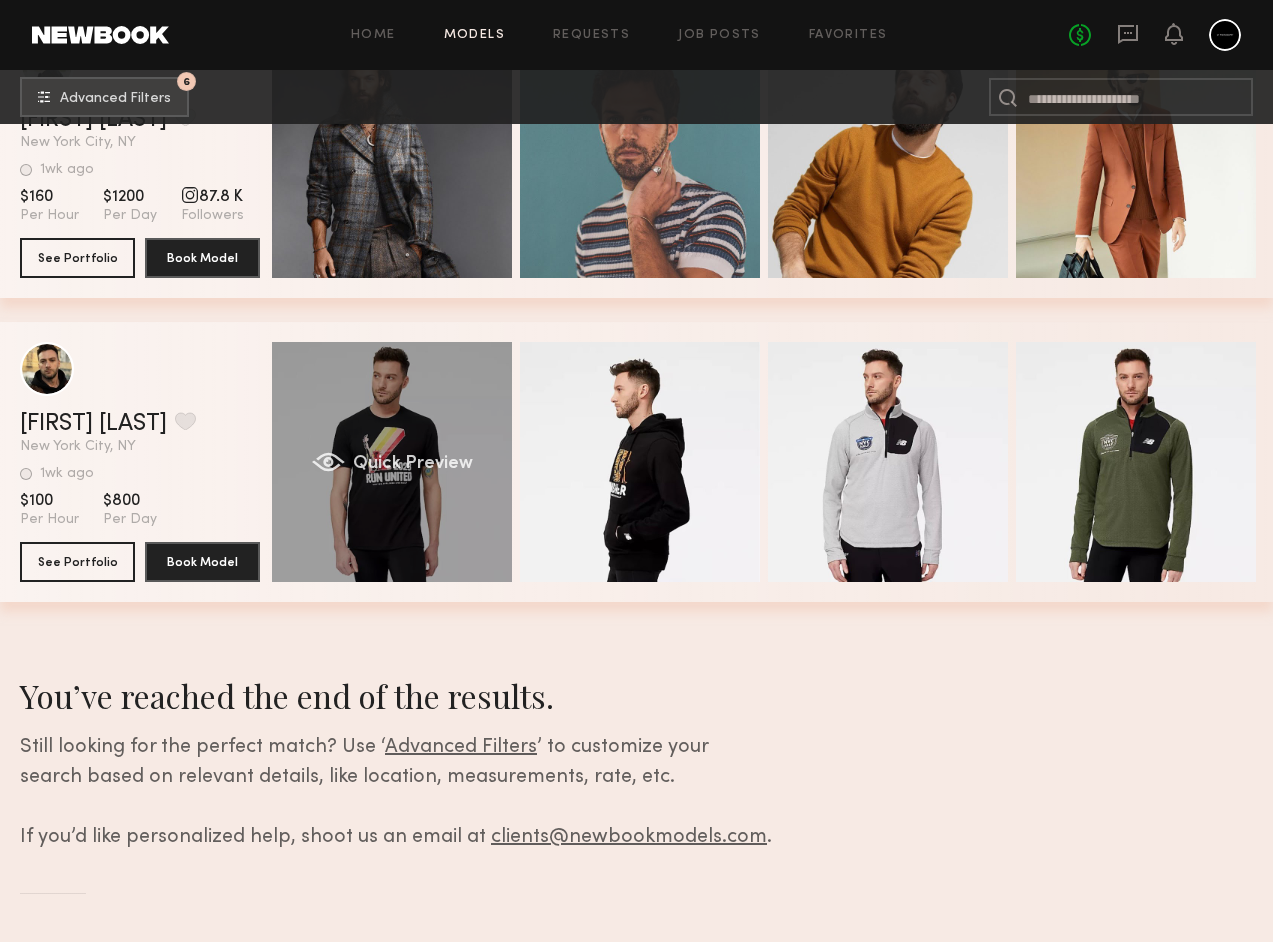 click on "Quick Preview" 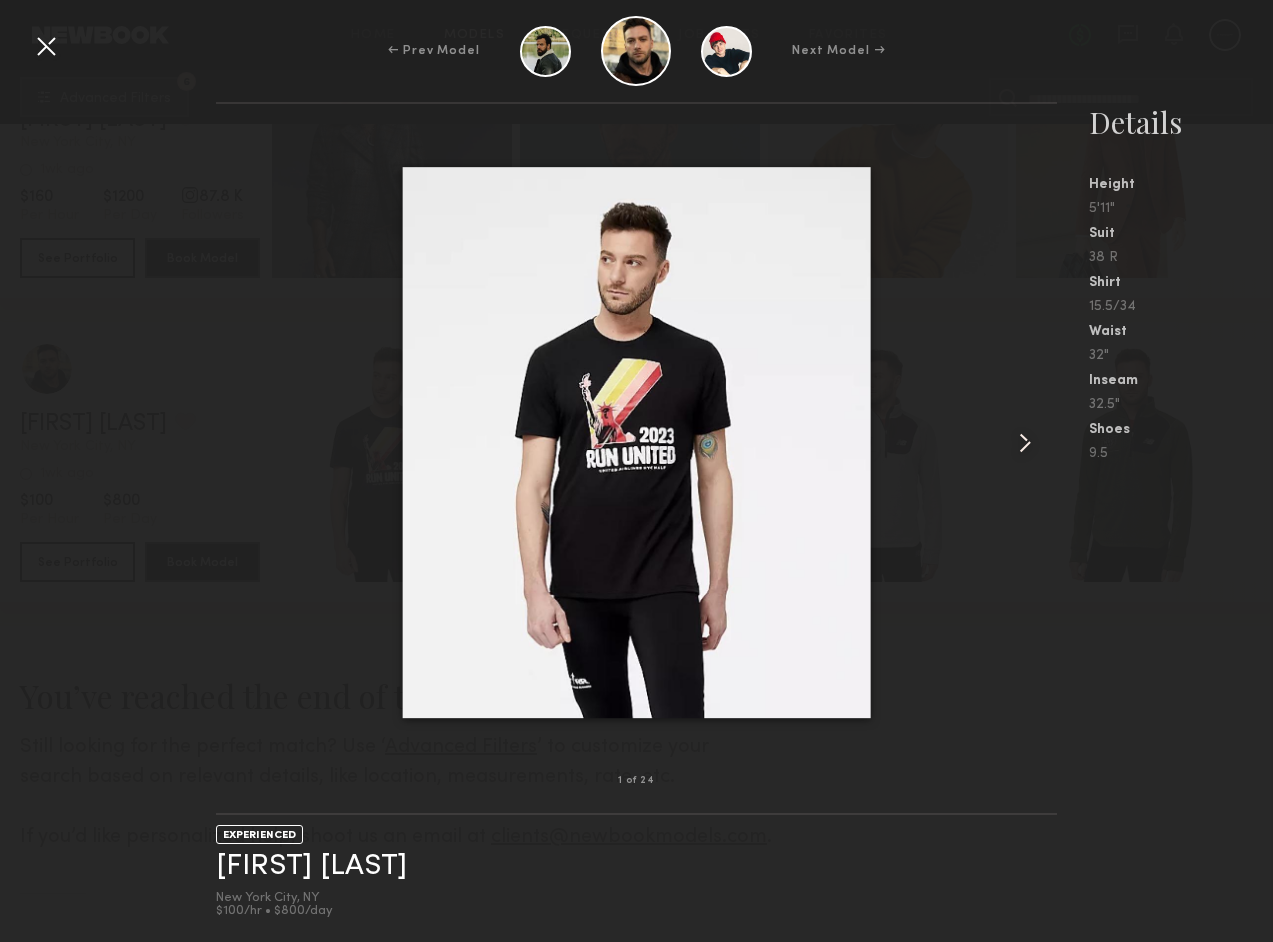 click at bounding box center (1025, 443) 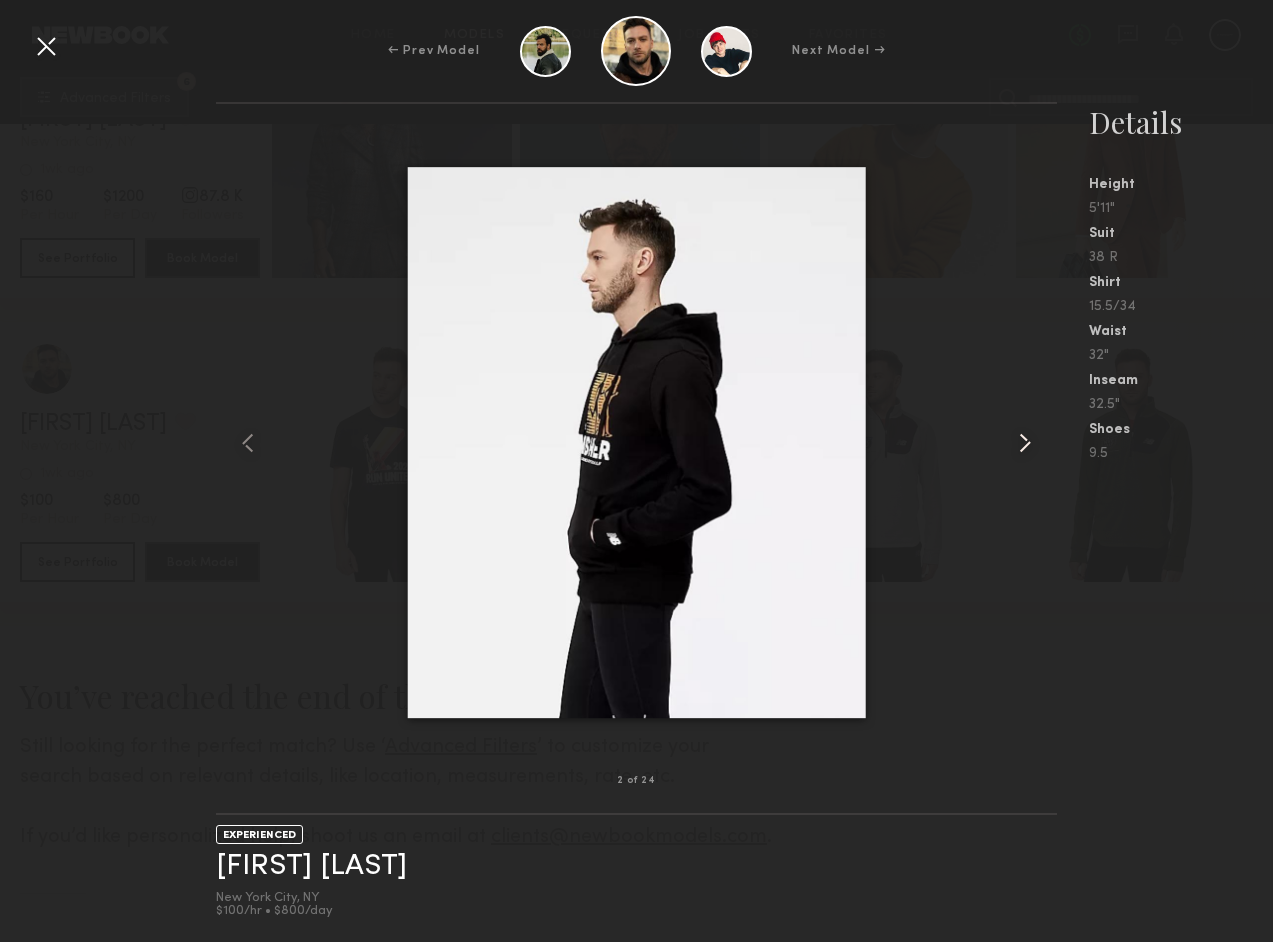 click at bounding box center [1025, 443] 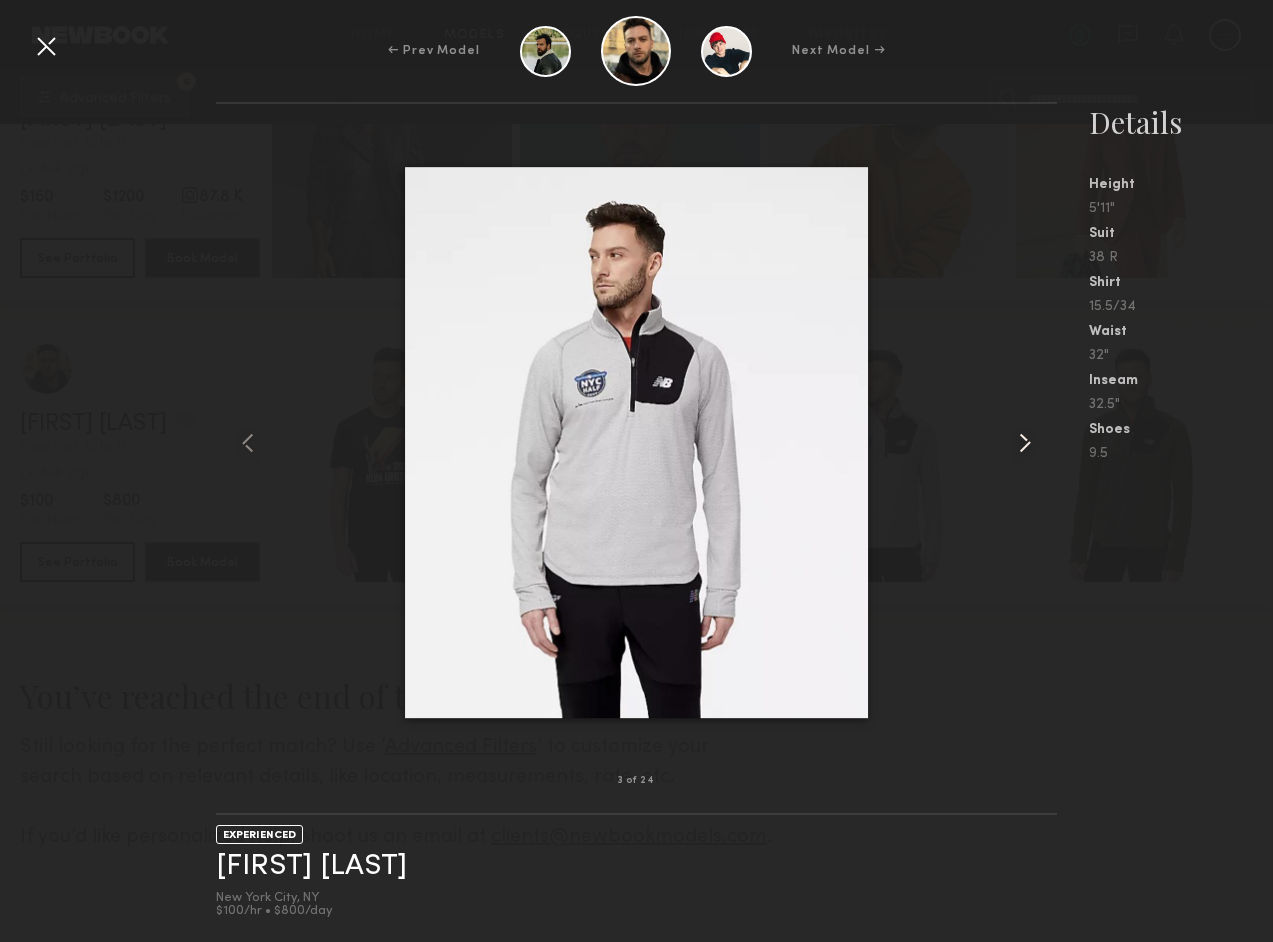 click at bounding box center (1025, 443) 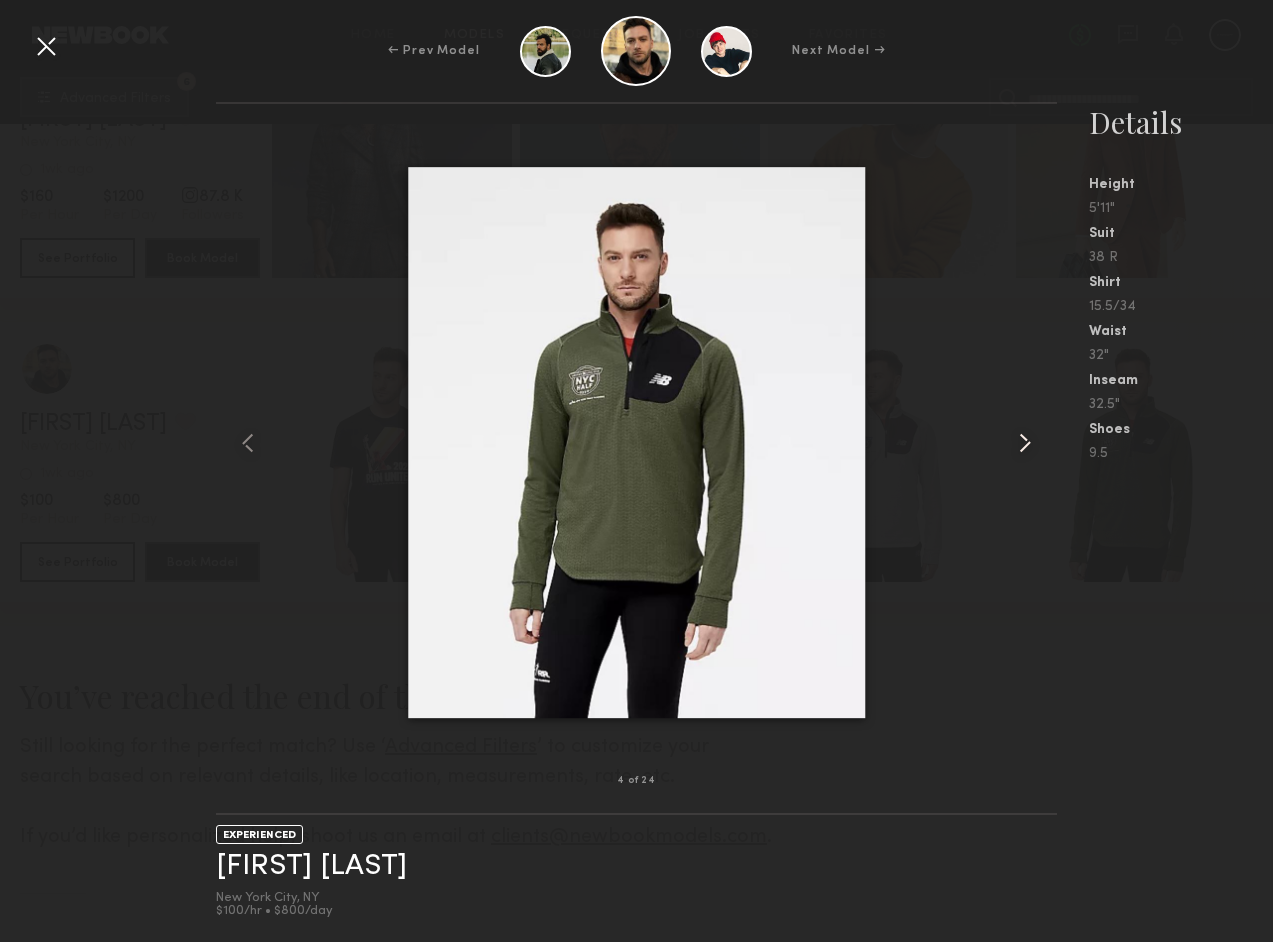 click at bounding box center [1025, 443] 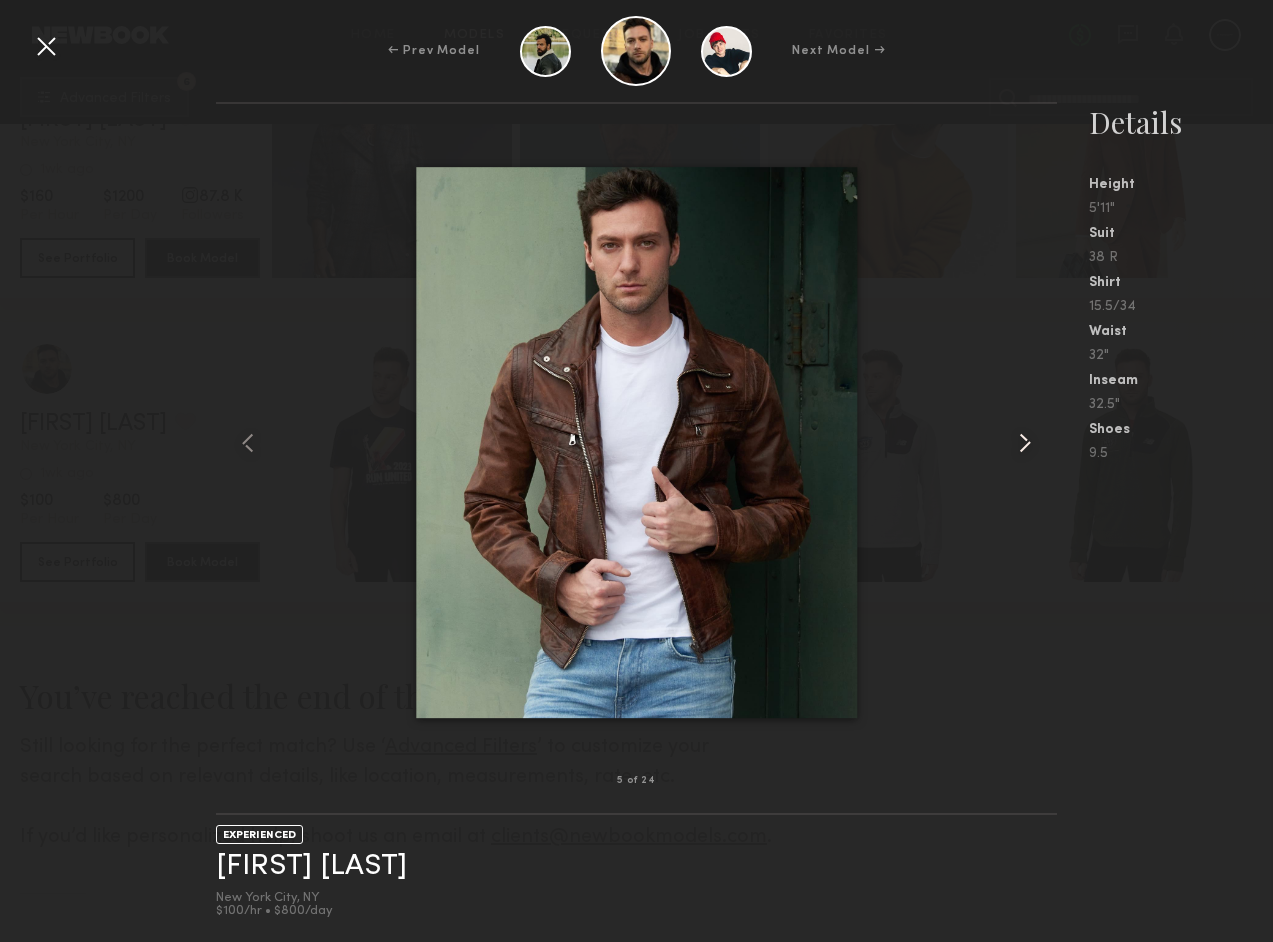 click at bounding box center [1025, 443] 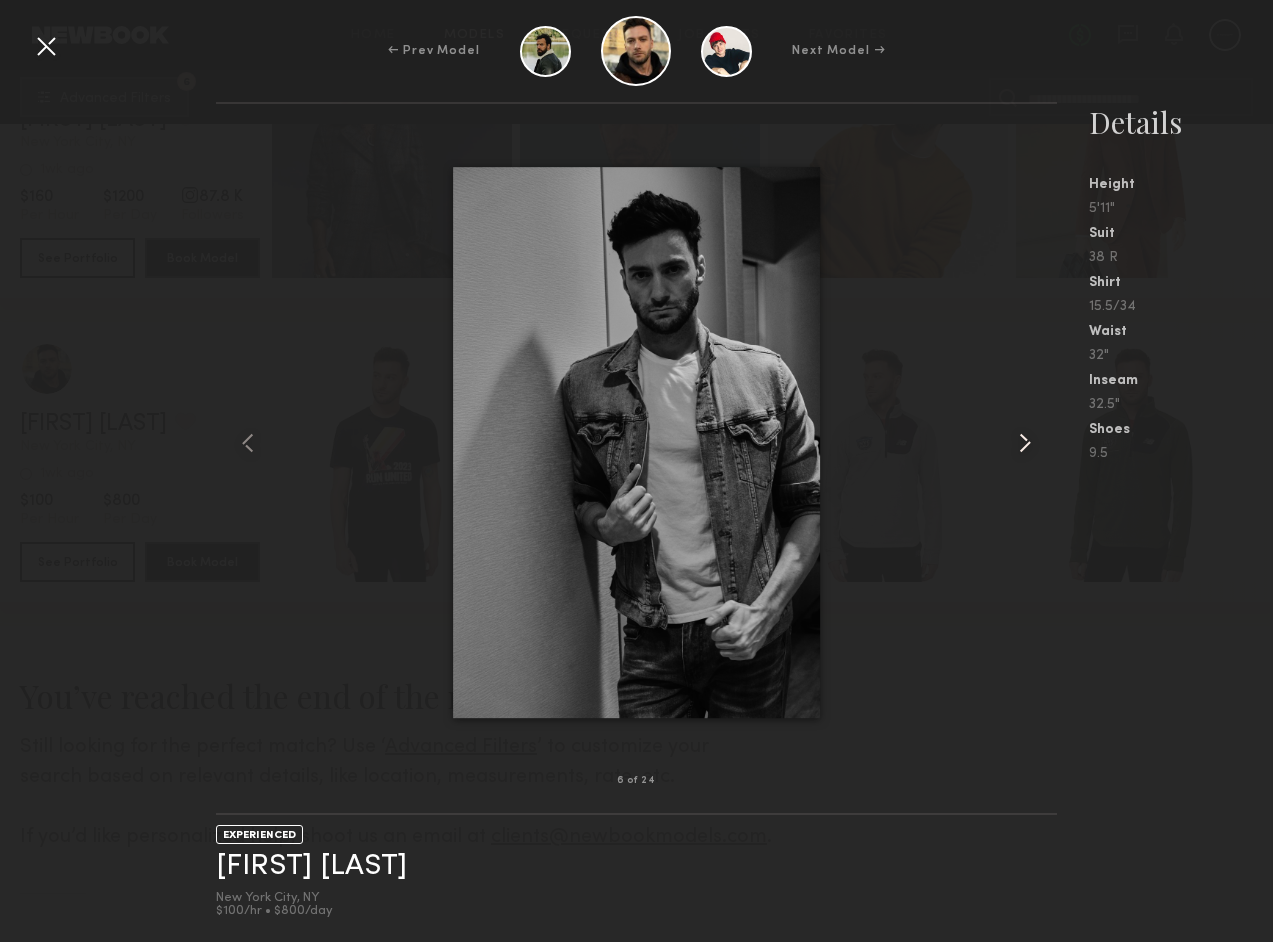 click at bounding box center [1025, 443] 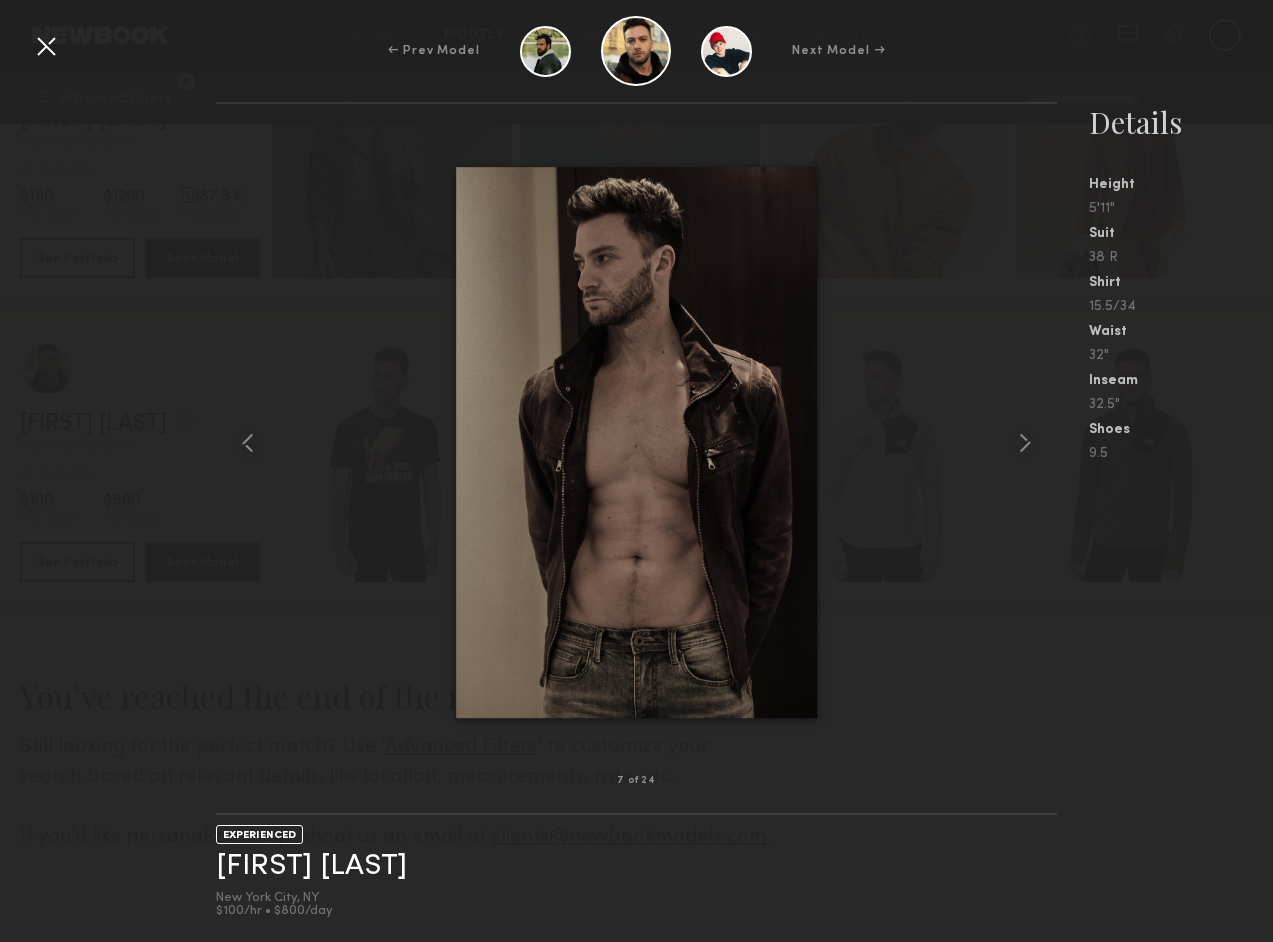 click on "← Prev Model   Next Model →" at bounding box center [636, 51] 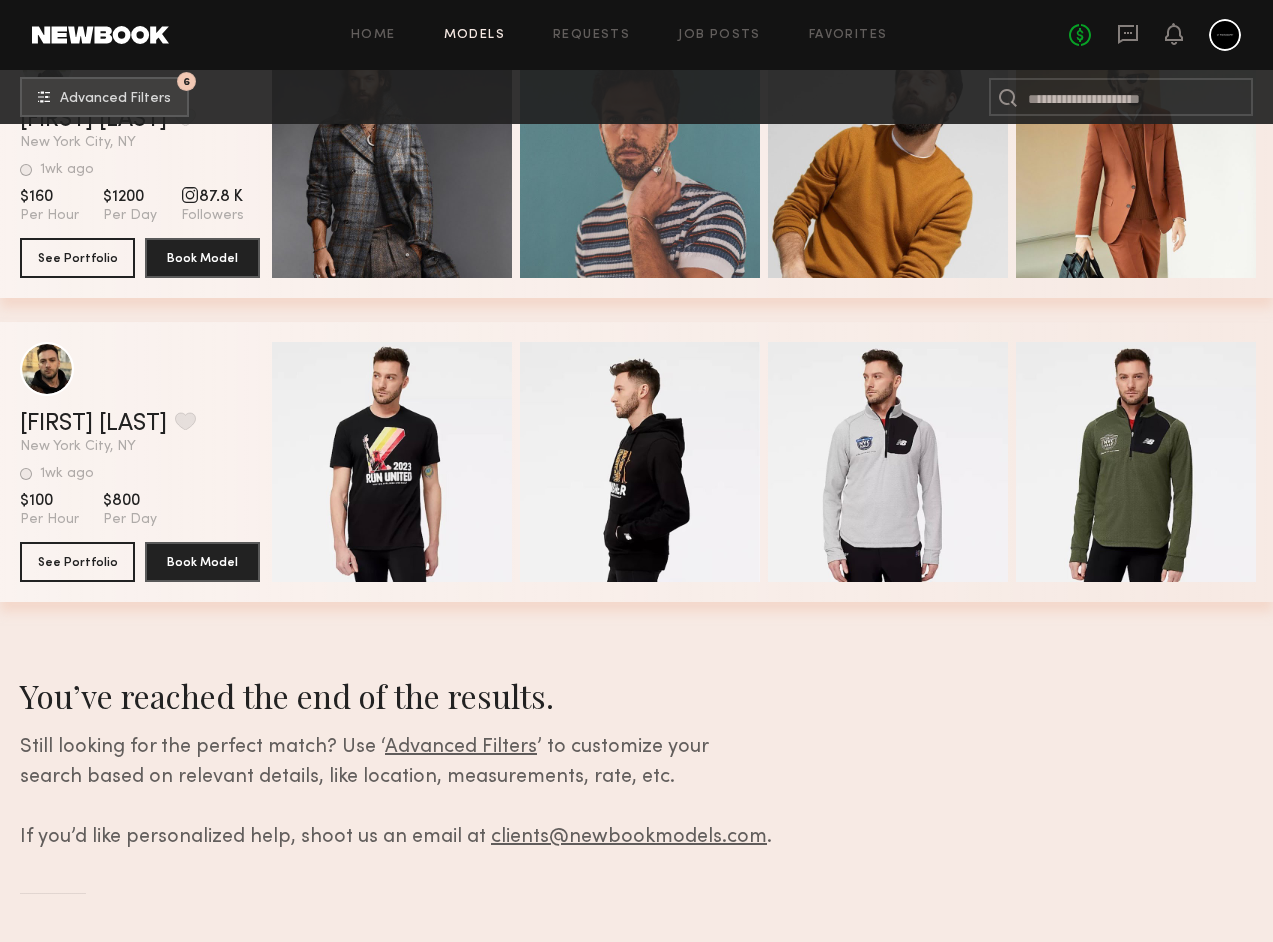 scroll, scrollTop: 0, scrollLeft: 0, axis: both 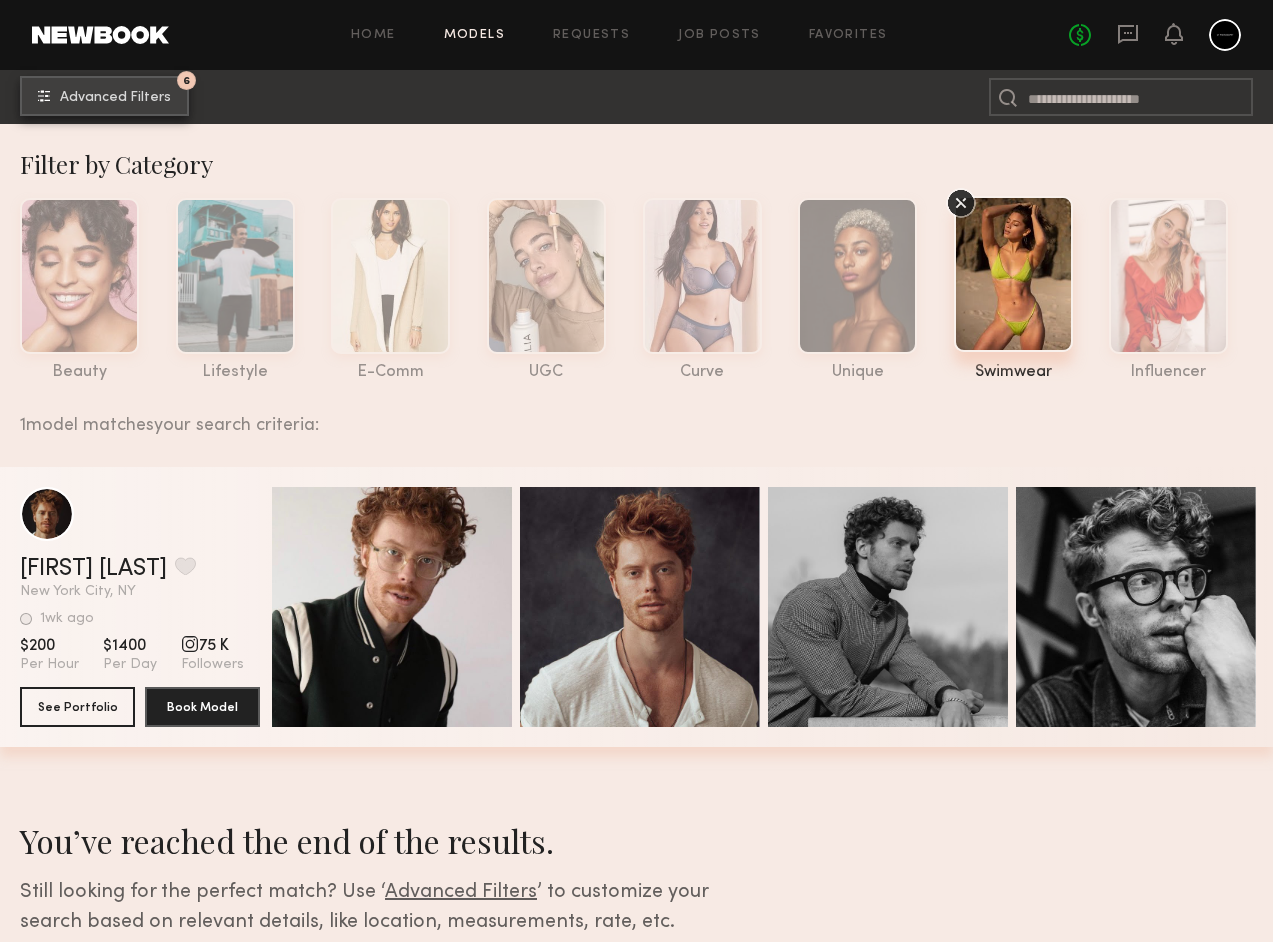 click on "6 Advanced Filters" 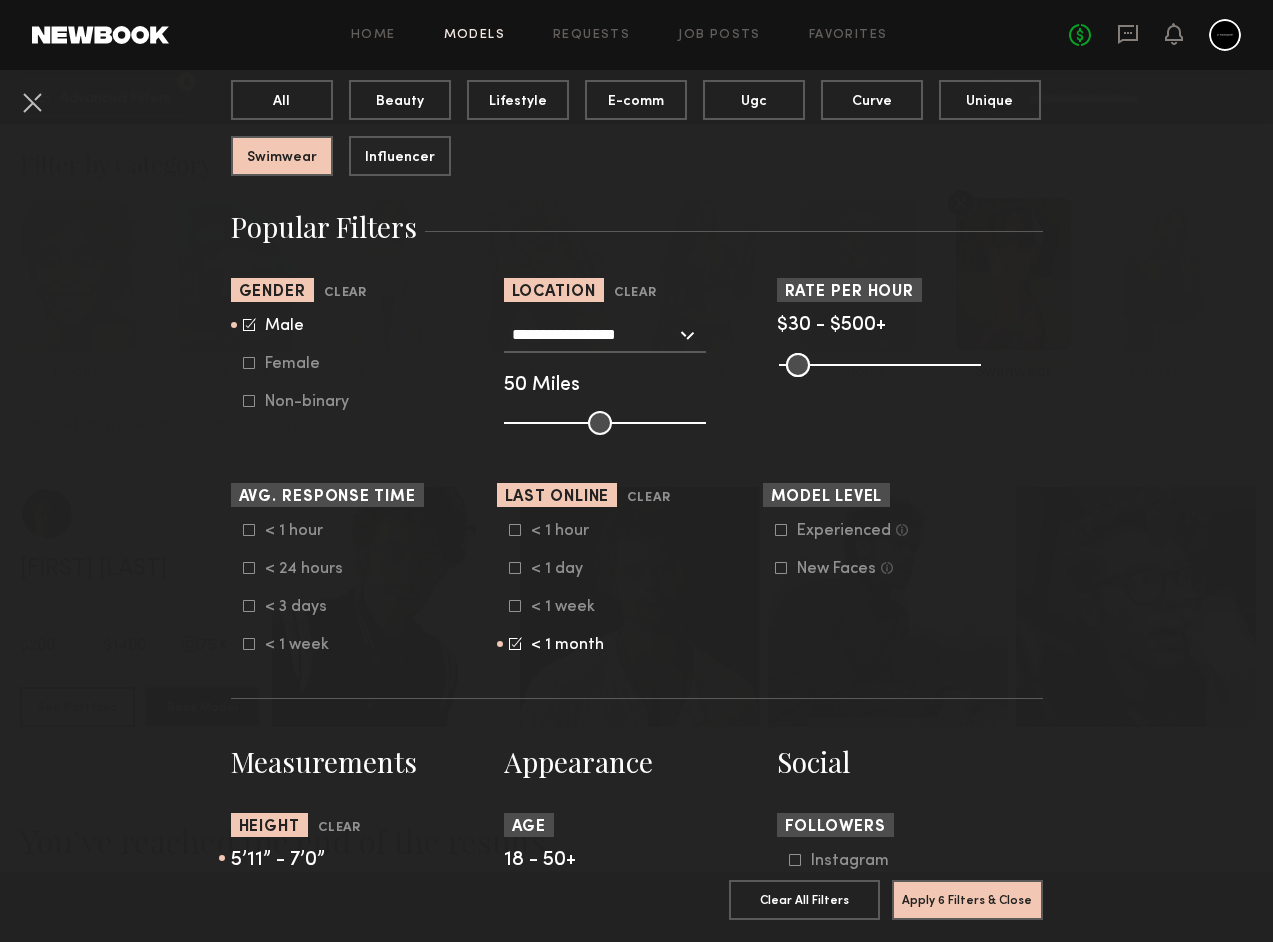 scroll, scrollTop: 245, scrollLeft: 0, axis: vertical 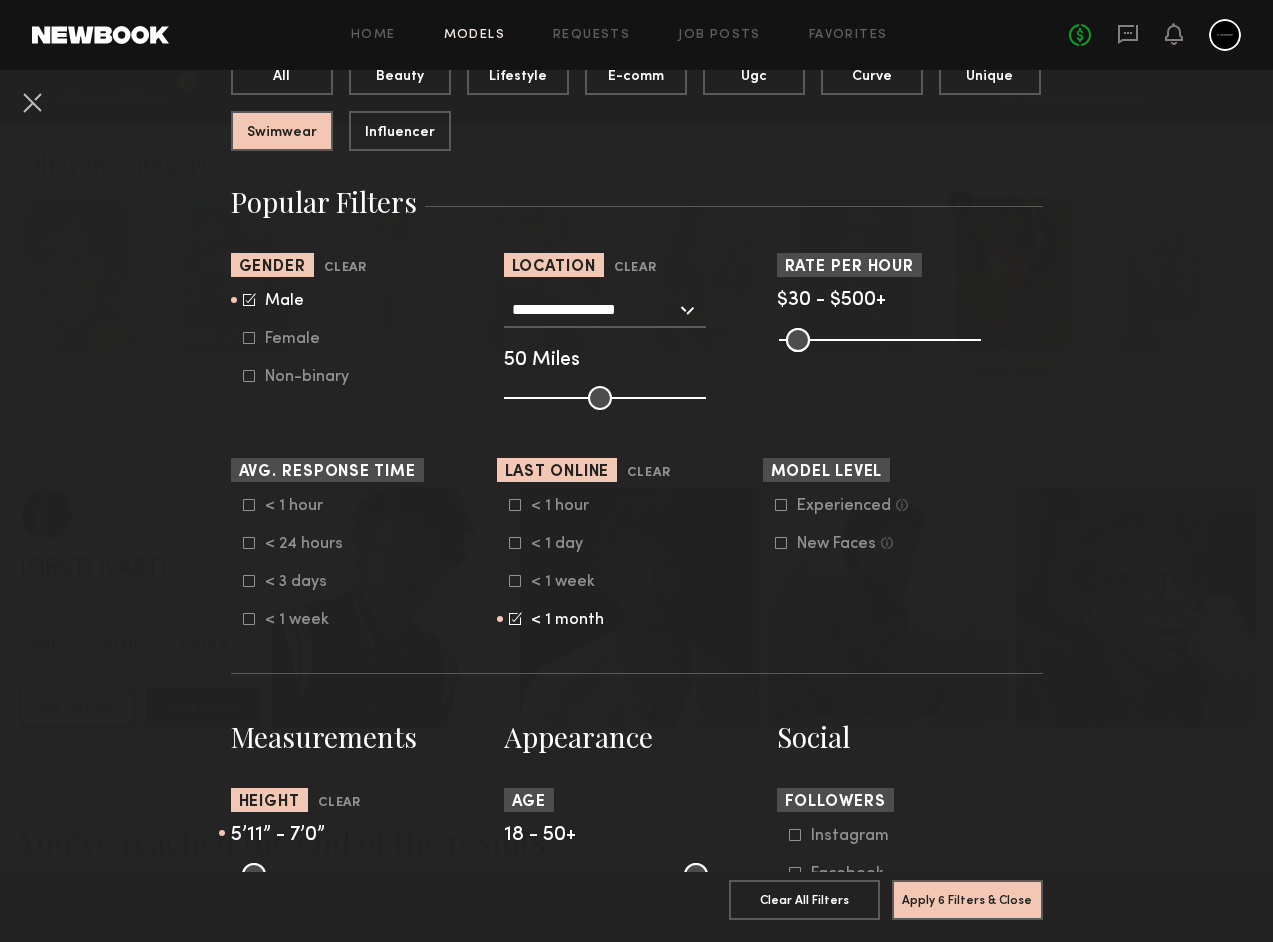 click 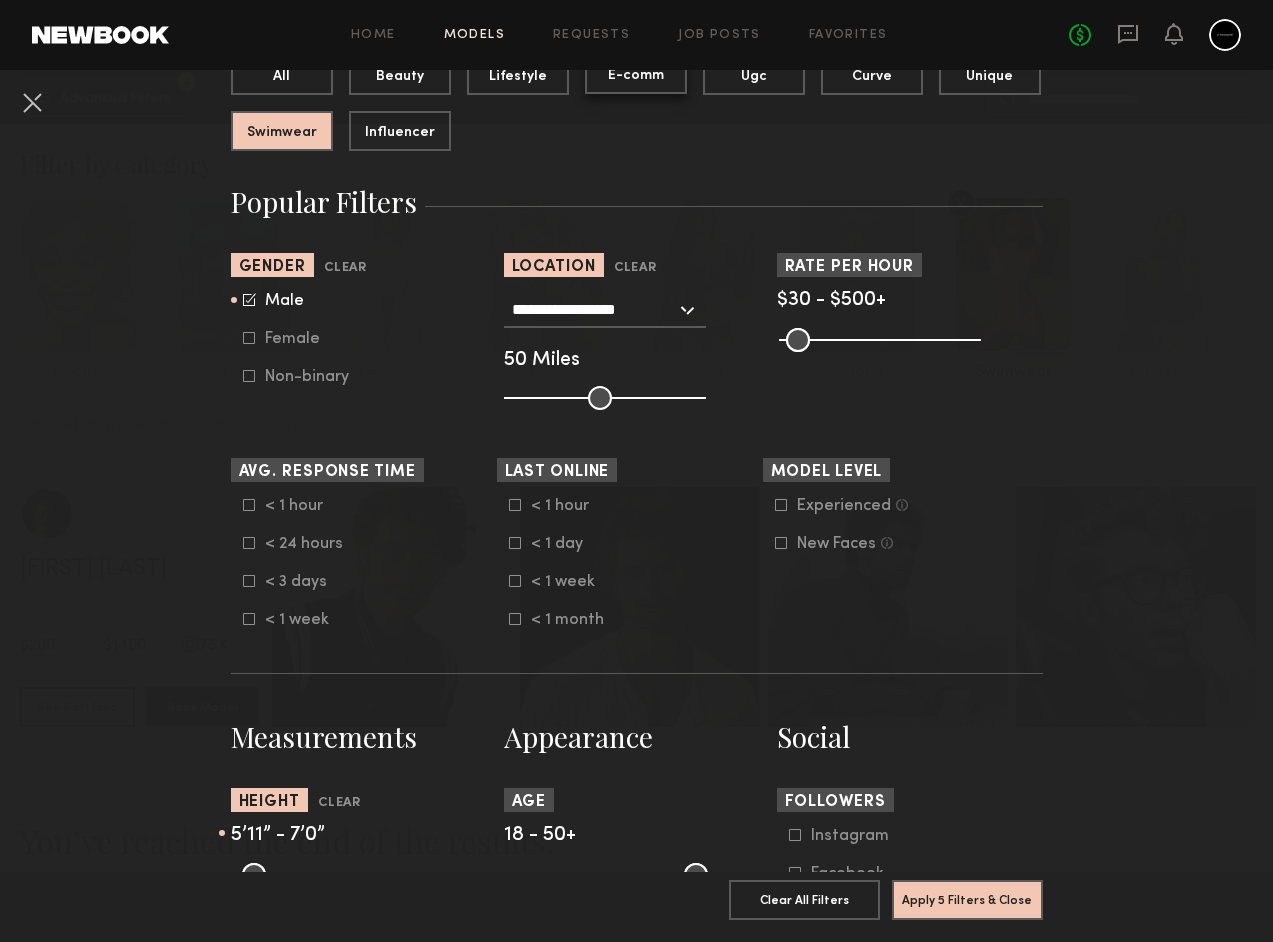 click on "E-comm" 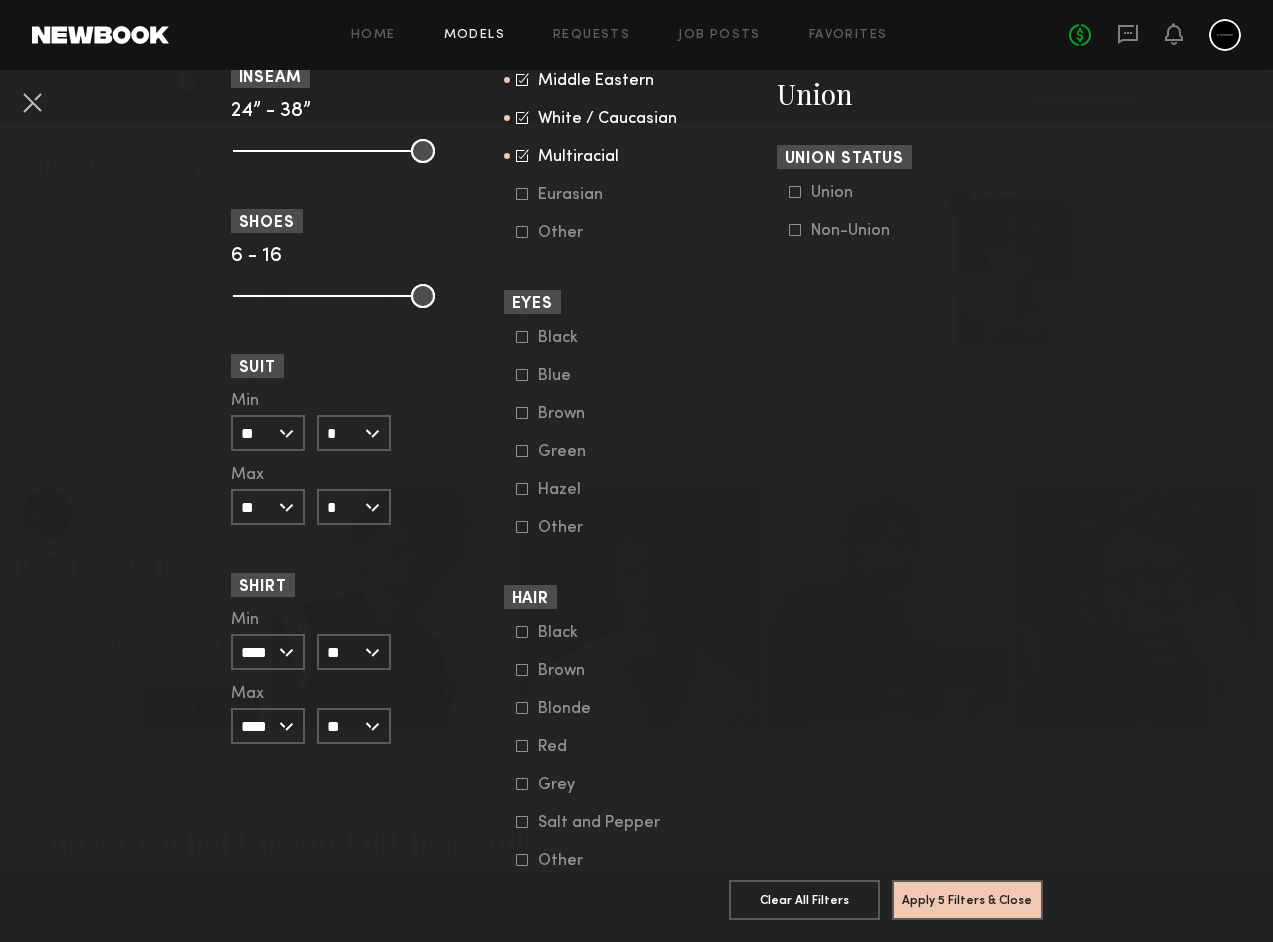 scroll, scrollTop: 1310, scrollLeft: 0, axis: vertical 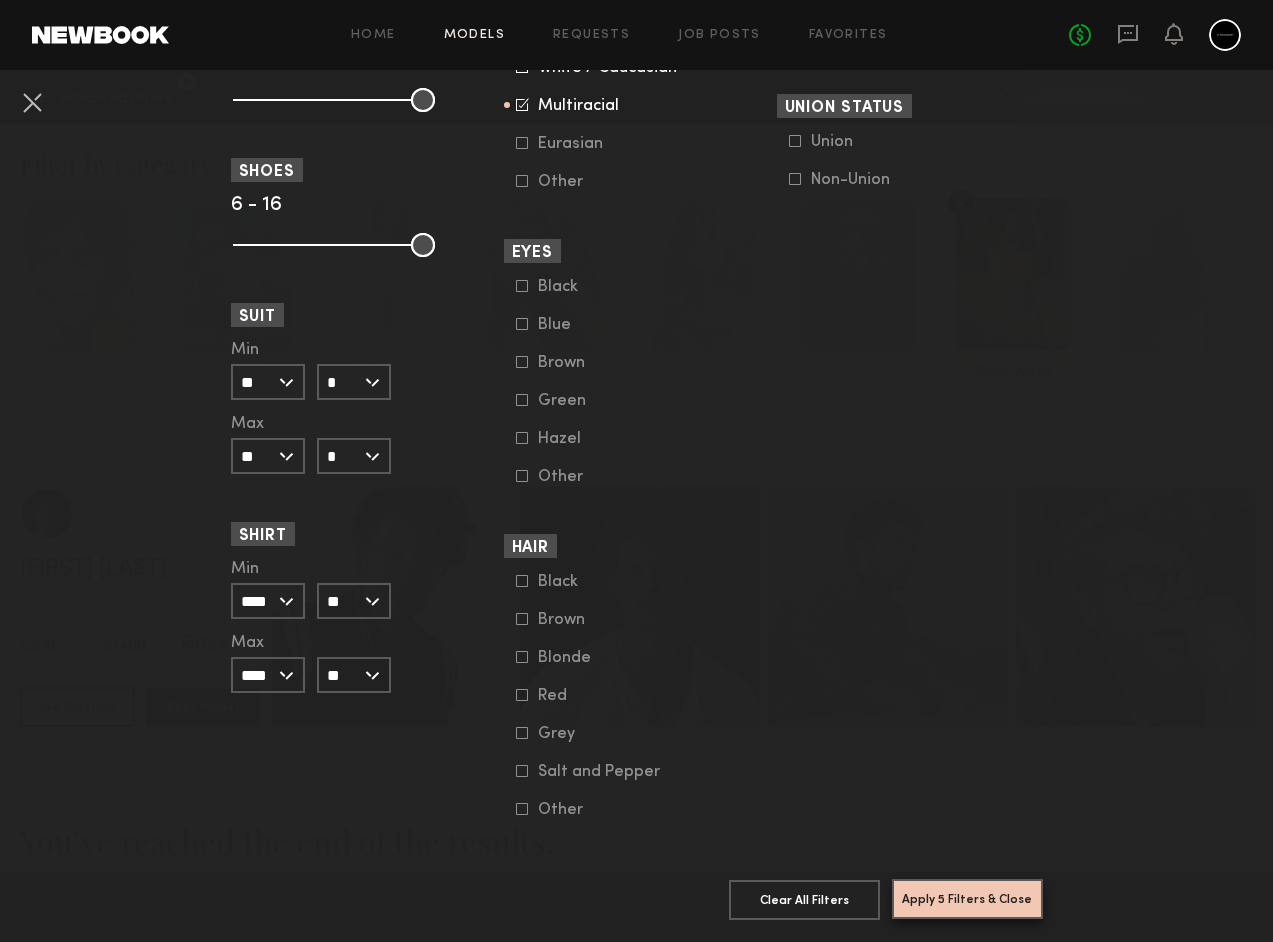 click on "Apply 5 Filters & Close" 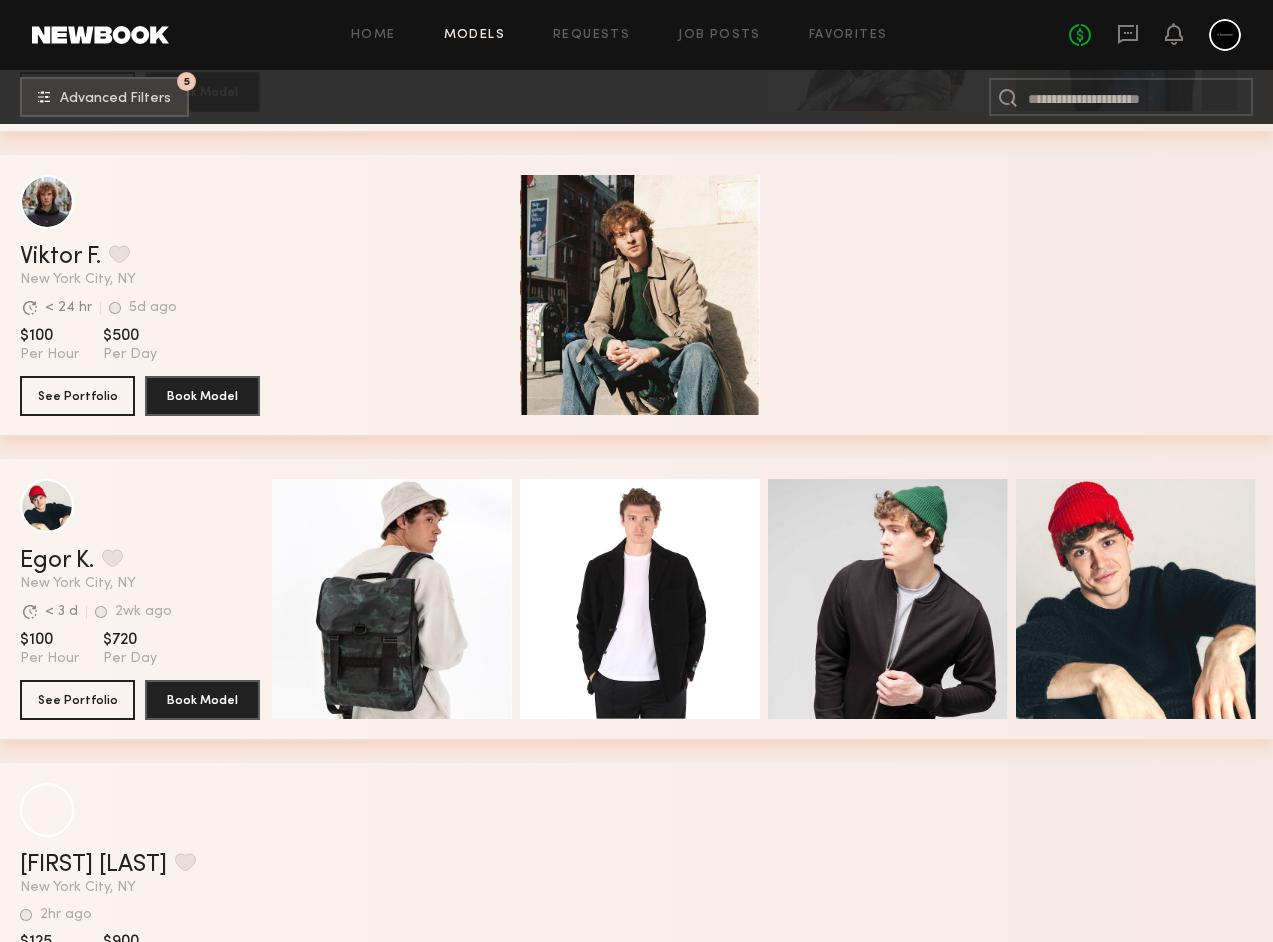 scroll, scrollTop: 1099, scrollLeft: 0, axis: vertical 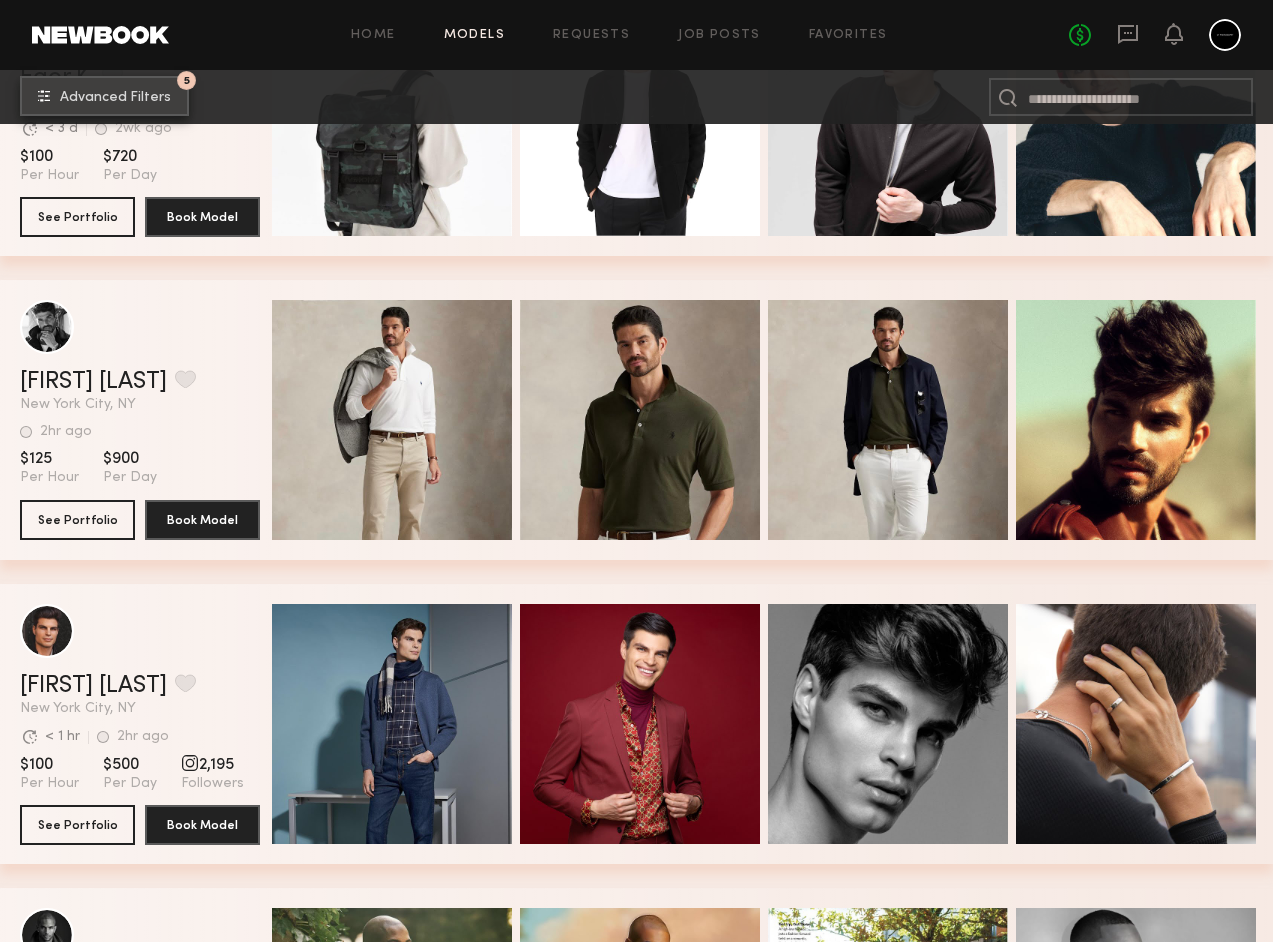 click on "Advanced Filters" 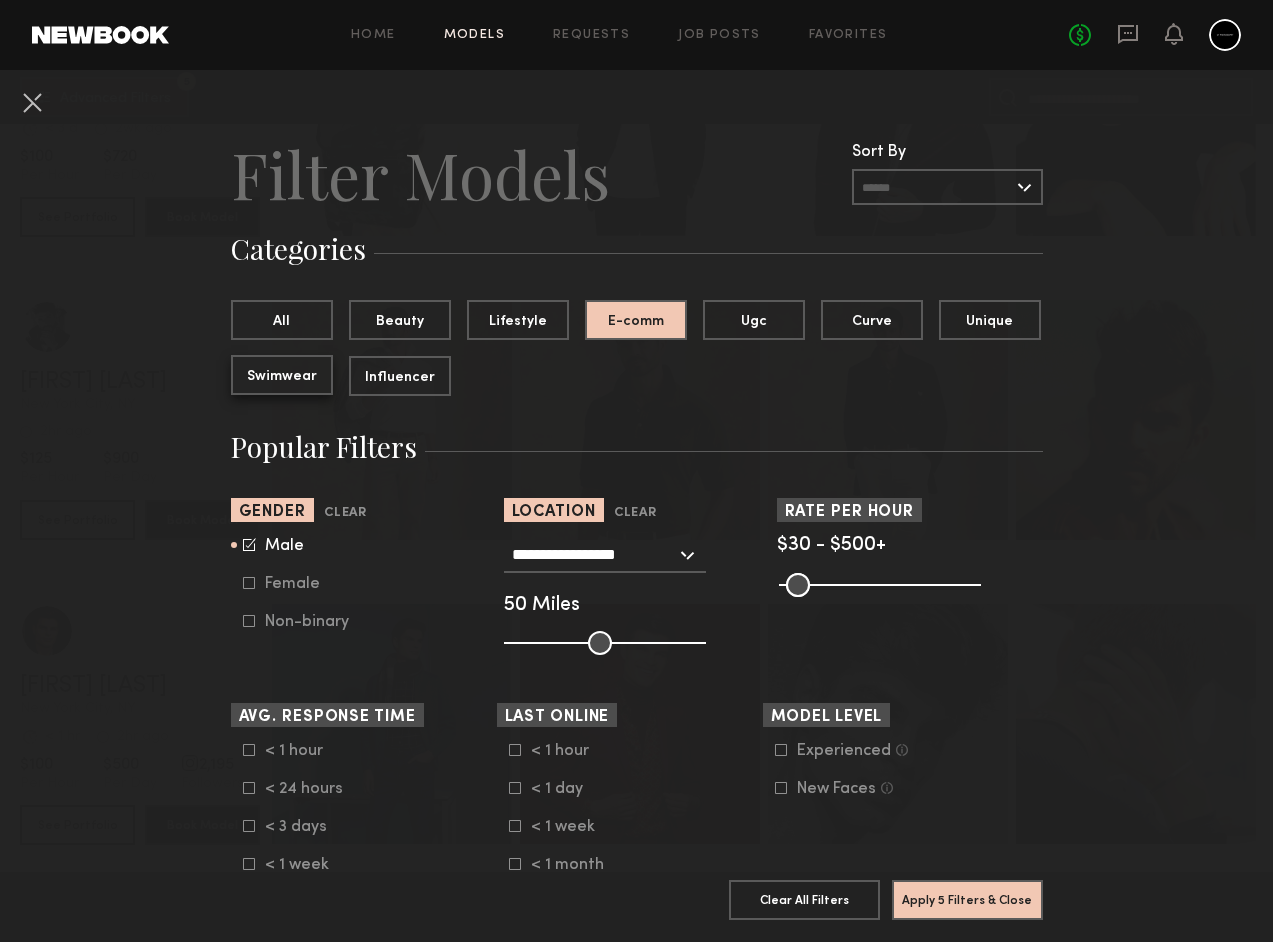 click on "Swimwear" 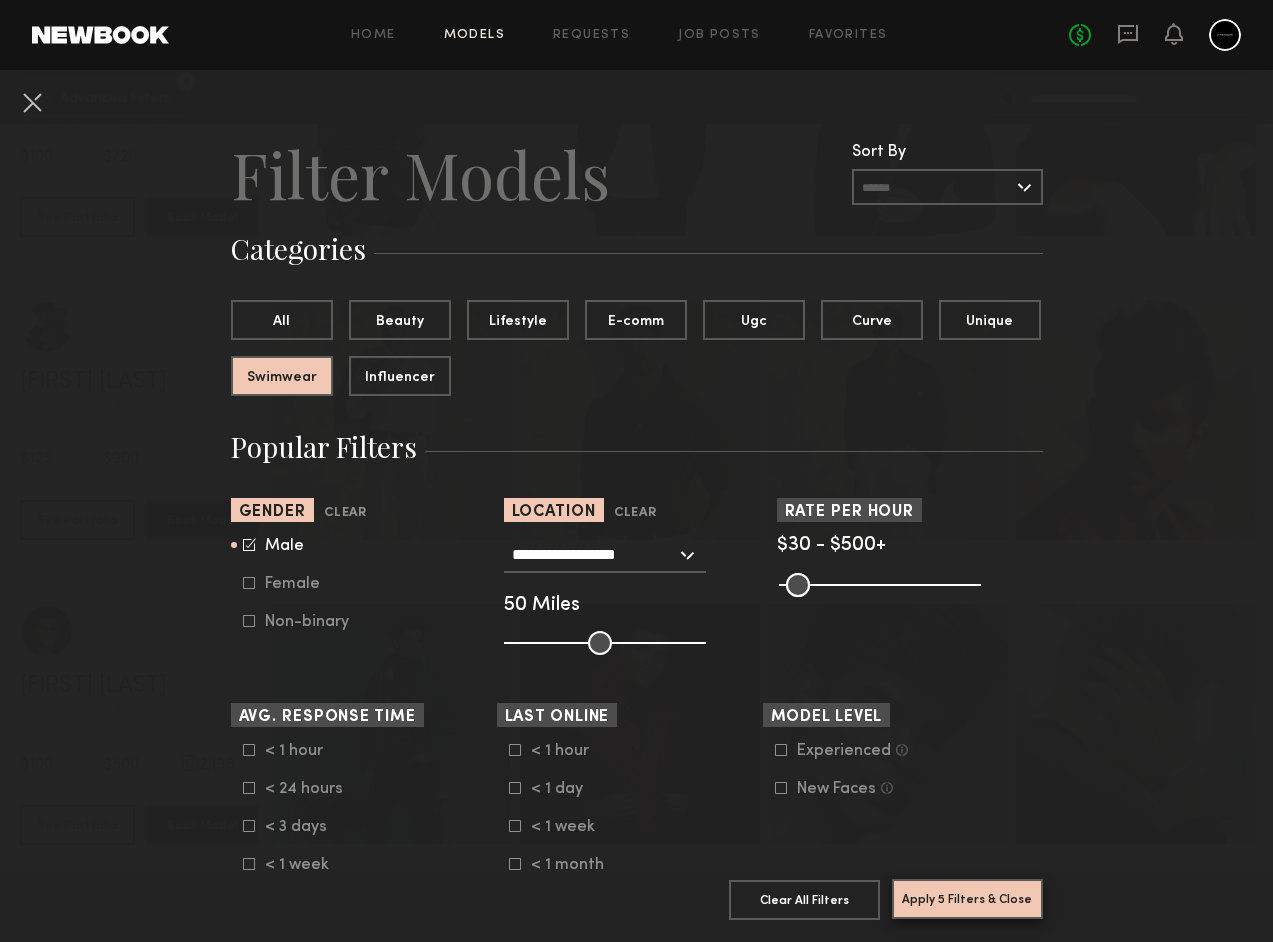 click on "Apply 5 Filters & Close" 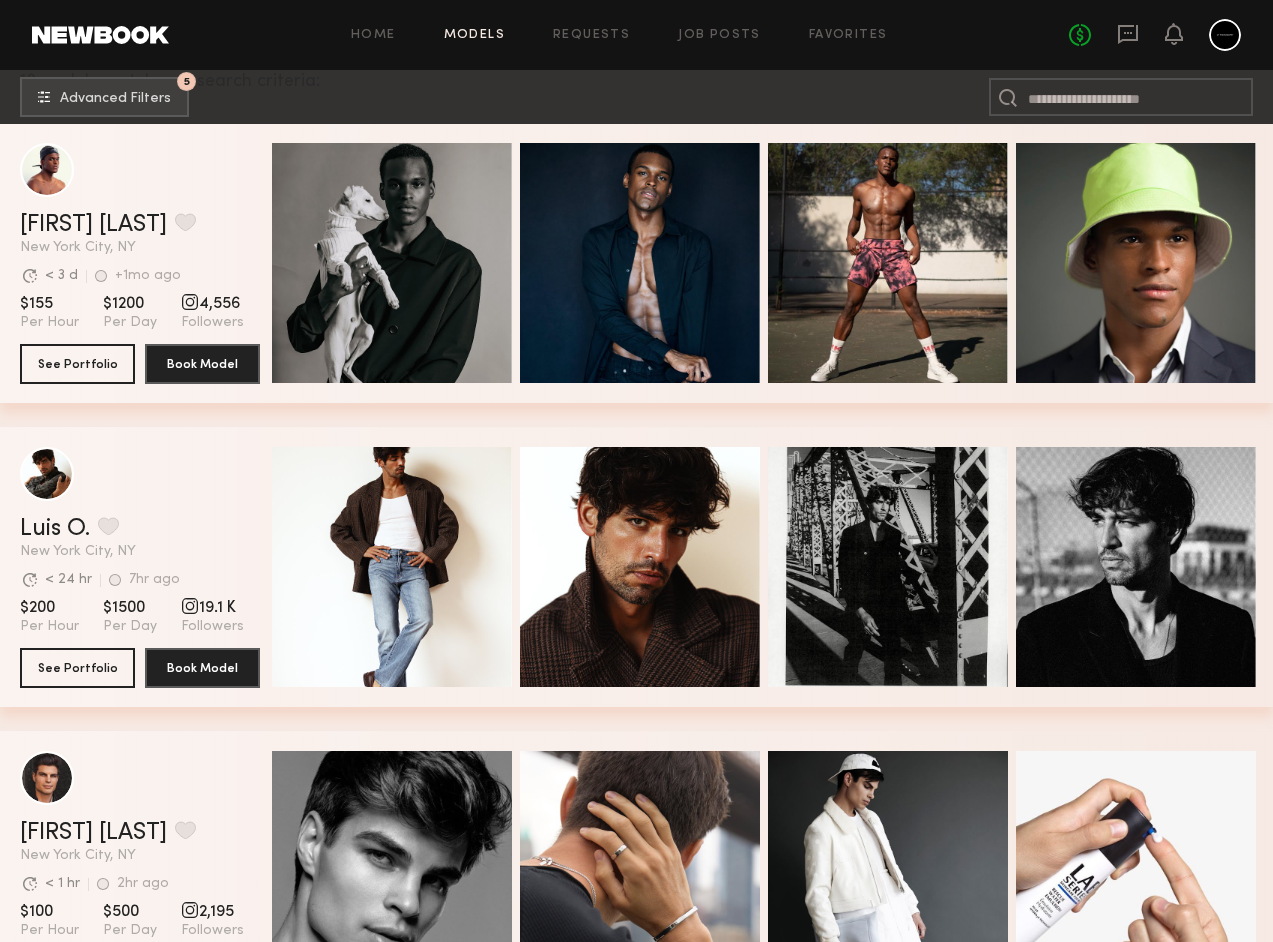 scroll, scrollTop: 357, scrollLeft: 0, axis: vertical 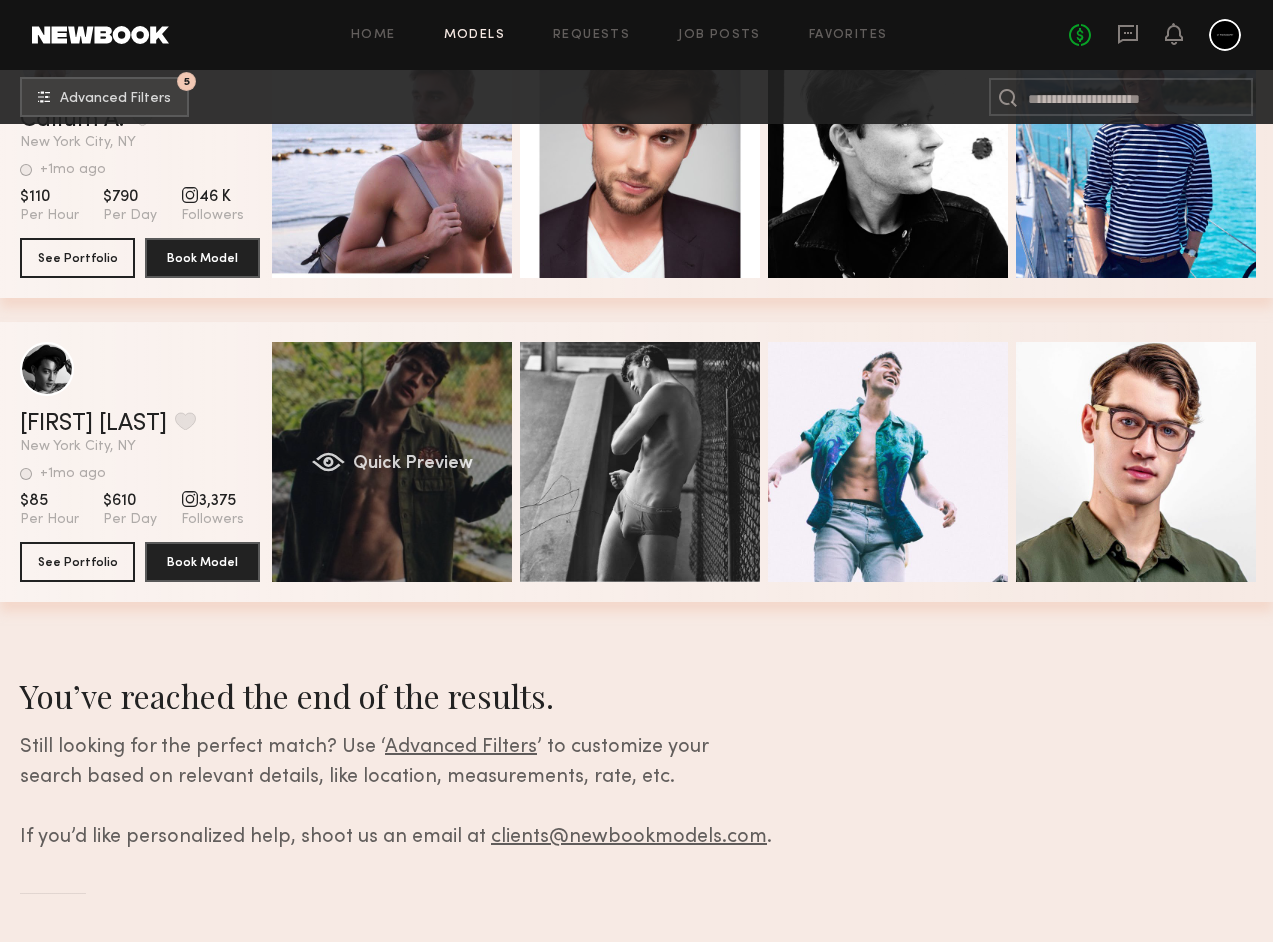 click on "Quick Preview" 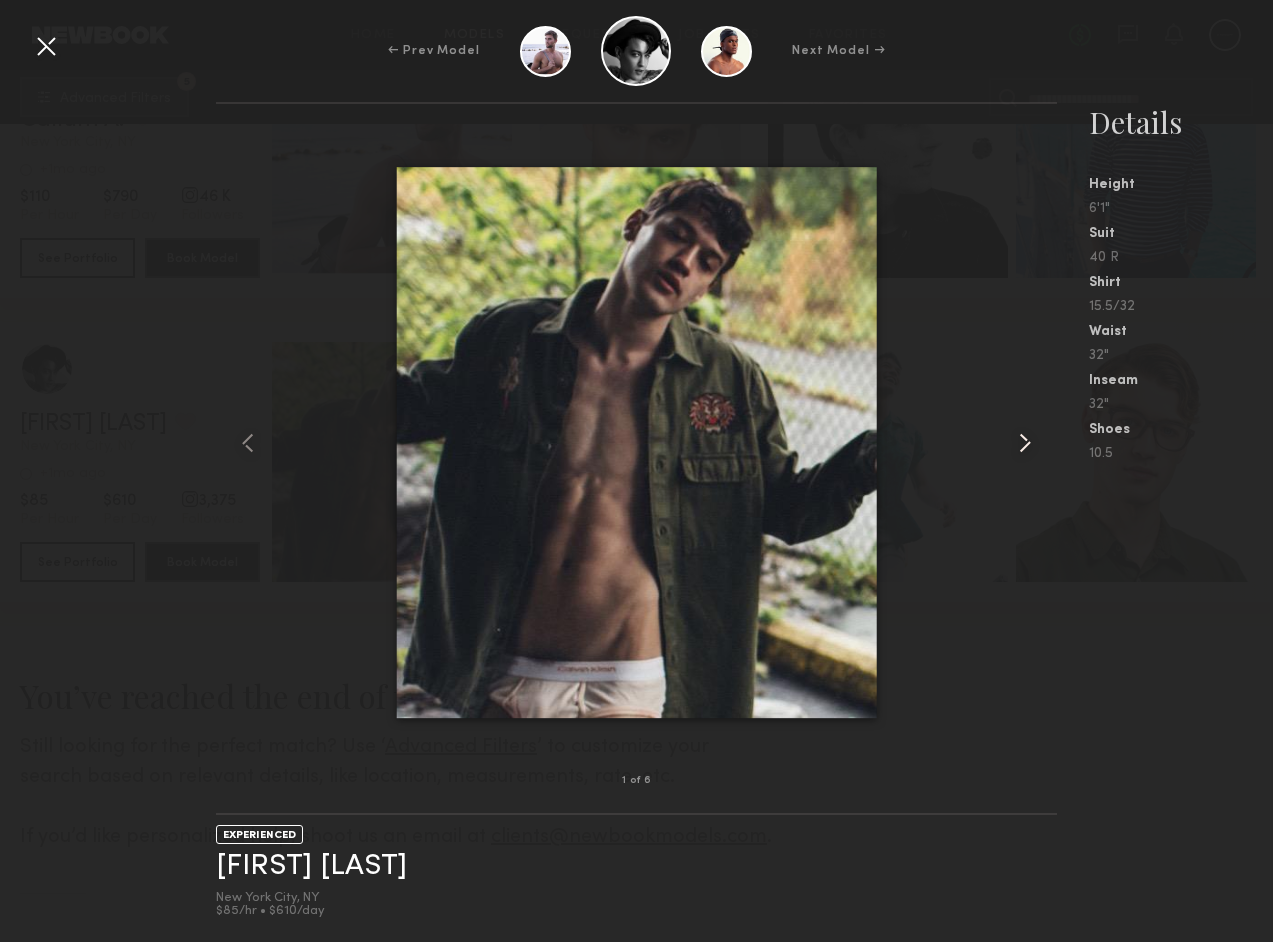 click at bounding box center [1025, 443] 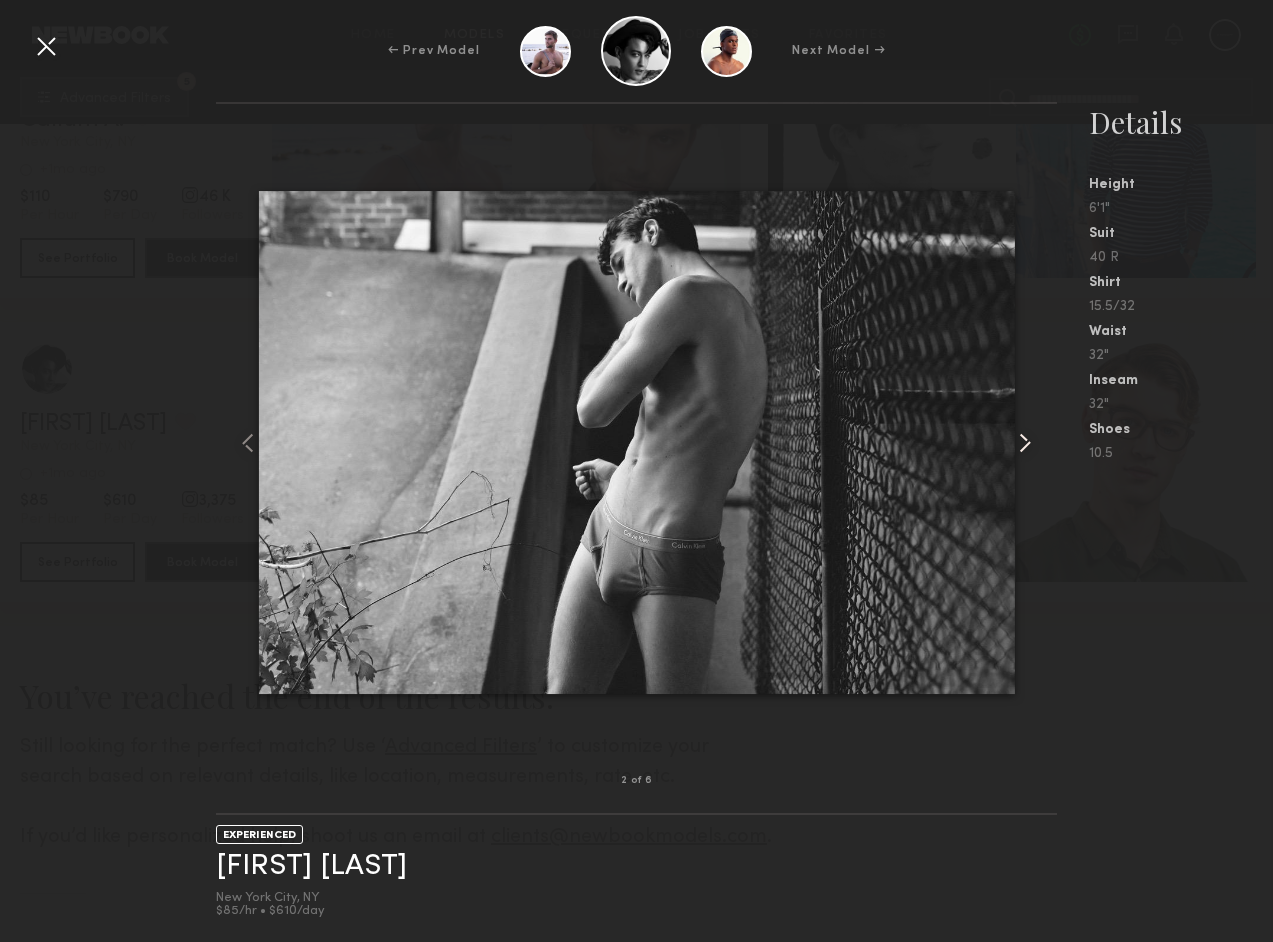 click at bounding box center (1025, 443) 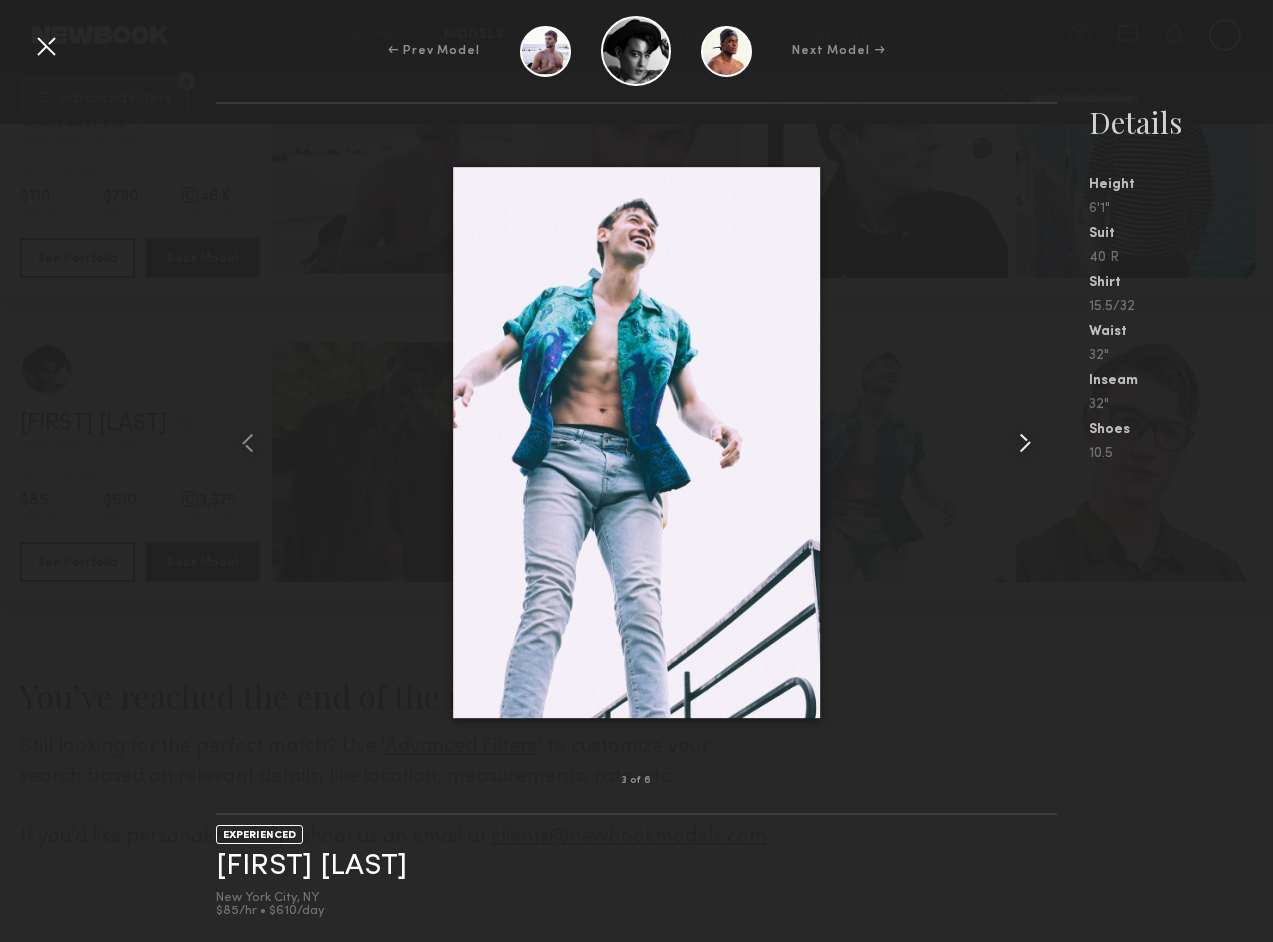 click at bounding box center [1025, 443] 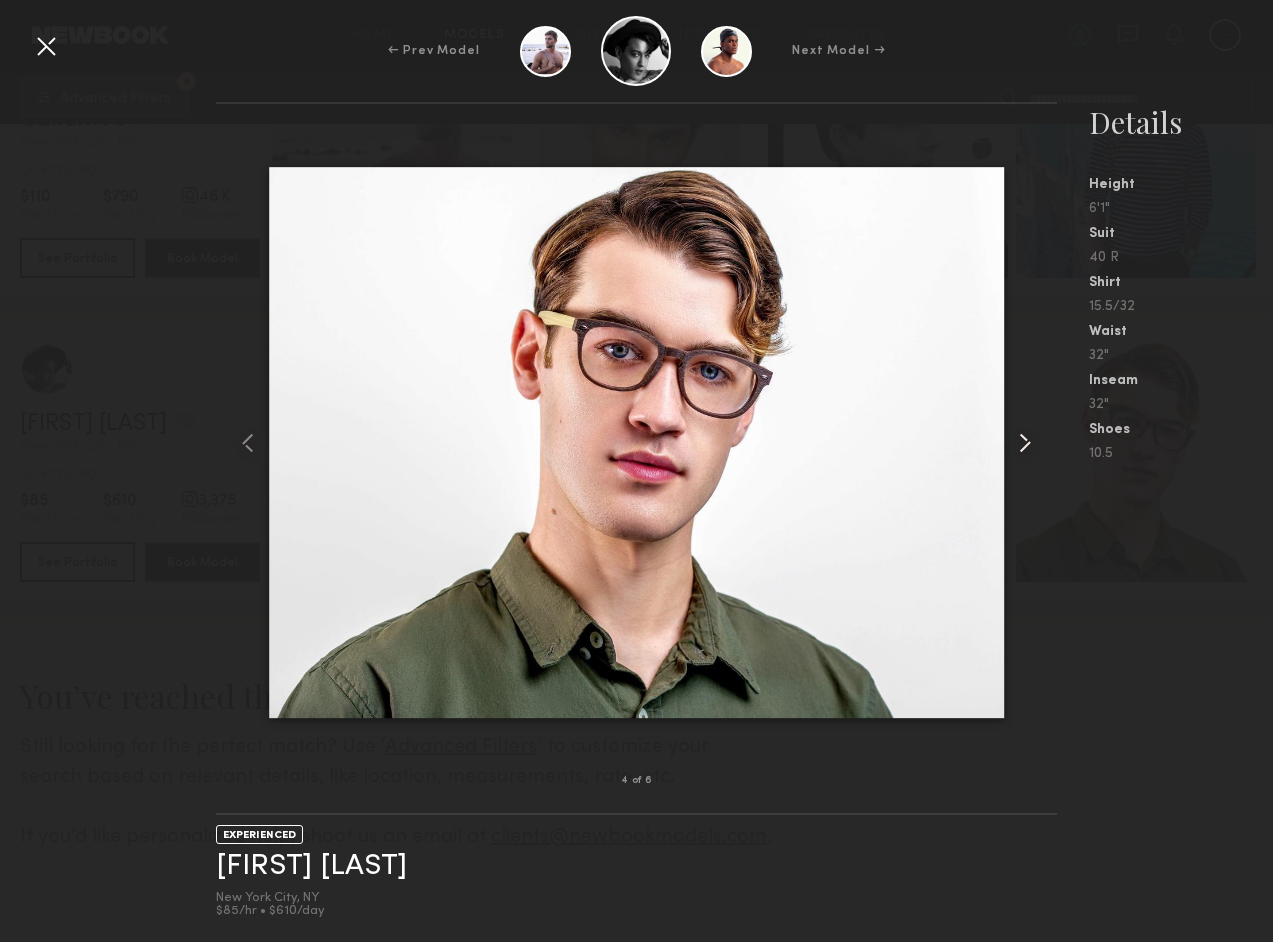 click at bounding box center (1025, 443) 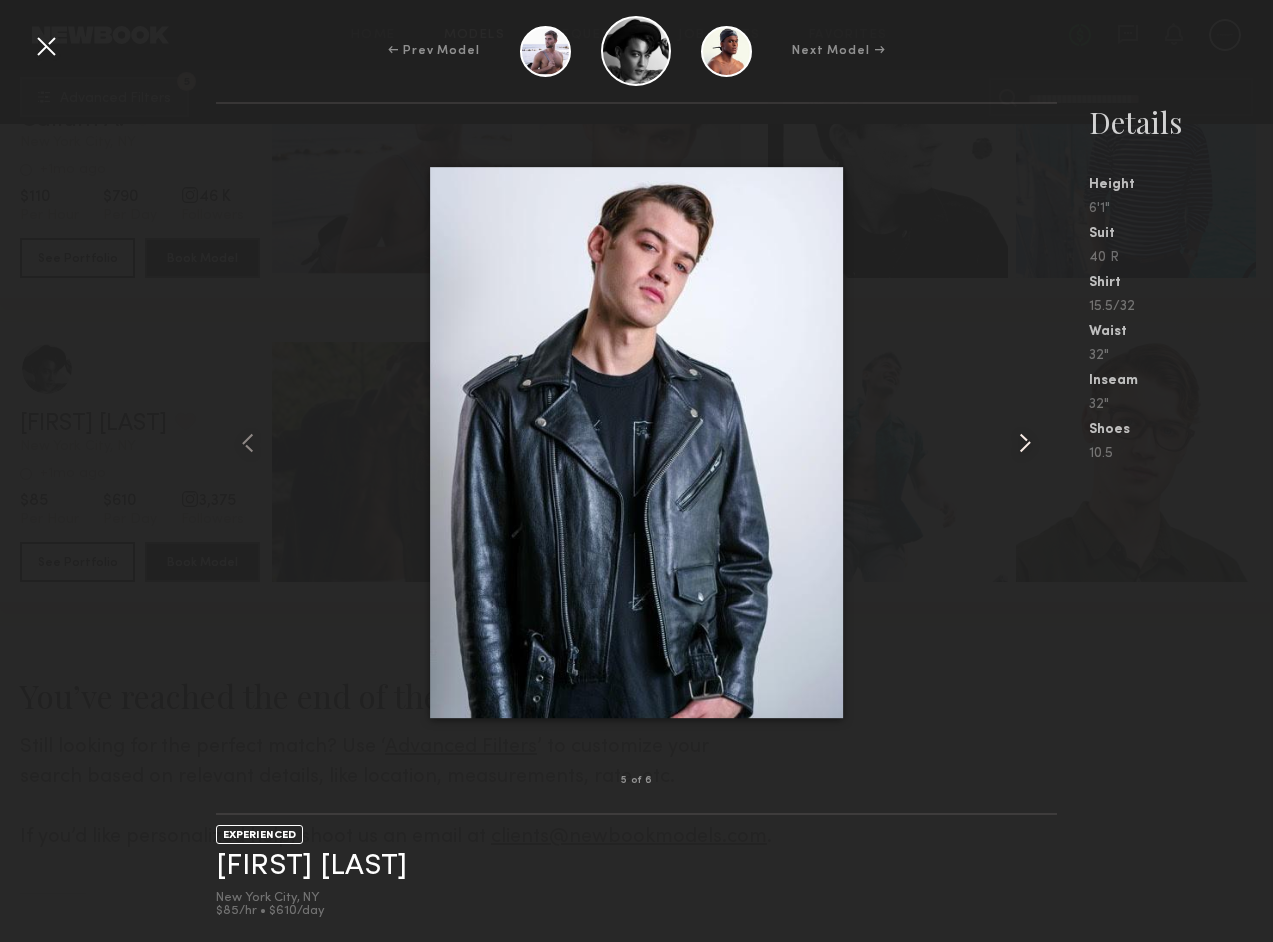 click at bounding box center (1025, 443) 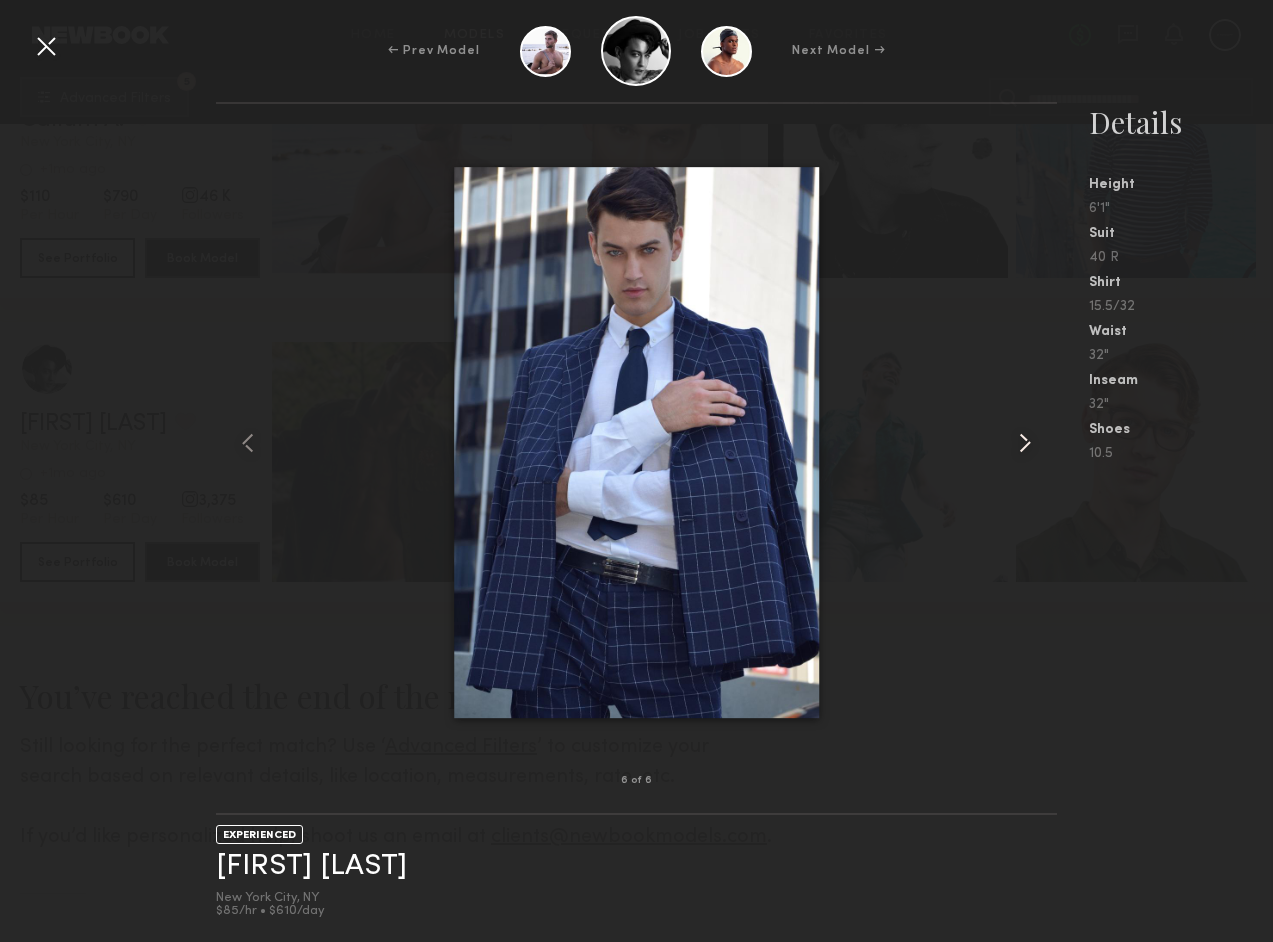 click at bounding box center [1025, 443] 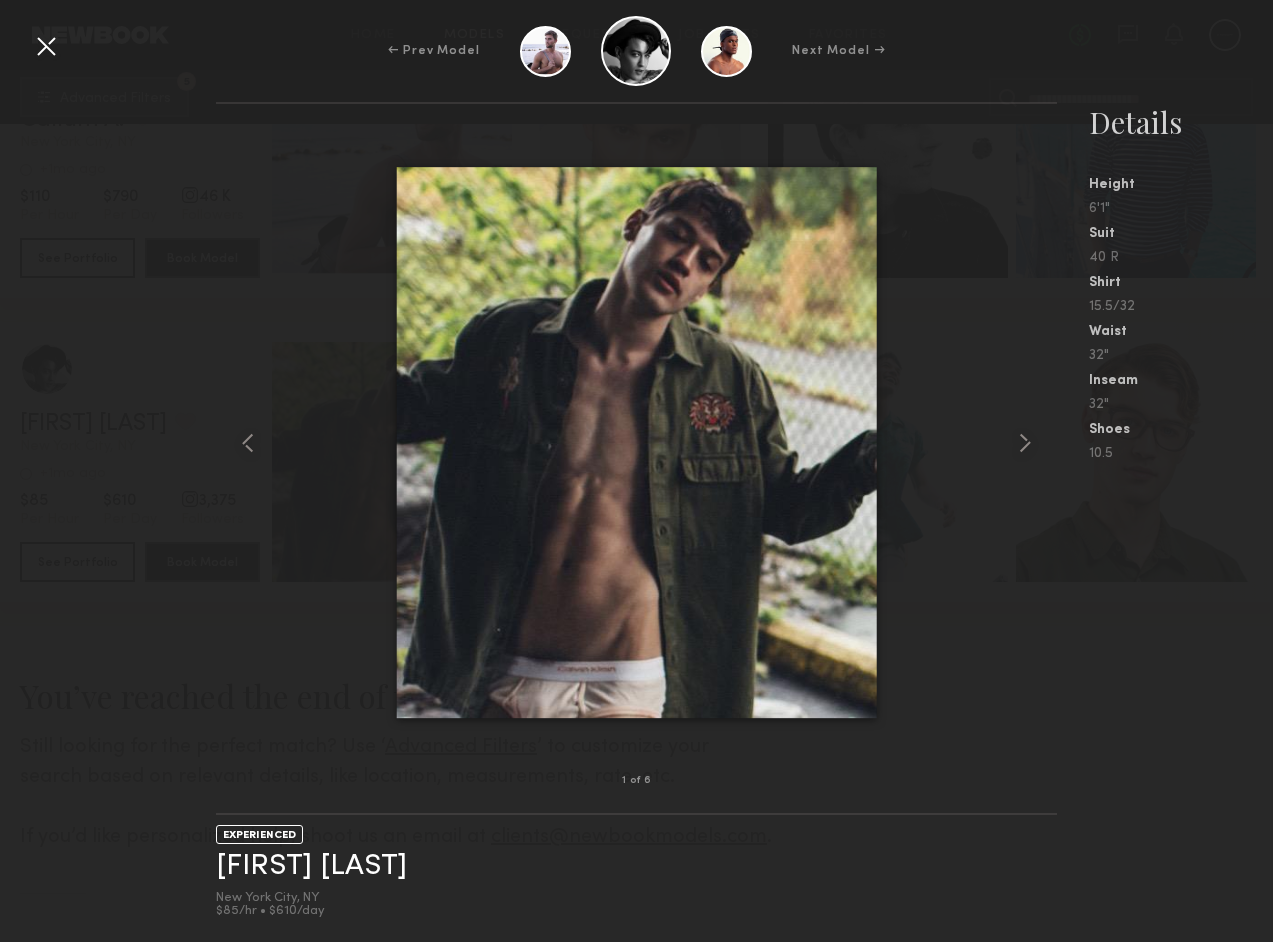 click at bounding box center [46, 46] 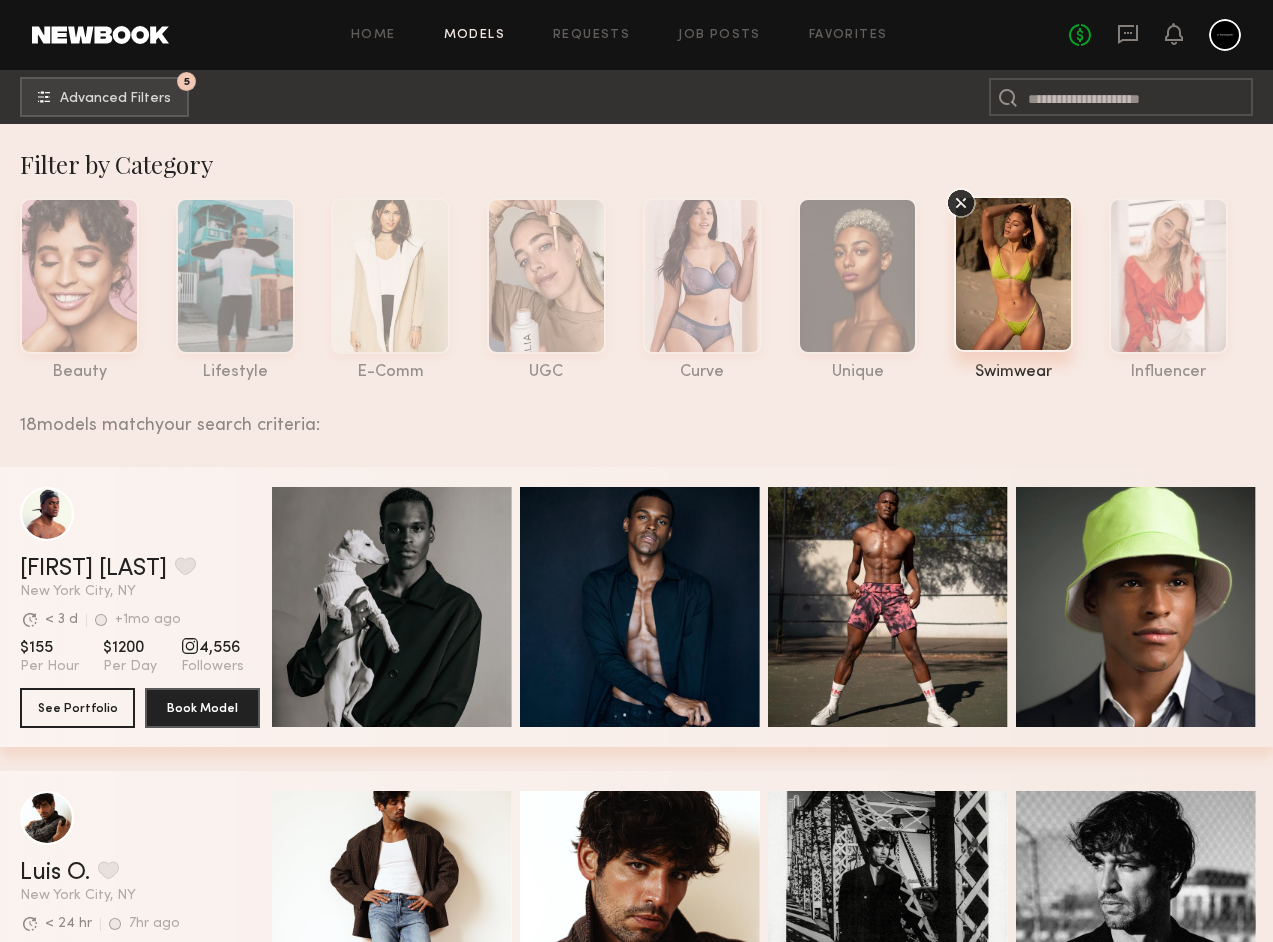 scroll, scrollTop: 0, scrollLeft: 0, axis: both 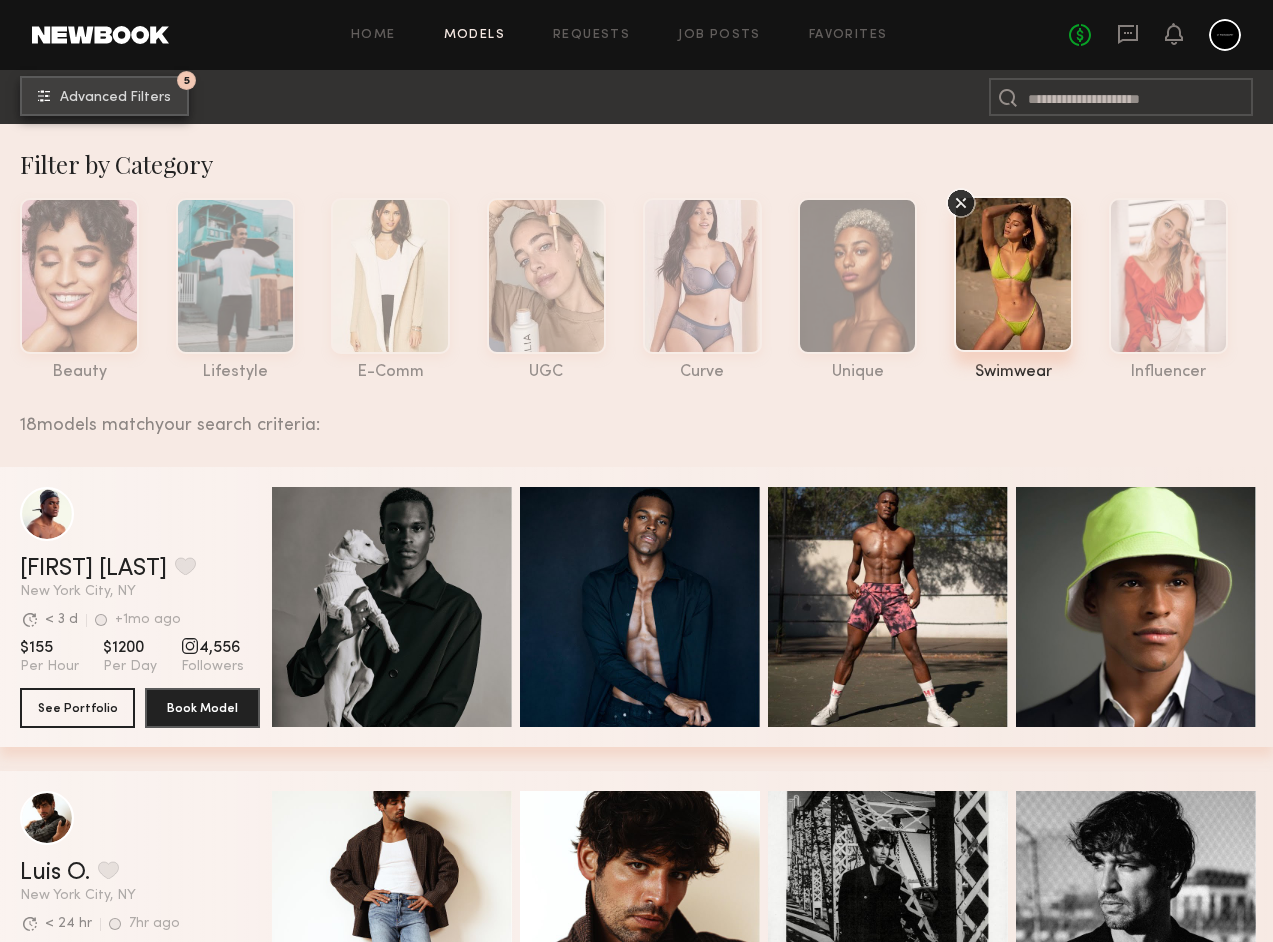 click on "Advanced Filters" 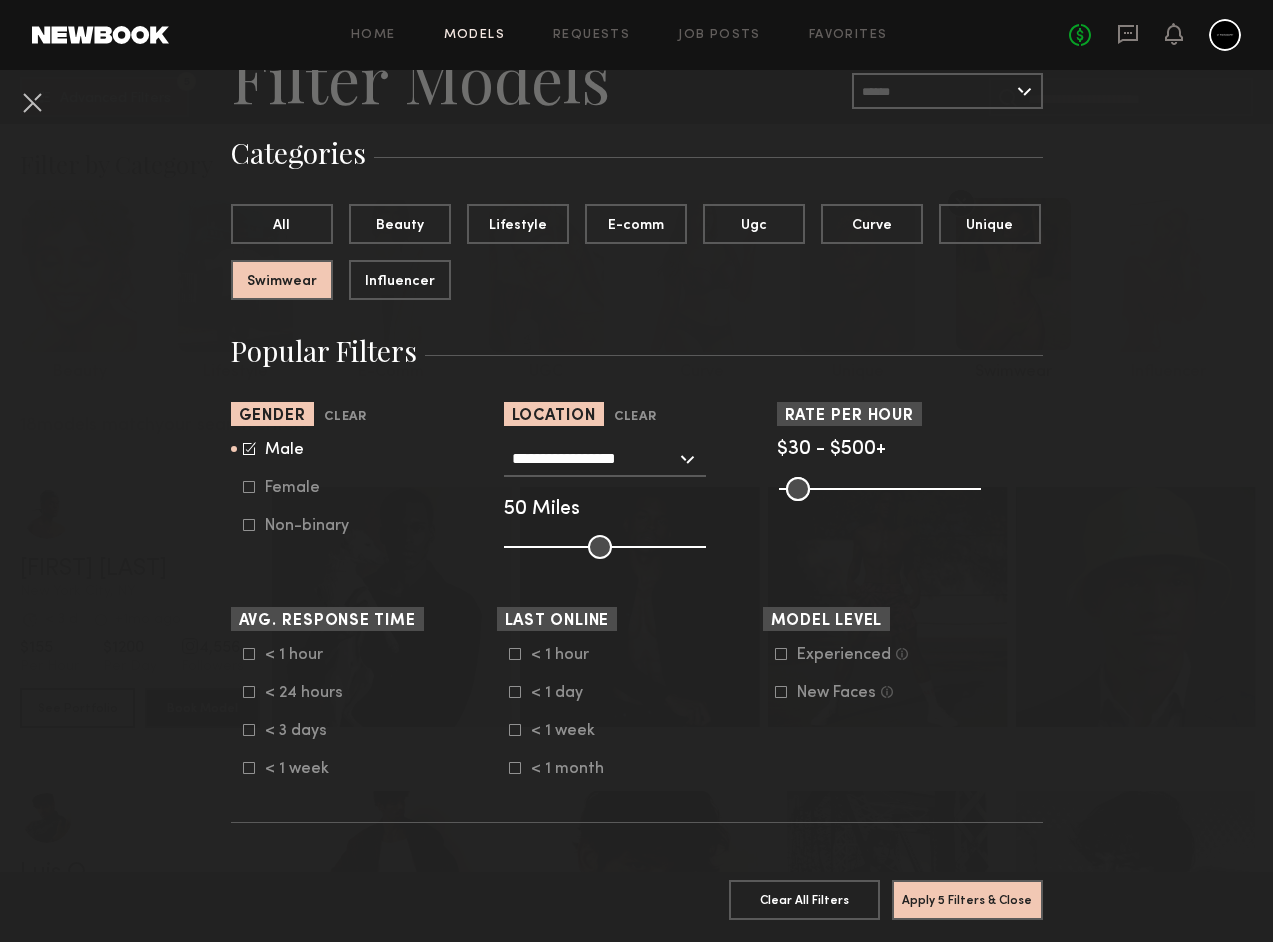 scroll, scrollTop: 121, scrollLeft: 0, axis: vertical 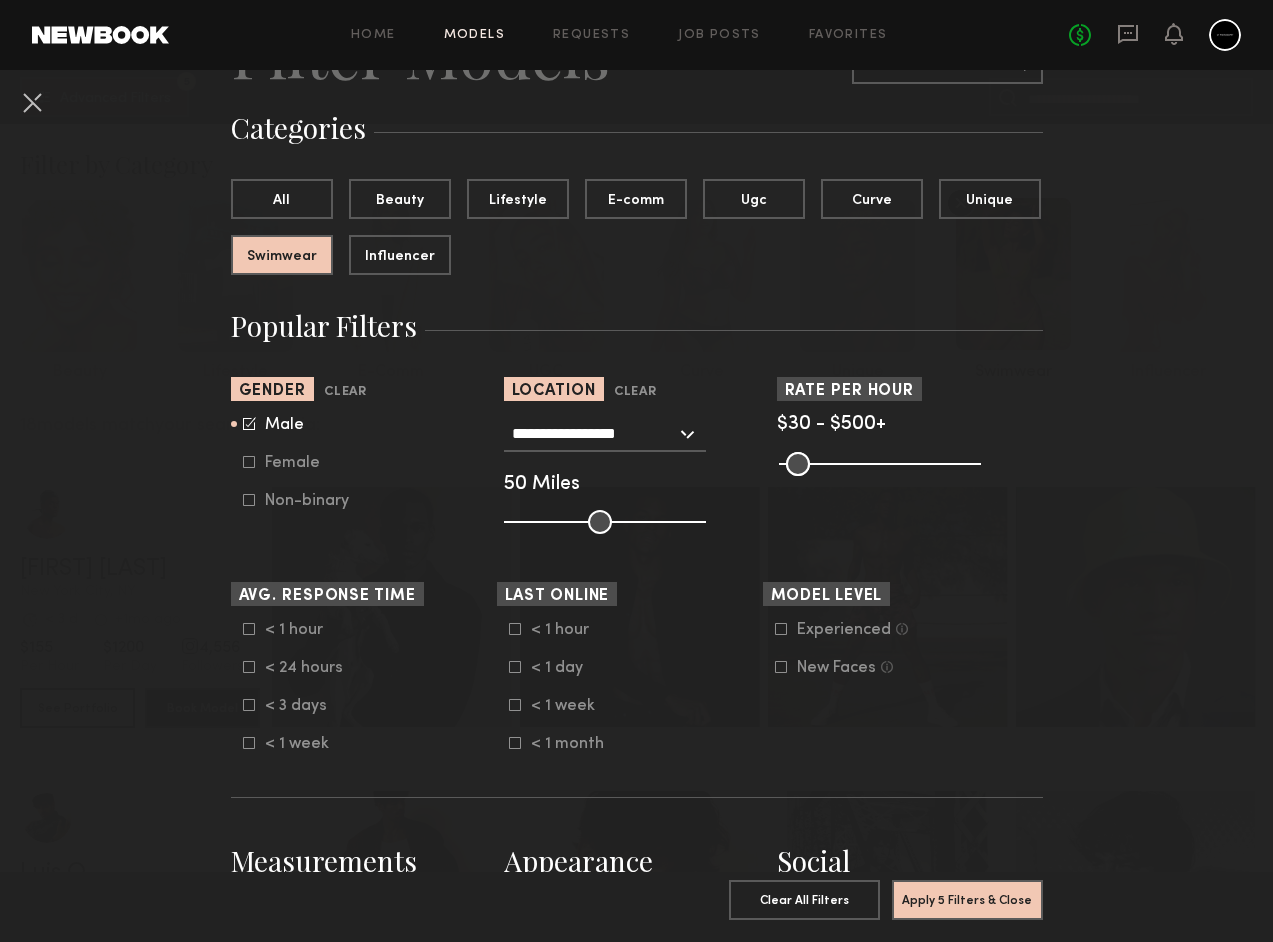 click on "**********" 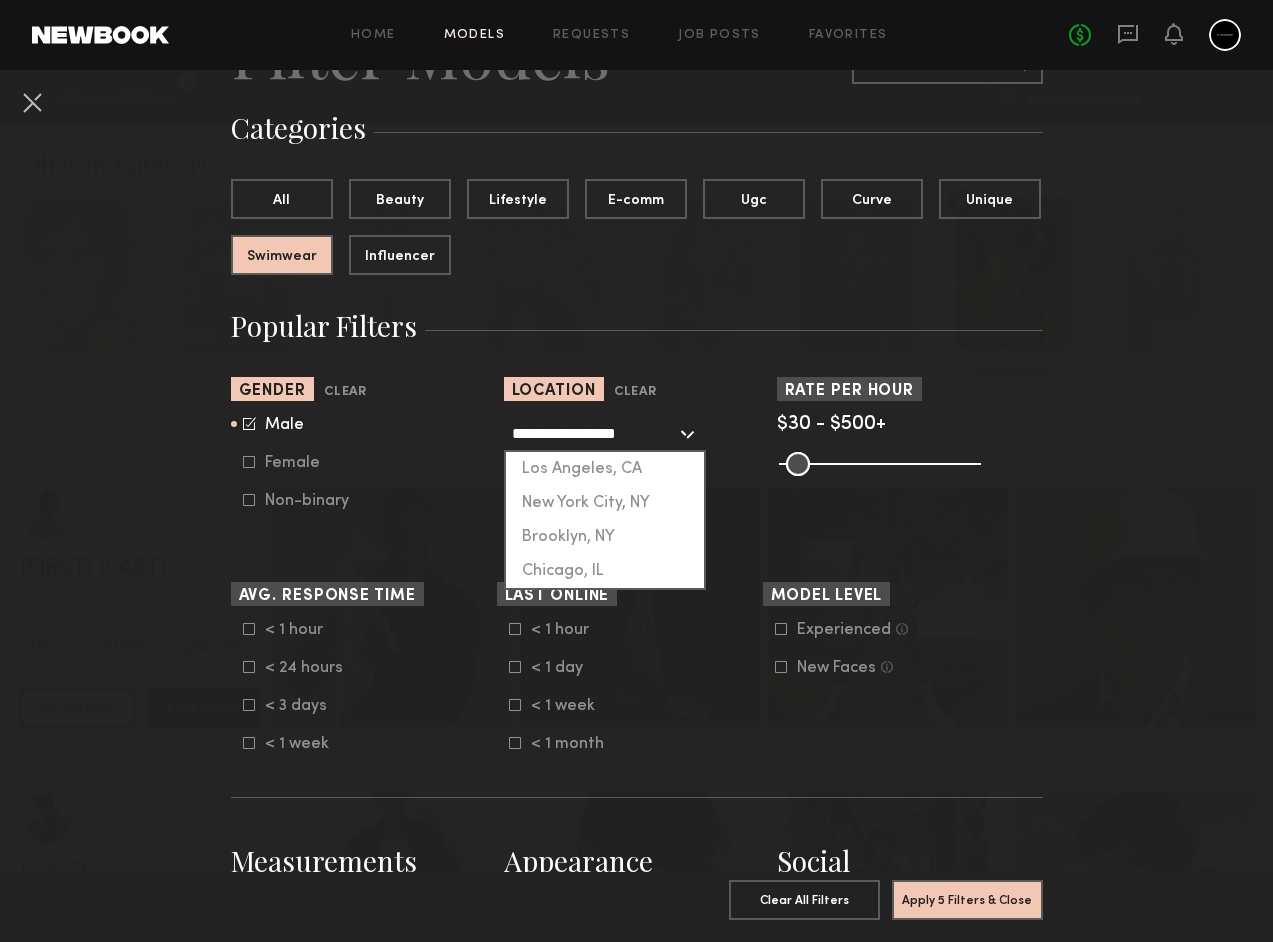 click on "**********" 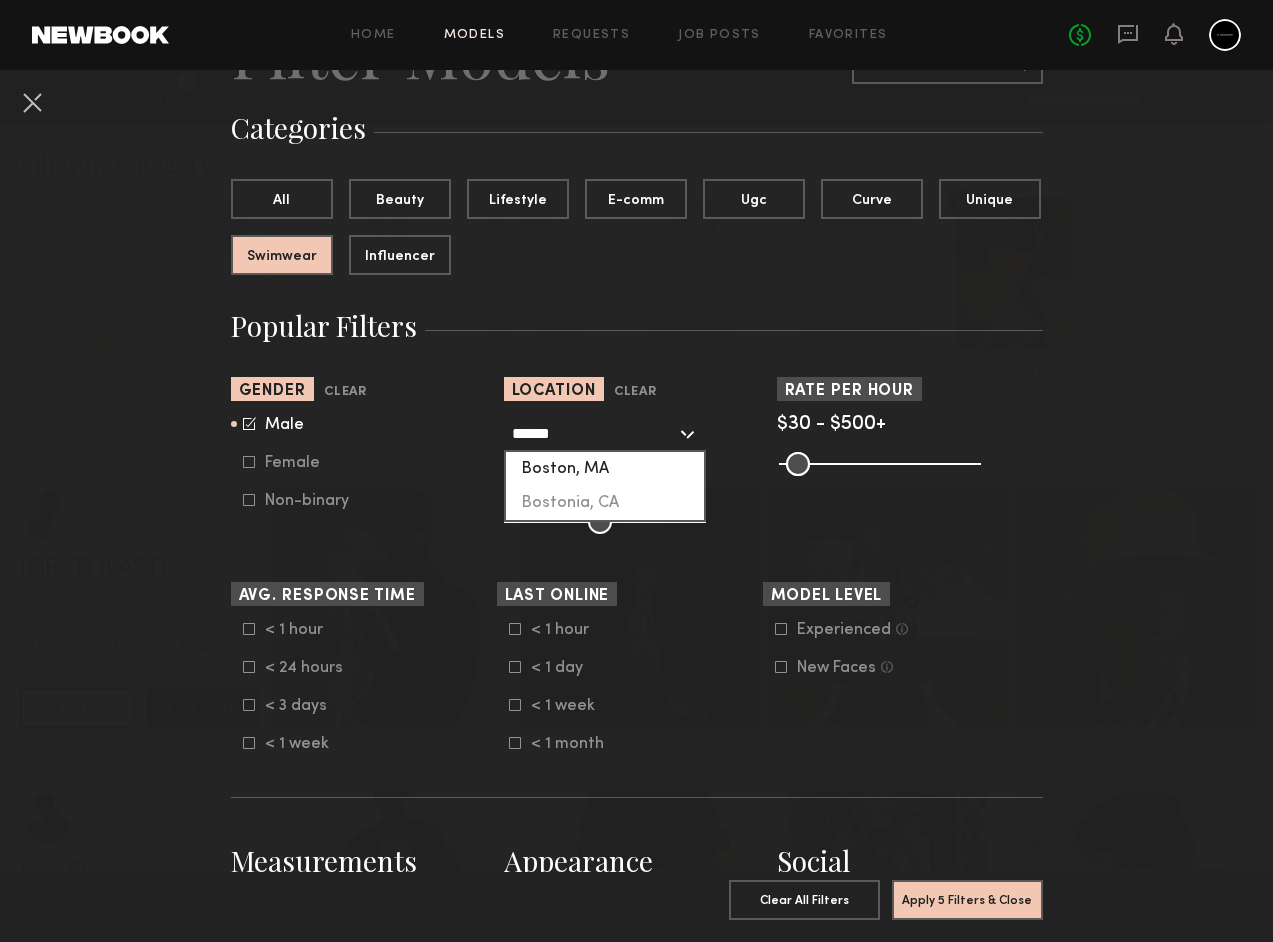 click on "Boston, MA" 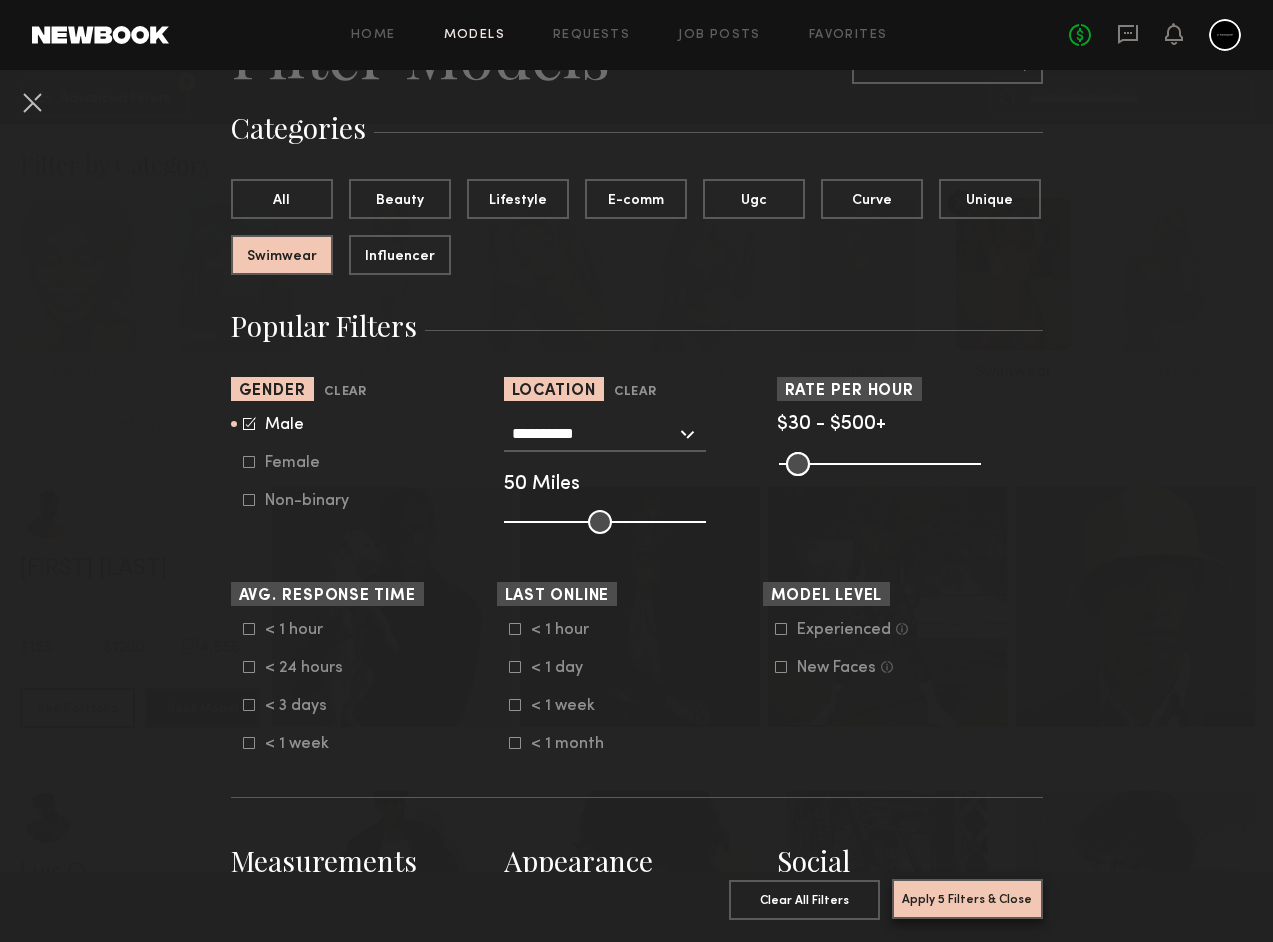 click on "Apply 5 Filters & Close" 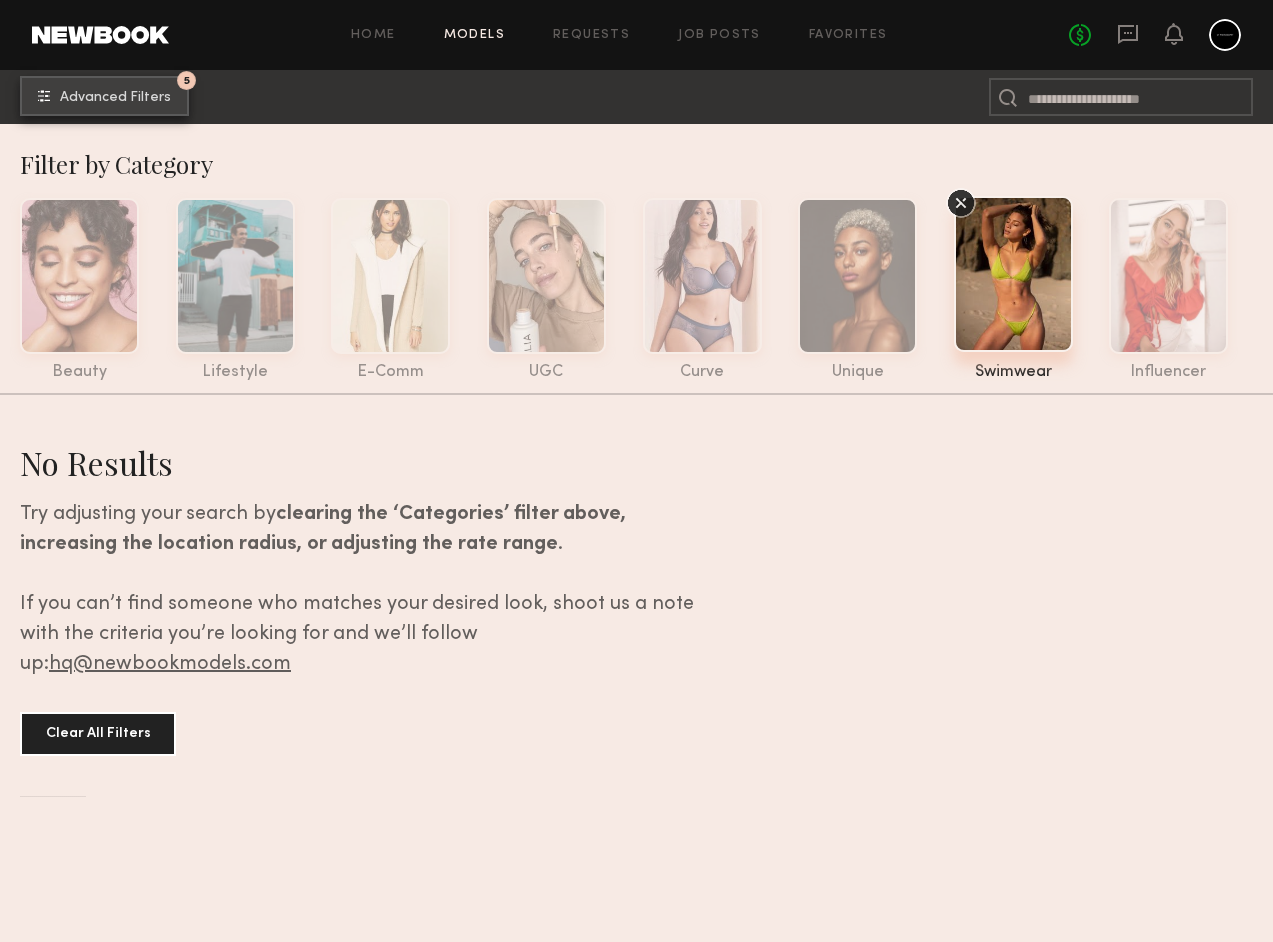 click on "Advanced Filters" 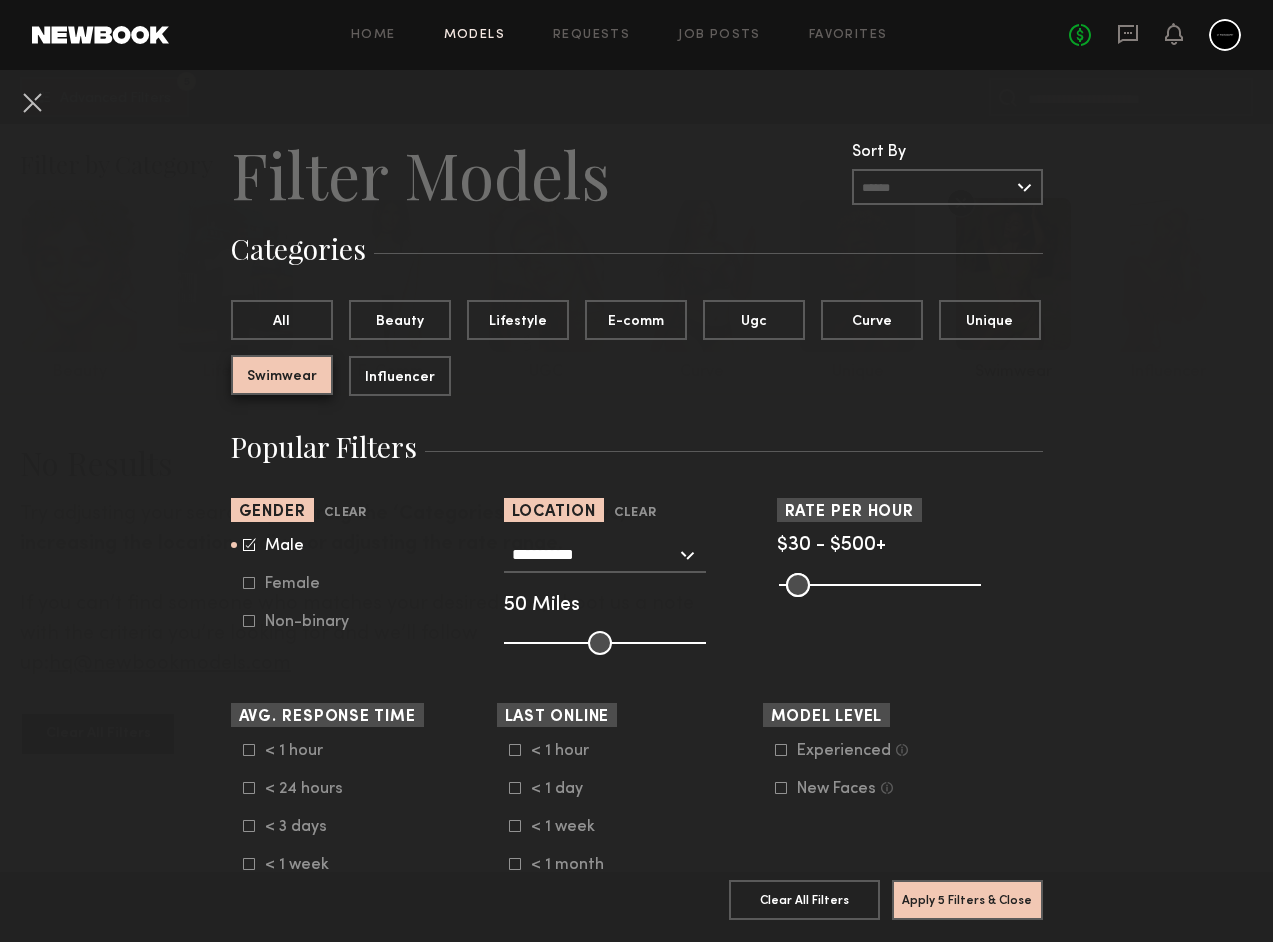 click on "Swimwear" 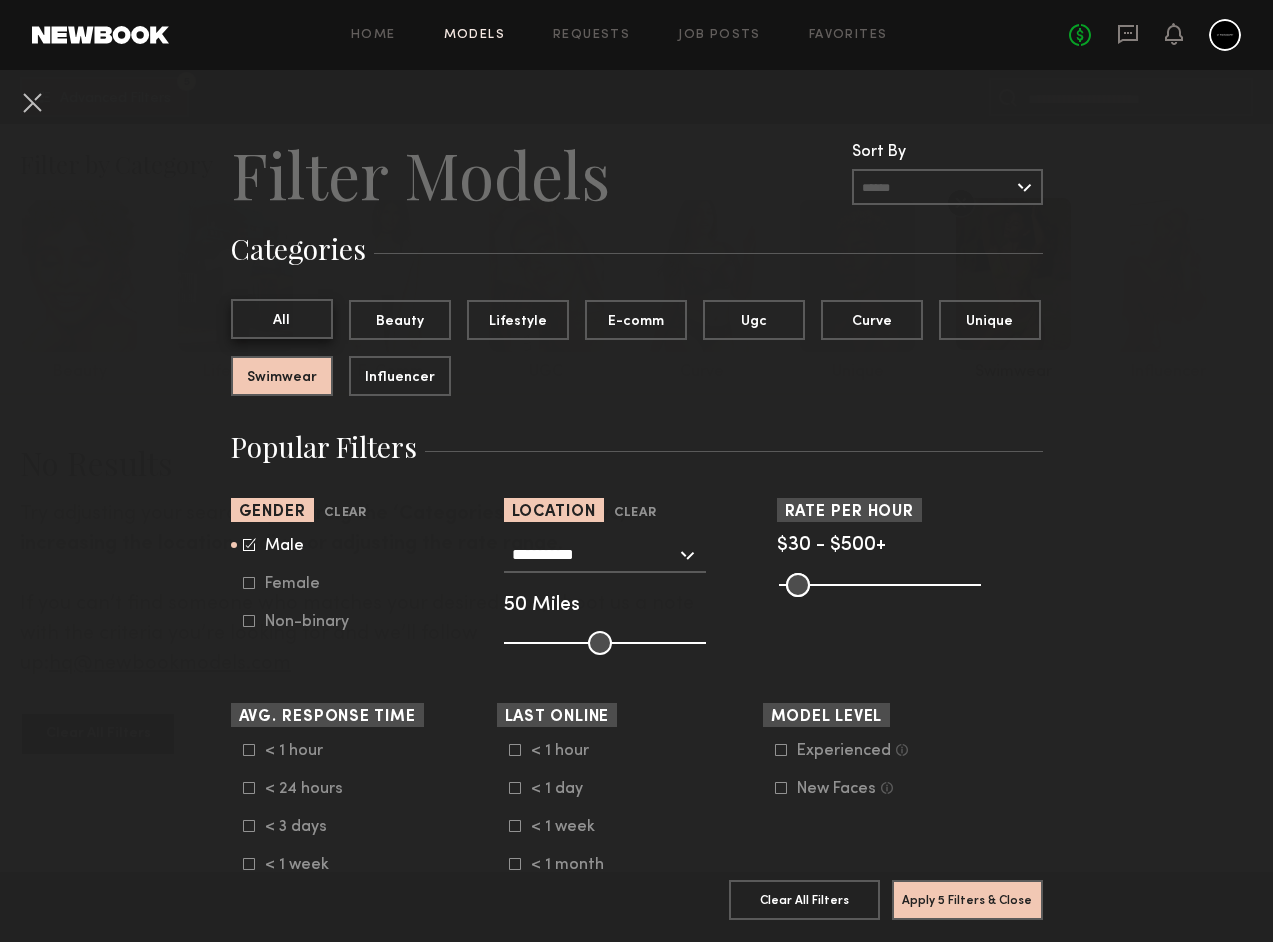 click on "All" 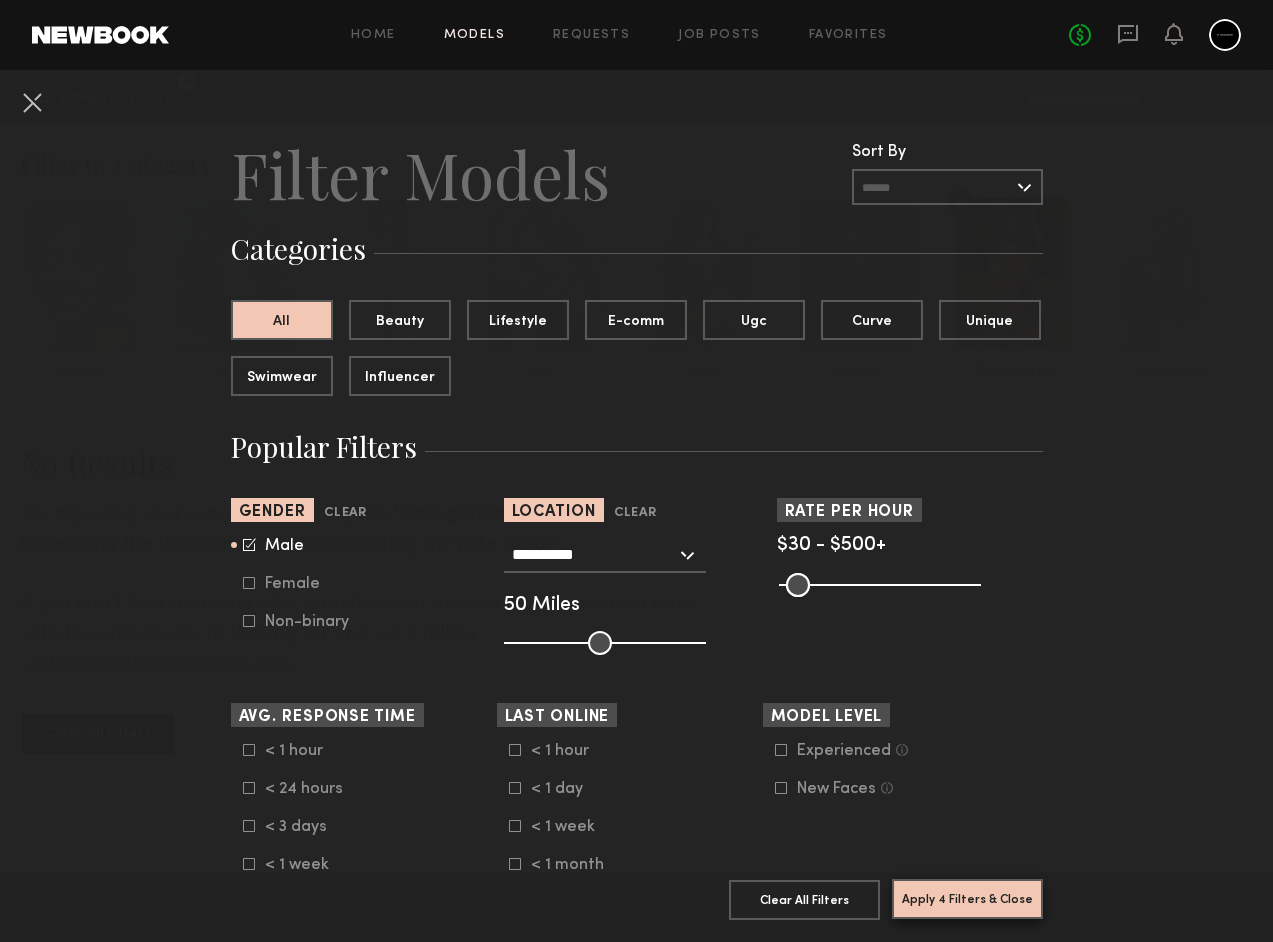 click on "Apply 4 Filters & Close" 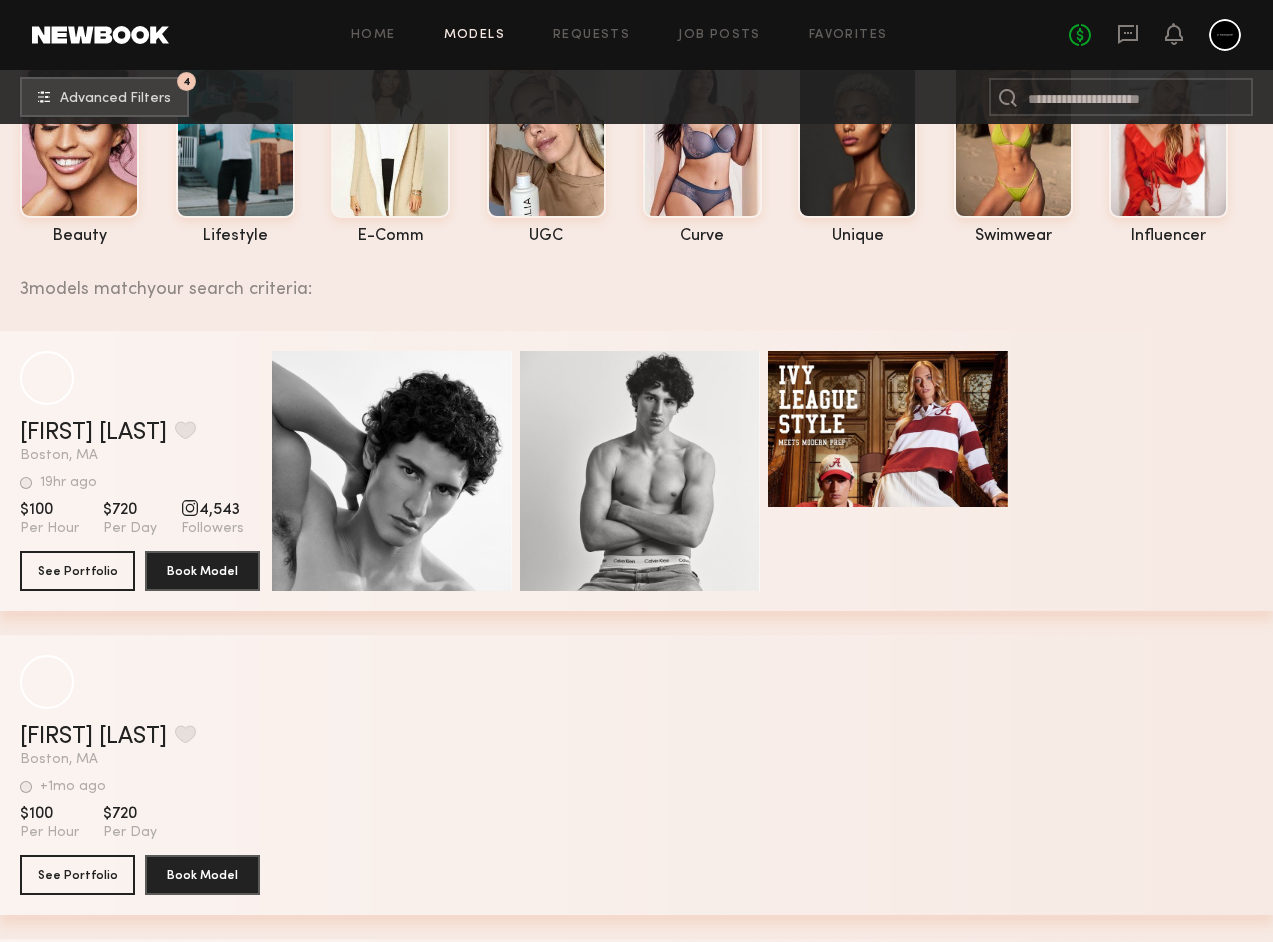 scroll, scrollTop: 141, scrollLeft: 0, axis: vertical 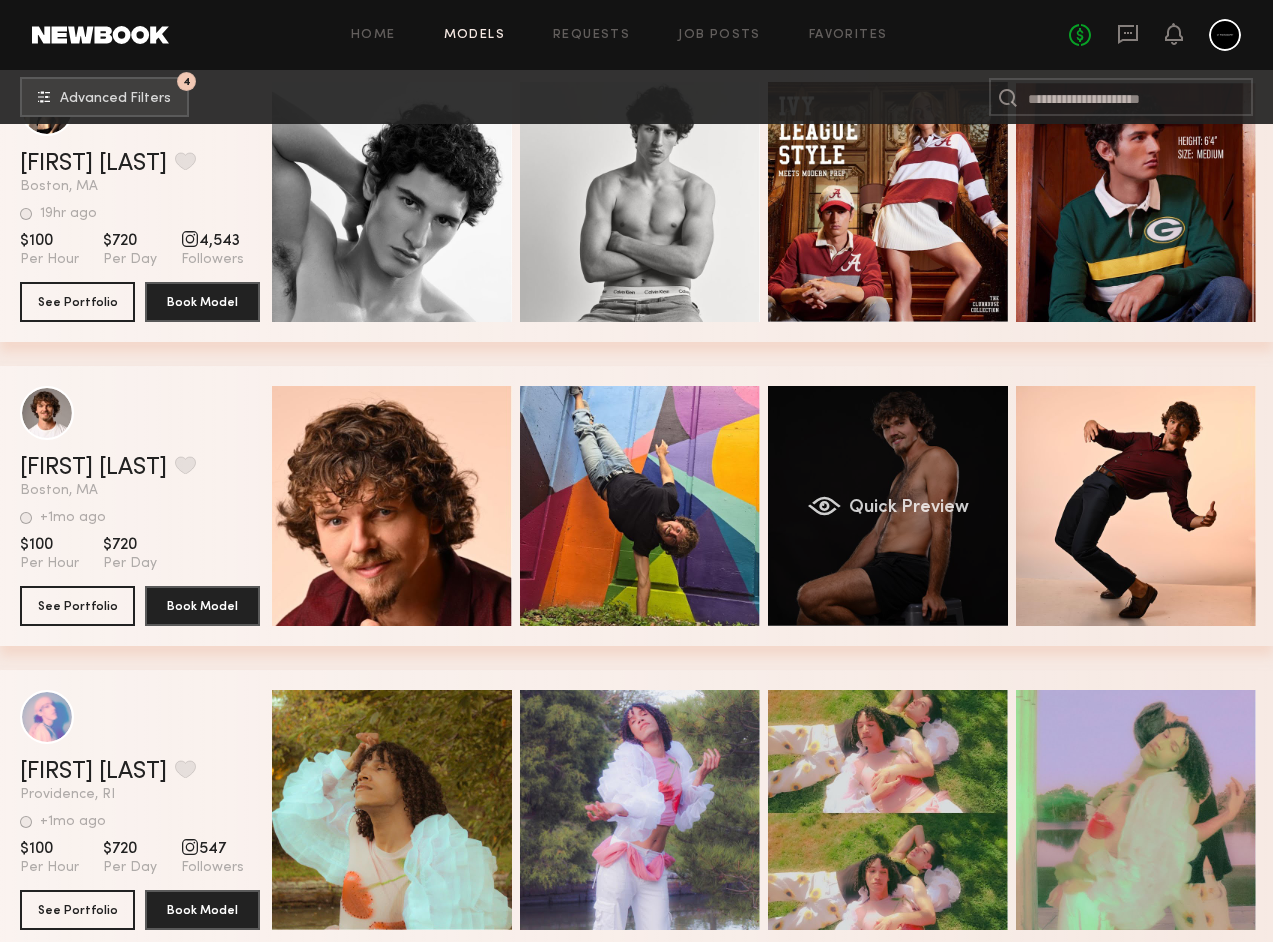 click on "Quick Preview" 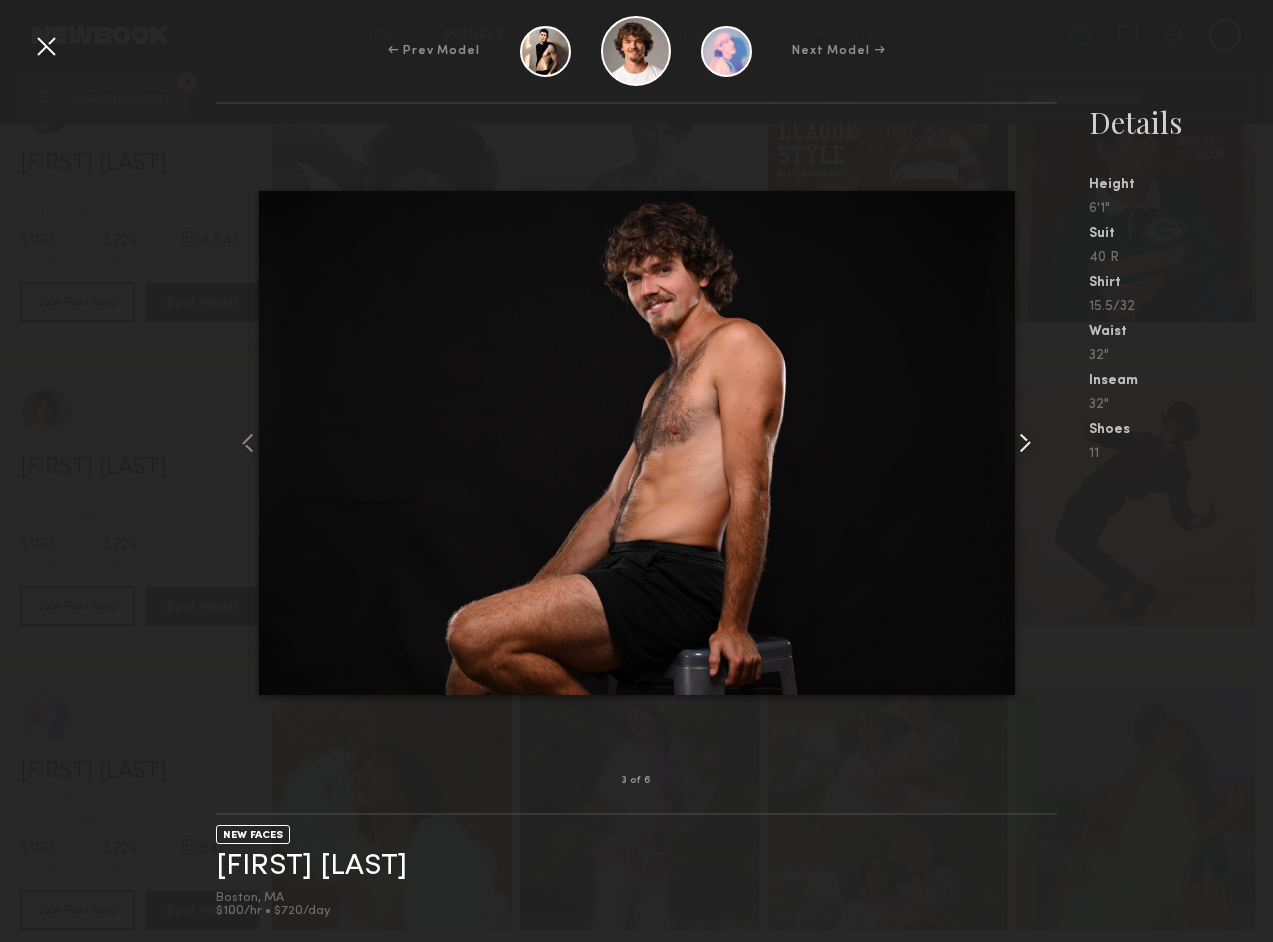 click at bounding box center (1040, 442) 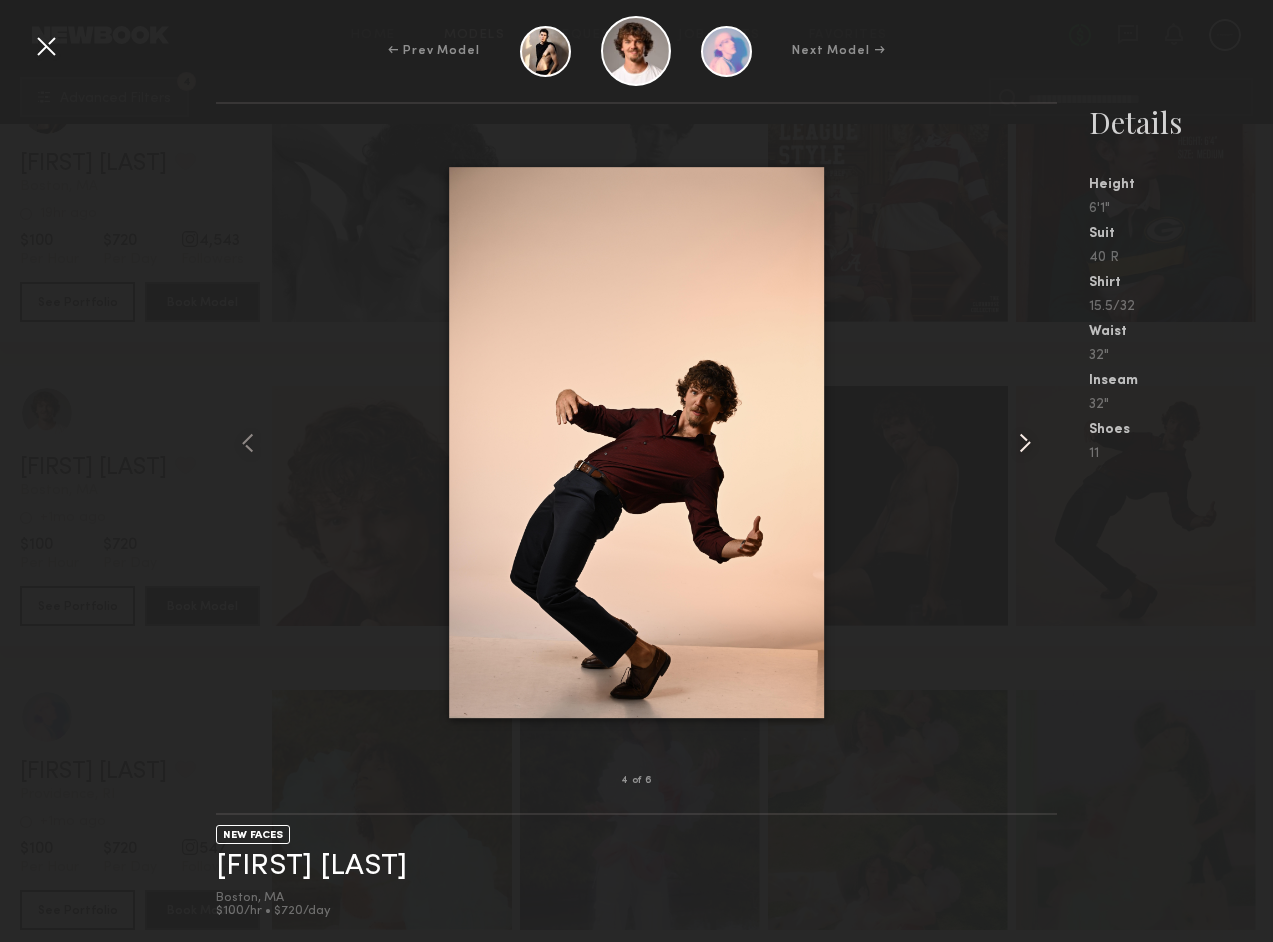 click at bounding box center [1040, 442] 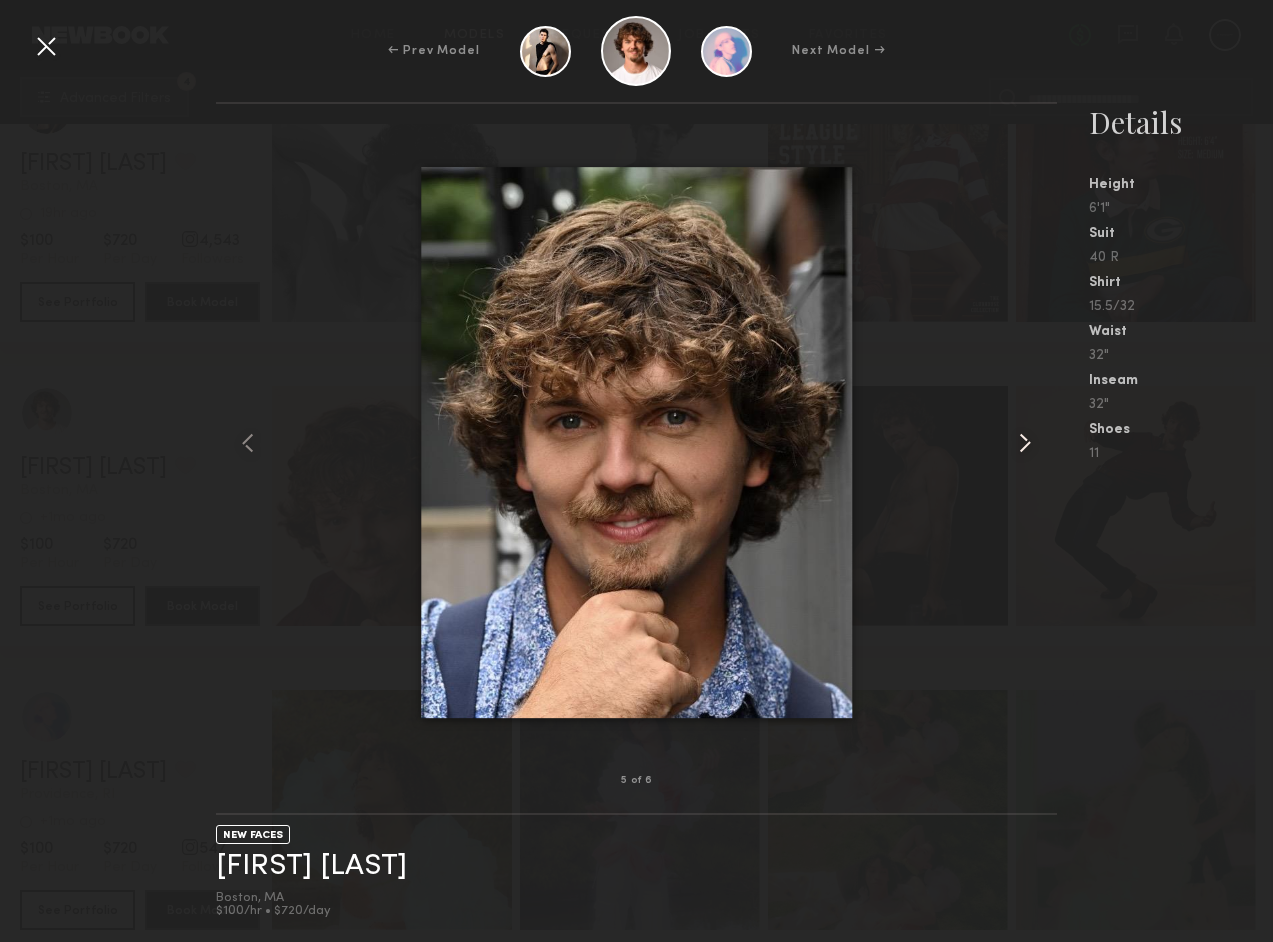 click at bounding box center (1040, 442) 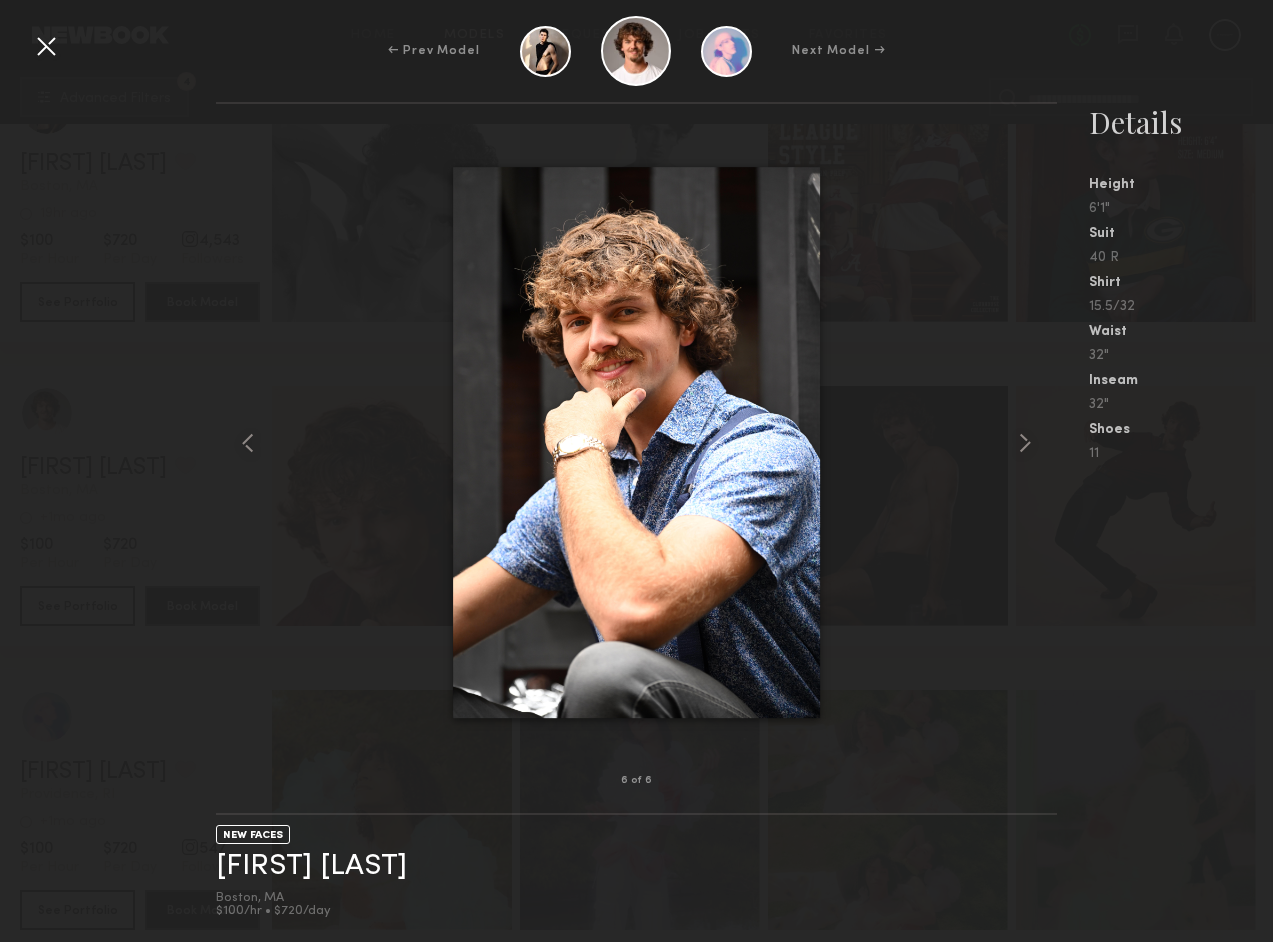 click at bounding box center [46, 46] 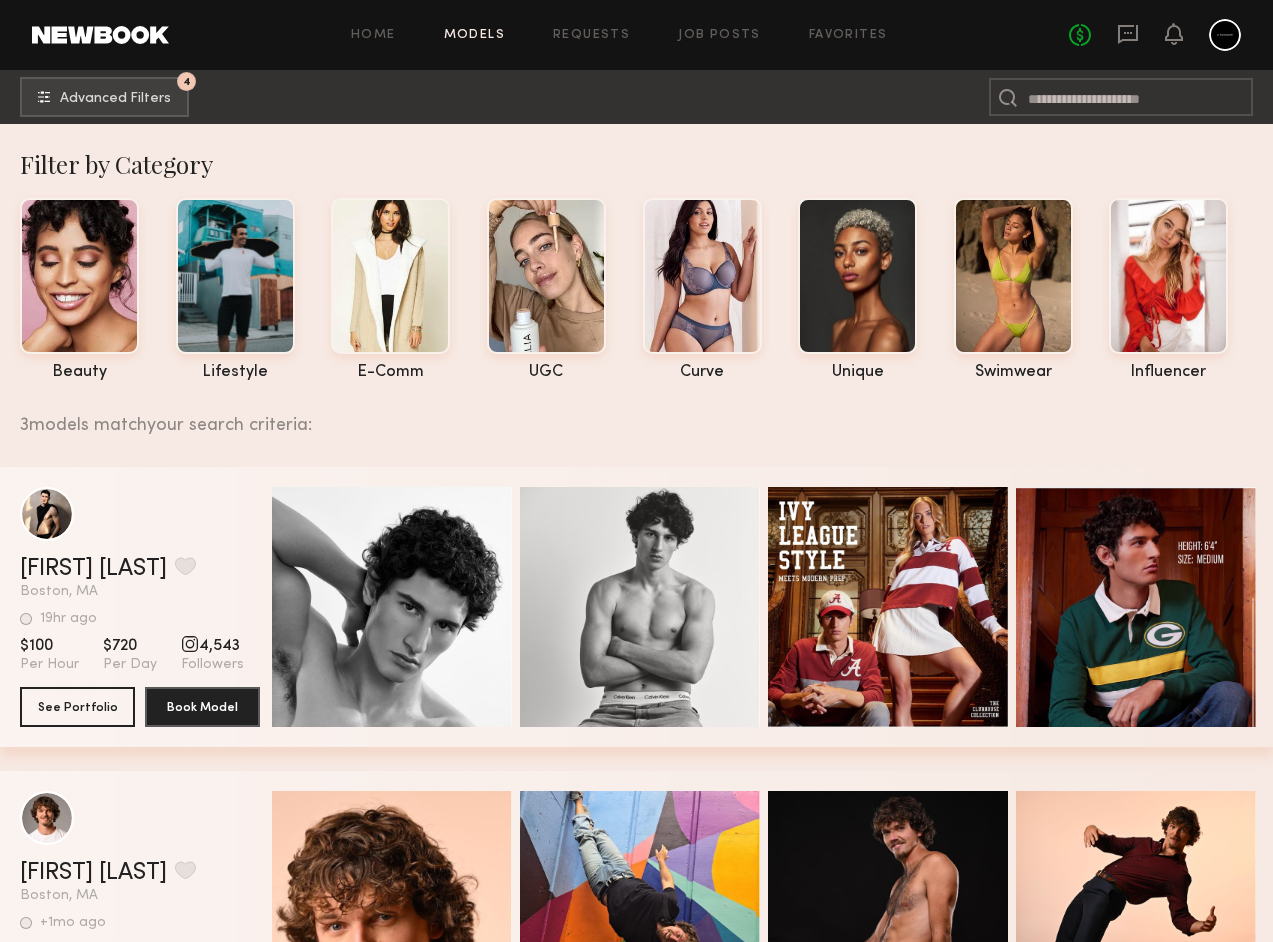 scroll, scrollTop: 0, scrollLeft: 0, axis: both 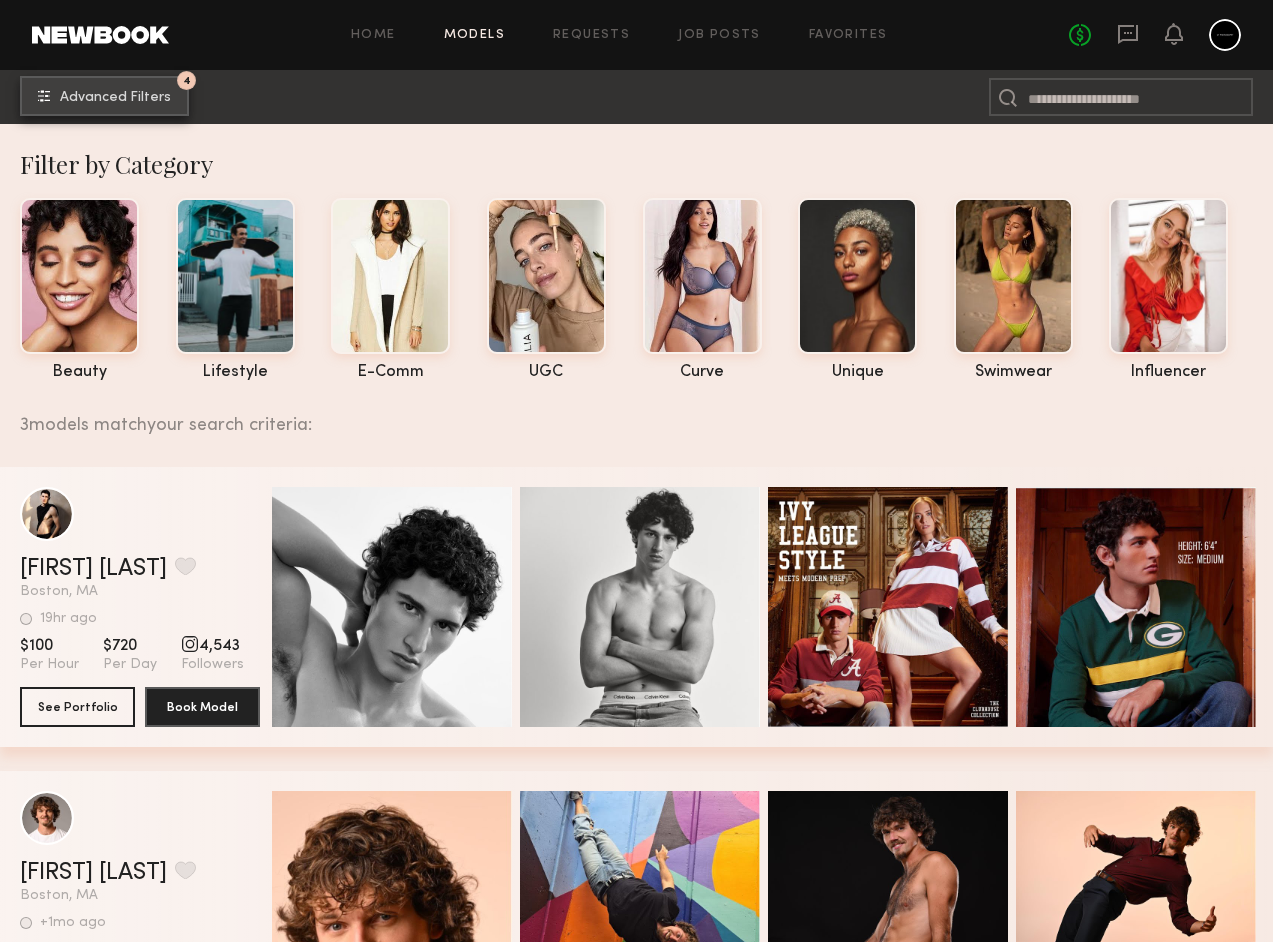 click on "Advanced Filters" 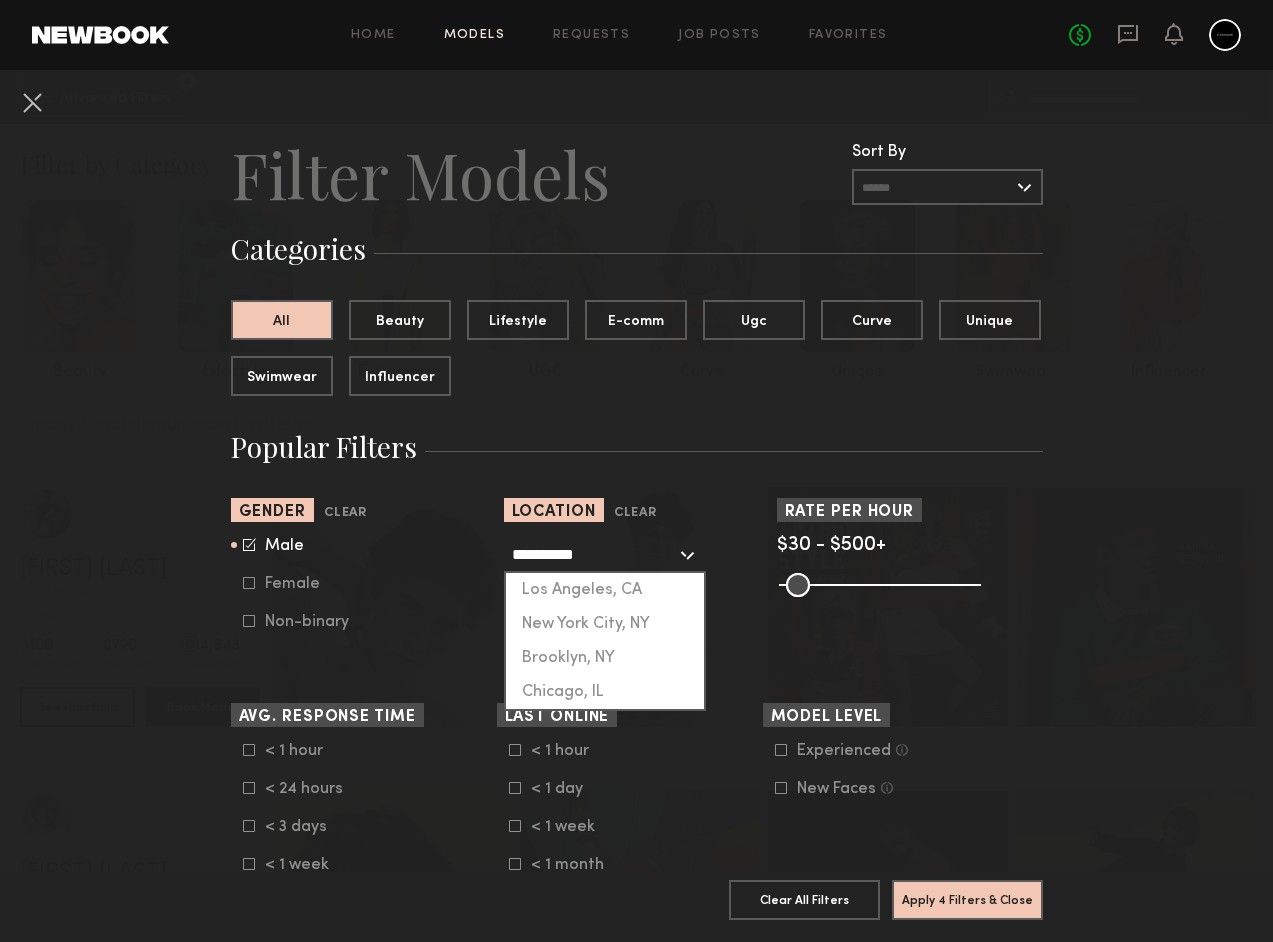 click on "**********" 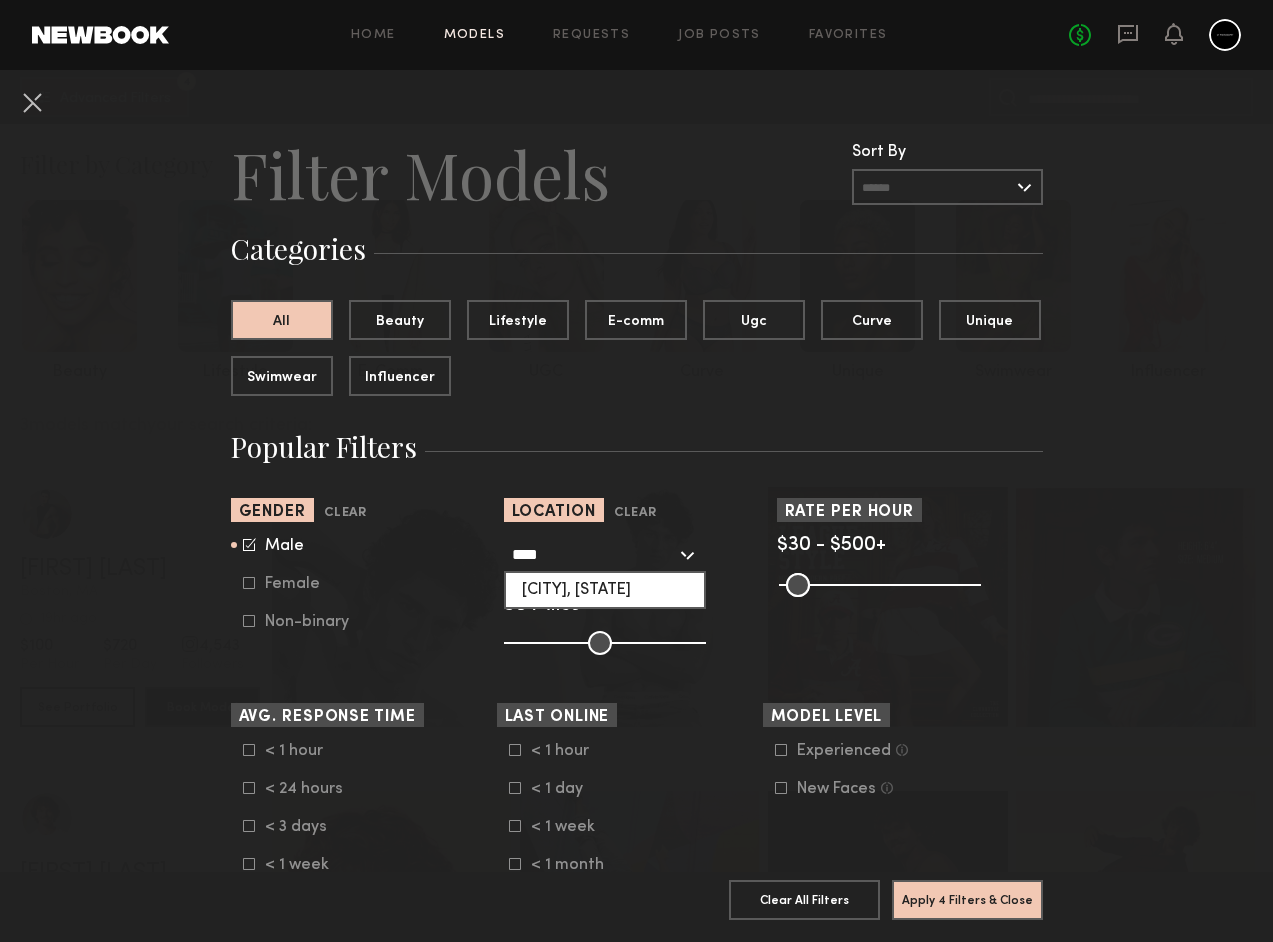 click on "Philadelphia, PA" 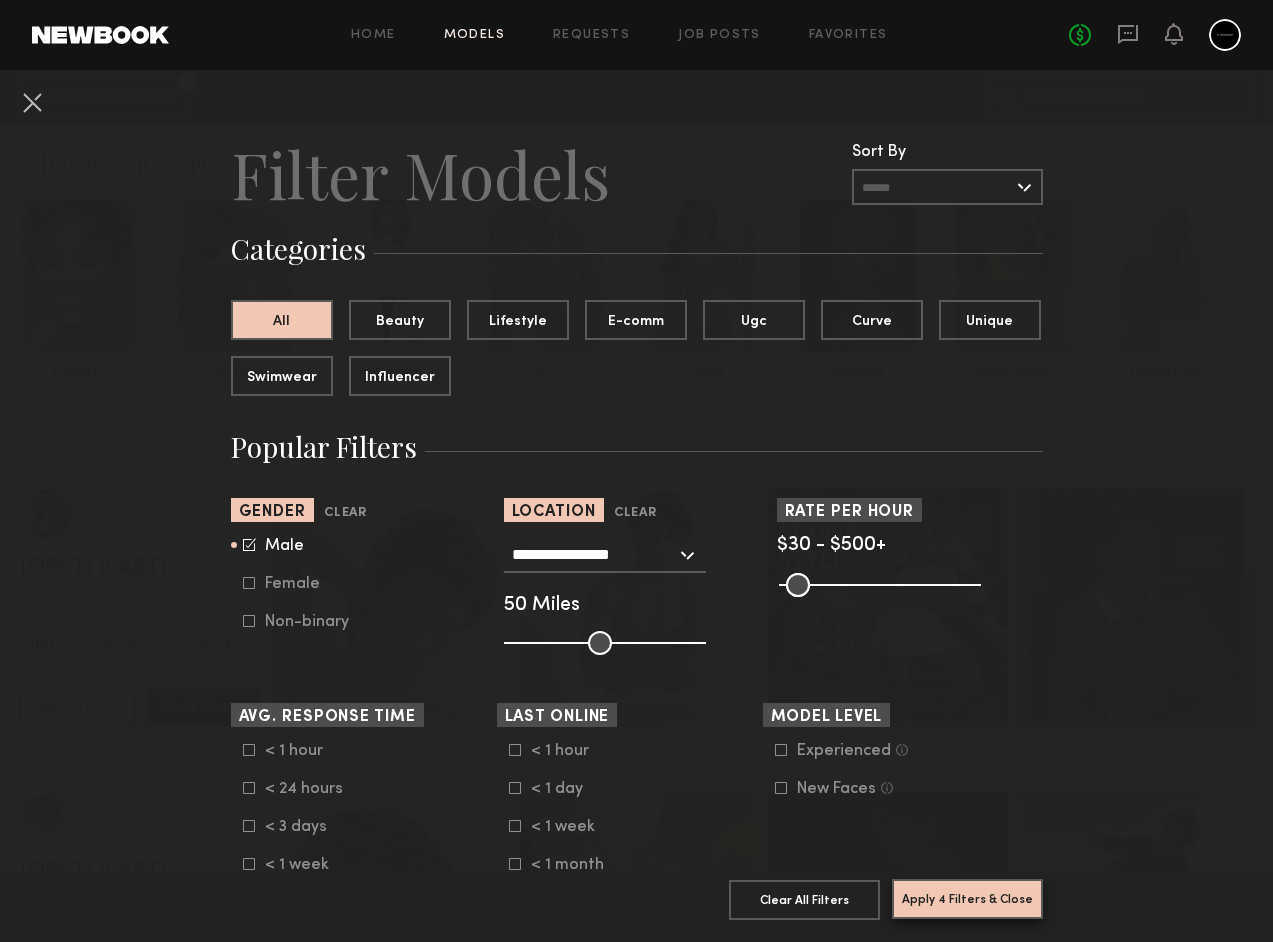 click on "Apply 4 Filters & Close" 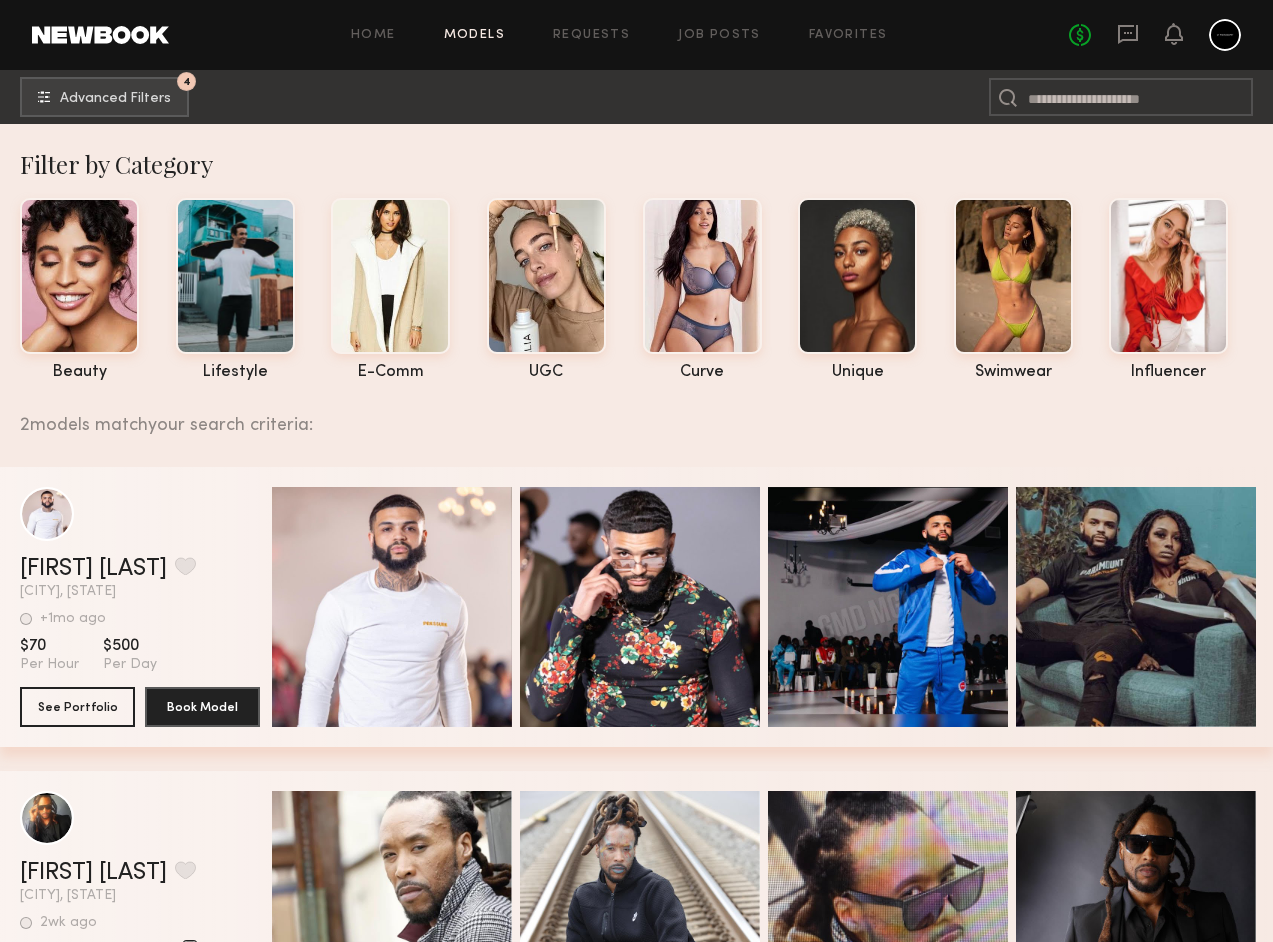 scroll, scrollTop: 0, scrollLeft: 0, axis: both 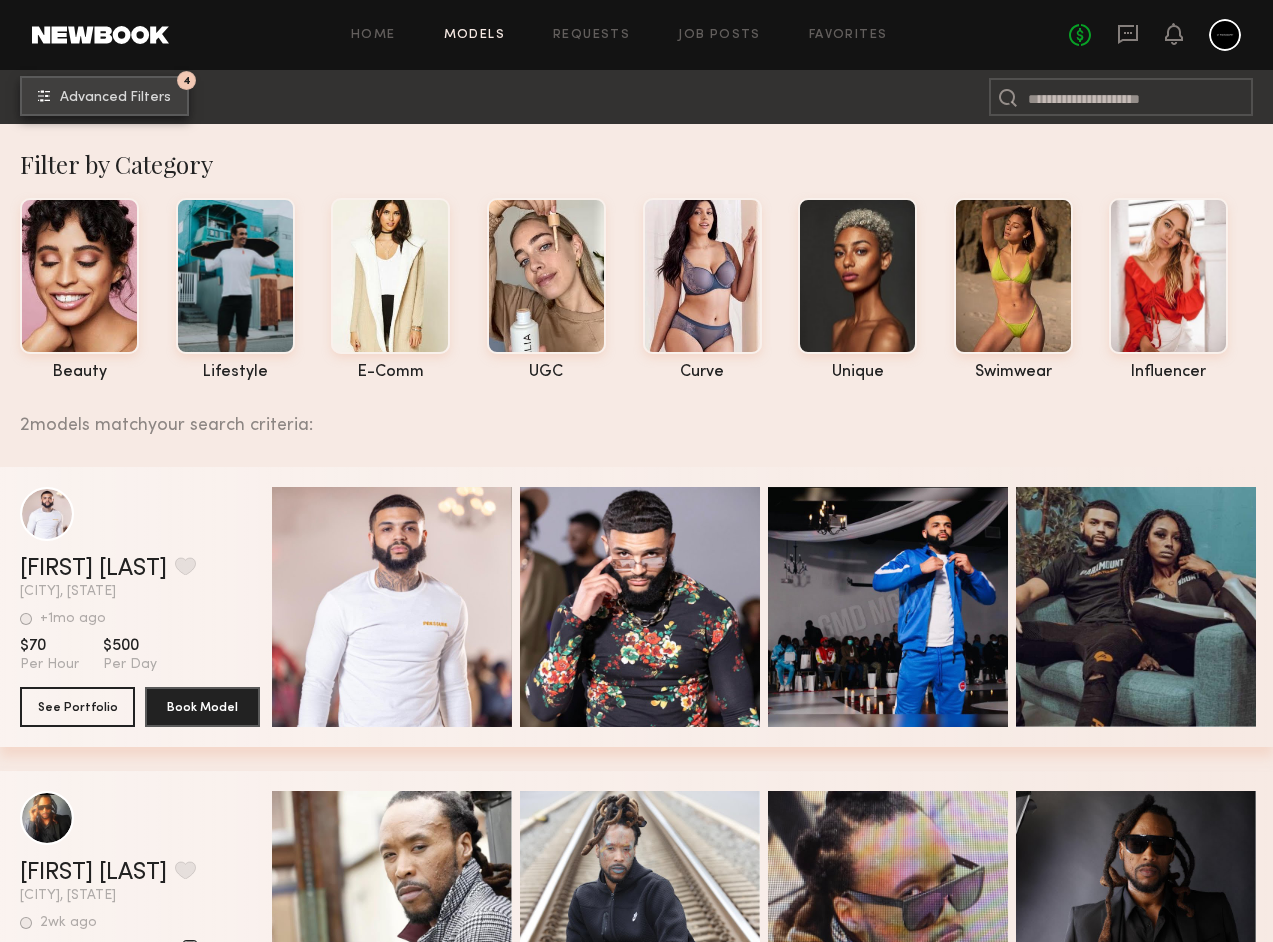 click on "Advanced Filters" 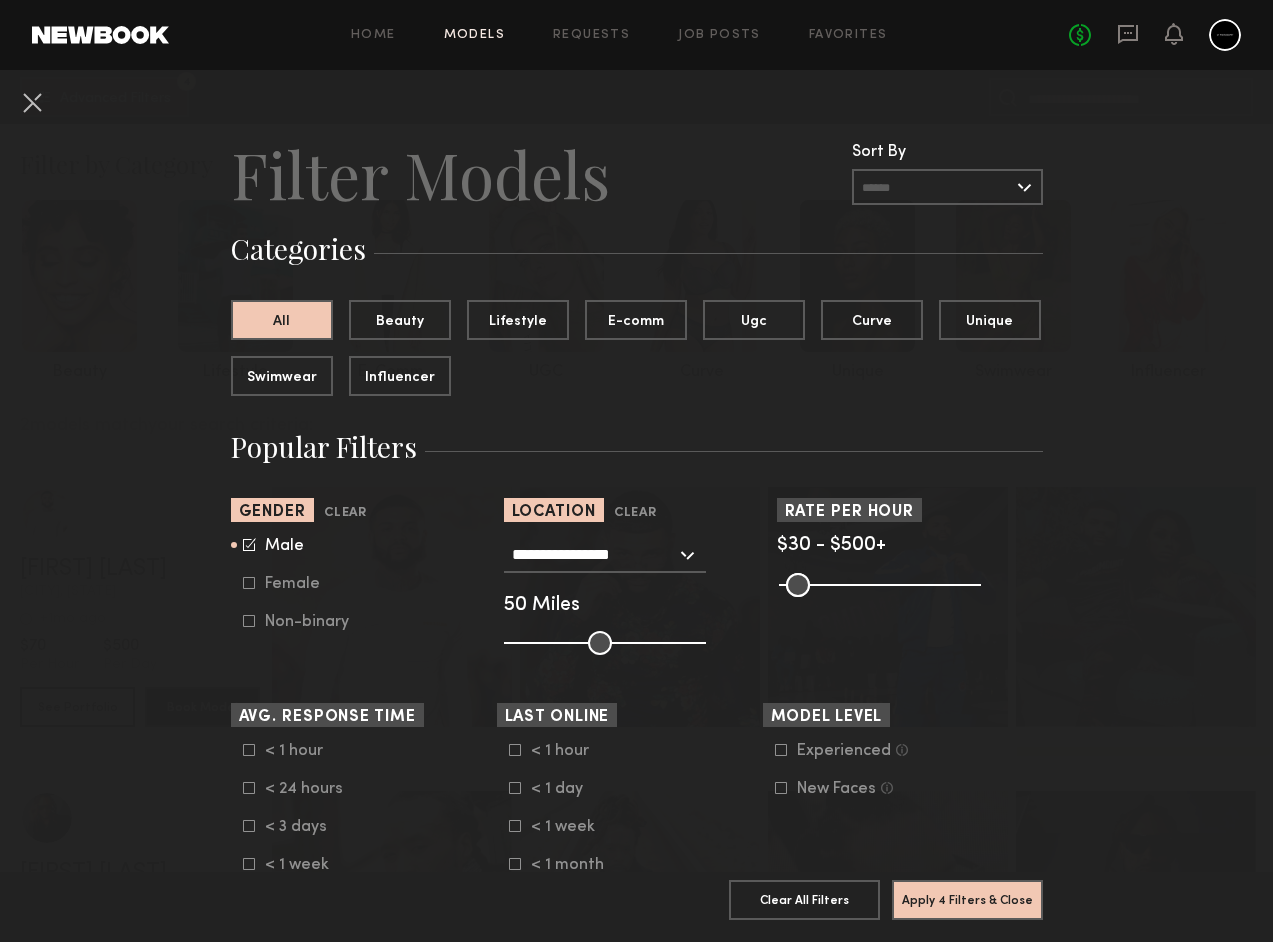 click on "**********" 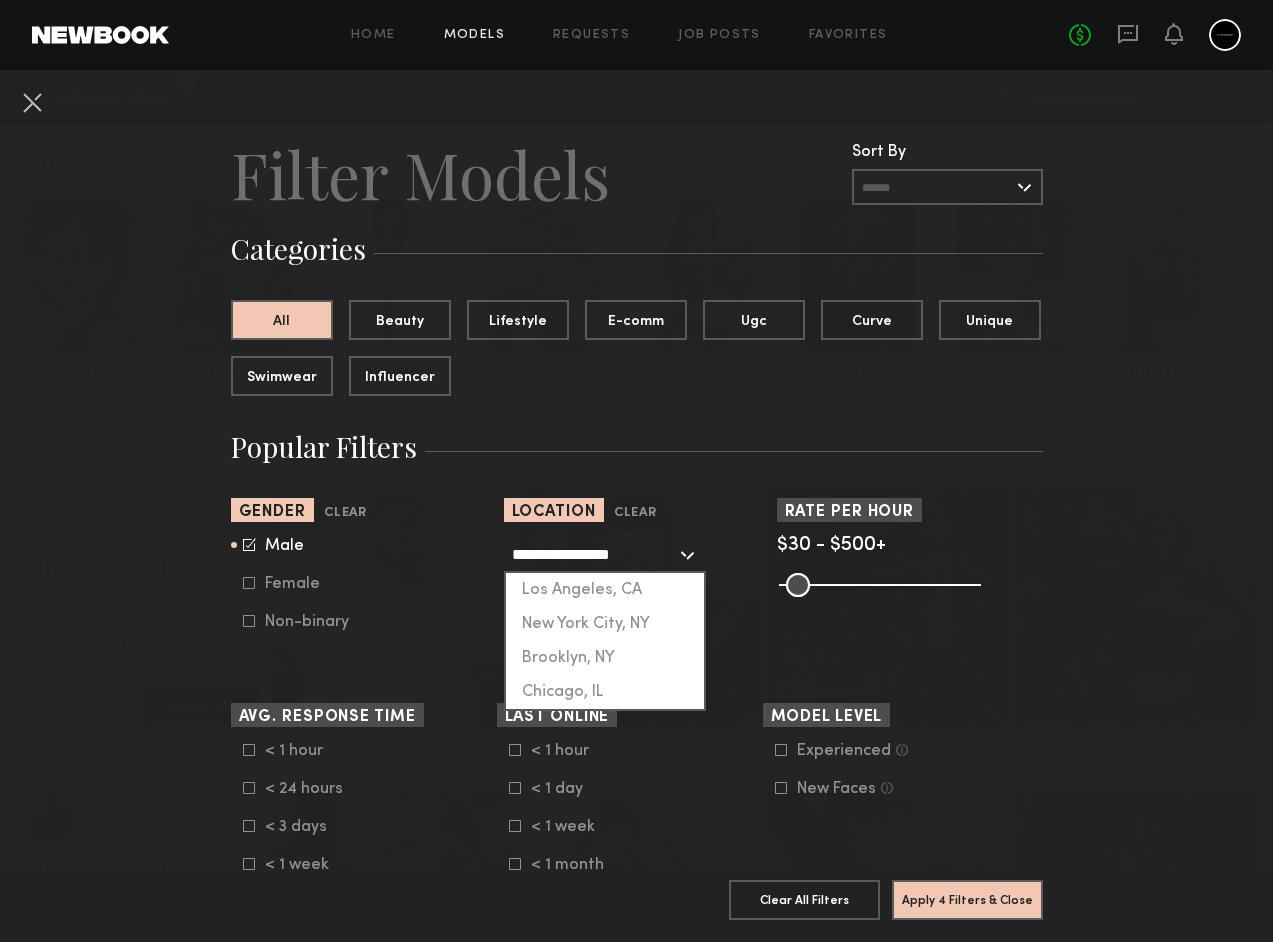 click on "**********" 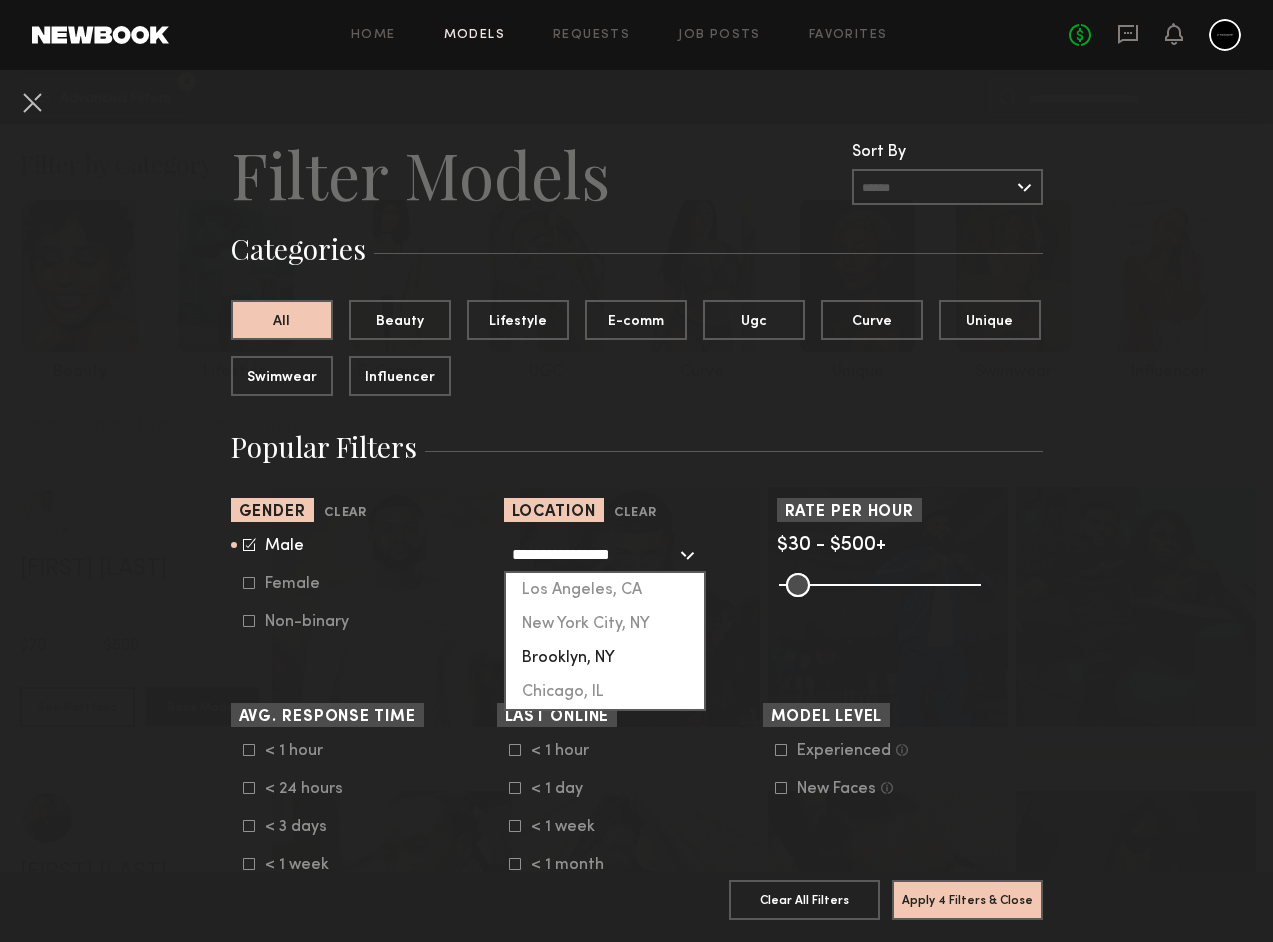 click on "Brooklyn, NY" 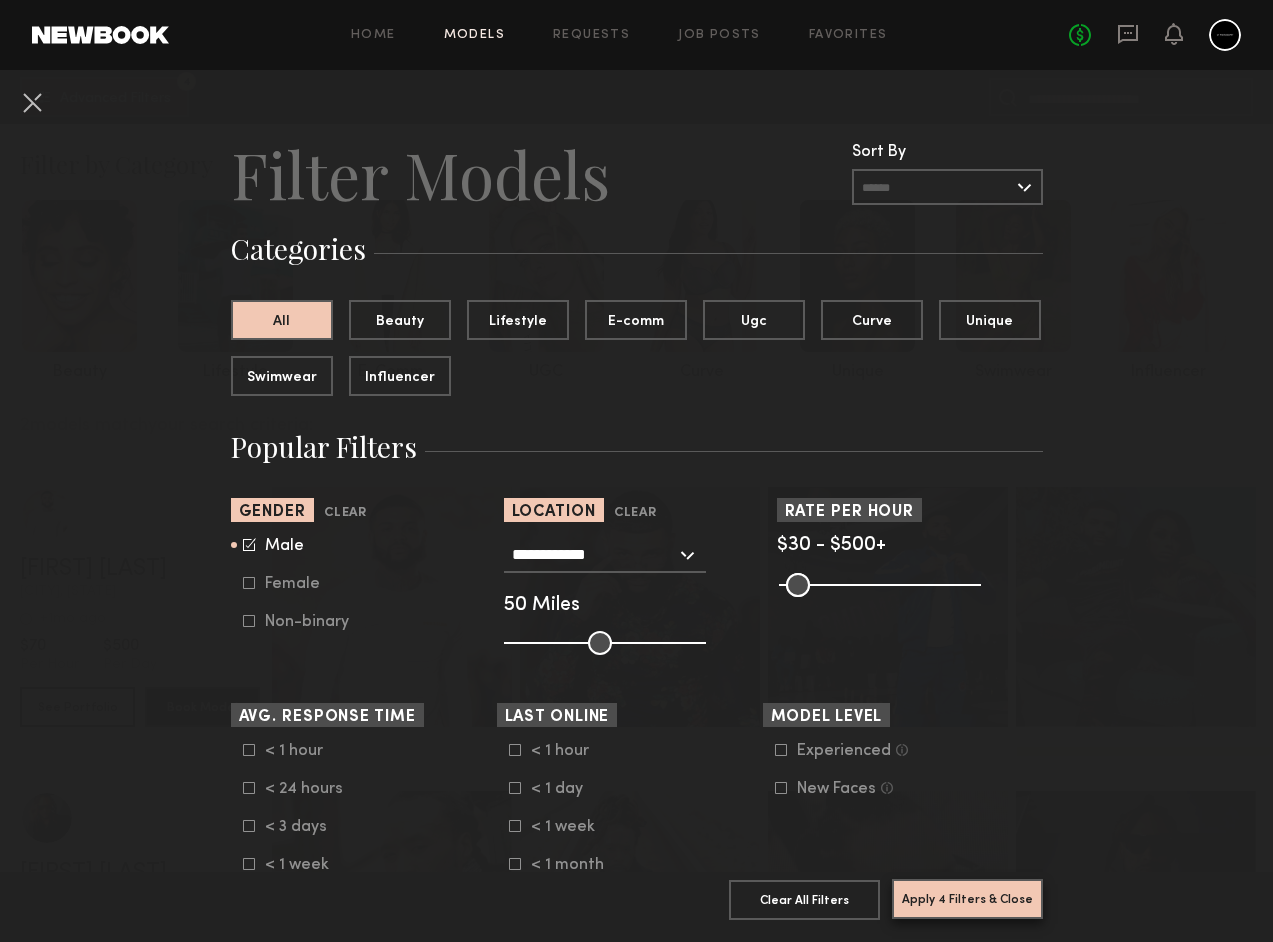 click on "Apply 4 Filters & Close" 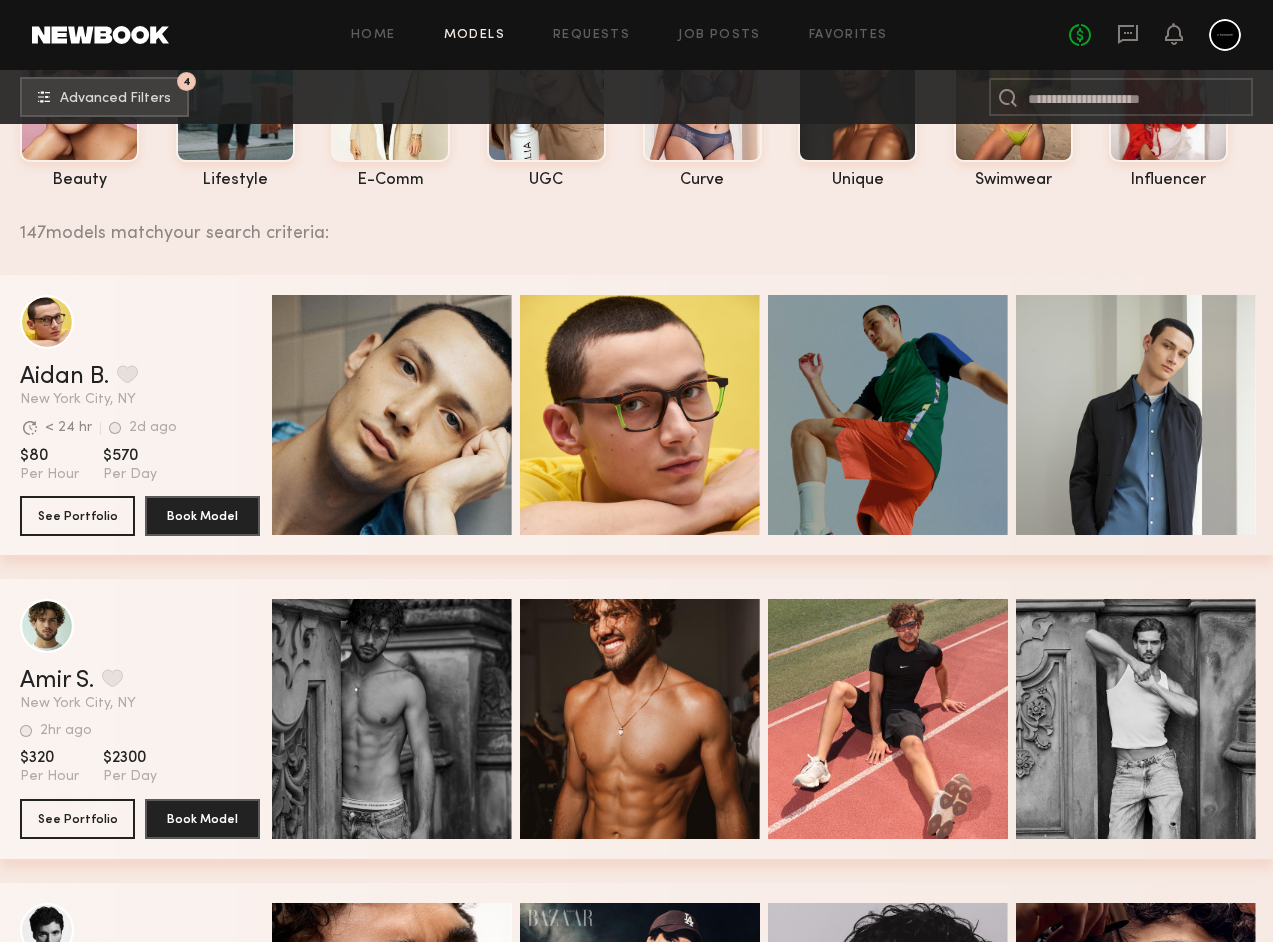 scroll, scrollTop: 233, scrollLeft: 0, axis: vertical 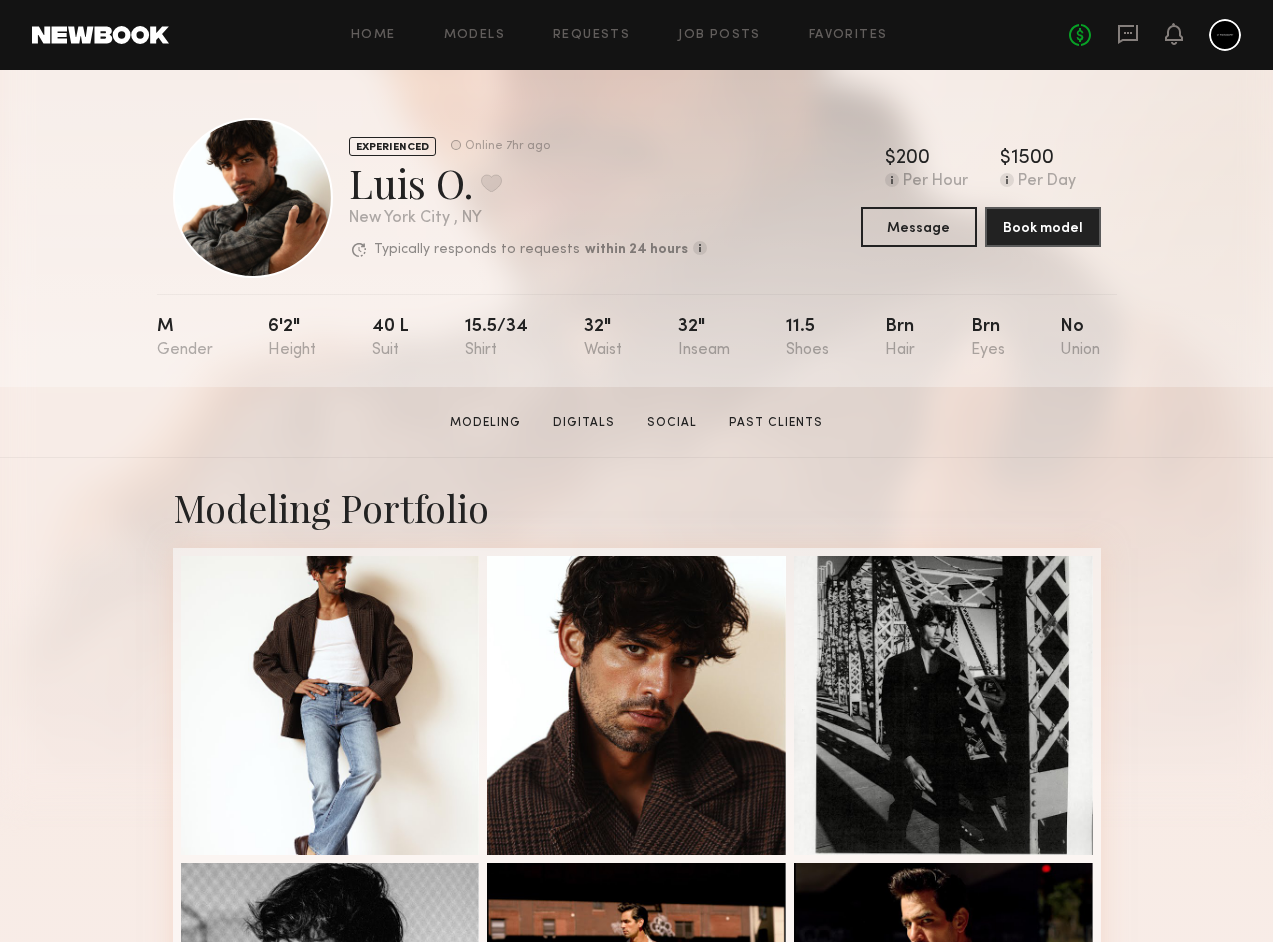 click 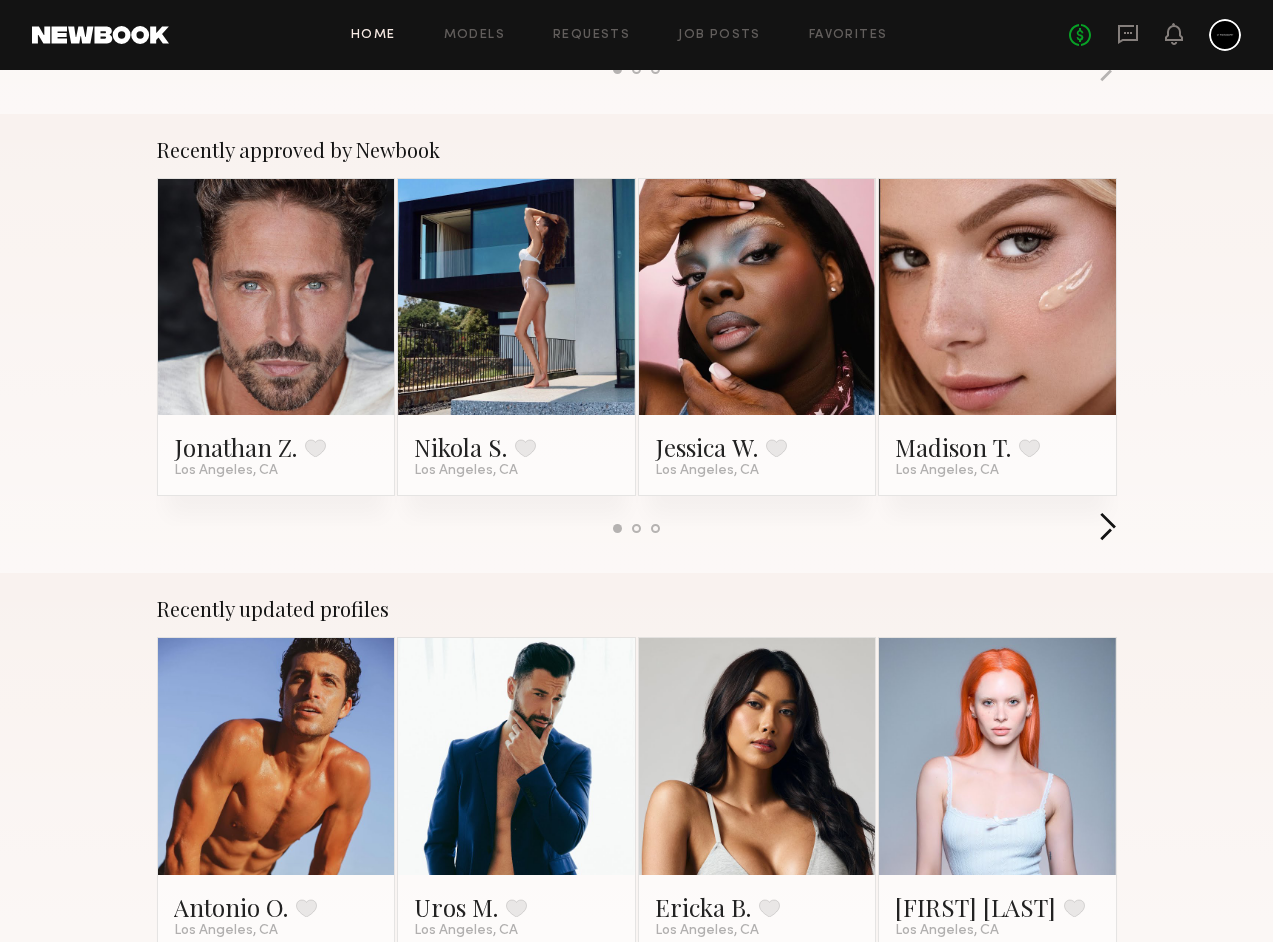 scroll, scrollTop: 771, scrollLeft: 0, axis: vertical 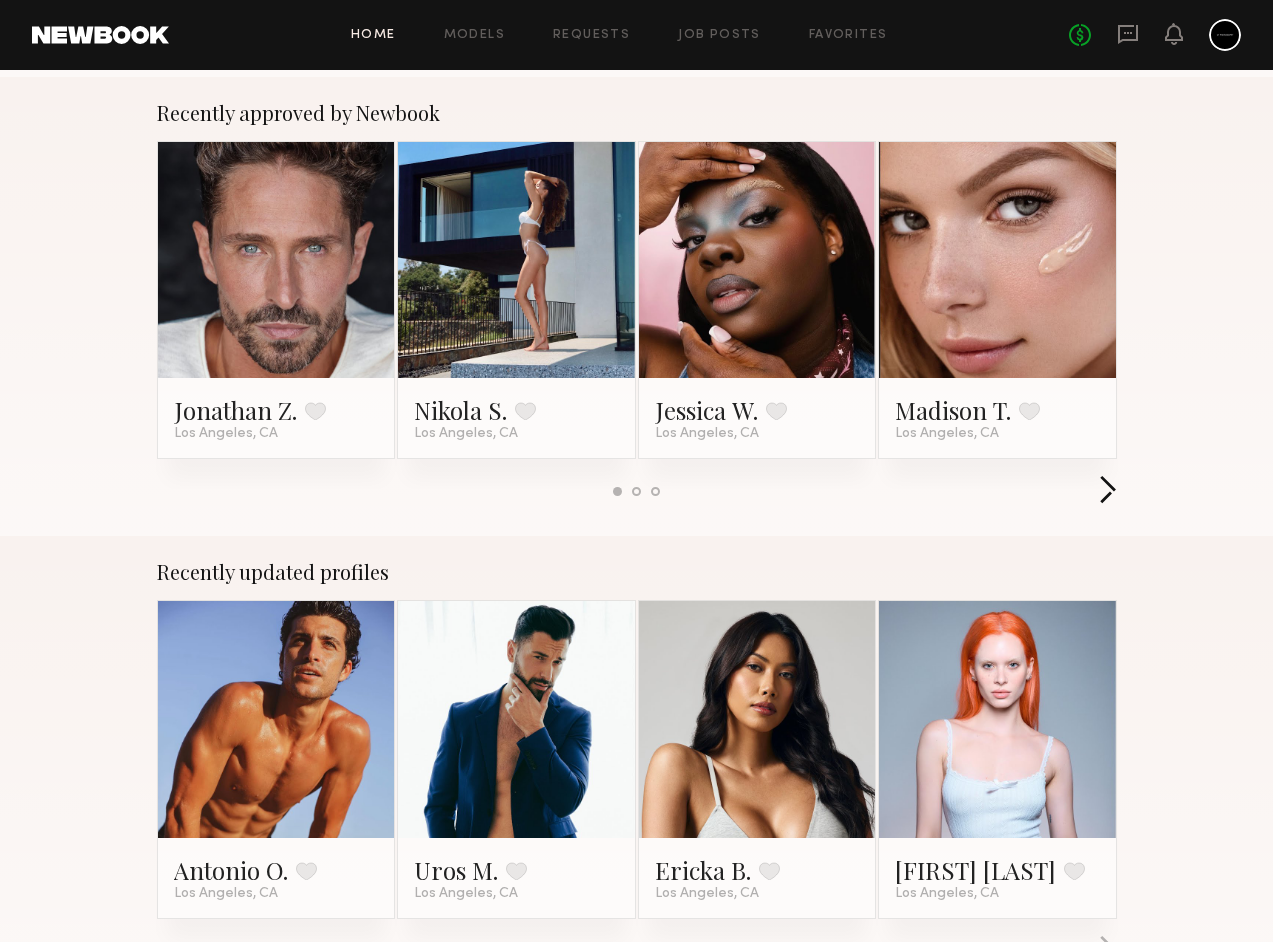 click 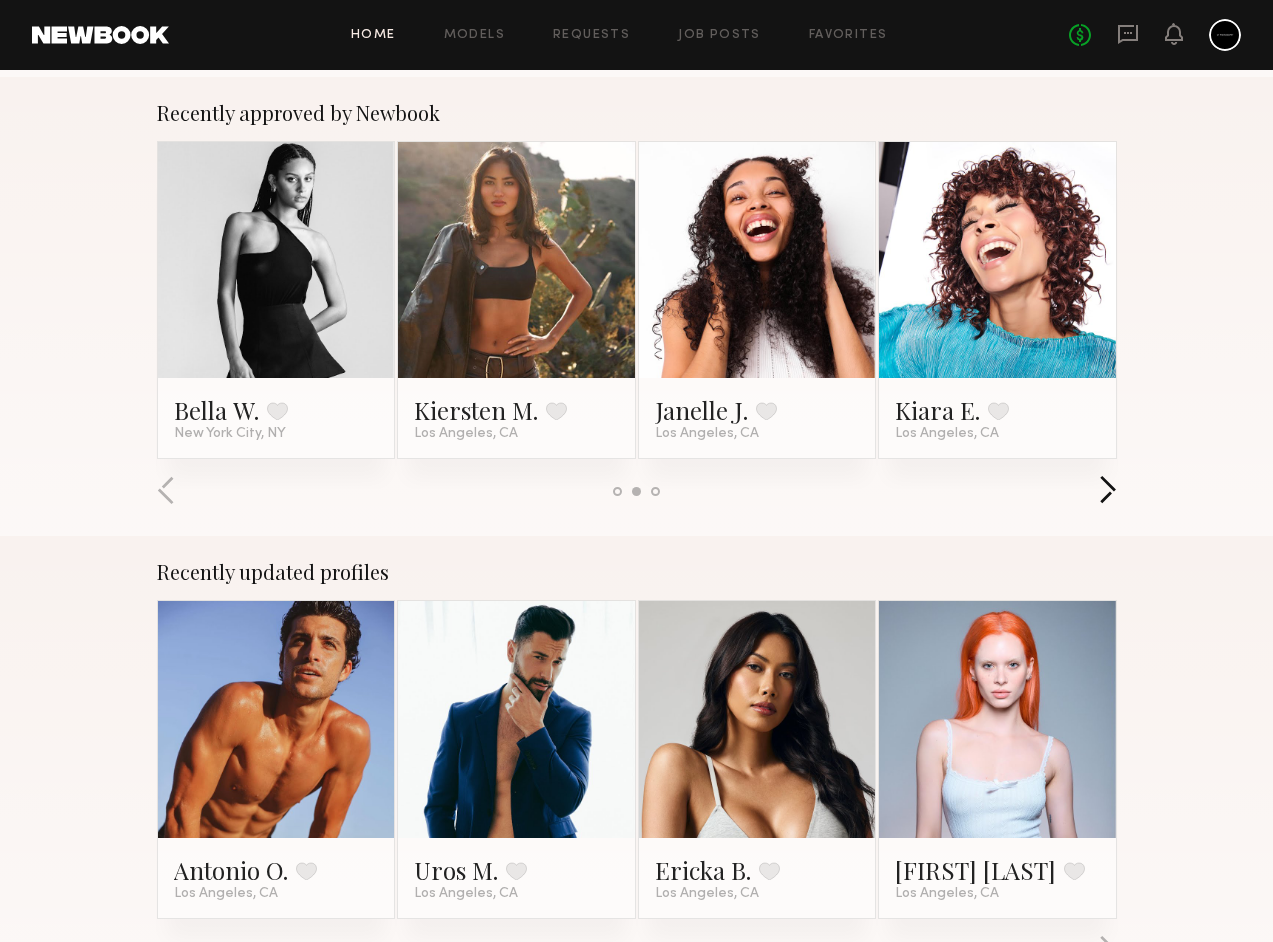 click 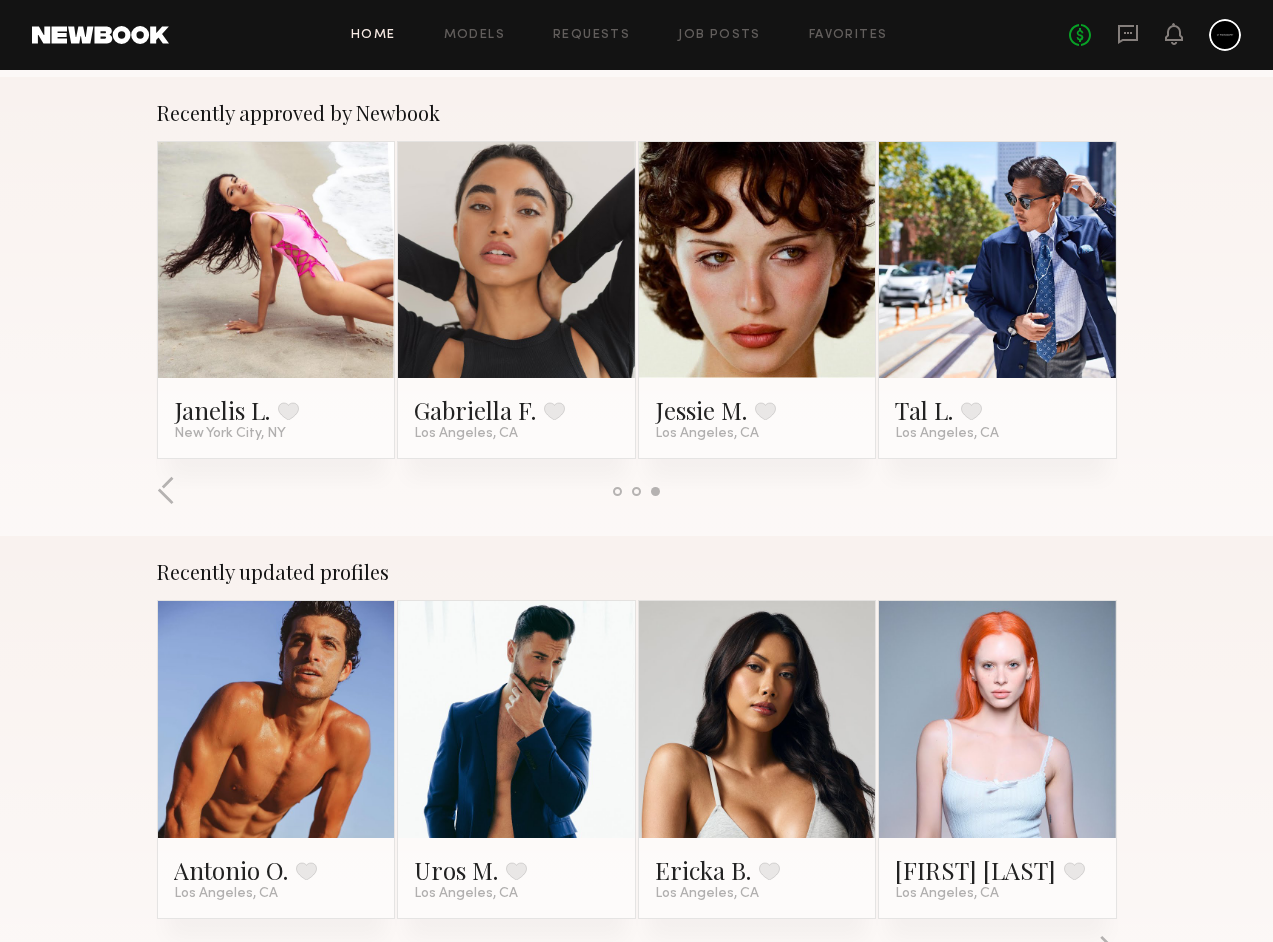 click 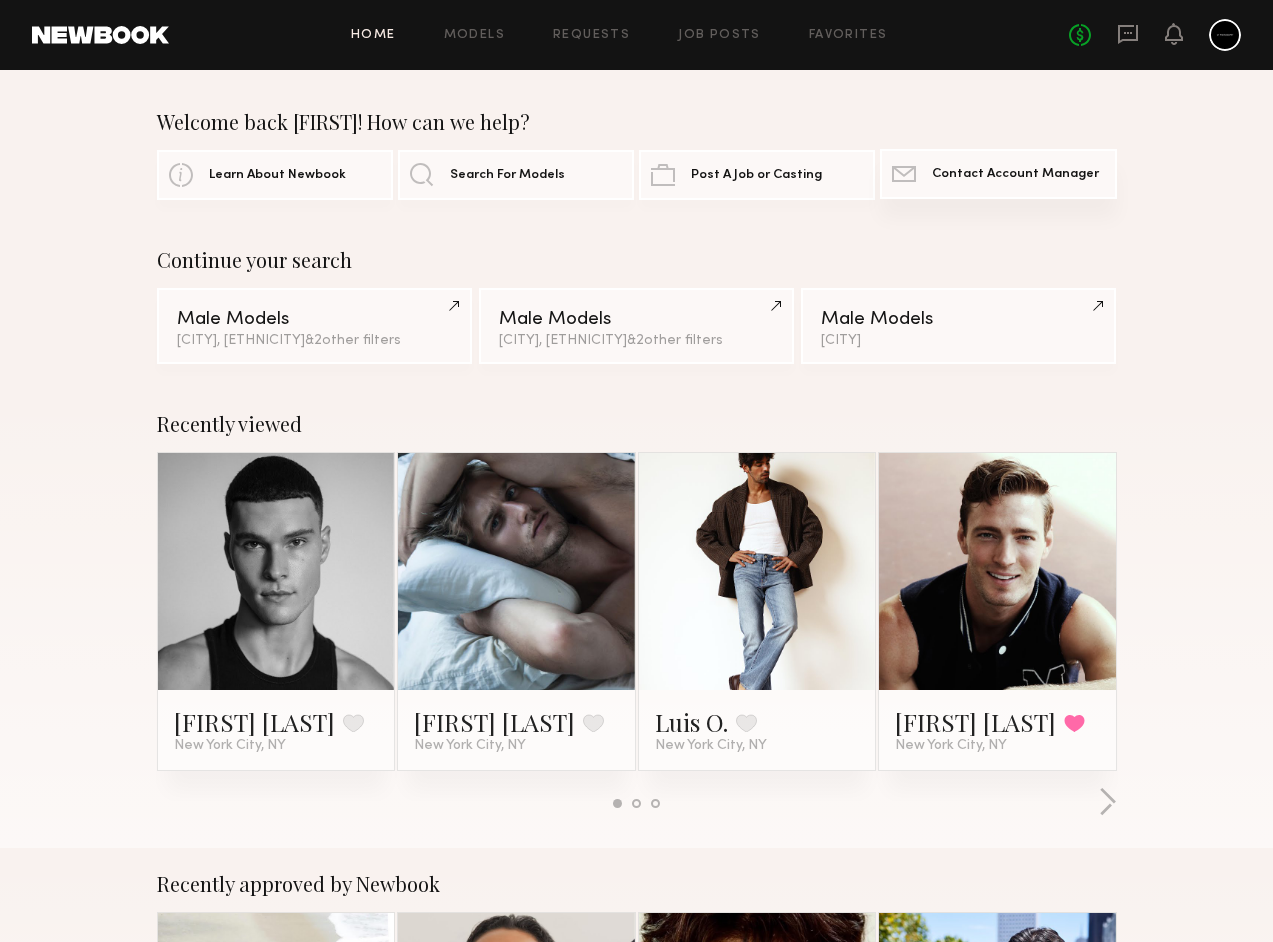 scroll, scrollTop: 0, scrollLeft: 0, axis: both 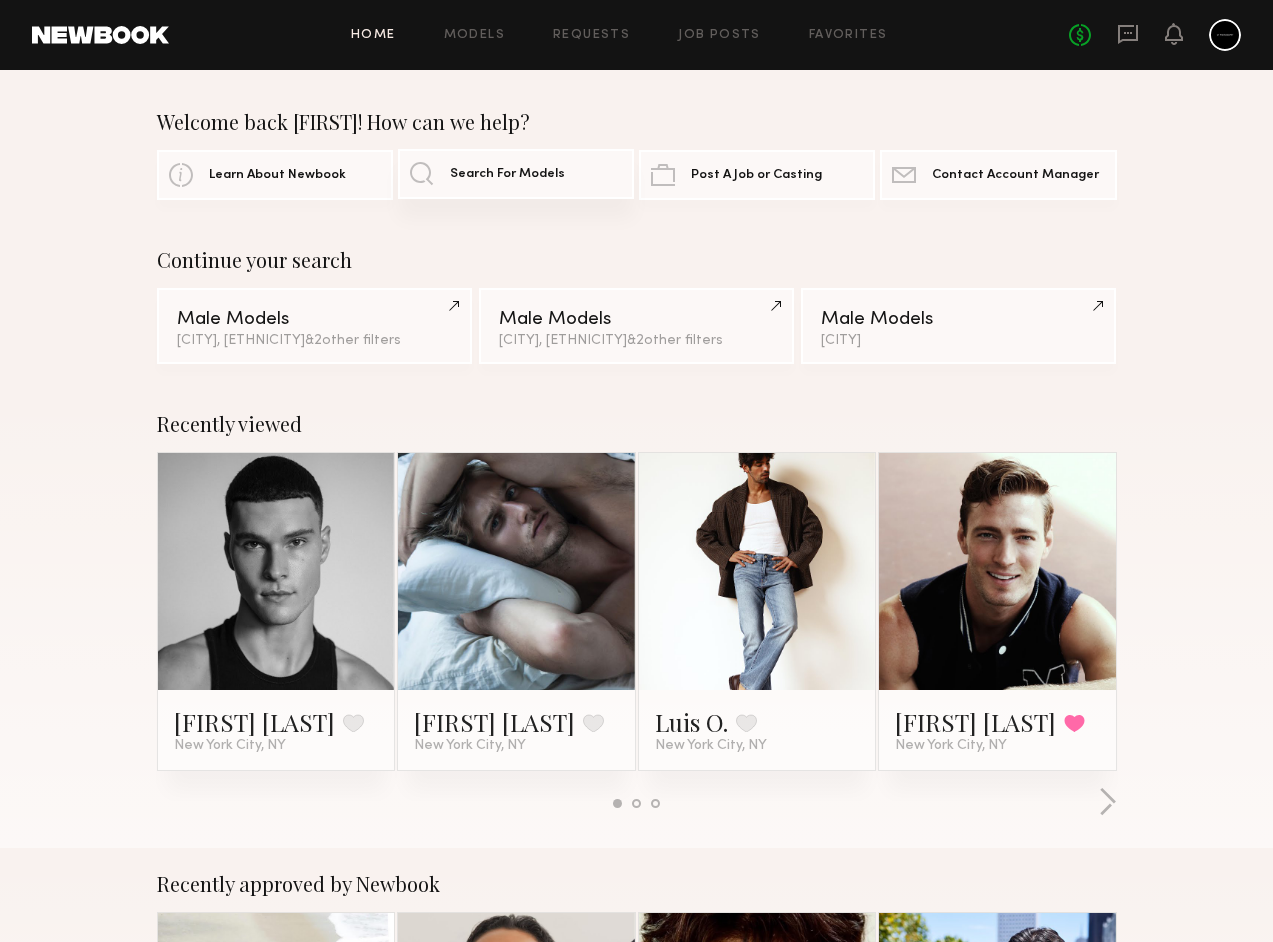 click on "Search For Models" 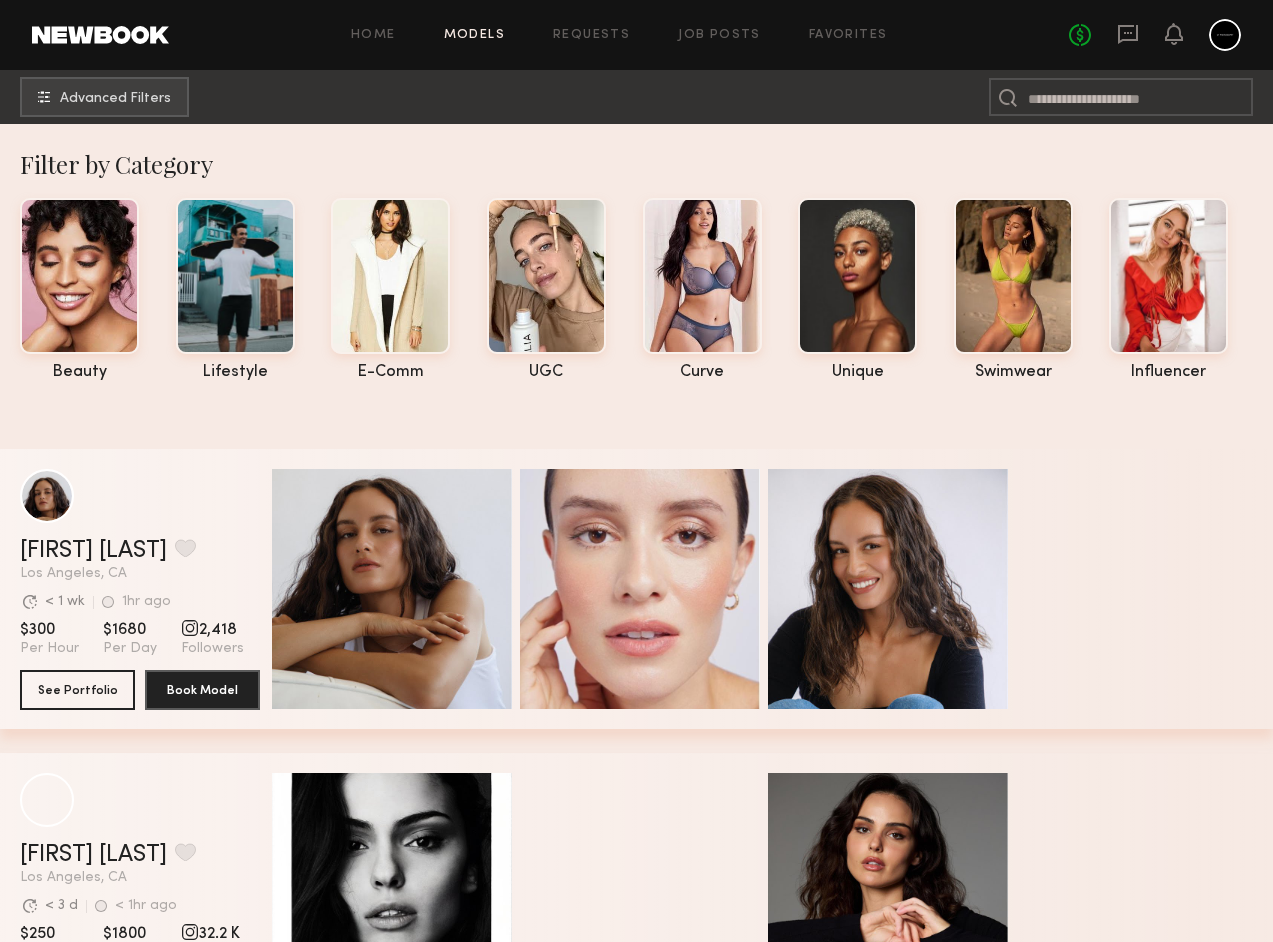 scroll, scrollTop: 0, scrollLeft: 0, axis: both 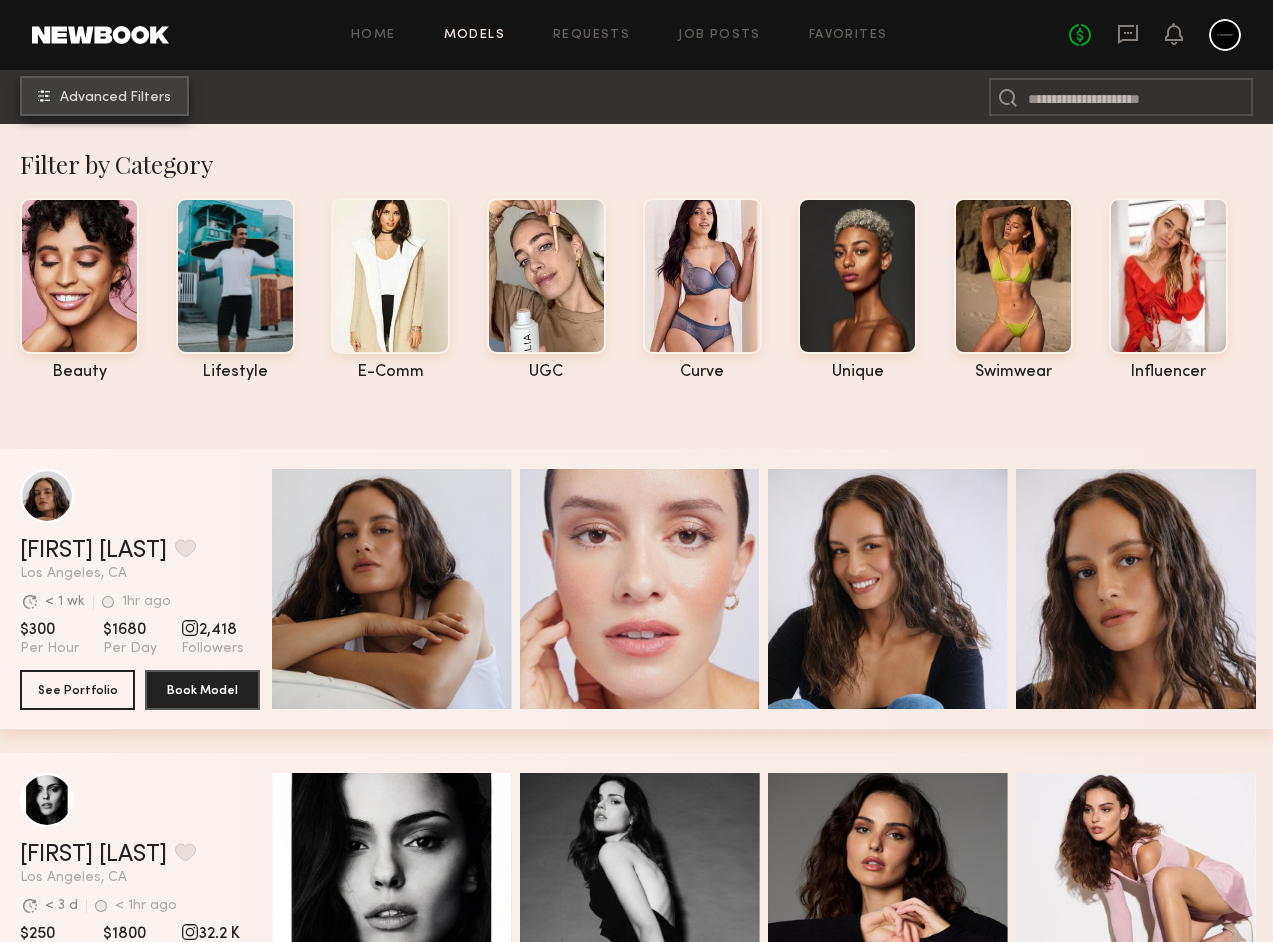 click on "Advanced Filters" 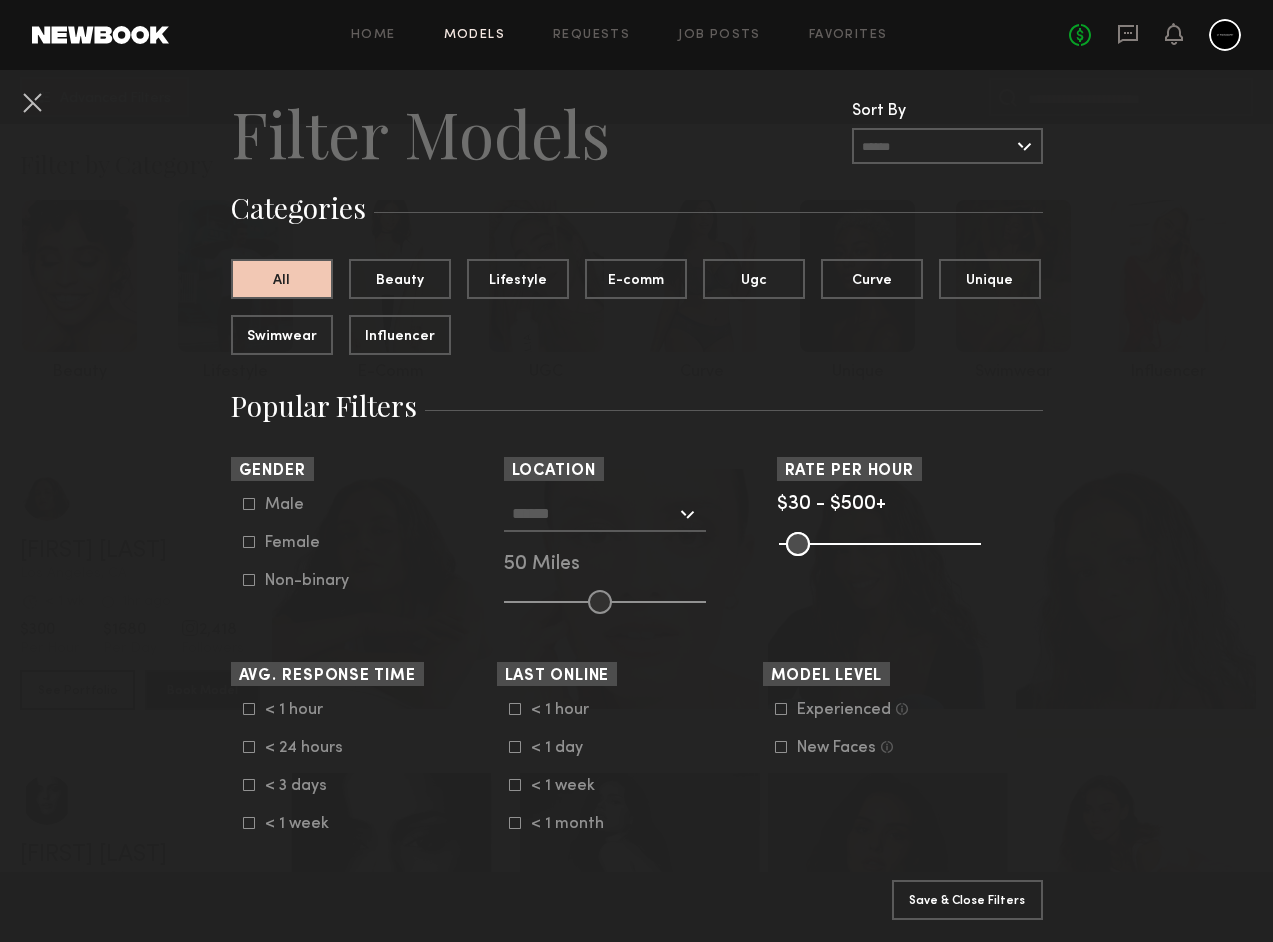 scroll, scrollTop: 39, scrollLeft: 0, axis: vertical 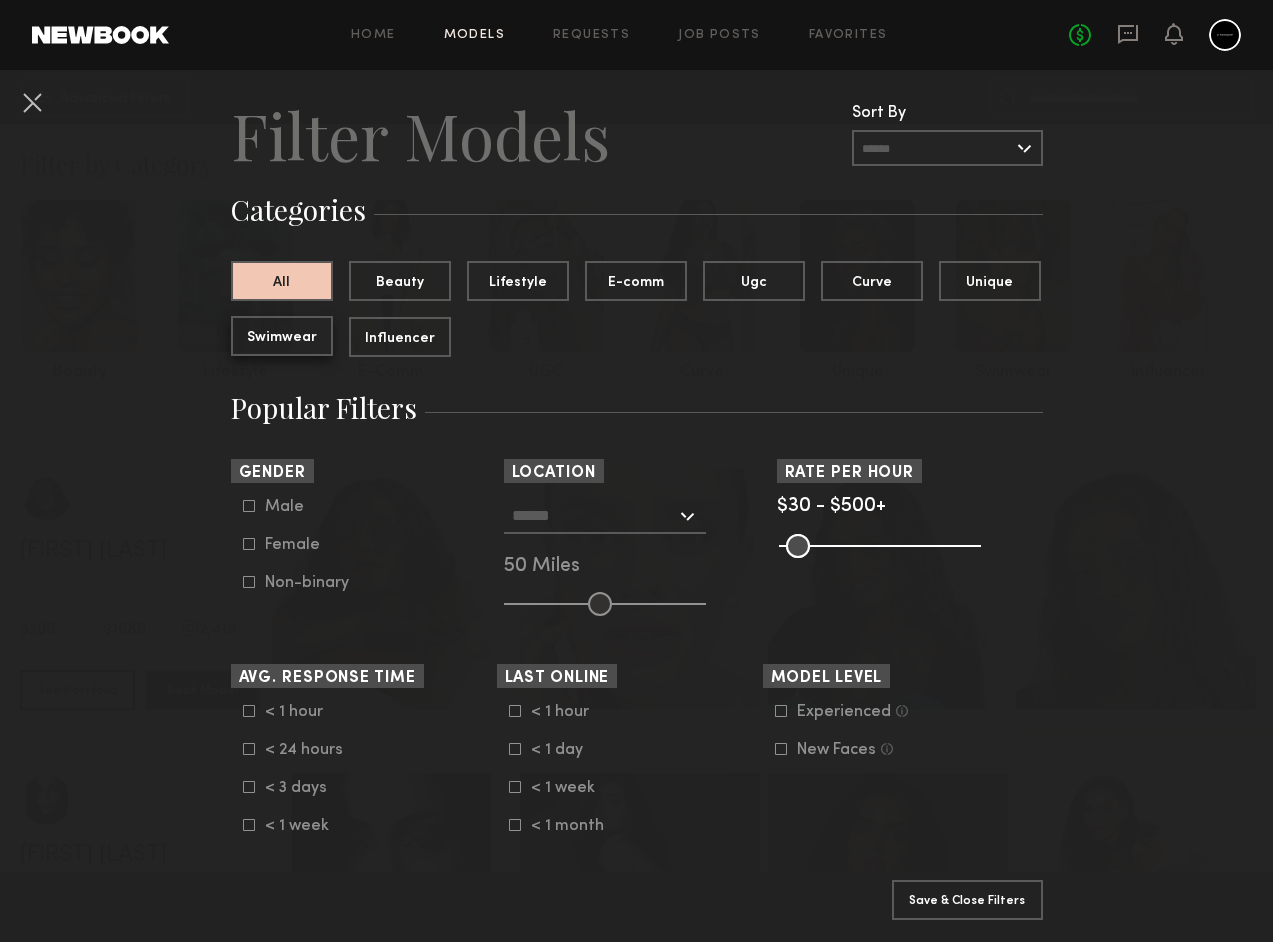 click on "Swimwear" 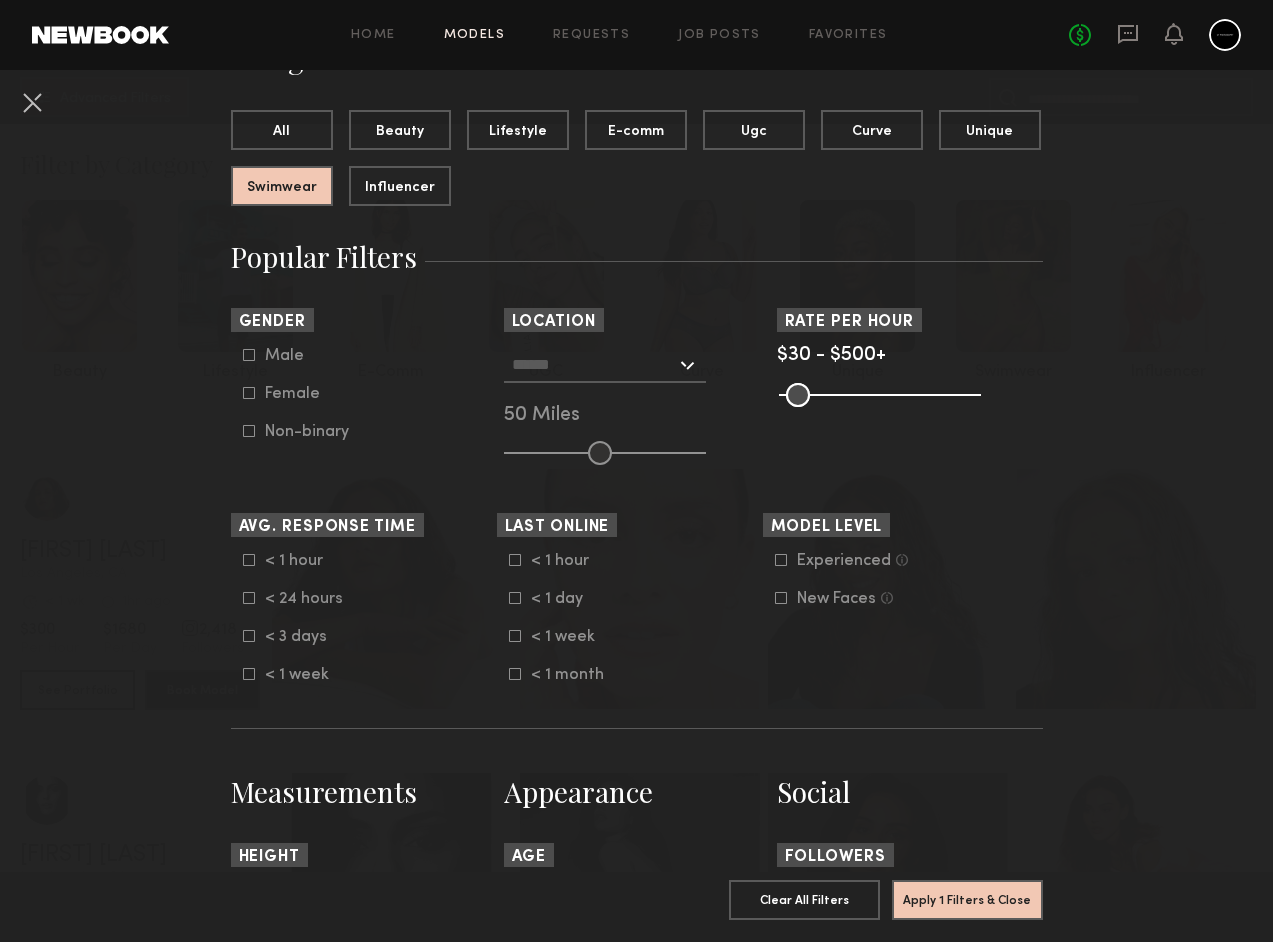 scroll, scrollTop: 193, scrollLeft: 0, axis: vertical 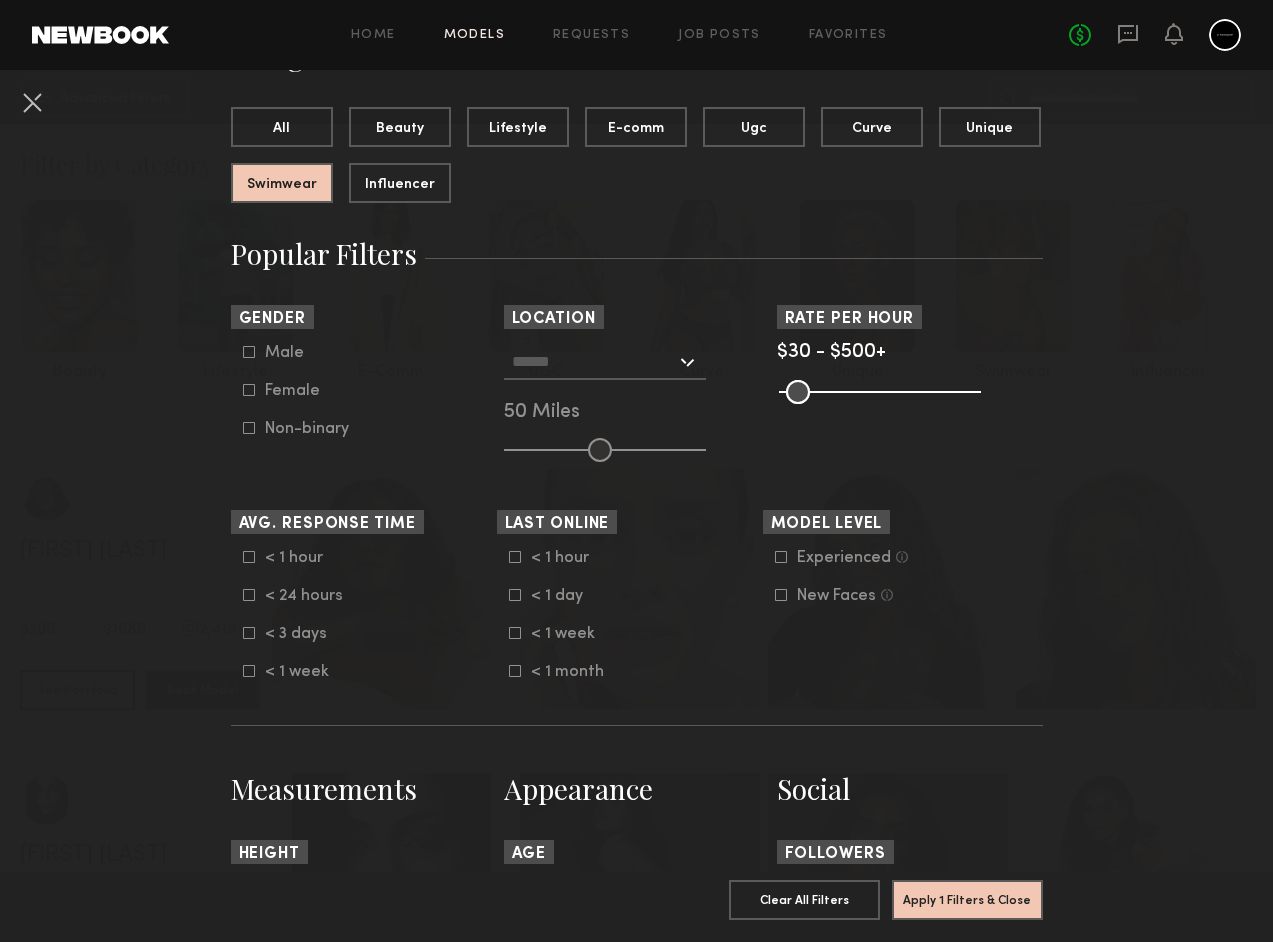 click 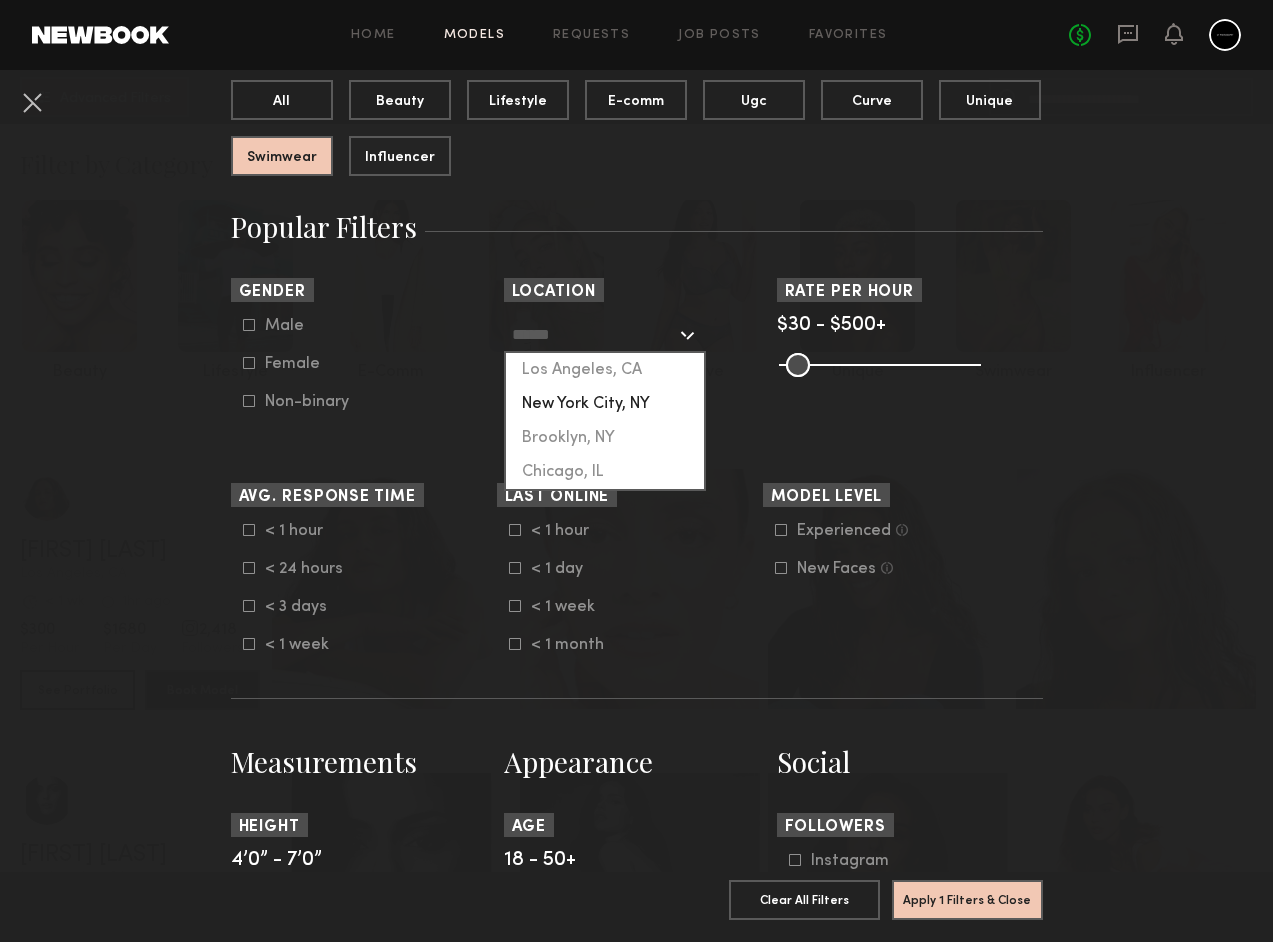 scroll, scrollTop: 221, scrollLeft: 0, axis: vertical 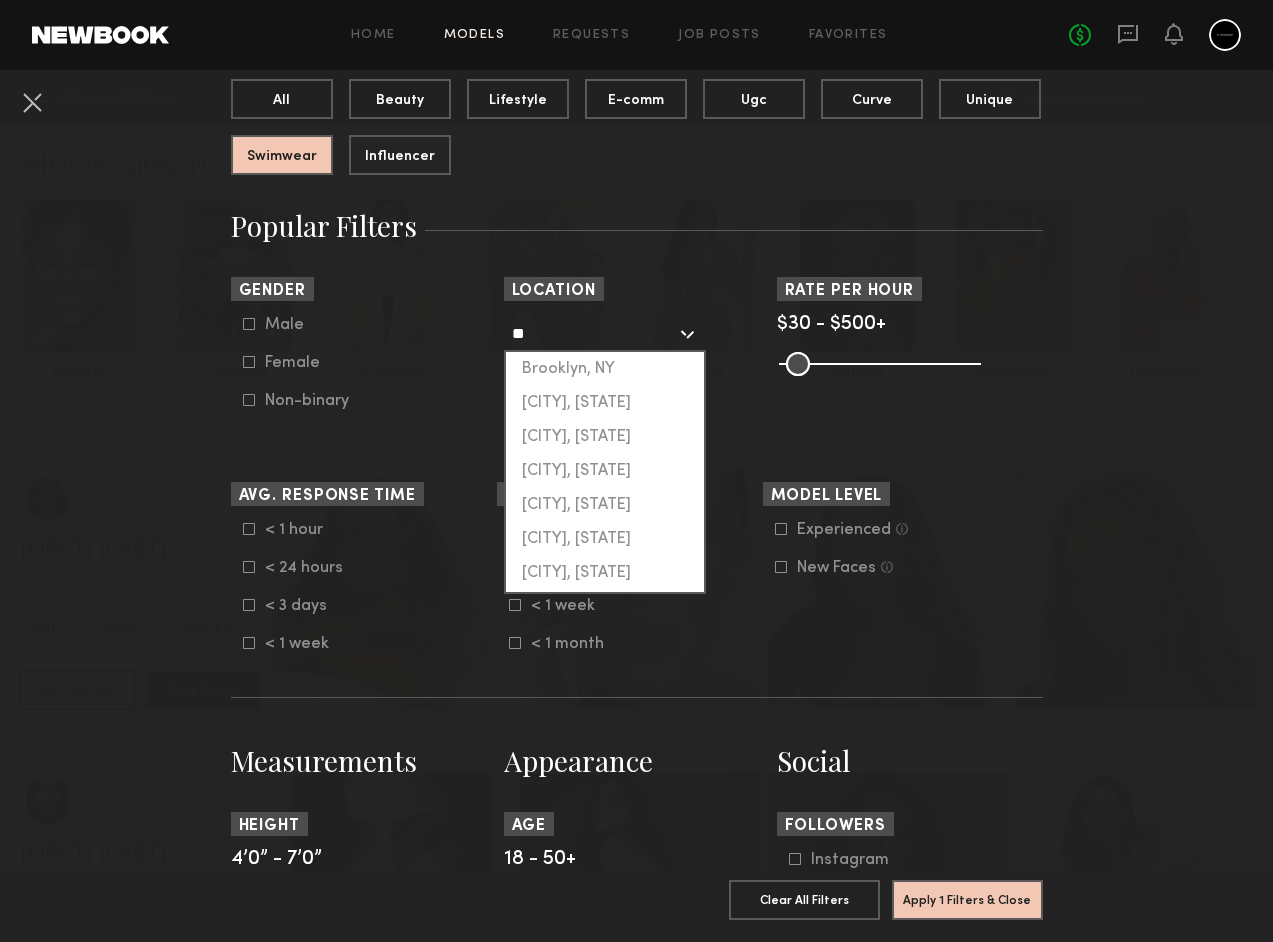 type on "*" 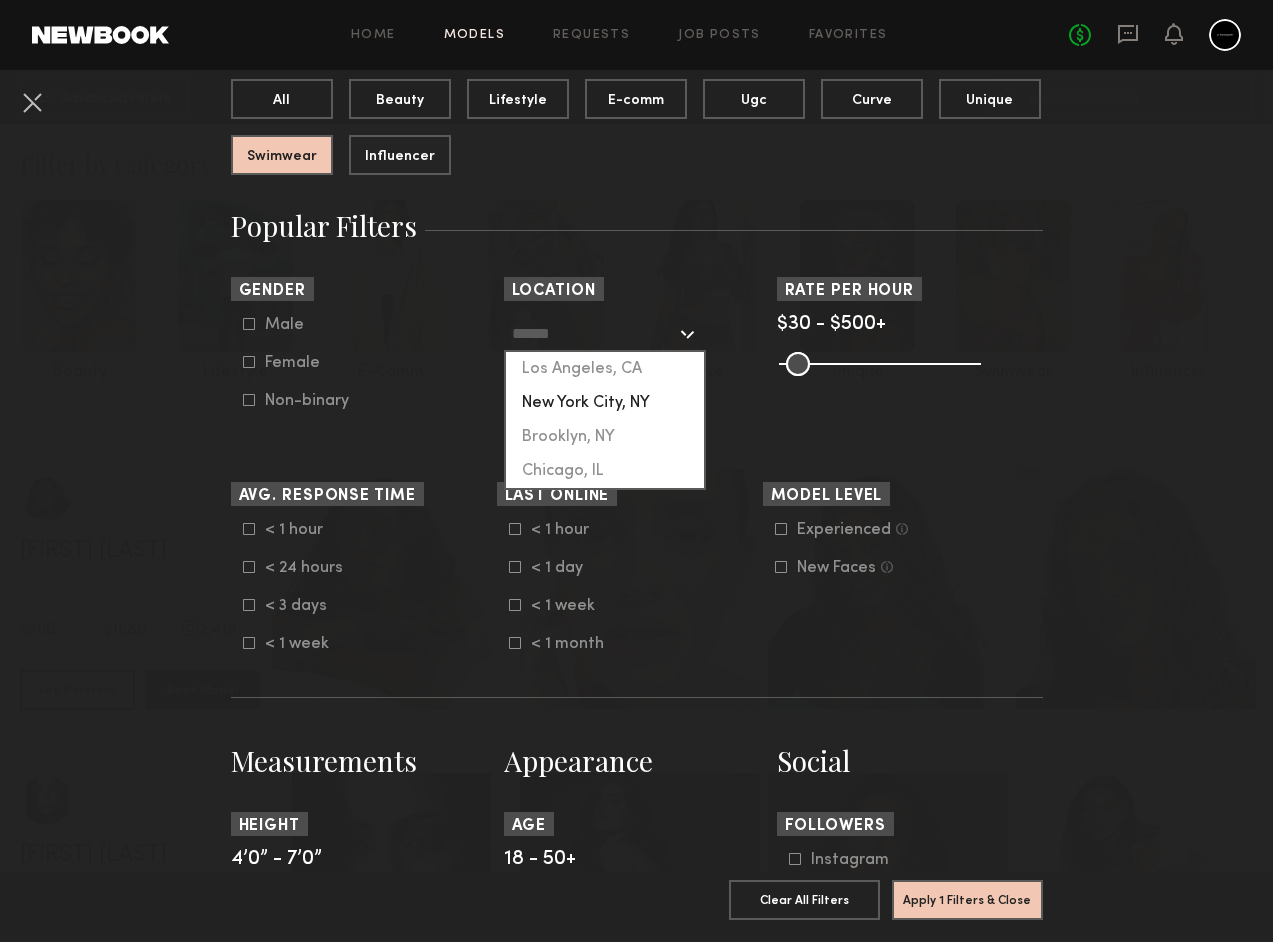 click on "New York City, NY" 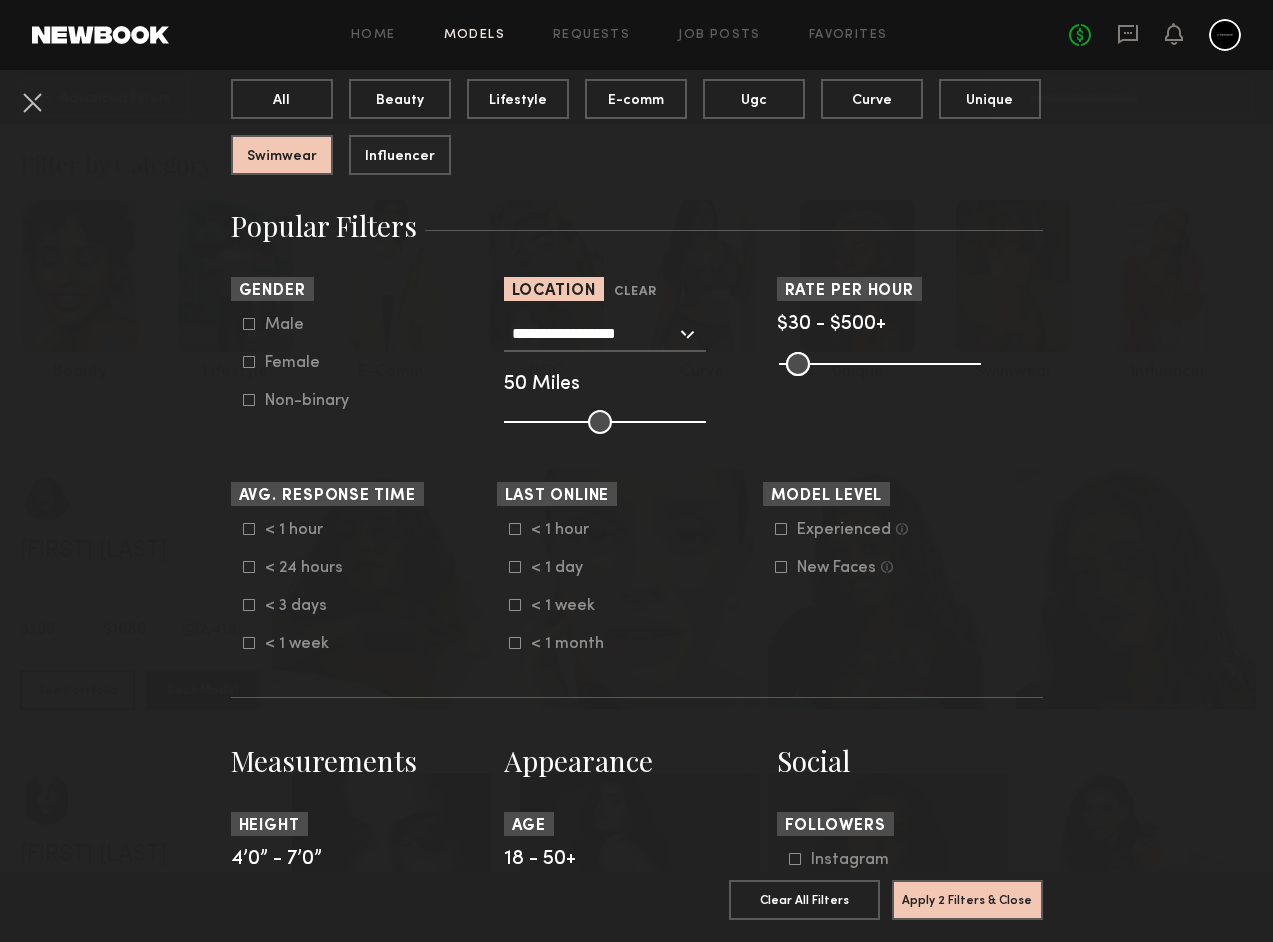 click 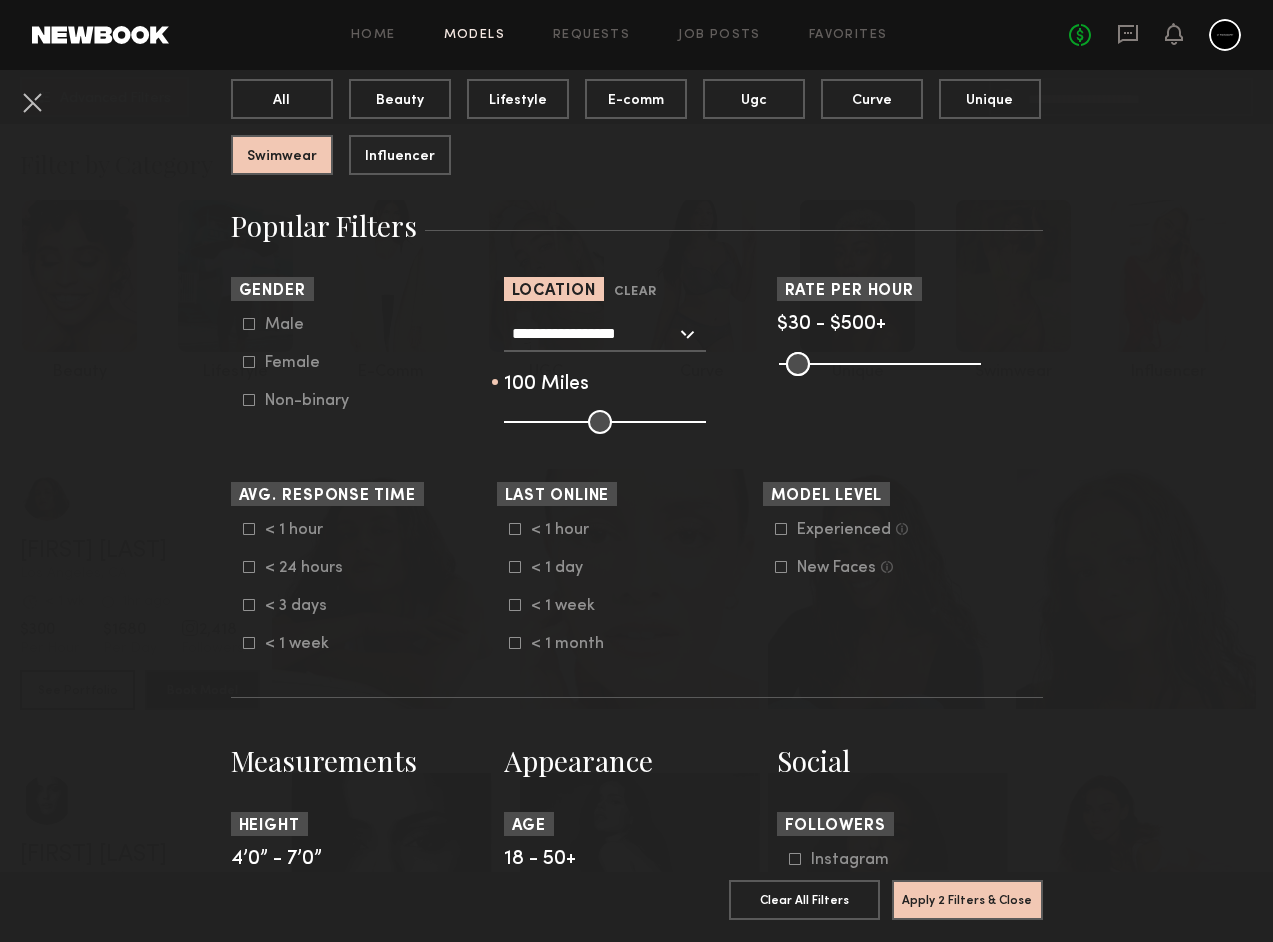 drag, startPoint x: 683, startPoint y: 420, endPoint x: 754, endPoint y: 432, distance: 72.00694 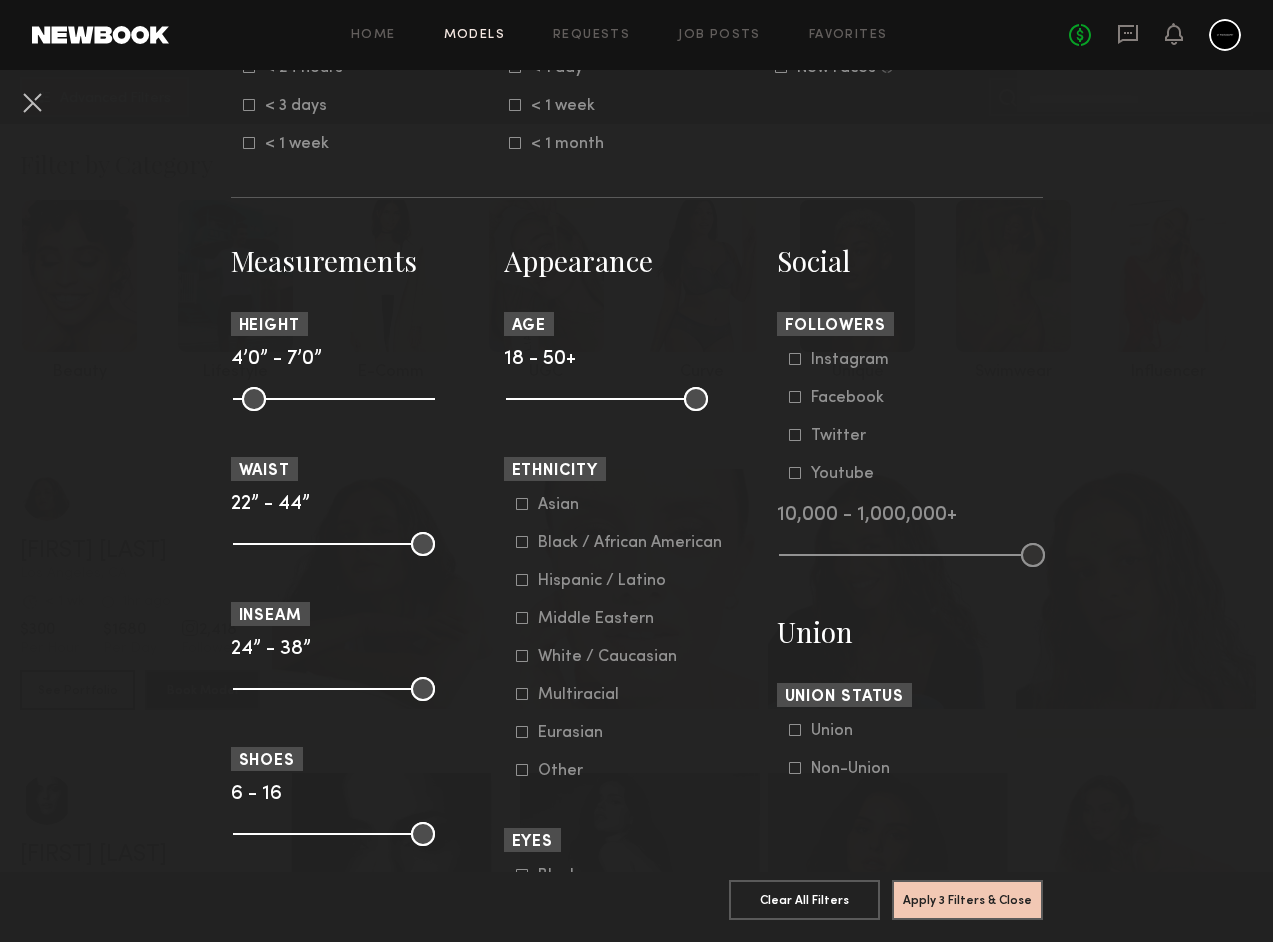 scroll, scrollTop: 734, scrollLeft: 0, axis: vertical 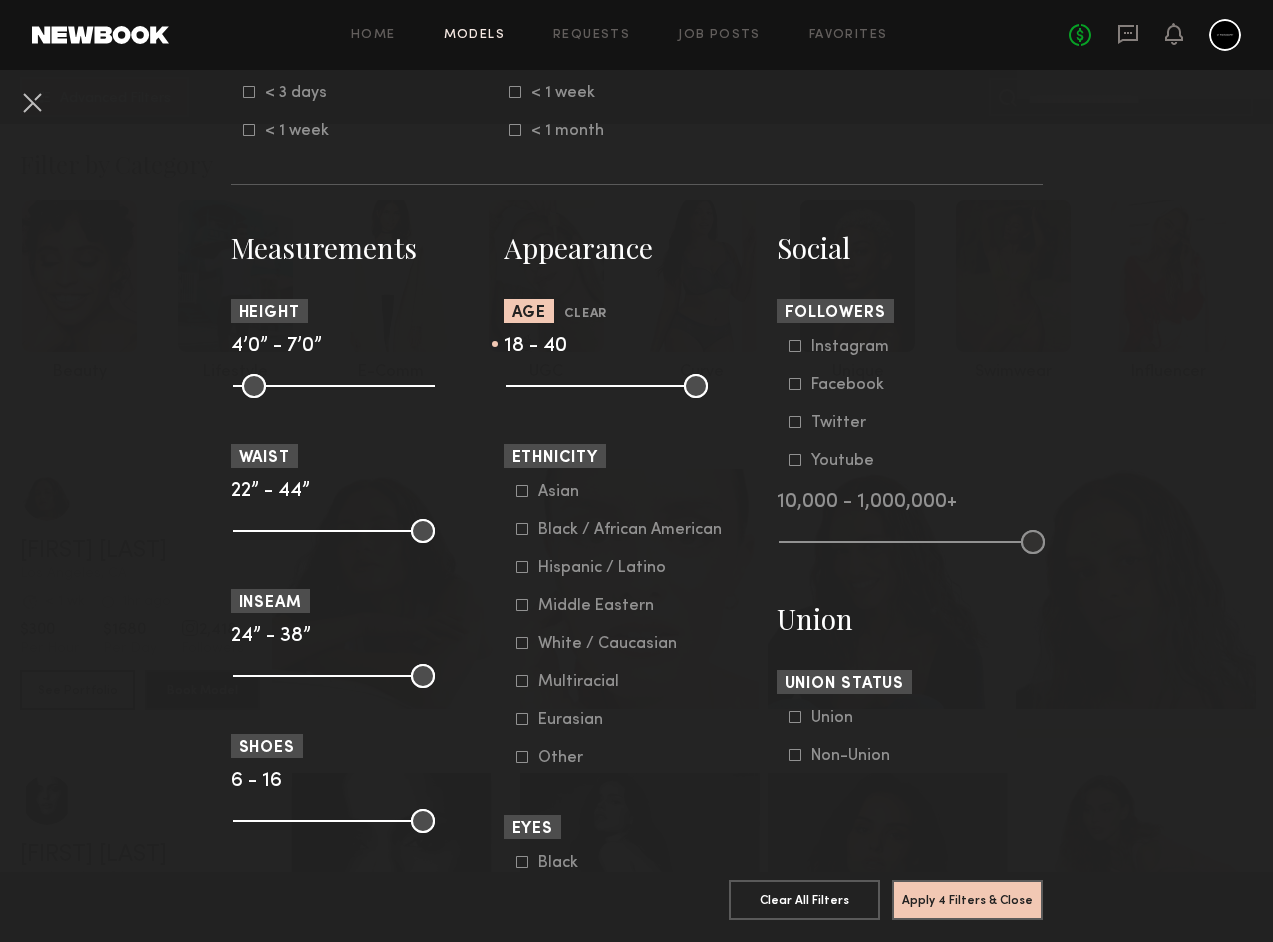 drag, startPoint x: 693, startPoint y: 388, endPoint x: 638, endPoint y: 386, distance: 55.03635 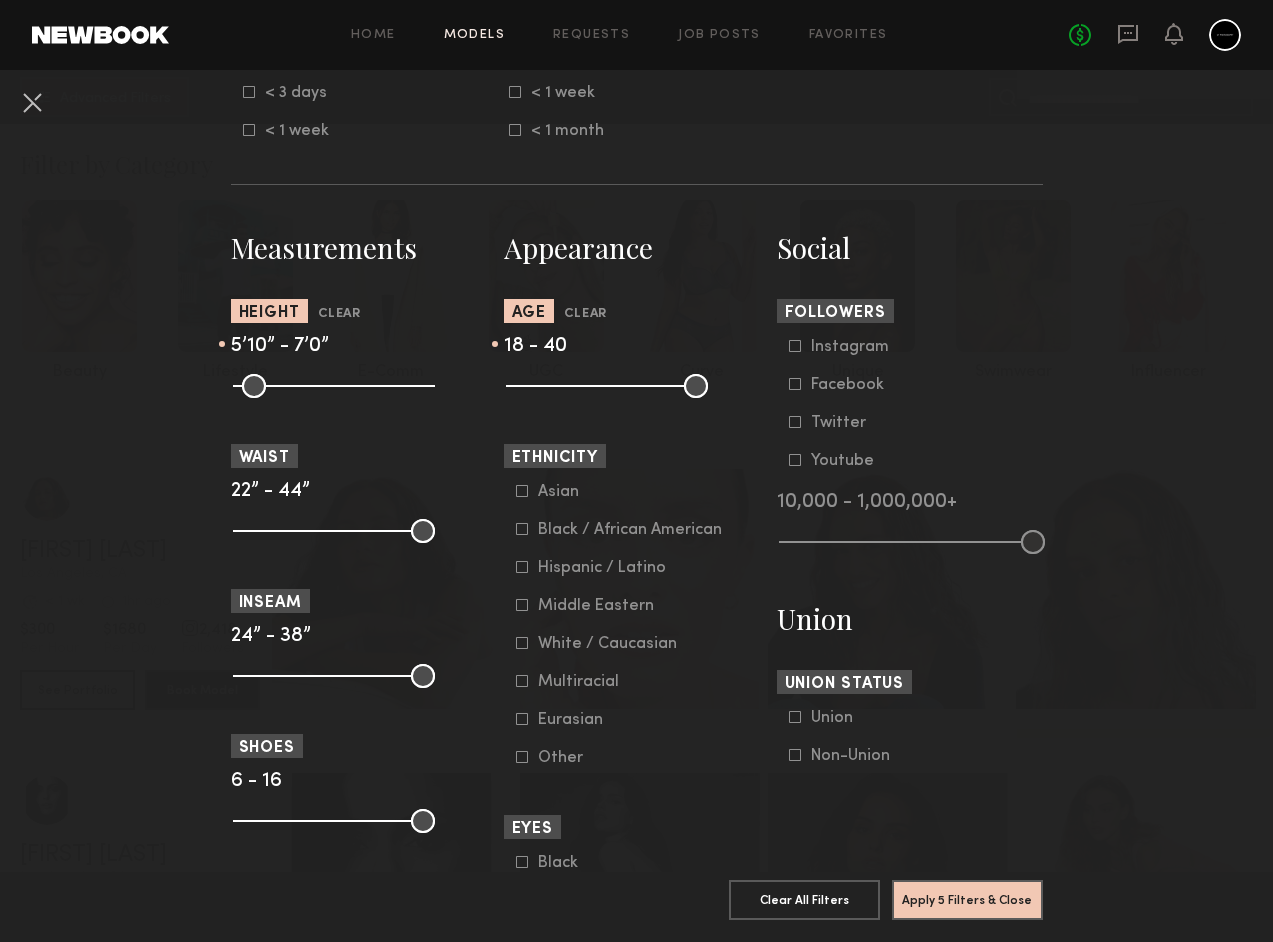 drag, startPoint x: 244, startPoint y: 381, endPoint x: 352, endPoint y: 388, distance: 108.226616 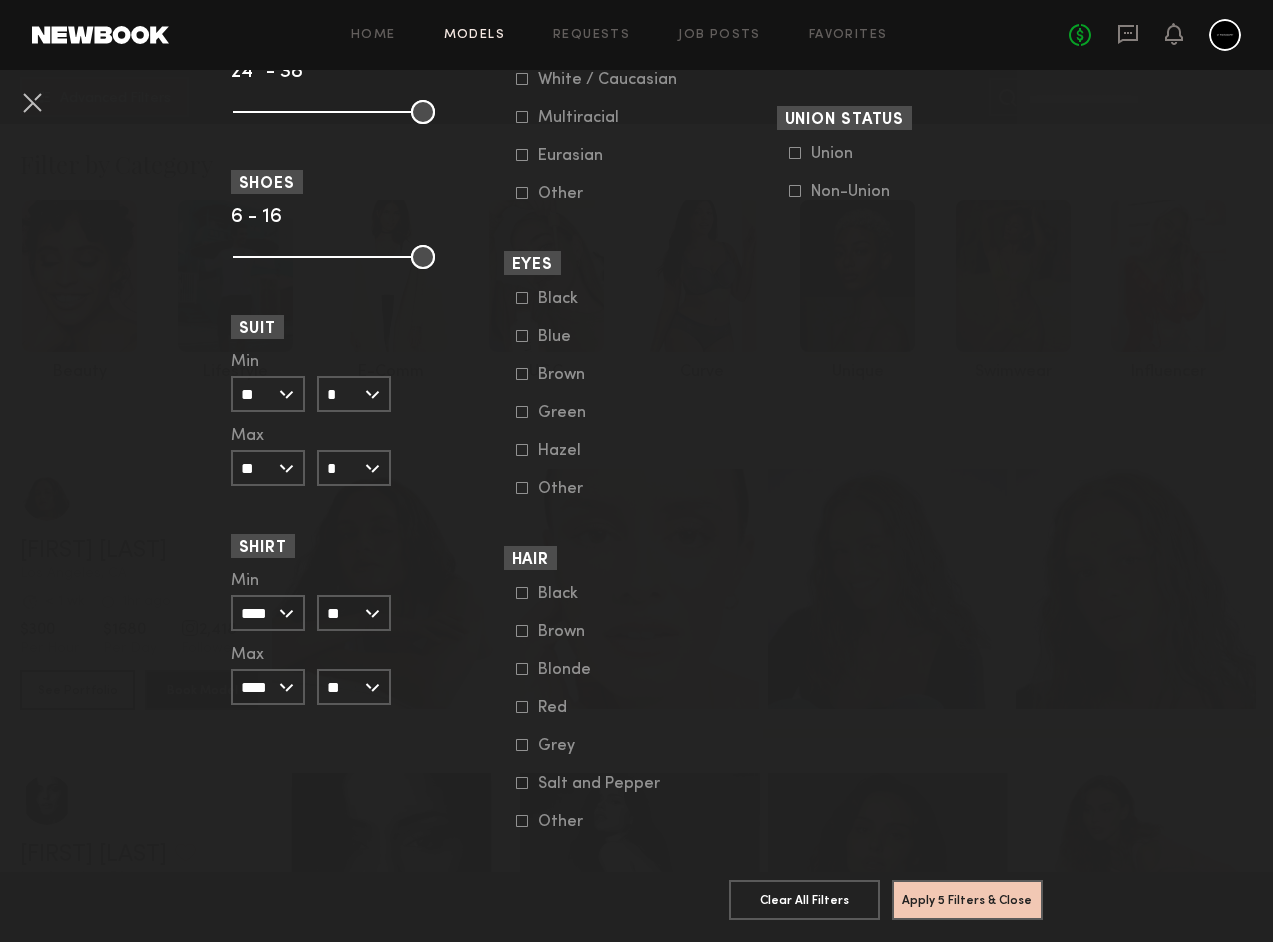 scroll, scrollTop: 1321, scrollLeft: 0, axis: vertical 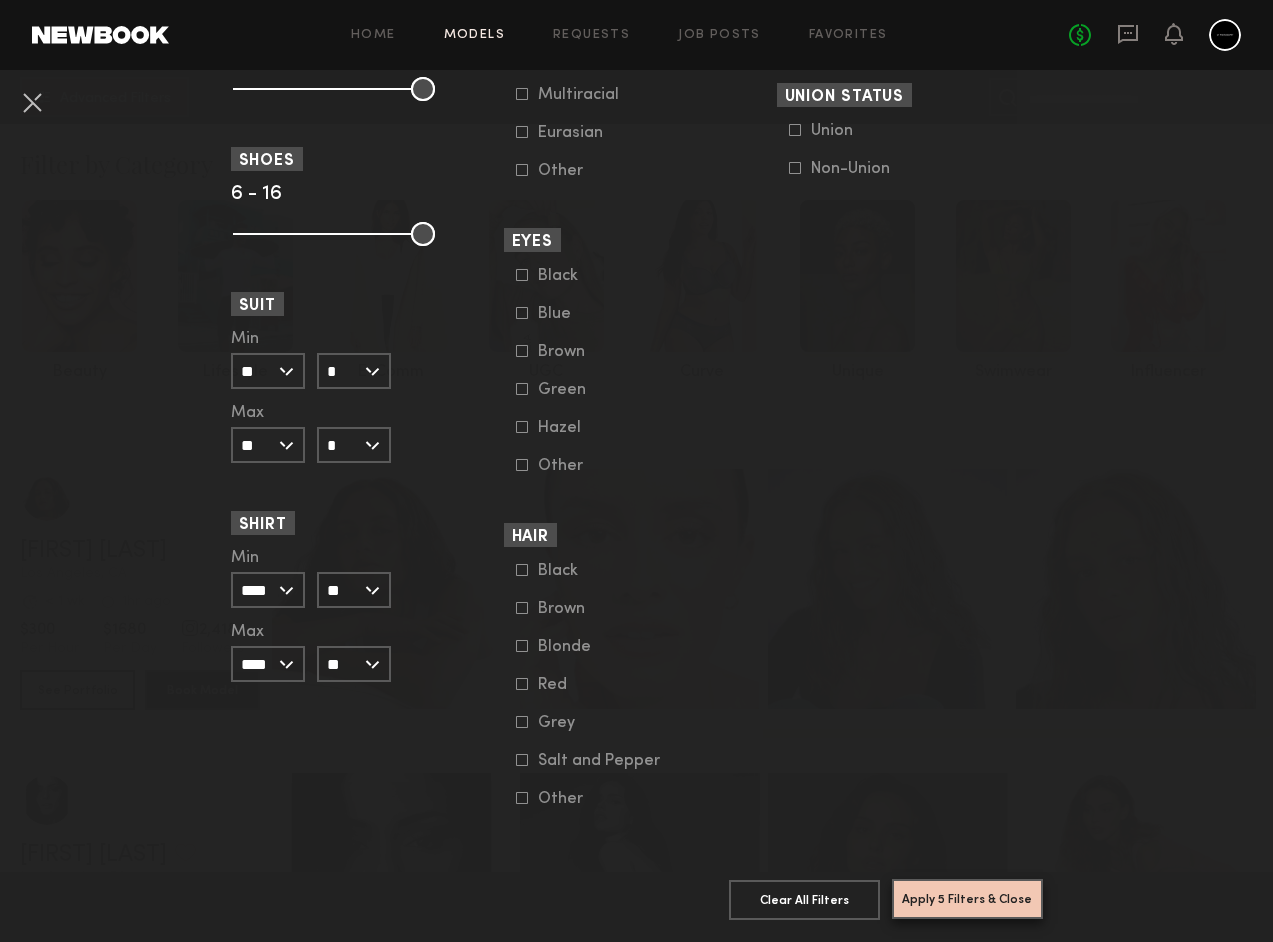 click on "Apply 5 Filters & Close" 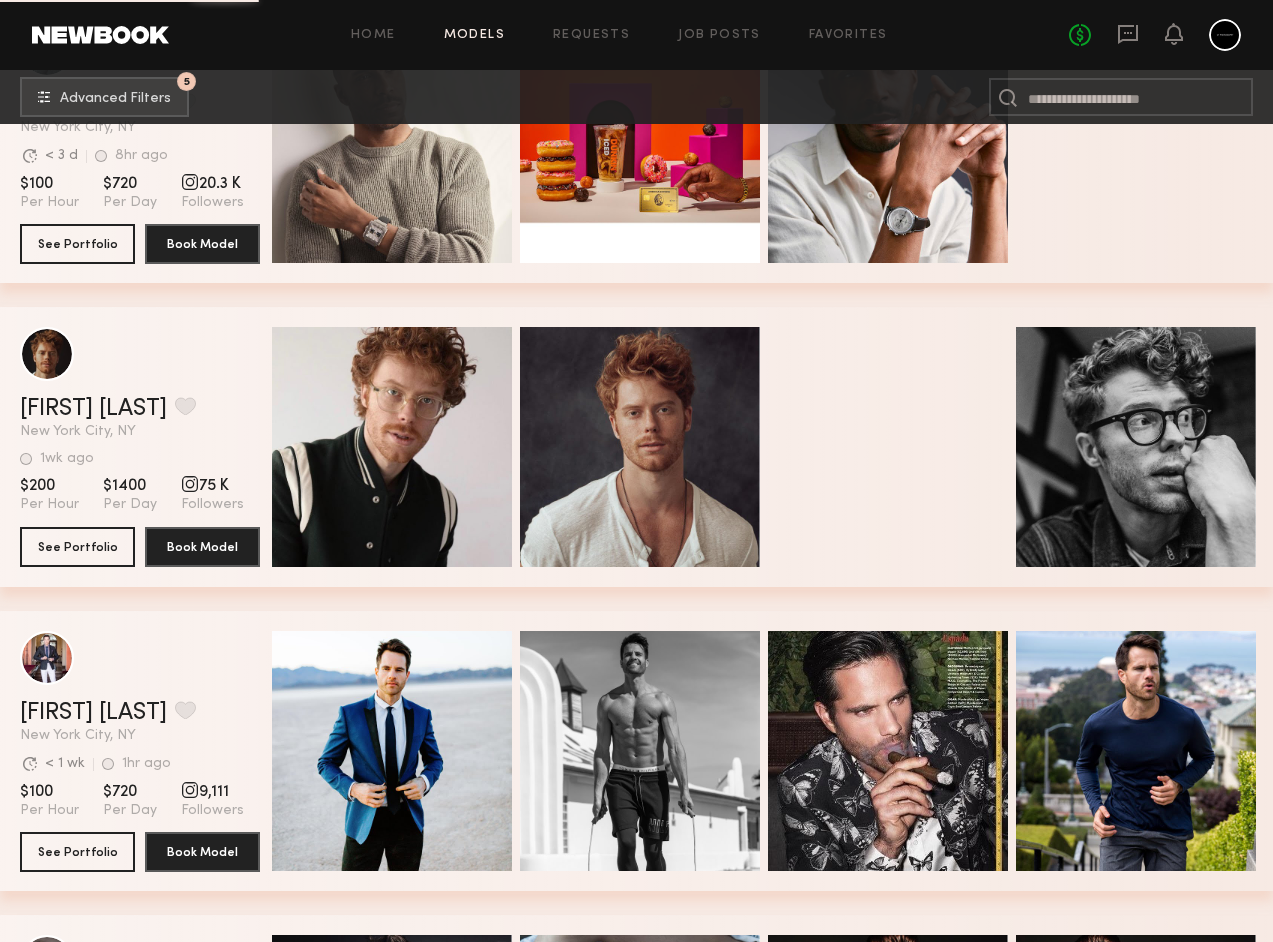 scroll, scrollTop: 2906, scrollLeft: 0, axis: vertical 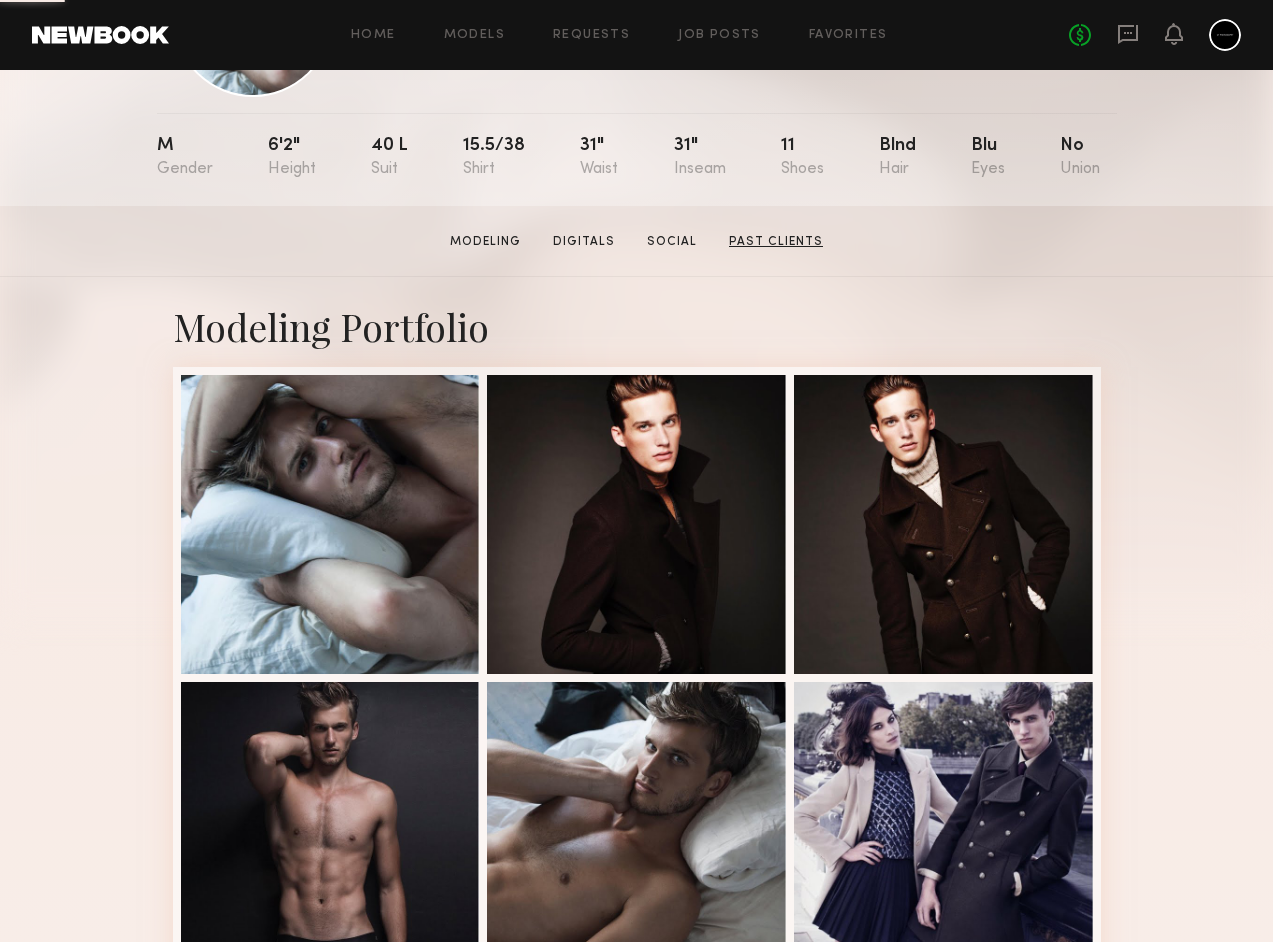 click on "Past Clients" 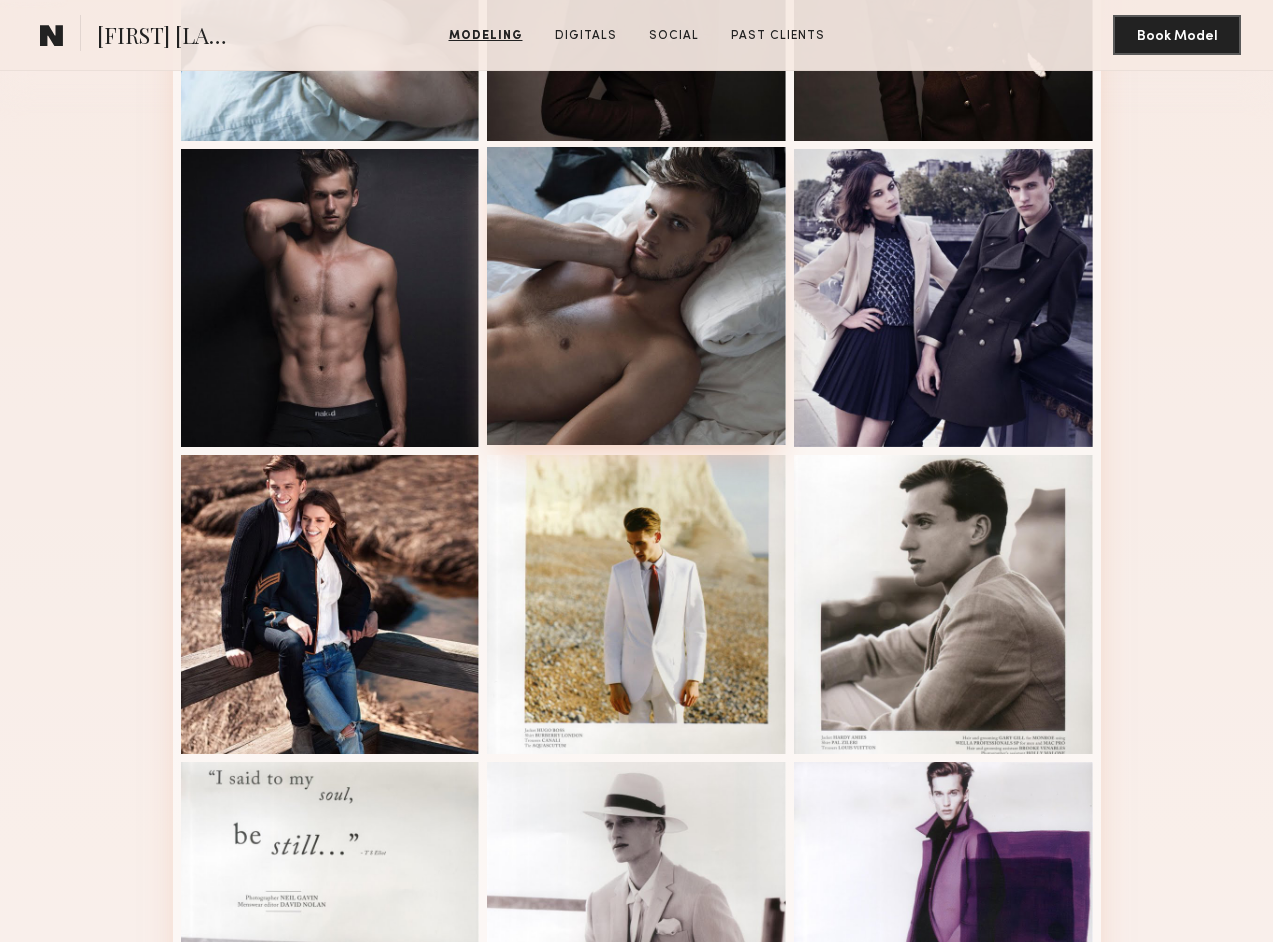 scroll, scrollTop: 682, scrollLeft: 0, axis: vertical 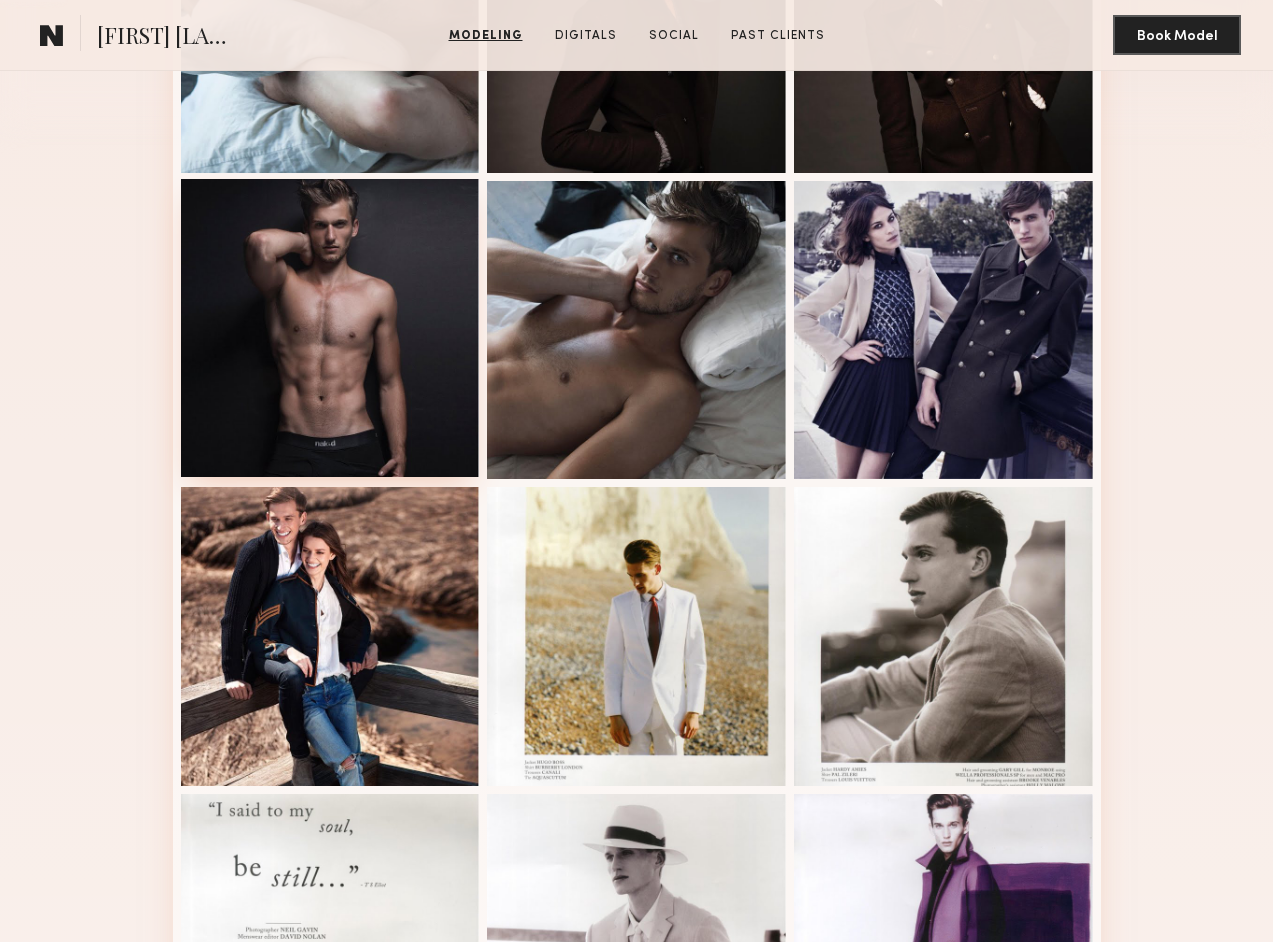 click at bounding box center (330, 328) 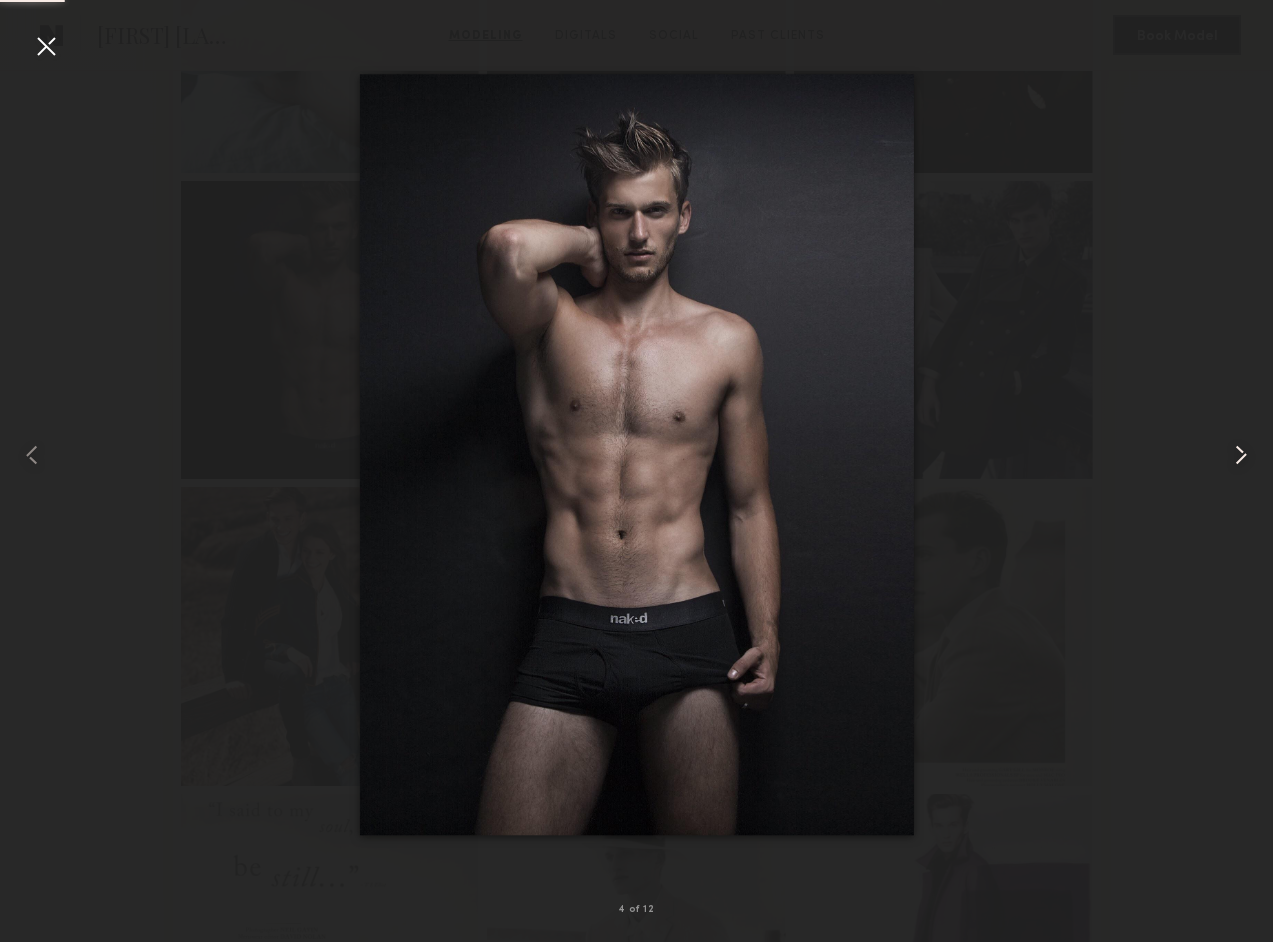 click at bounding box center (1241, 455) 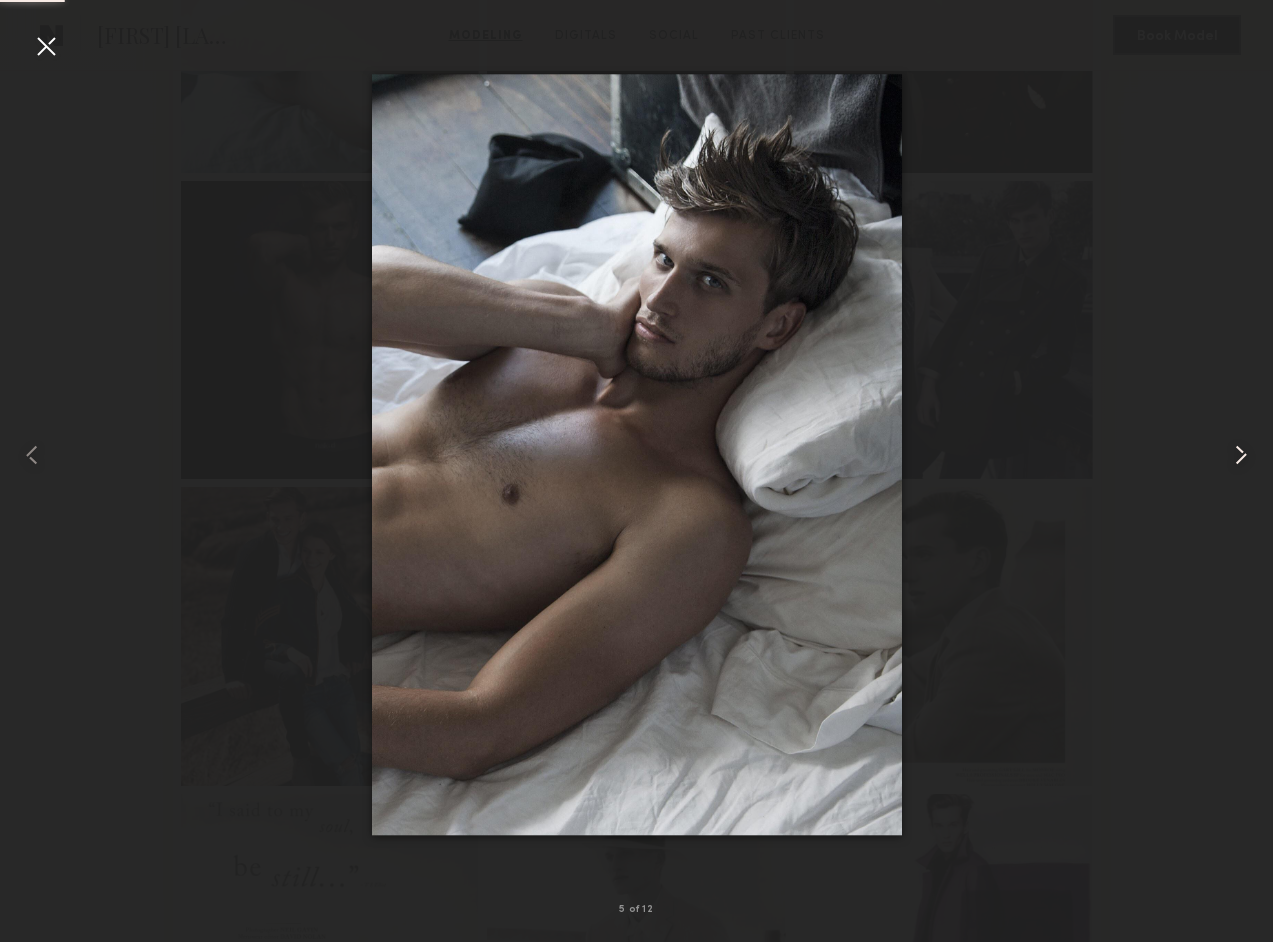 click at bounding box center (1241, 455) 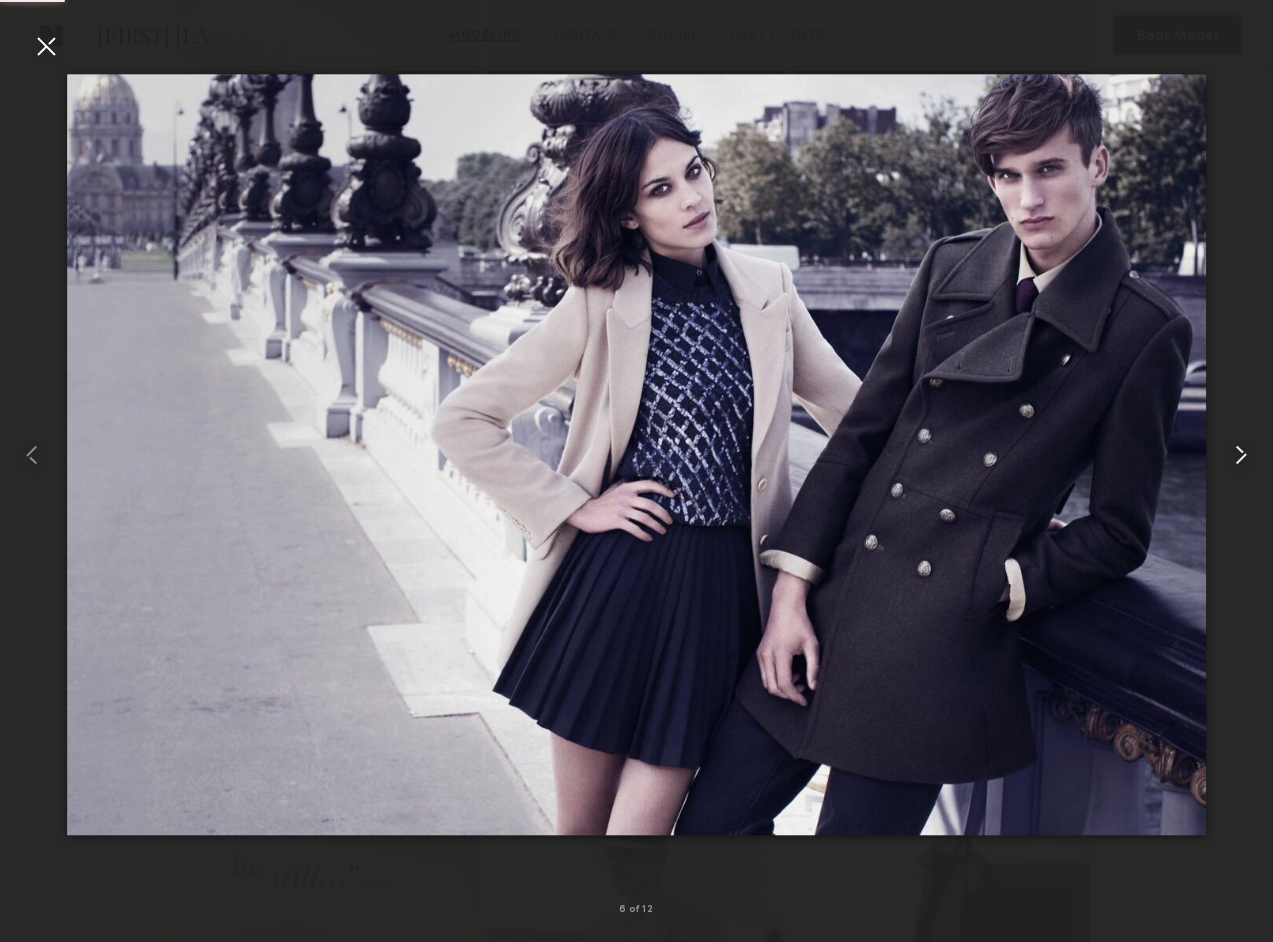 click at bounding box center [1241, 455] 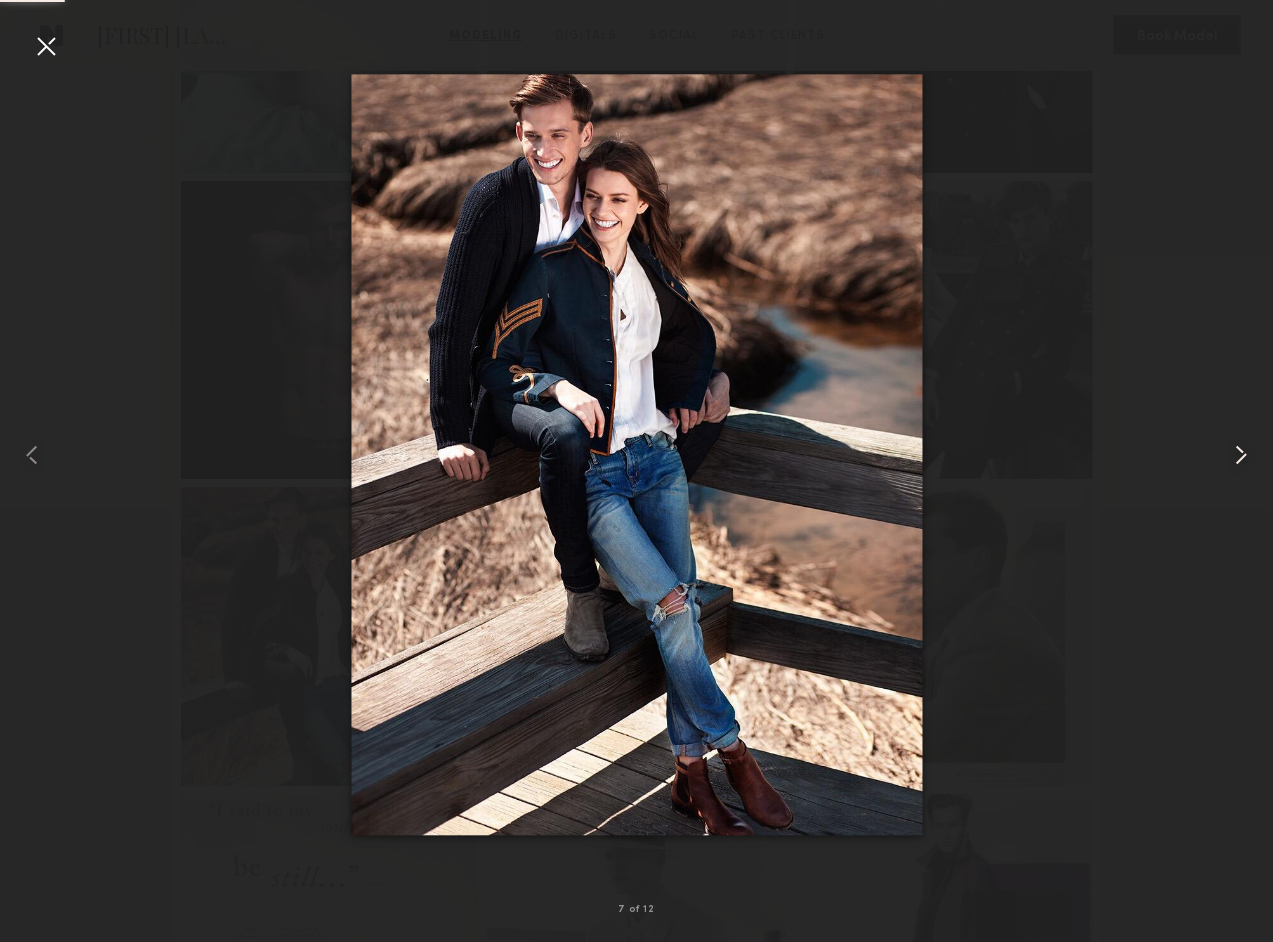 click at bounding box center (1241, 455) 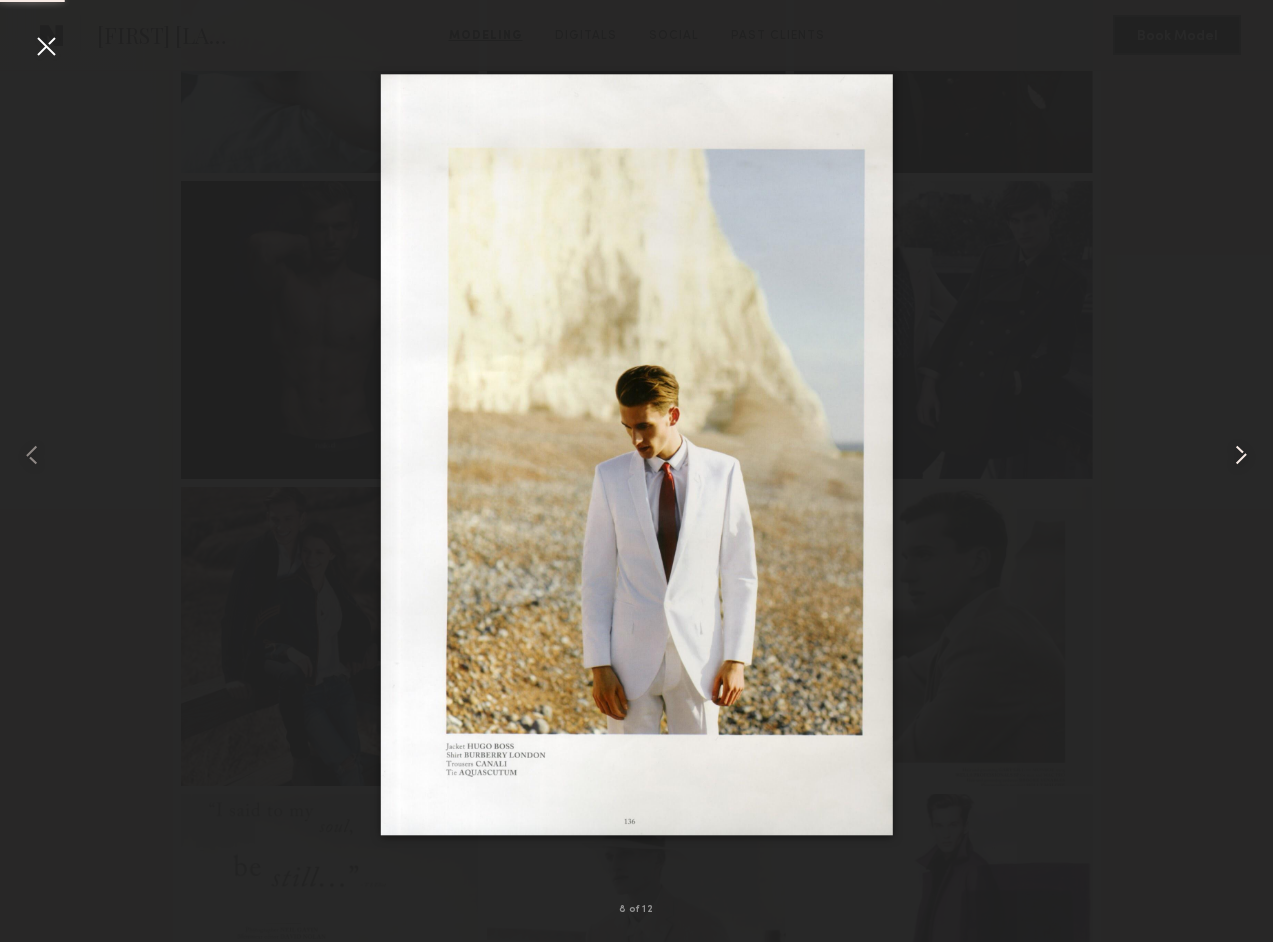 click at bounding box center [1241, 455] 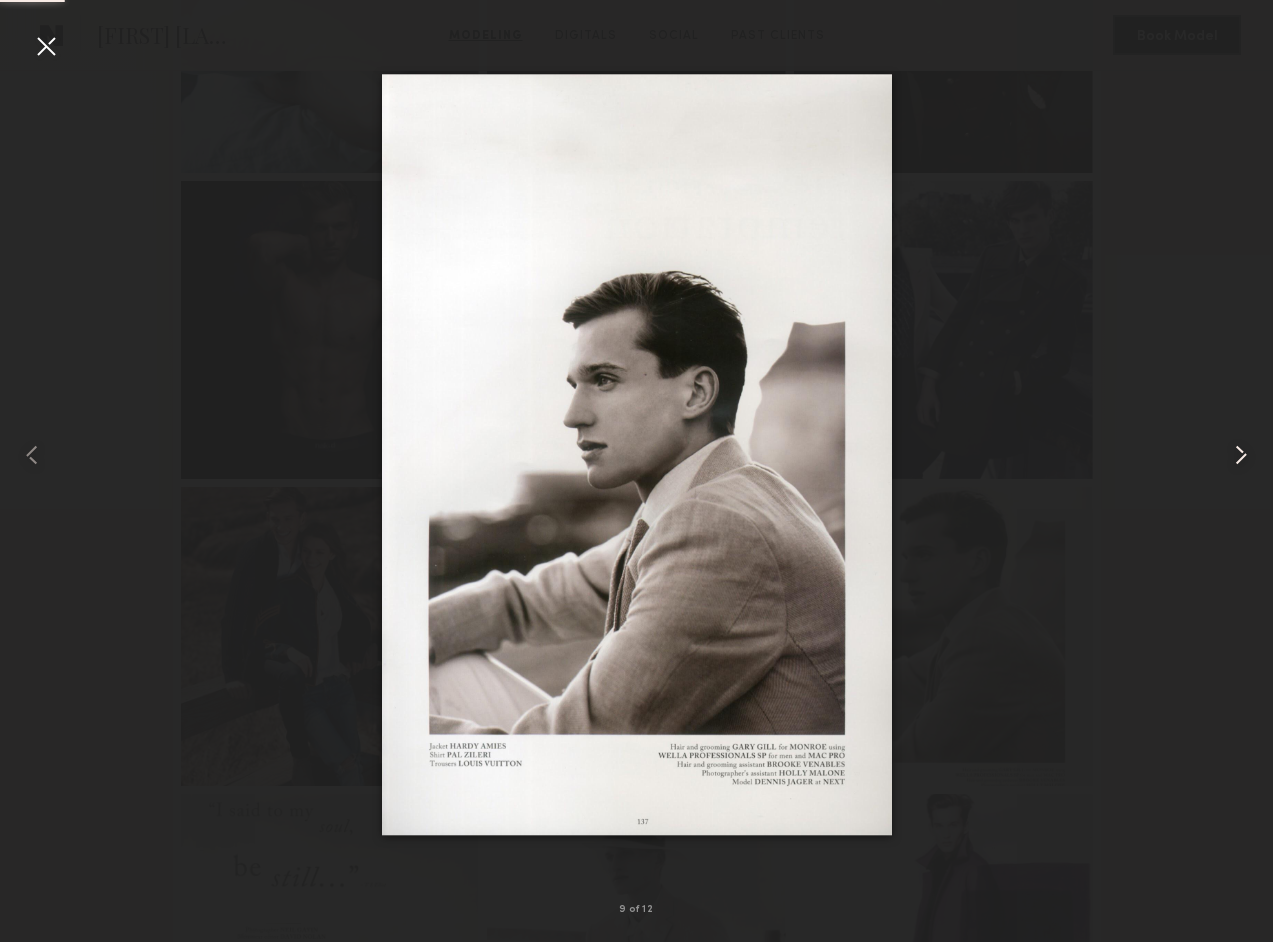 click at bounding box center (1241, 455) 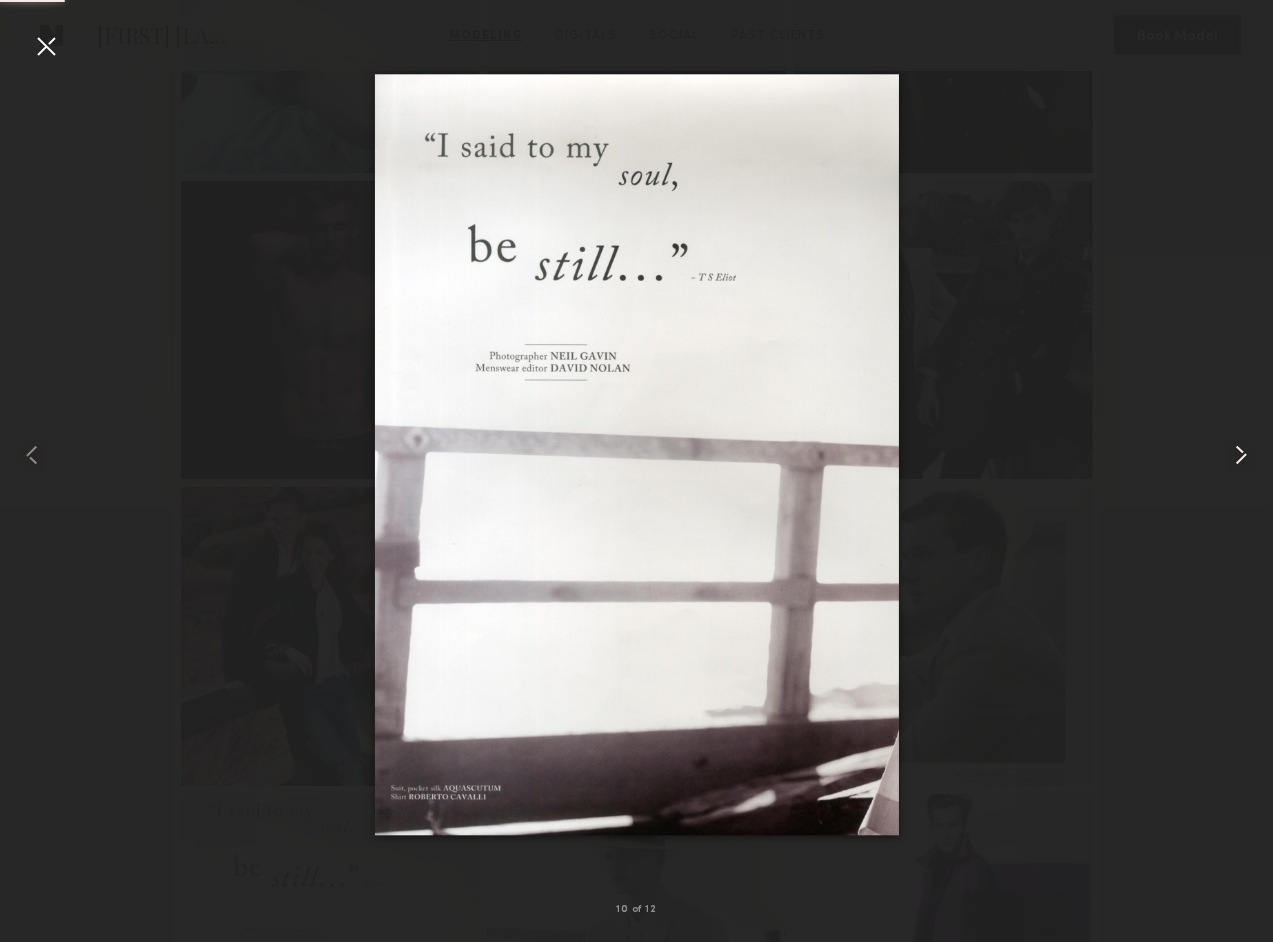 click at bounding box center (1241, 455) 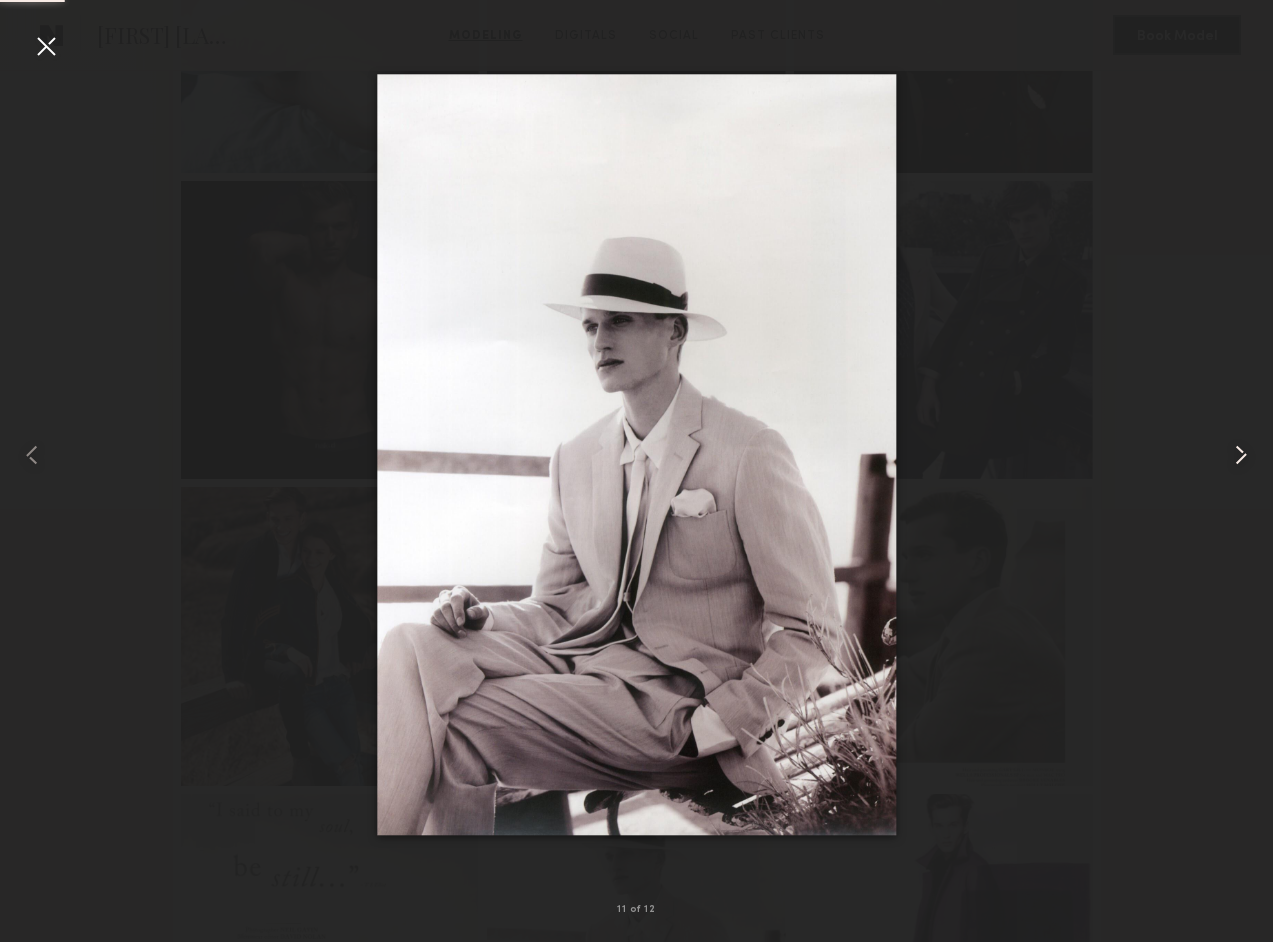 click at bounding box center (1241, 455) 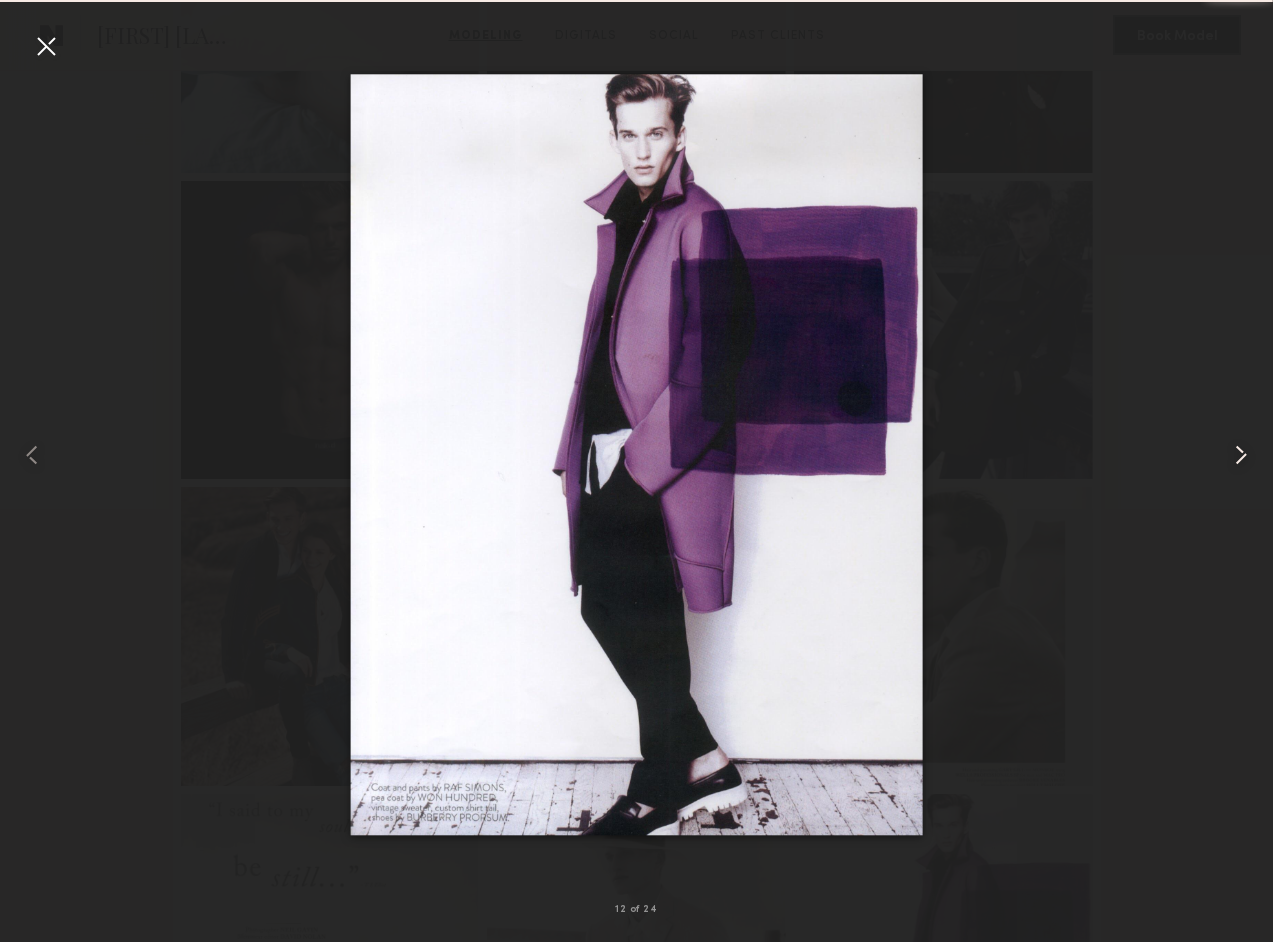 click at bounding box center [1241, 455] 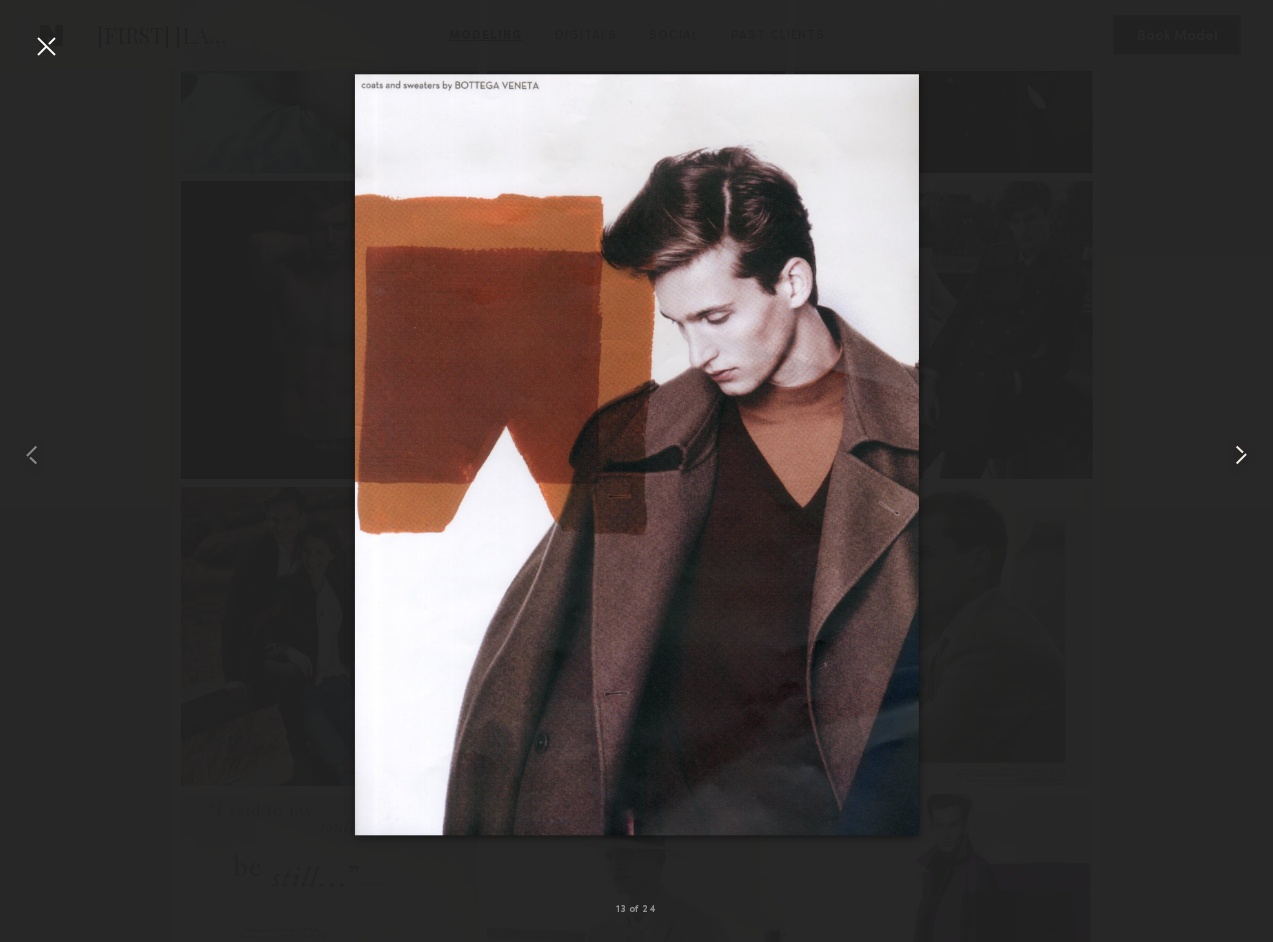 click at bounding box center (1241, 455) 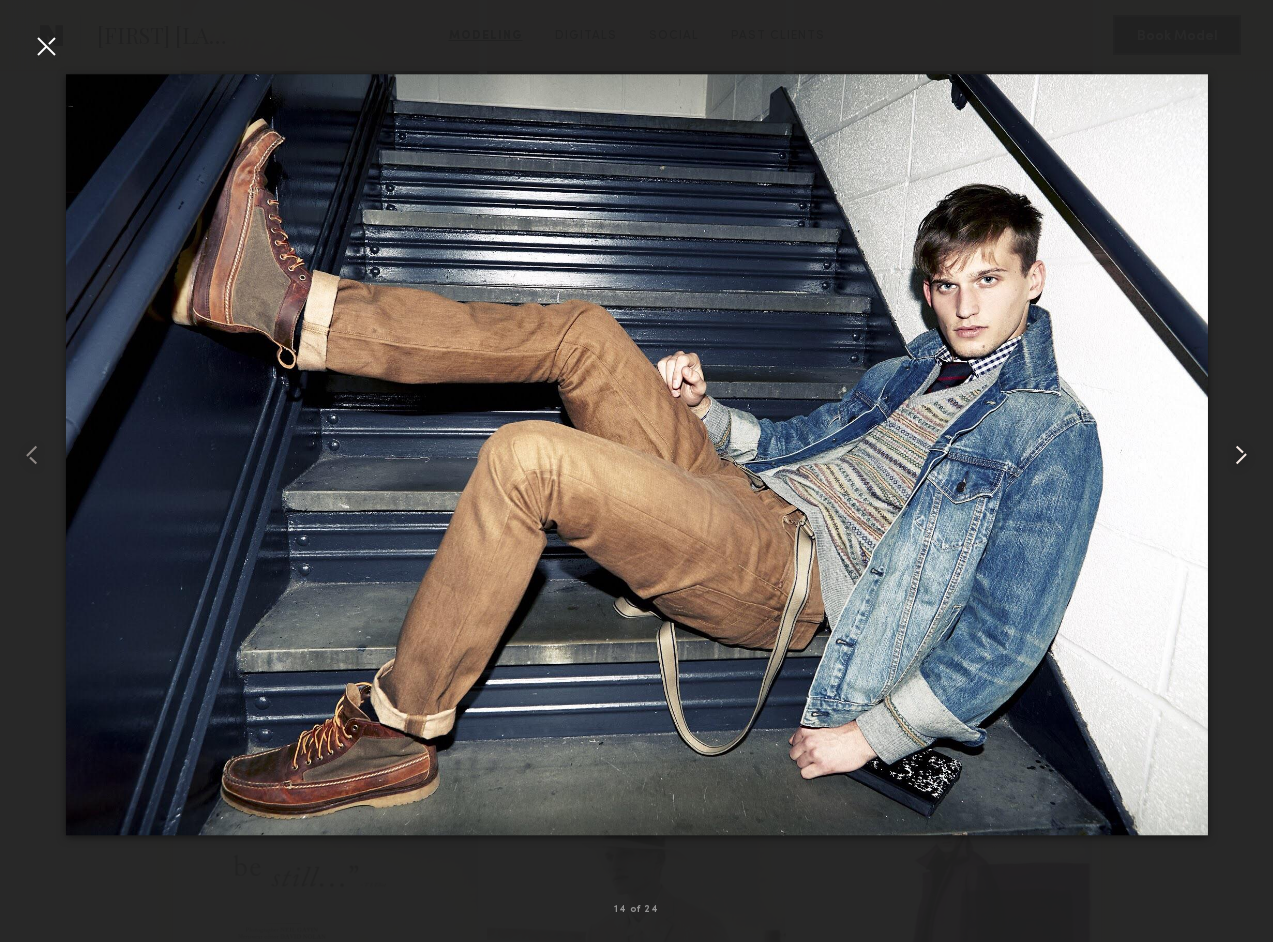 click at bounding box center [1241, 455] 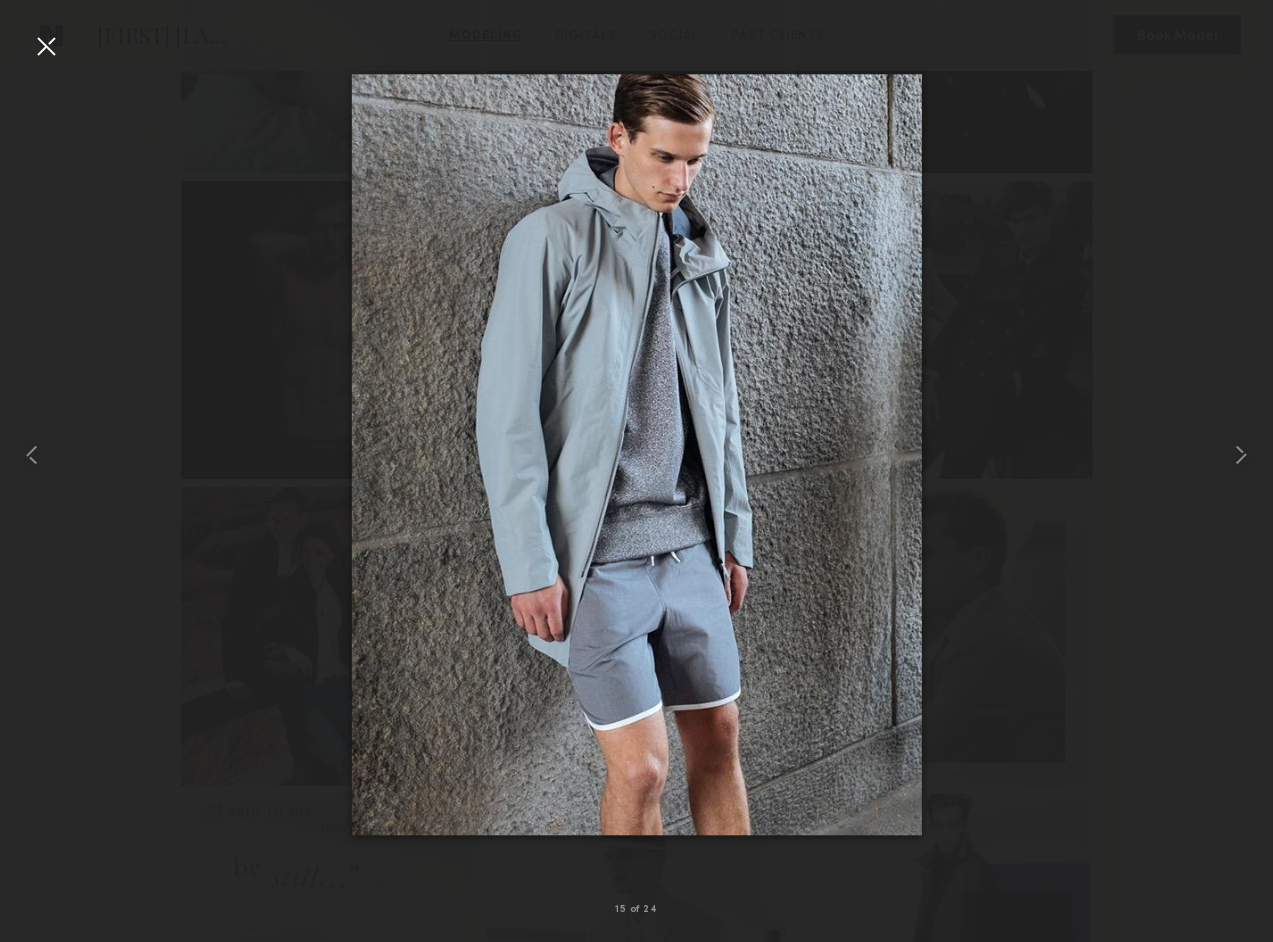 click at bounding box center [46, 46] 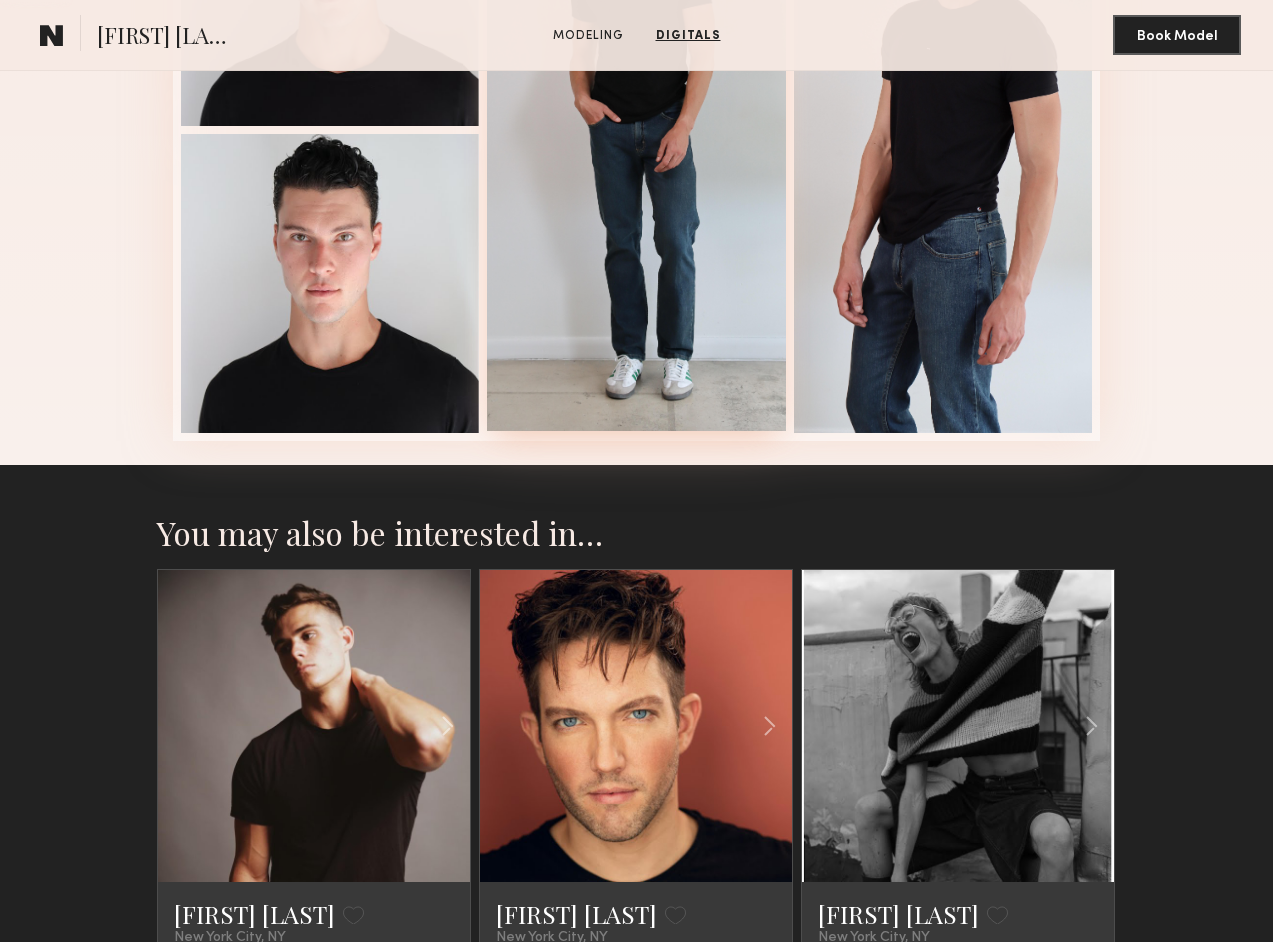 scroll, scrollTop: 1441, scrollLeft: 0, axis: vertical 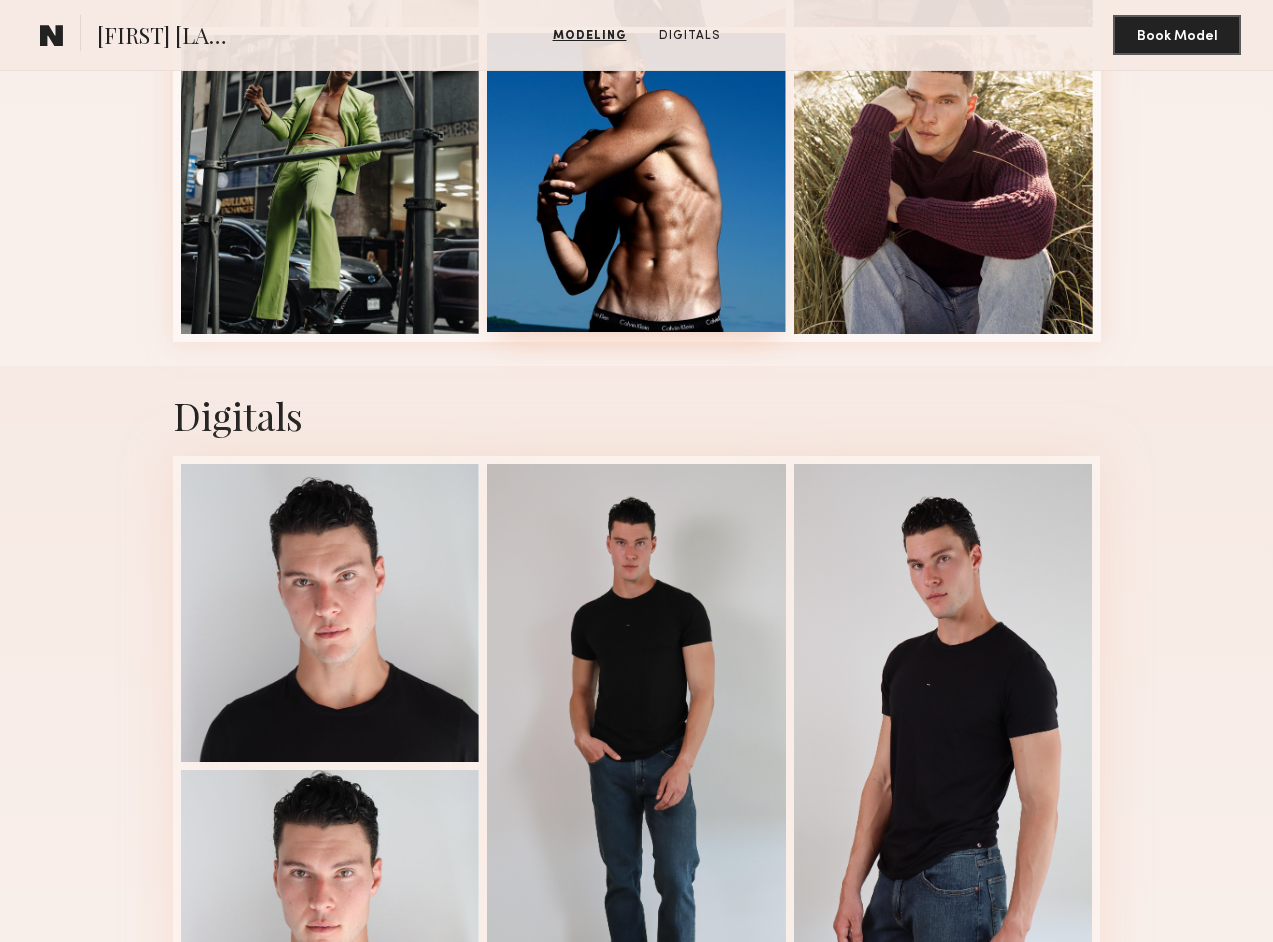 click at bounding box center [636, 182] 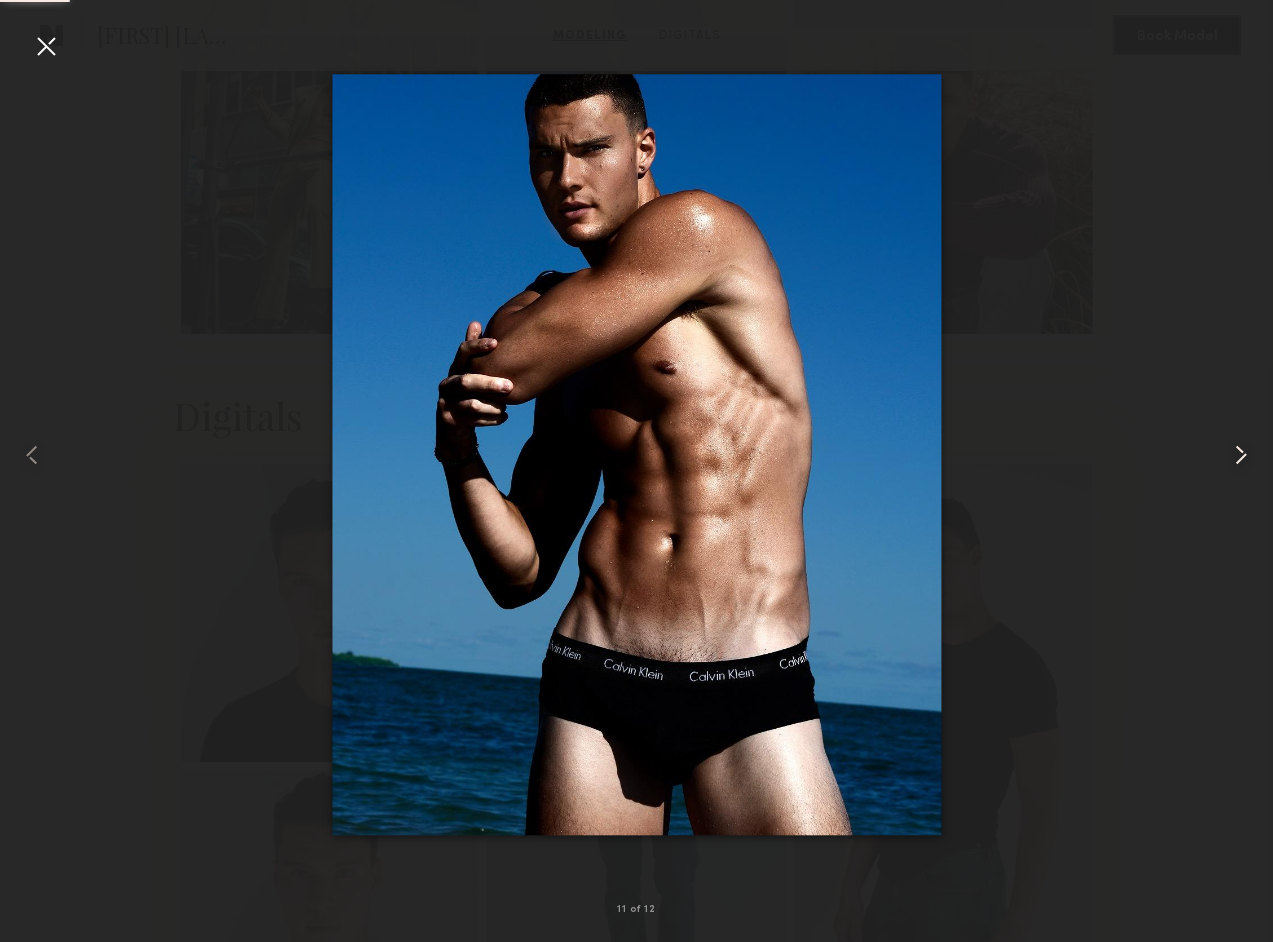 click at bounding box center [1241, 455] 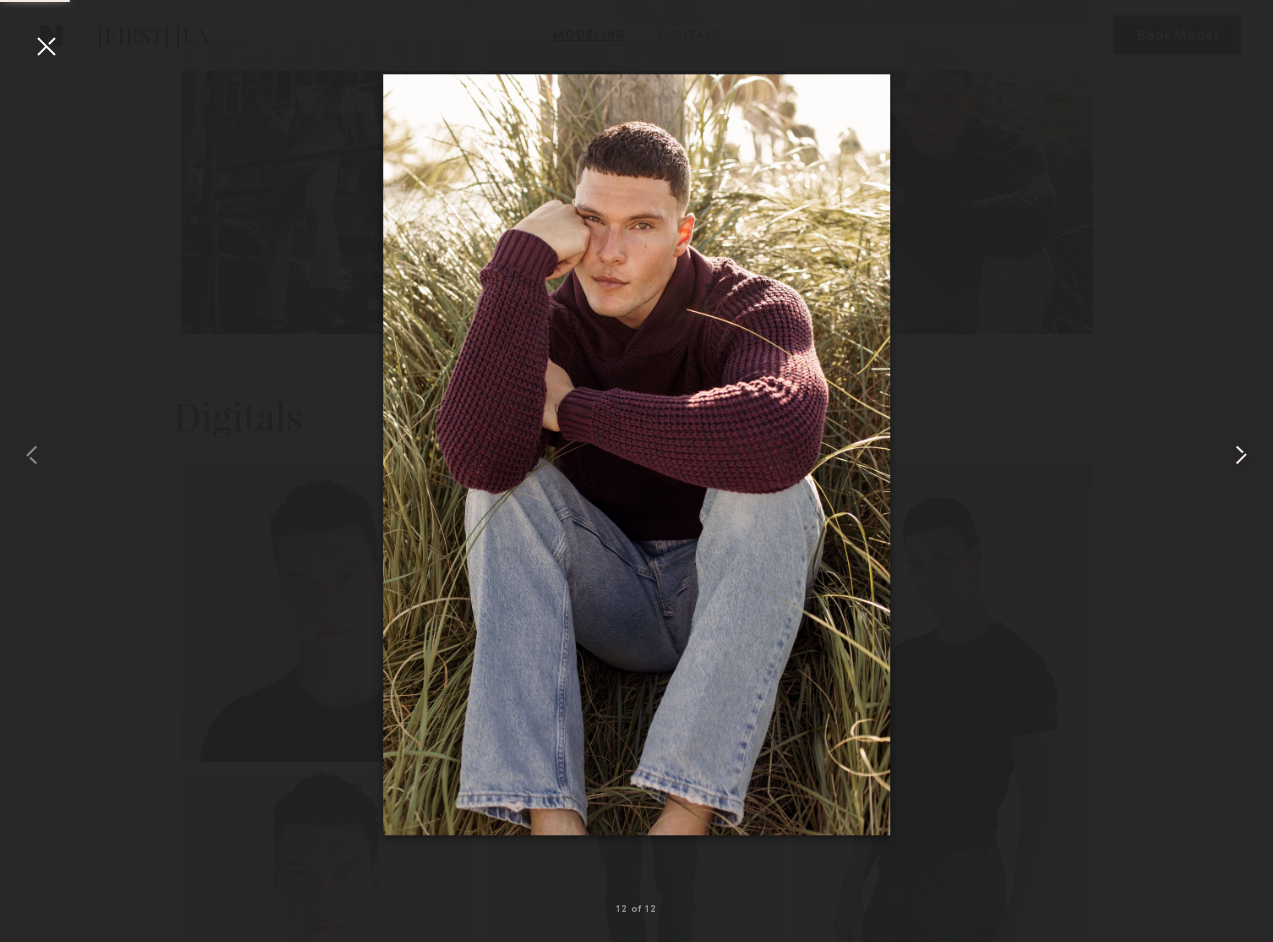 click at bounding box center (1241, 455) 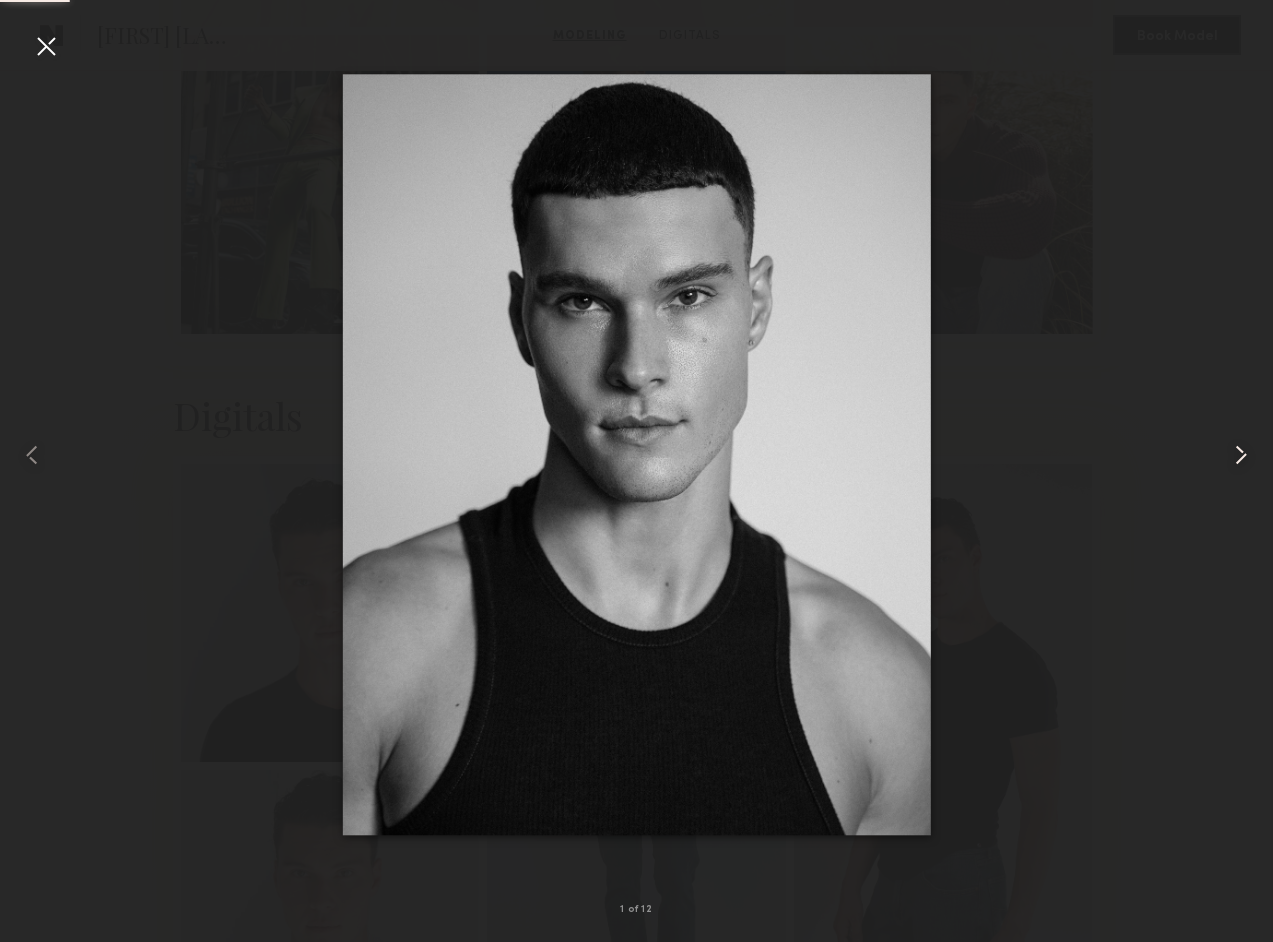 click at bounding box center [1241, 455] 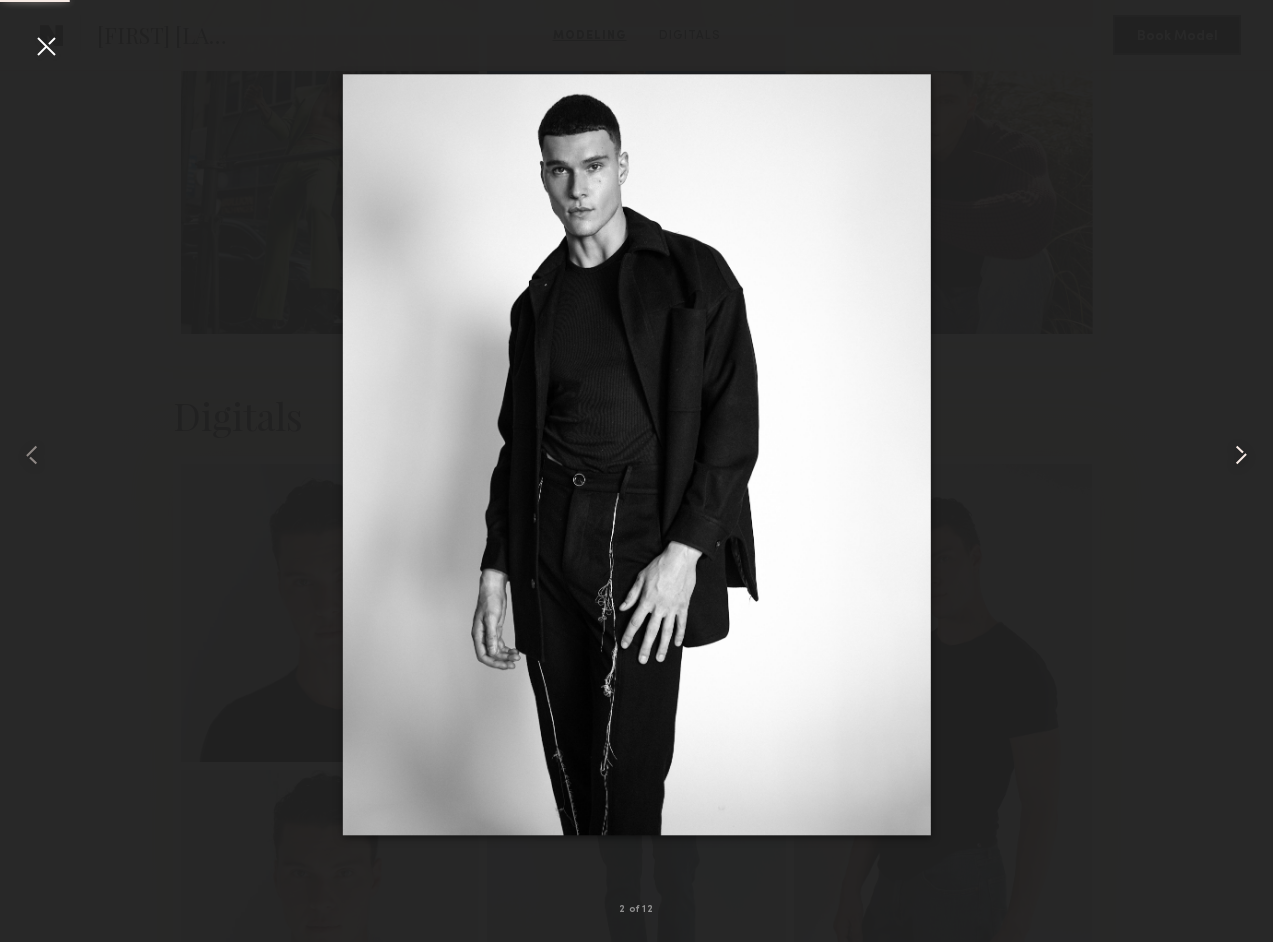 click at bounding box center (1241, 455) 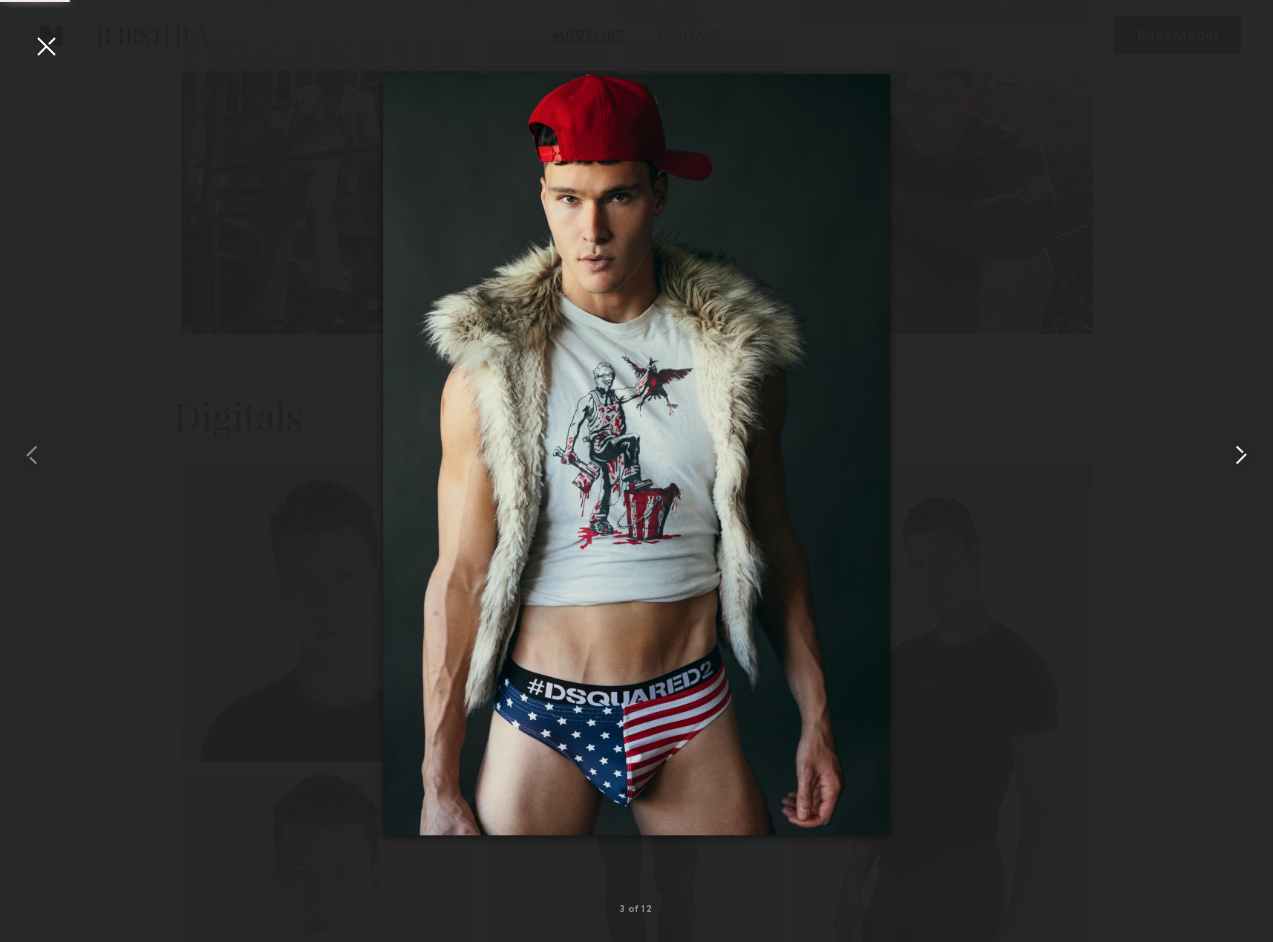 click at bounding box center [1241, 455] 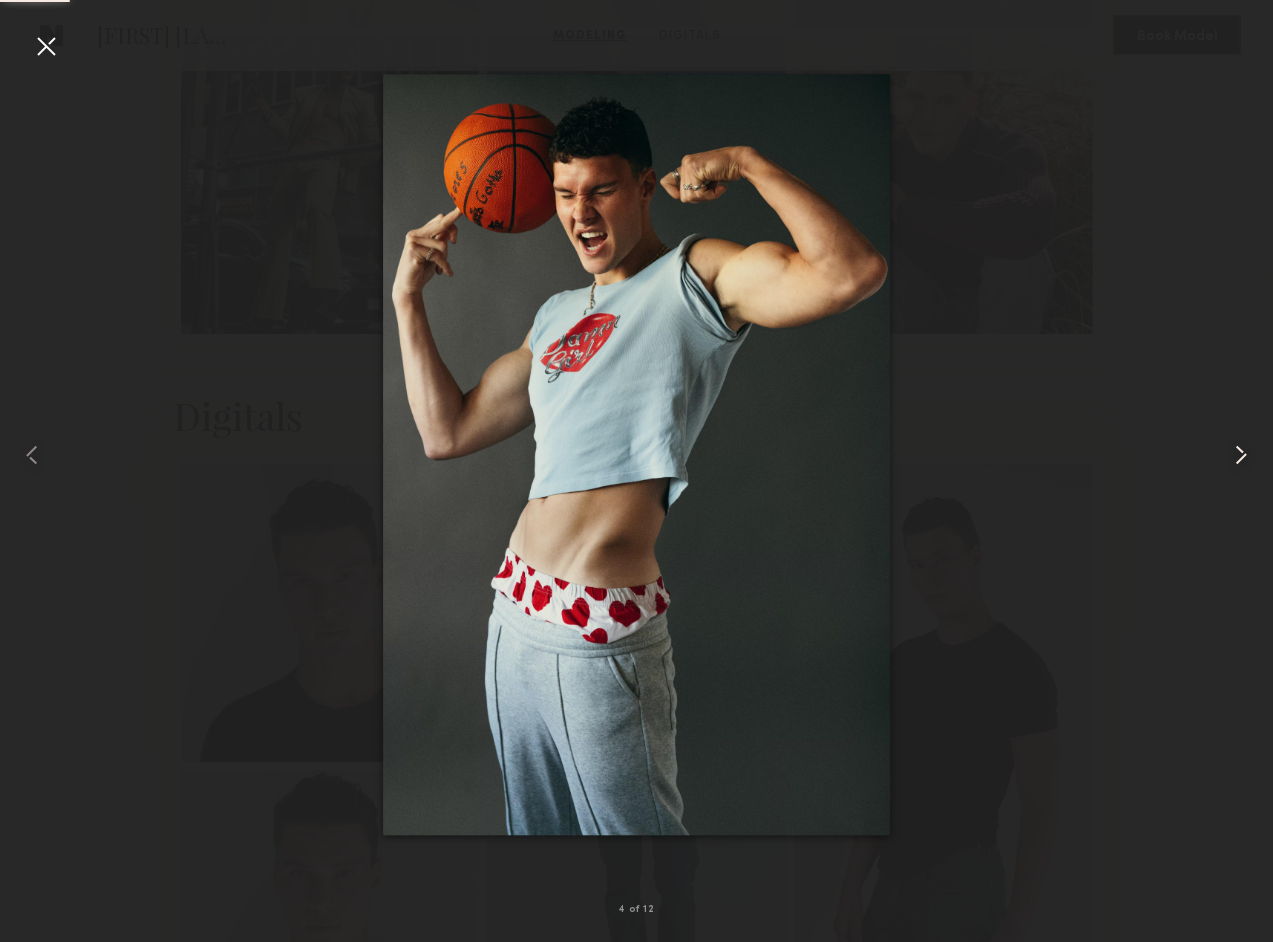 click at bounding box center (1241, 455) 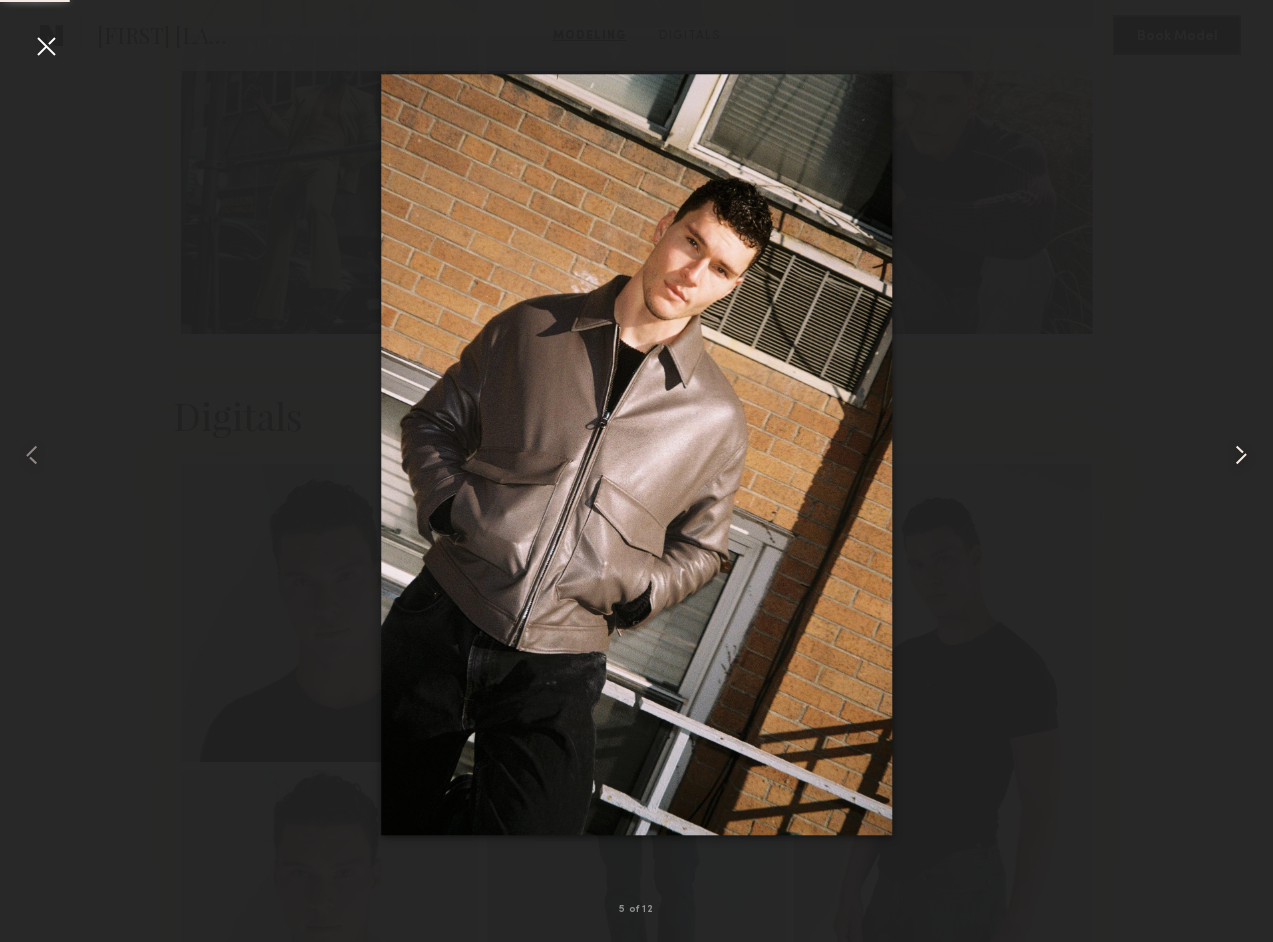 click at bounding box center (1241, 455) 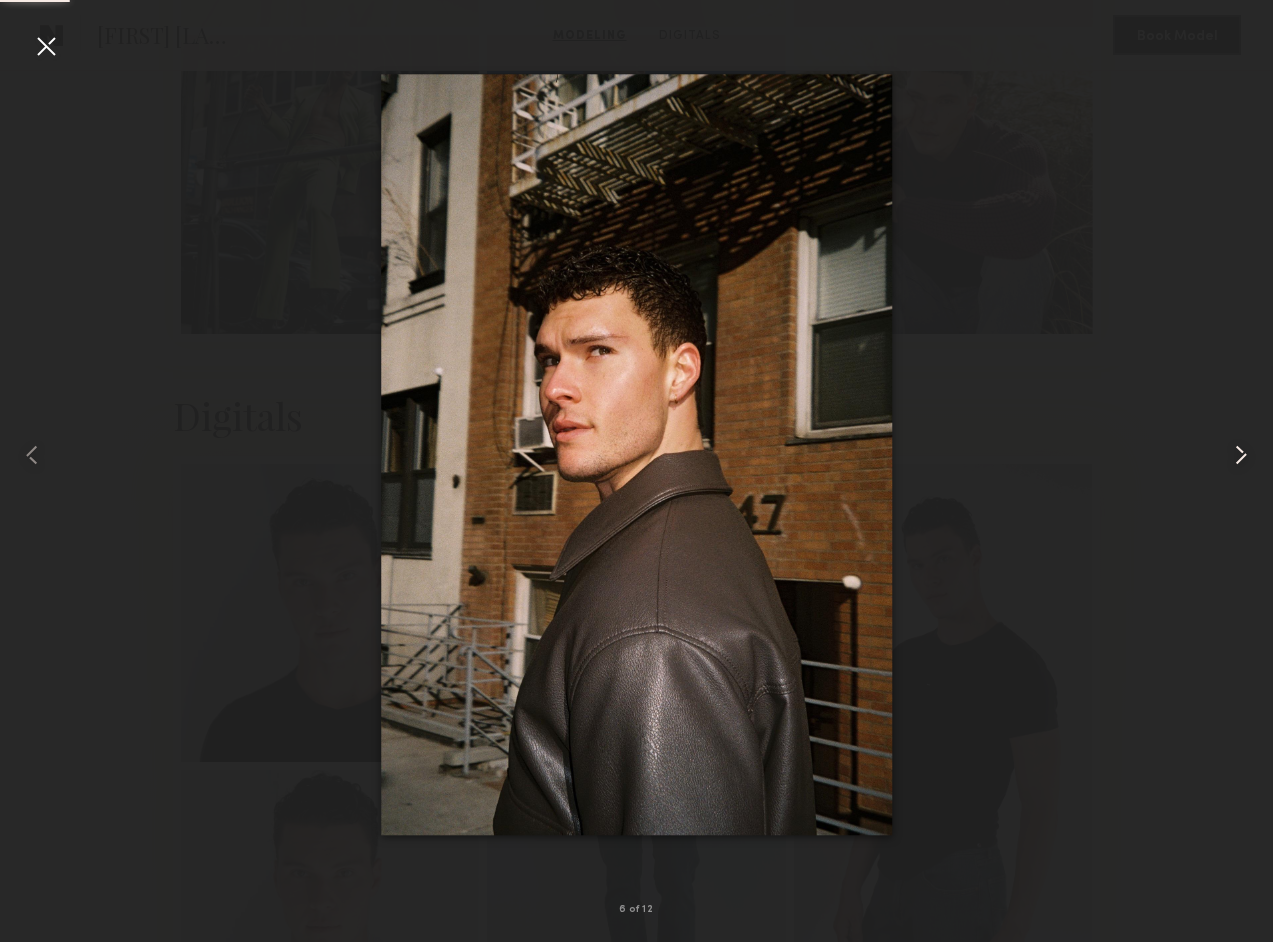 click at bounding box center [1241, 455] 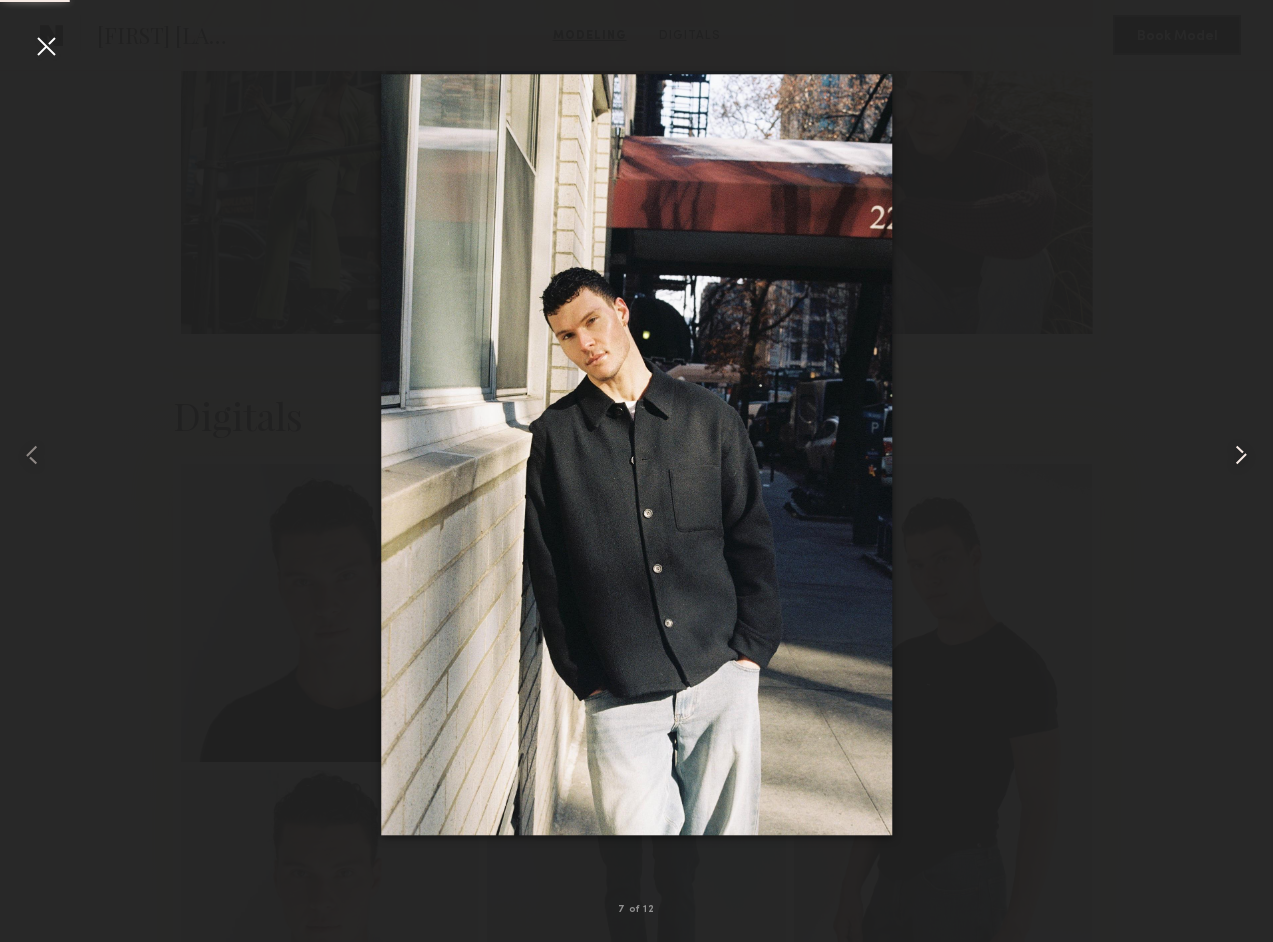 click at bounding box center (1241, 455) 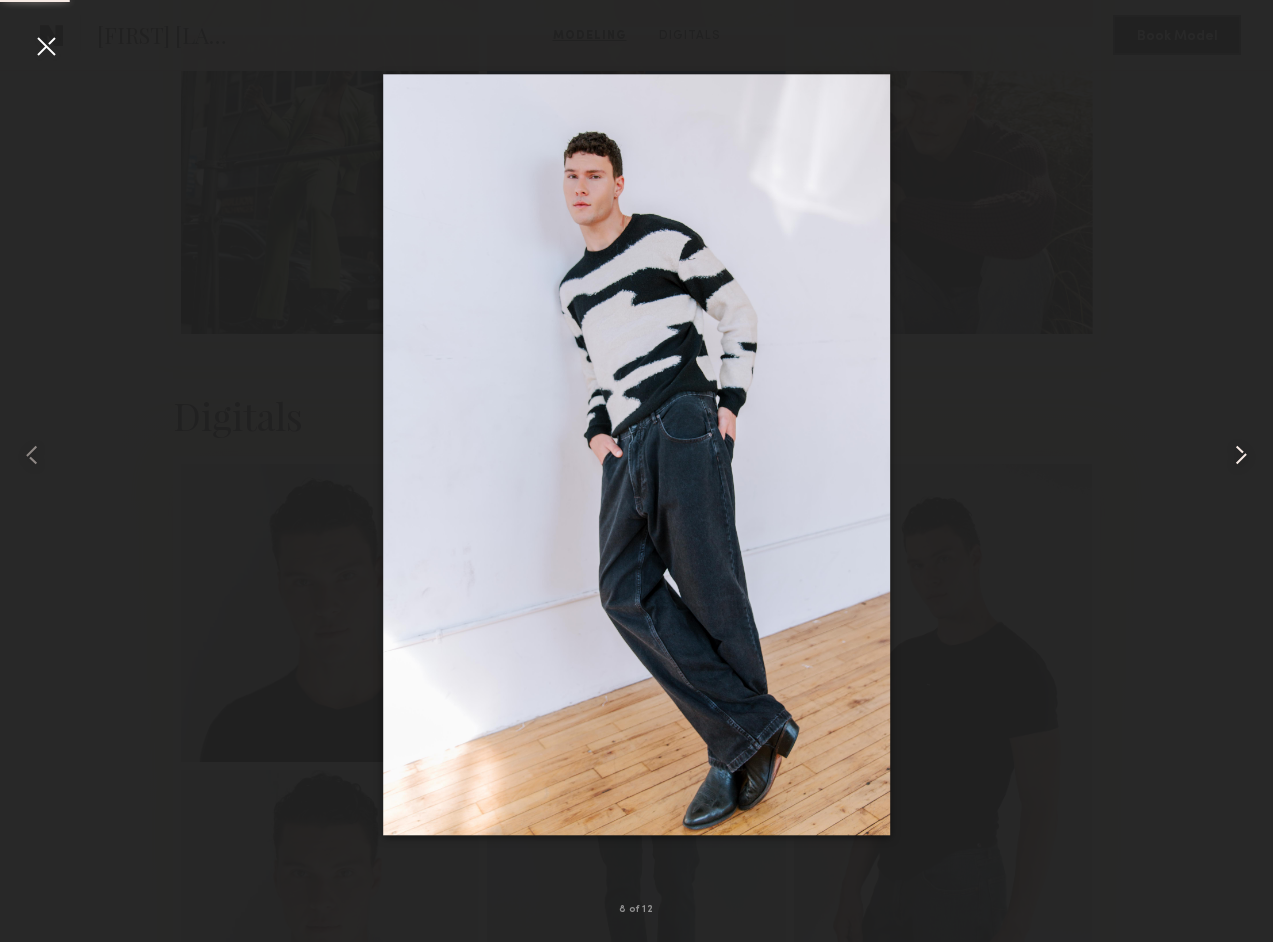click at bounding box center [1241, 455] 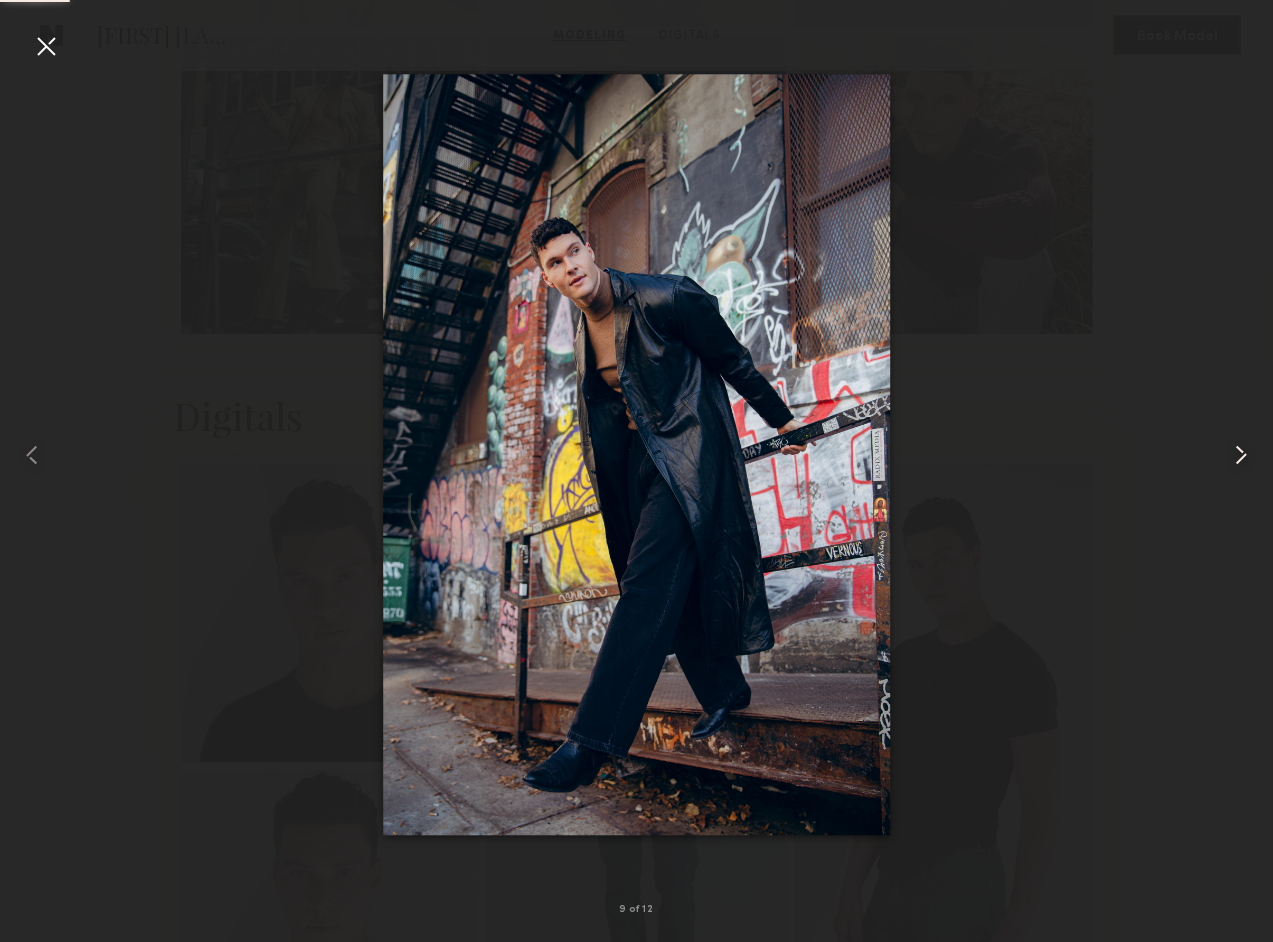 click at bounding box center (1241, 455) 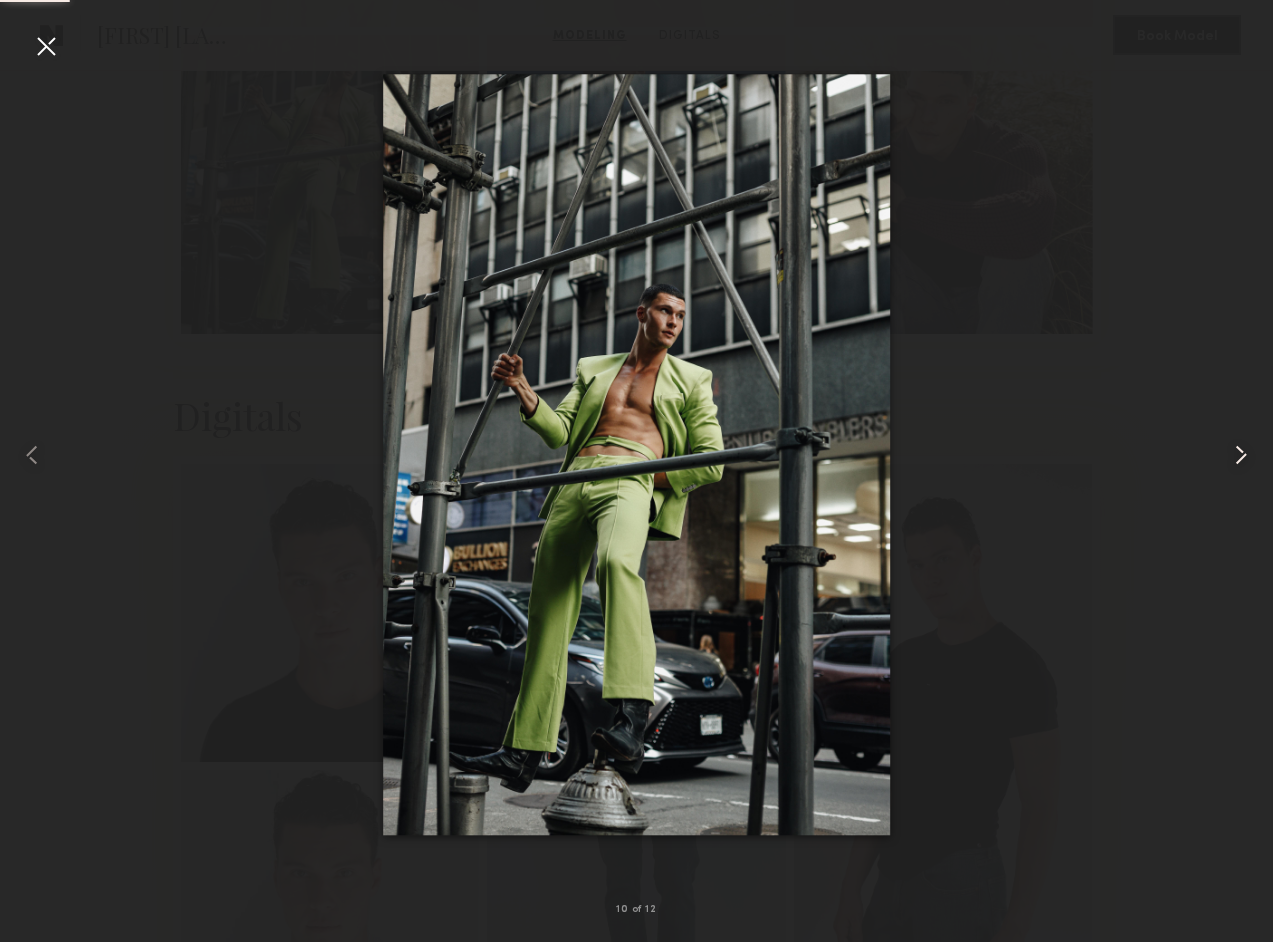 click at bounding box center [1241, 455] 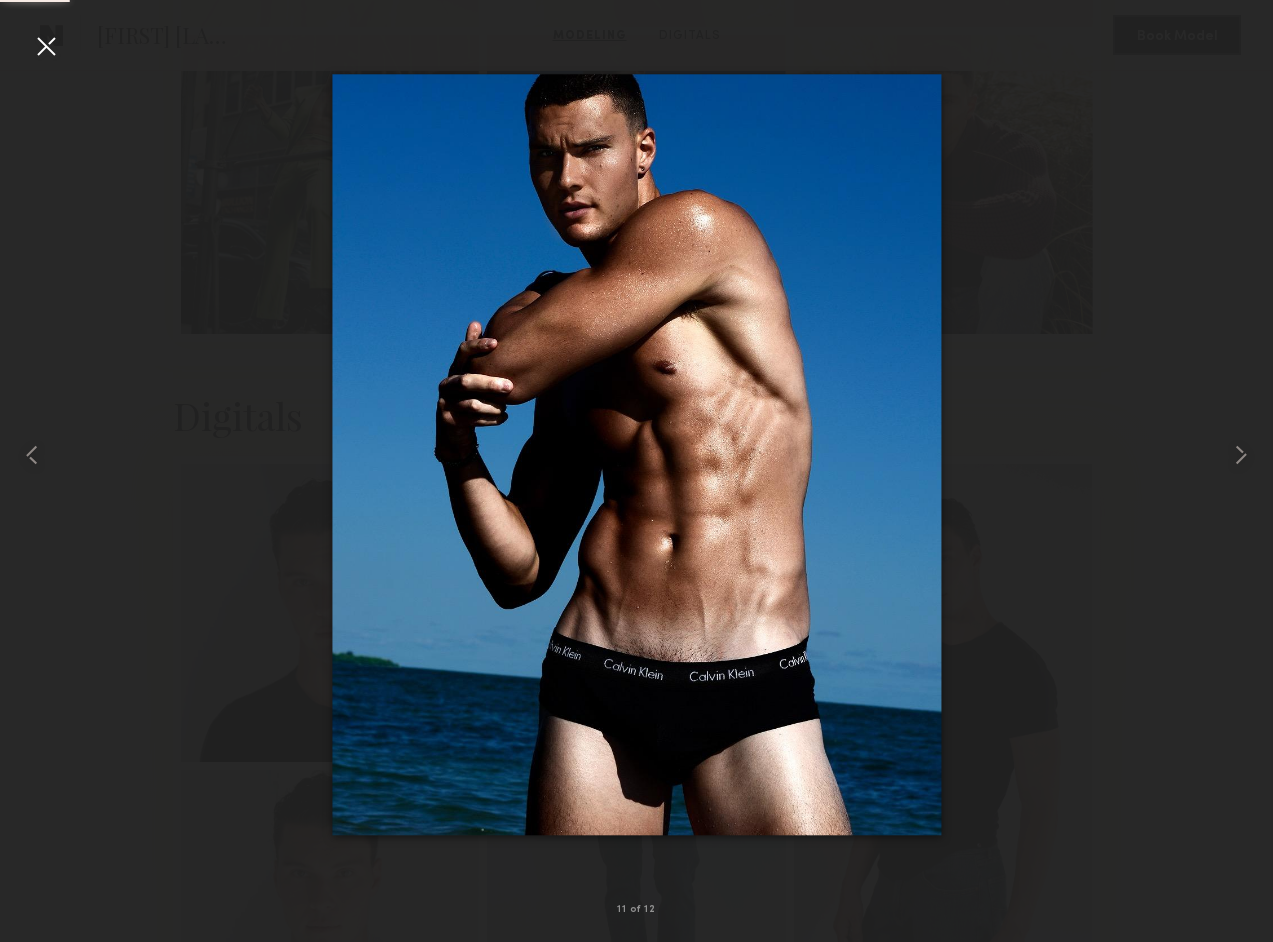 click at bounding box center (46, 46) 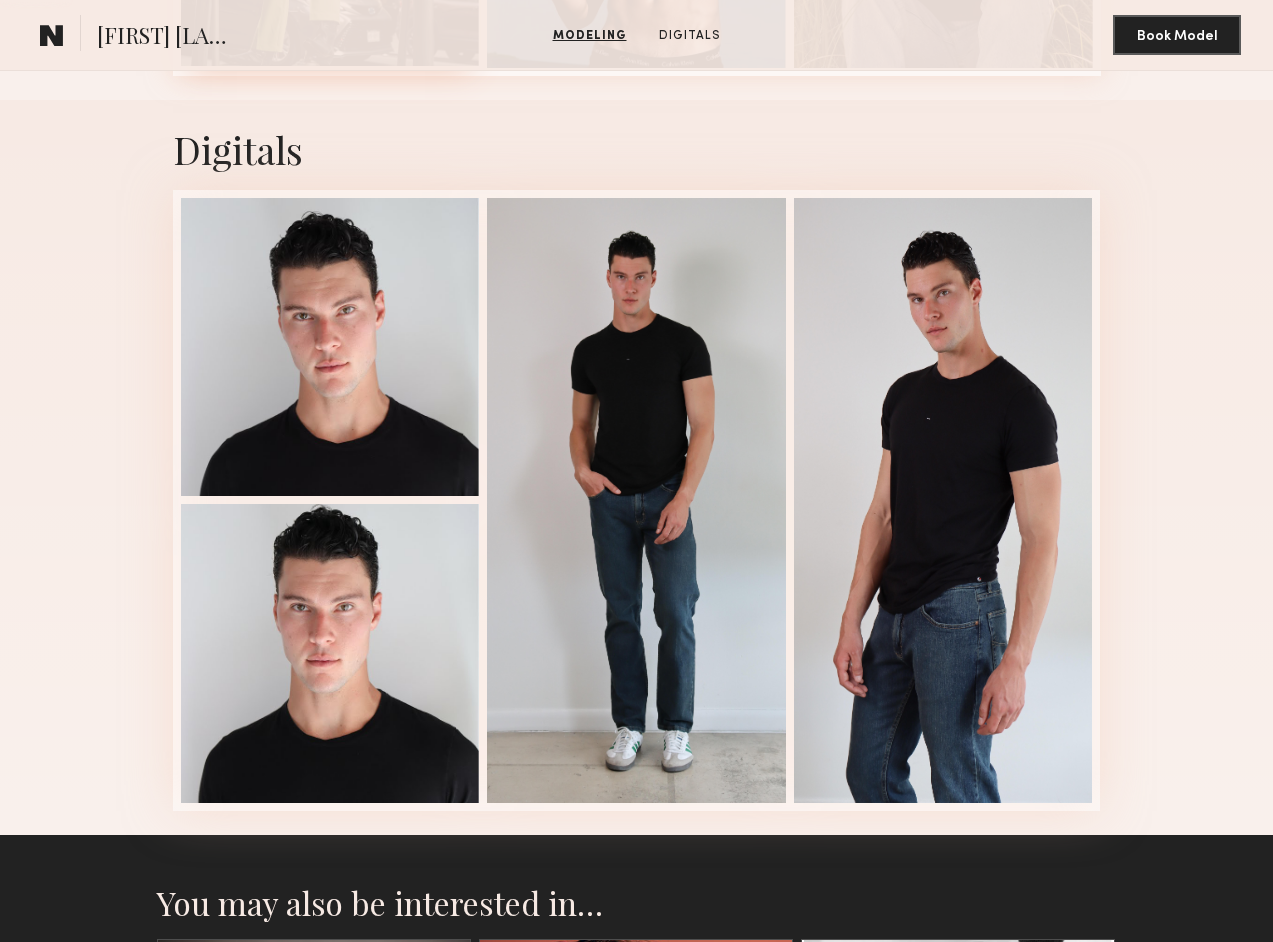 scroll, scrollTop: 1709, scrollLeft: 0, axis: vertical 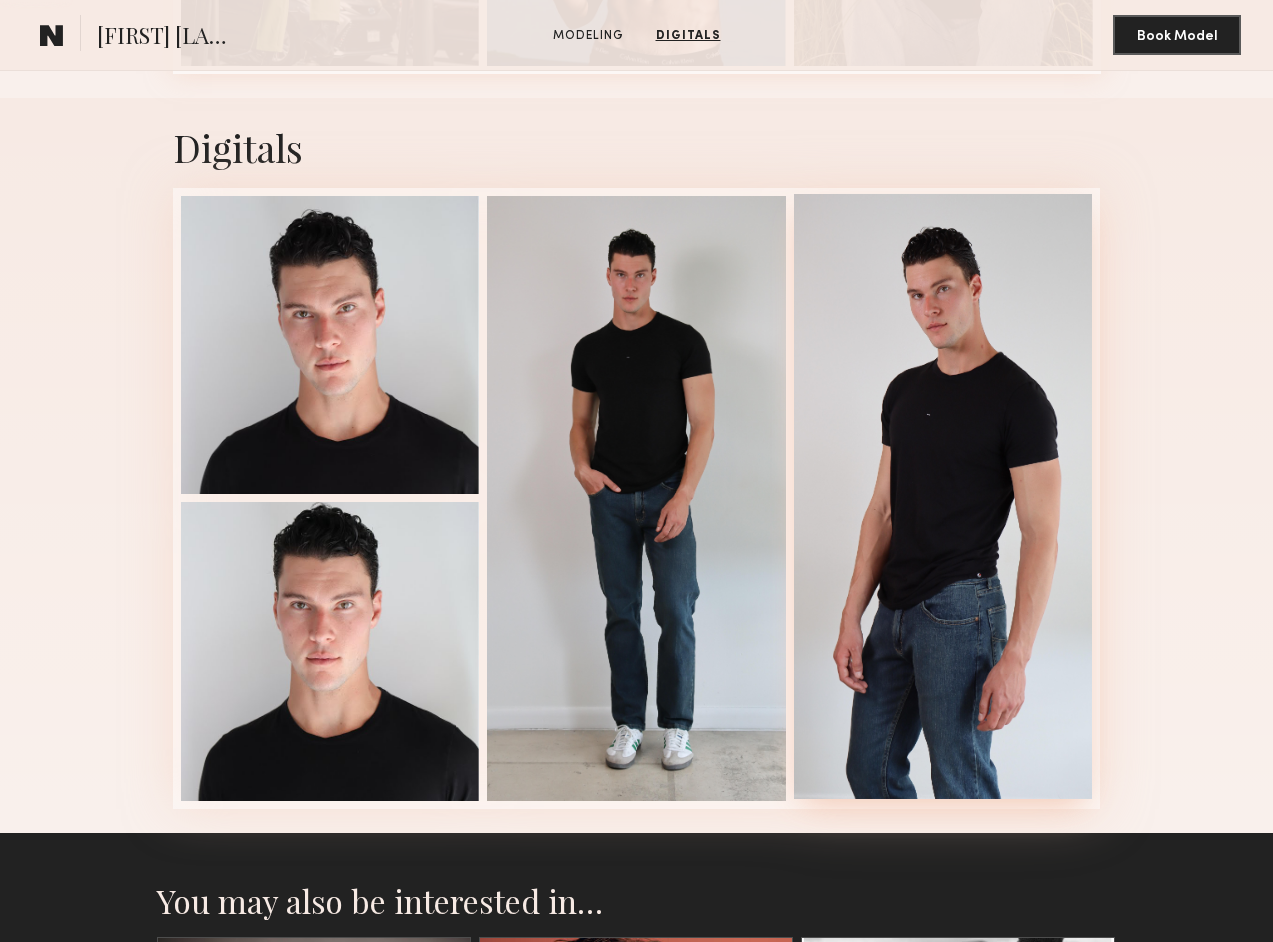 click at bounding box center [943, 496] 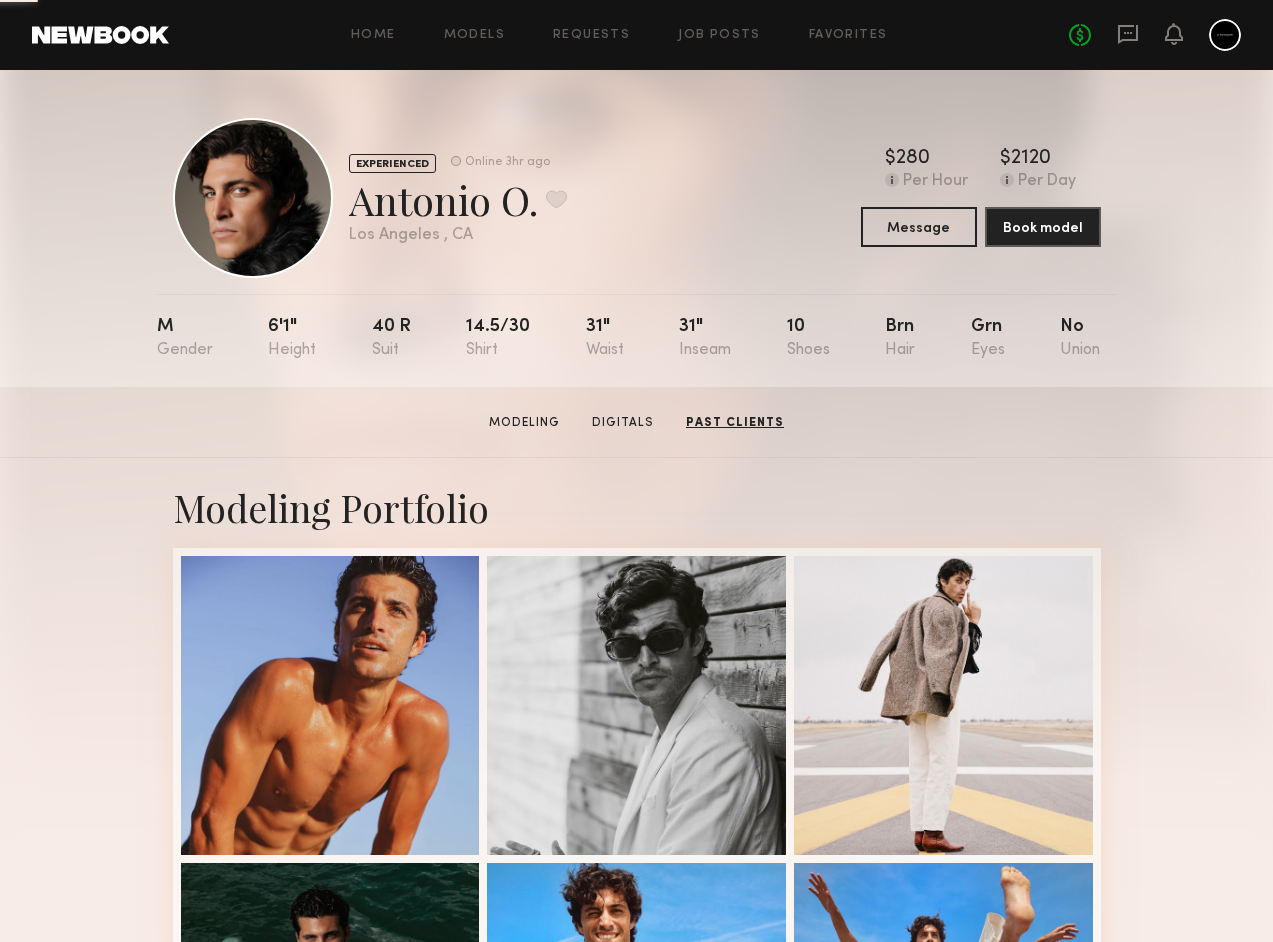 scroll, scrollTop: 0, scrollLeft: 0, axis: both 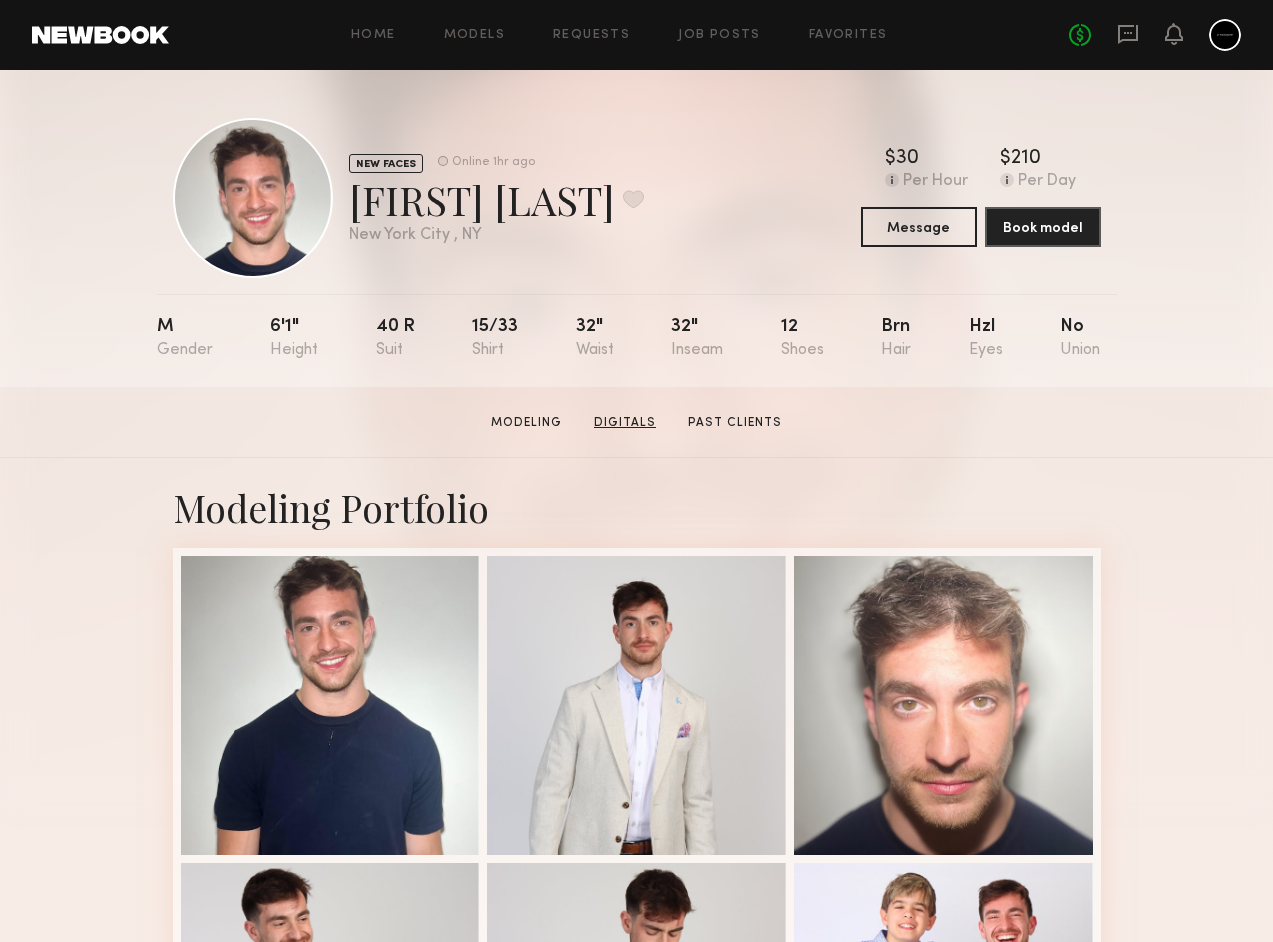 click on "Digitals" 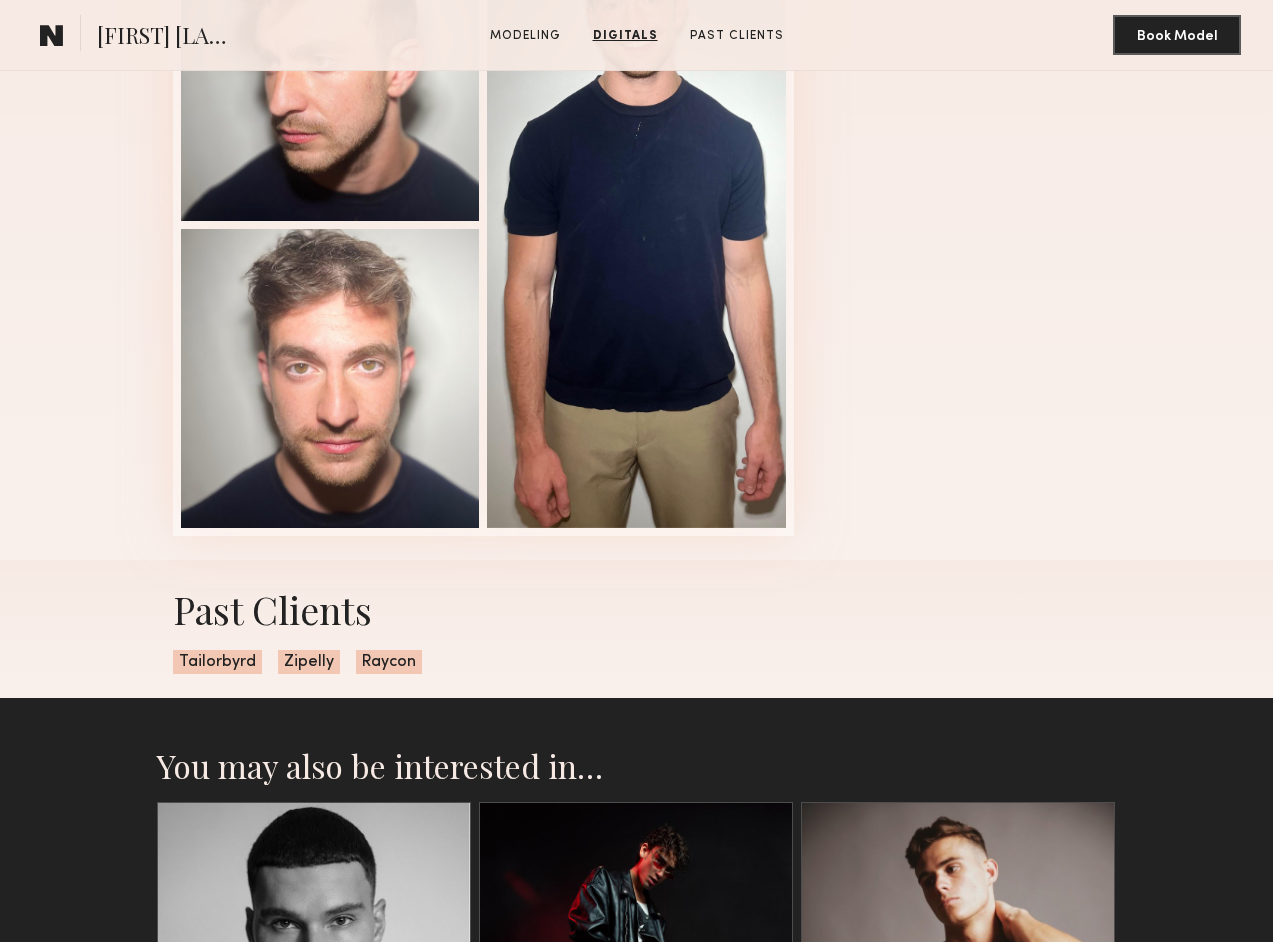 scroll, scrollTop: 1965, scrollLeft: 0, axis: vertical 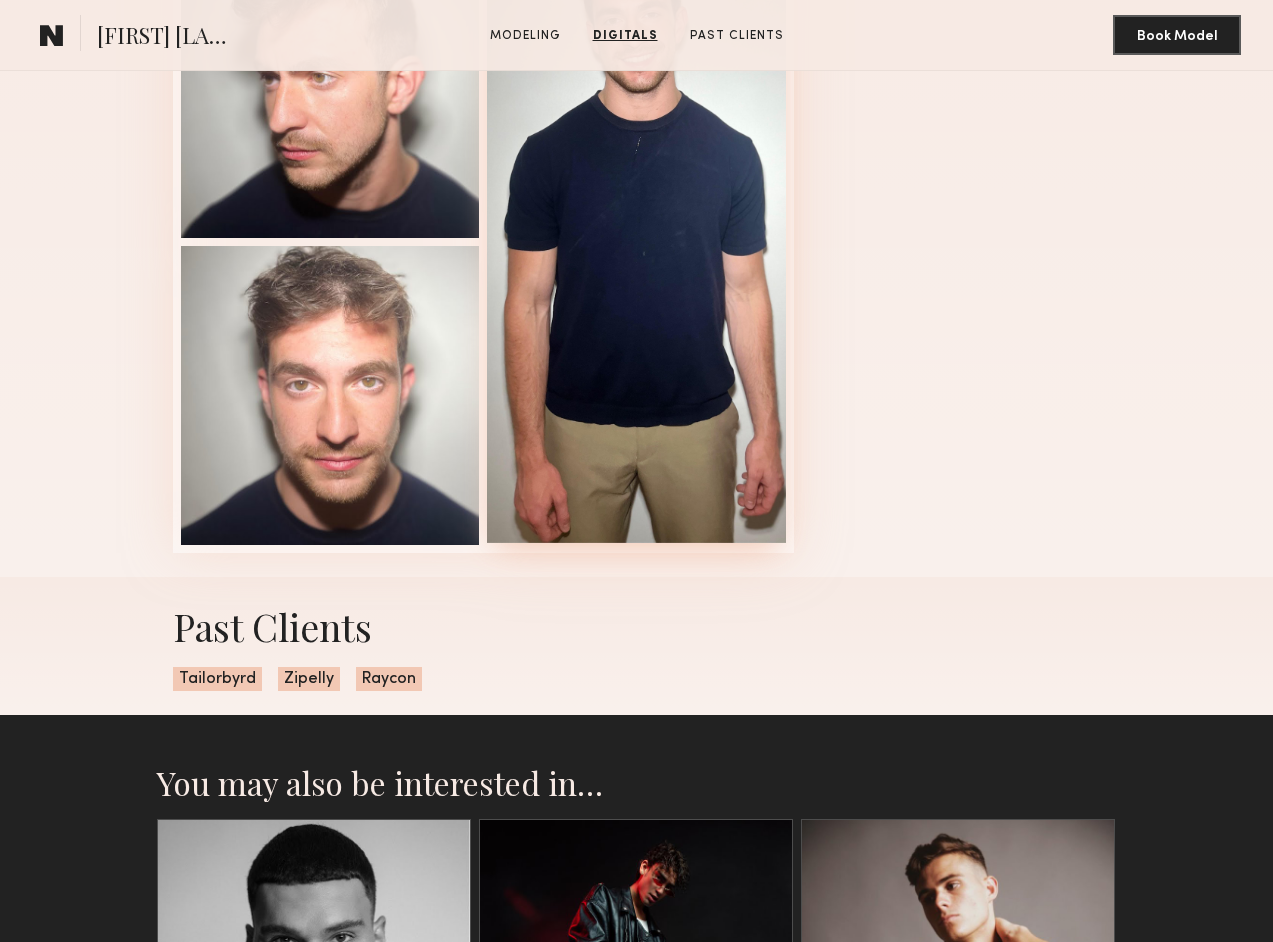click at bounding box center [636, 240] 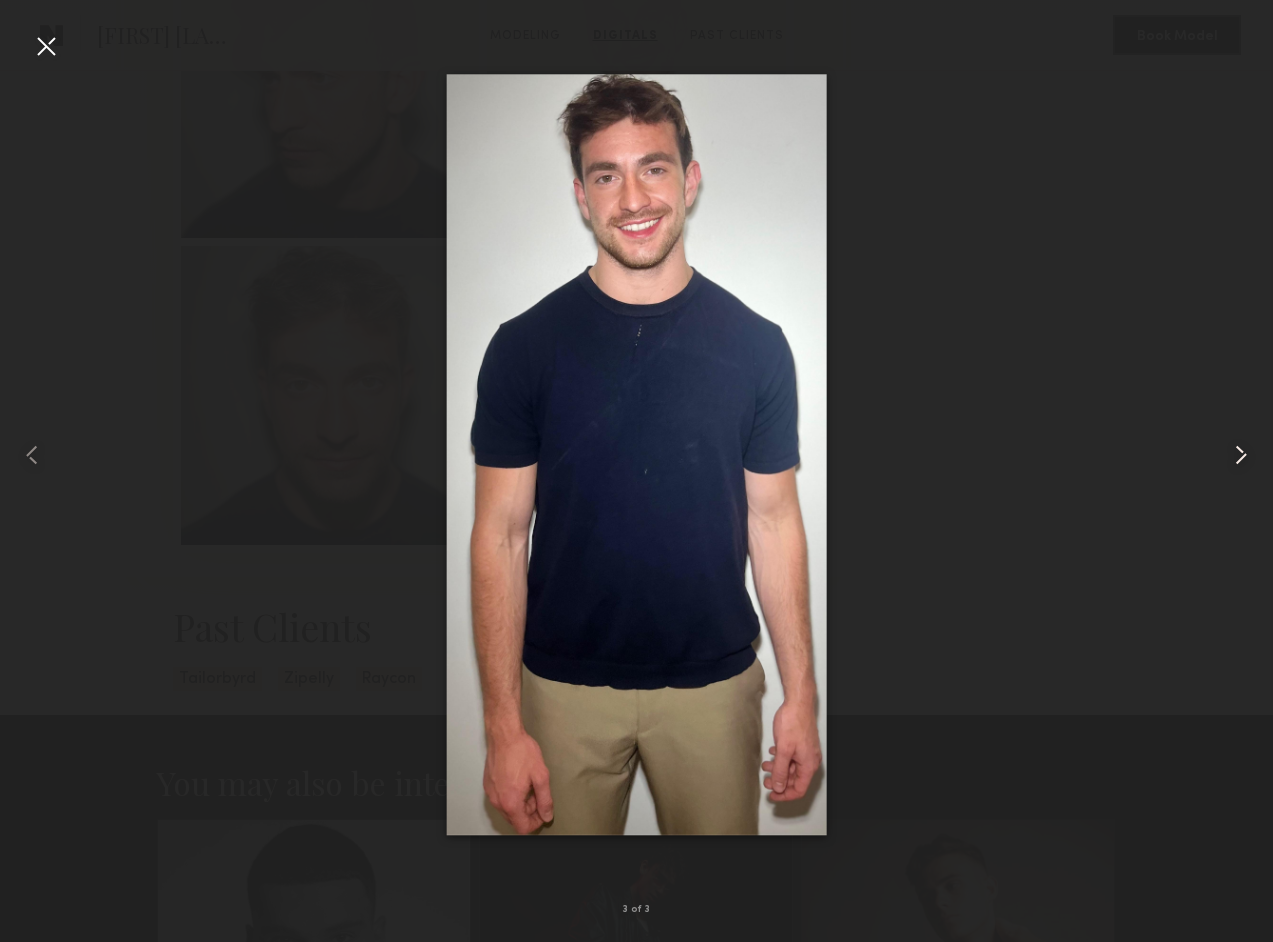 click at bounding box center [1241, 455] 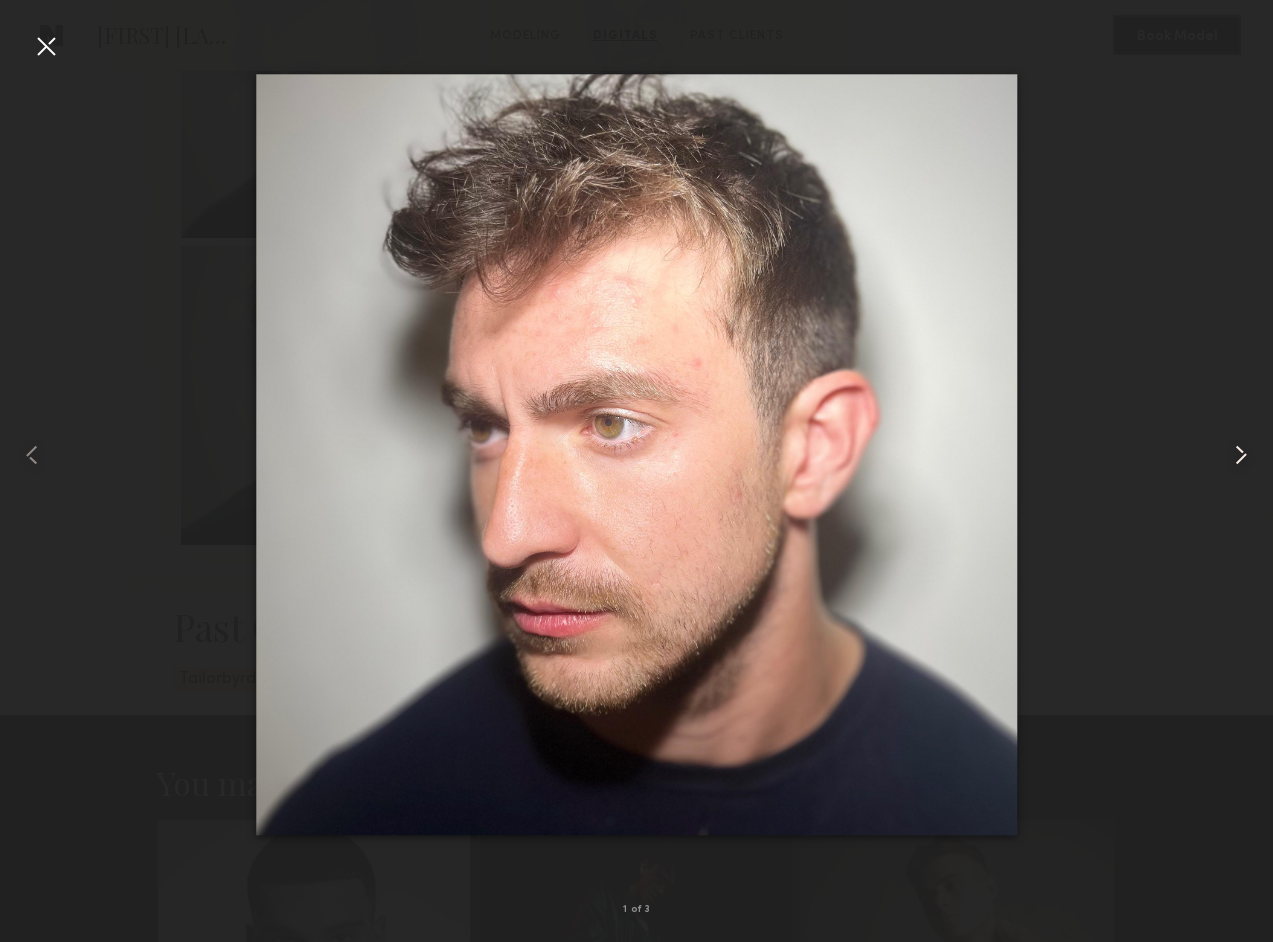 click at bounding box center [1241, 455] 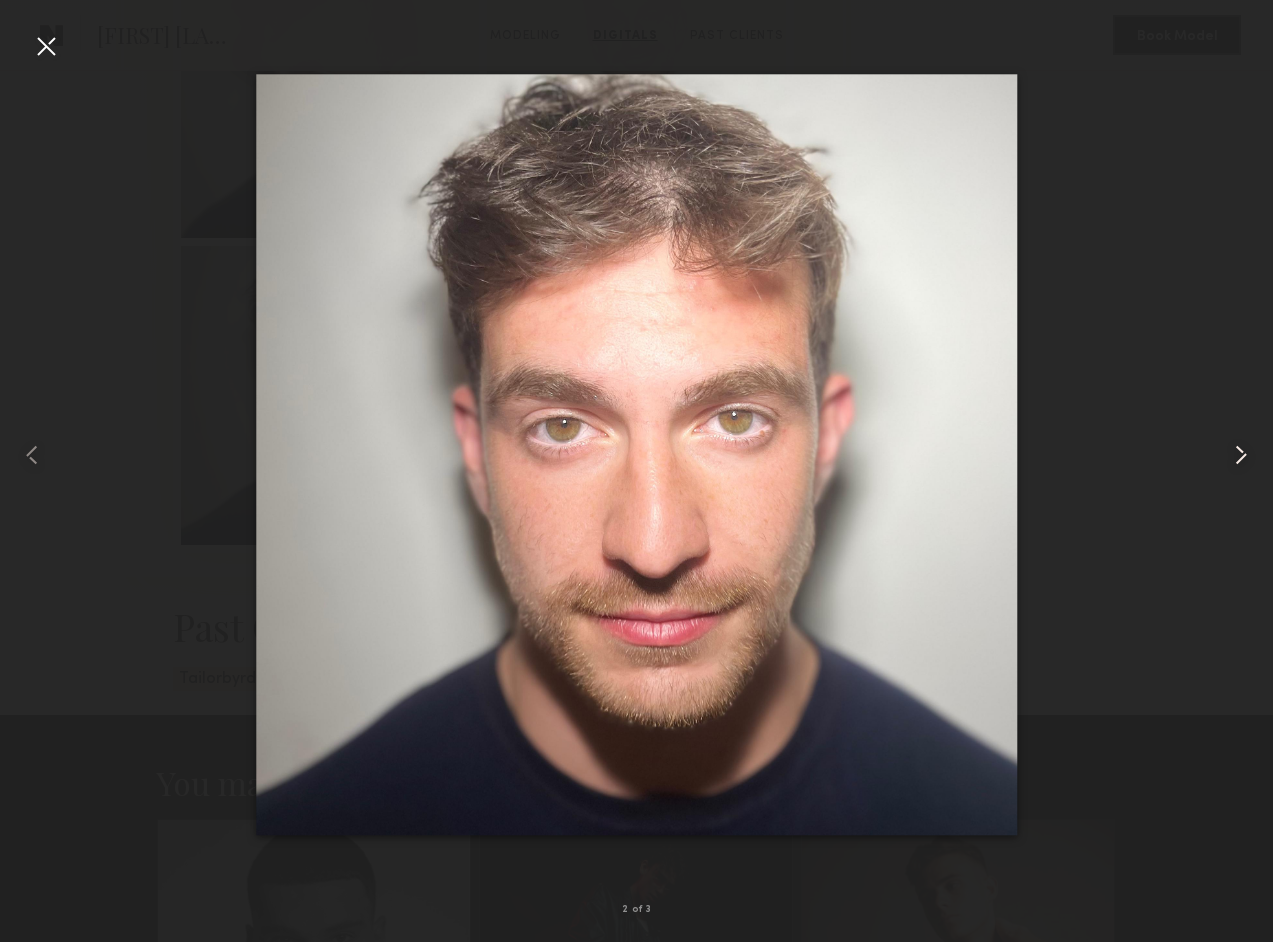 click at bounding box center [1241, 455] 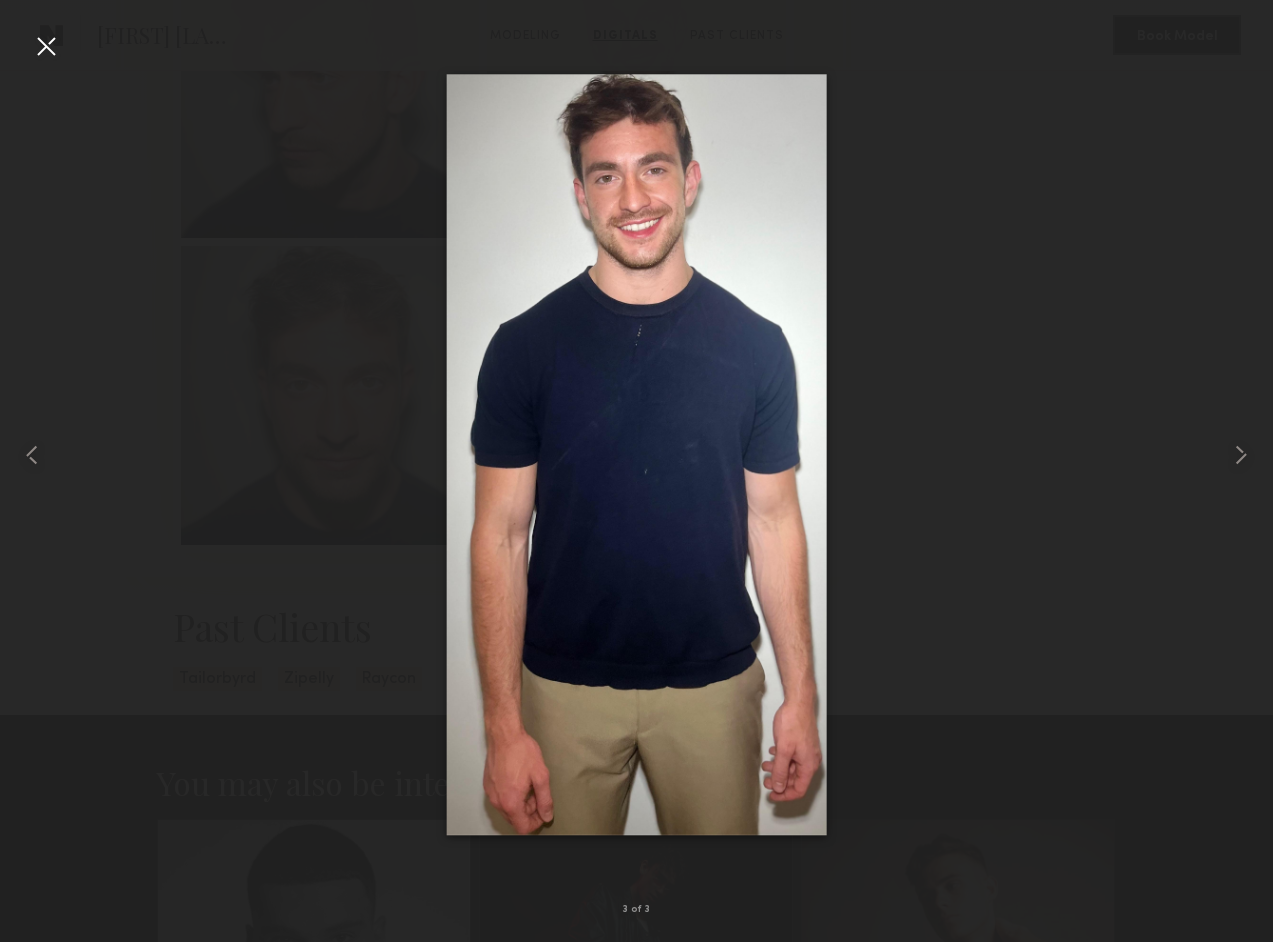 click at bounding box center [46, 46] 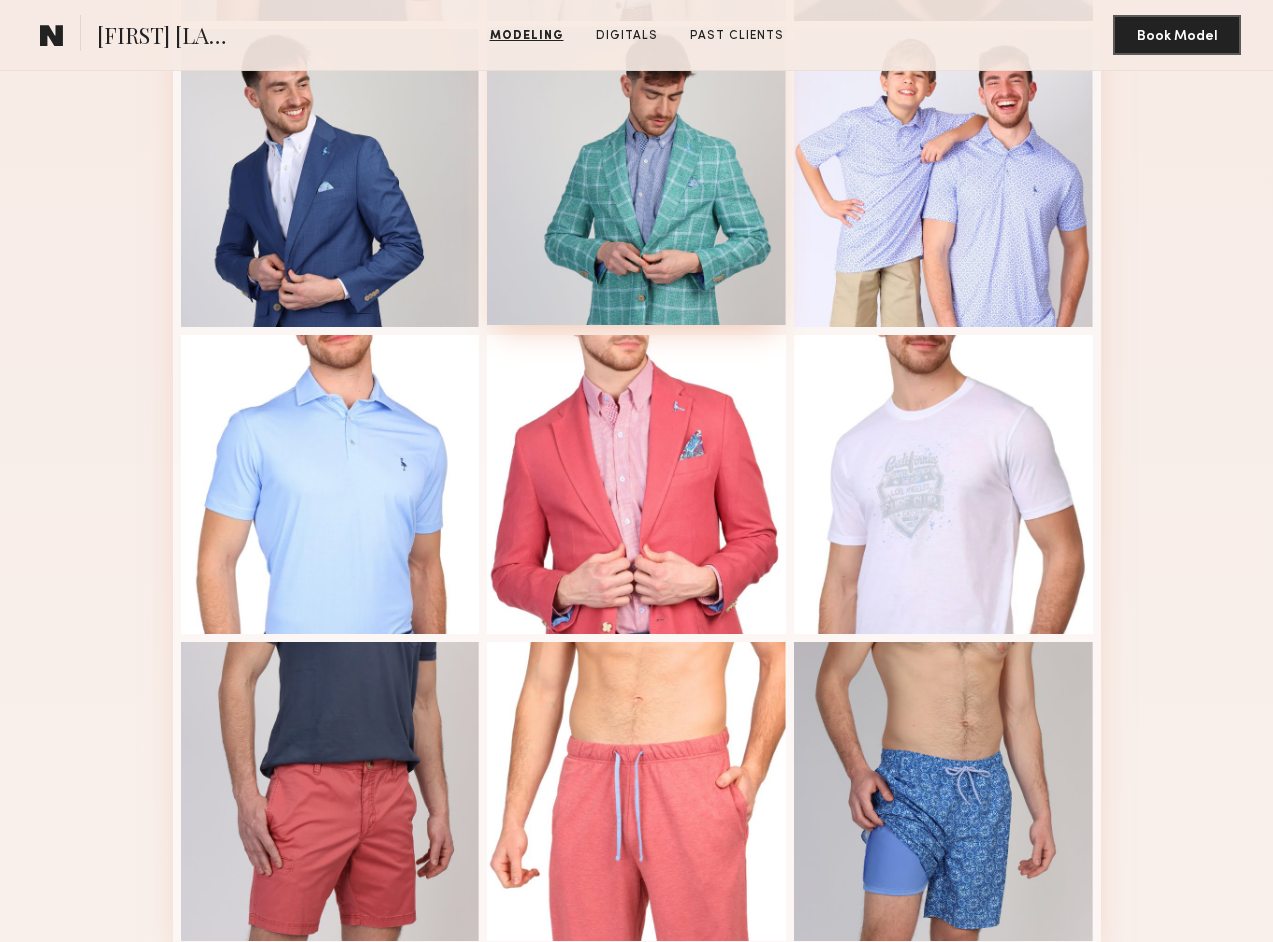 scroll, scrollTop: 1207, scrollLeft: 0, axis: vertical 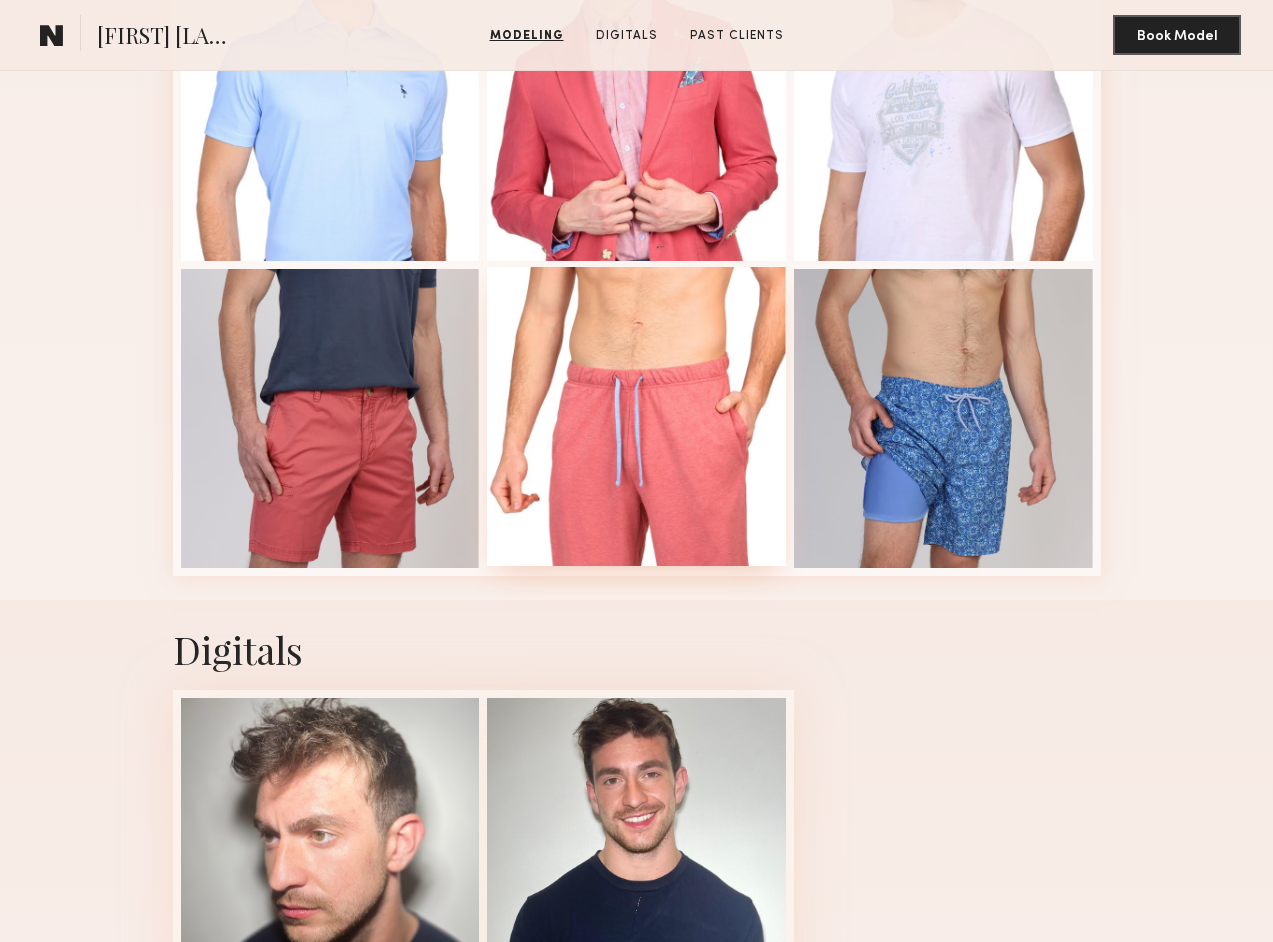 click at bounding box center [636, 416] 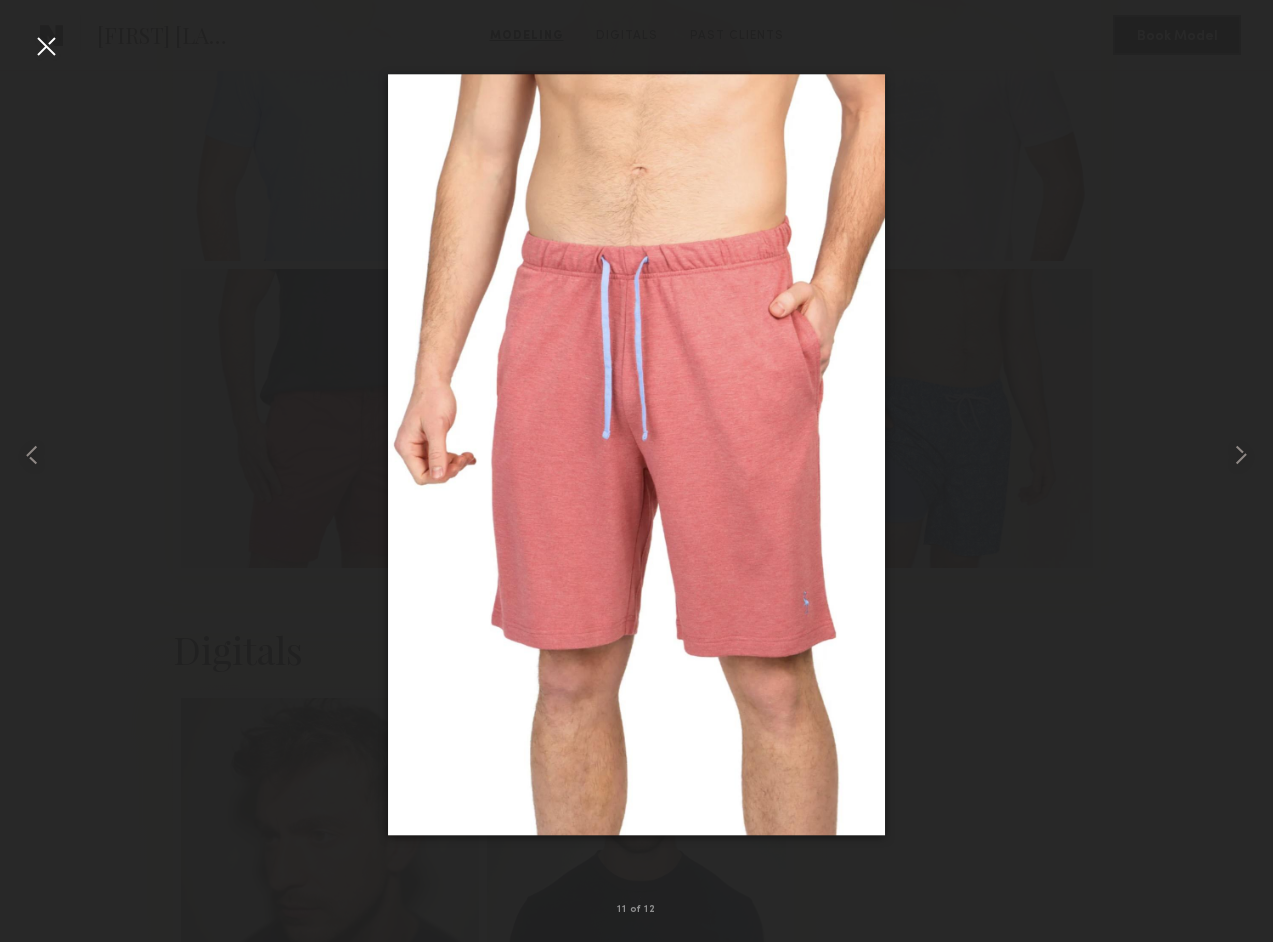 click at bounding box center [46, 46] 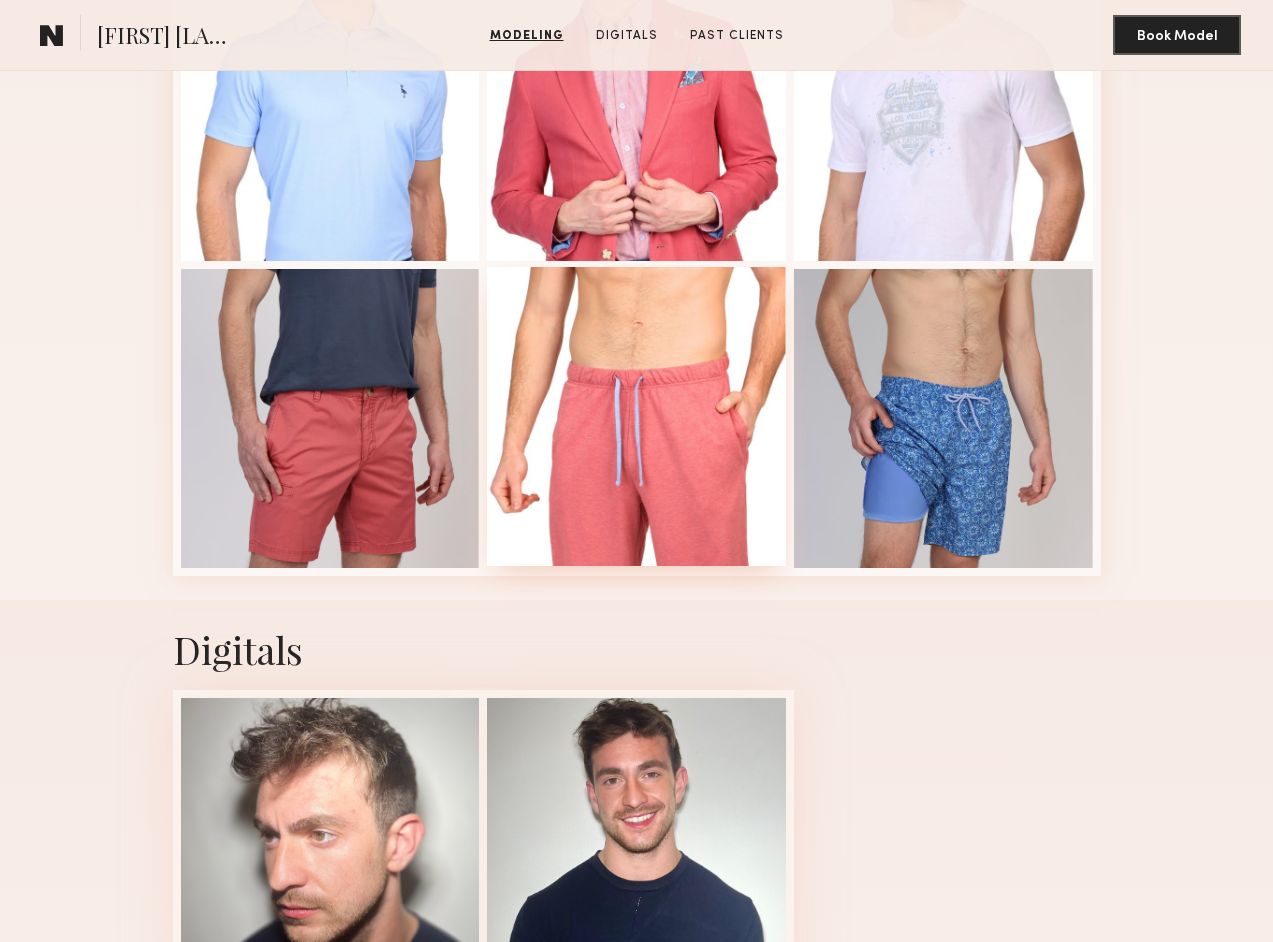 scroll, scrollTop: 1121, scrollLeft: 0, axis: vertical 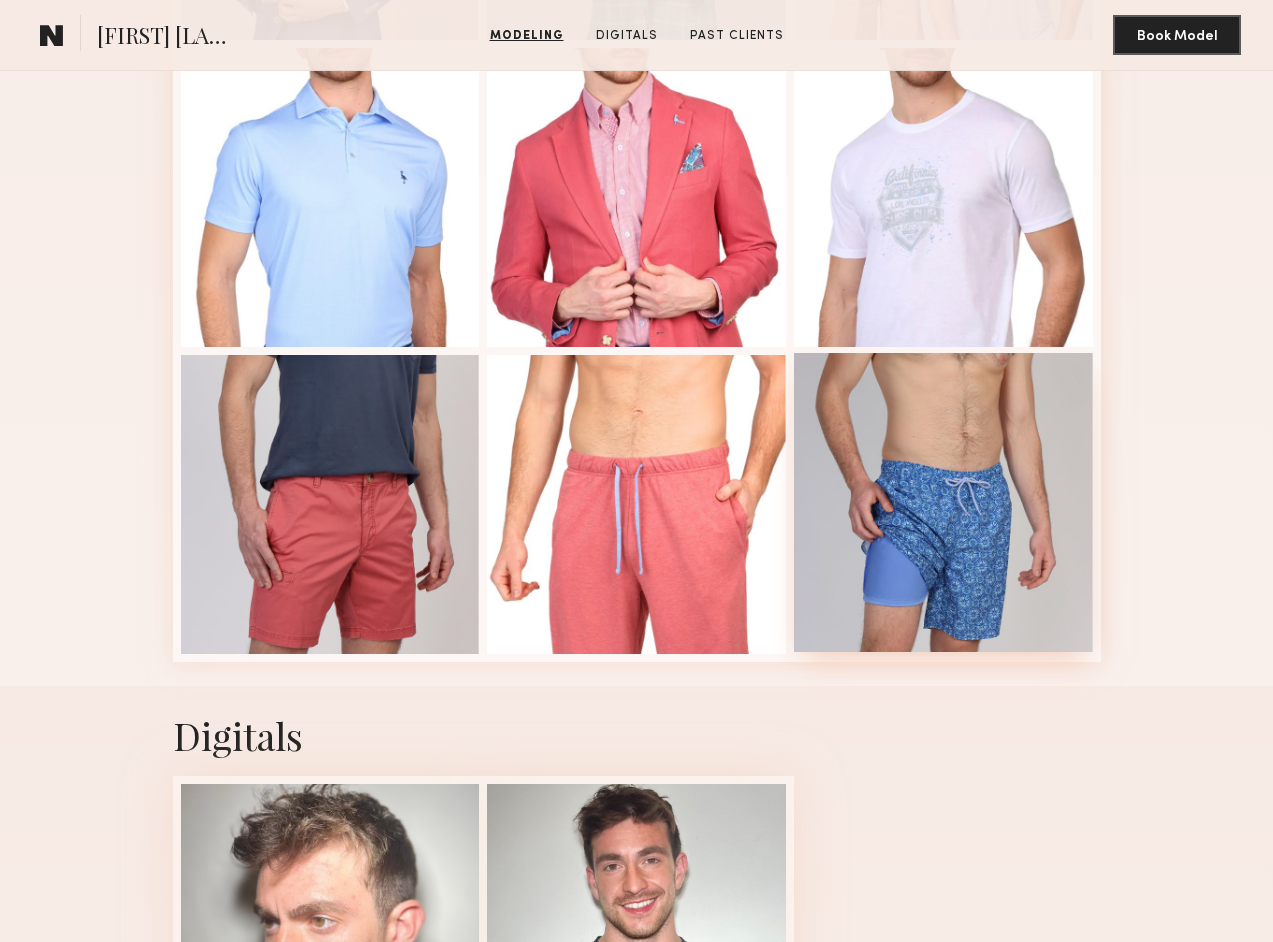 click at bounding box center (943, 502) 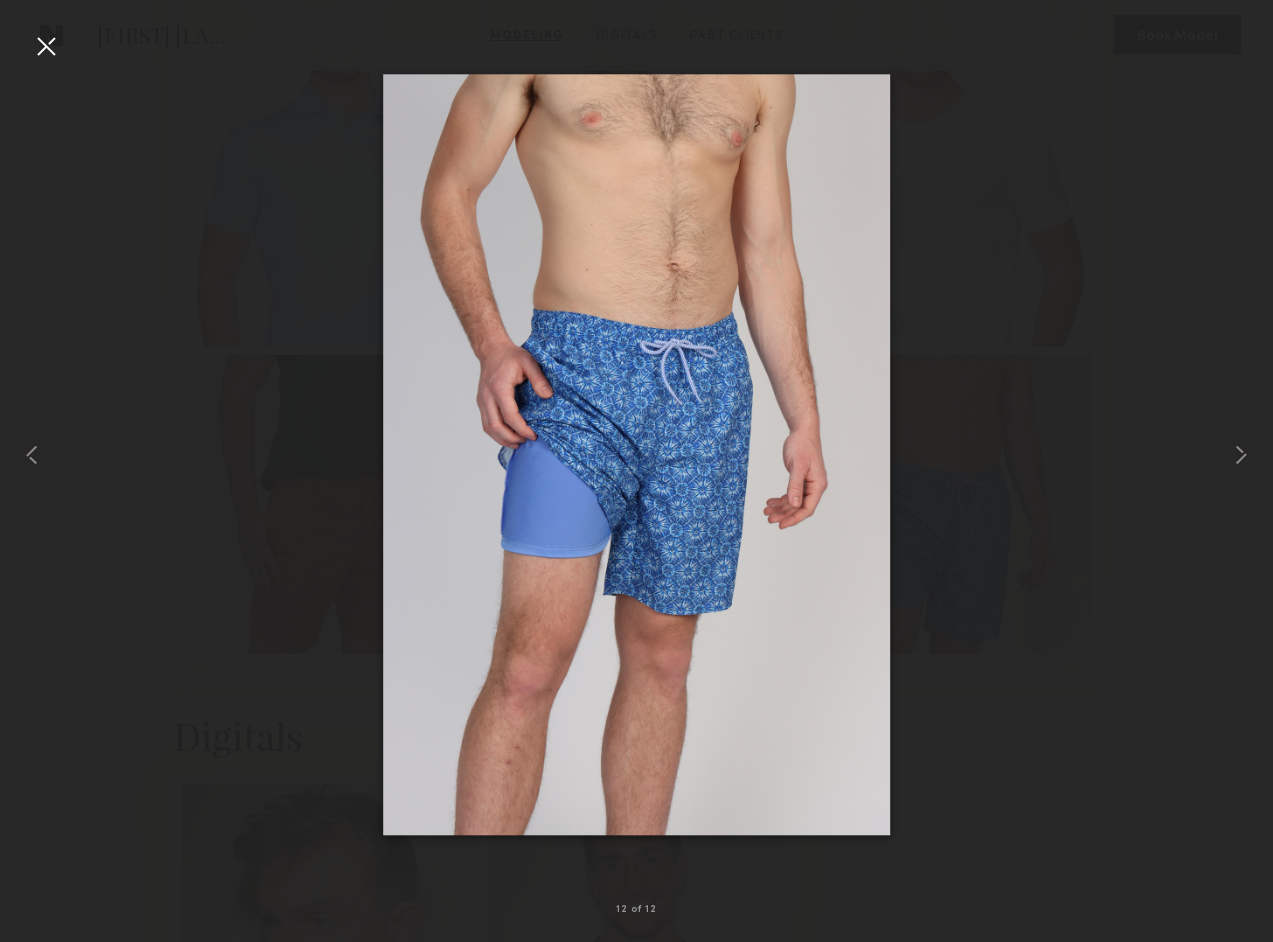 click at bounding box center [46, 46] 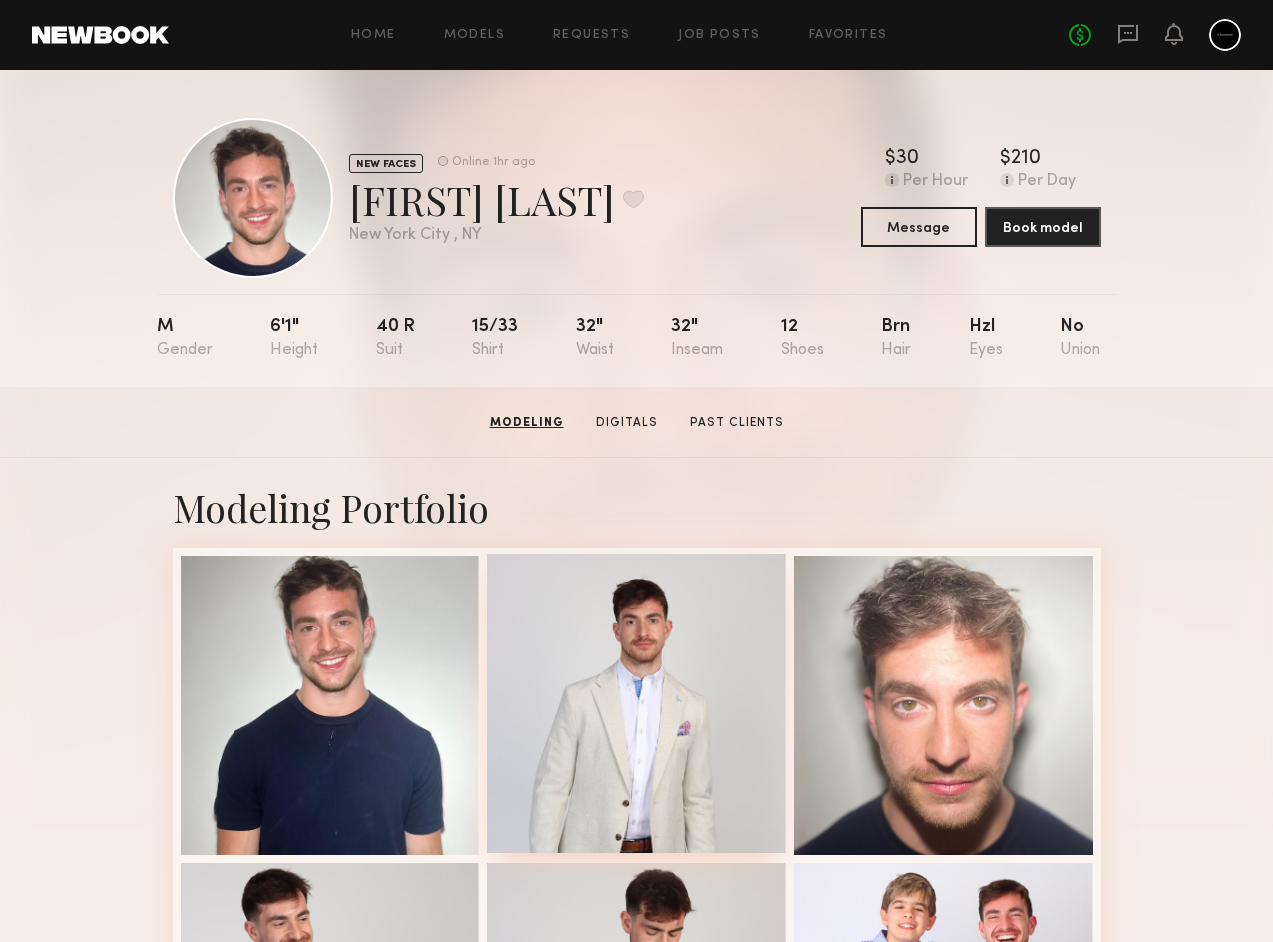 scroll, scrollTop: 0, scrollLeft: 0, axis: both 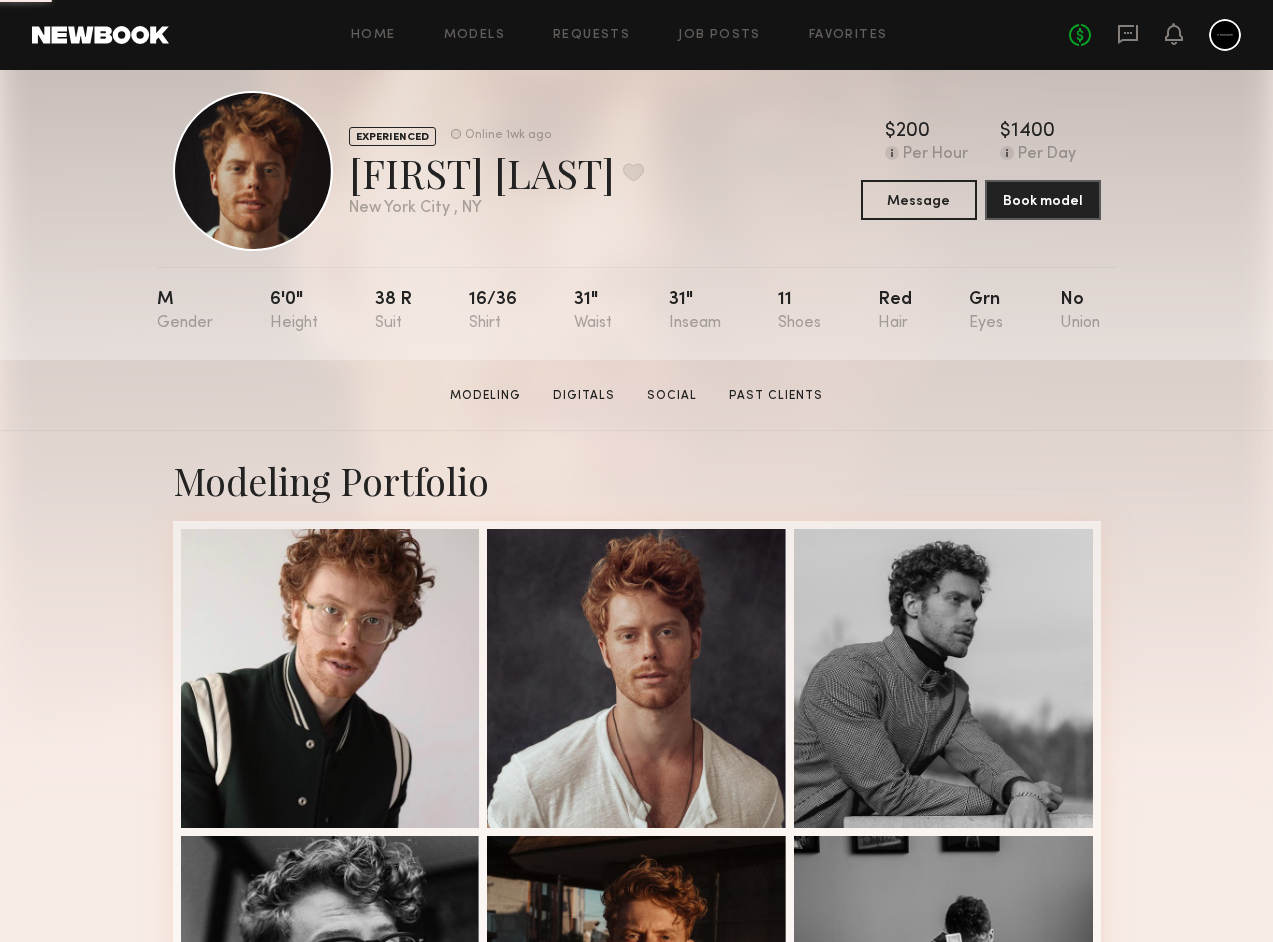 click on "Nicholas S.  Modeling   Digitals   Social   Past Clients   Message   Book Model" 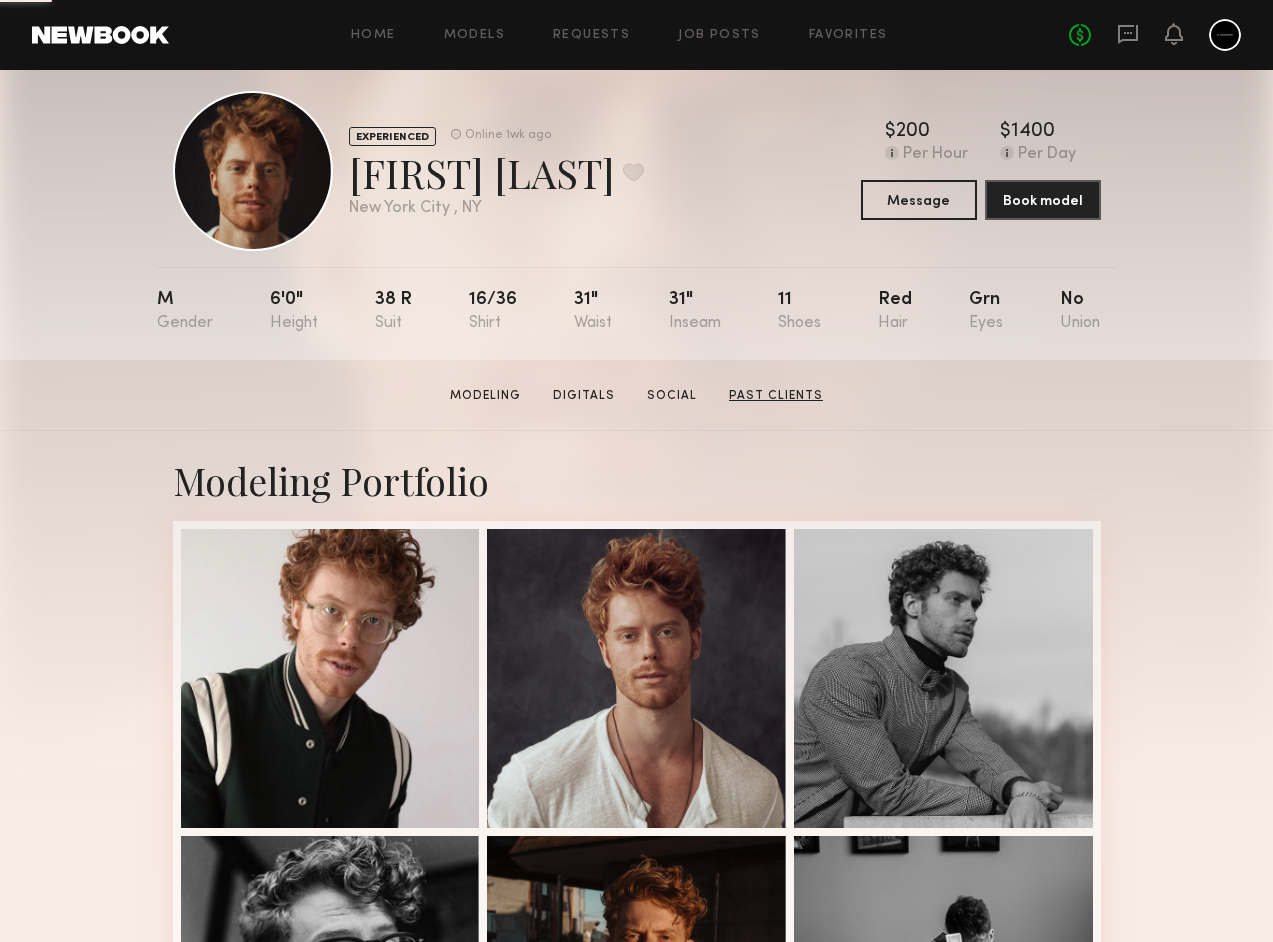 click on "Past Clients" 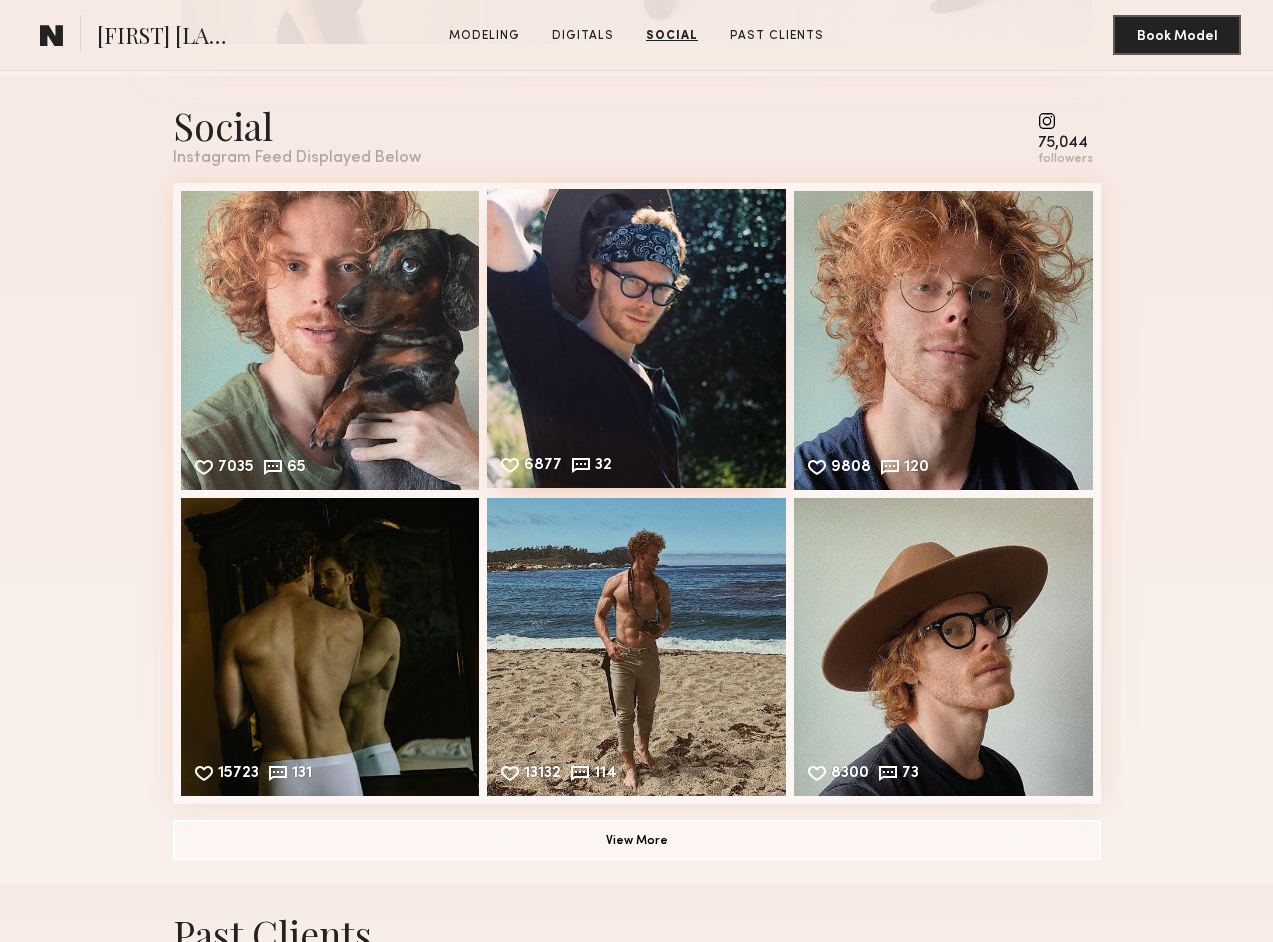 scroll, scrollTop: 2513, scrollLeft: 0, axis: vertical 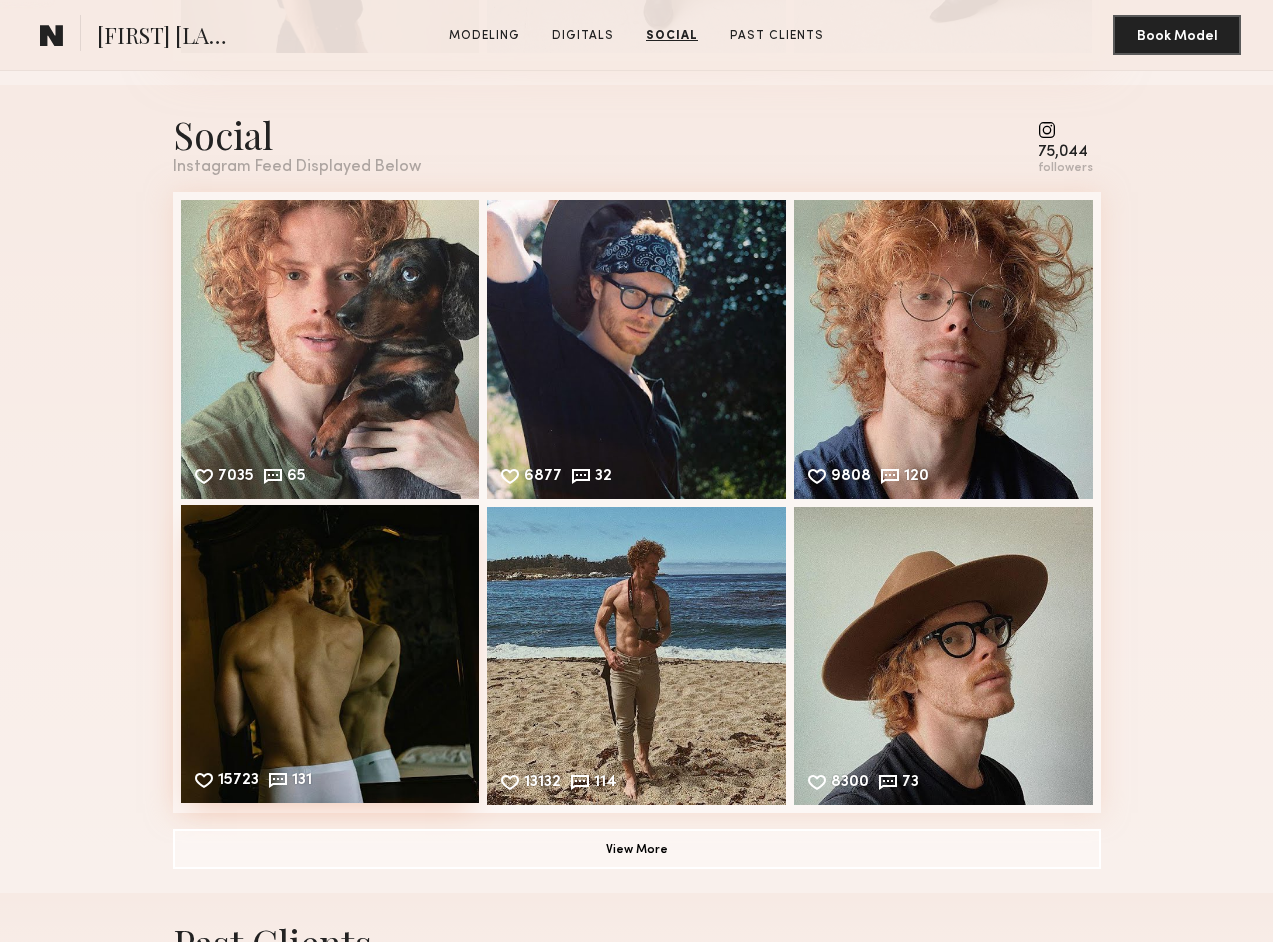 click on "15723 131  Likes & comments displayed  to show model’s engagement" at bounding box center (330, 654) 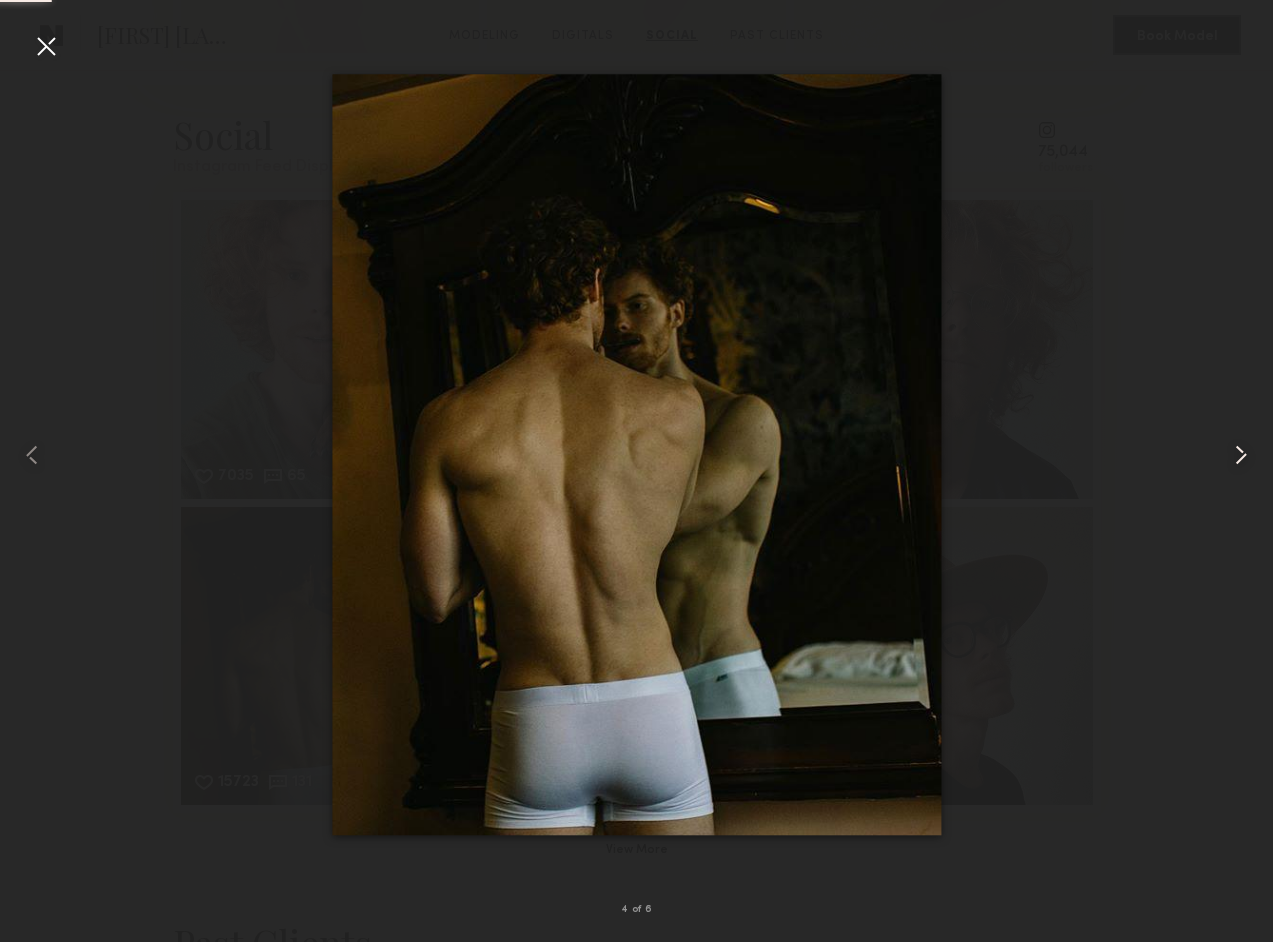 click at bounding box center (1241, 455) 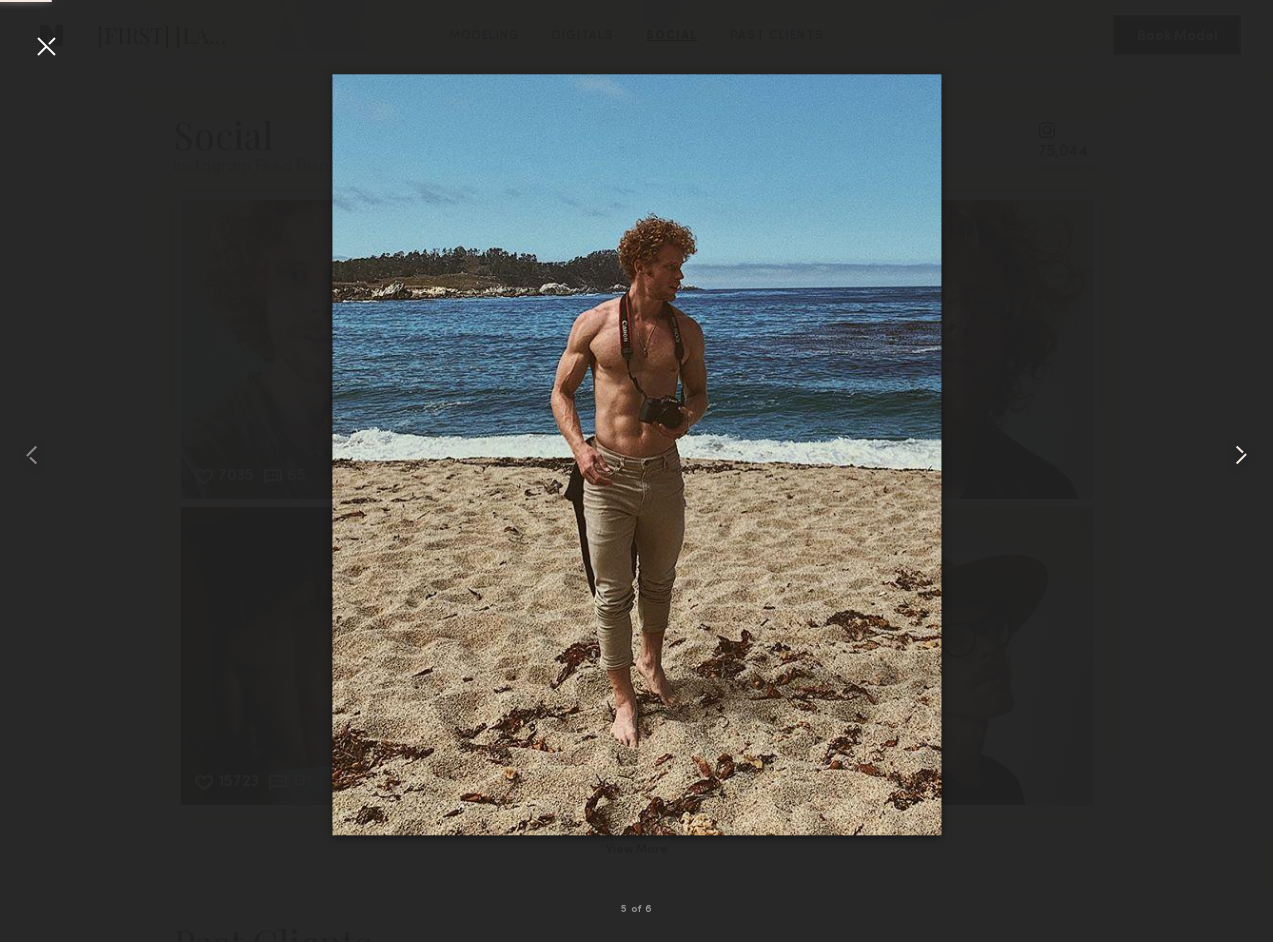 click at bounding box center [1241, 455] 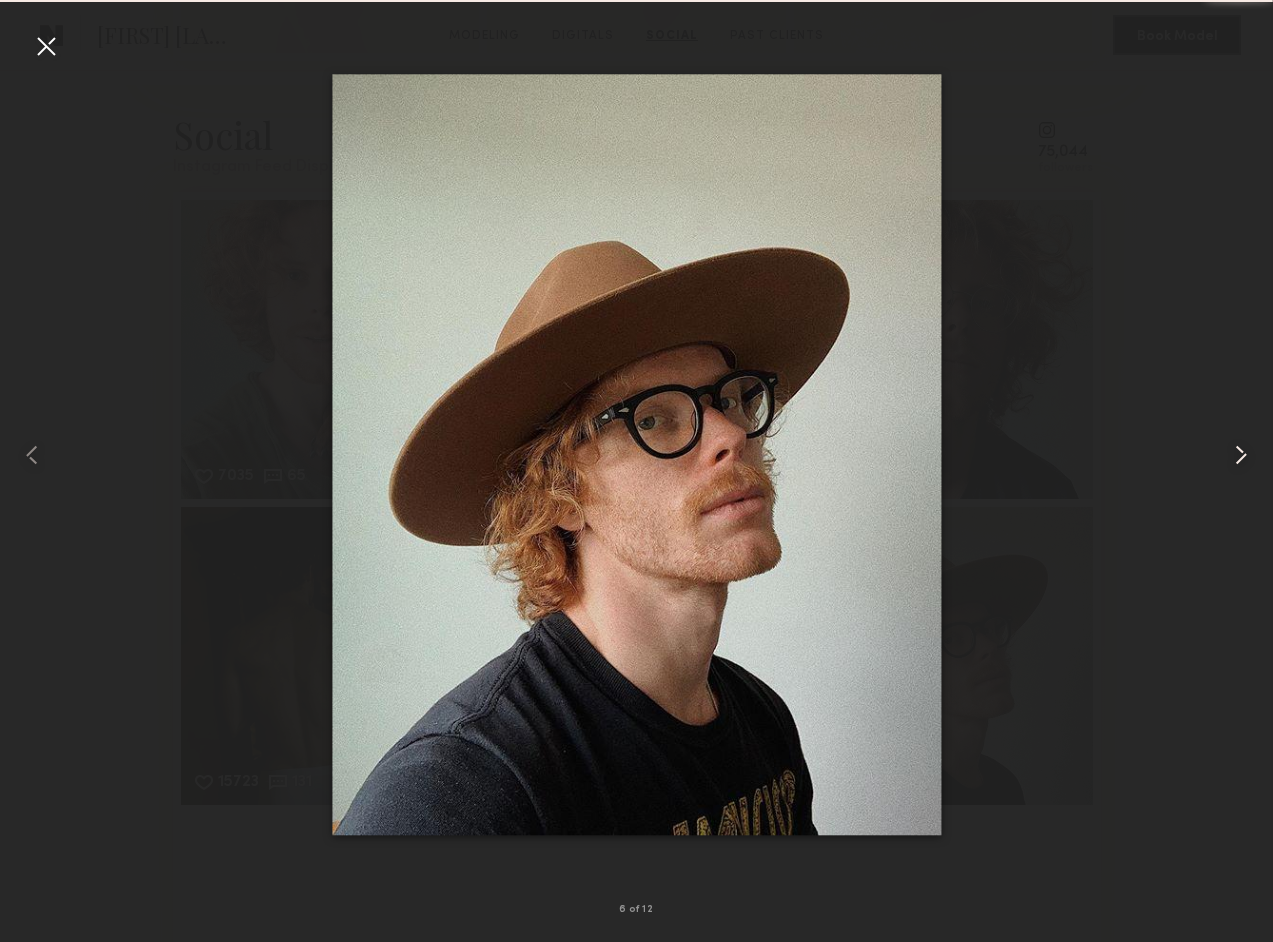 click at bounding box center (1241, 455) 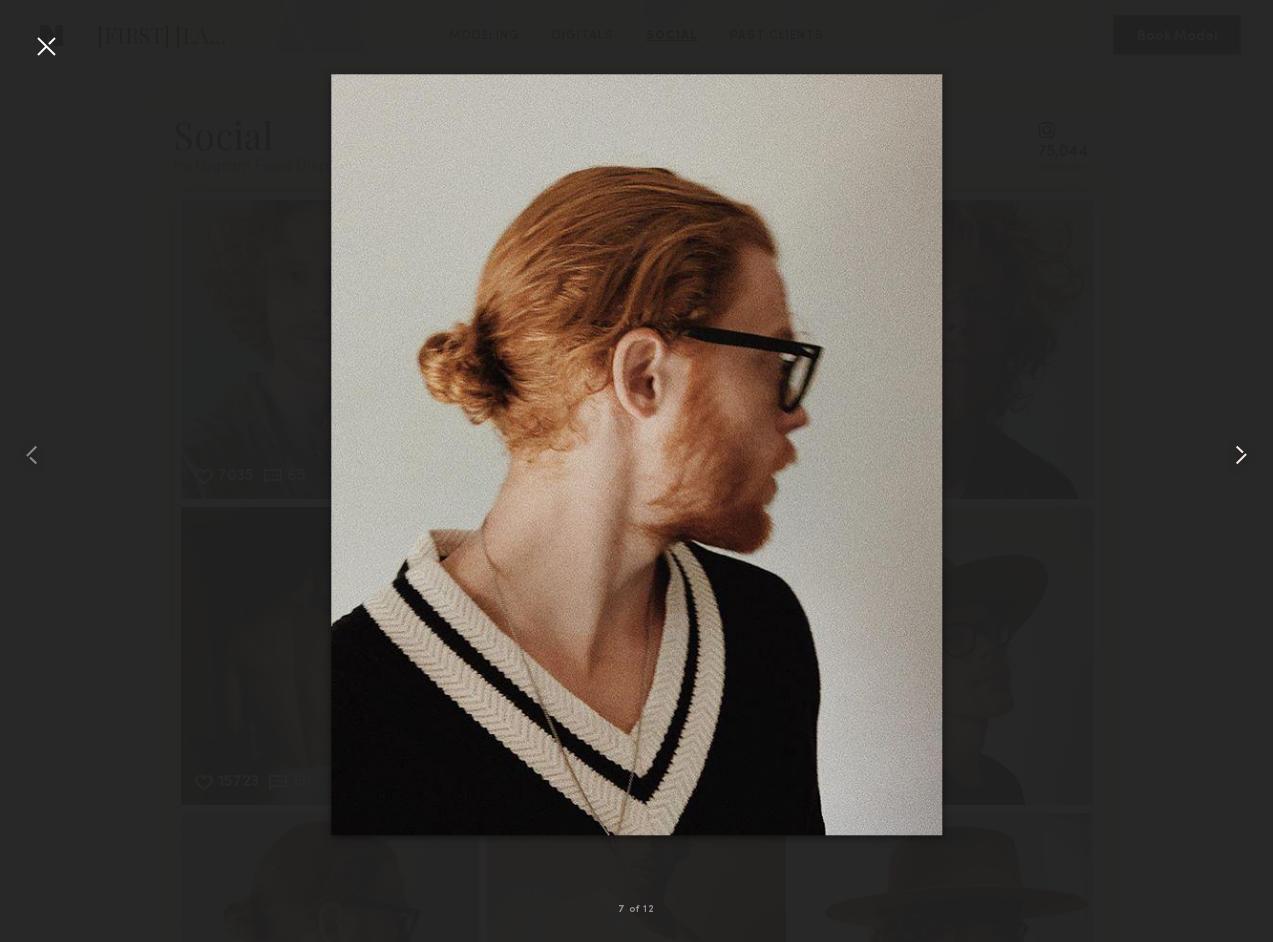 click at bounding box center (1241, 455) 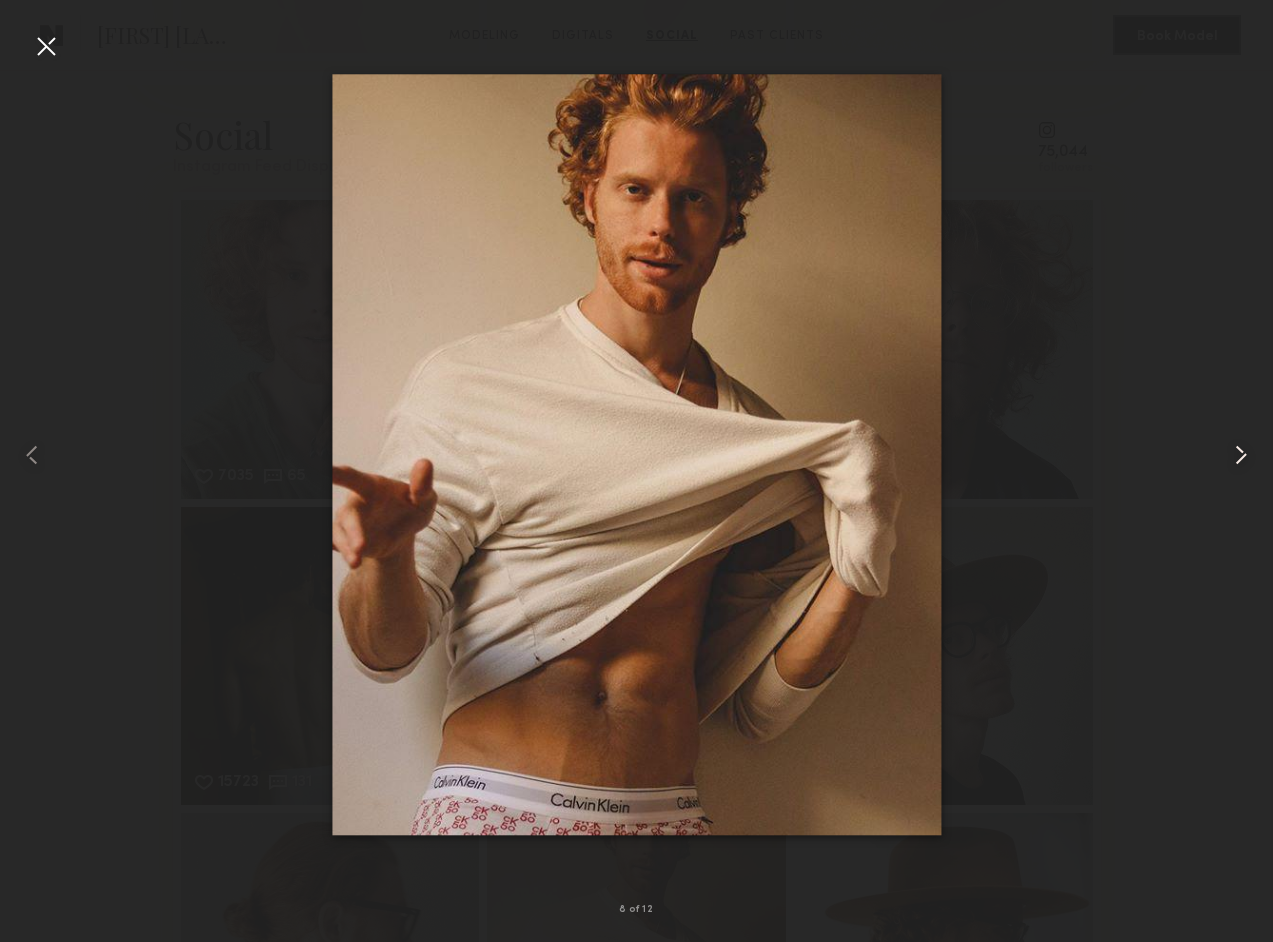 click at bounding box center (1241, 455) 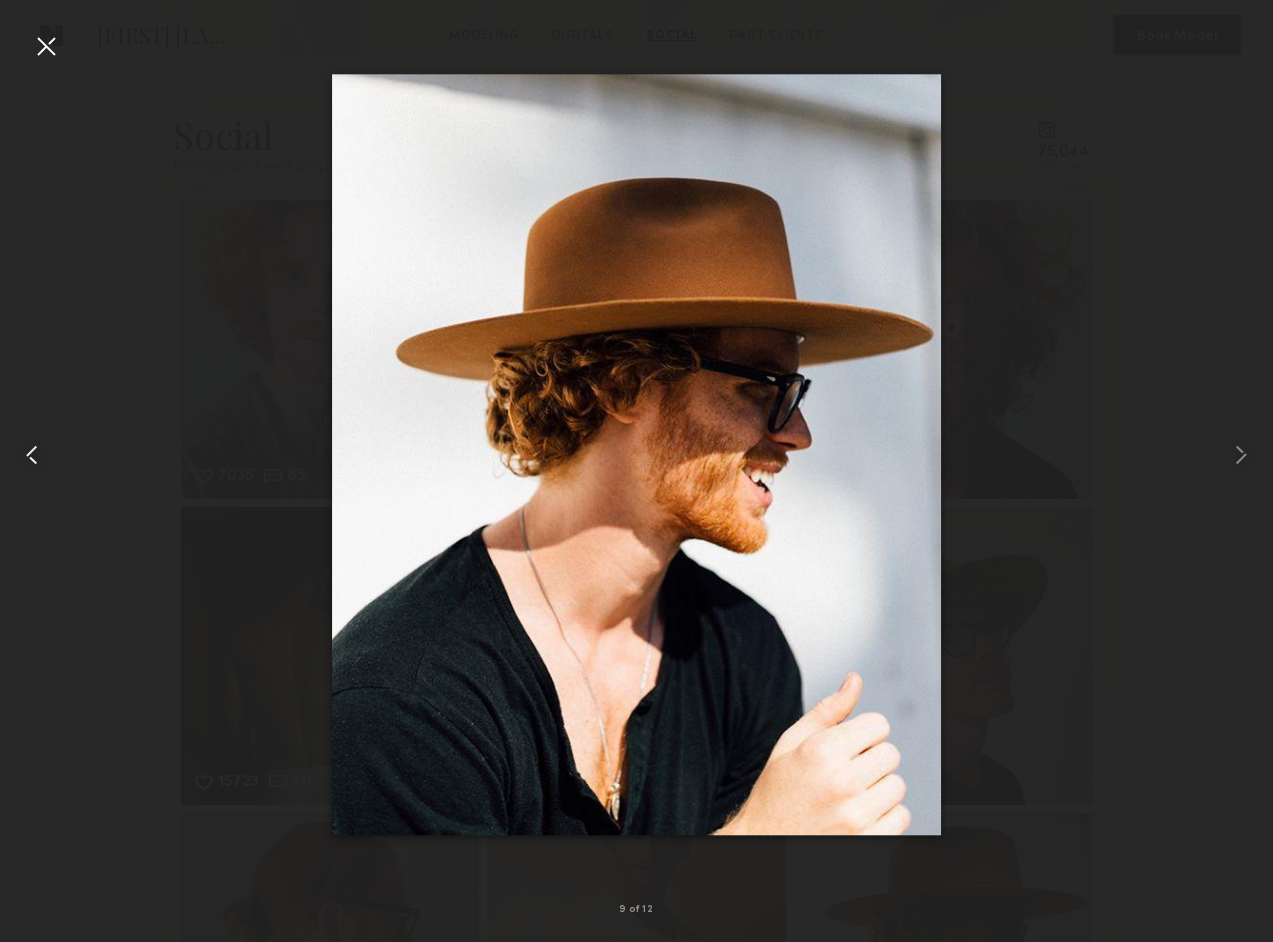 click at bounding box center [25, 455] 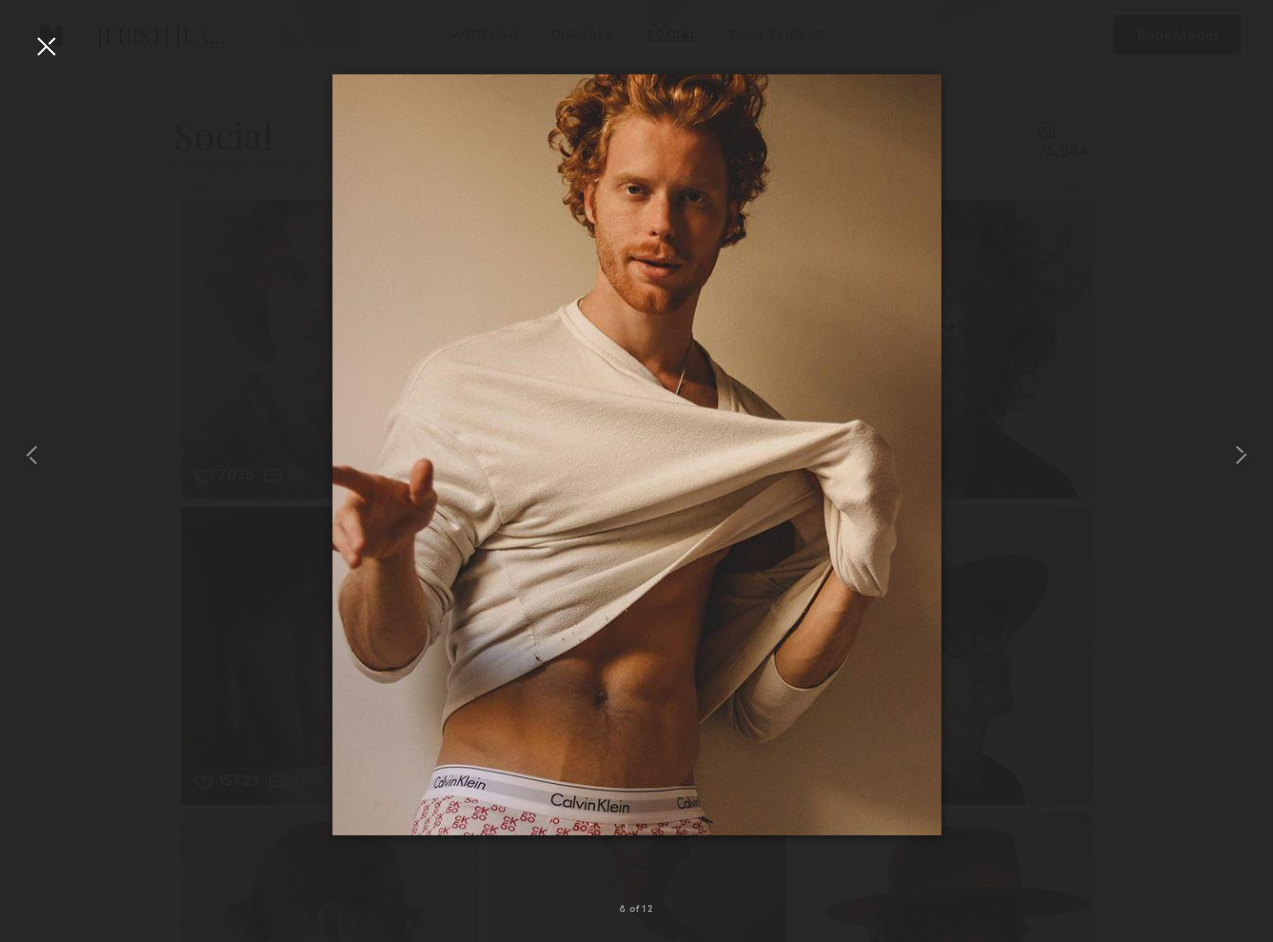click at bounding box center [46, 46] 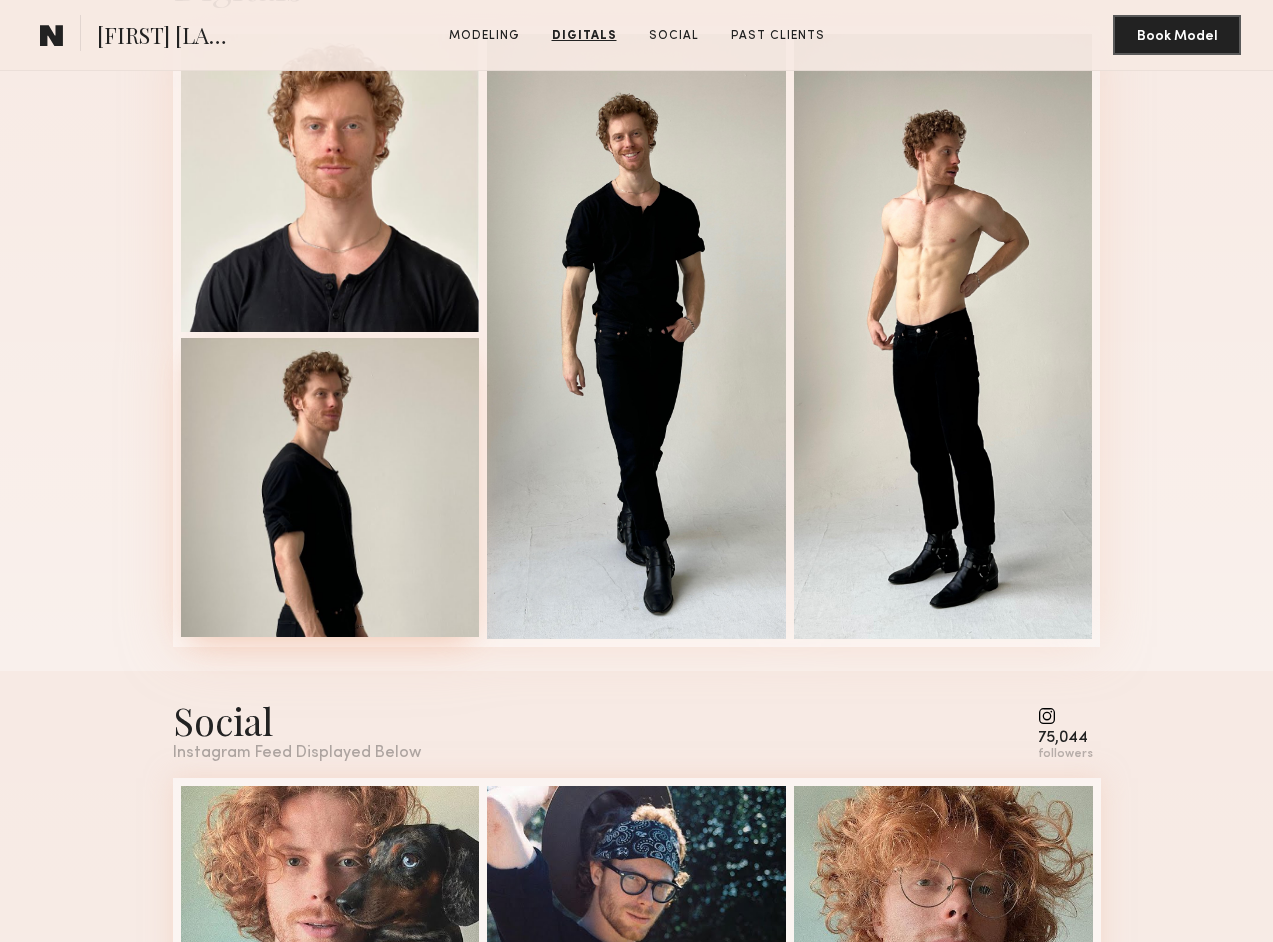 scroll, scrollTop: 1914, scrollLeft: 0, axis: vertical 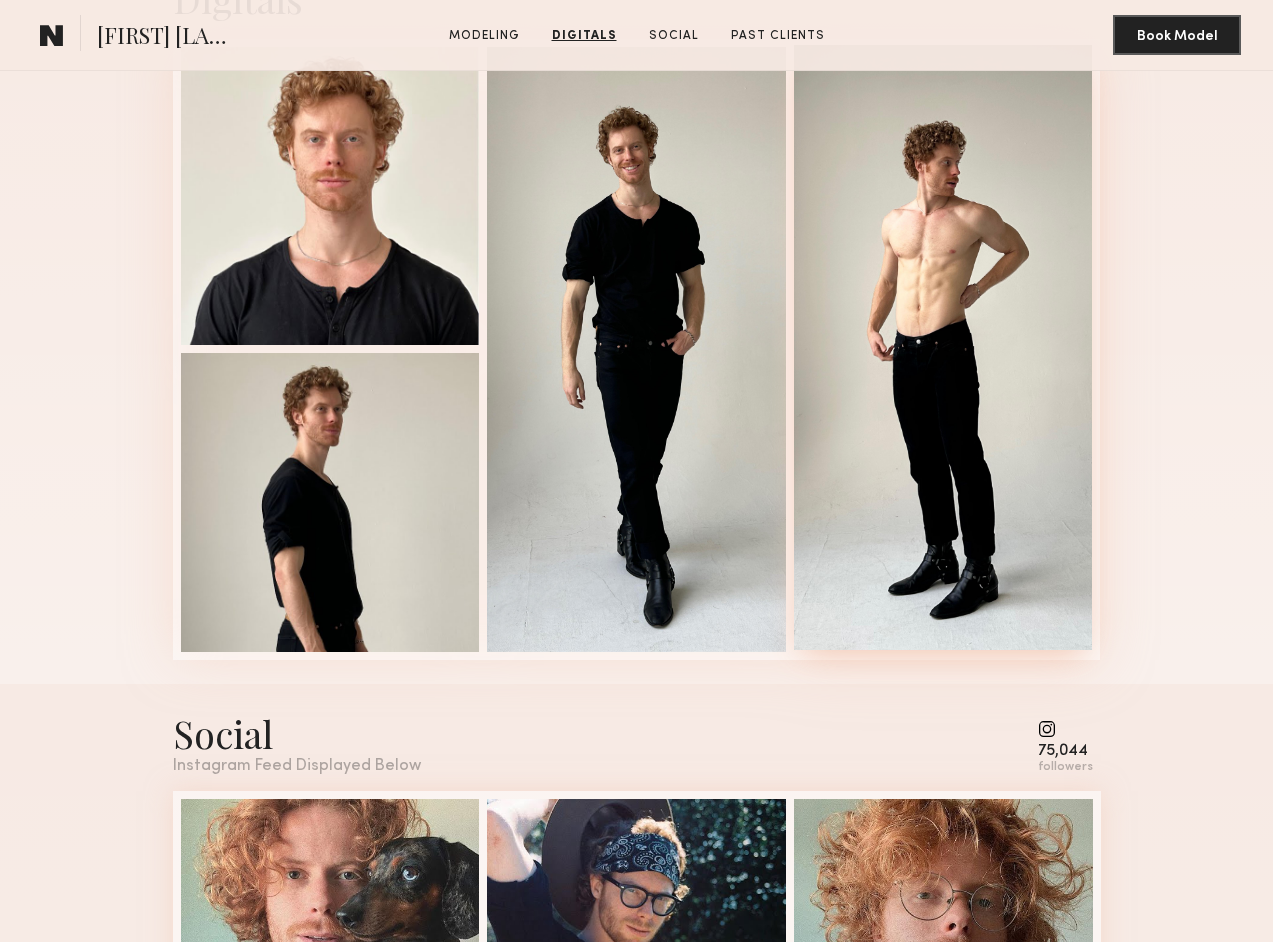click at bounding box center (943, 347) 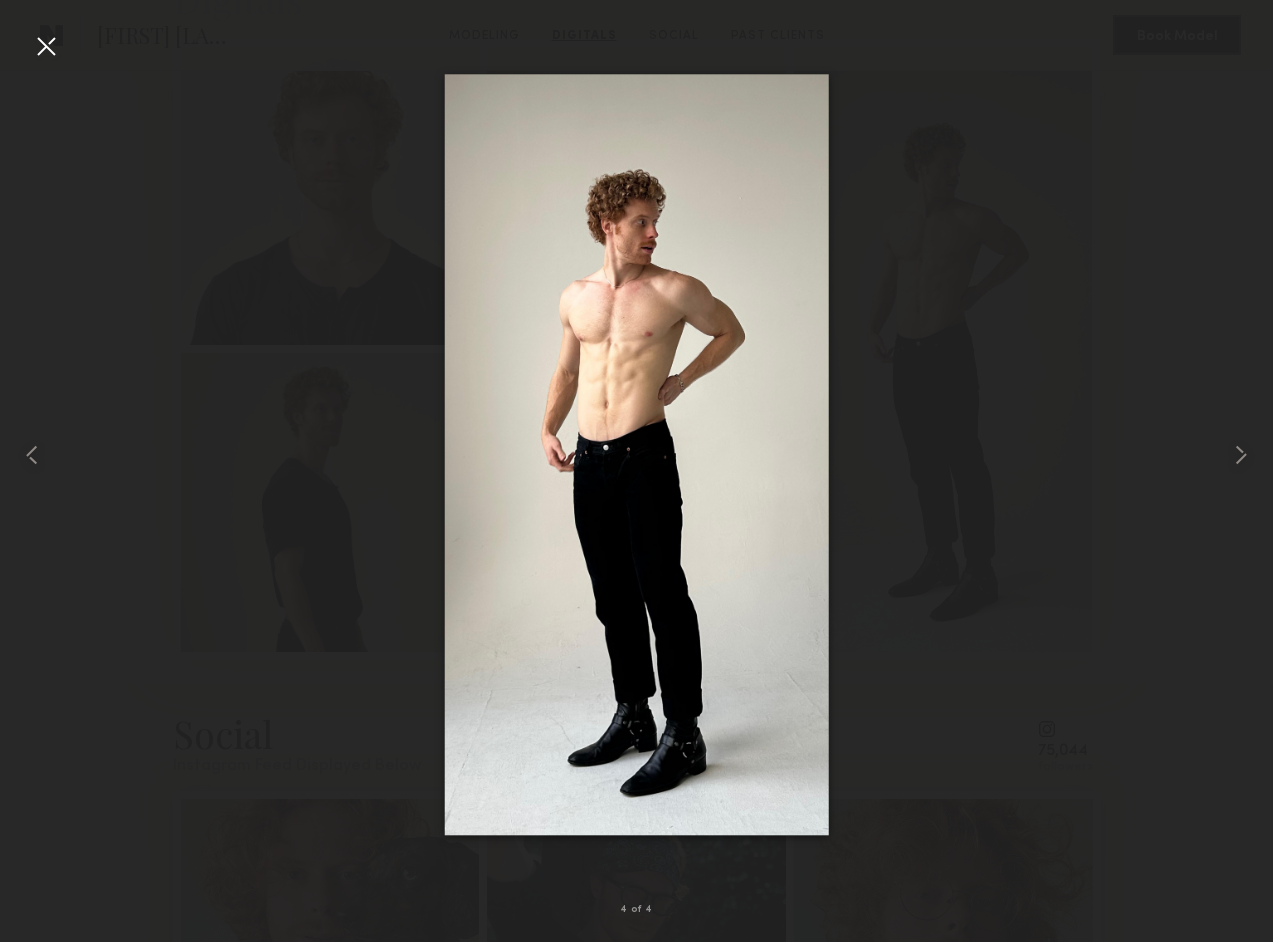 click at bounding box center (46, 46) 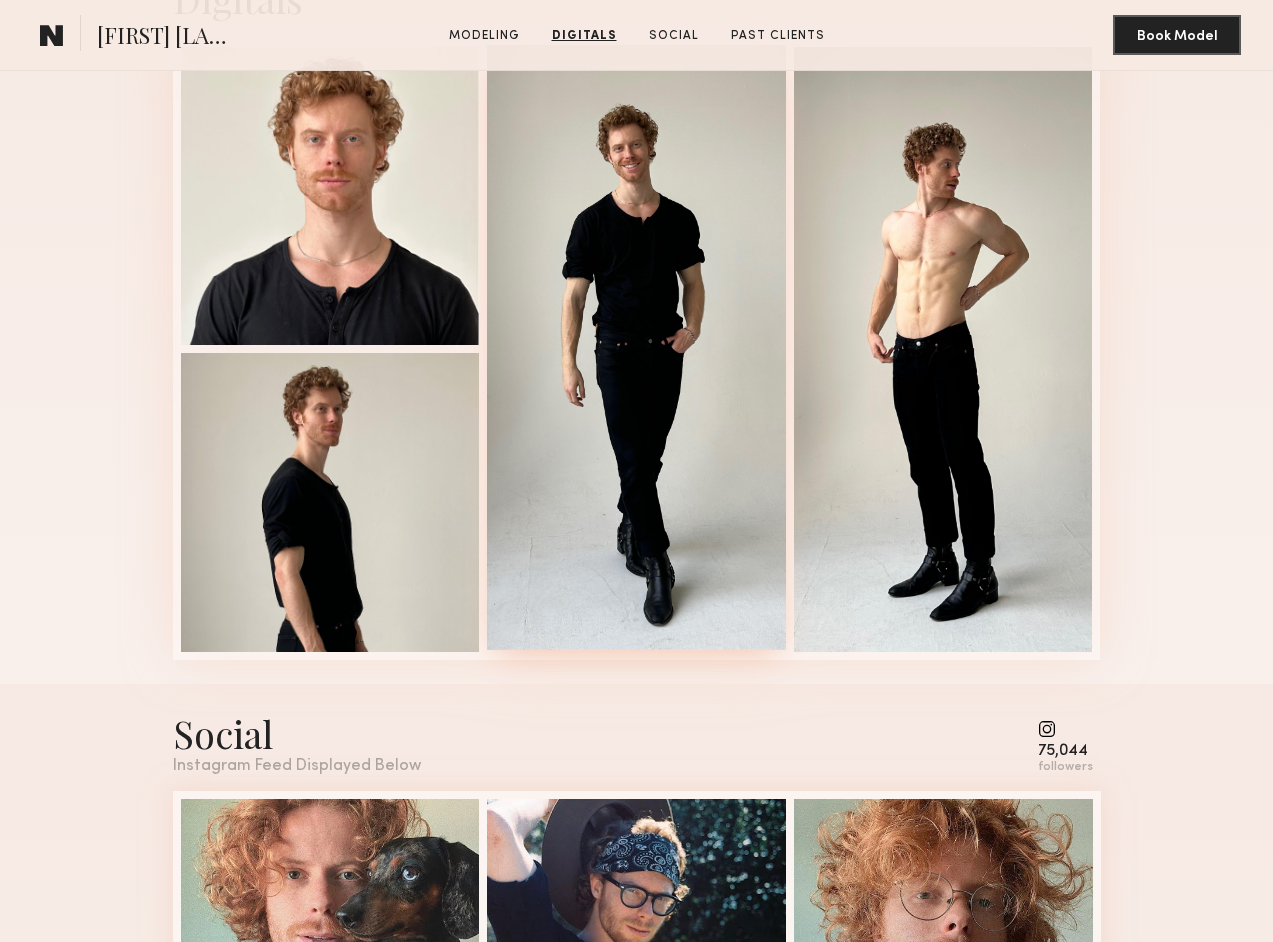 click at bounding box center [636, 347] 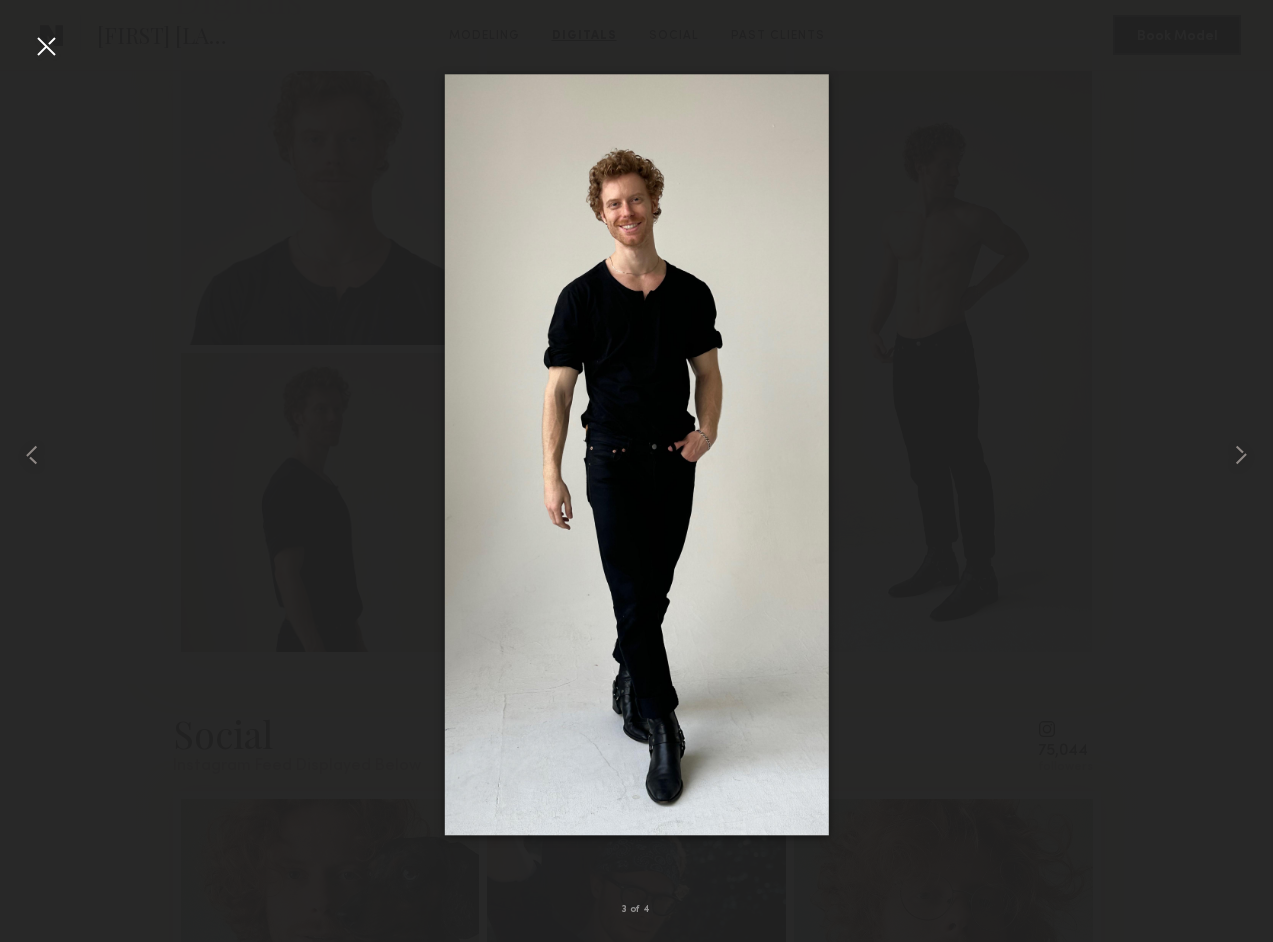 click at bounding box center (46, 46) 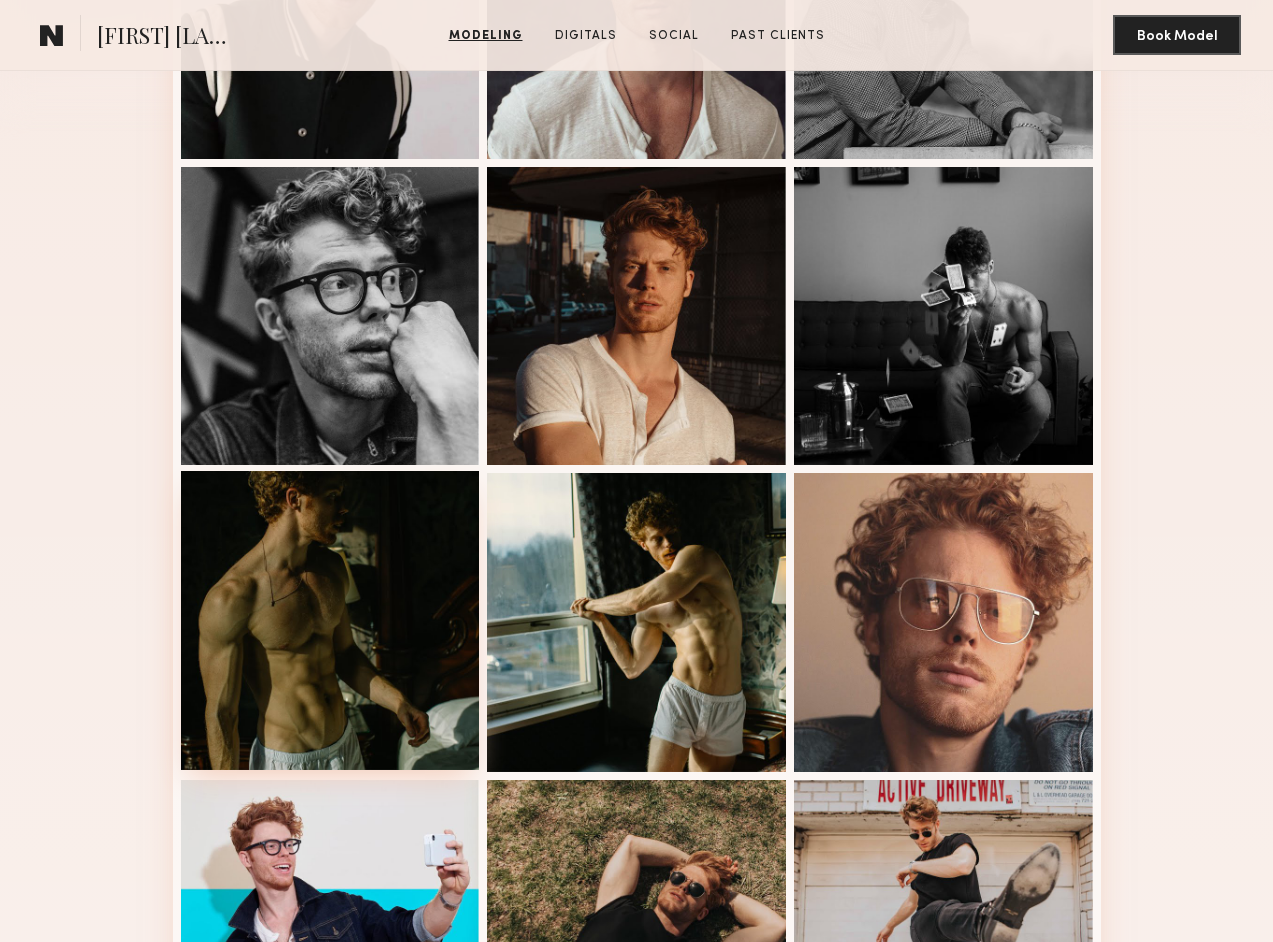scroll, scrollTop: 626, scrollLeft: 0, axis: vertical 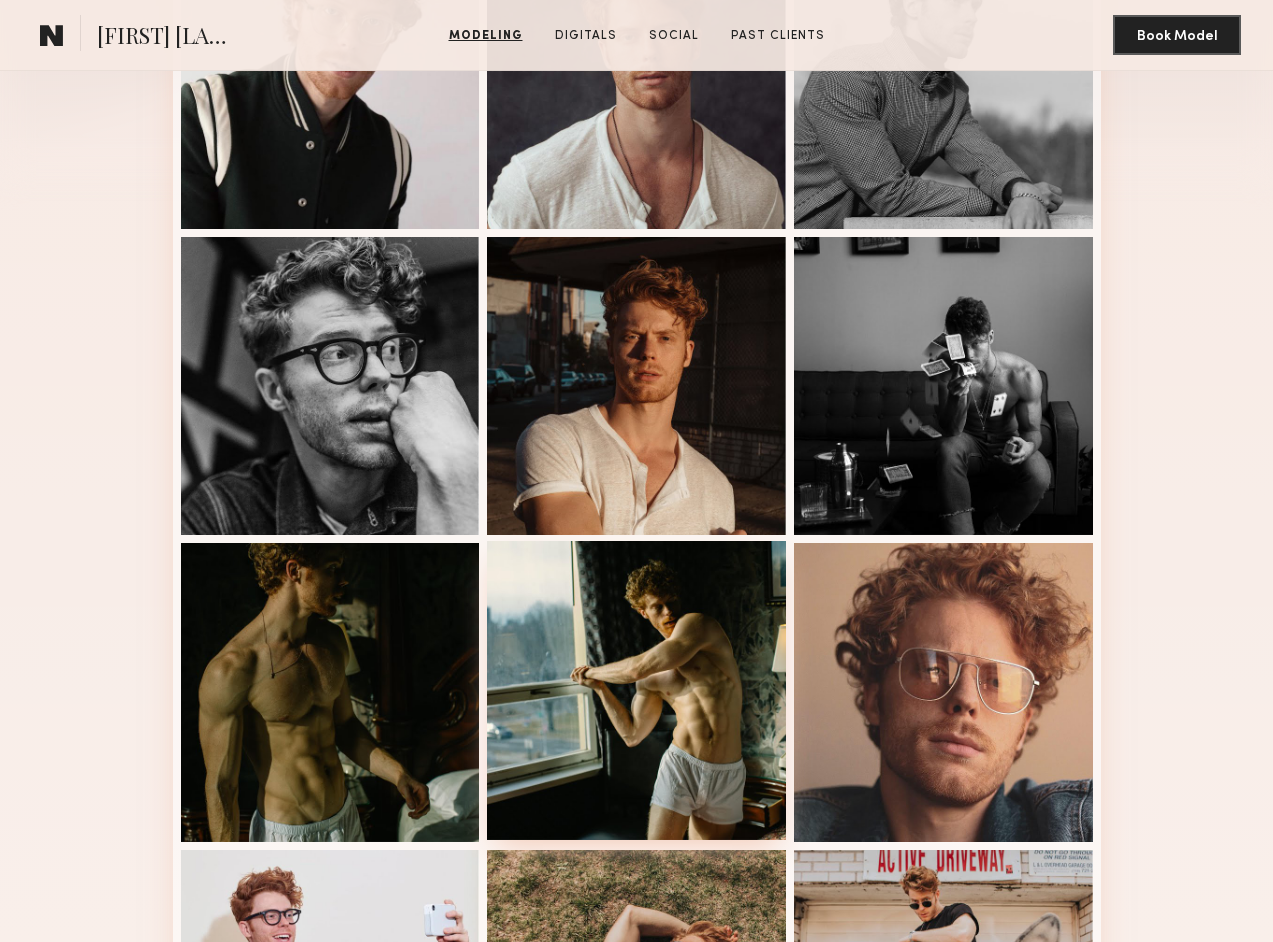 click at bounding box center [636, 690] 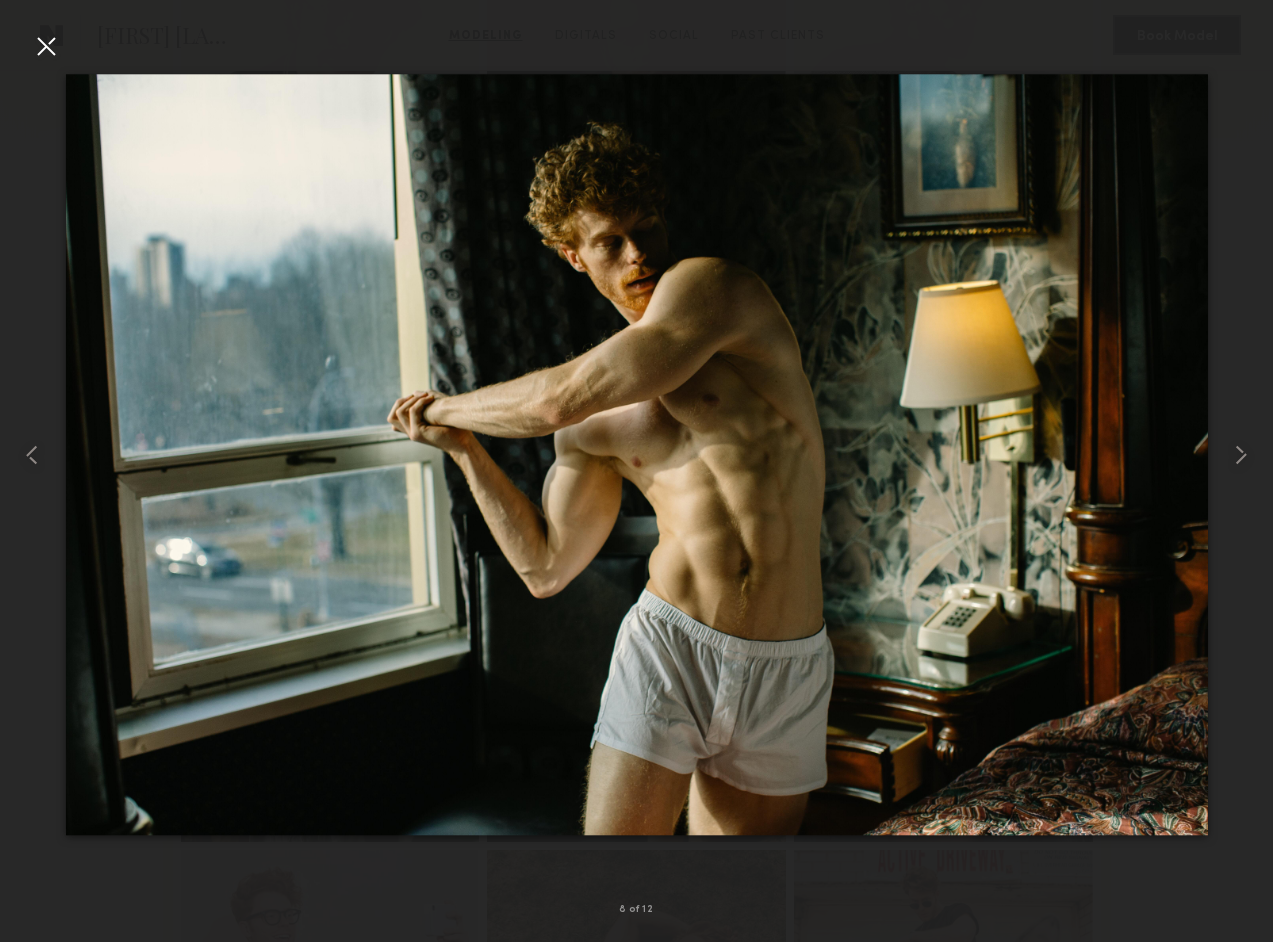 click at bounding box center (46, 46) 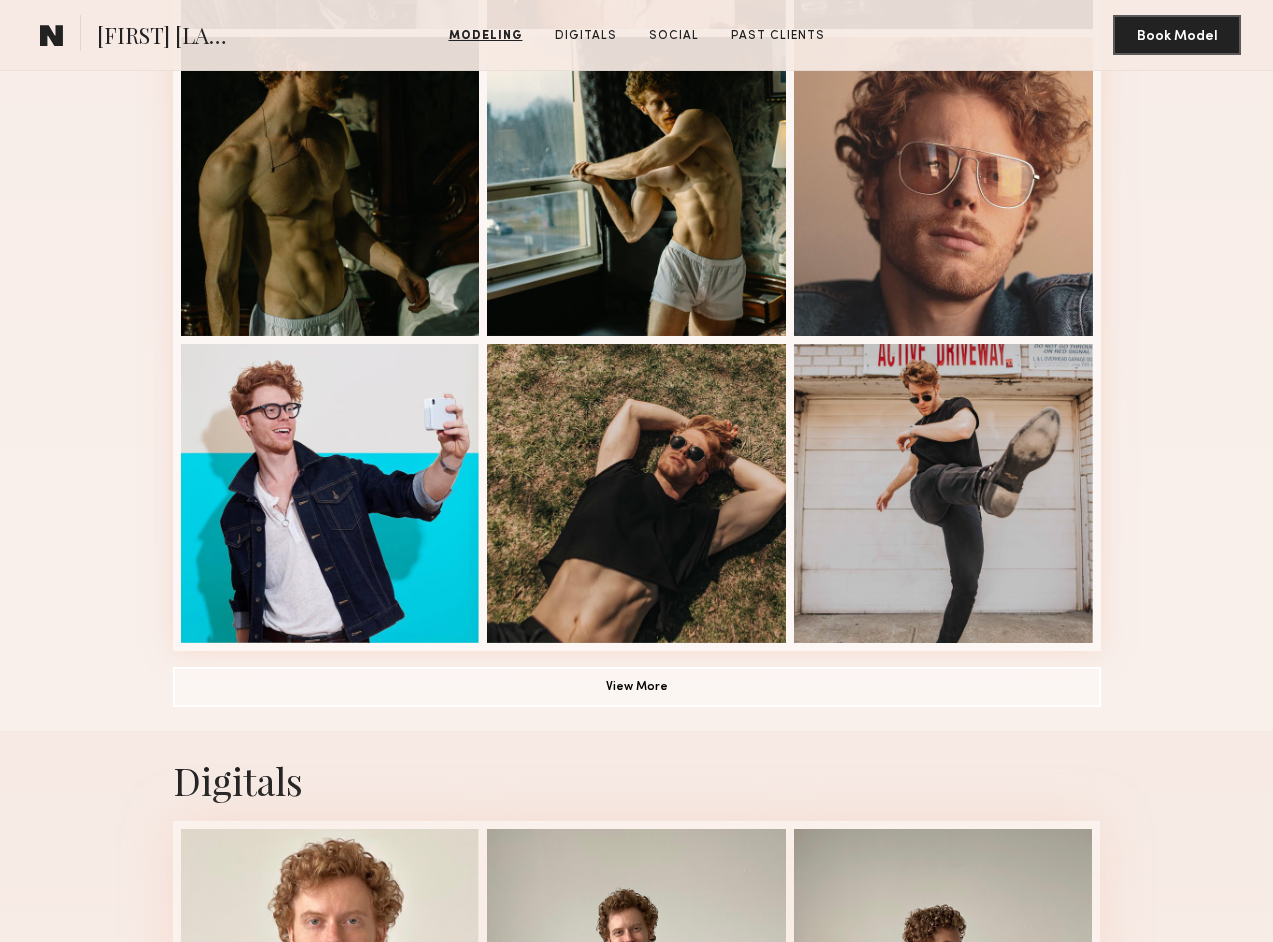 scroll, scrollTop: 1133, scrollLeft: 0, axis: vertical 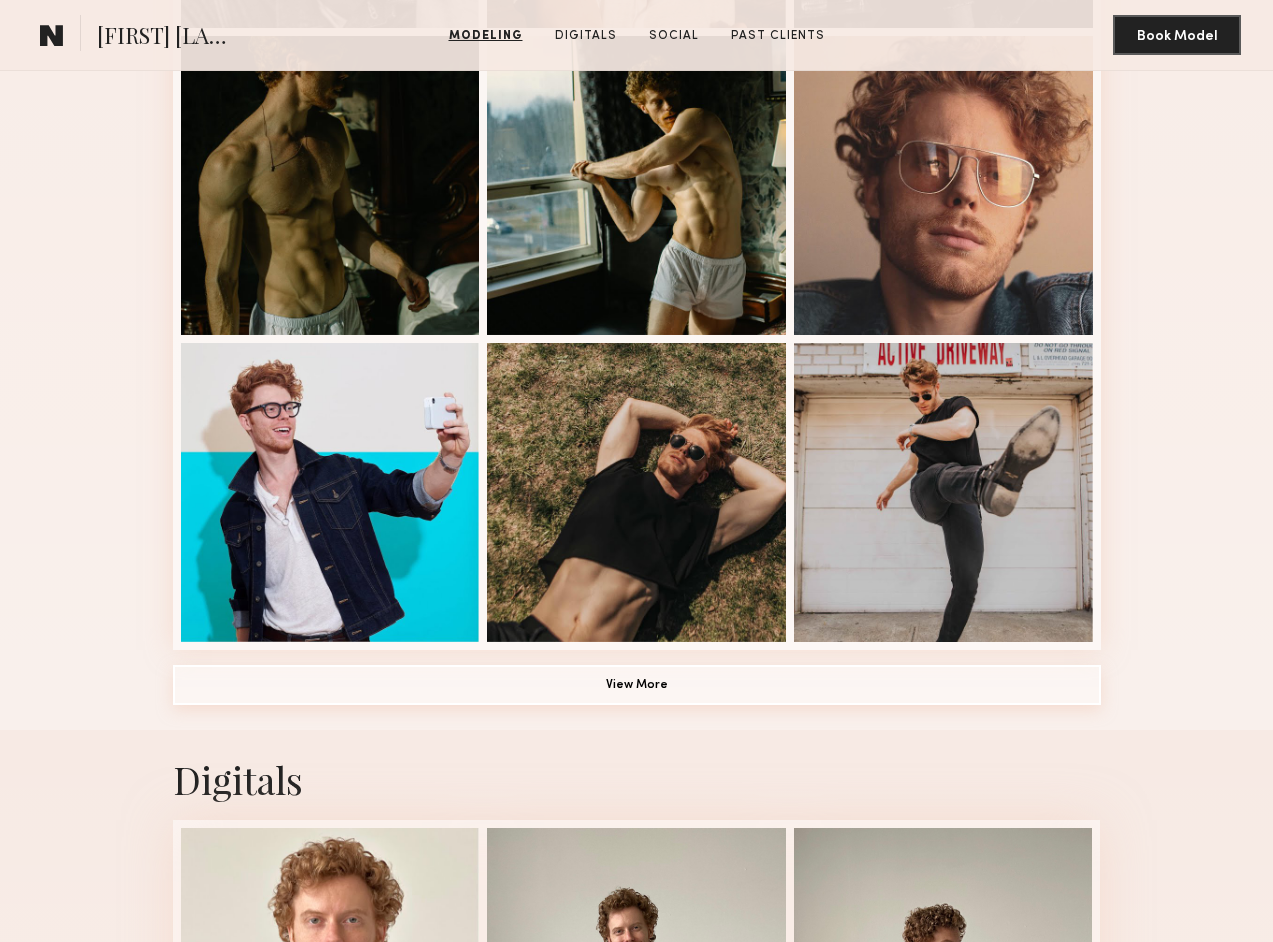 click on "View More" 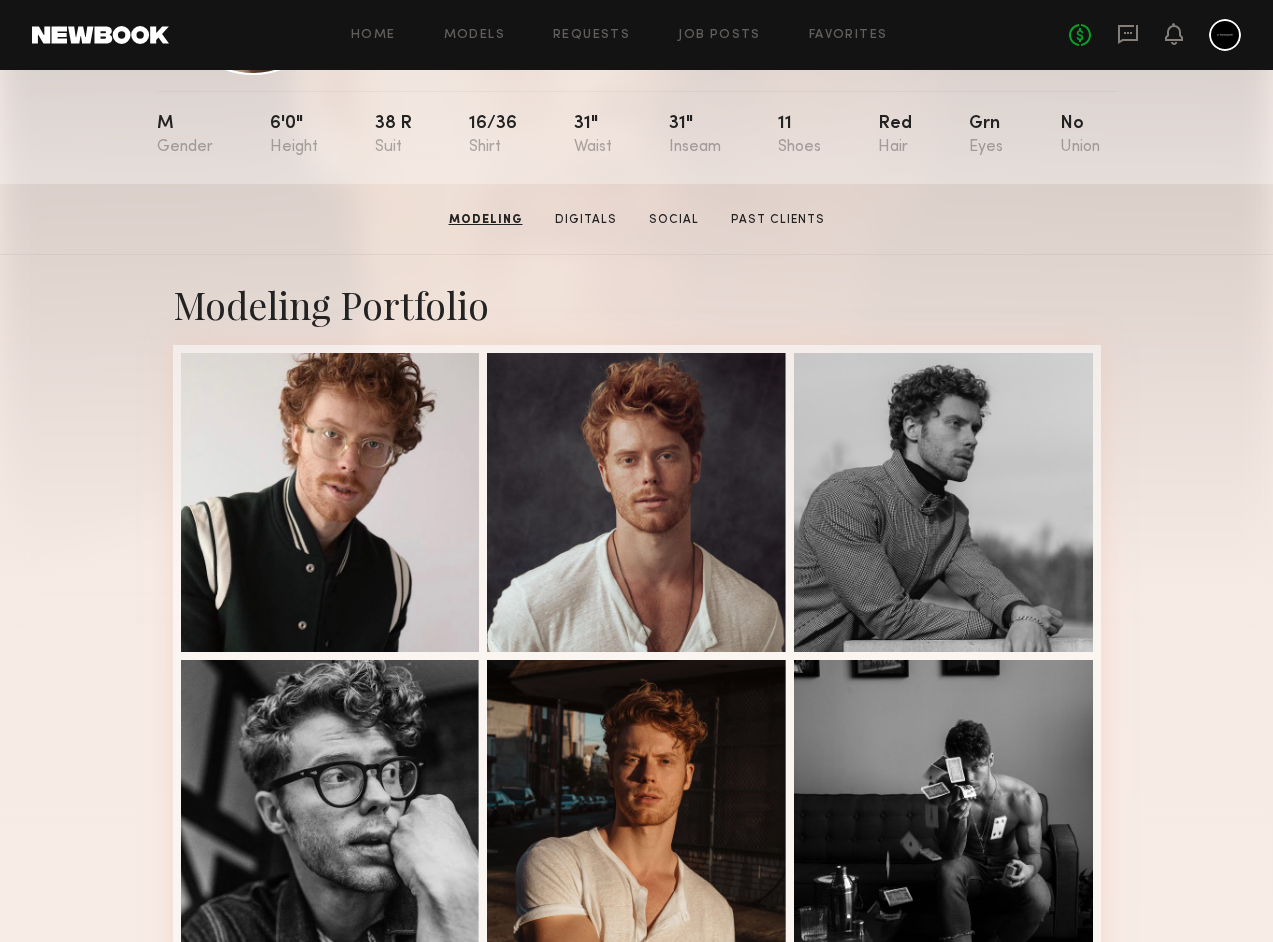 scroll, scrollTop: 204, scrollLeft: 0, axis: vertical 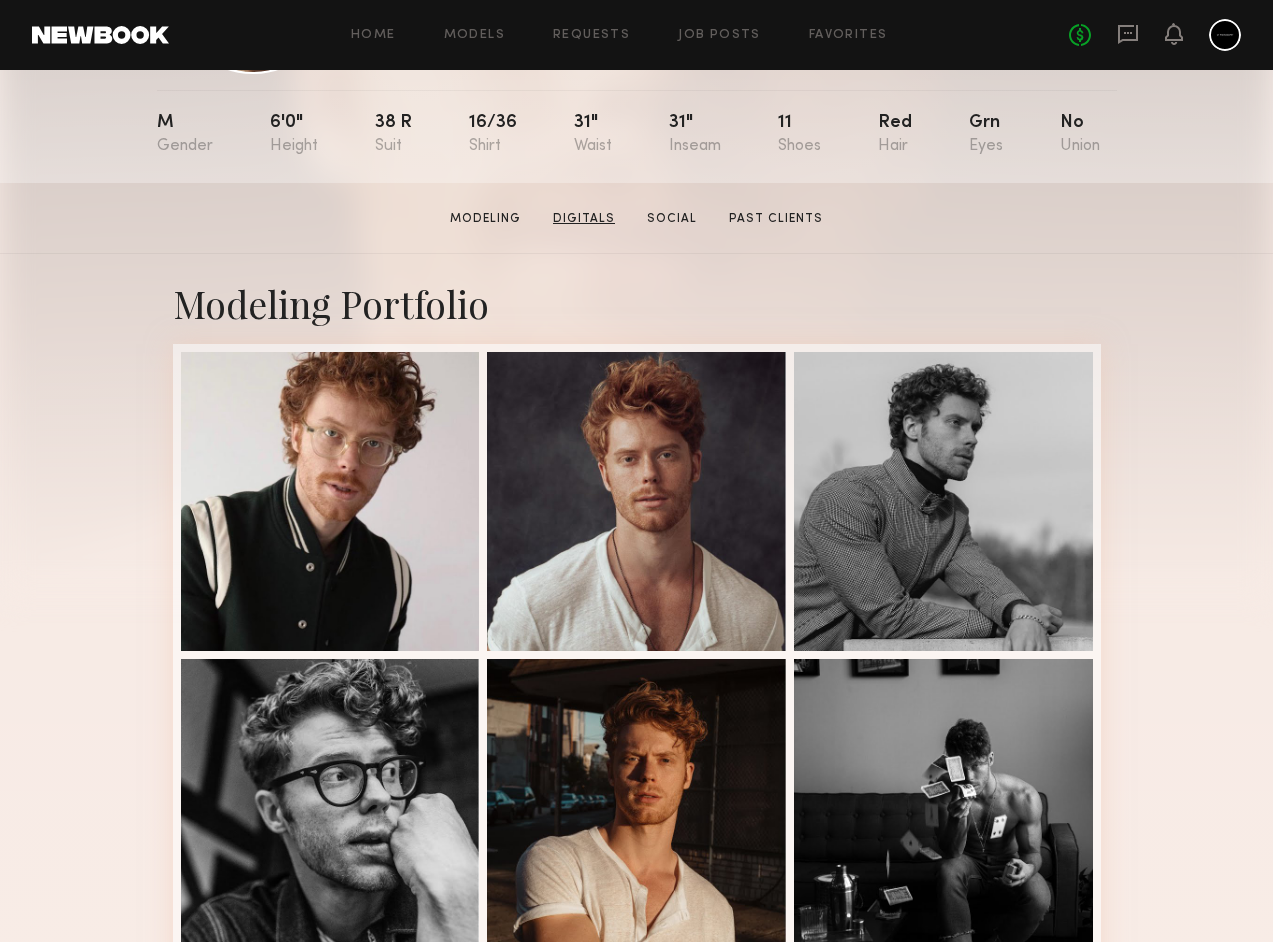 click on "Digitals" 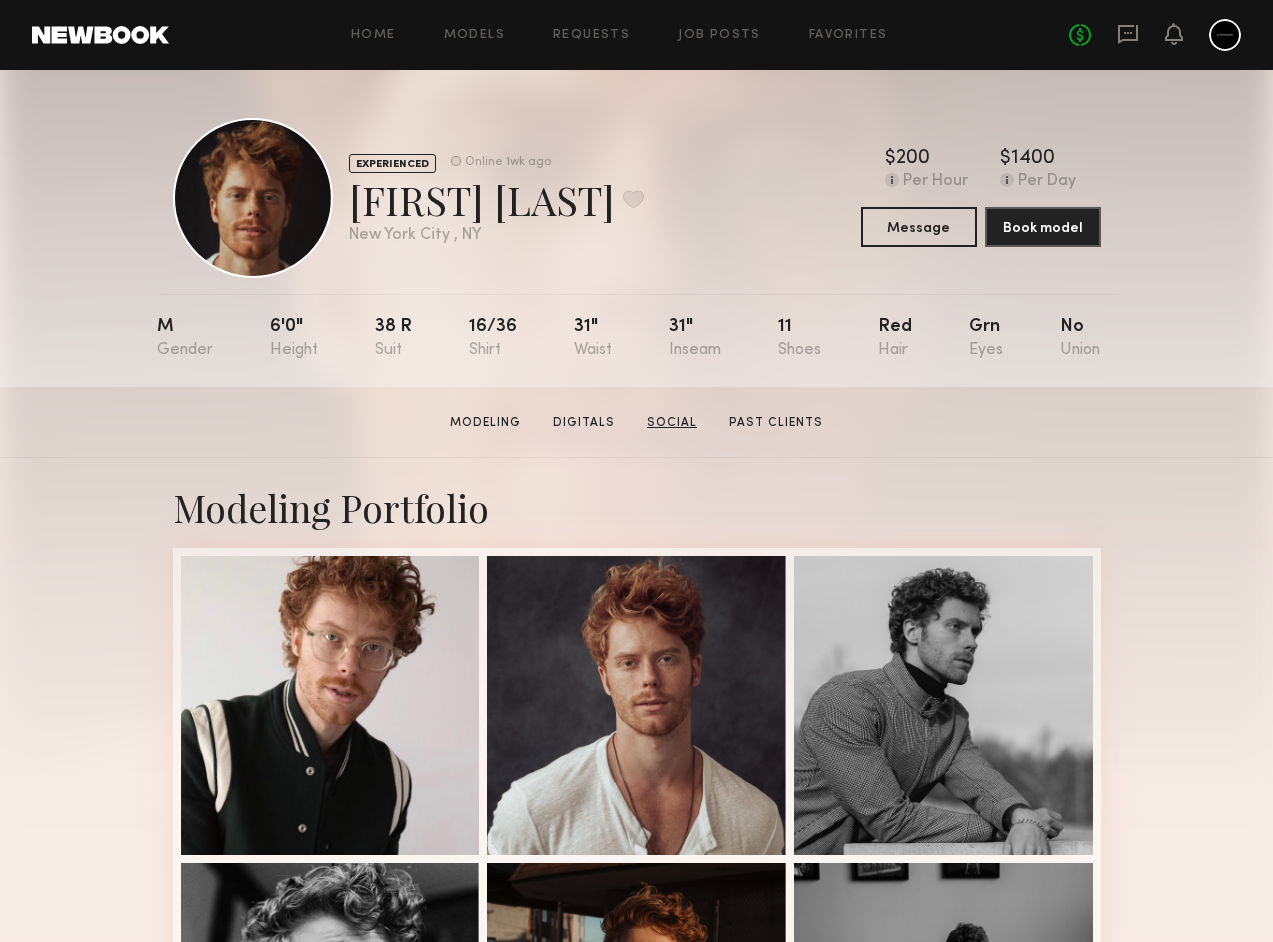 scroll, scrollTop: 0, scrollLeft: 0, axis: both 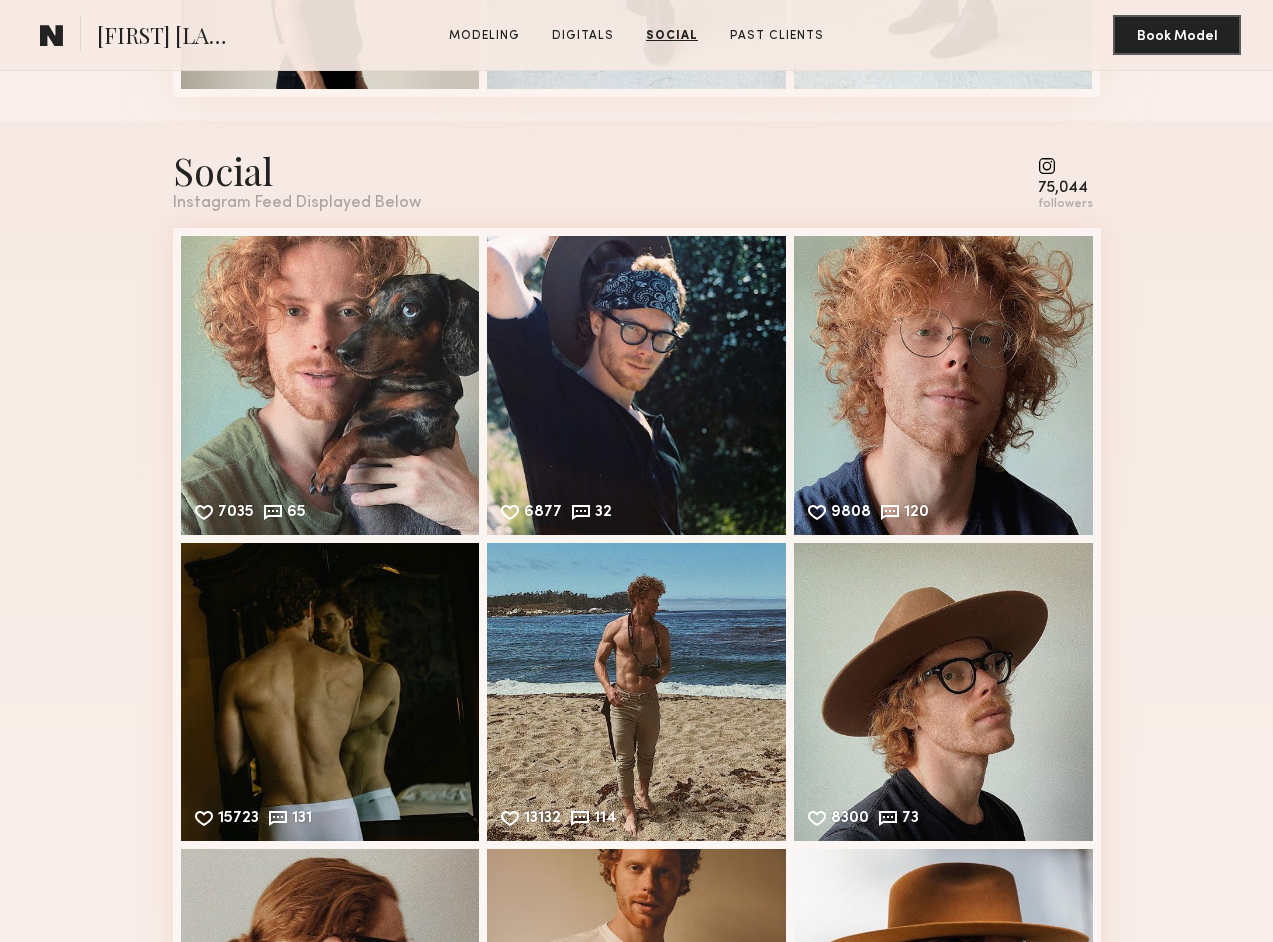 click at bounding box center [1065, 166] 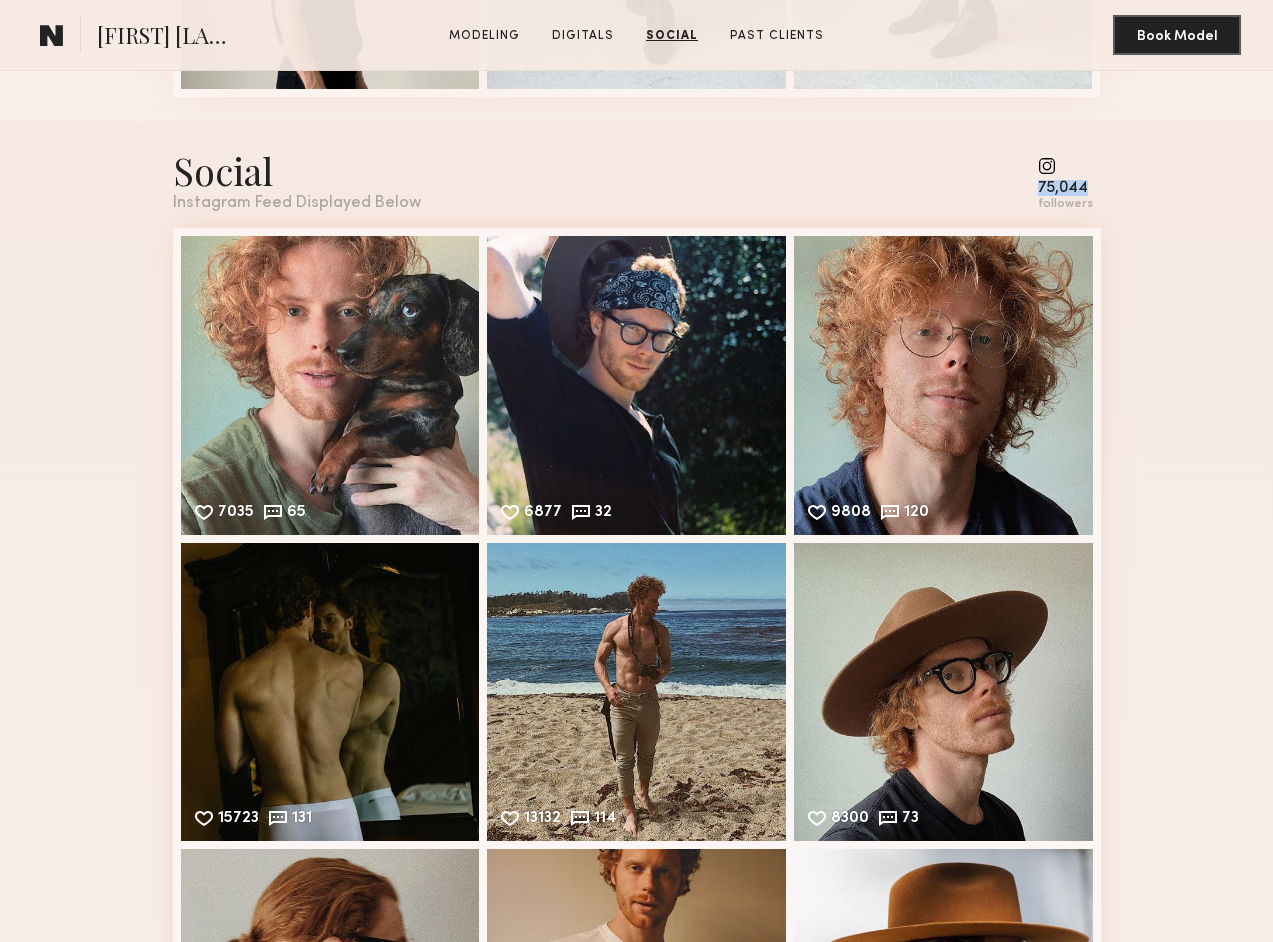 click at bounding box center [1065, 166] 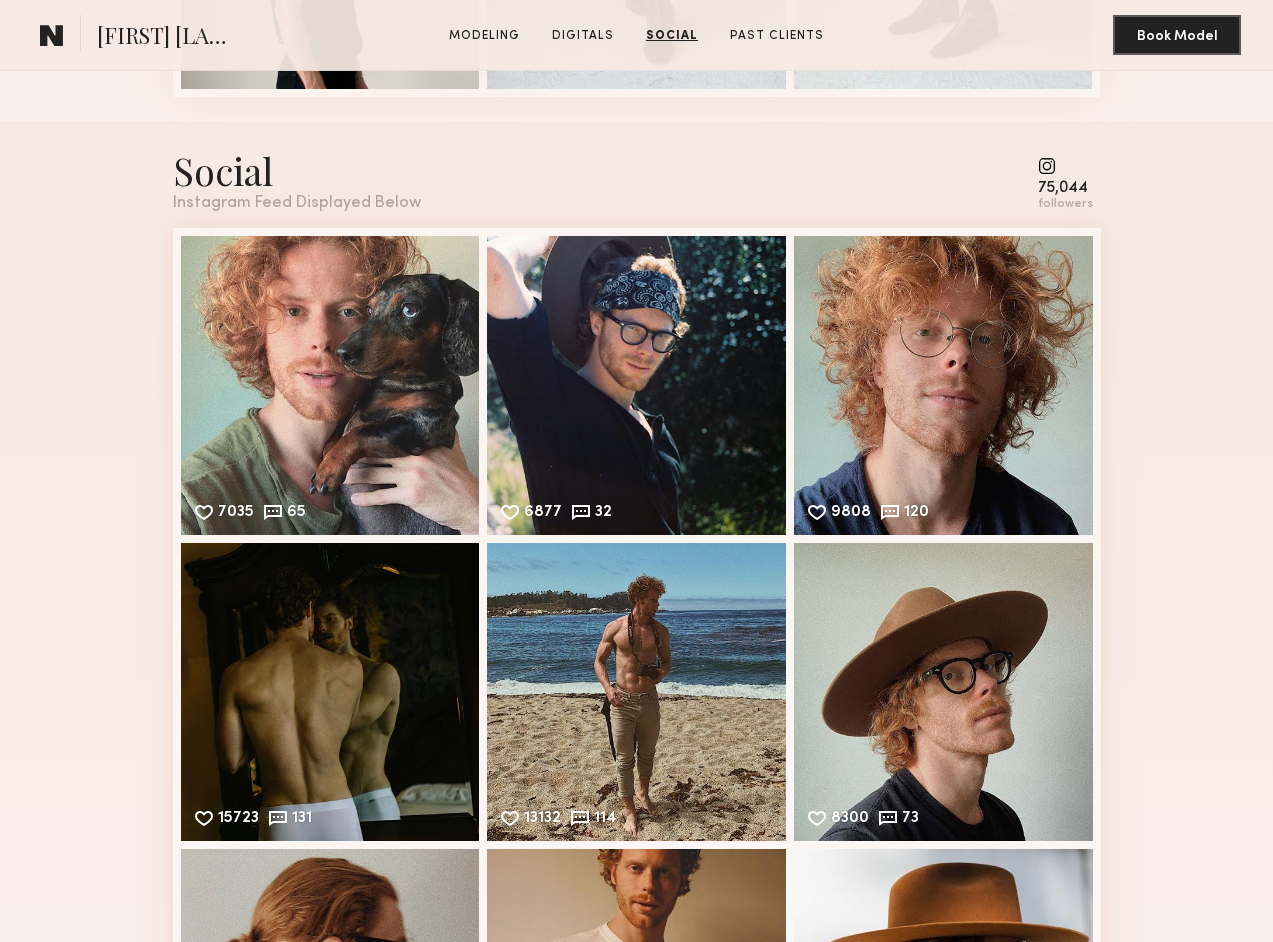 click on "followers" at bounding box center (1065, 204) 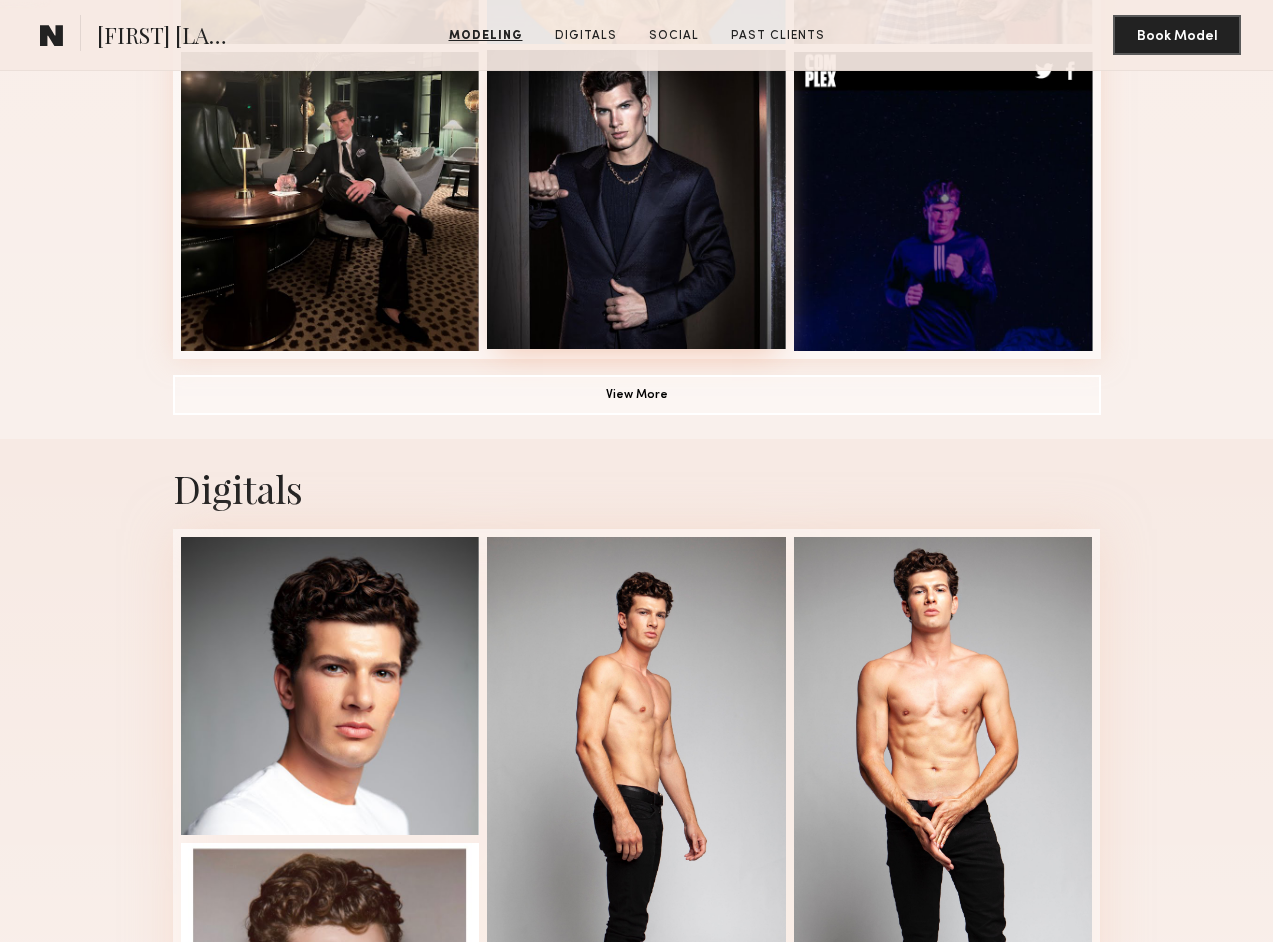 scroll, scrollTop: 1428, scrollLeft: 0, axis: vertical 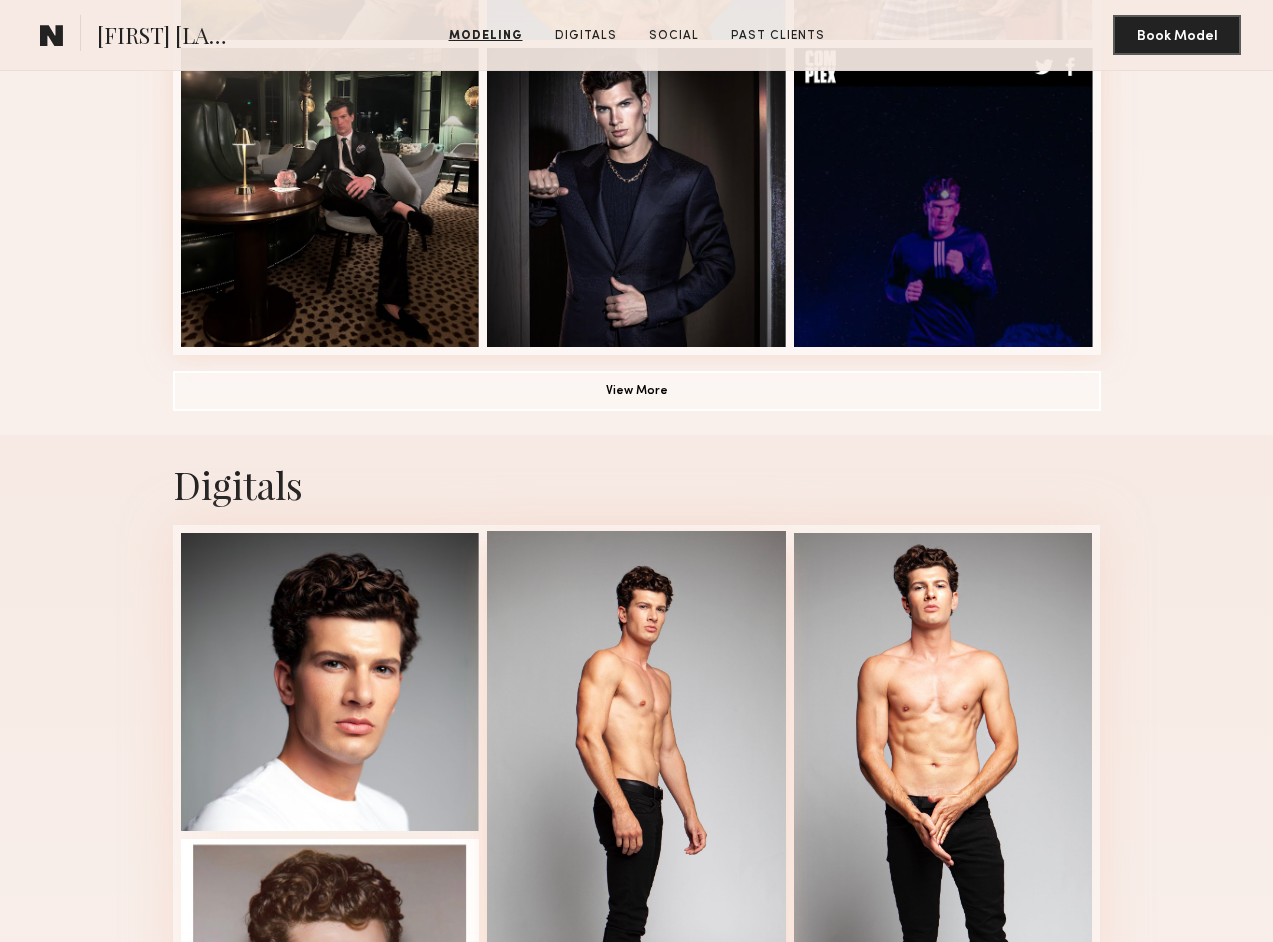 click at bounding box center (636, 833) 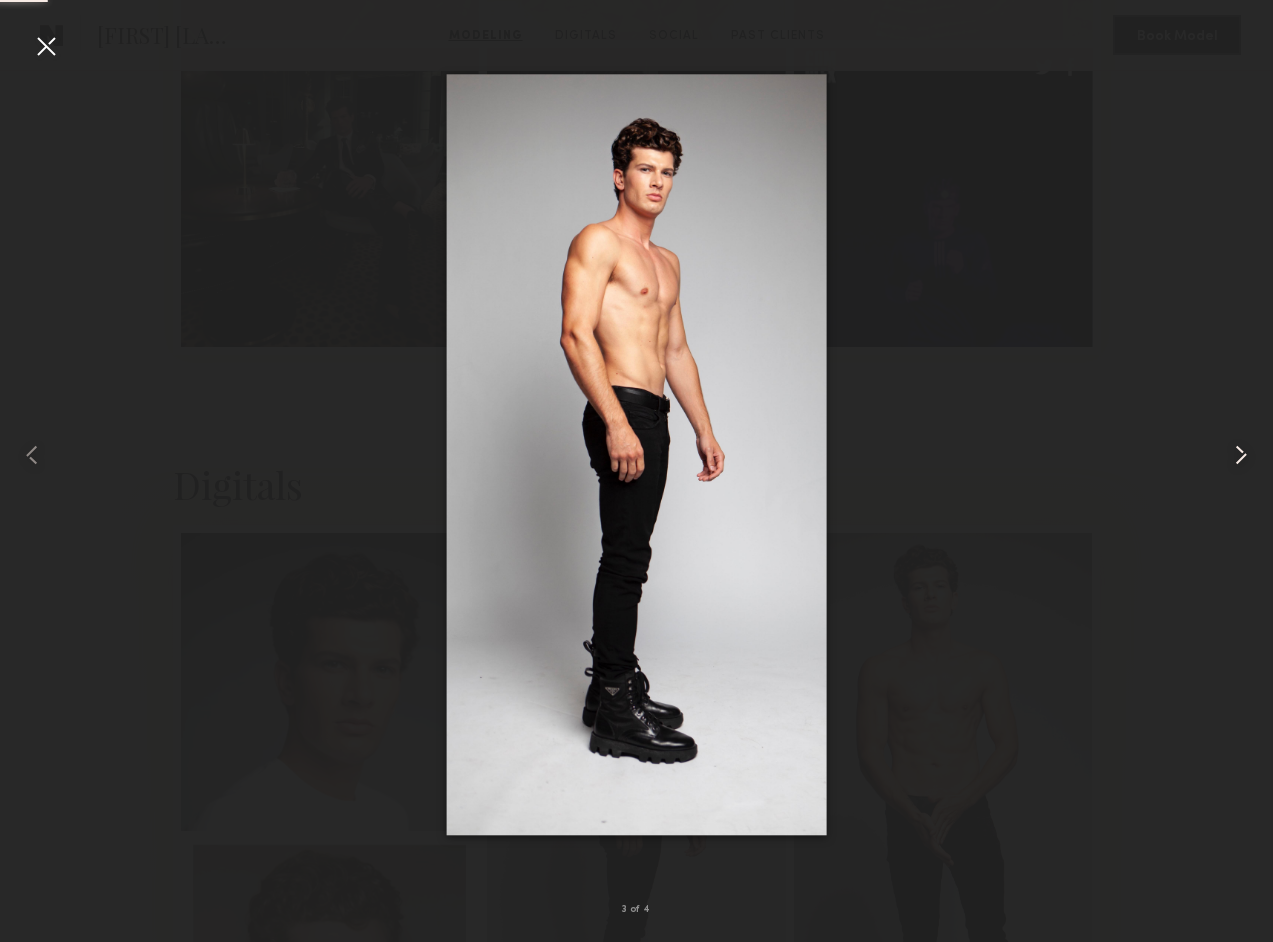 click at bounding box center (1241, 455) 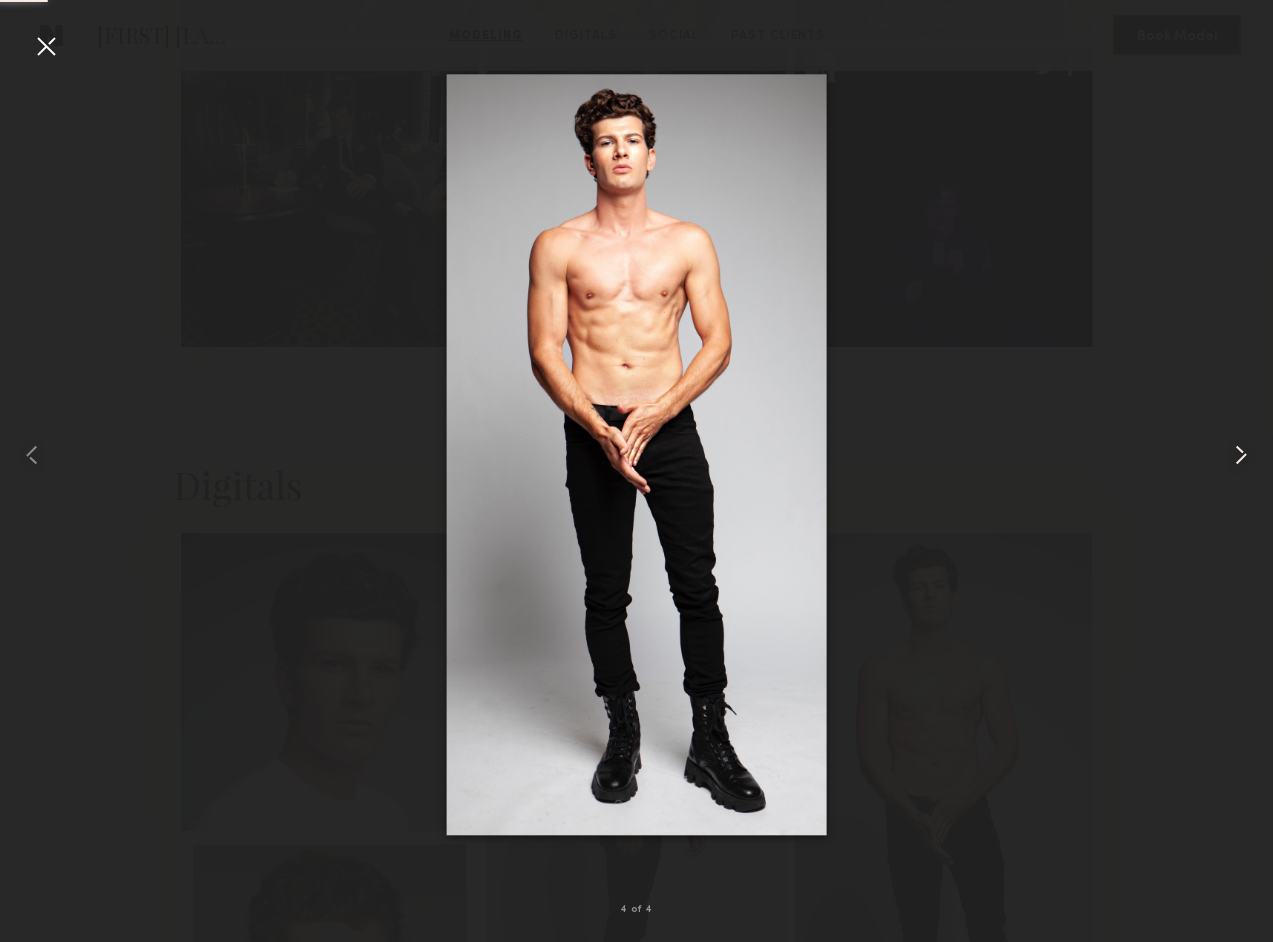 click at bounding box center (1241, 455) 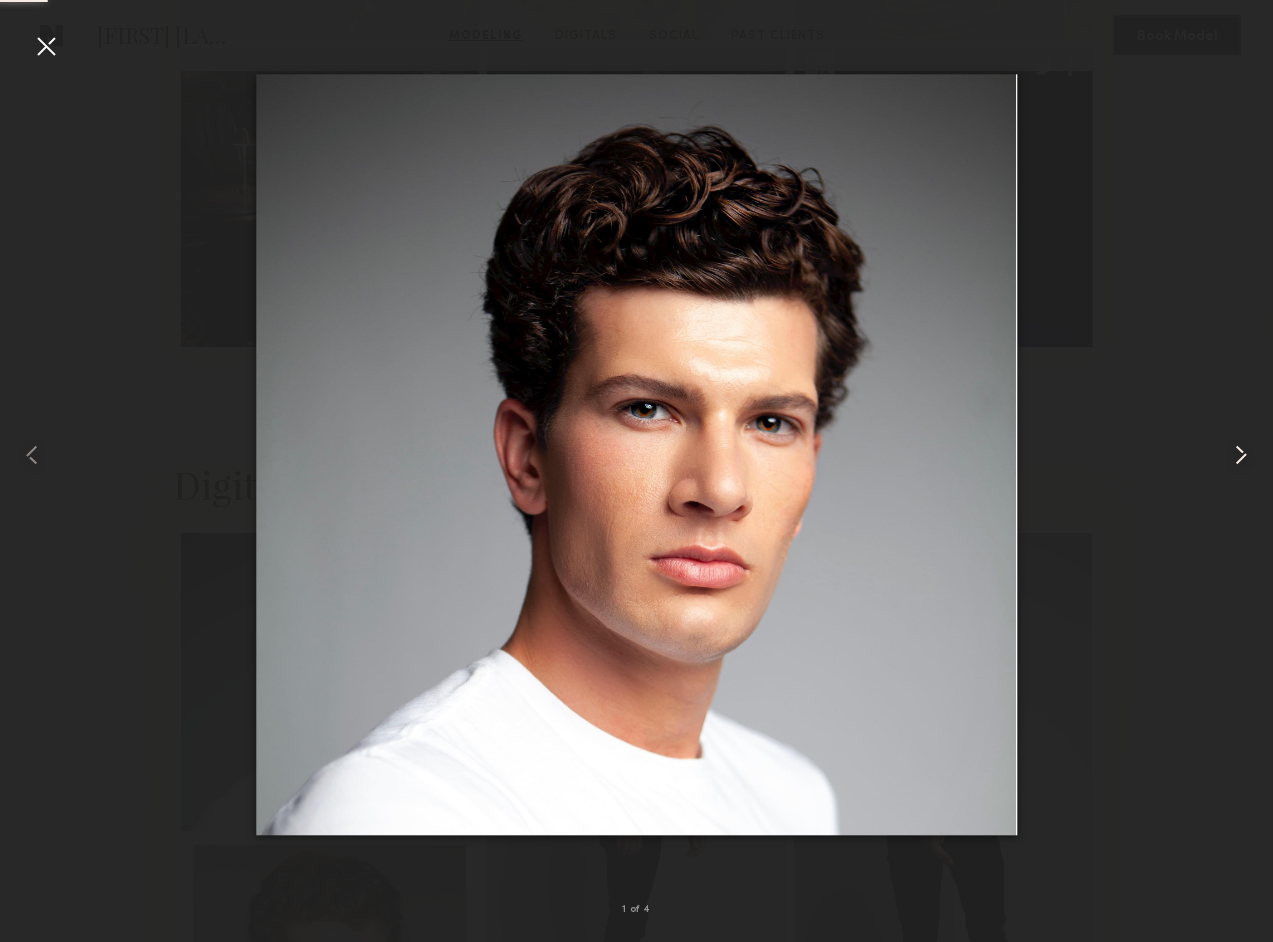 click at bounding box center (1241, 455) 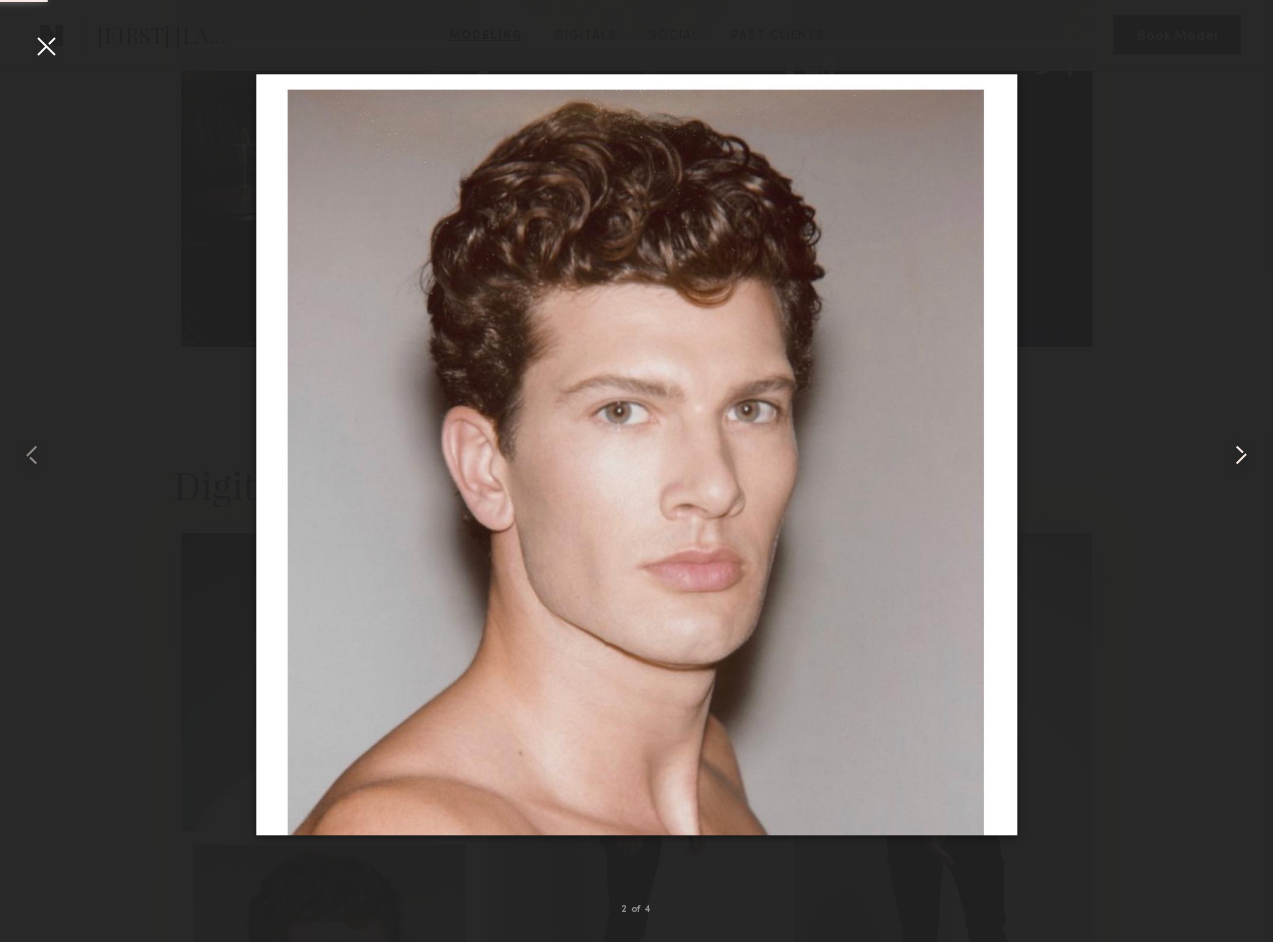 click at bounding box center [1241, 455] 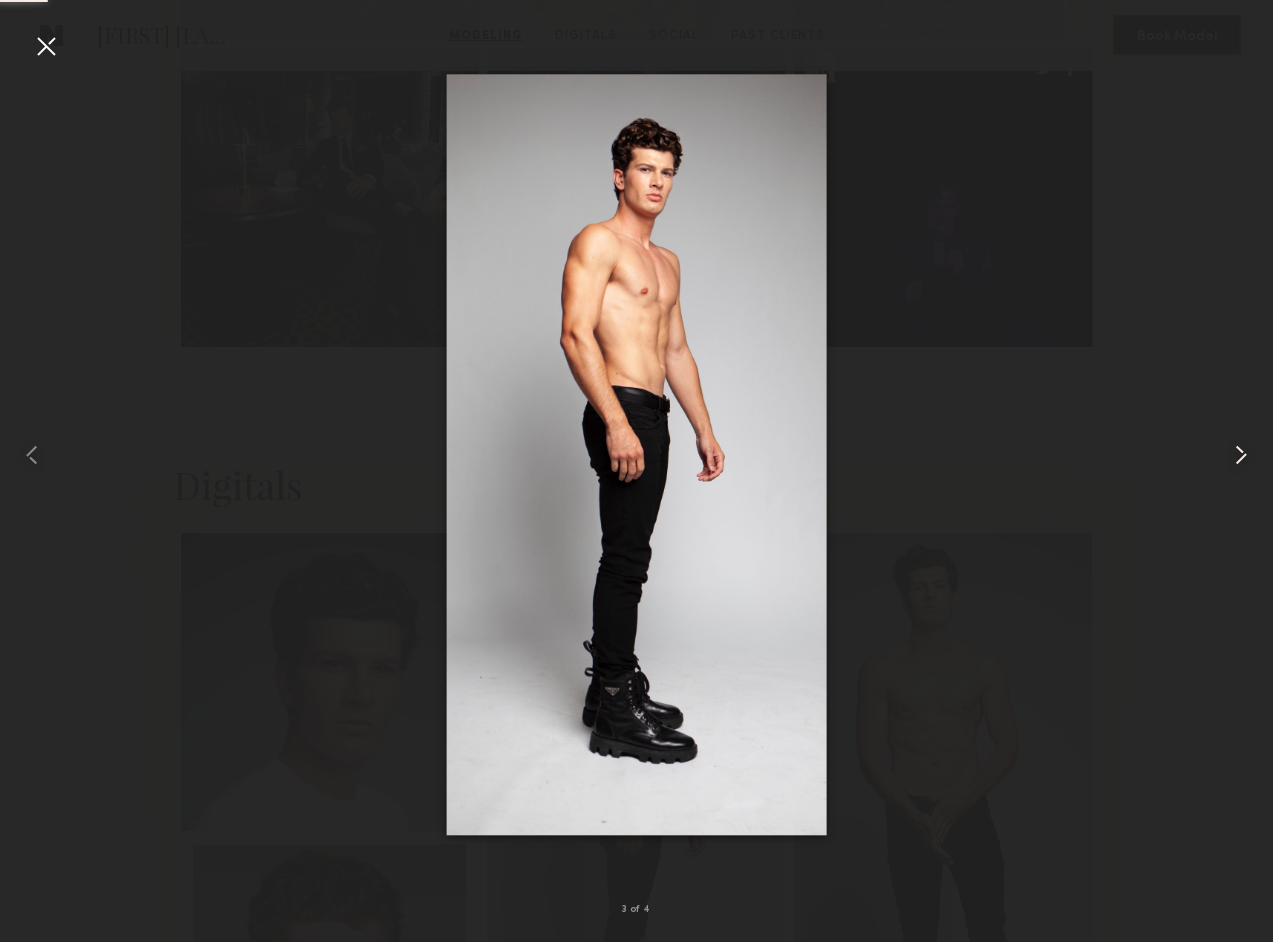 click at bounding box center [1241, 455] 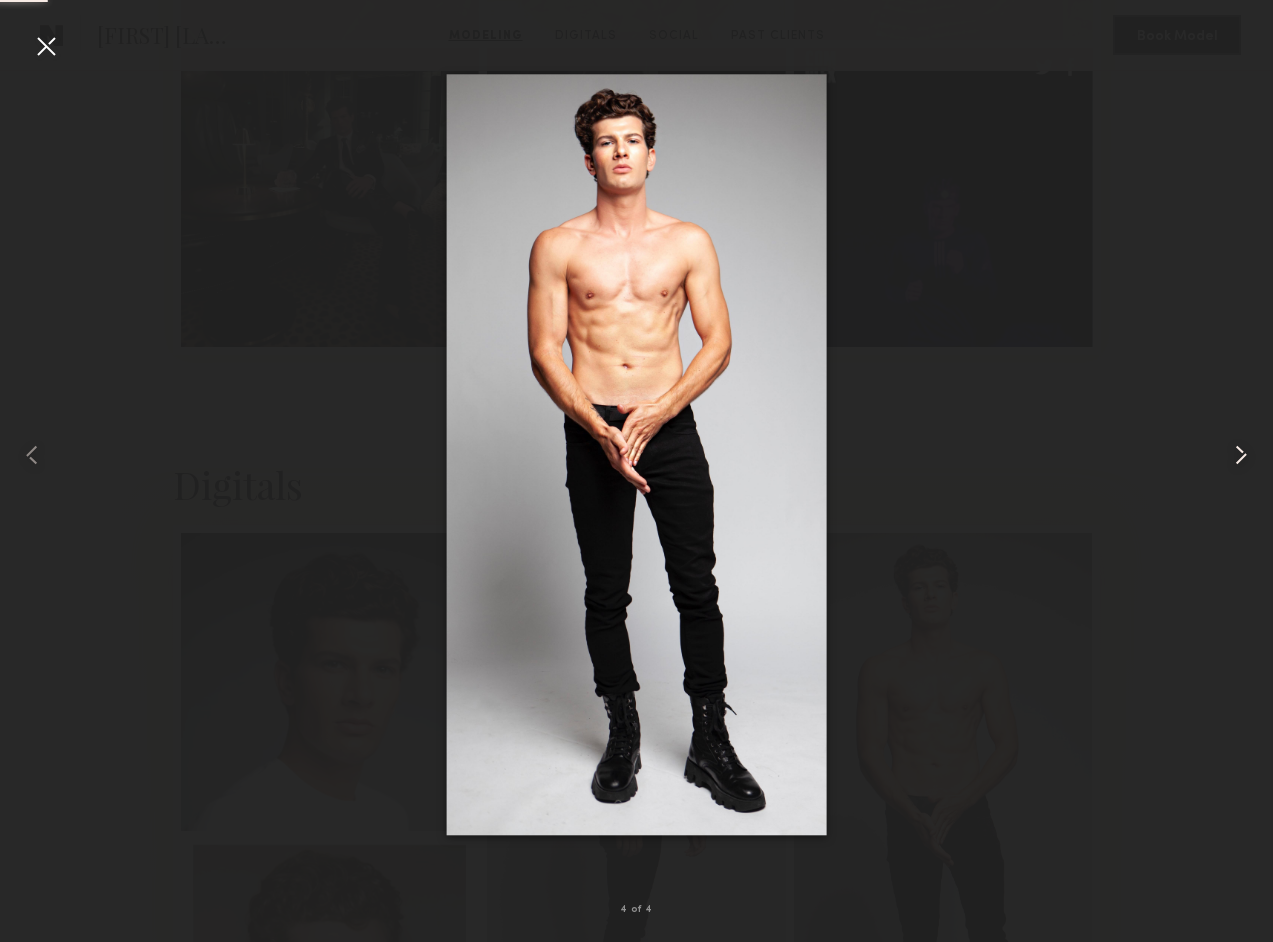 click at bounding box center (1241, 455) 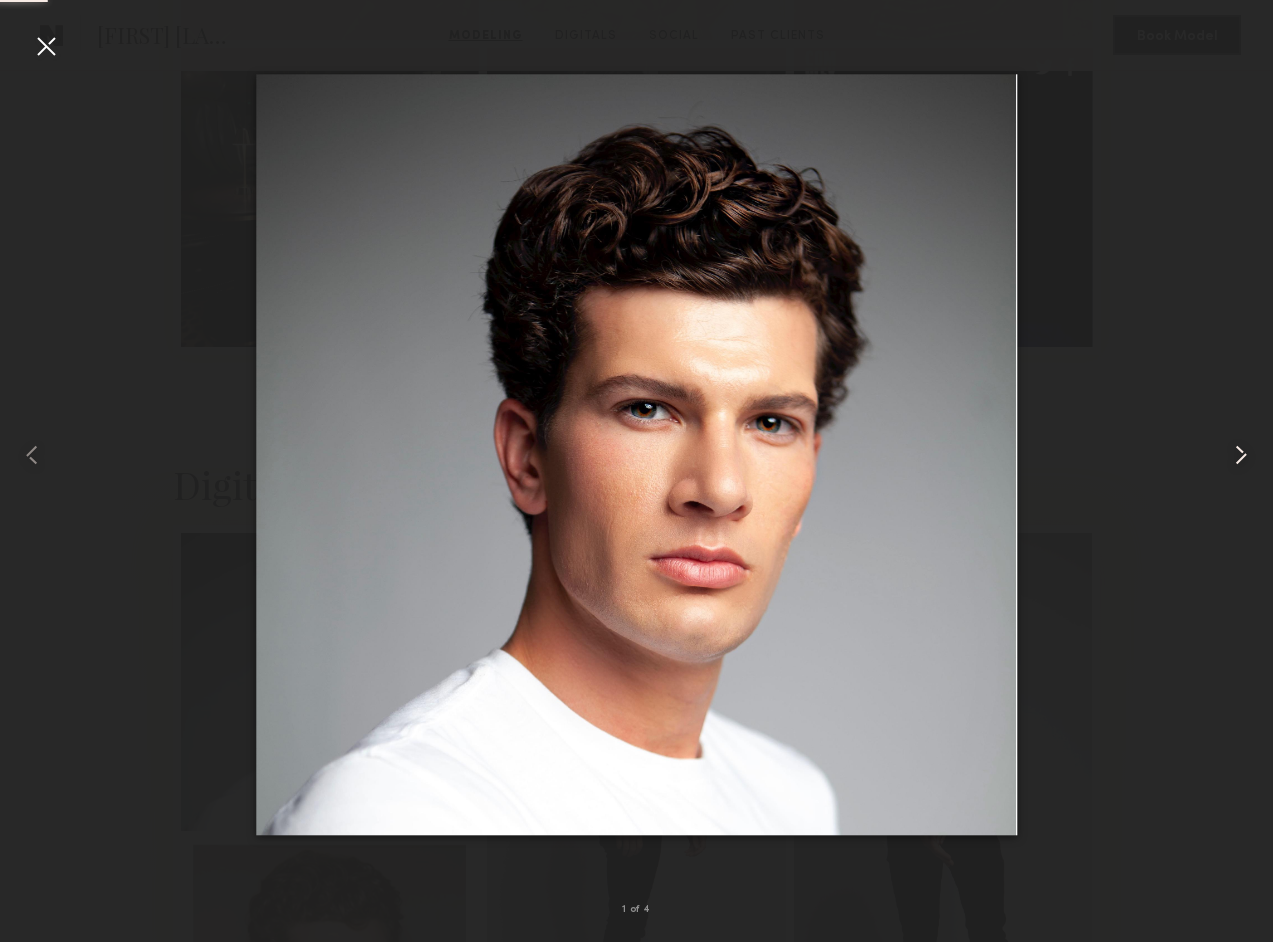 click at bounding box center (1241, 455) 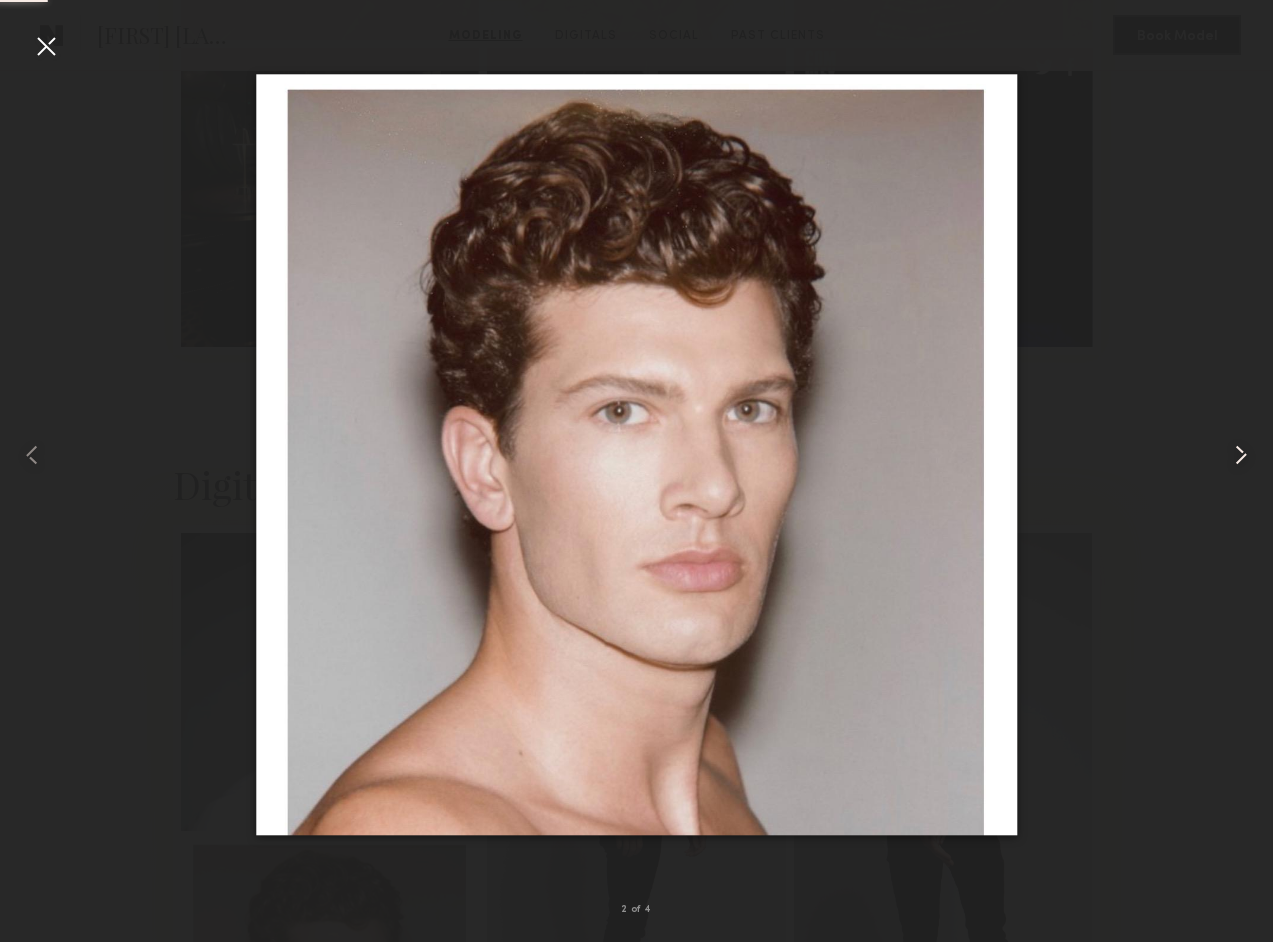 click at bounding box center [1241, 455] 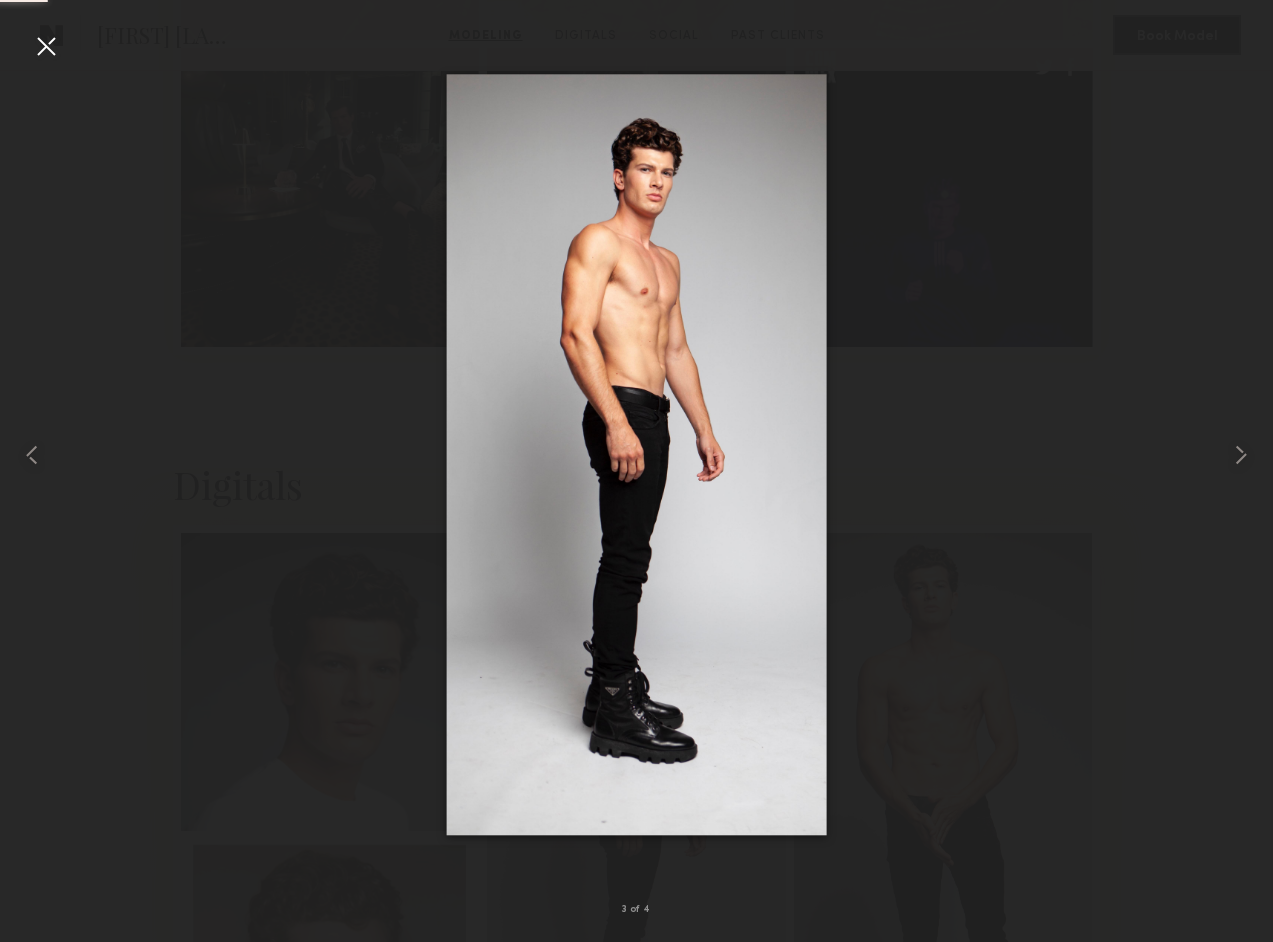 click at bounding box center (636, 455) 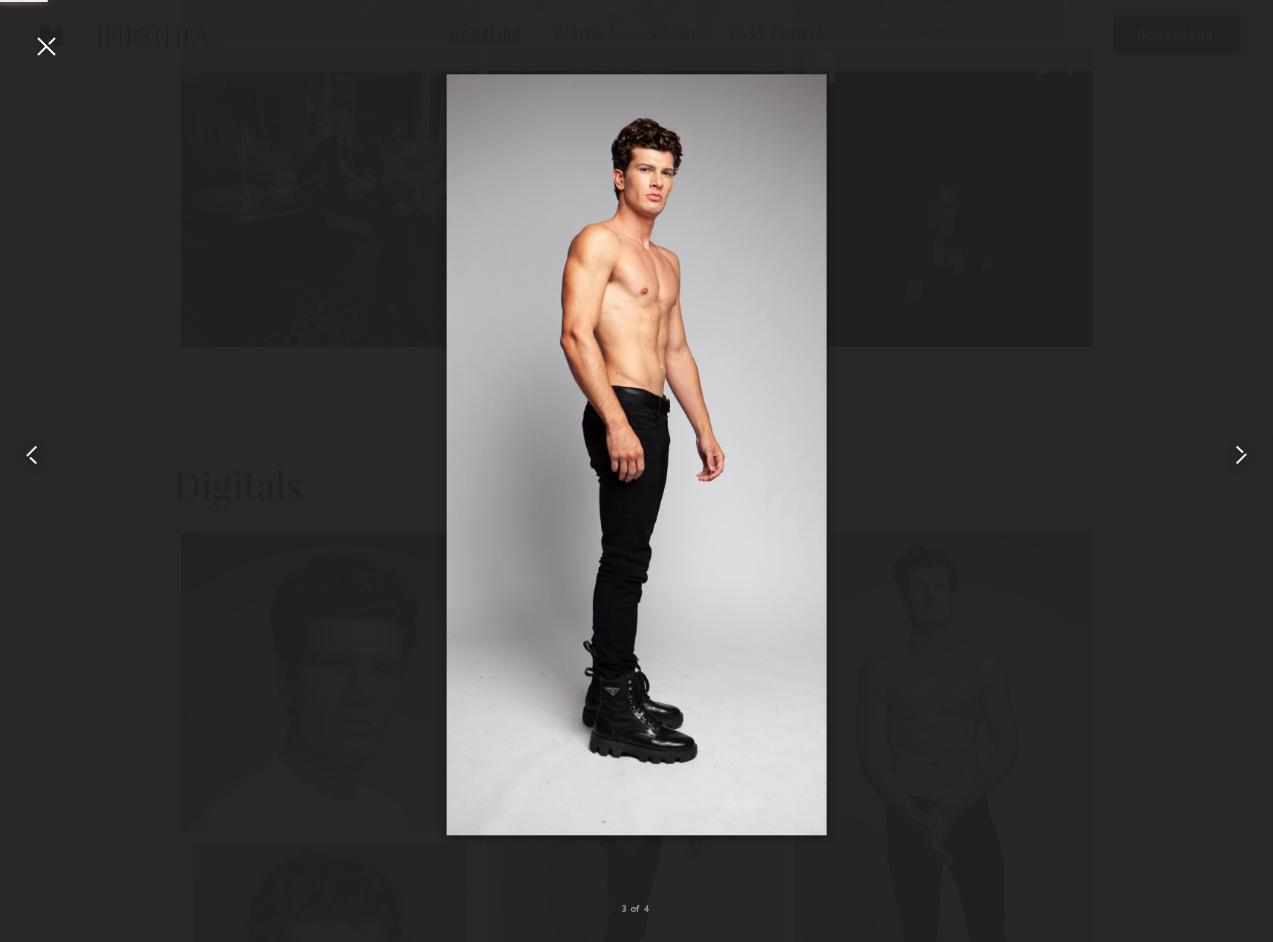 click at bounding box center [46, 46] 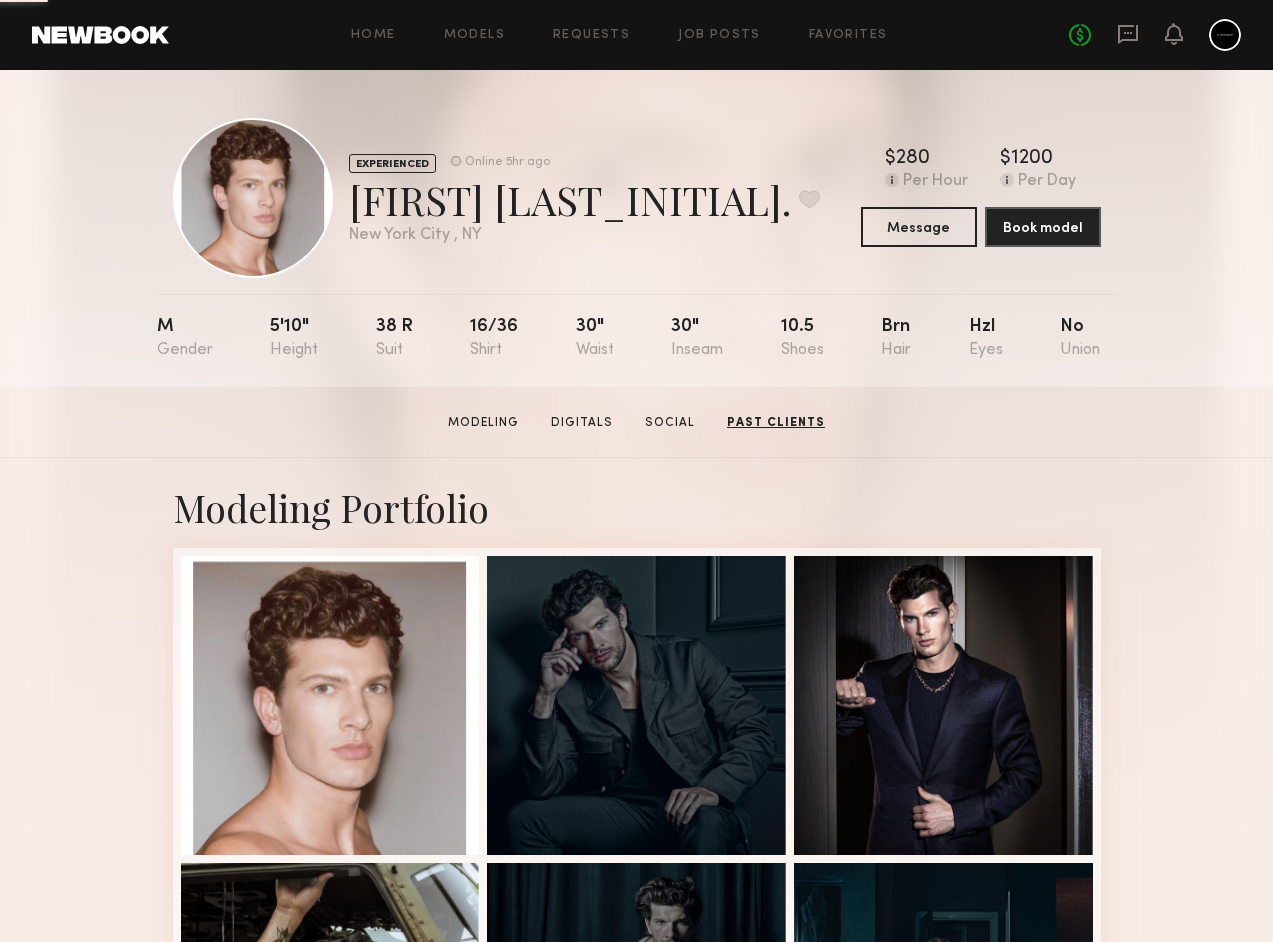 scroll, scrollTop: 0, scrollLeft: 0, axis: both 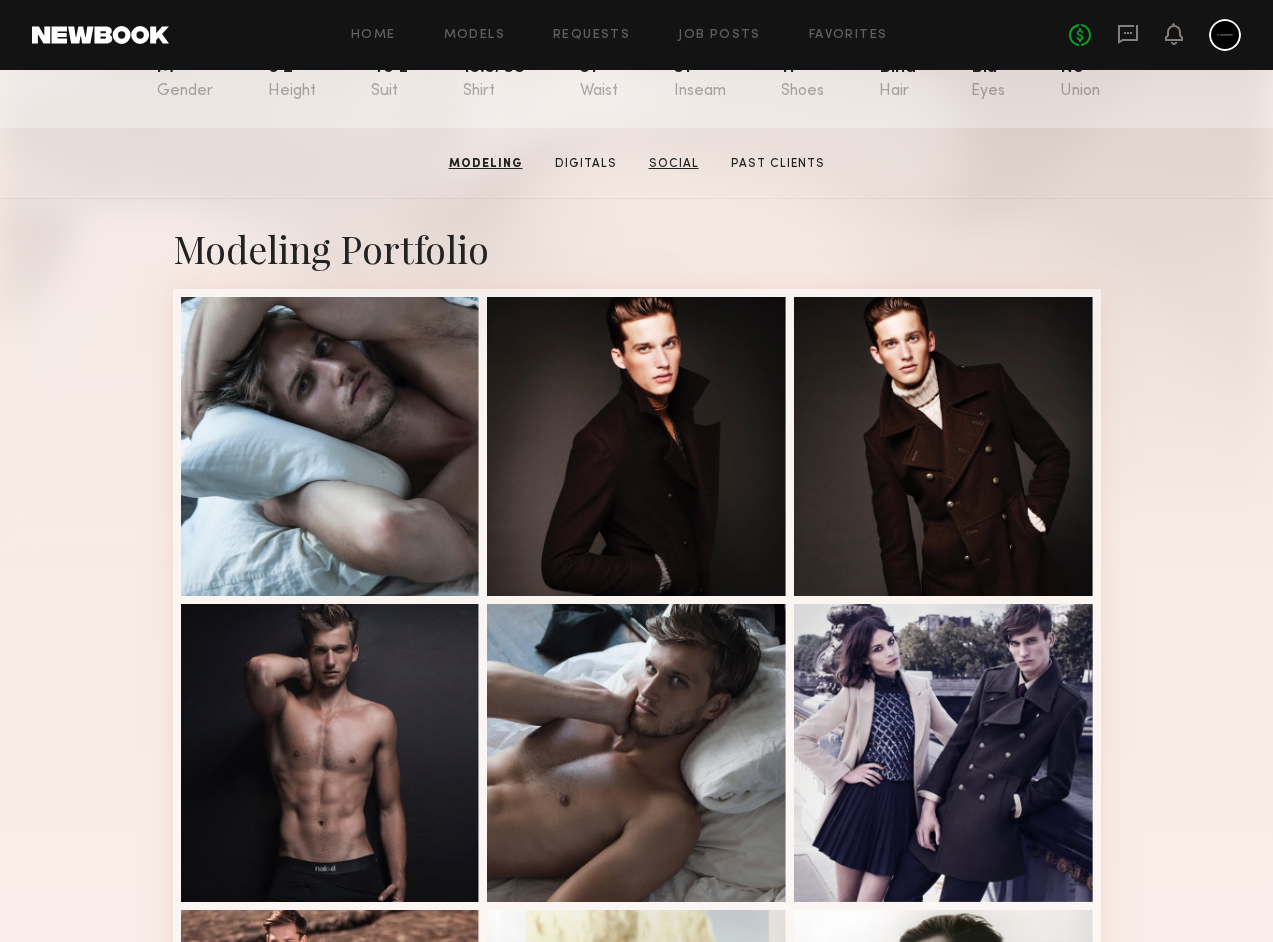 click on "Social" 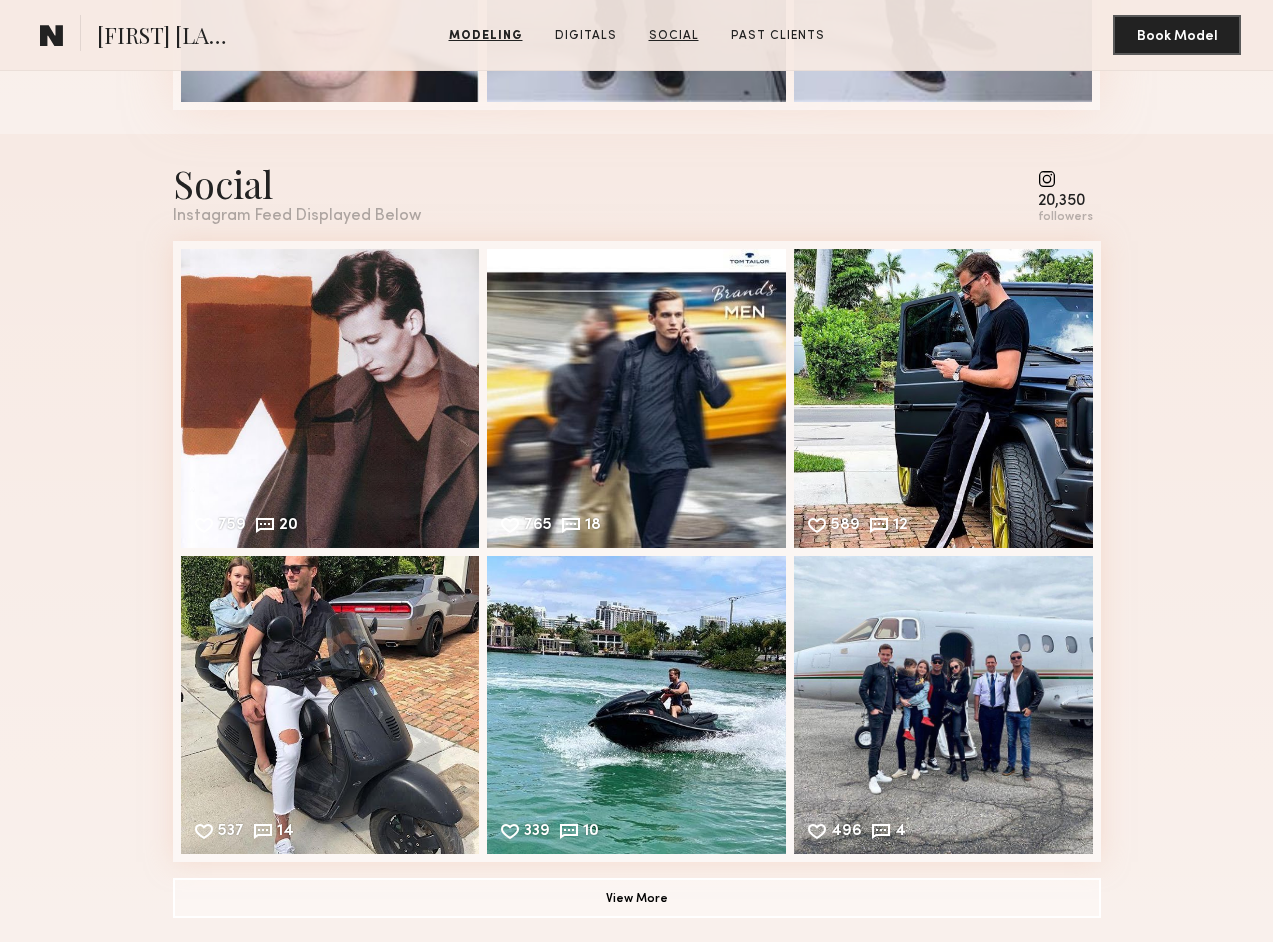 scroll, scrollTop: 2477, scrollLeft: 0, axis: vertical 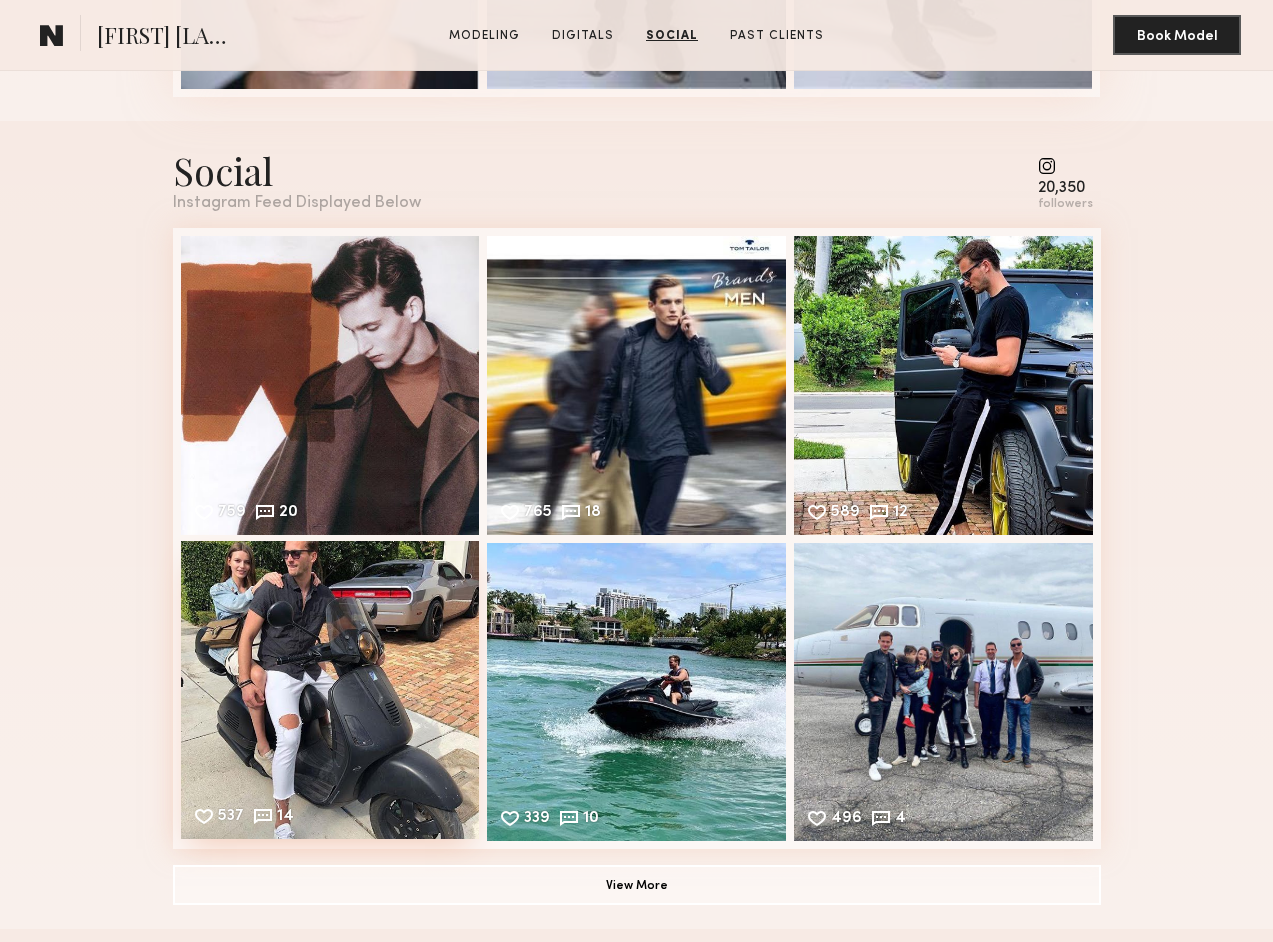 click on "537 14  Likes & comments displayed  to show model’s engagement" at bounding box center (330, 690) 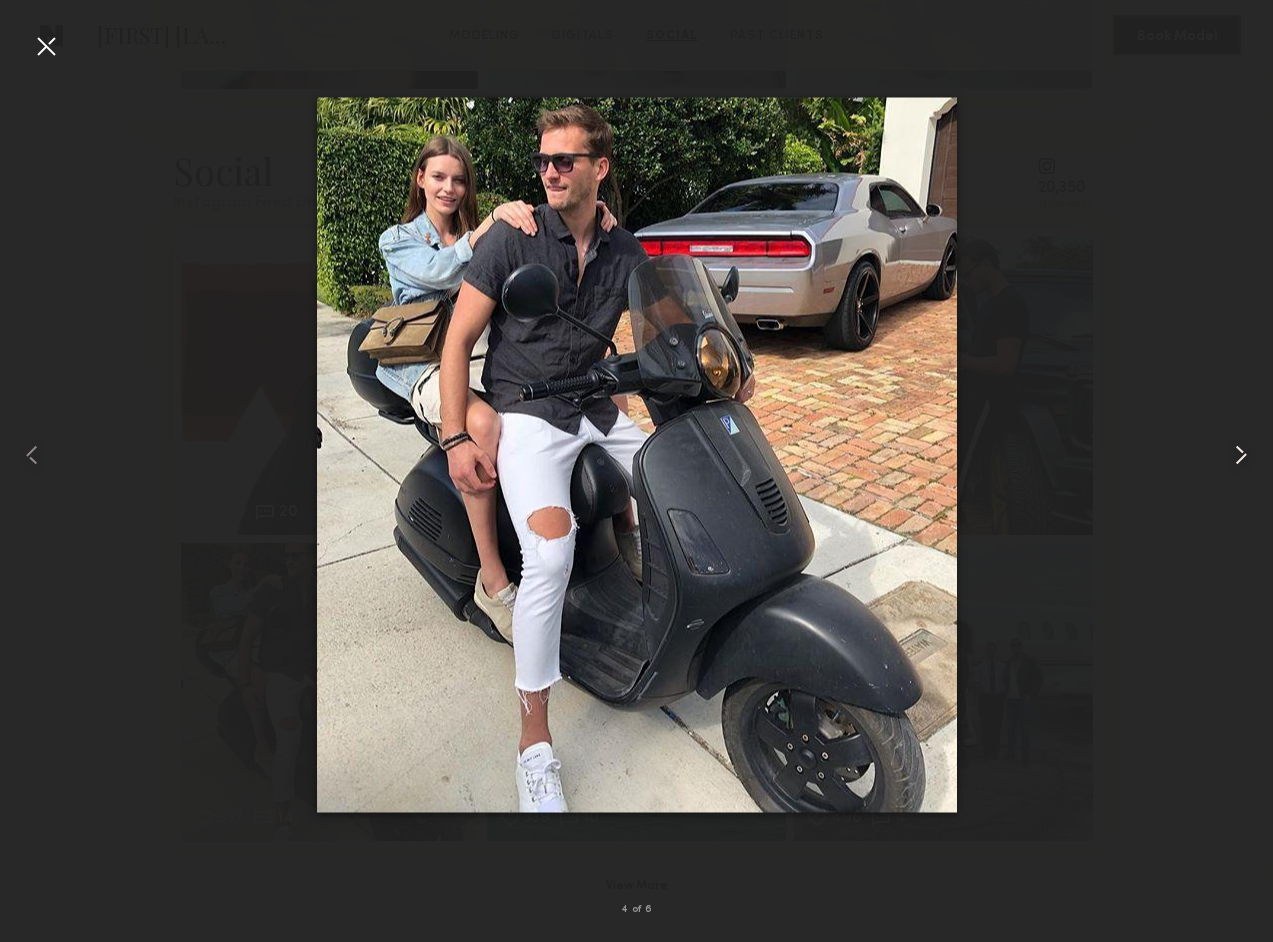 click at bounding box center (1241, 455) 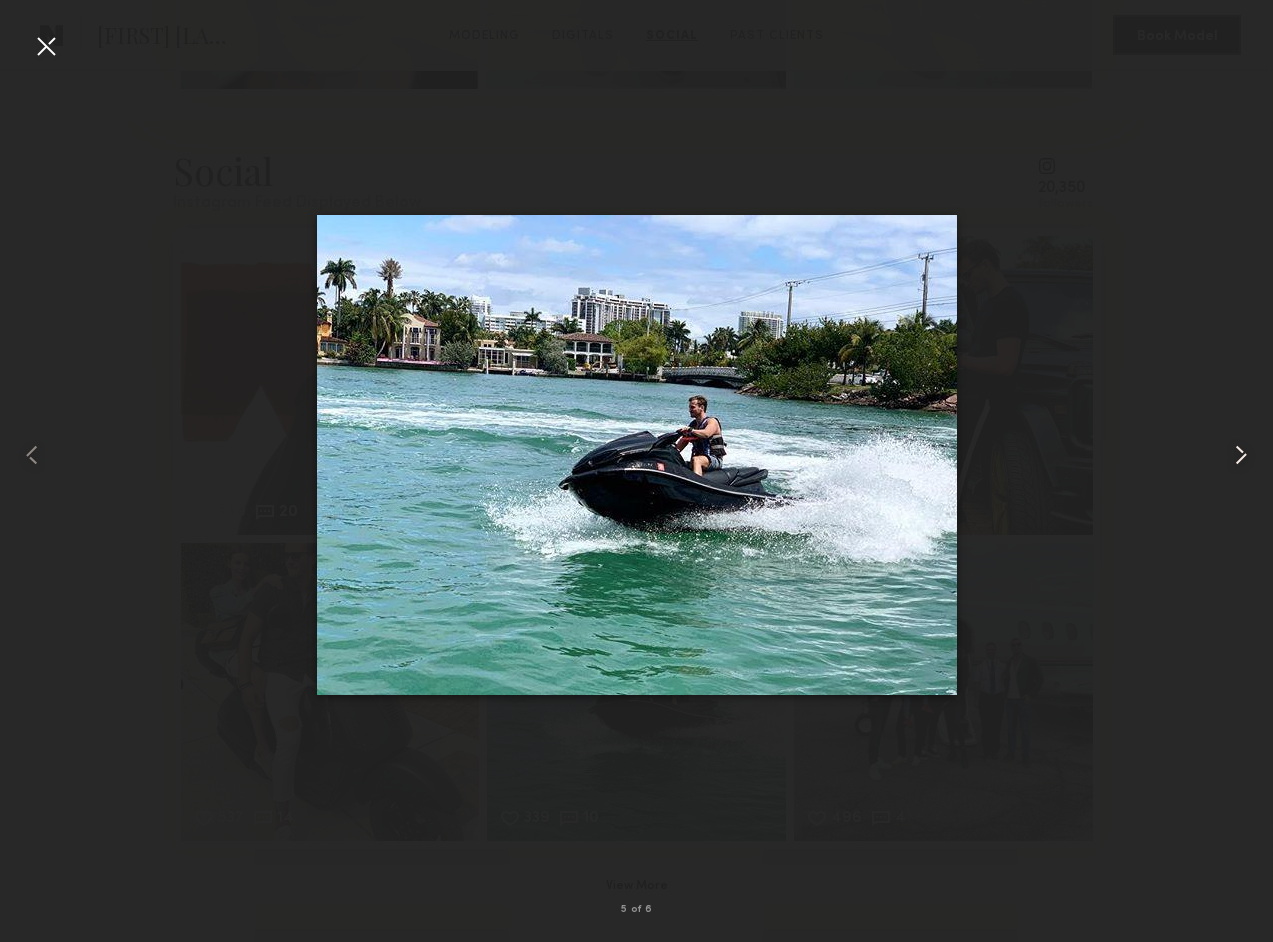 click at bounding box center (1241, 455) 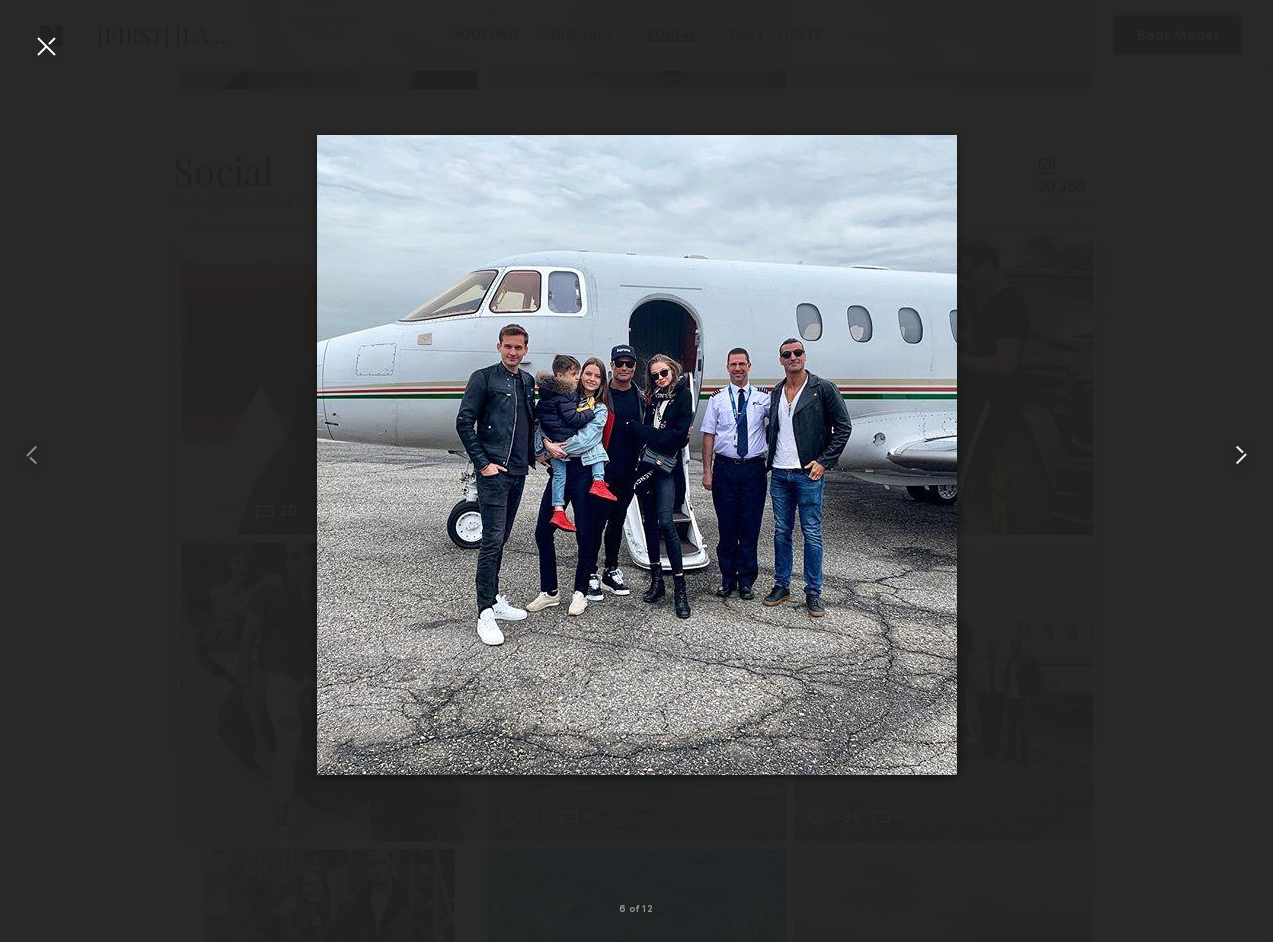 click at bounding box center (1241, 455) 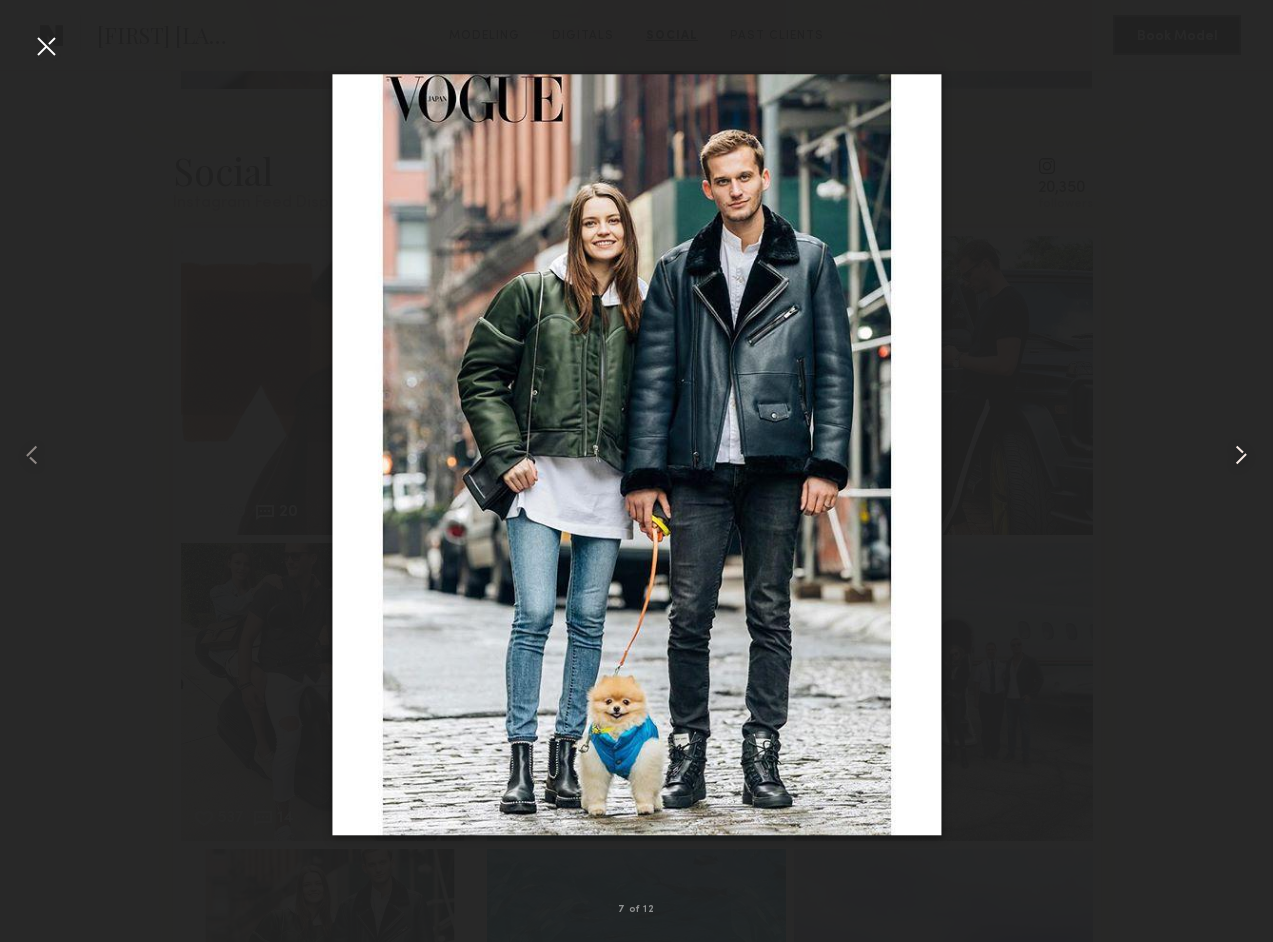 click at bounding box center (1241, 455) 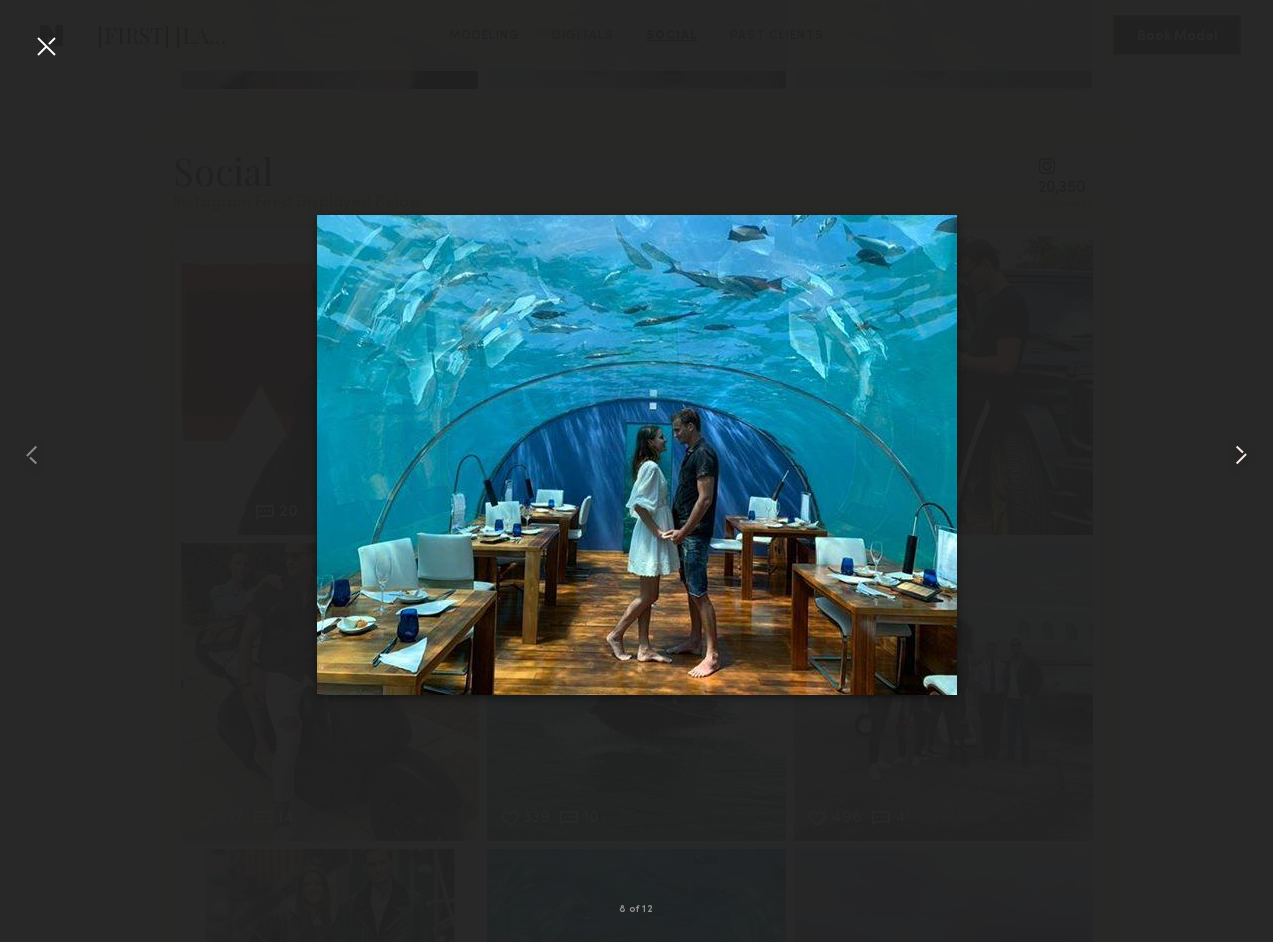 click at bounding box center (1241, 455) 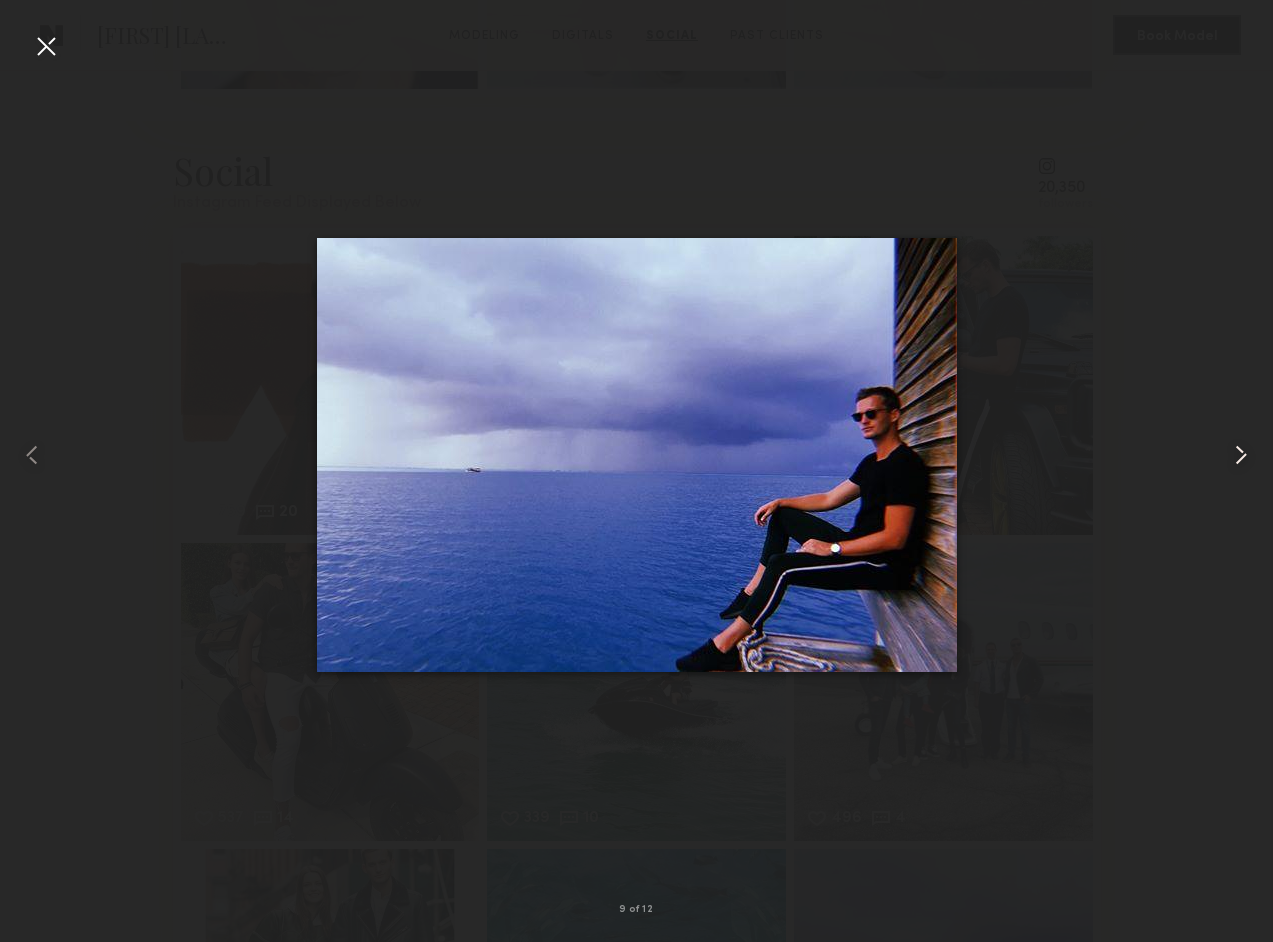 click at bounding box center (1241, 455) 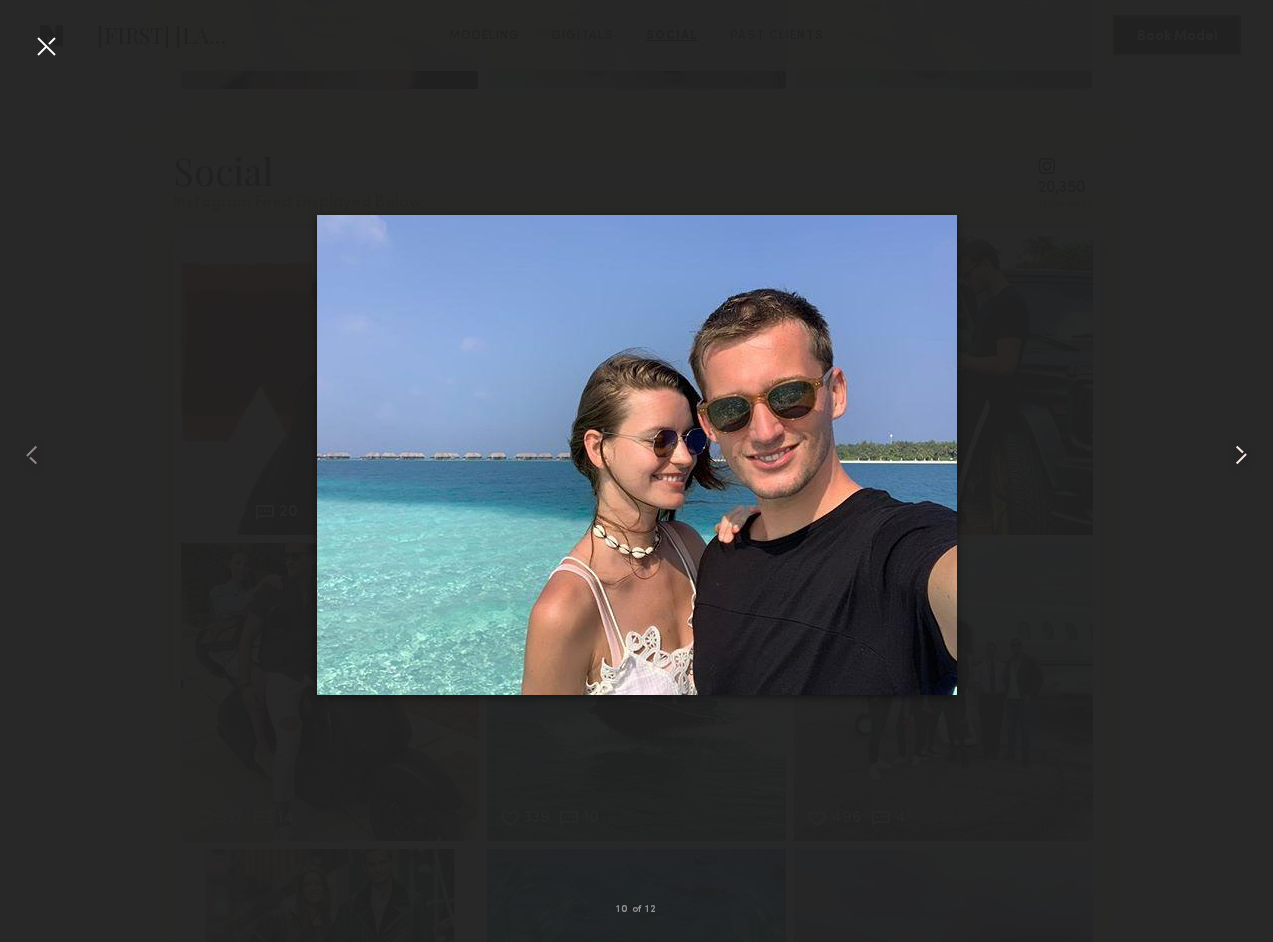 click at bounding box center [1241, 455] 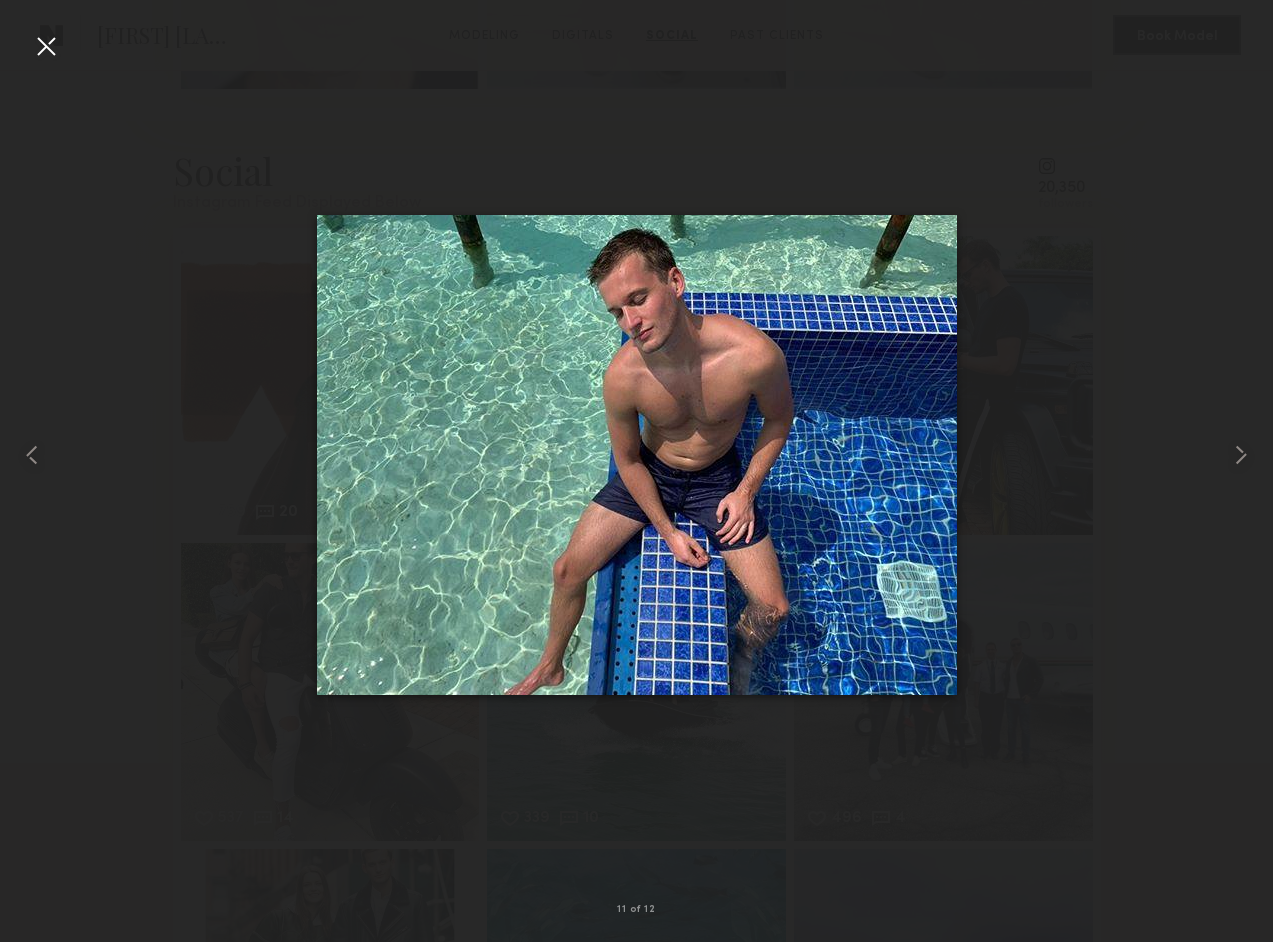 click at bounding box center (46, 46) 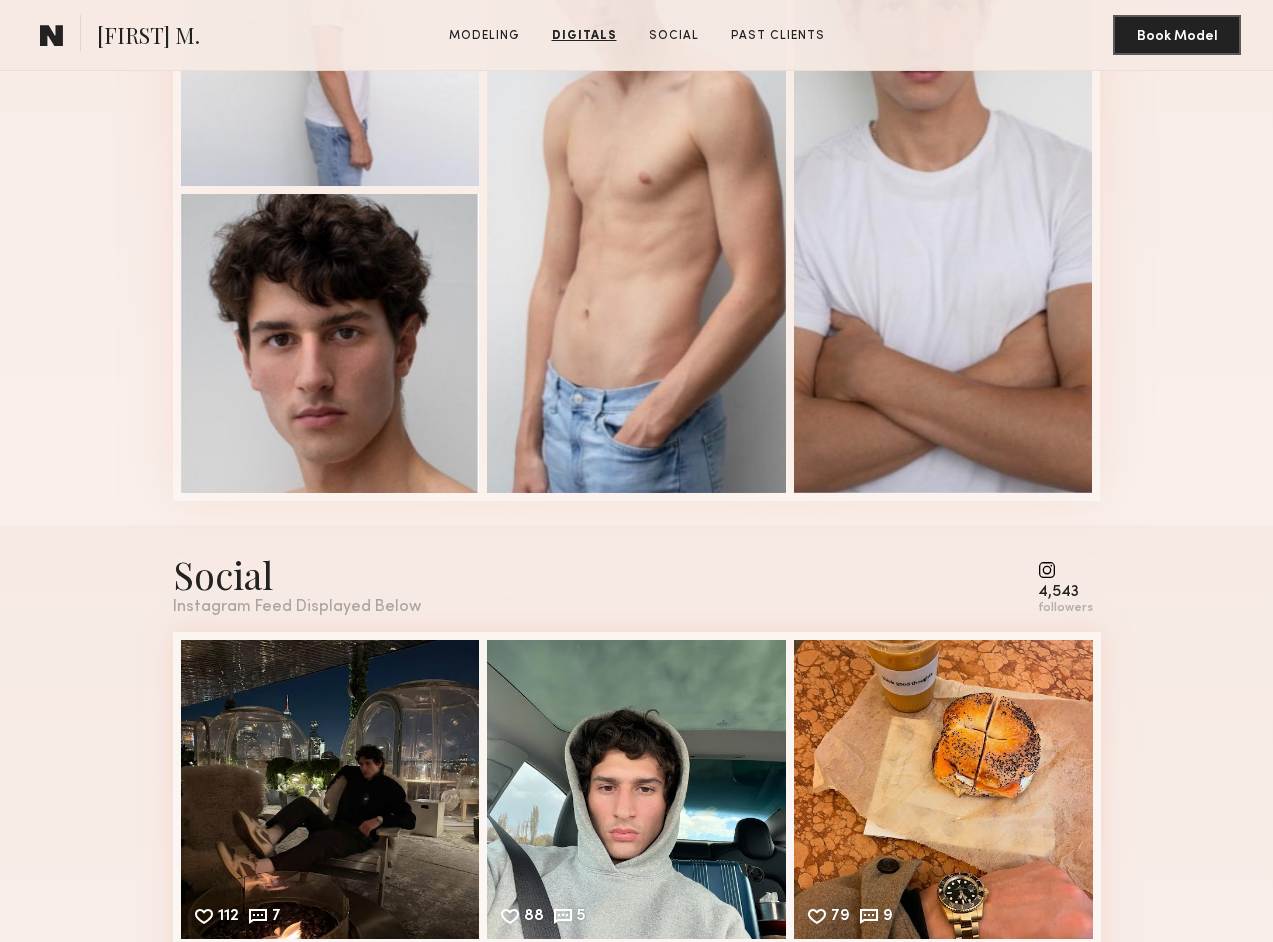 scroll, scrollTop: 2062, scrollLeft: 0, axis: vertical 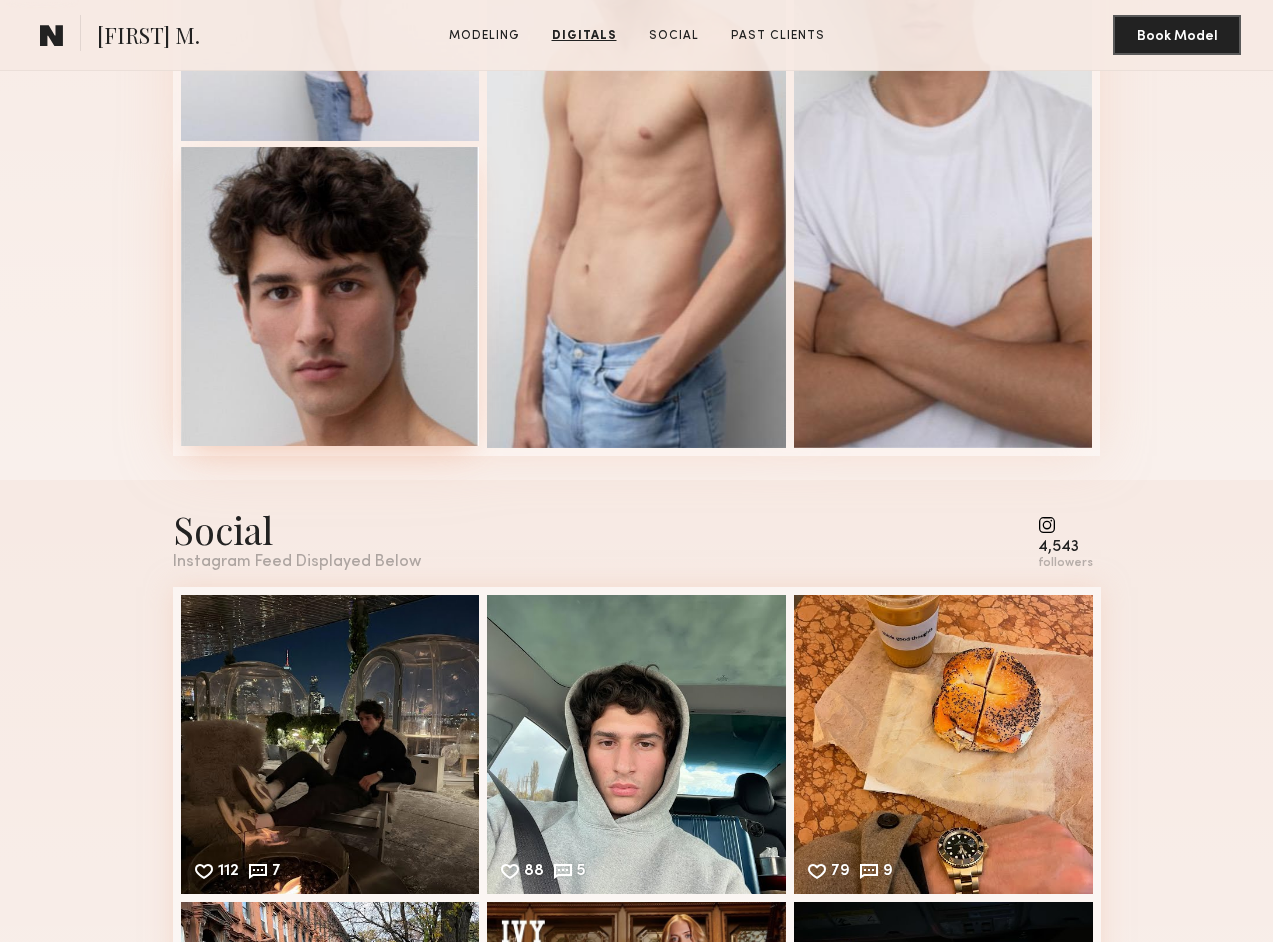 click at bounding box center [330, 296] 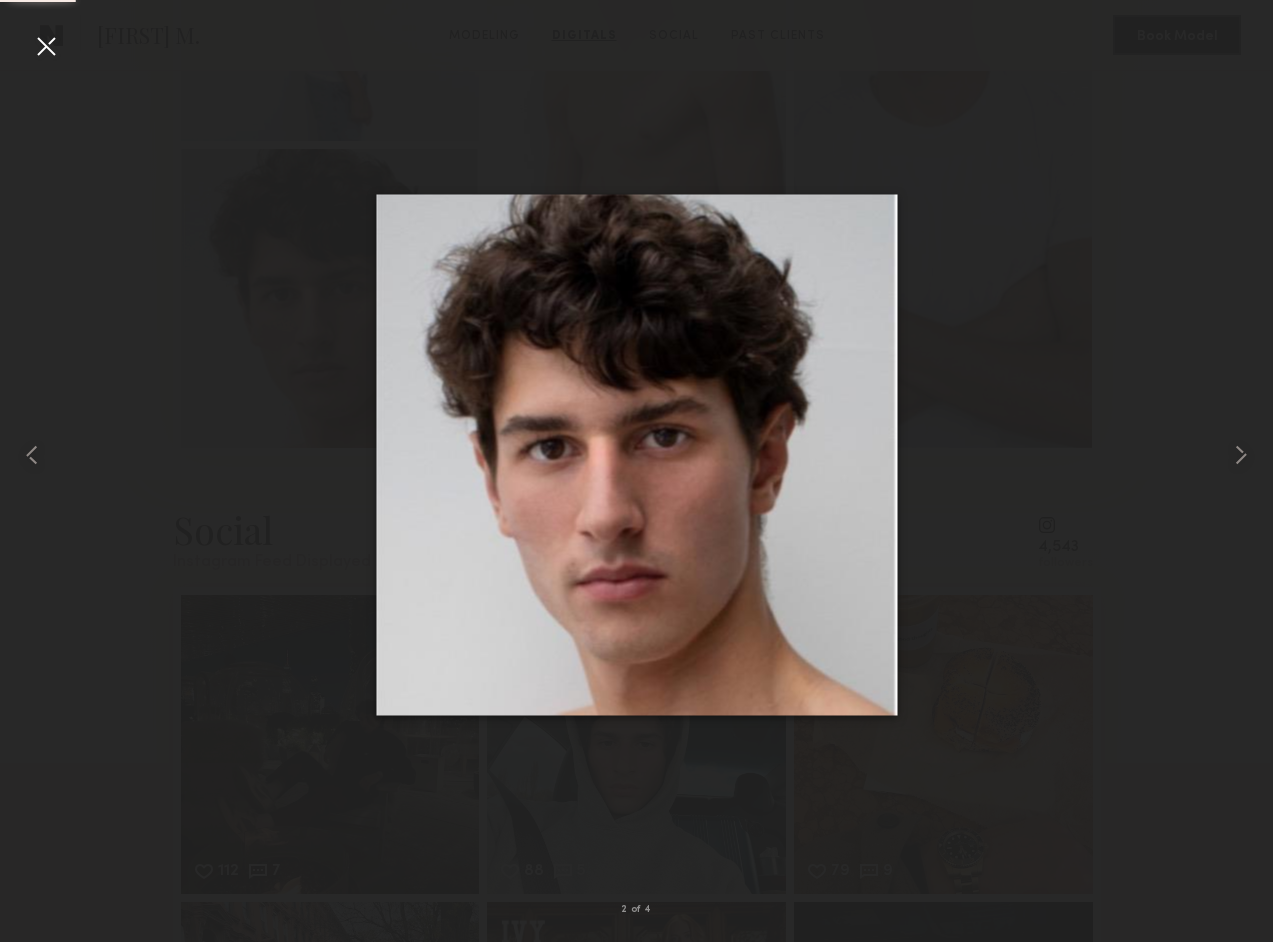 click at bounding box center [46, 46] 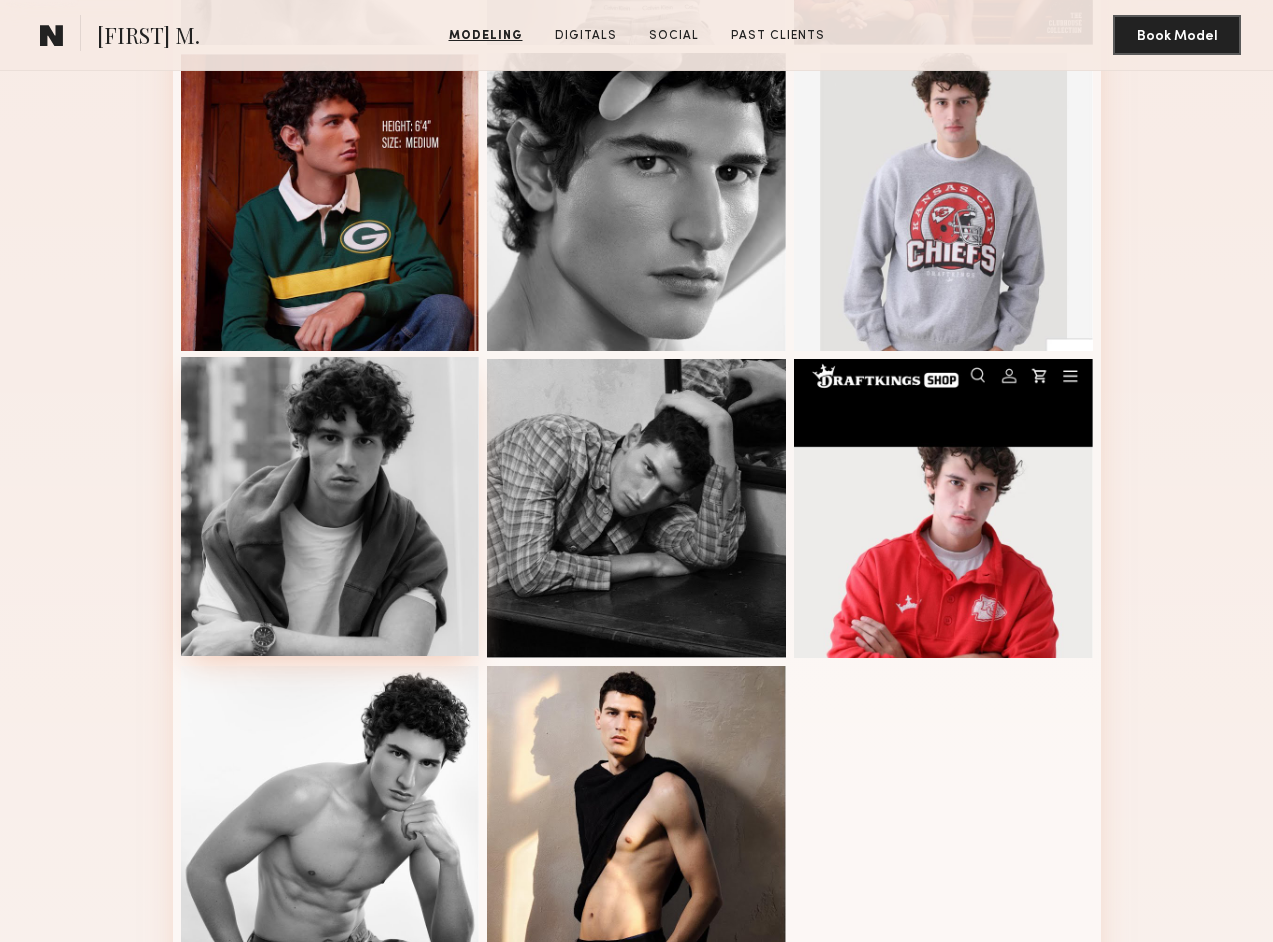 scroll, scrollTop: 64, scrollLeft: 0, axis: vertical 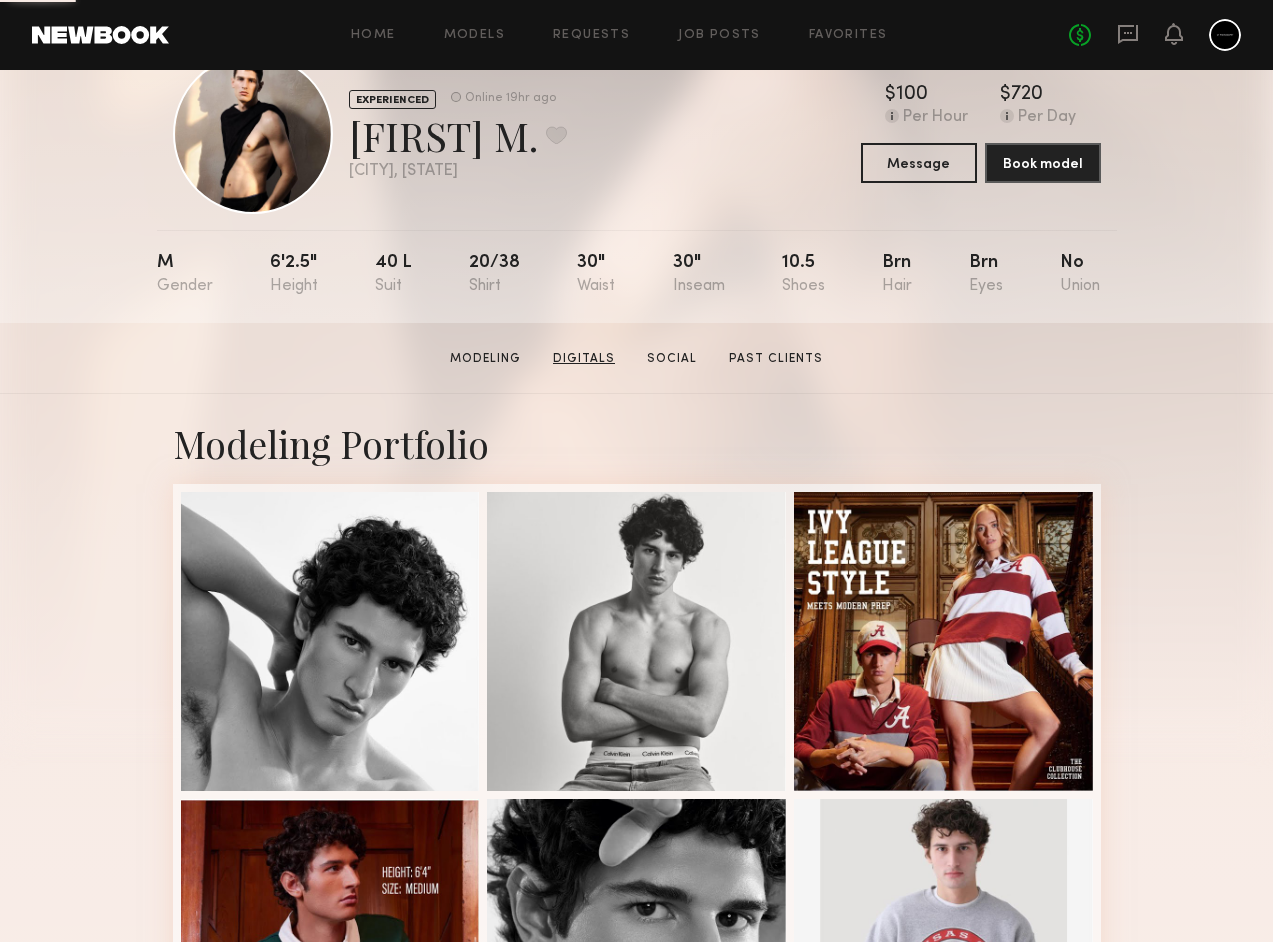 click on "Digitals" 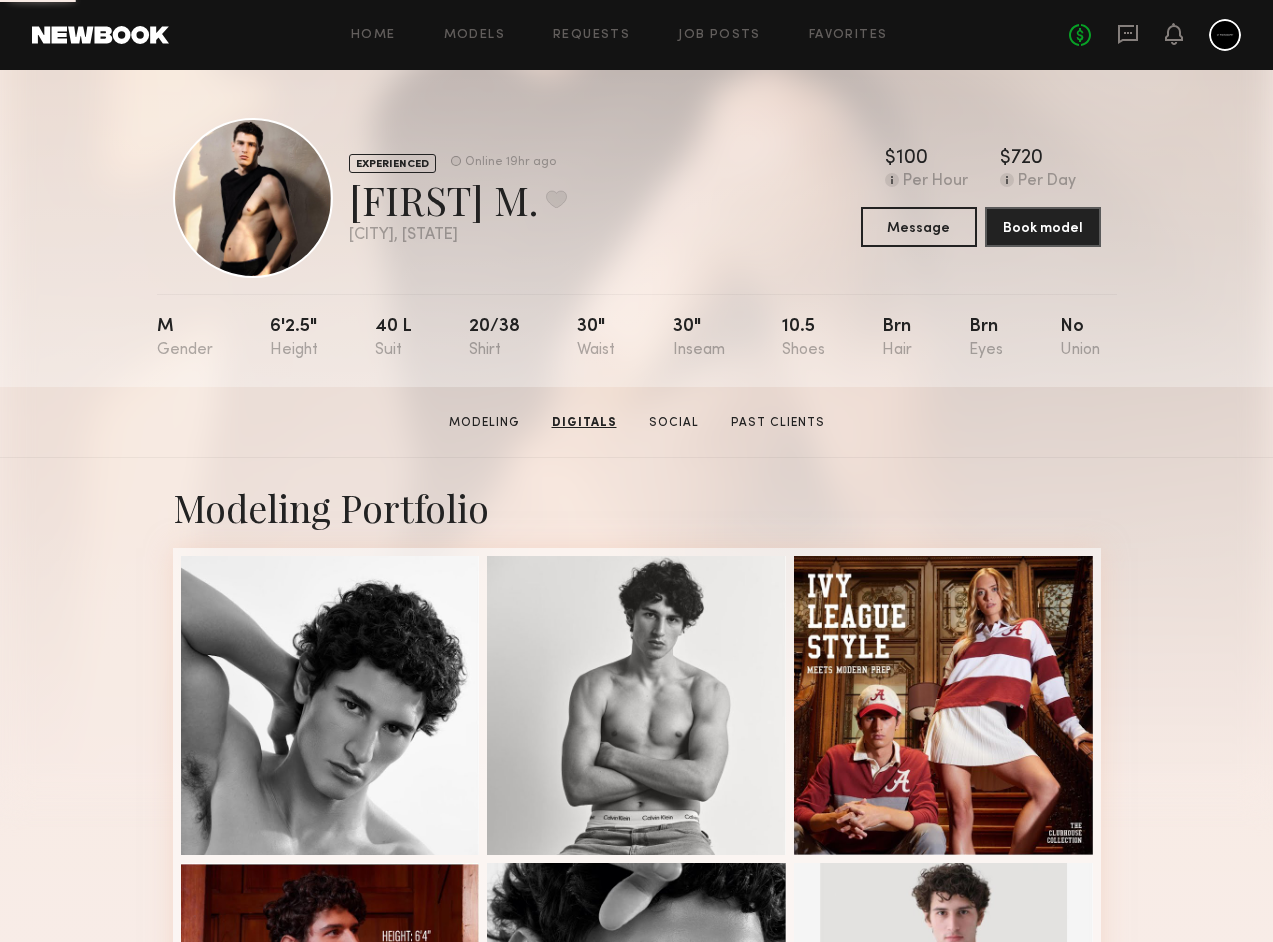 scroll, scrollTop: 0, scrollLeft: 0, axis: both 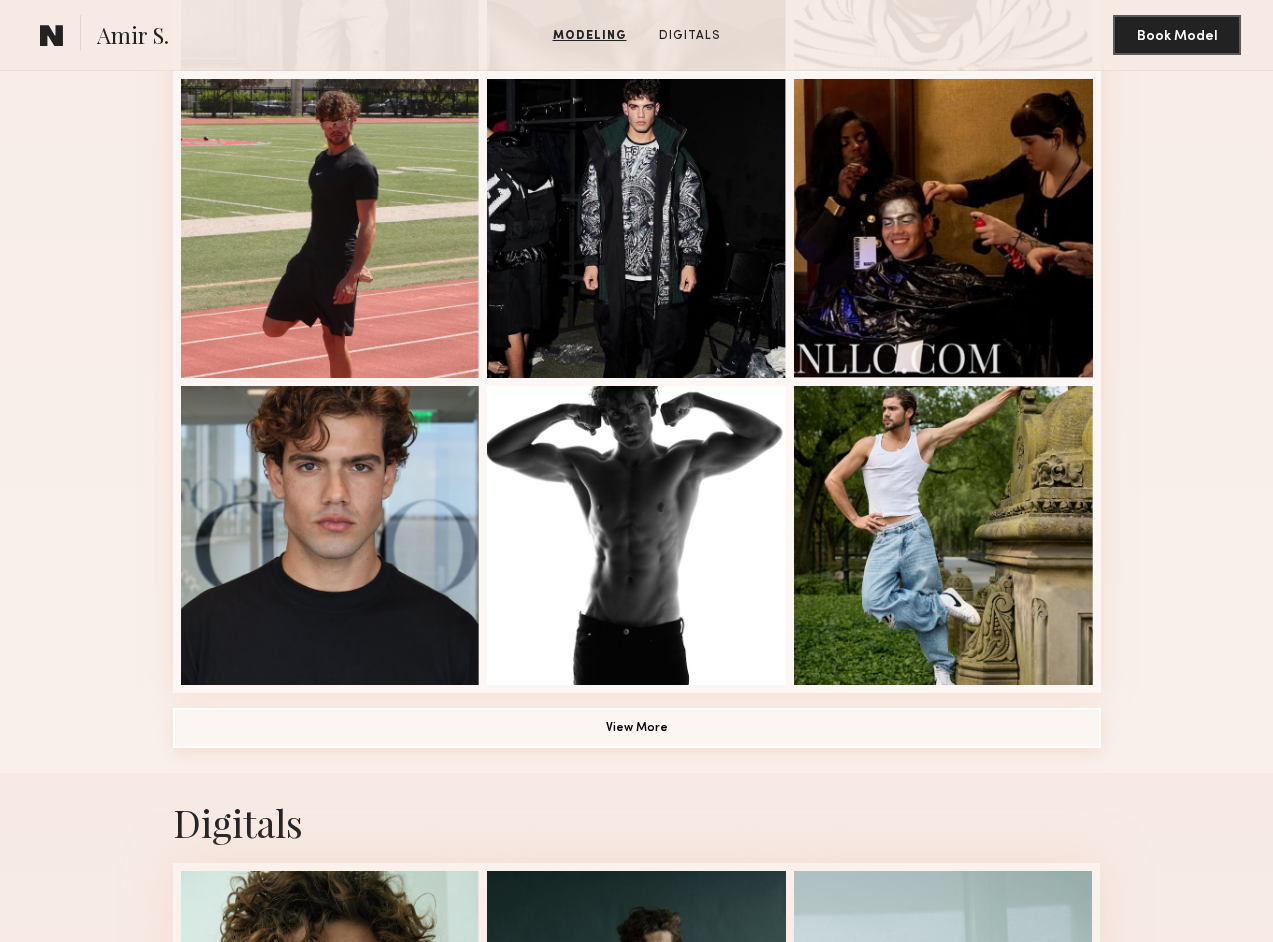 click on "View More" 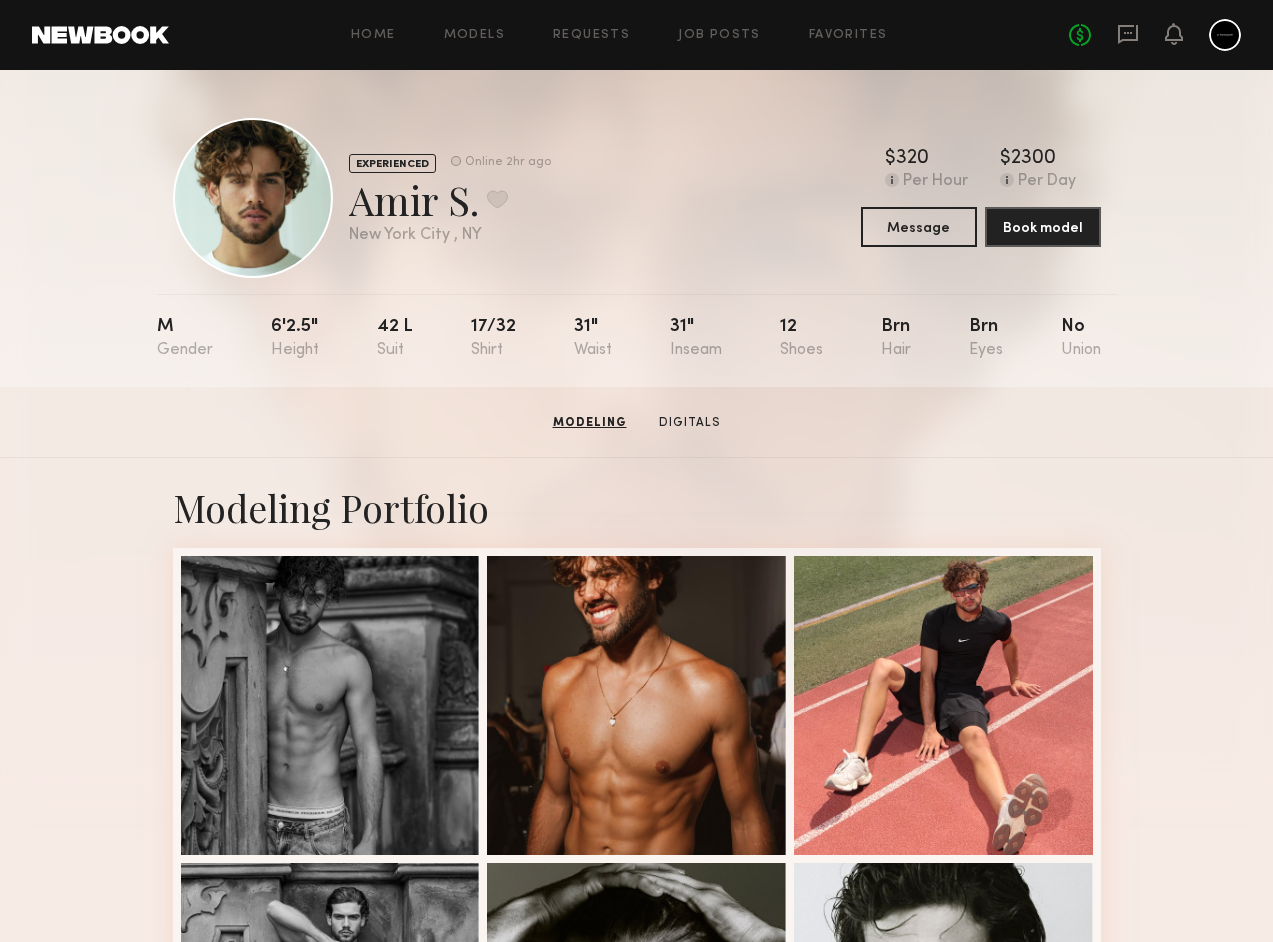 scroll, scrollTop: 0, scrollLeft: 0, axis: both 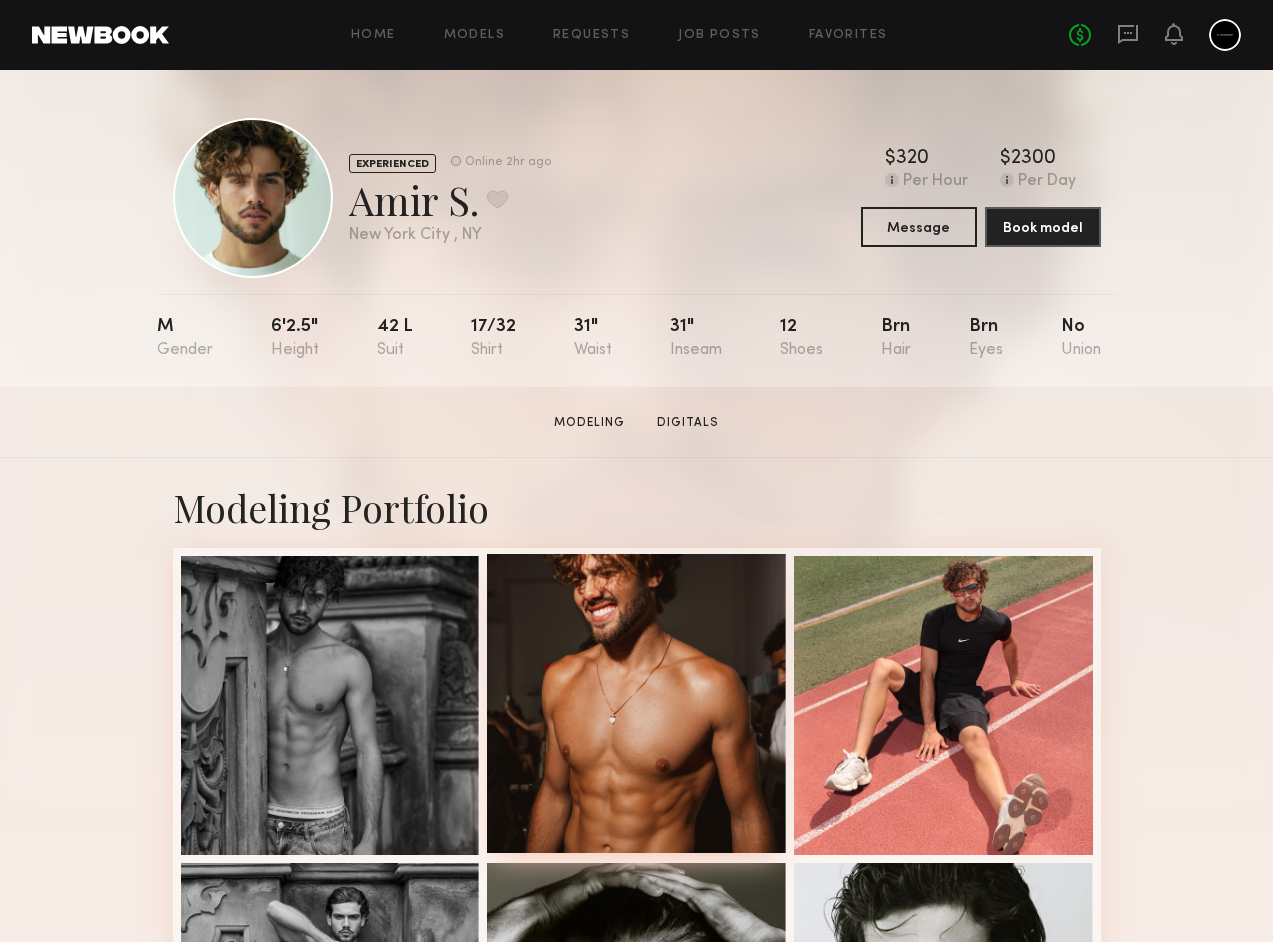 click at bounding box center [636, 703] 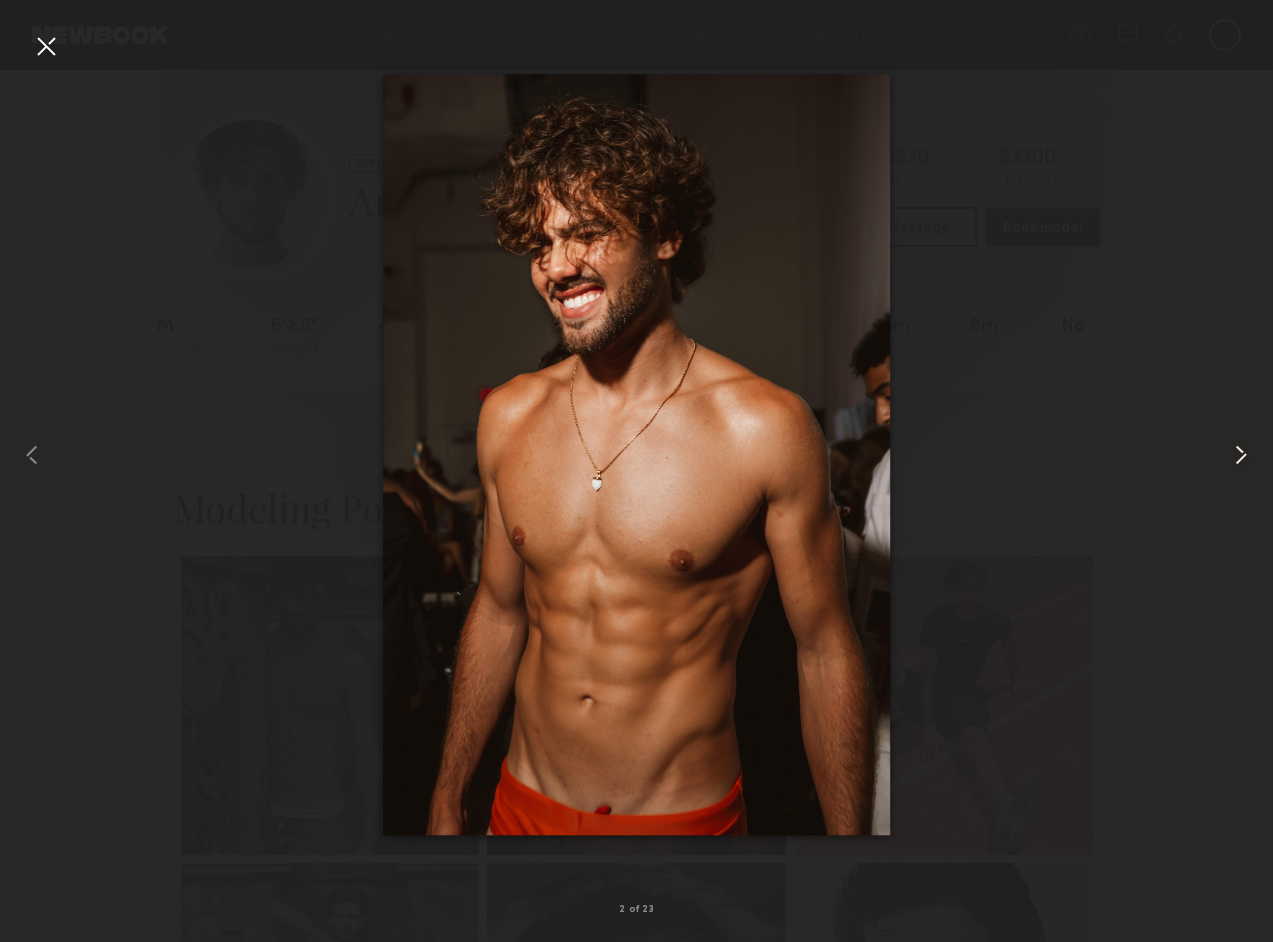 click at bounding box center [1241, 455] 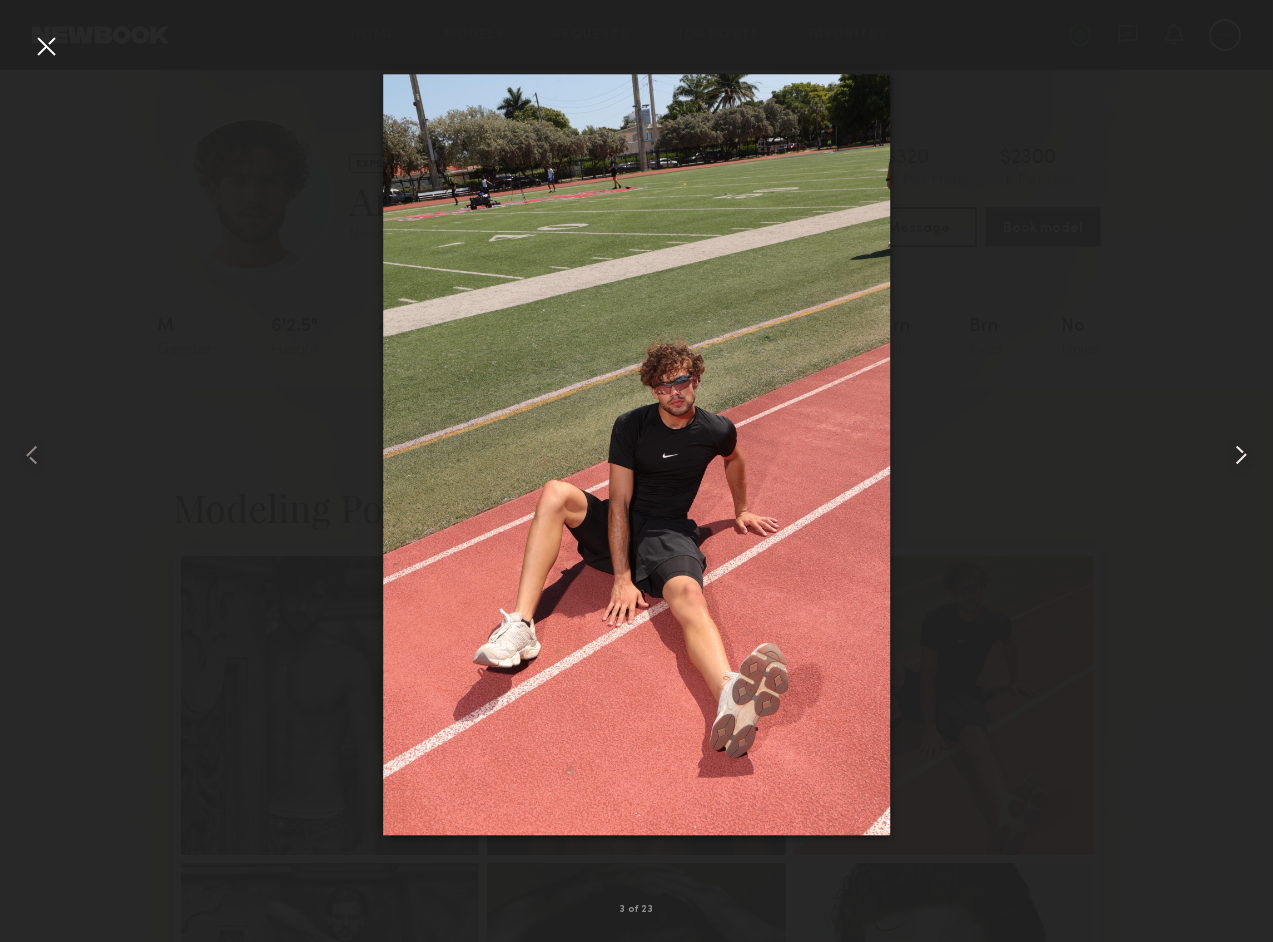 click at bounding box center [1241, 455] 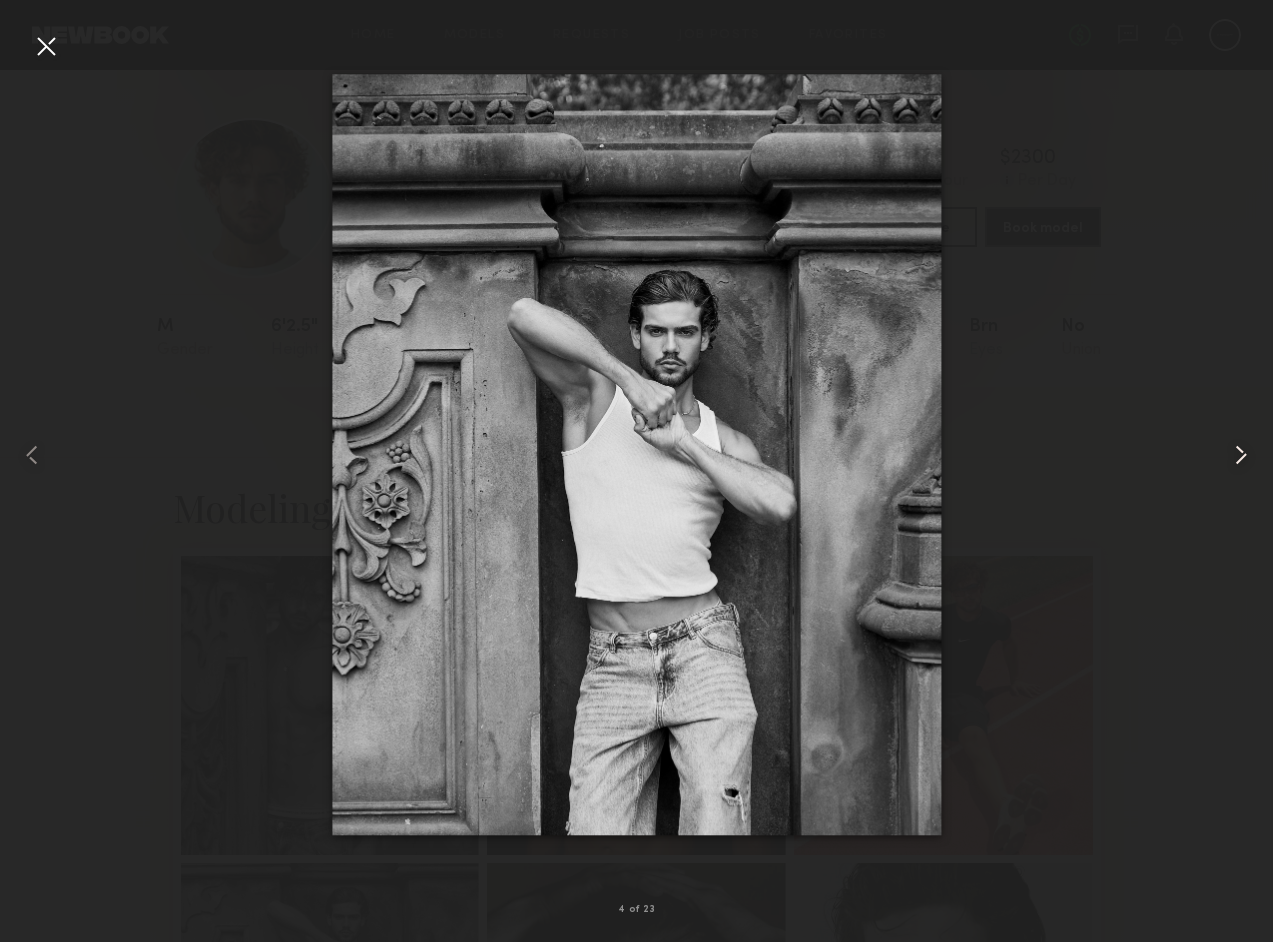 click at bounding box center (1241, 455) 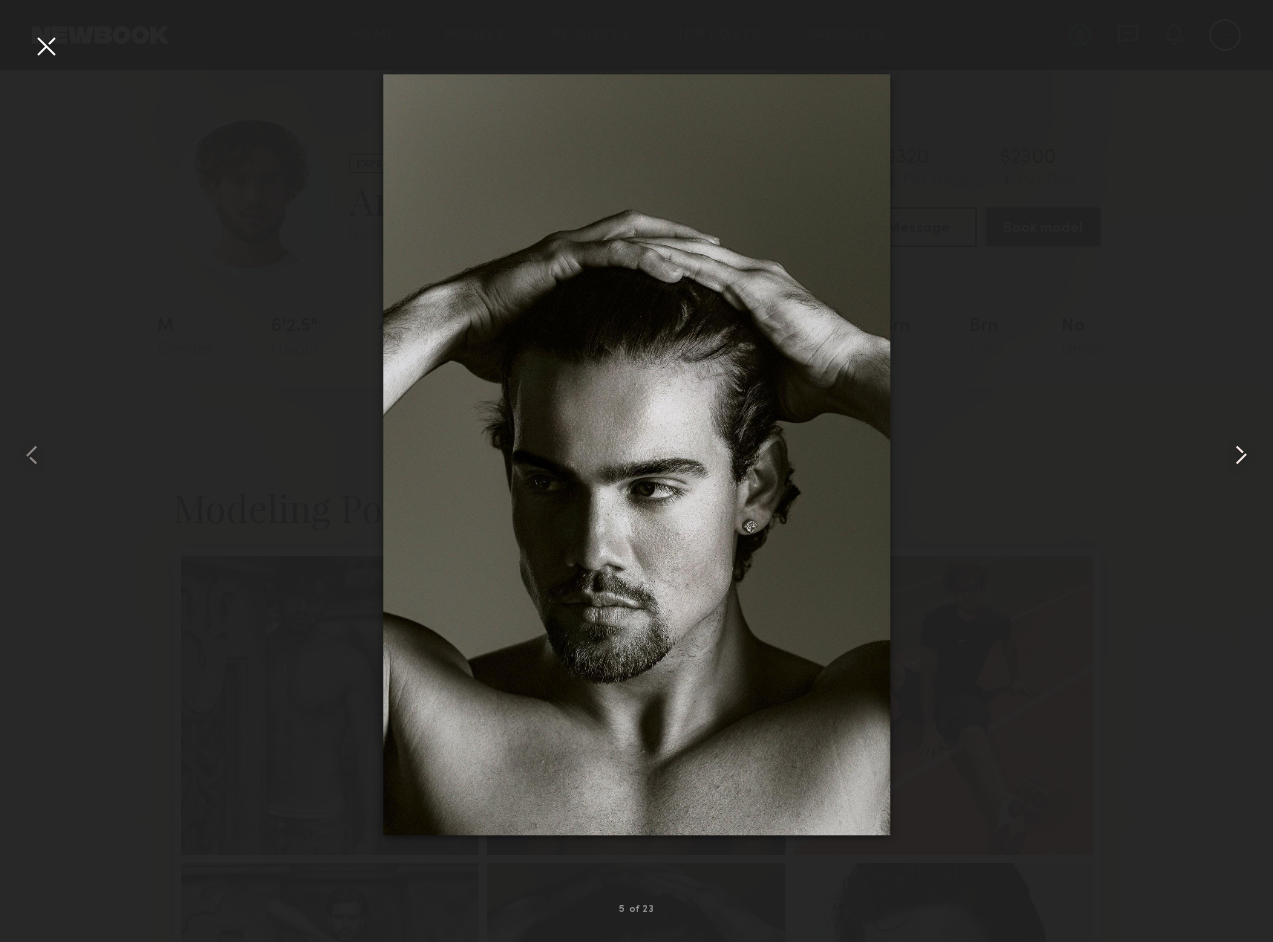 click at bounding box center (1241, 455) 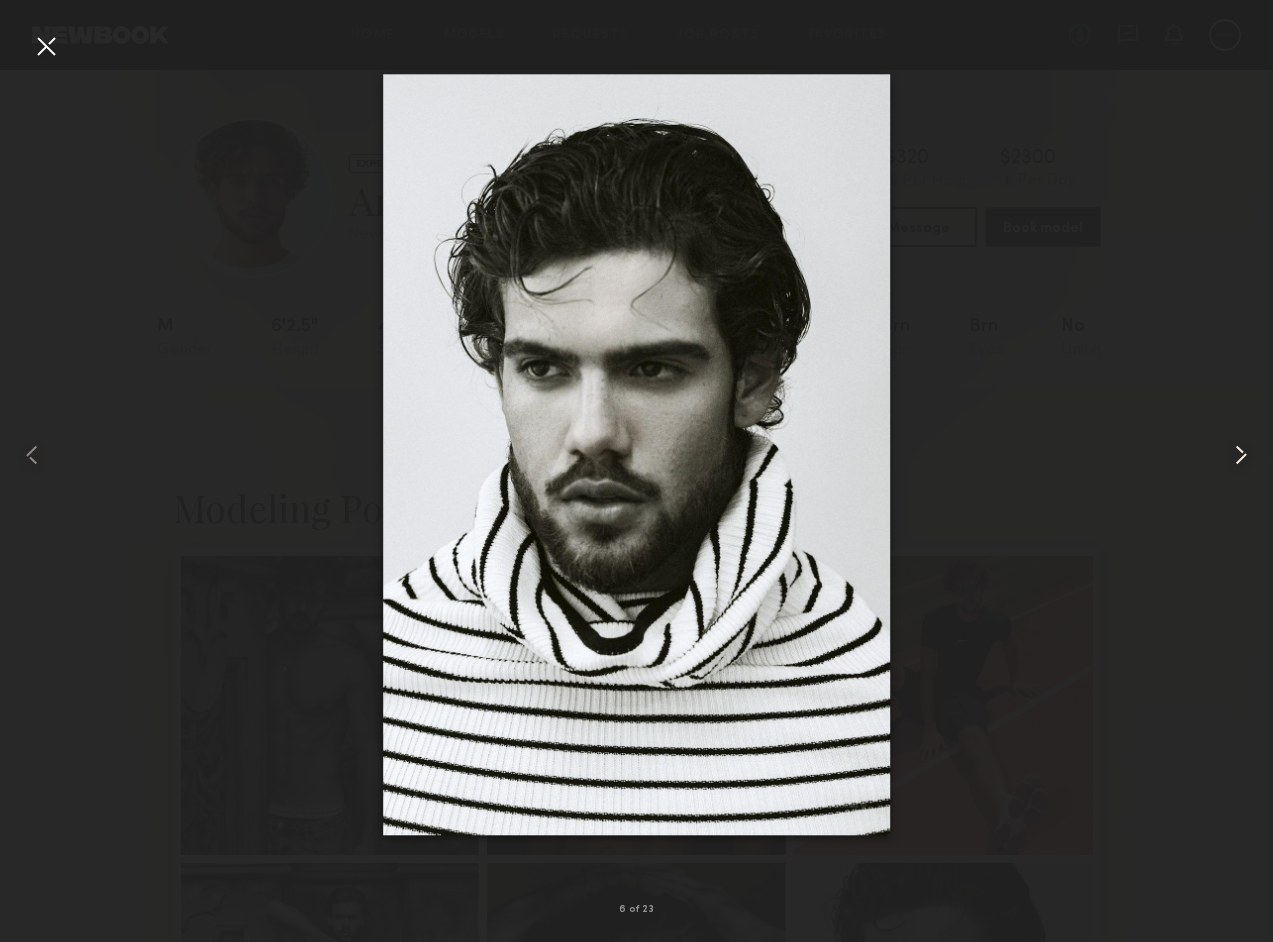 click at bounding box center (1241, 455) 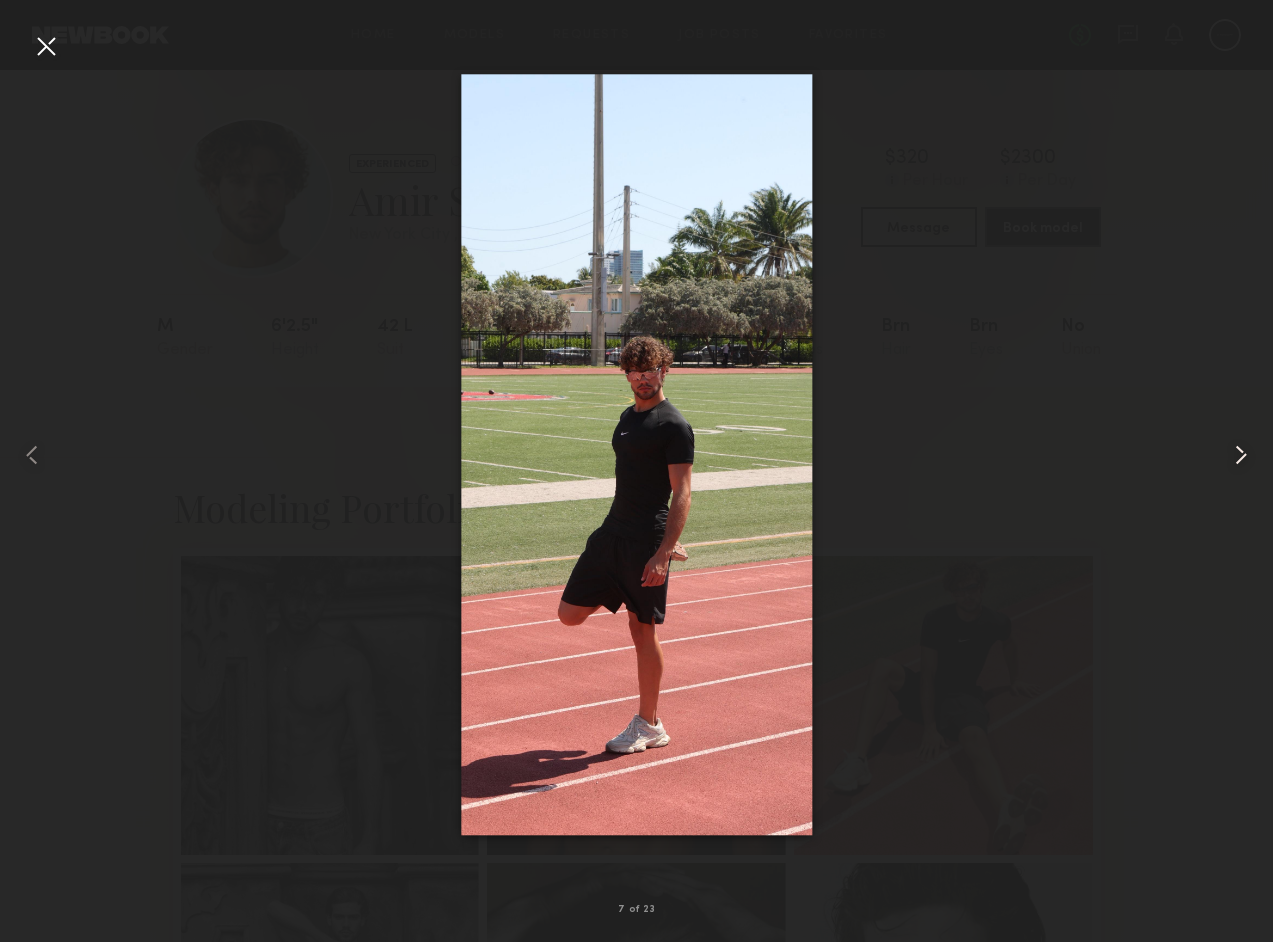 click at bounding box center [1241, 455] 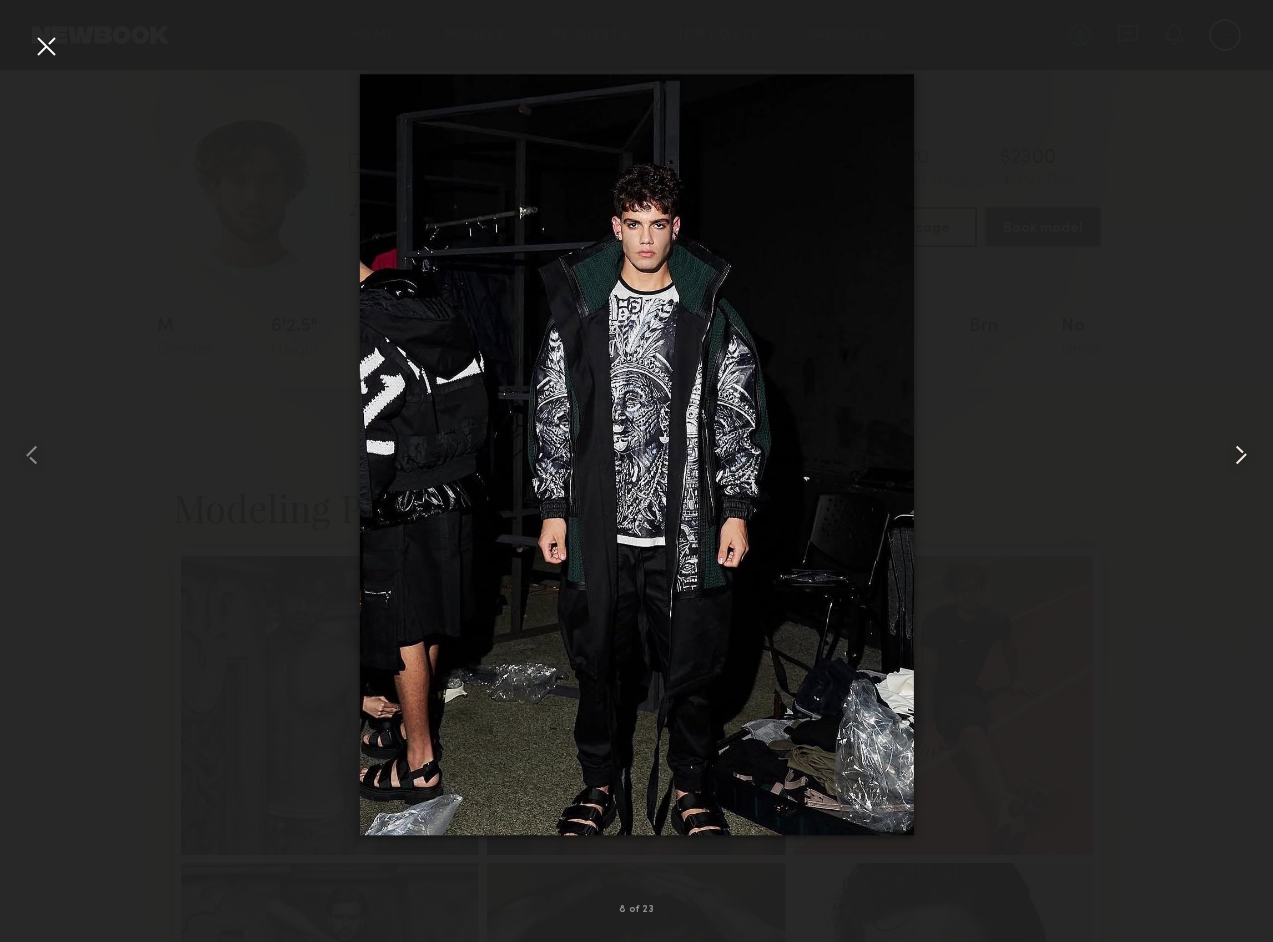 click at bounding box center (1241, 455) 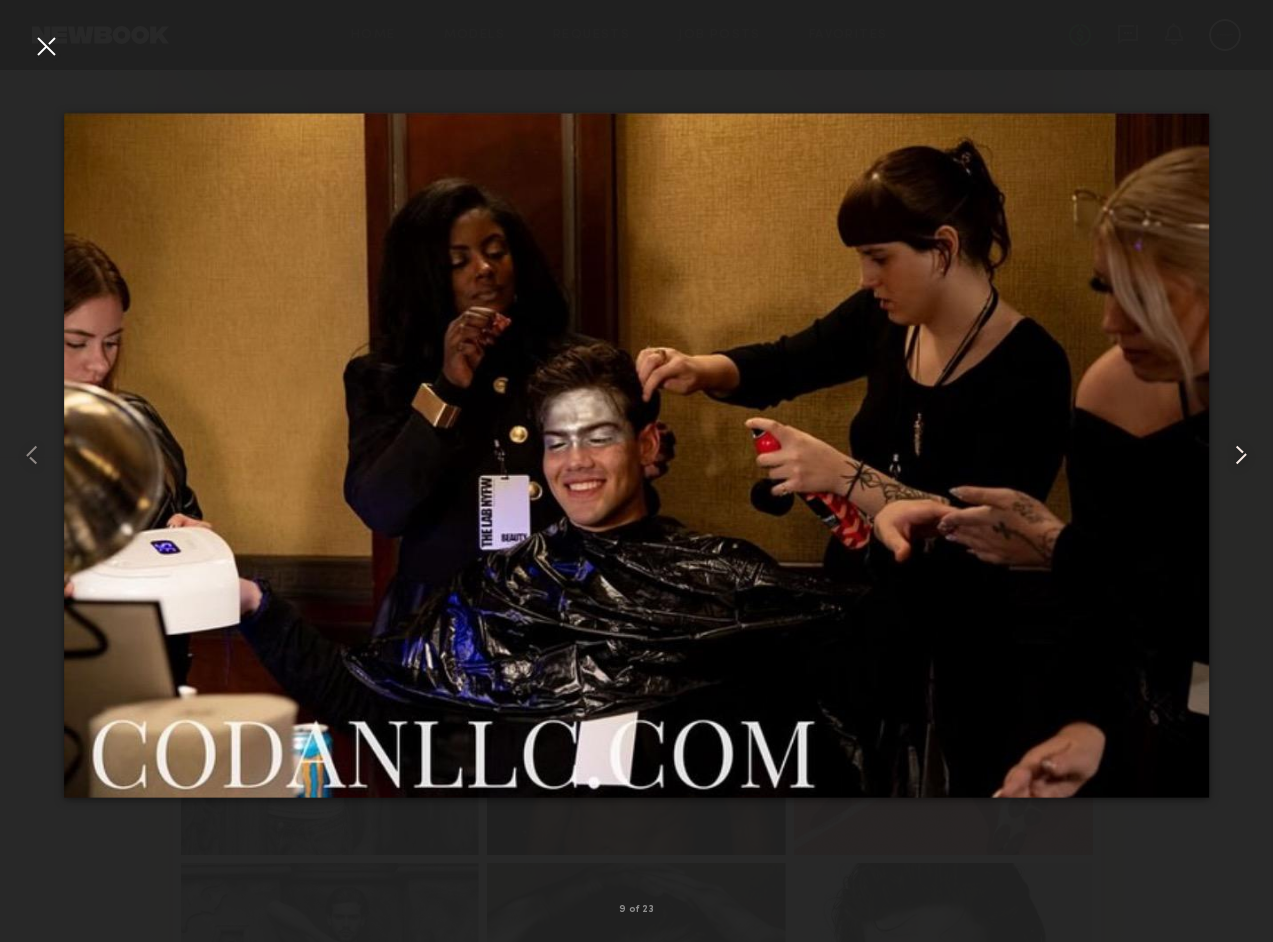 click at bounding box center [1241, 455] 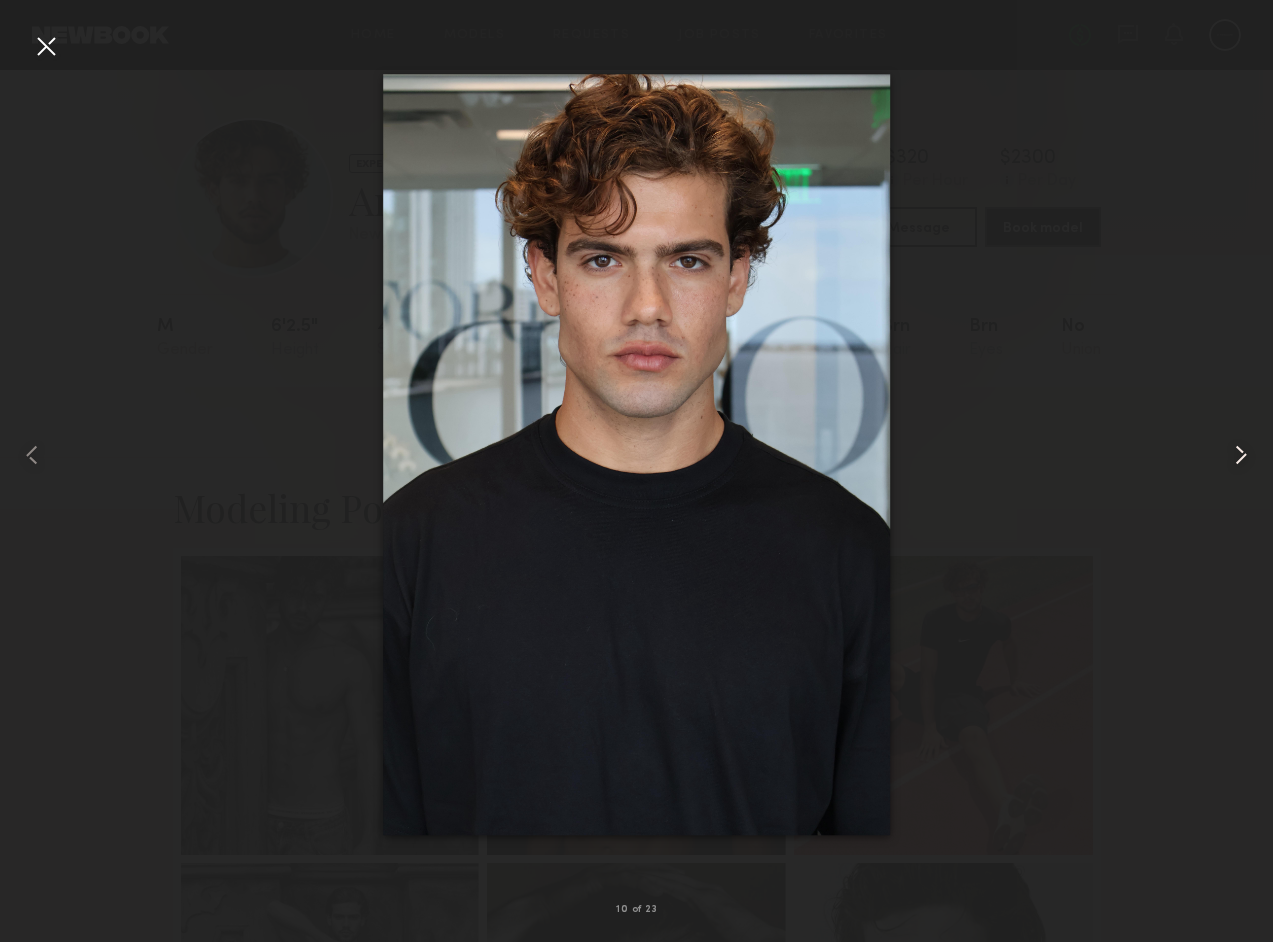 click at bounding box center (1241, 455) 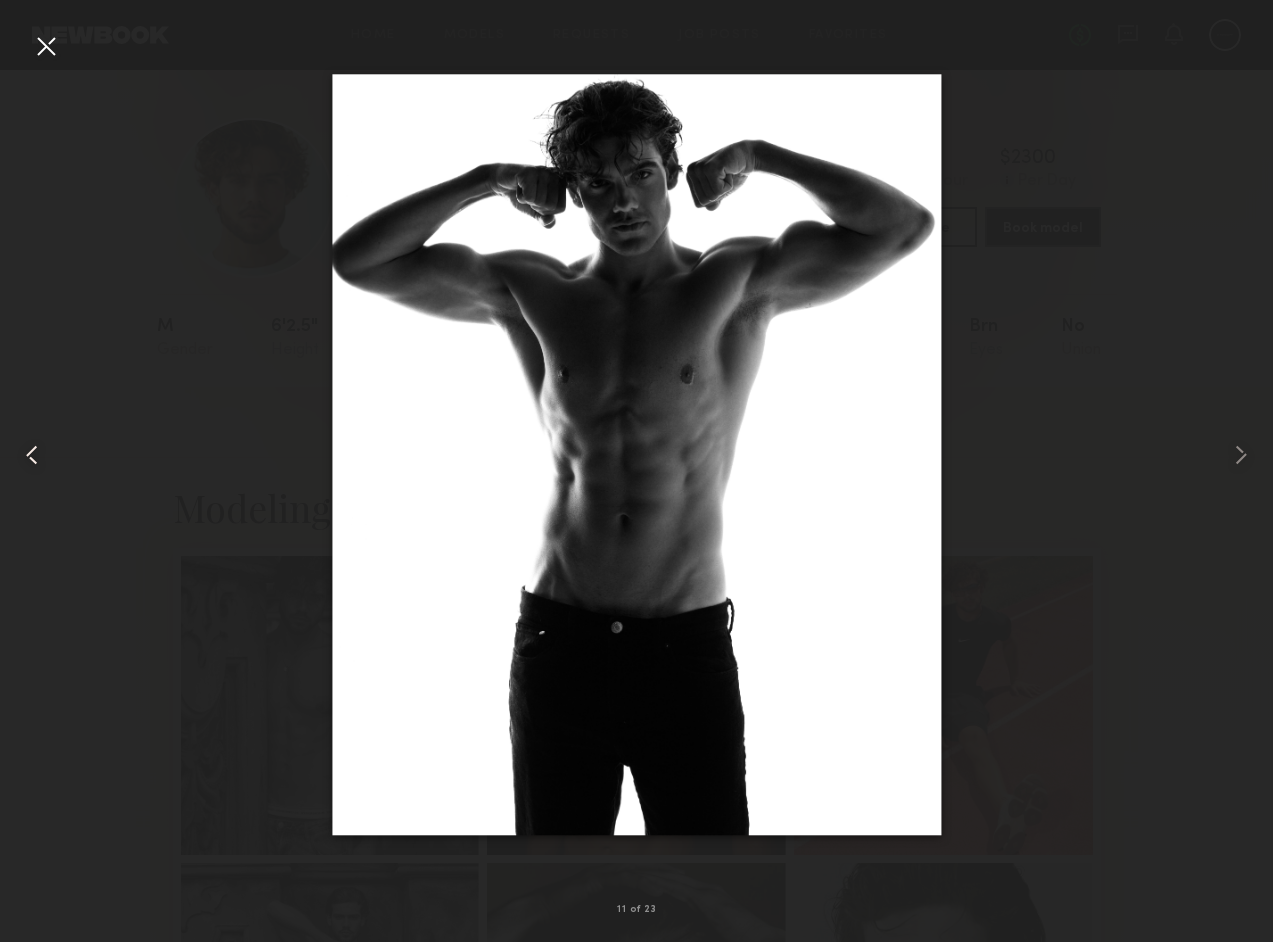 click at bounding box center (32, 455) 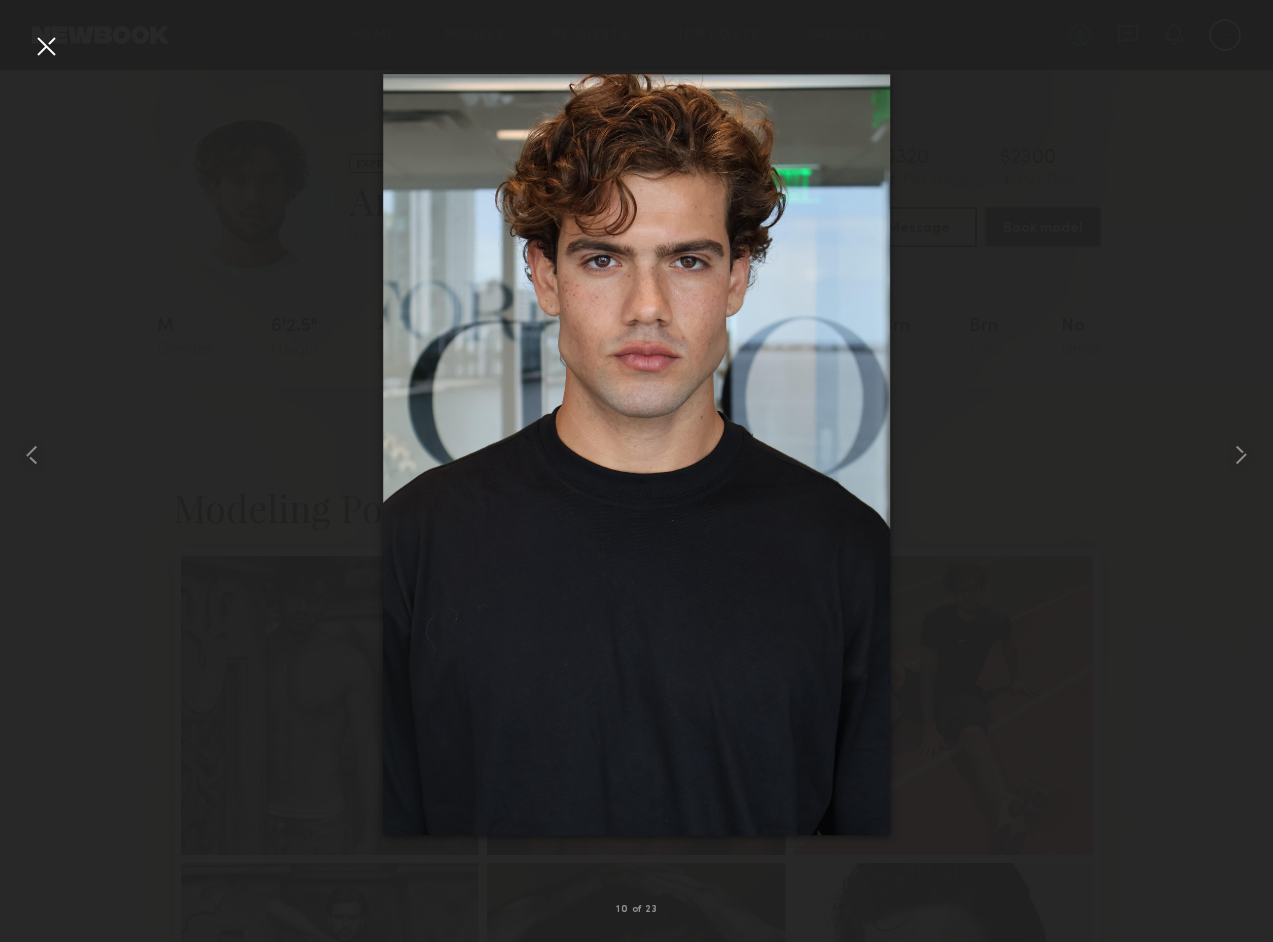 click at bounding box center (46, 46) 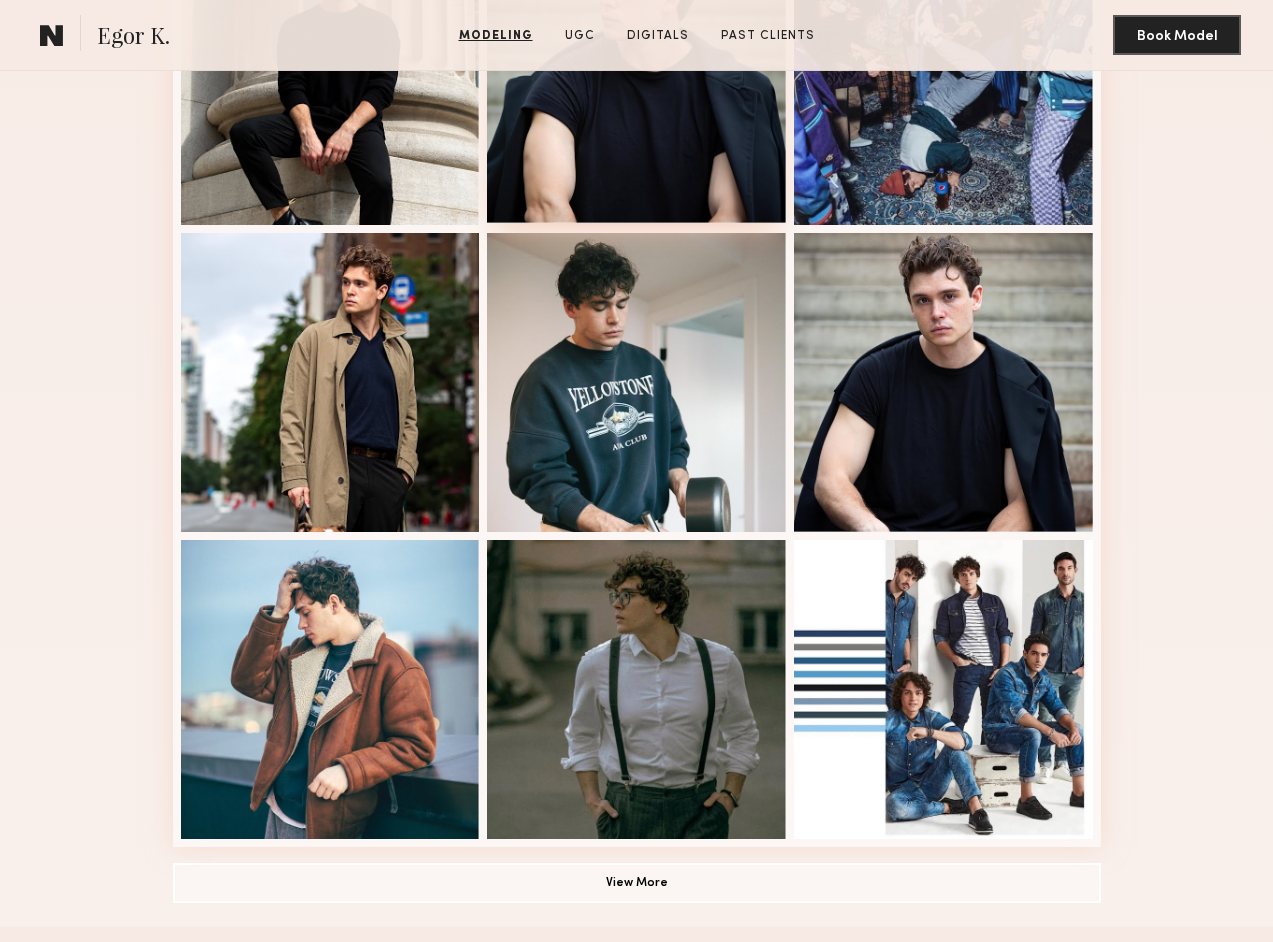 scroll, scrollTop: 1479, scrollLeft: 0, axis: vertical 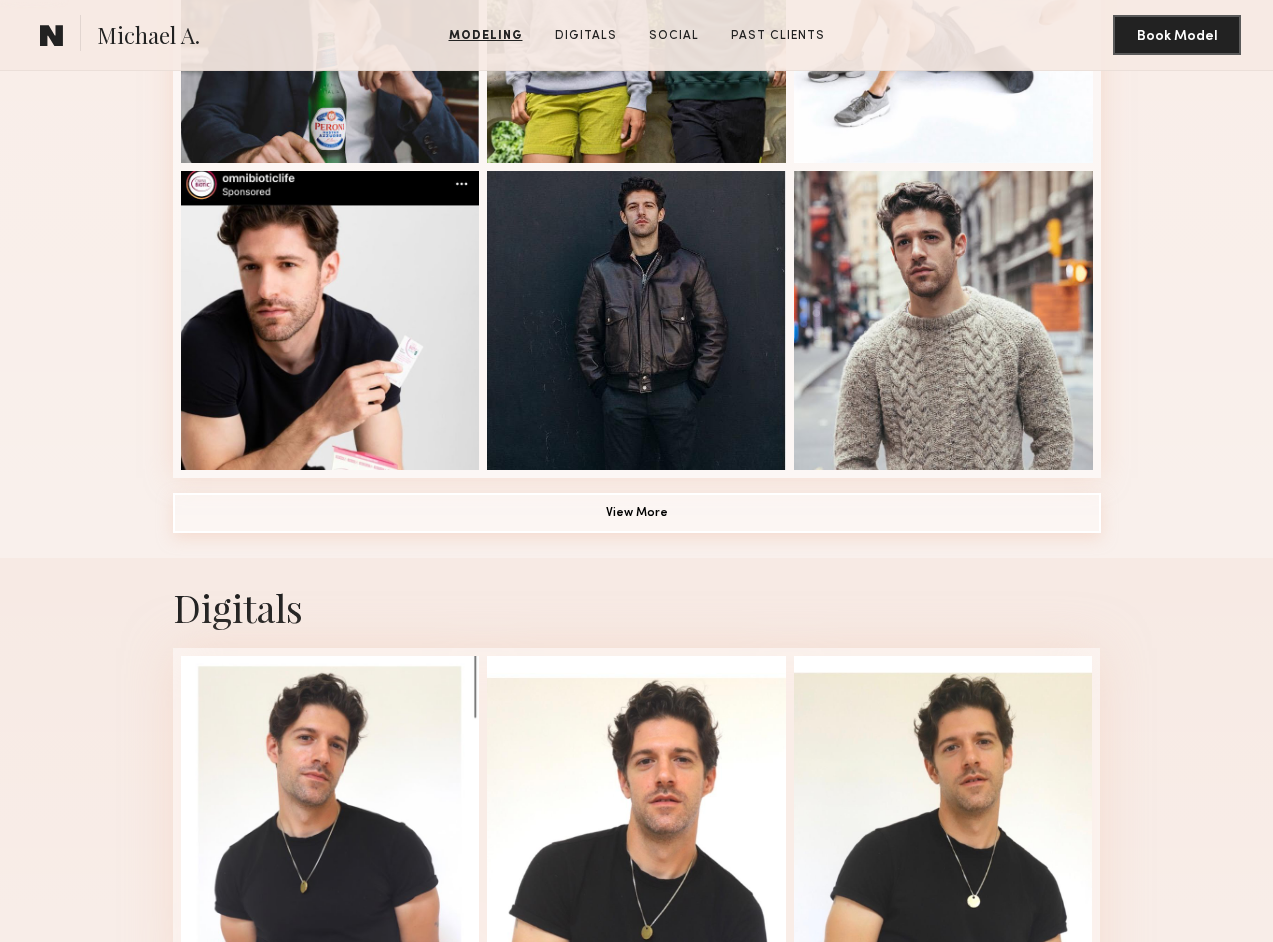 click on "View More" 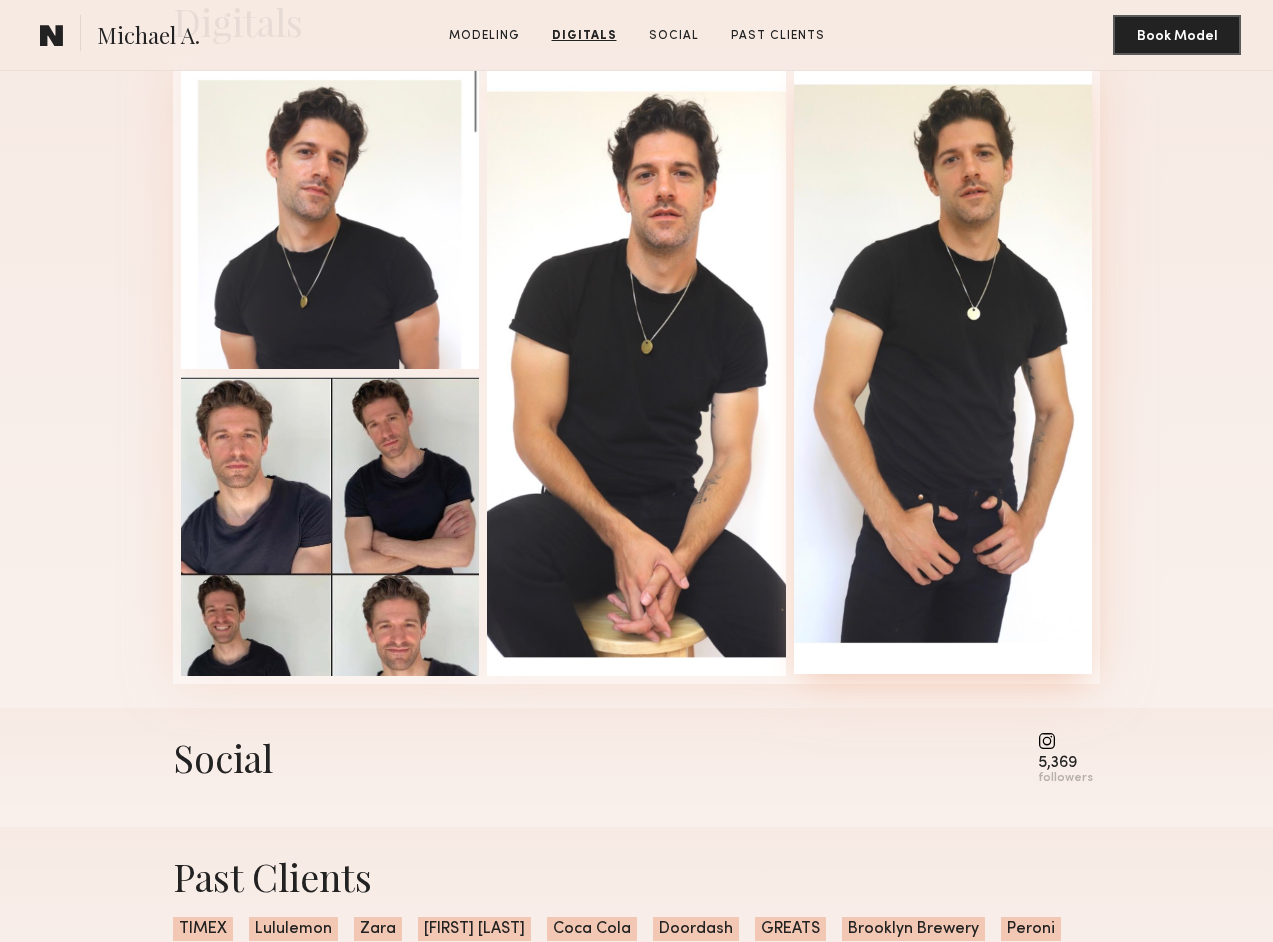 scroll, scrollTop: 3037, scrollLeft: 0, axis: vertical 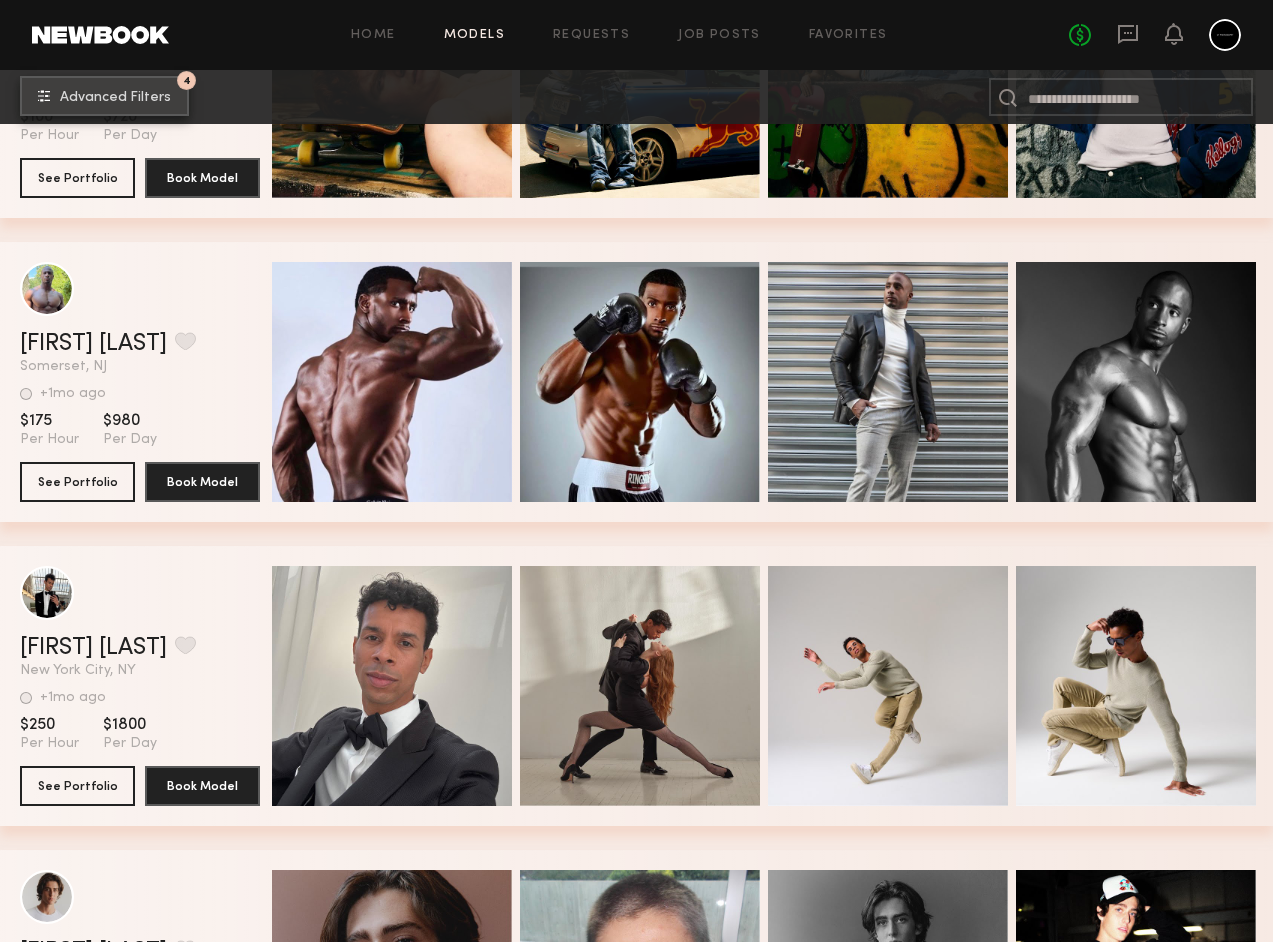 click on "Advanced Filters" 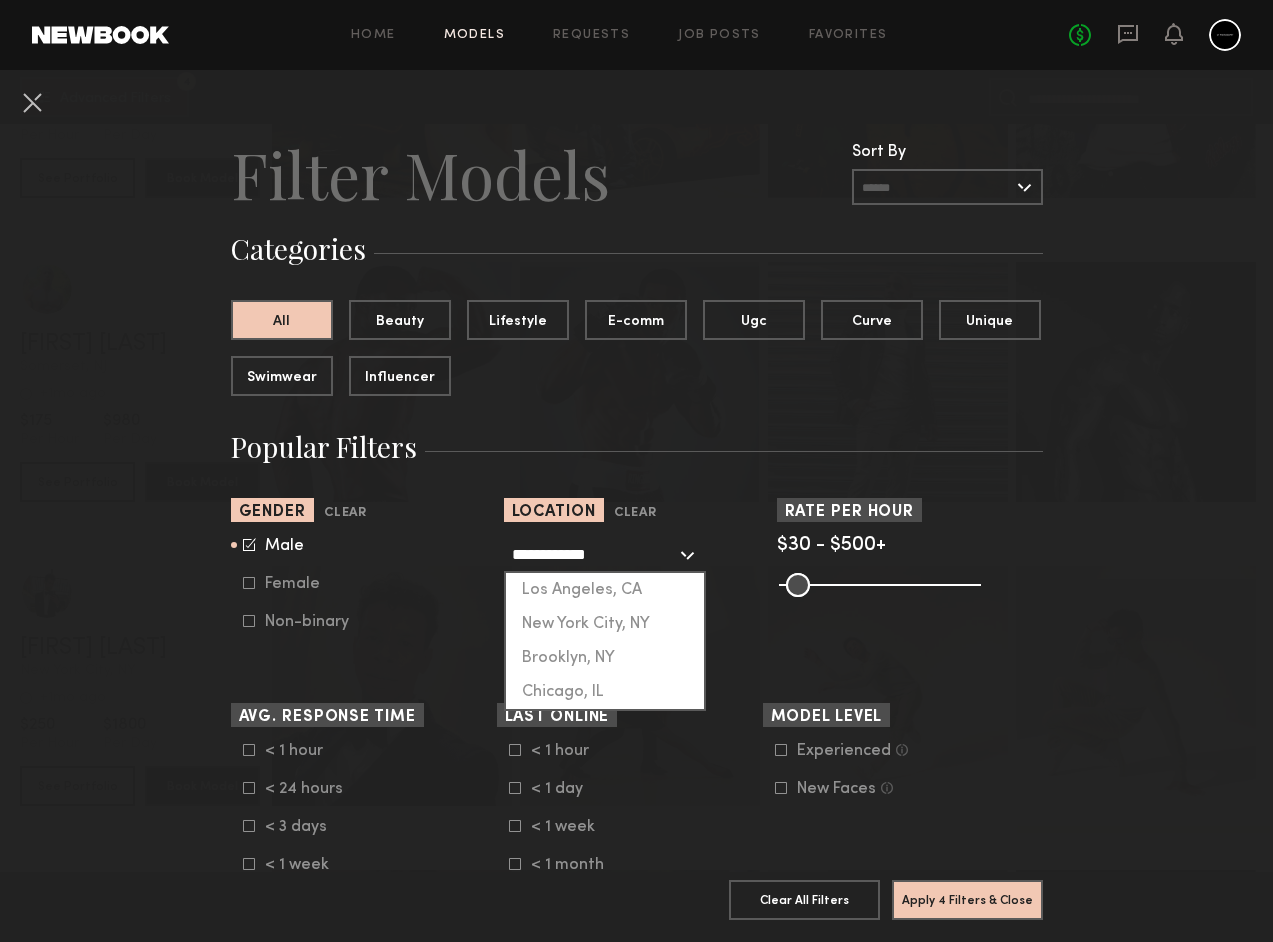 click on "**********" 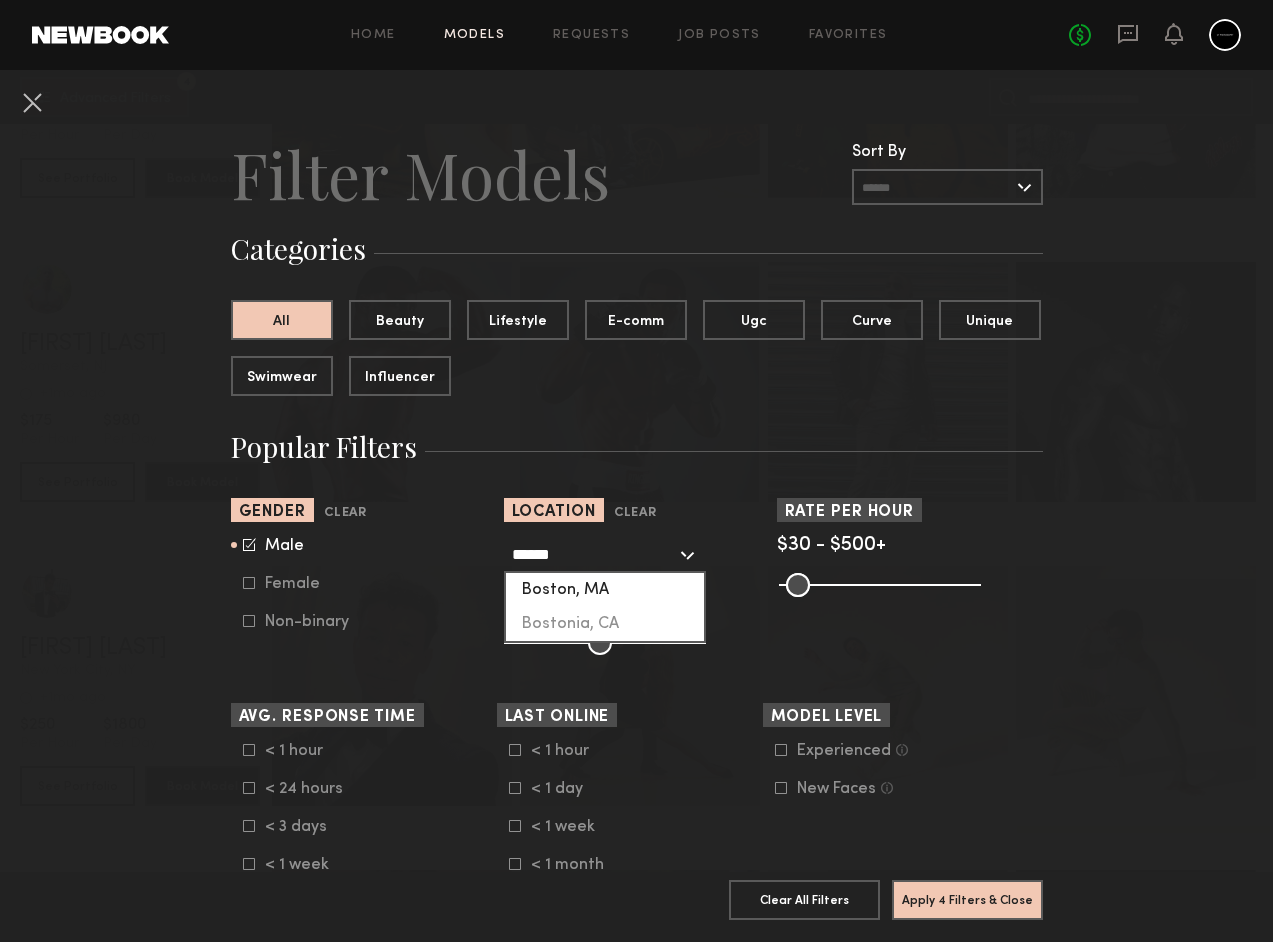 click on "Boston, MA" 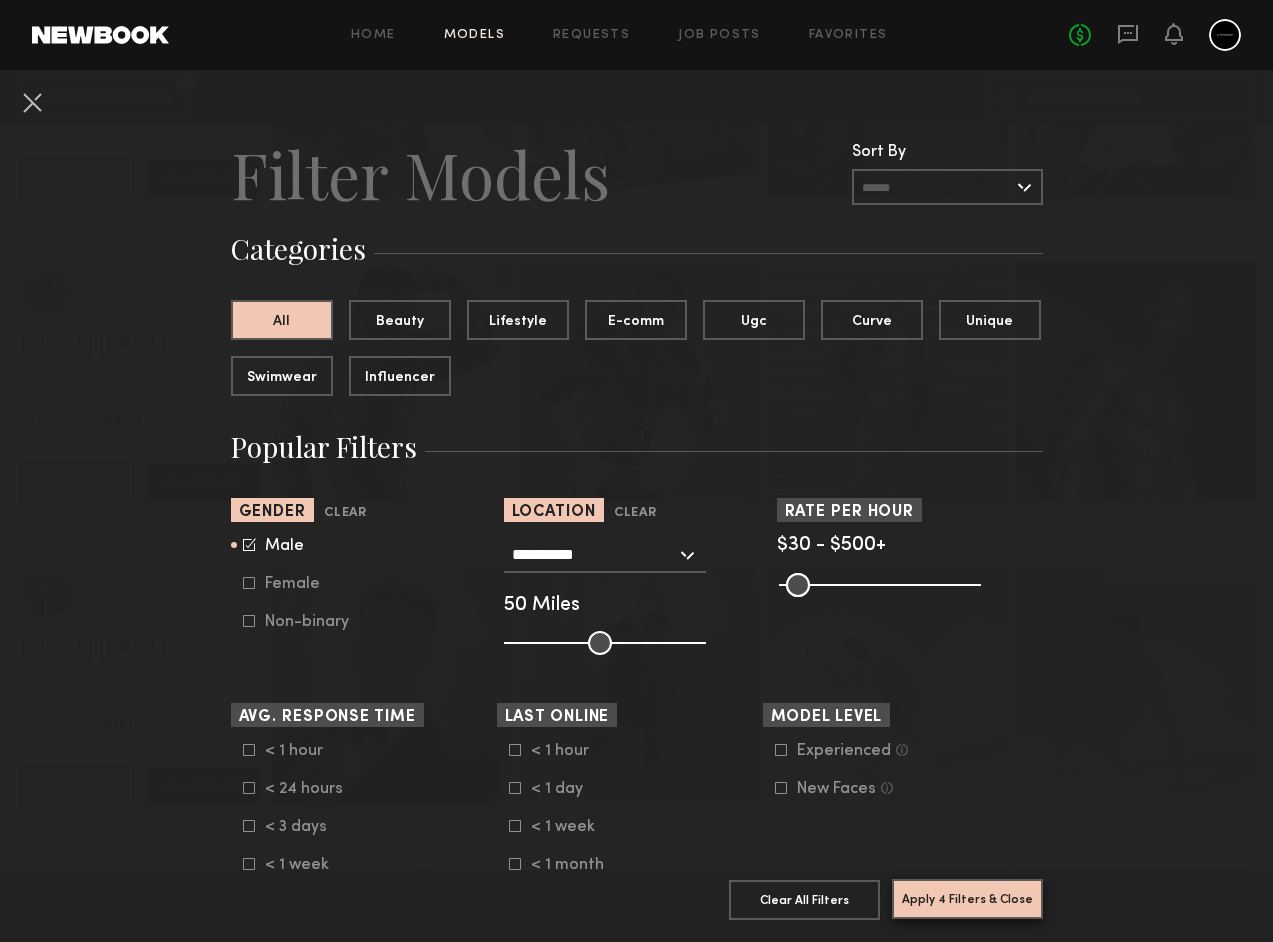 click on "Apply 4 Filters & Close" 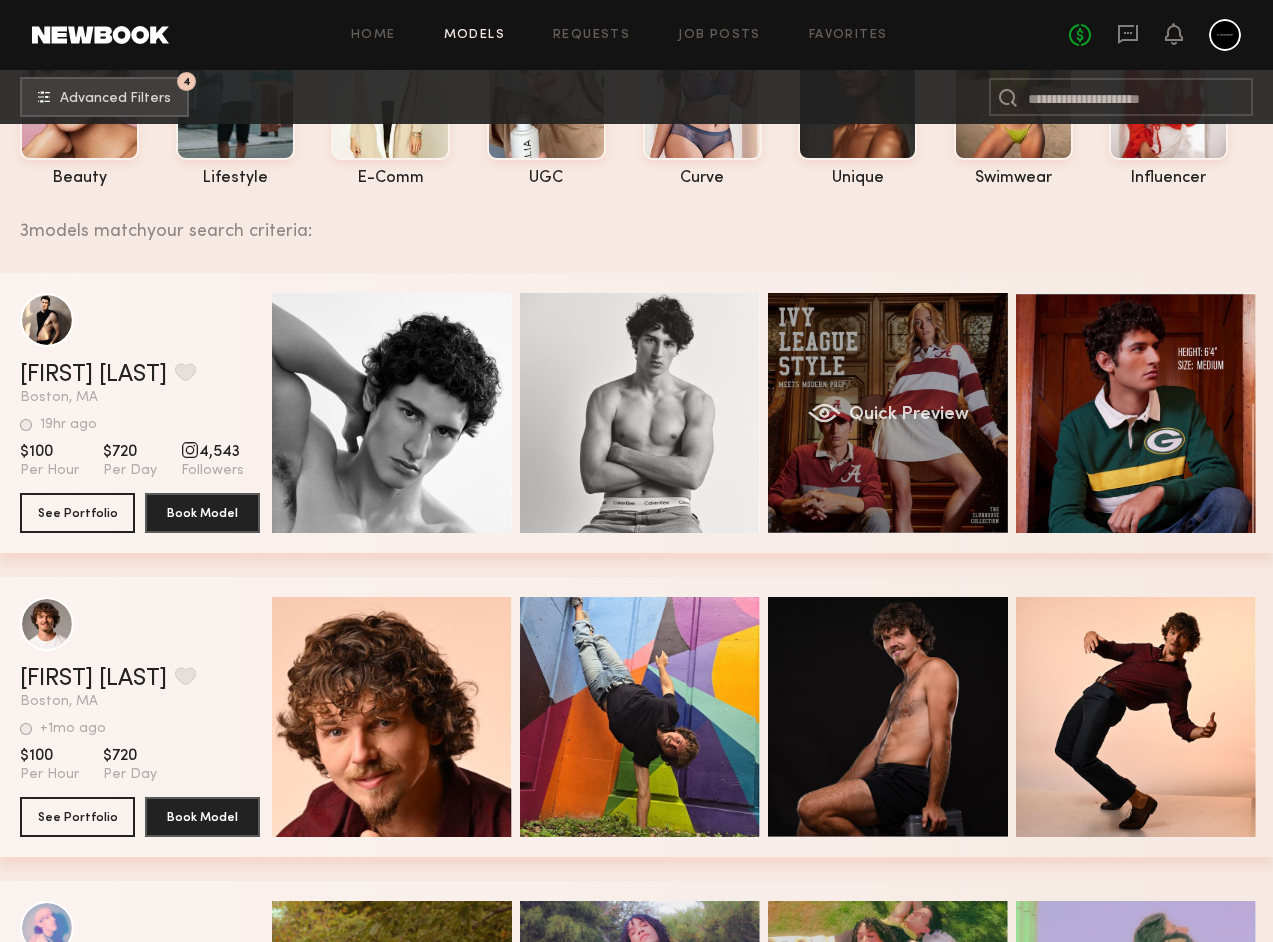 scroll, scrollTop: 202, scrollLeft: 0, axis: vertical 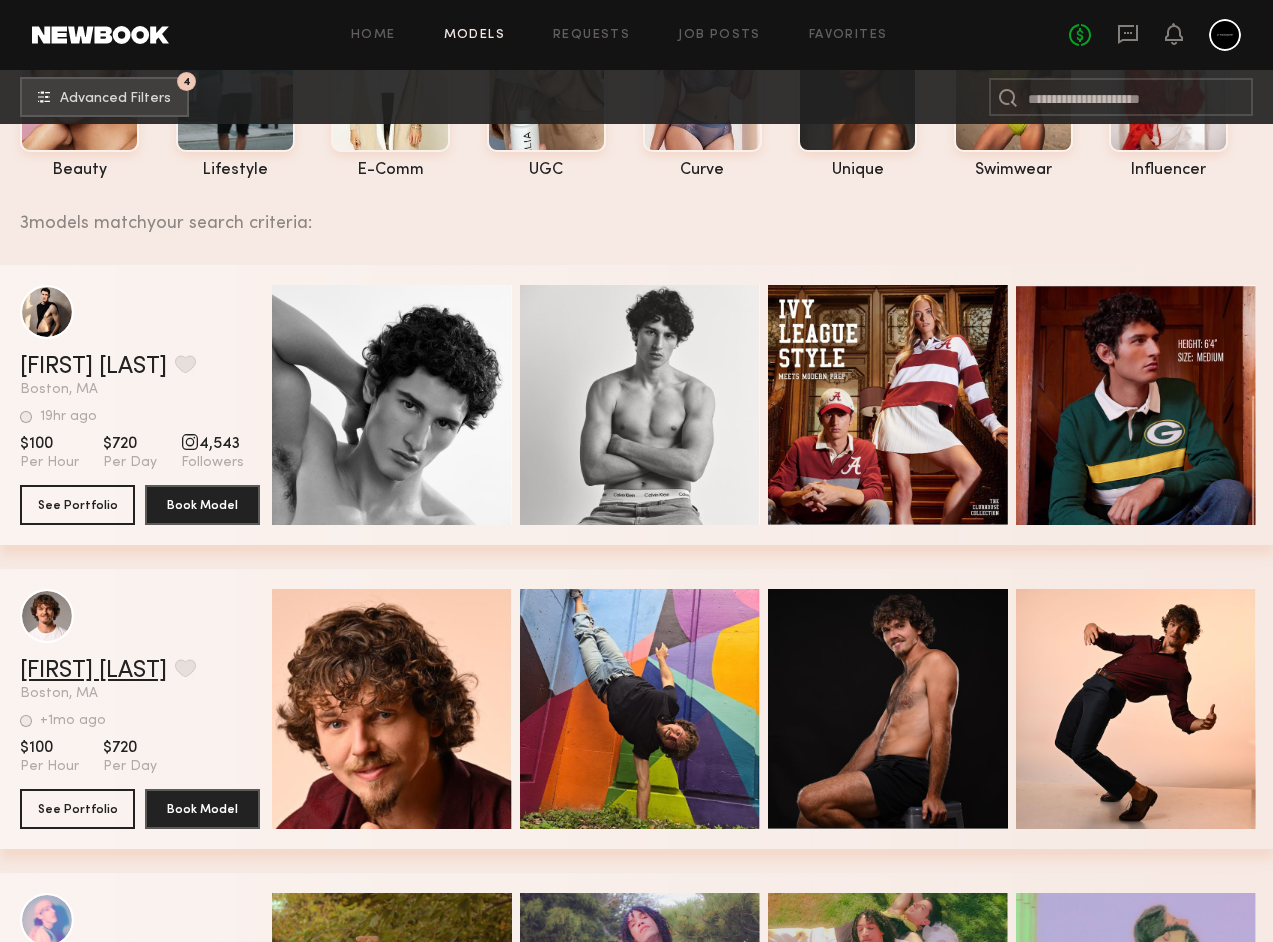click on "Matthew H." 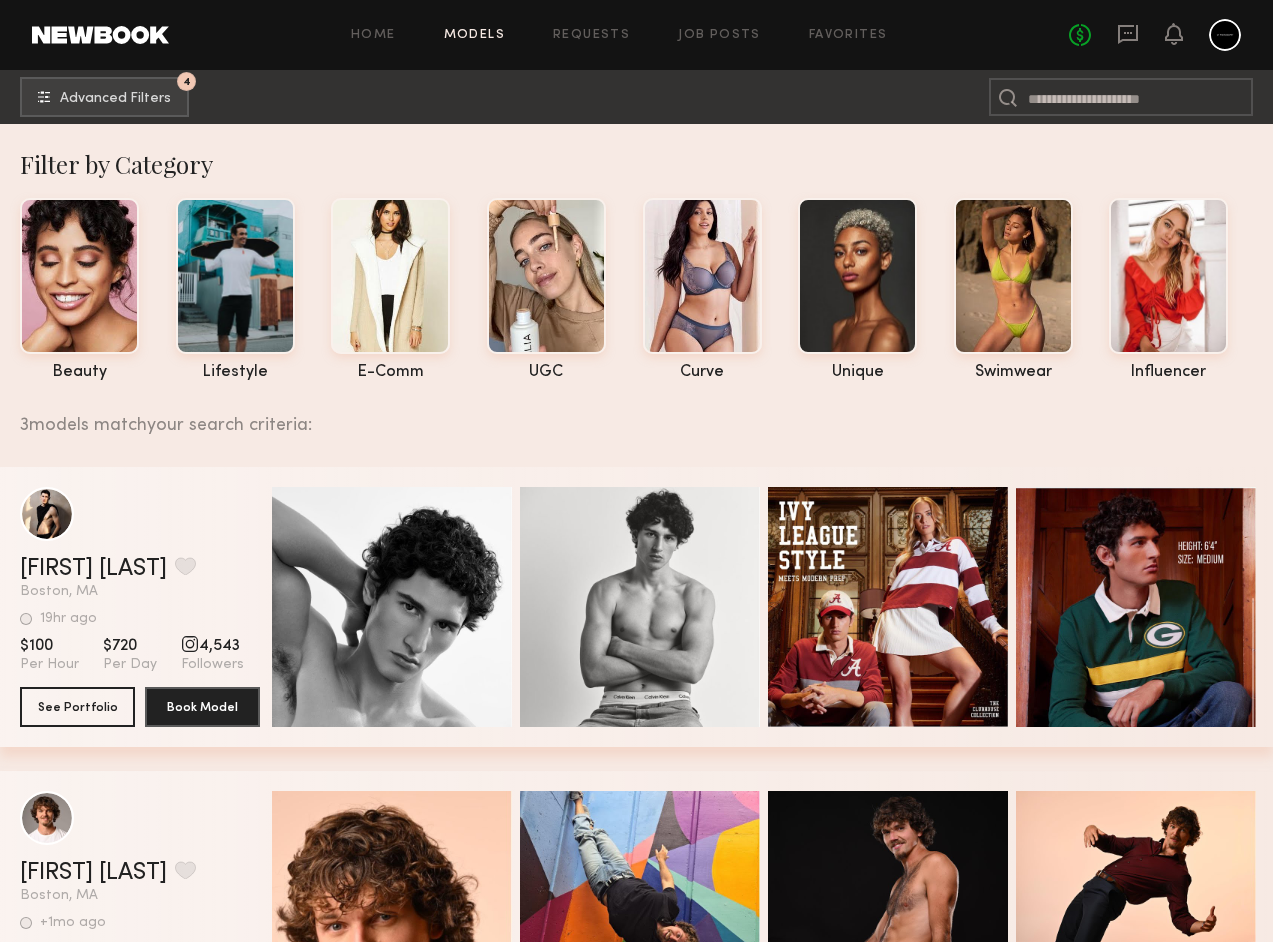 scroll, scrollTop: 0, scrollLeft: 0, axis: both 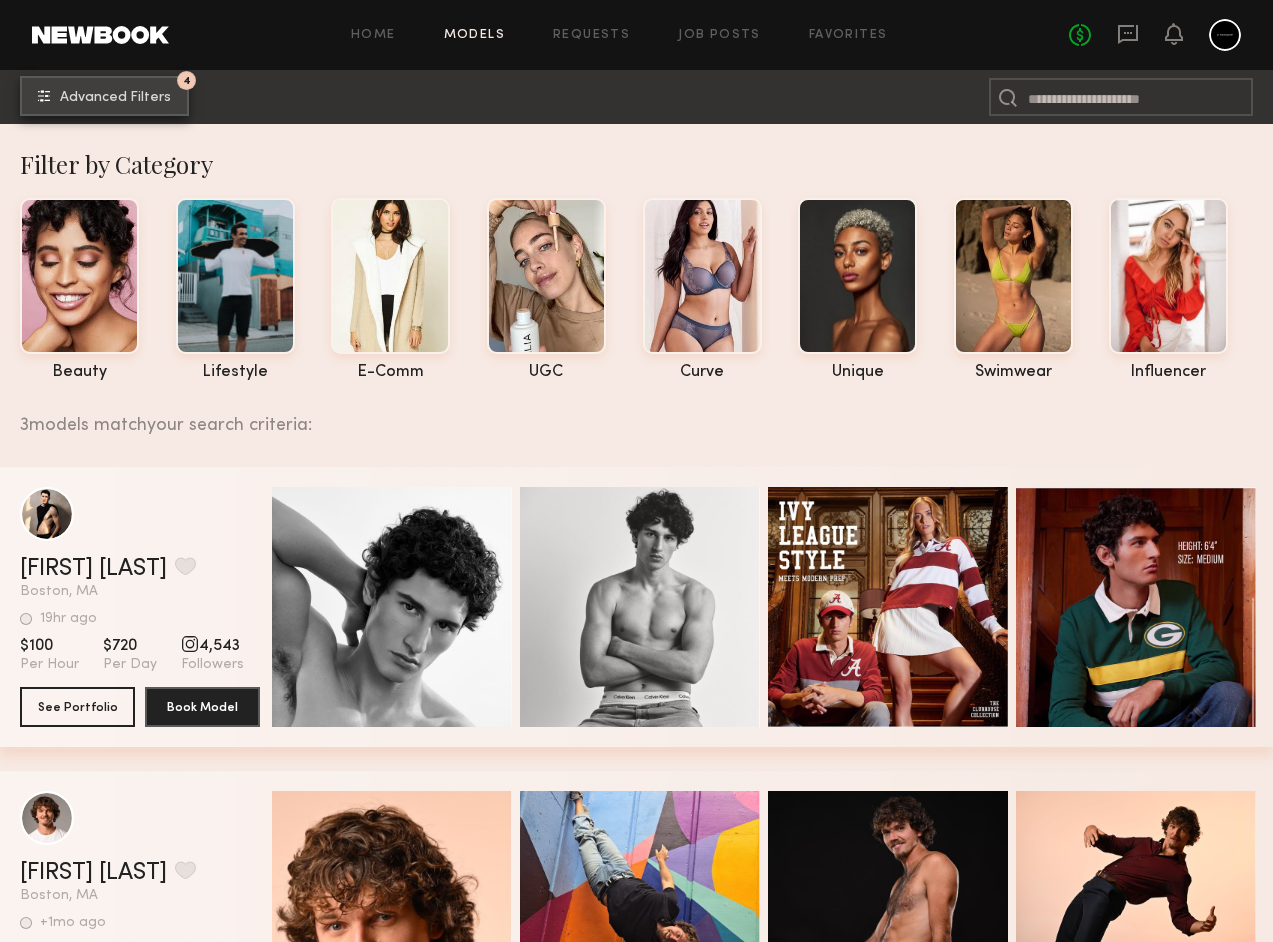 click on "Advanced Filters" 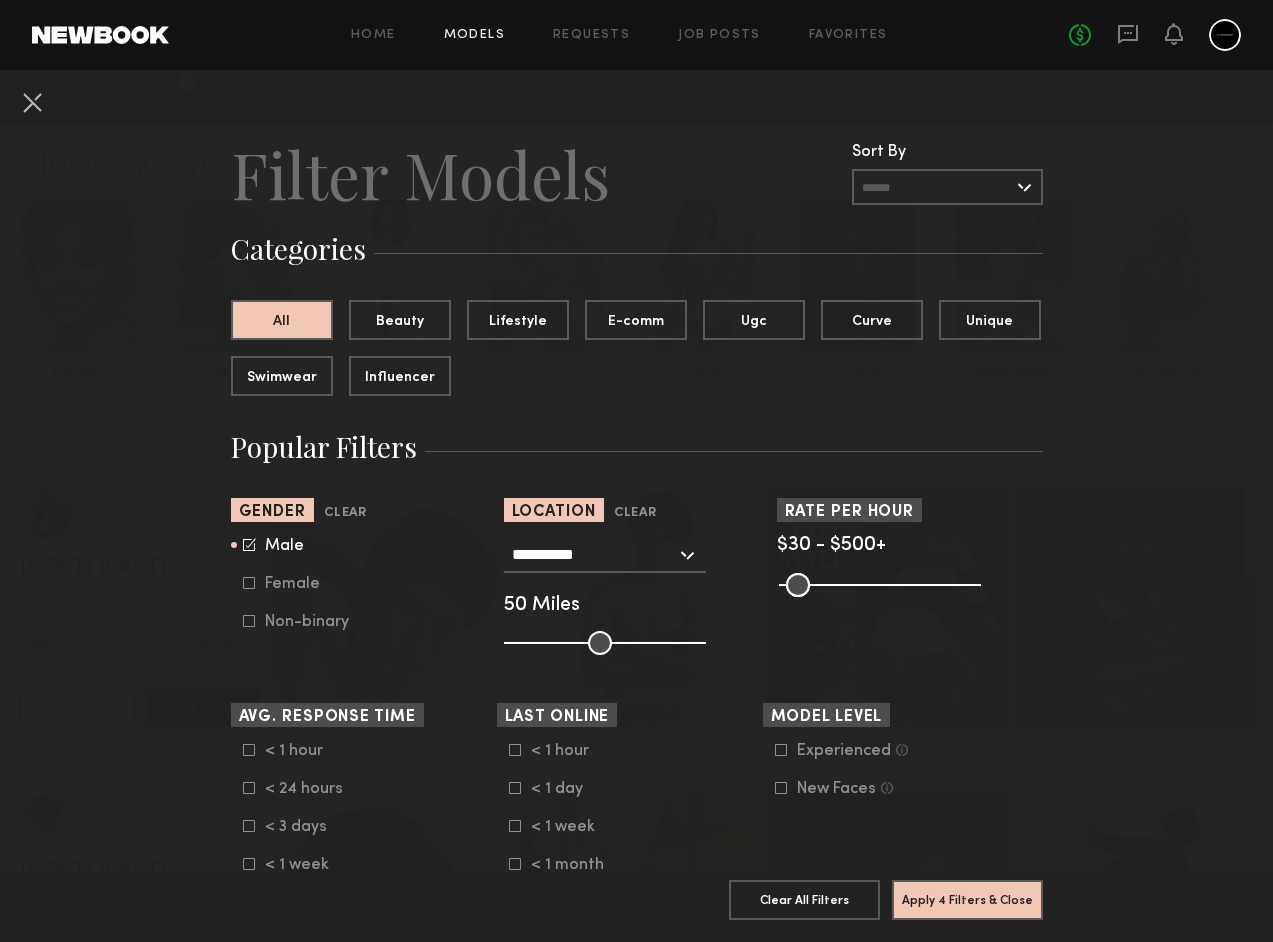 click 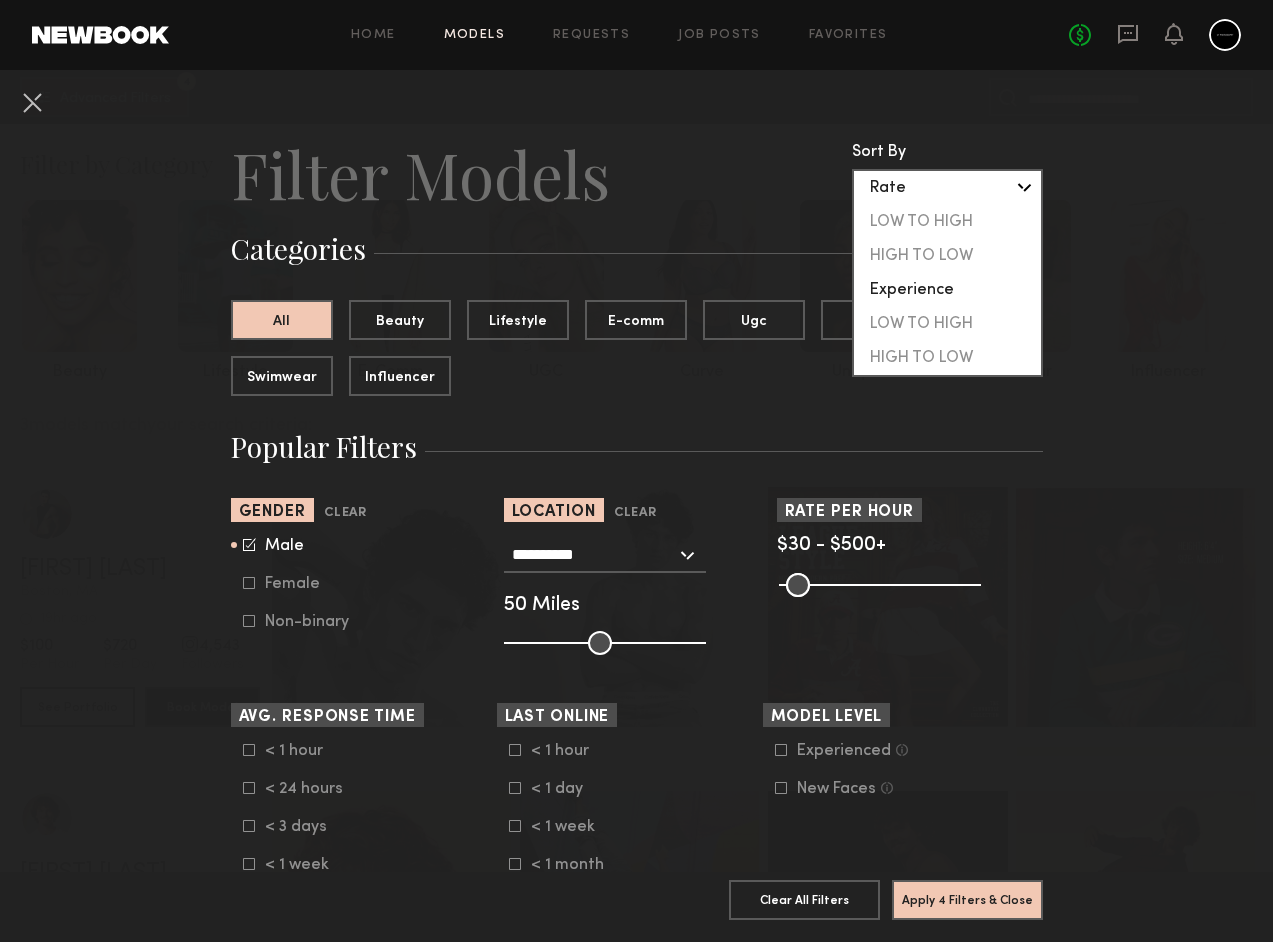 click on "Rate" 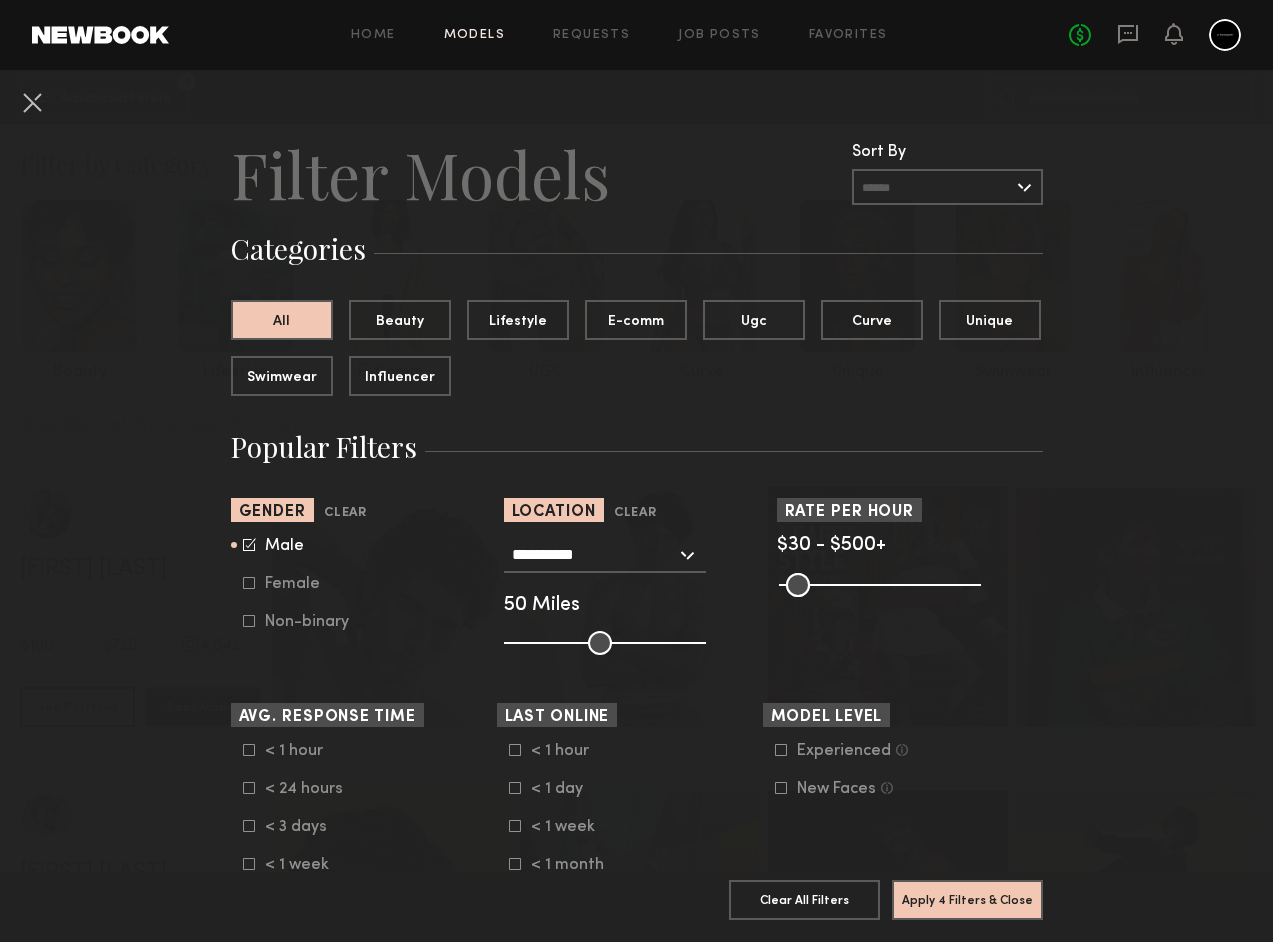 click on "Sort By" 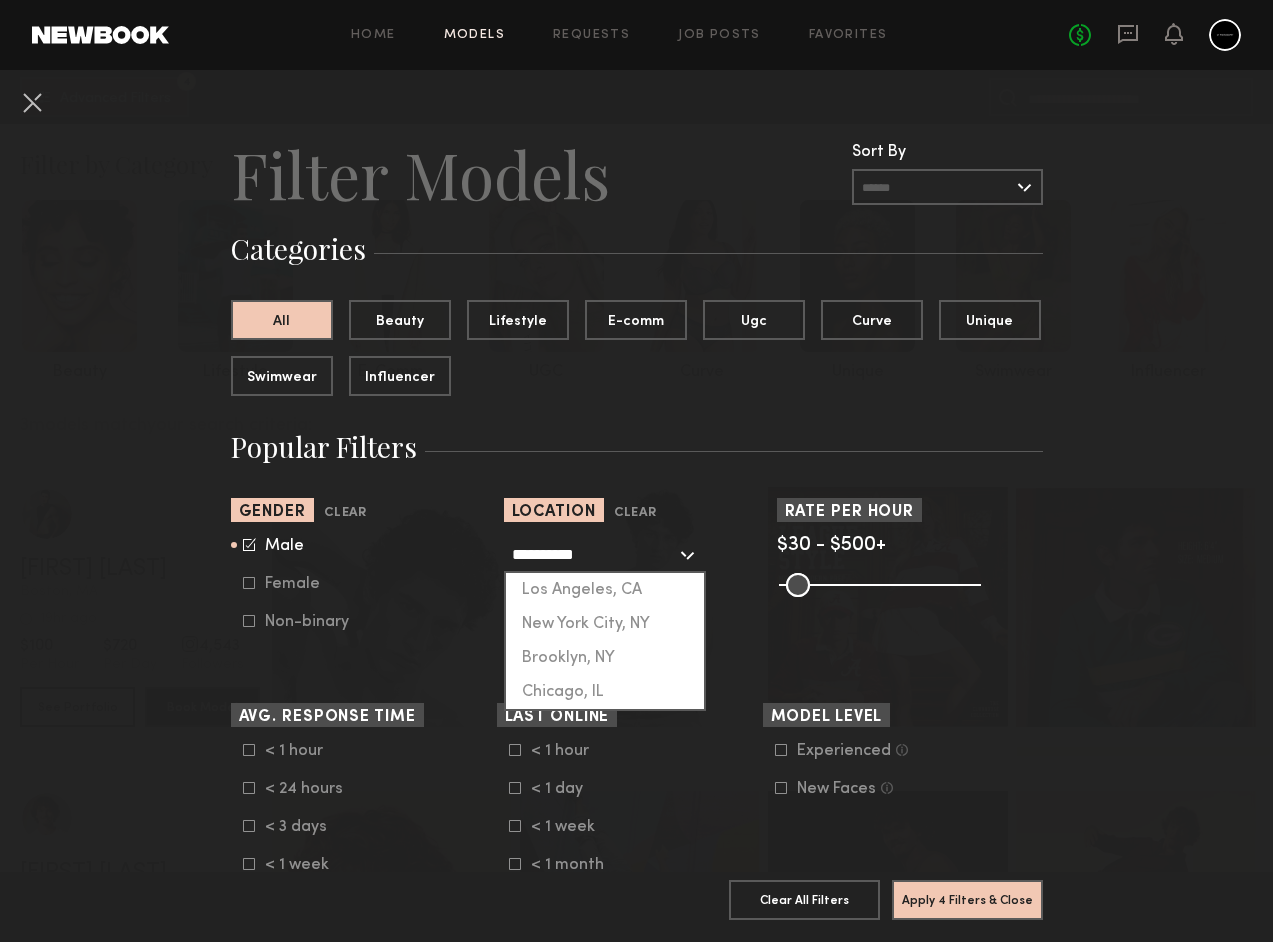 click on "**********" 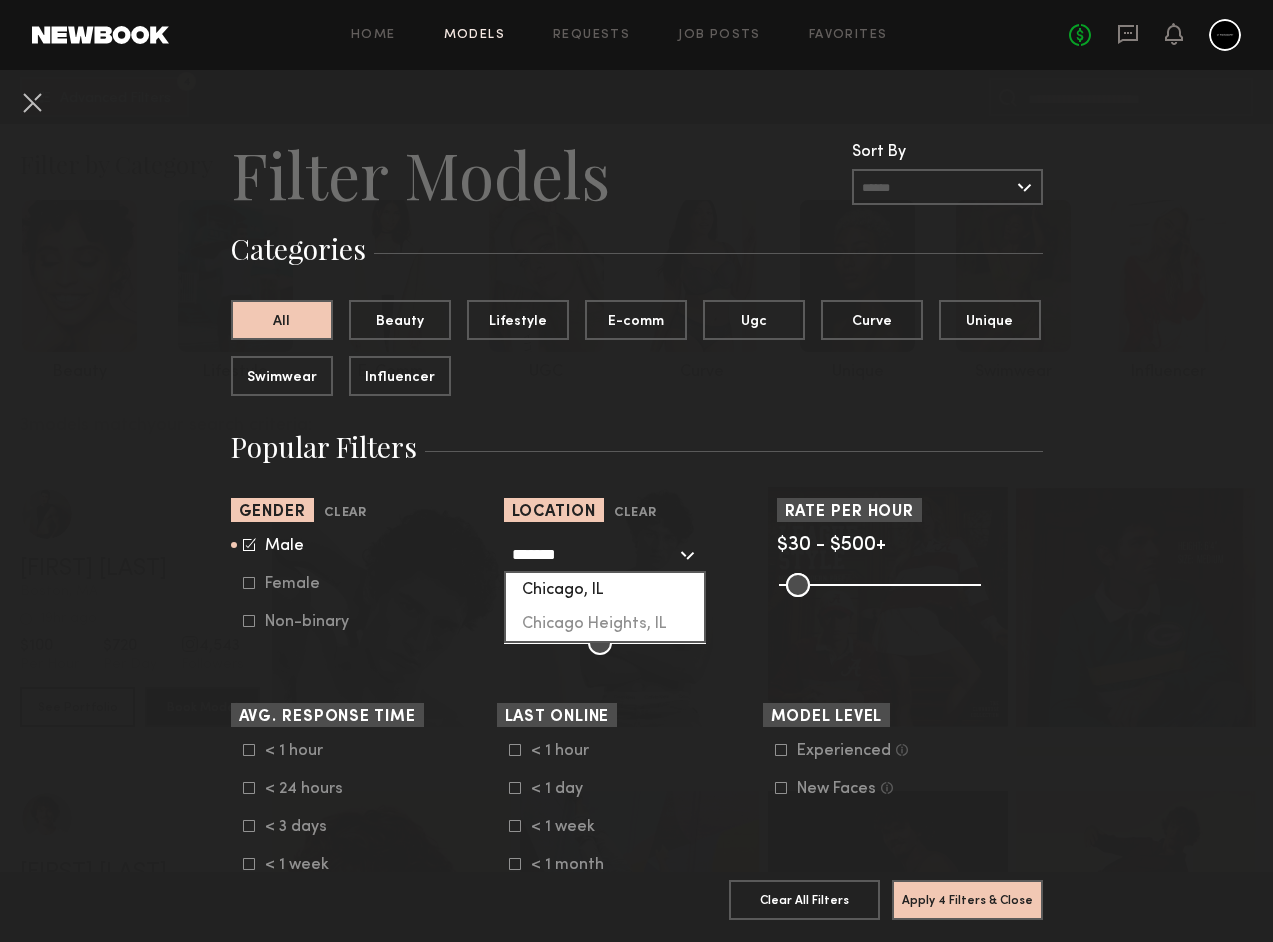 click on "Chicago, IL" 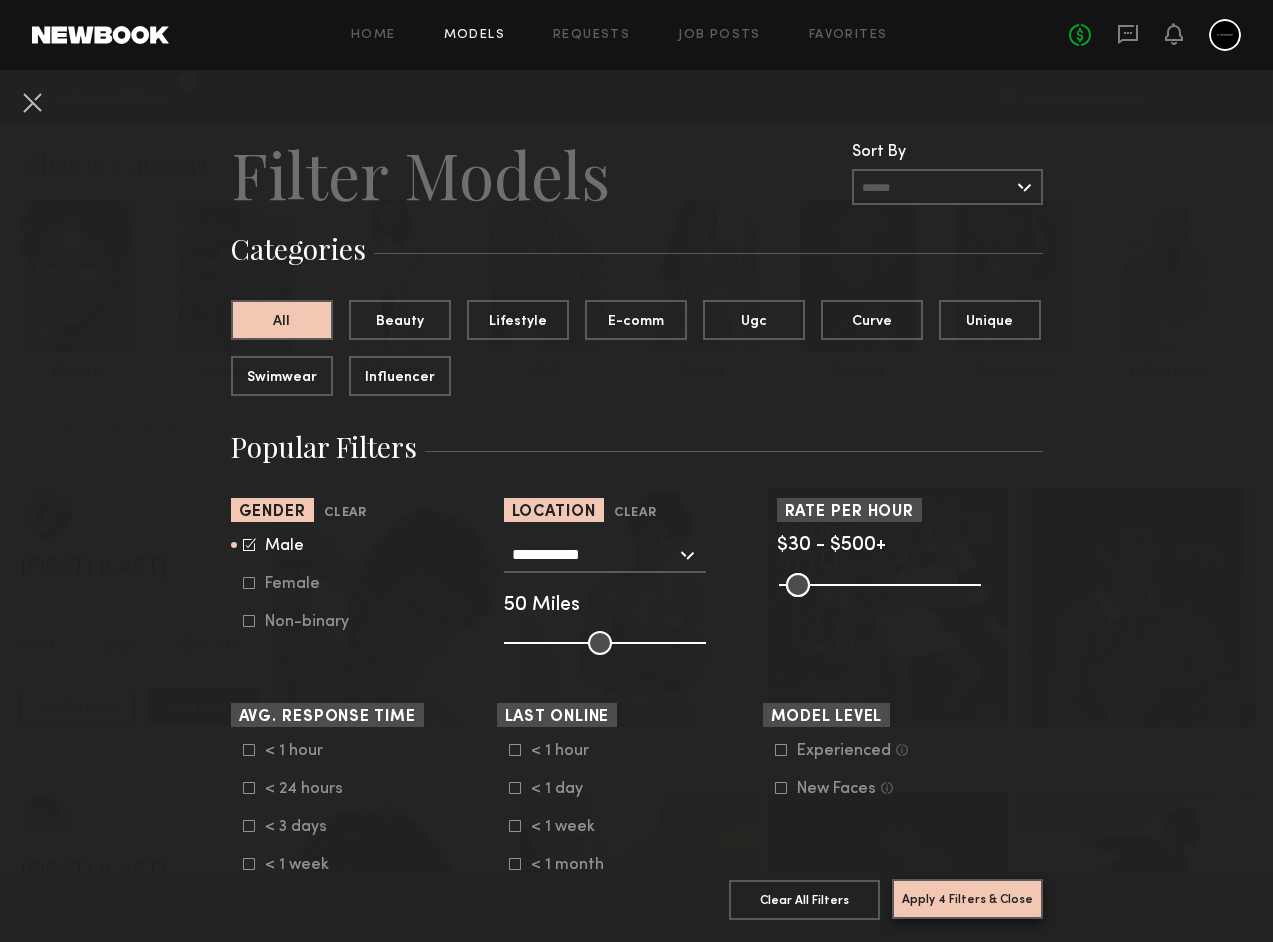 click on "Apply 4 Filters & Close" 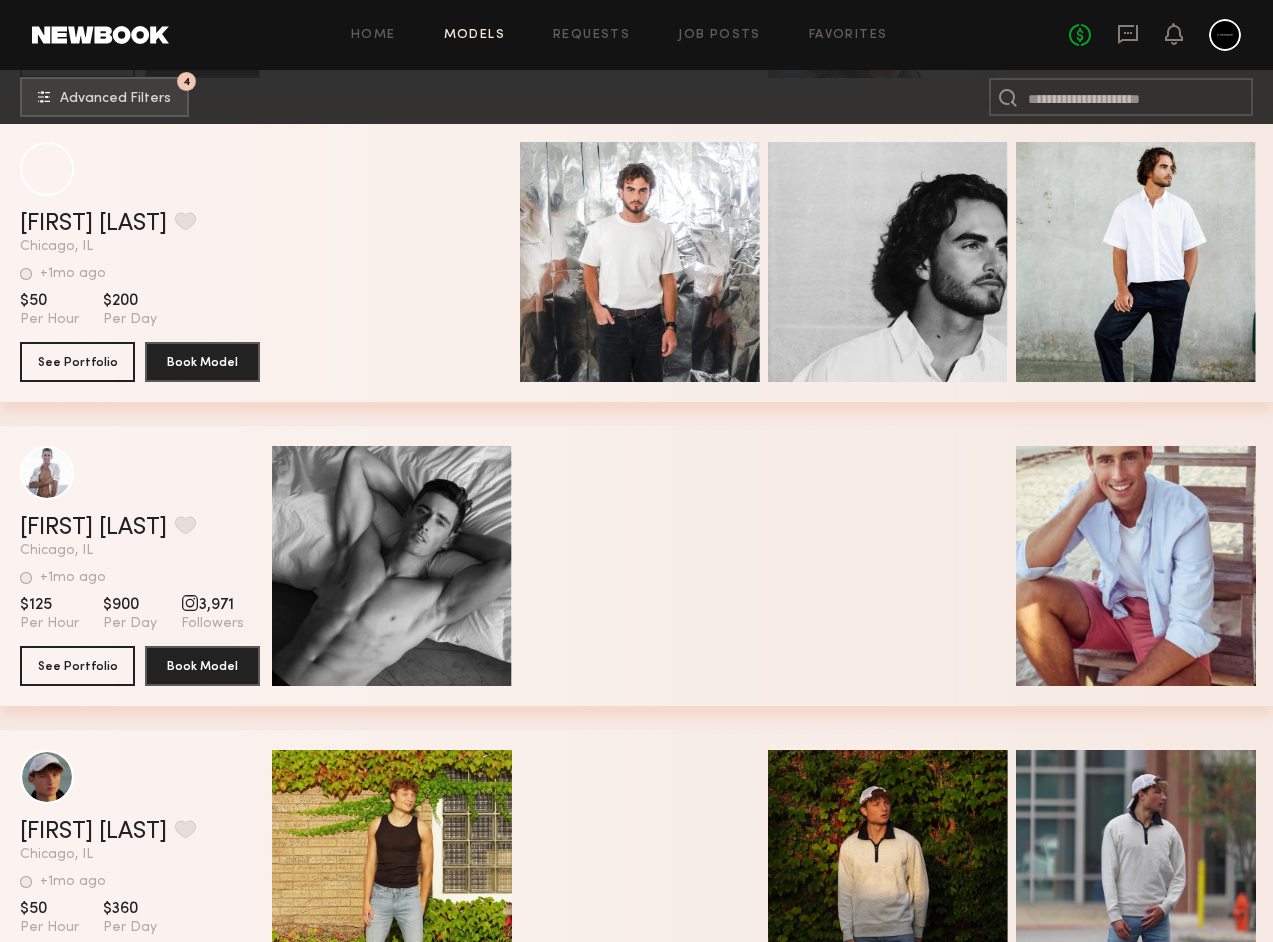 scroll, scrollTop: 1266, scrollLeft: 0, axis: vertical 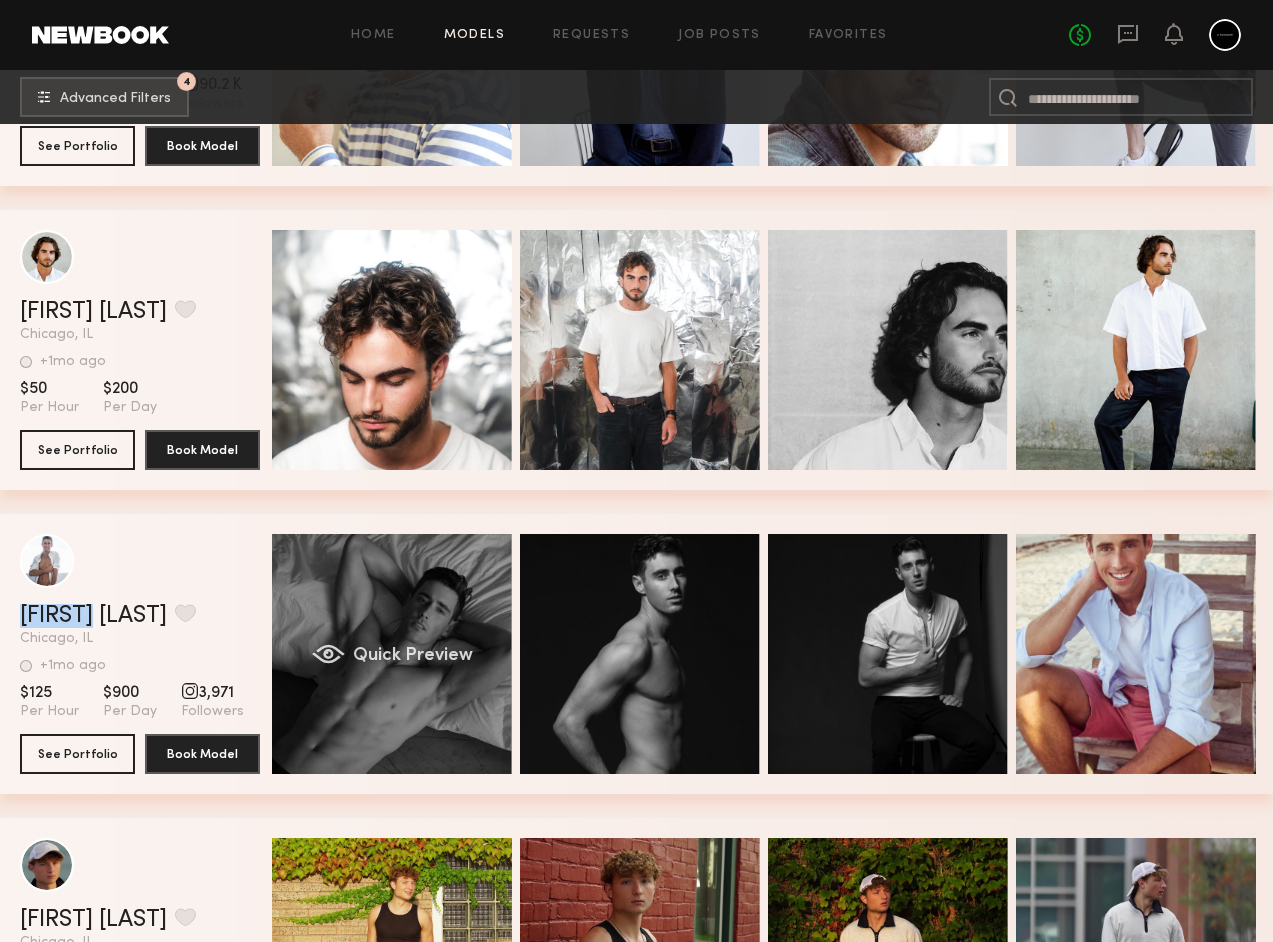 click on "Quick Preview" 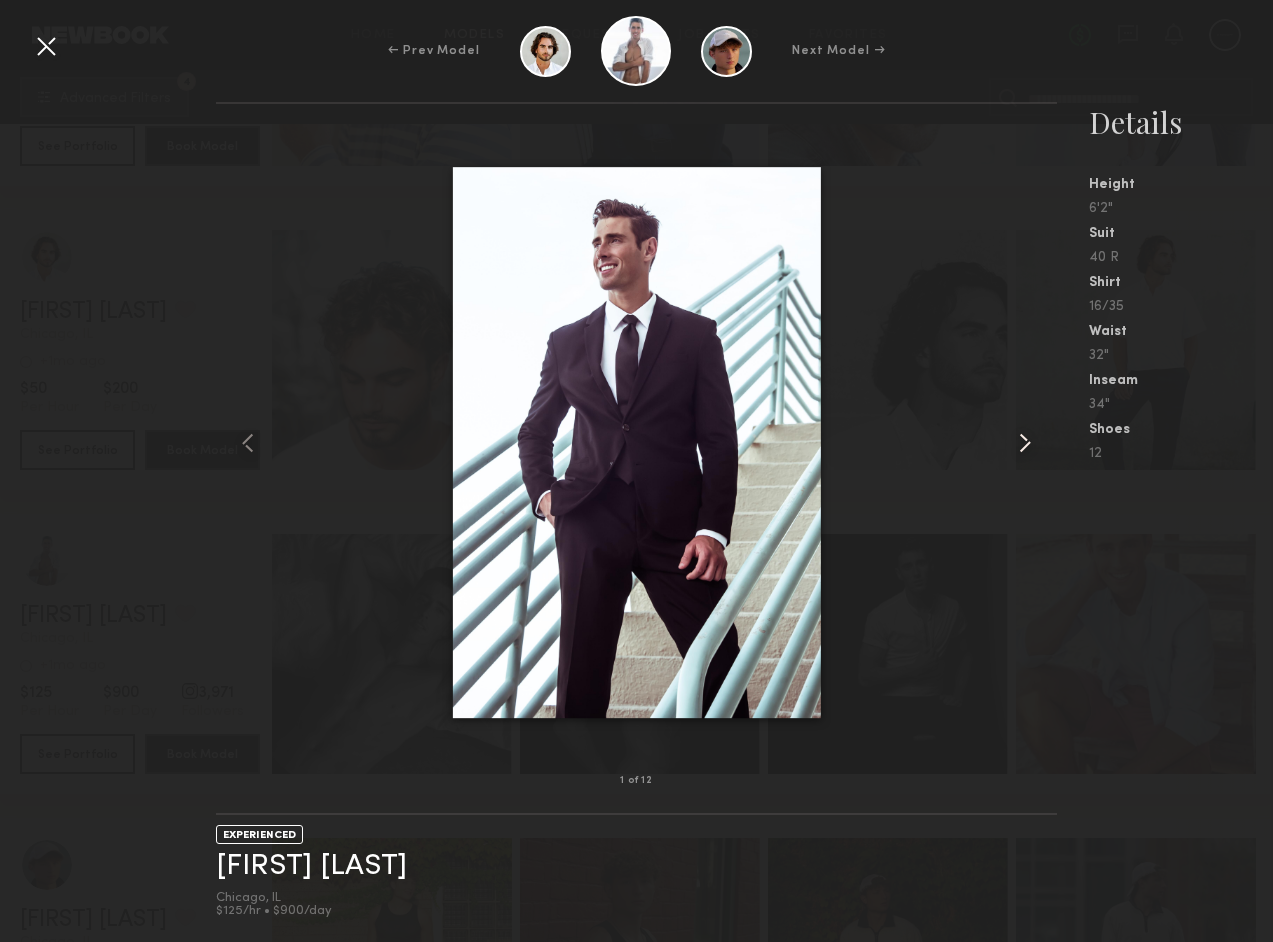 click at bounding box center [1025, 443] 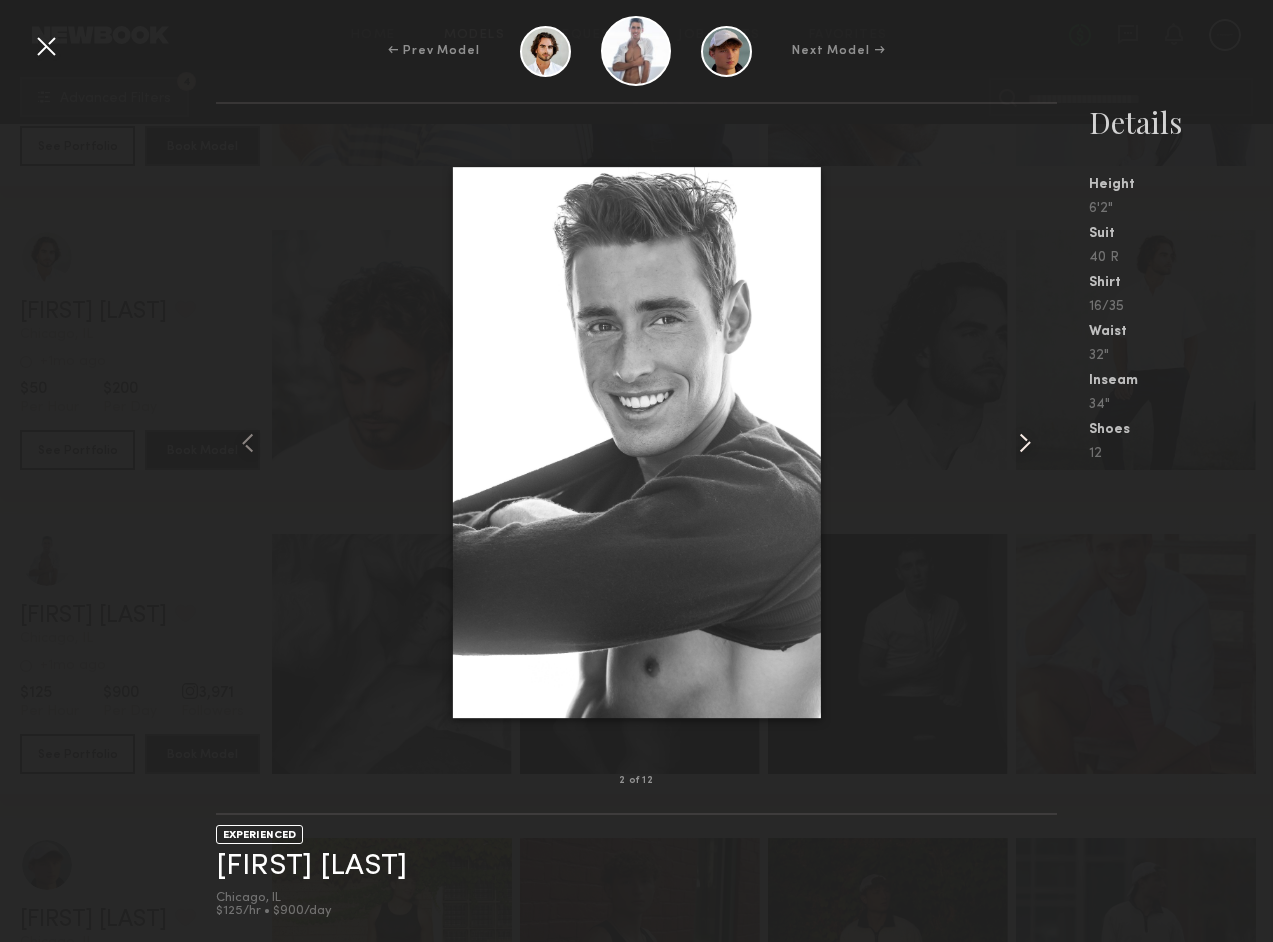 click at bounding box center [1025, 443] 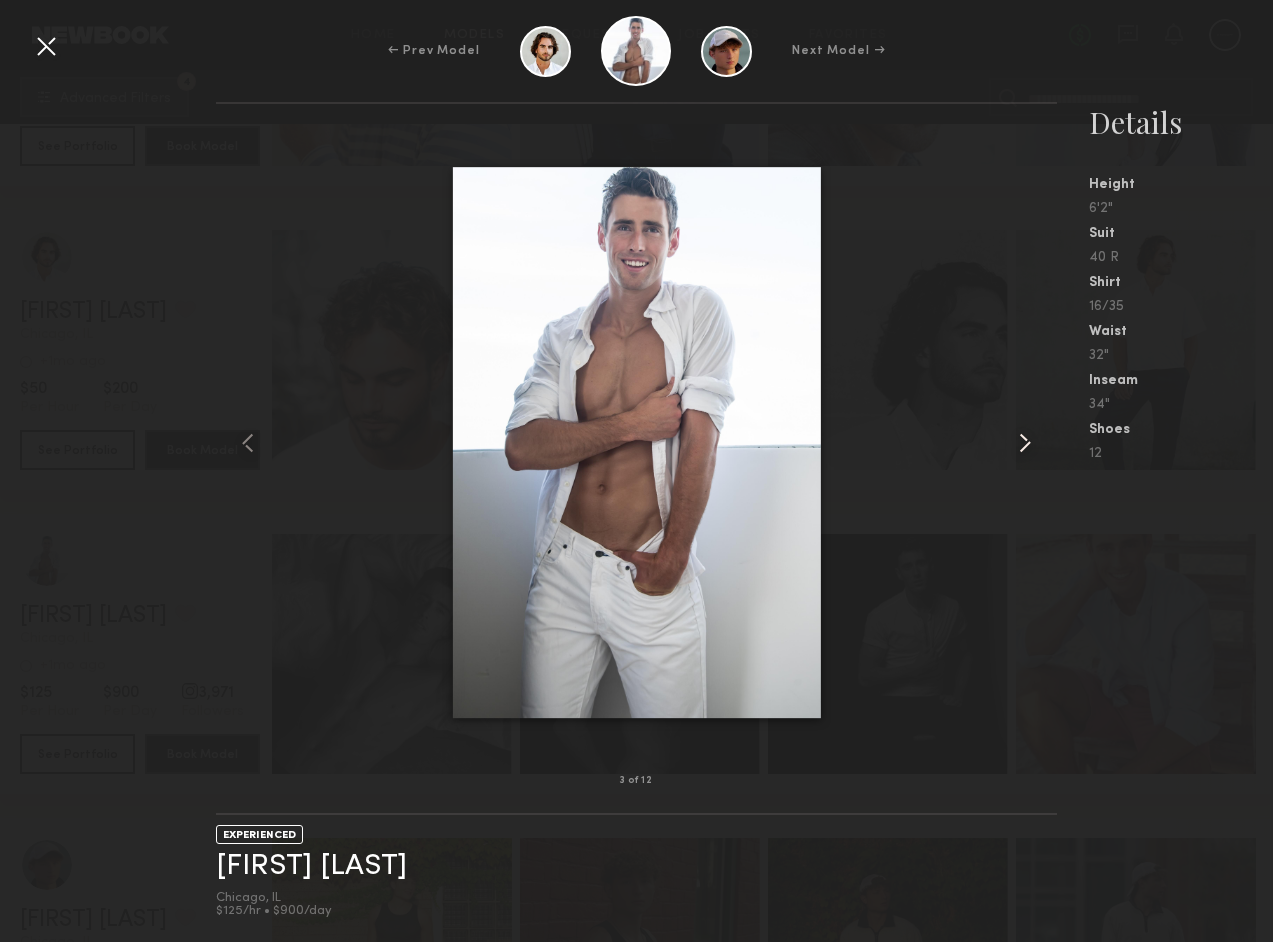 click at bounding box center (1025, 443) 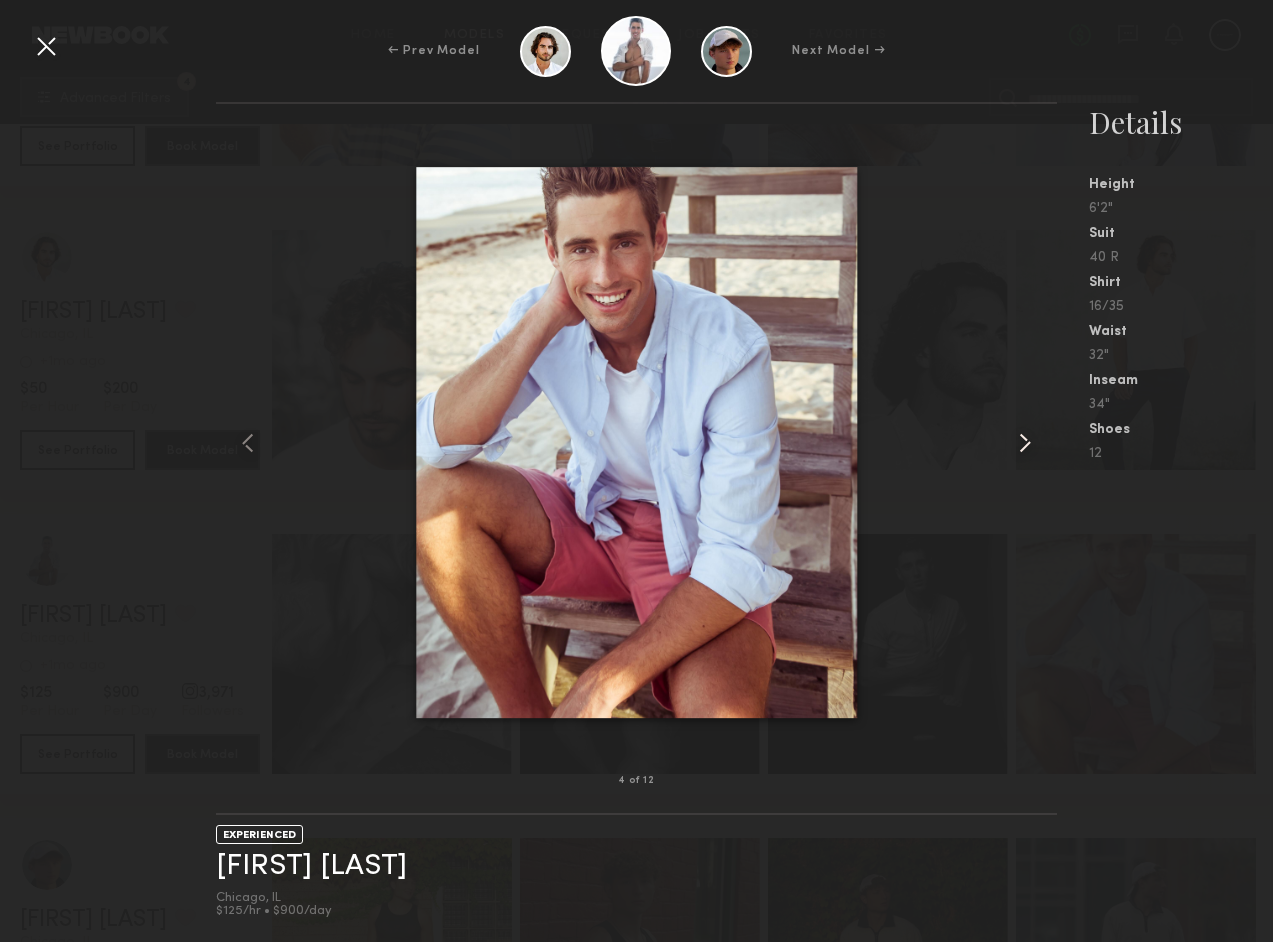 click at bounding box center (1025, 443) 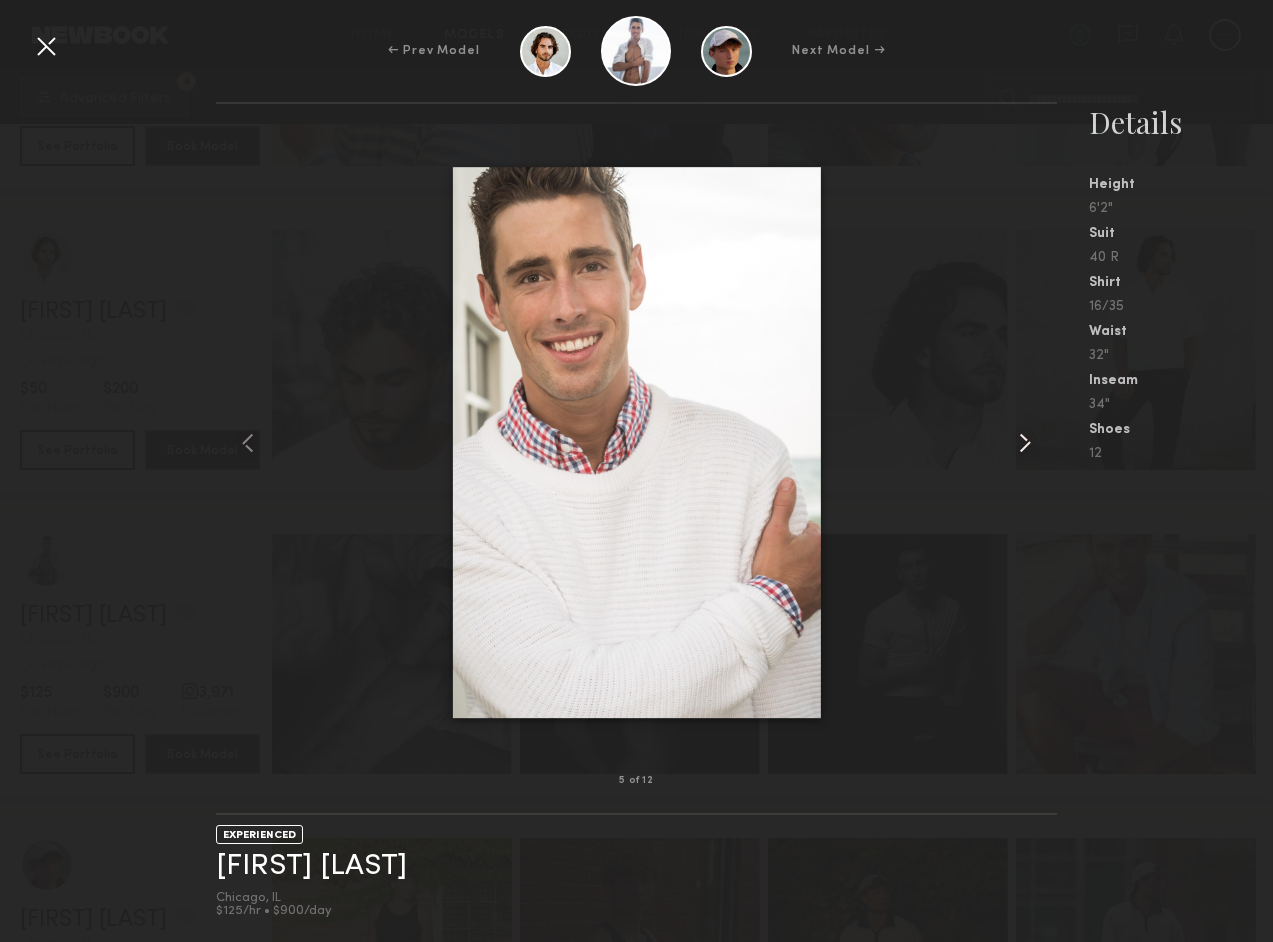 click at bounding box center (1025, 443) 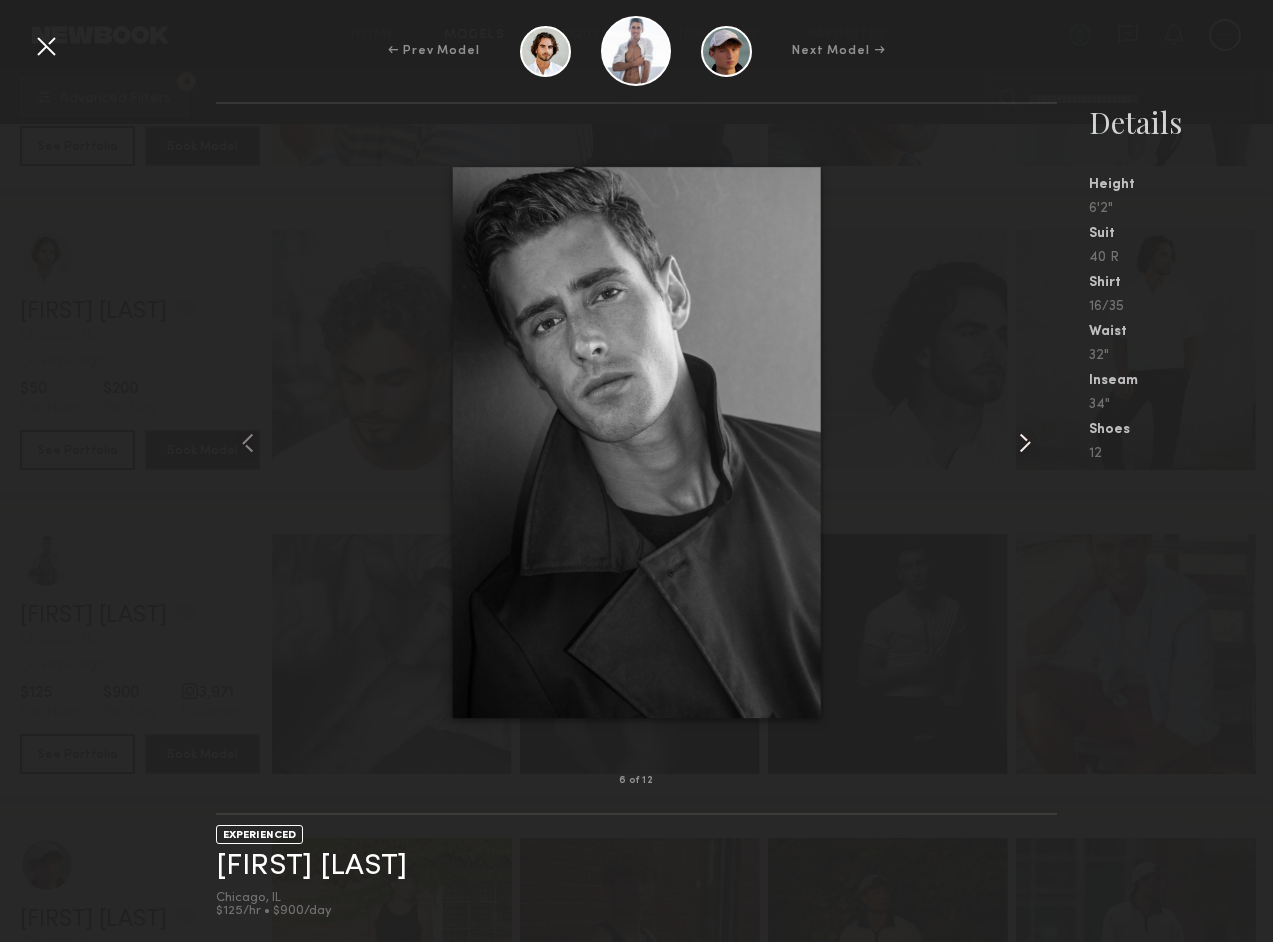 click at bounding box center (1025, 443) 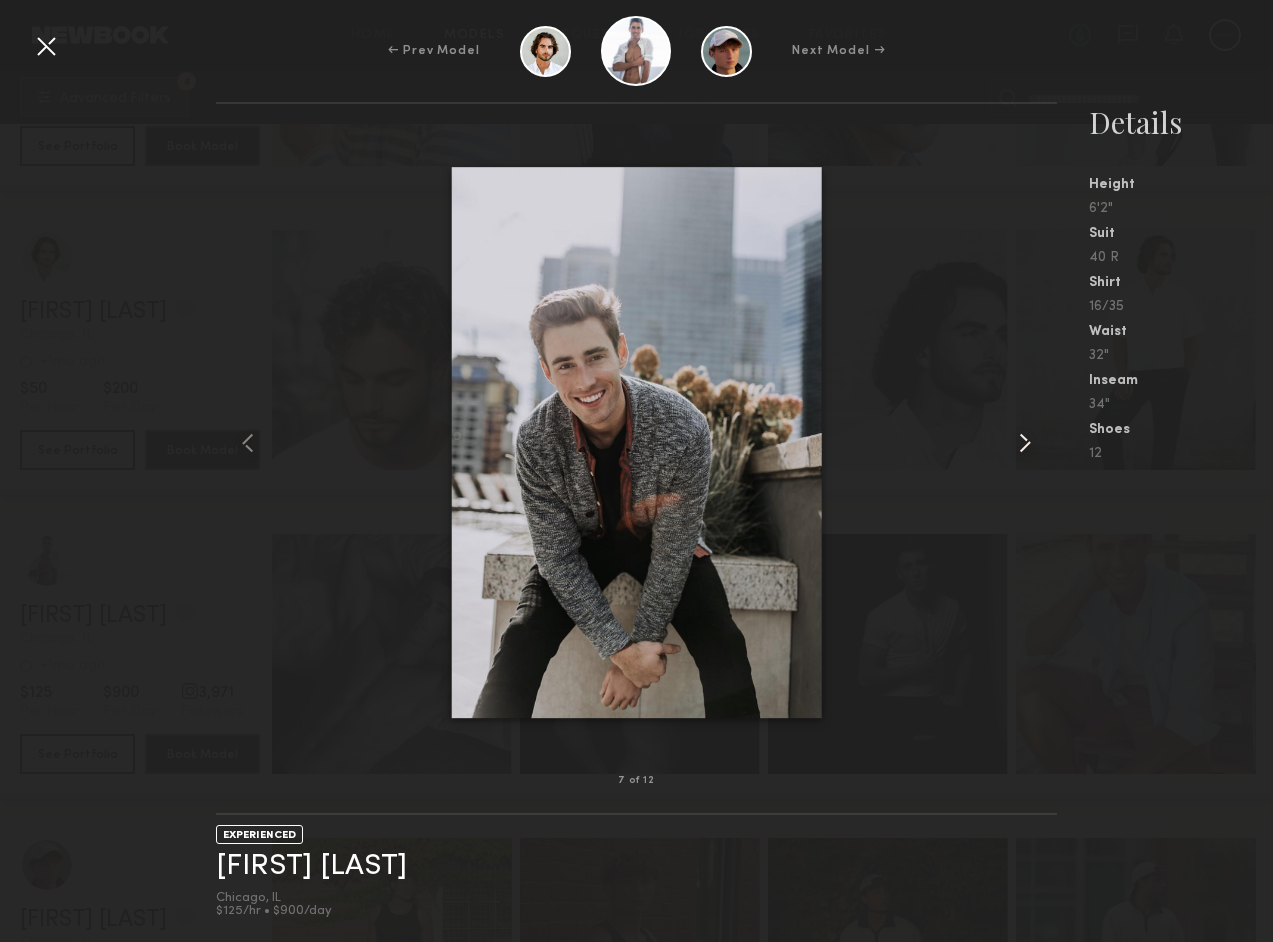 click at bounding box center [1025, 443] 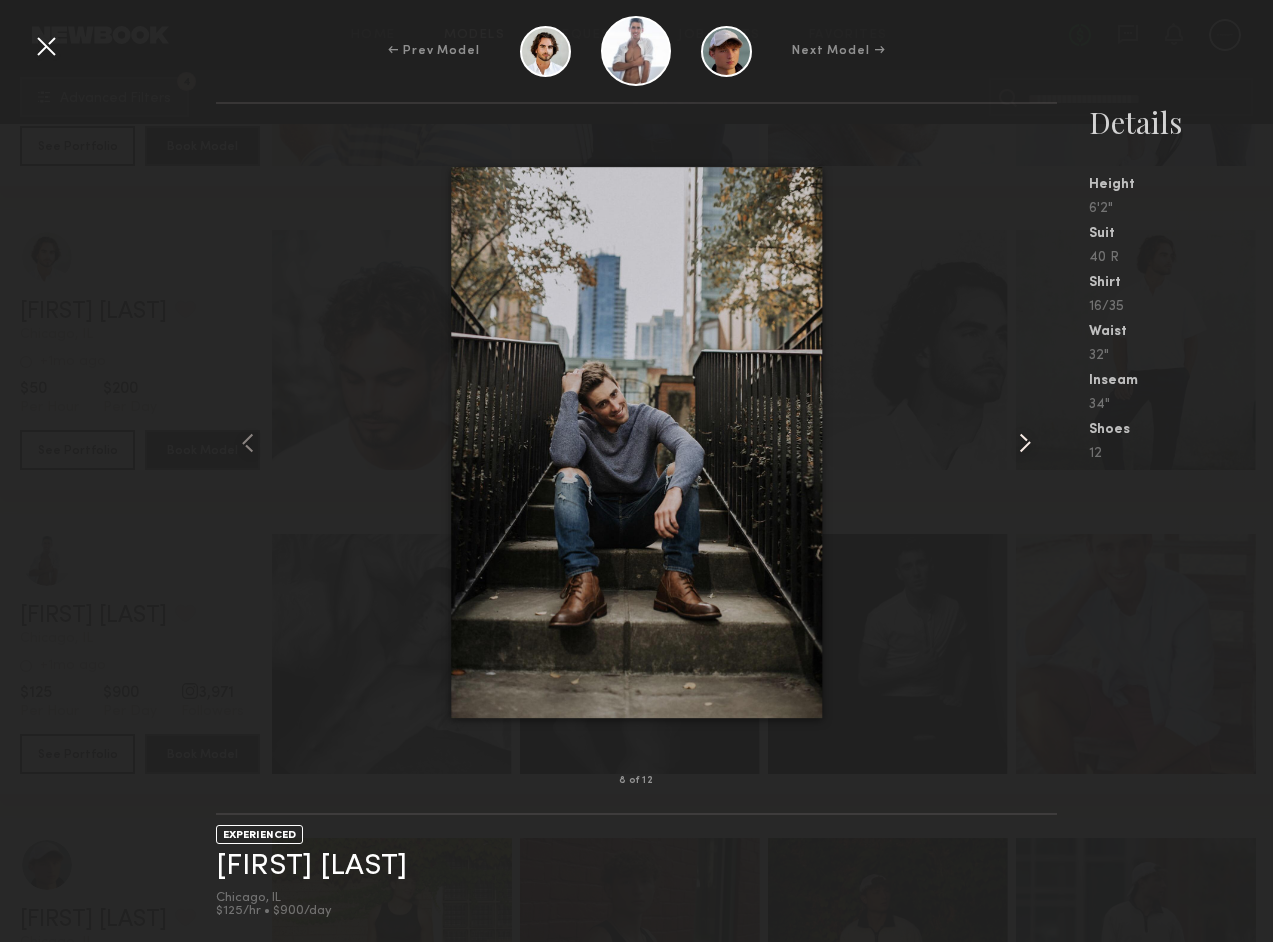 click at bounding box center (1025, 443) 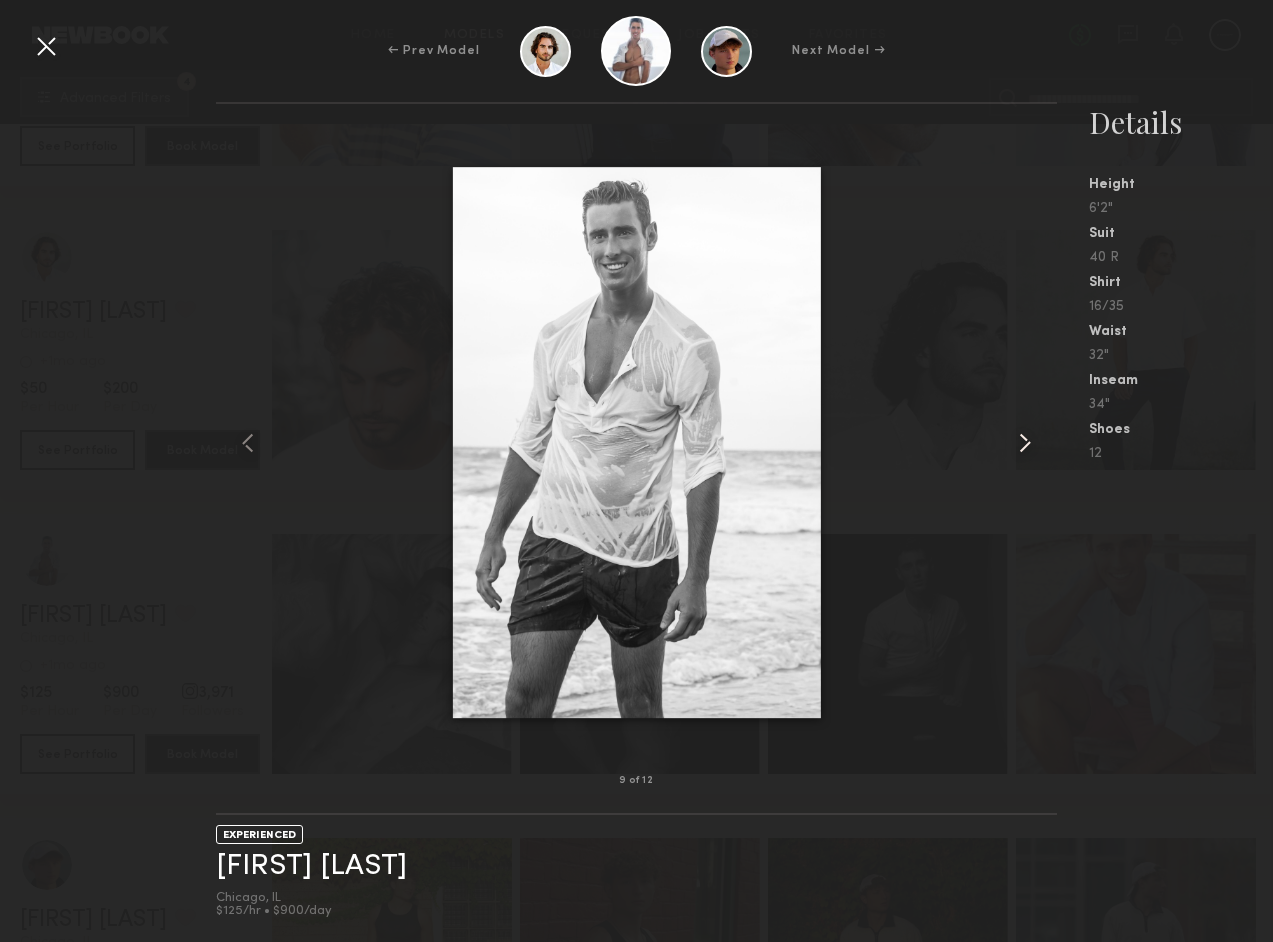 click at bounding box center (1025, 443) 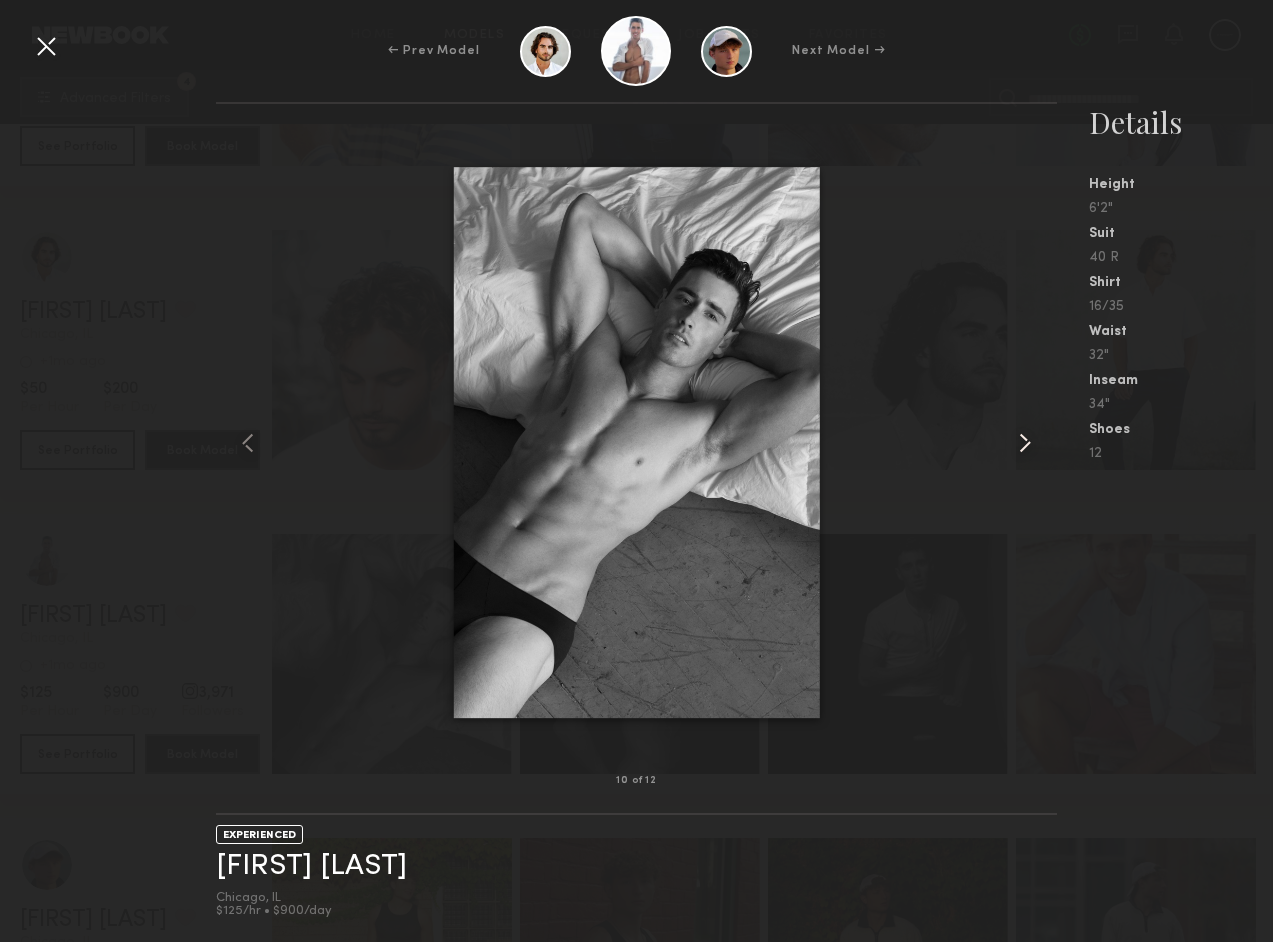 click at bounding box center (1025, 443) 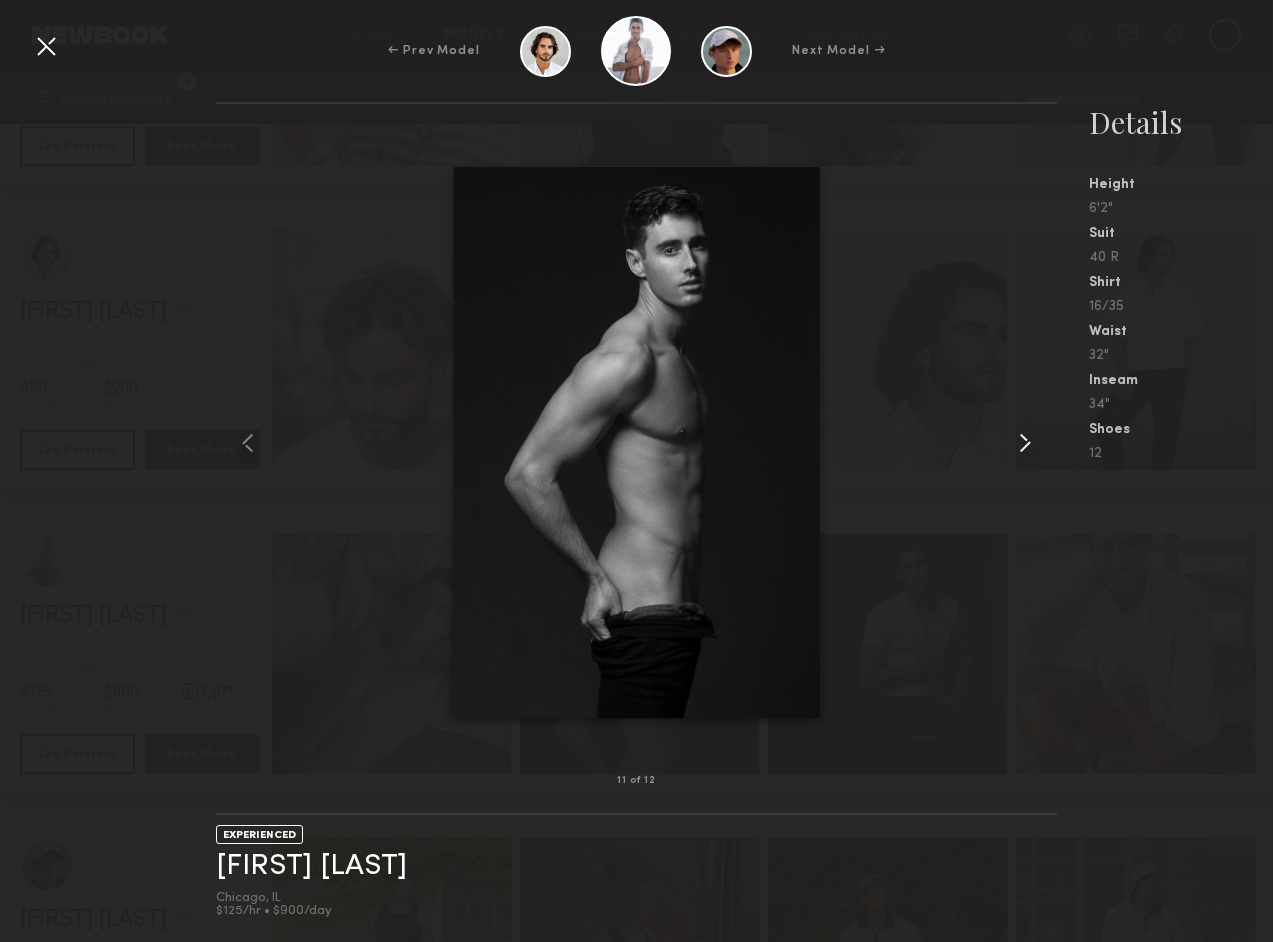 click at bounding box center [1025, 443] 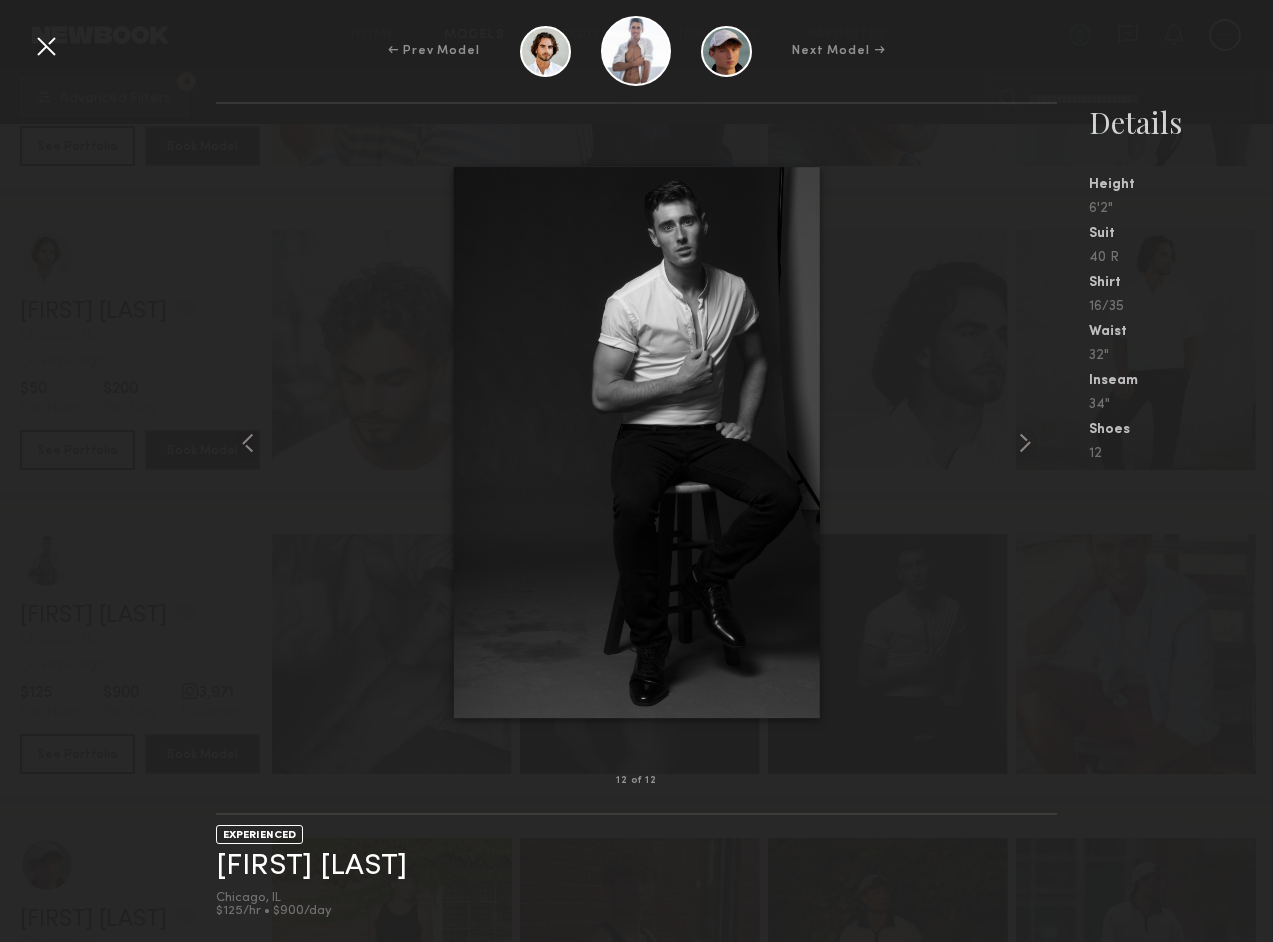 click at bounding box center [46, 46] 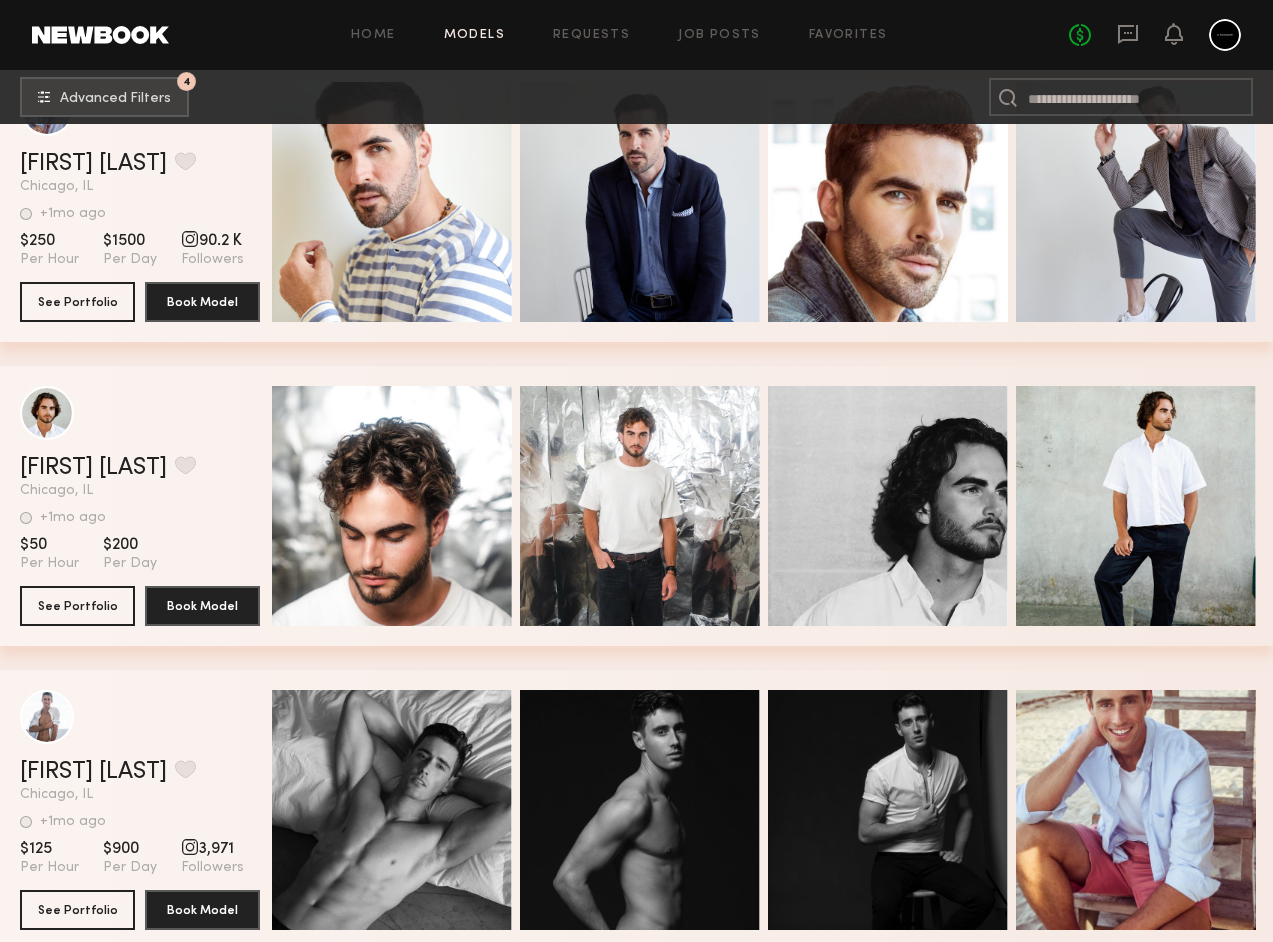 scroll, scrollTop: 781, scrollLeft: 0, axis: vertical 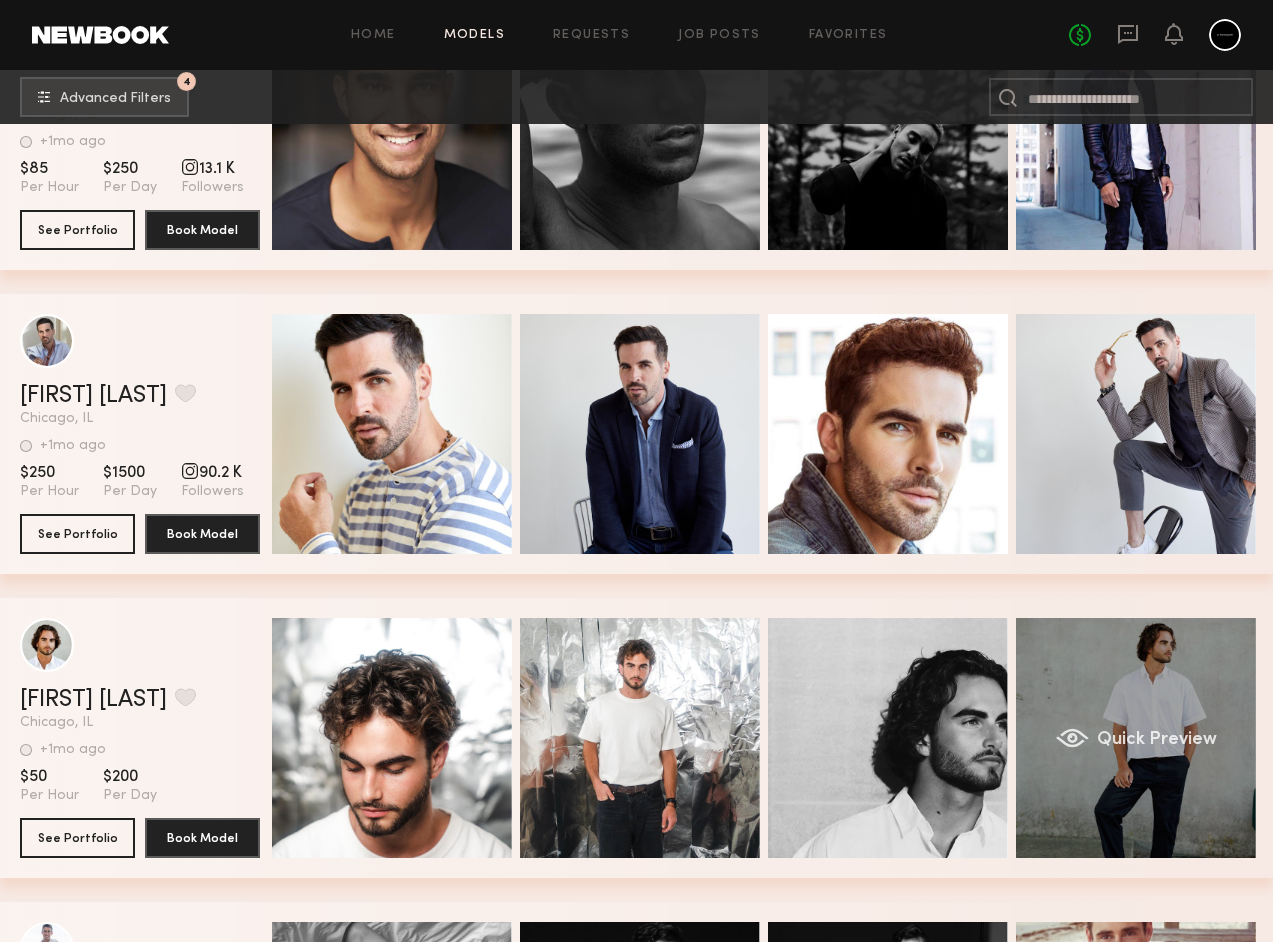 click on "Quick Preview" 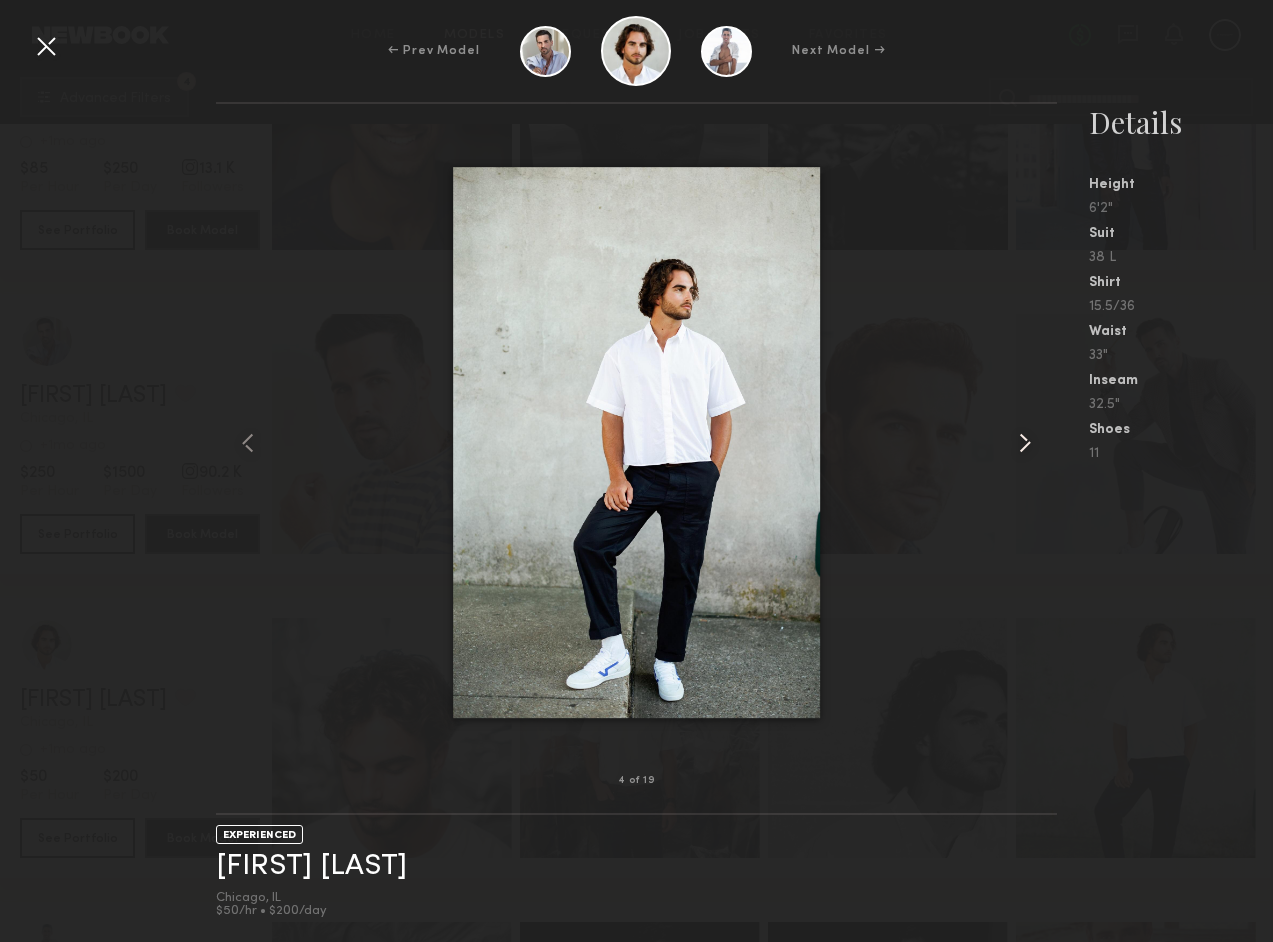 click at bounding box center [1025, 443] 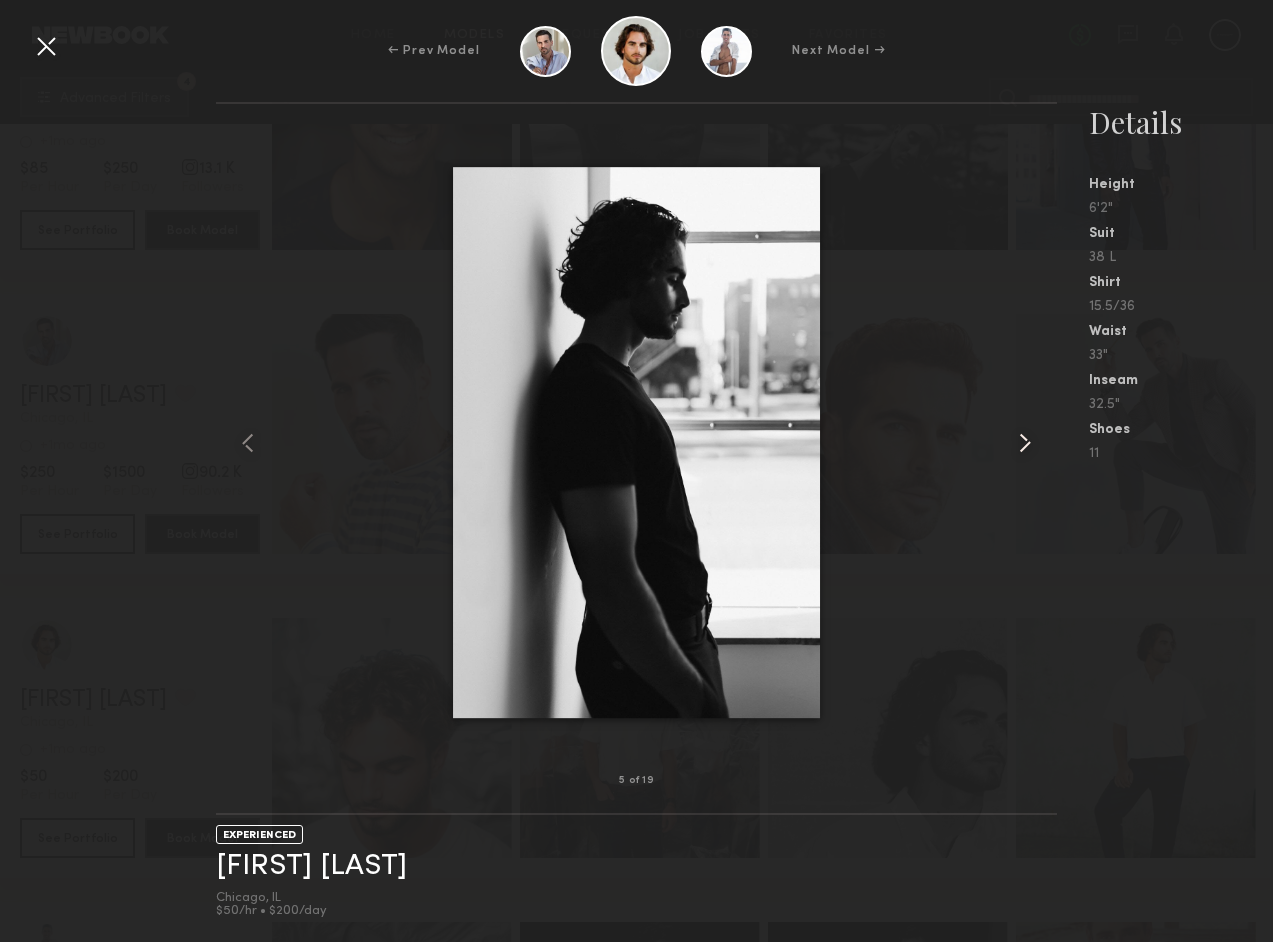 click at bounding box center [1025, 443] 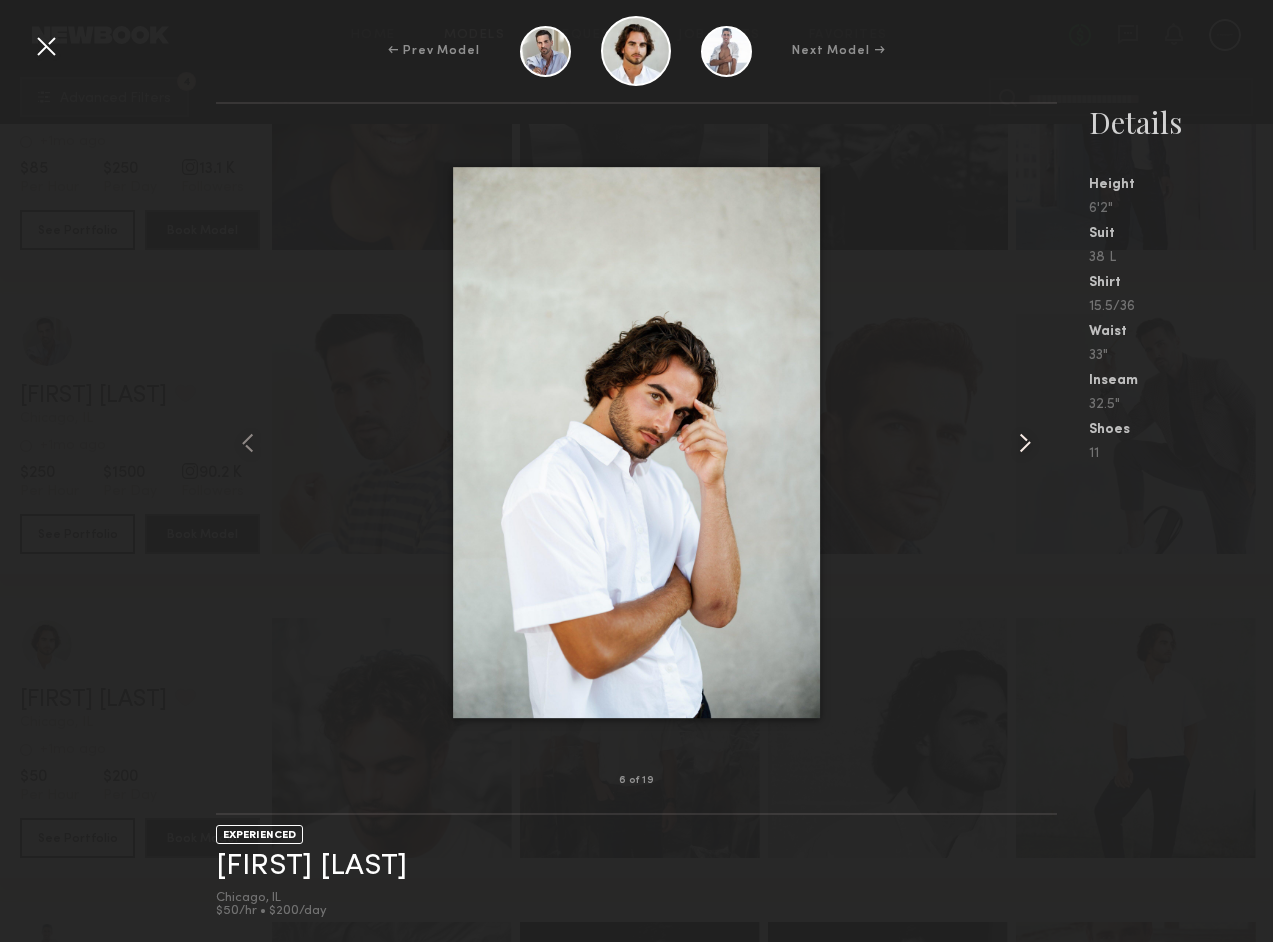 click at bounding box center (1025, 443) 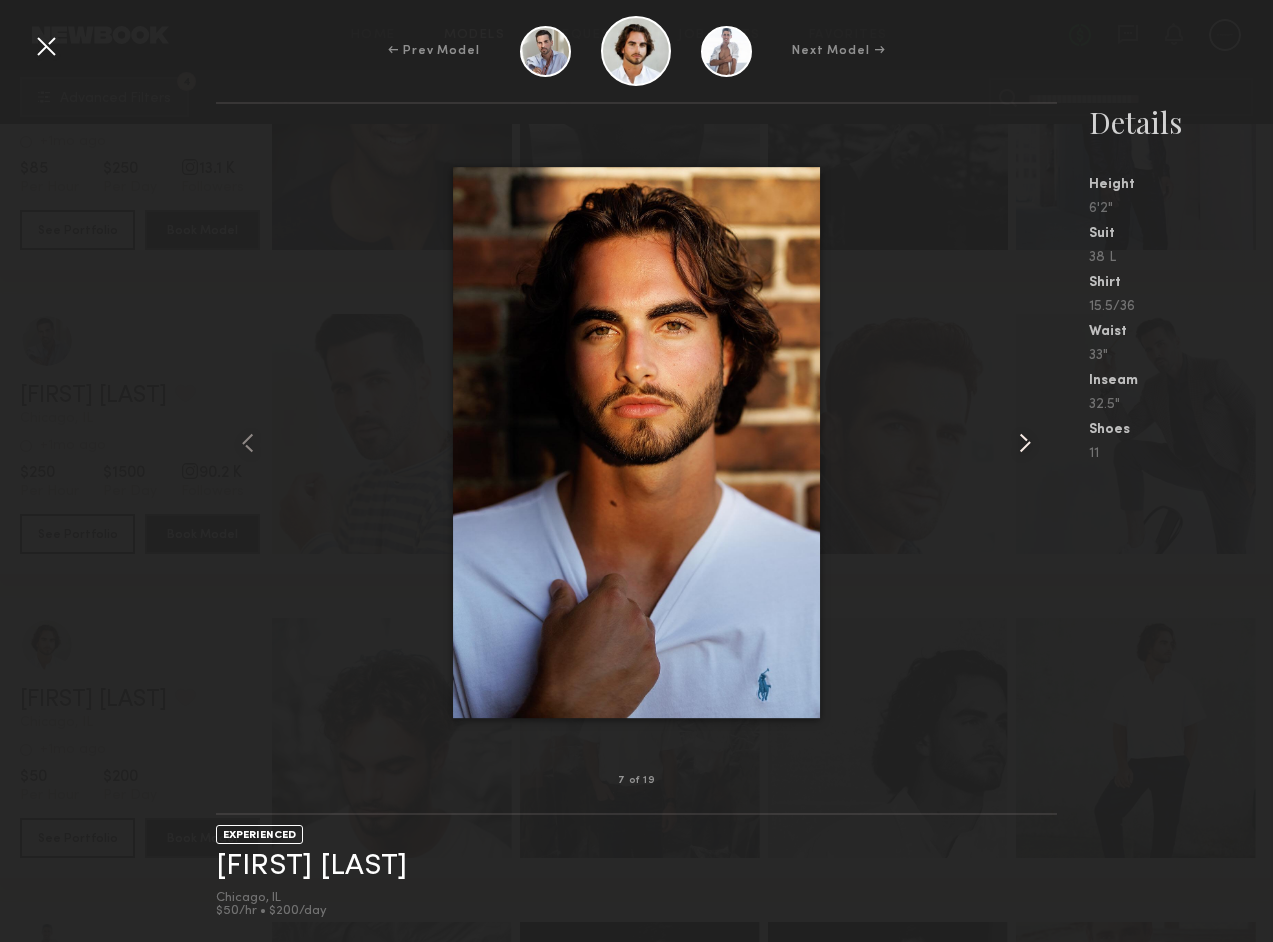 click at bounding box center [1025, 443] 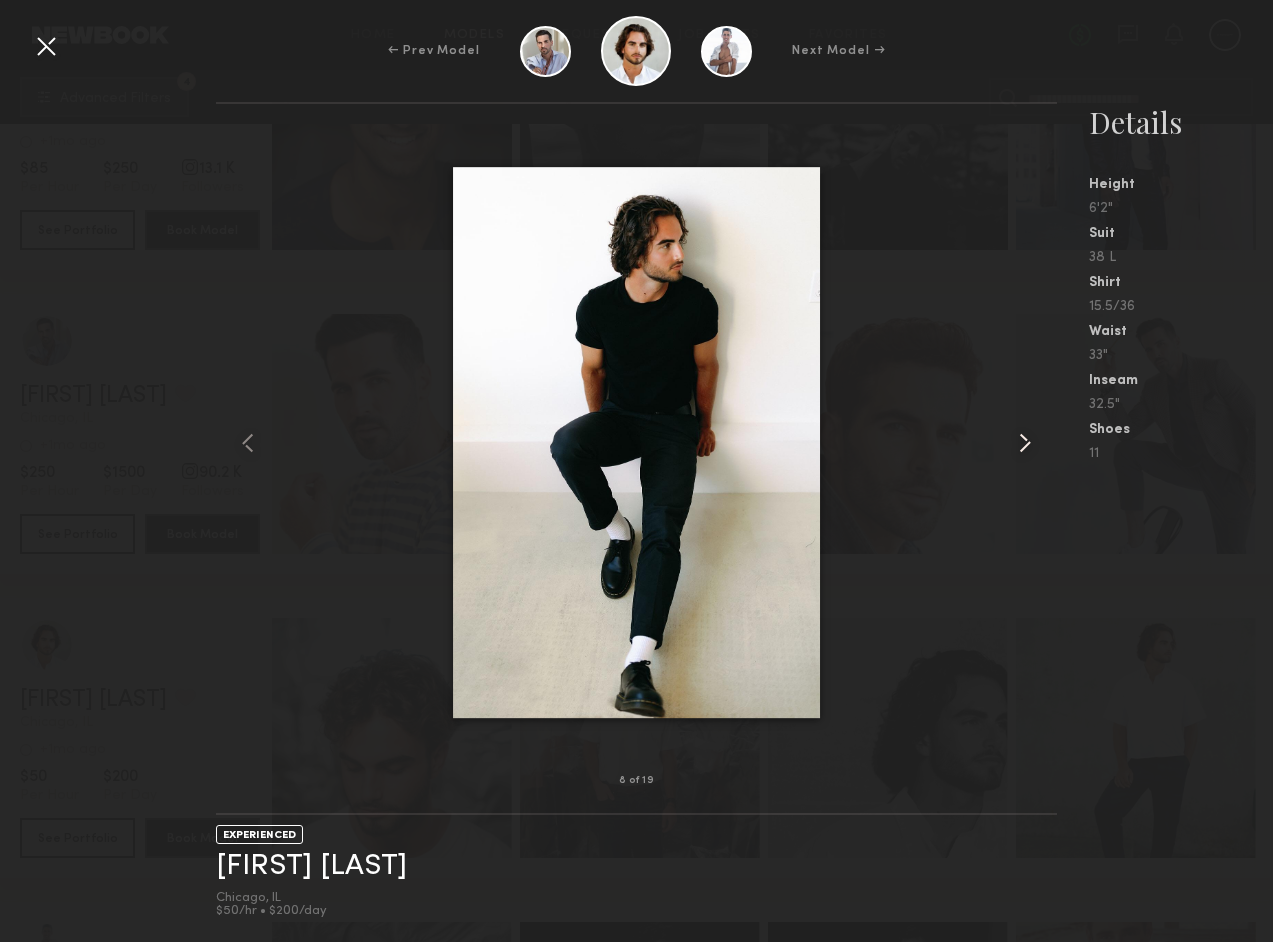 click at bounding box center (1025, 443) 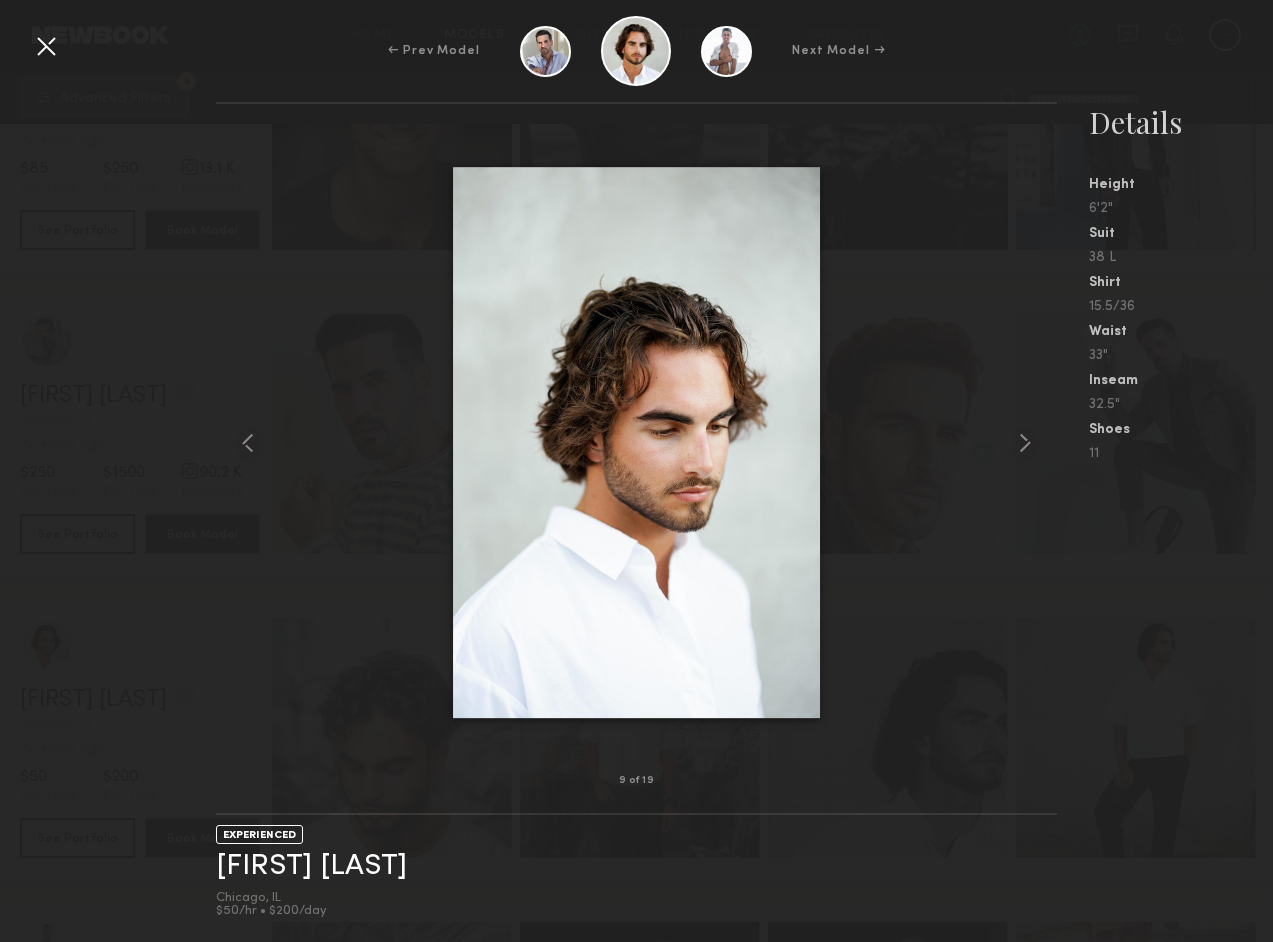 click at bounding box center (636, 442) 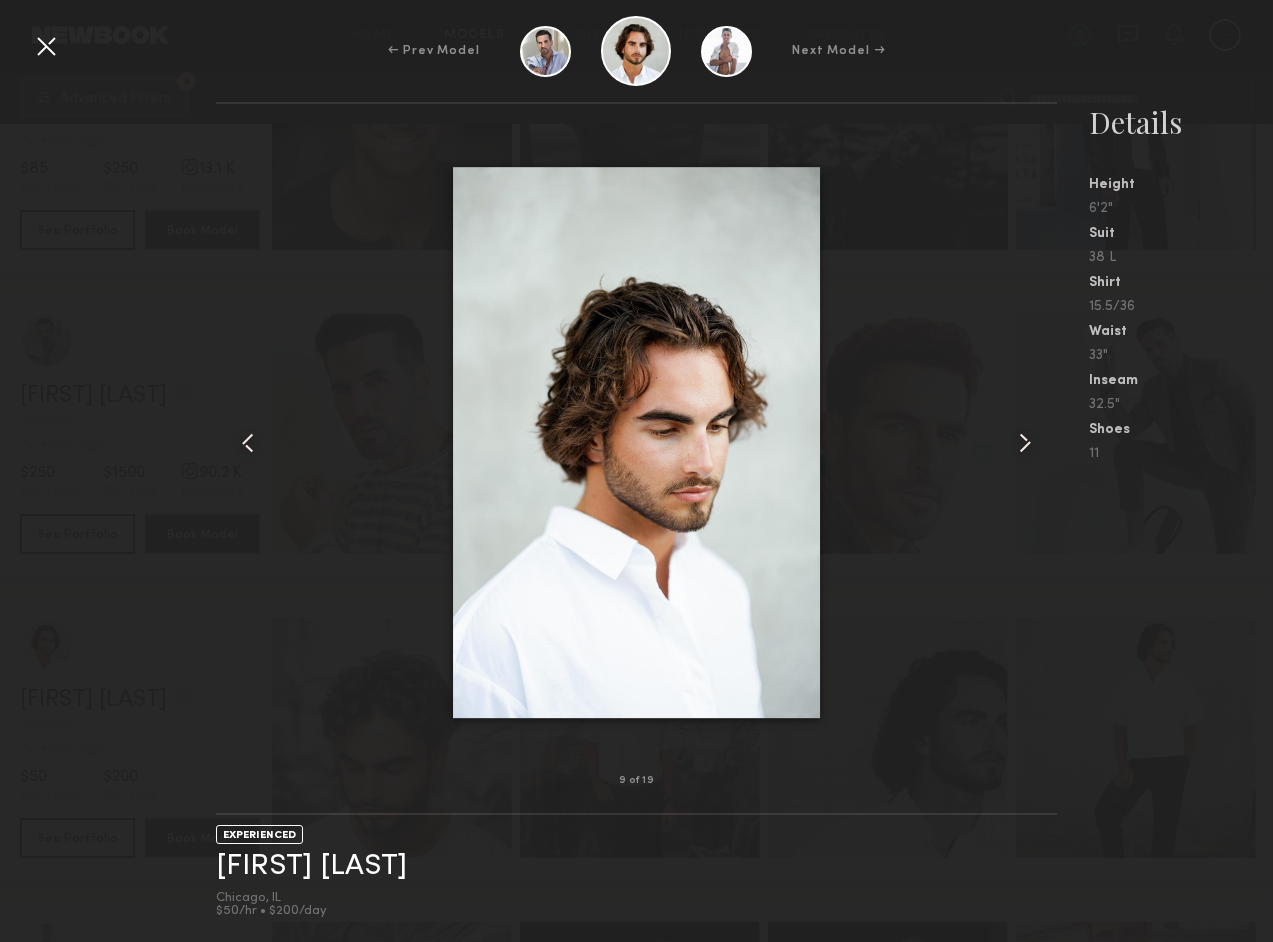 click at bounding box center (46, 46) 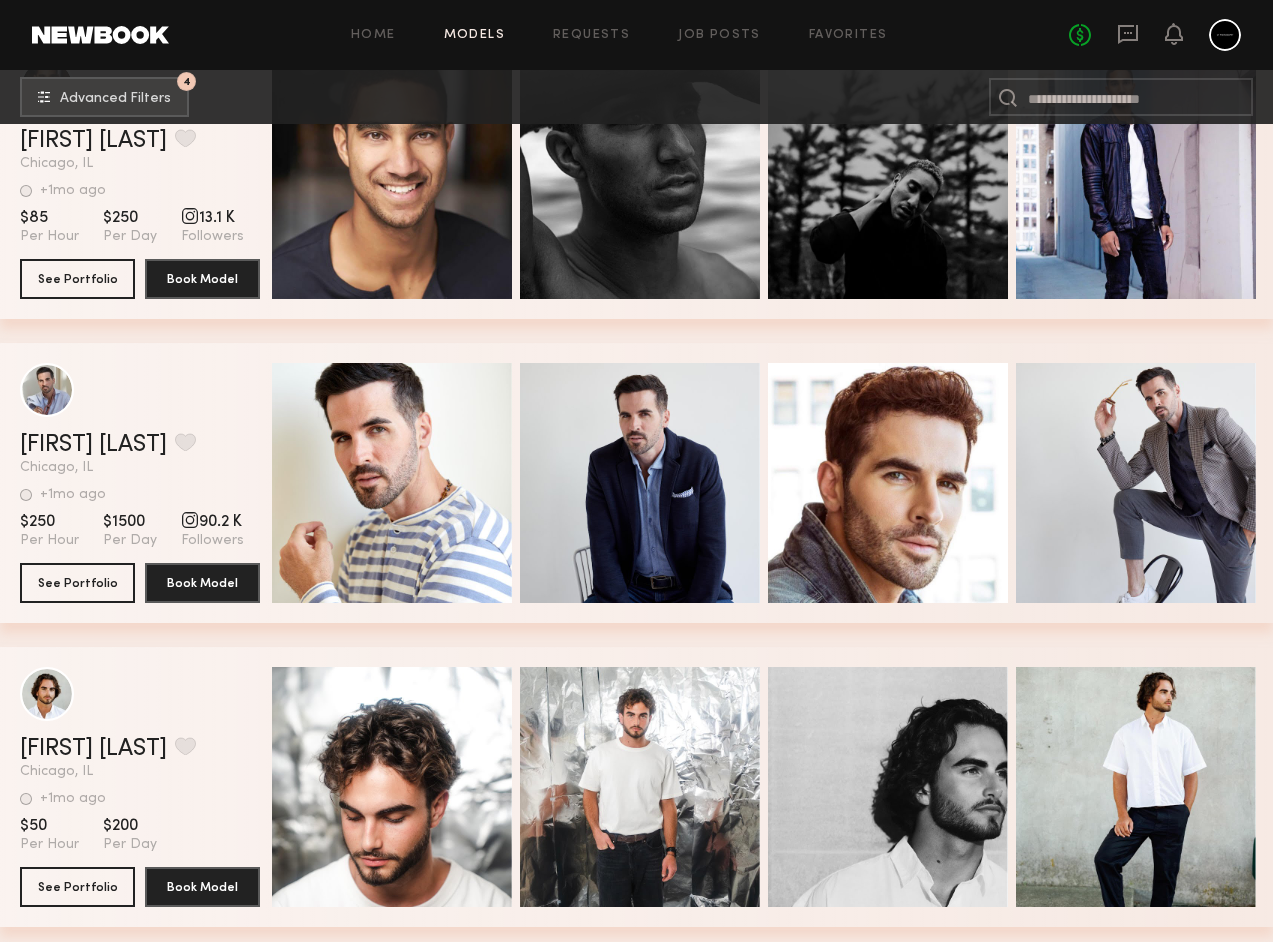 scroll, scrollTop: 513, scrollLeft: 0, axis: vertical 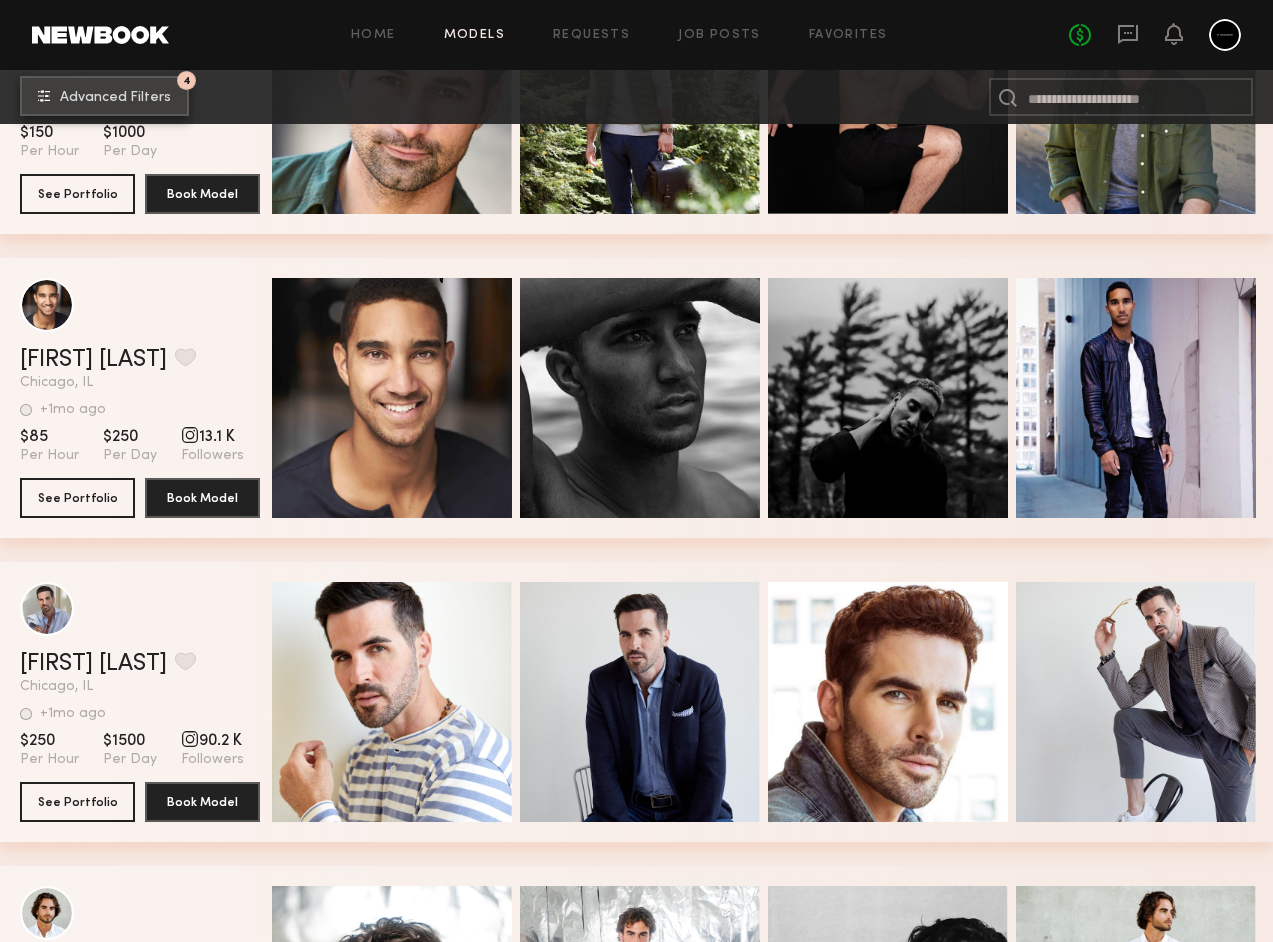 click on "Advanced Filters" 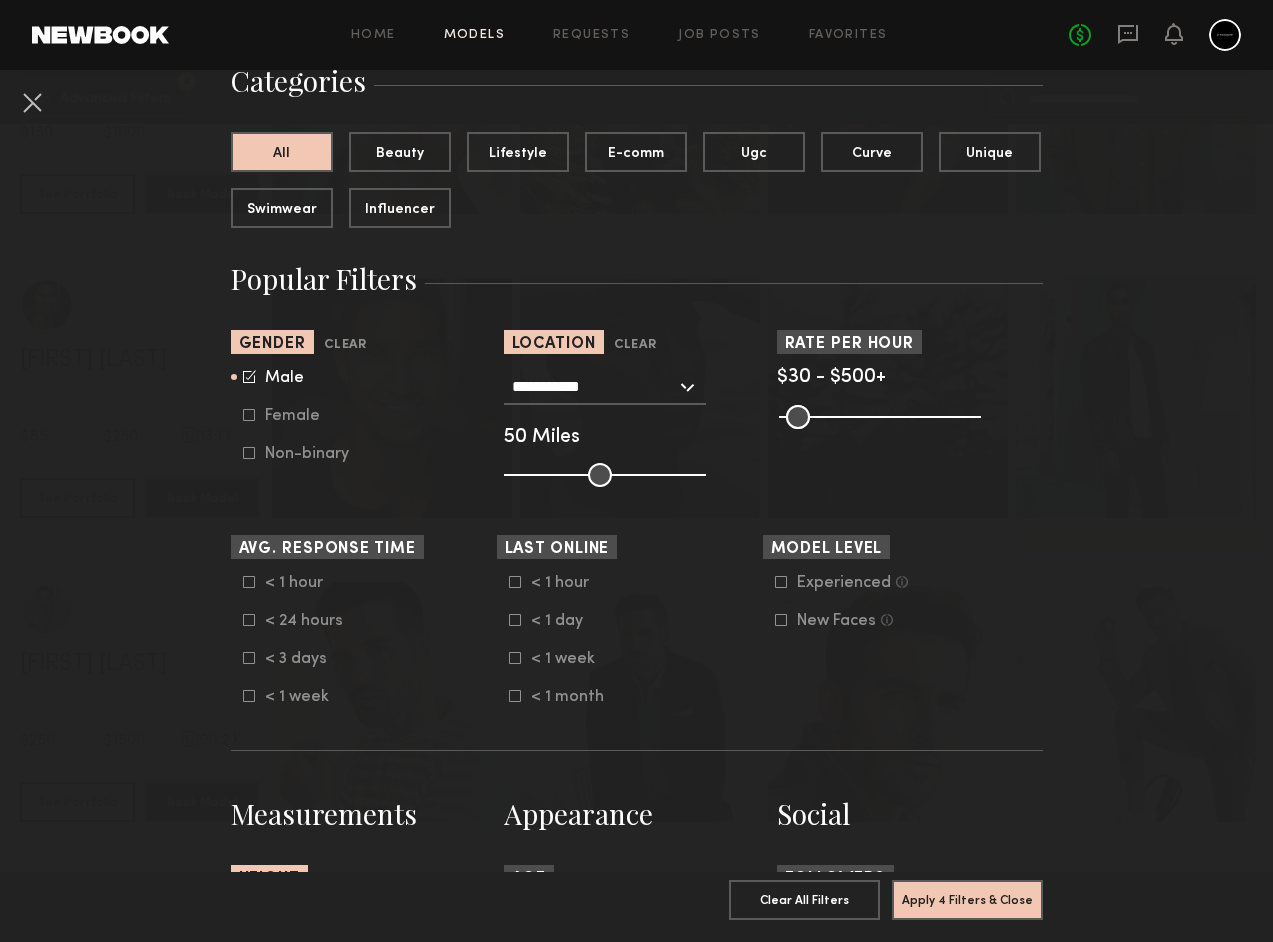 scroll, scrollTop: 175, scrollLeft: 0, axis: vertical 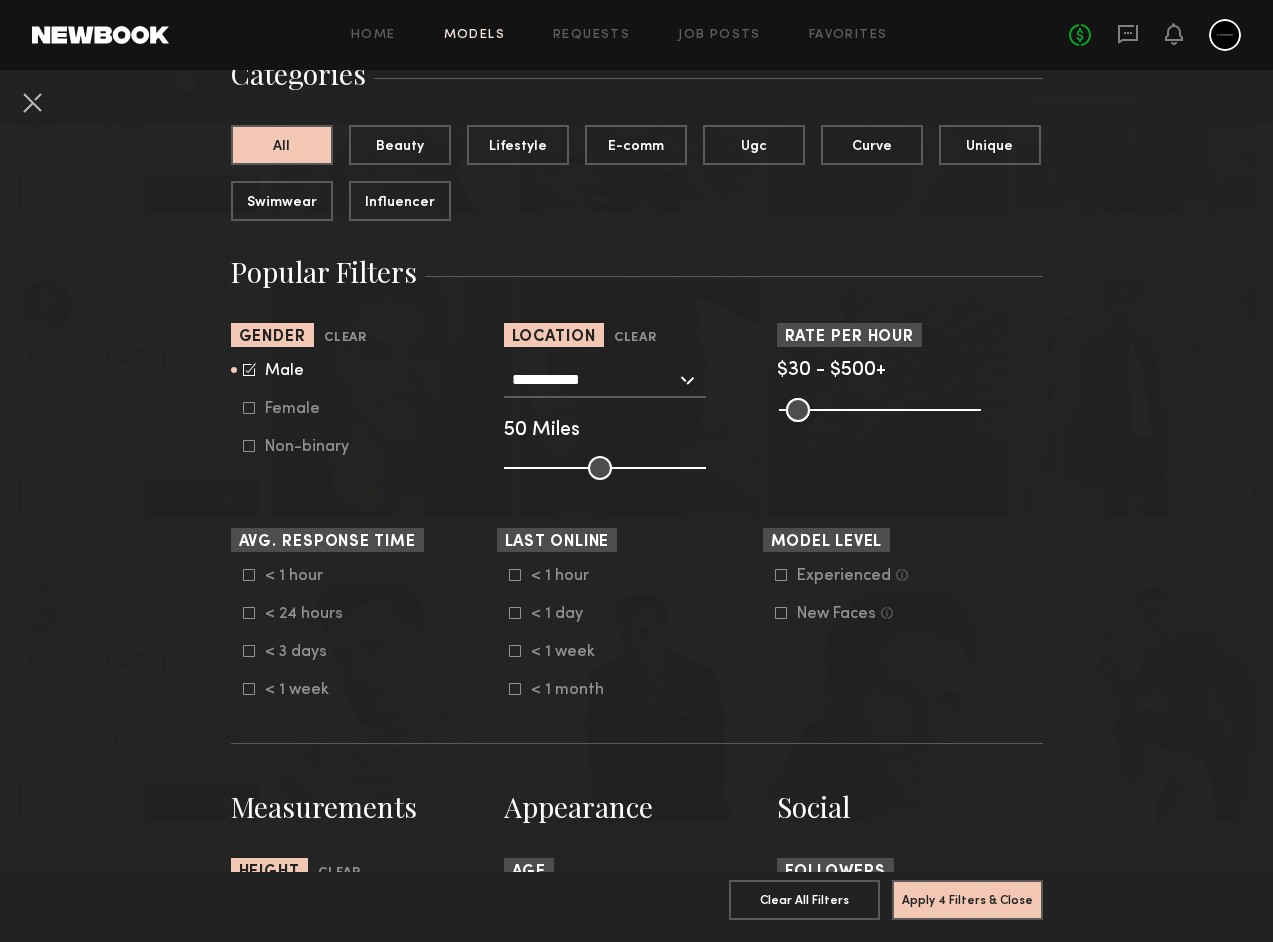 type on "***" 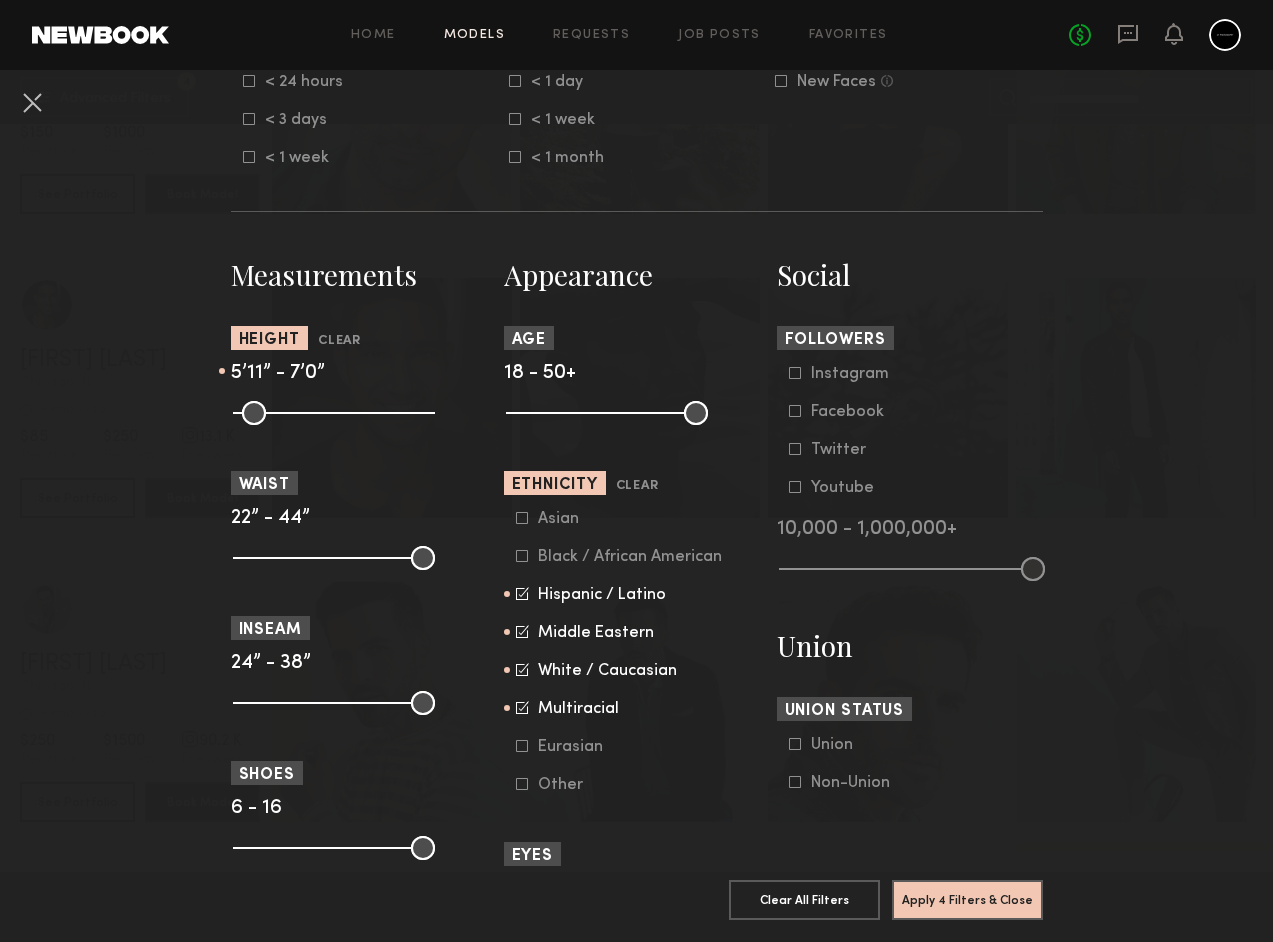 scroll, scrollTop: 705, scrollLeft: 0, axis: vertical 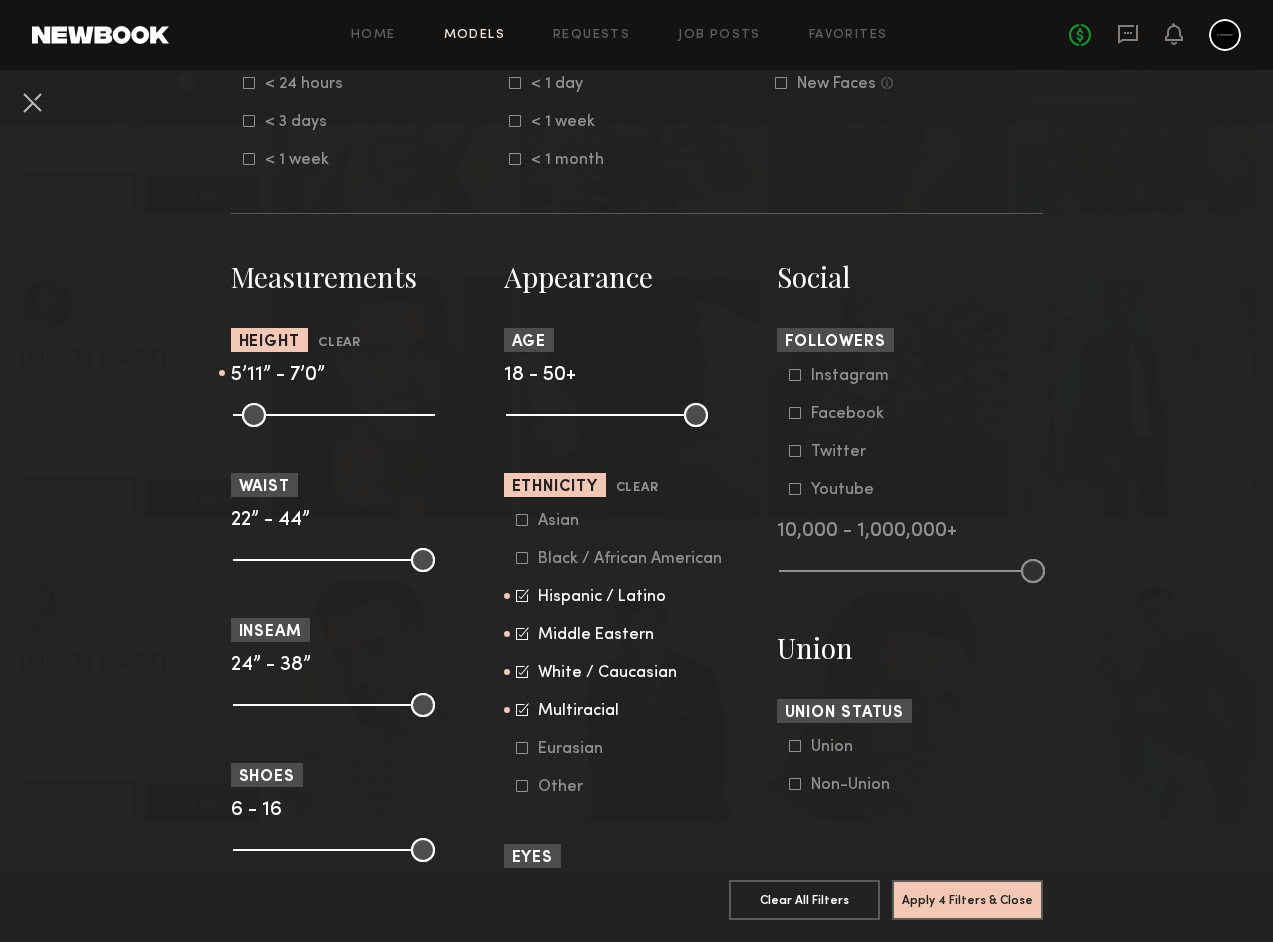 click on "Multiracial" 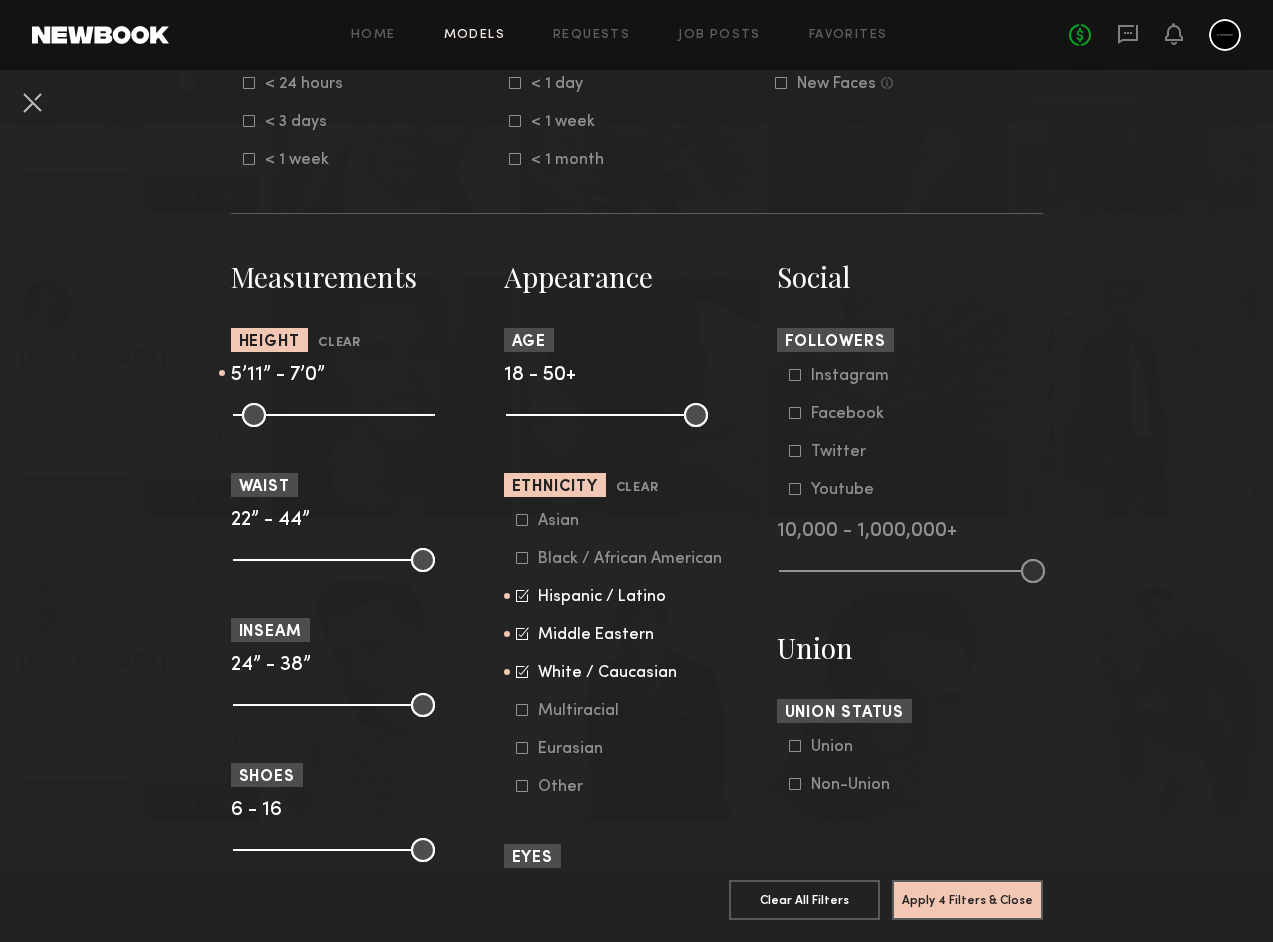 click on "White / Caucasian" 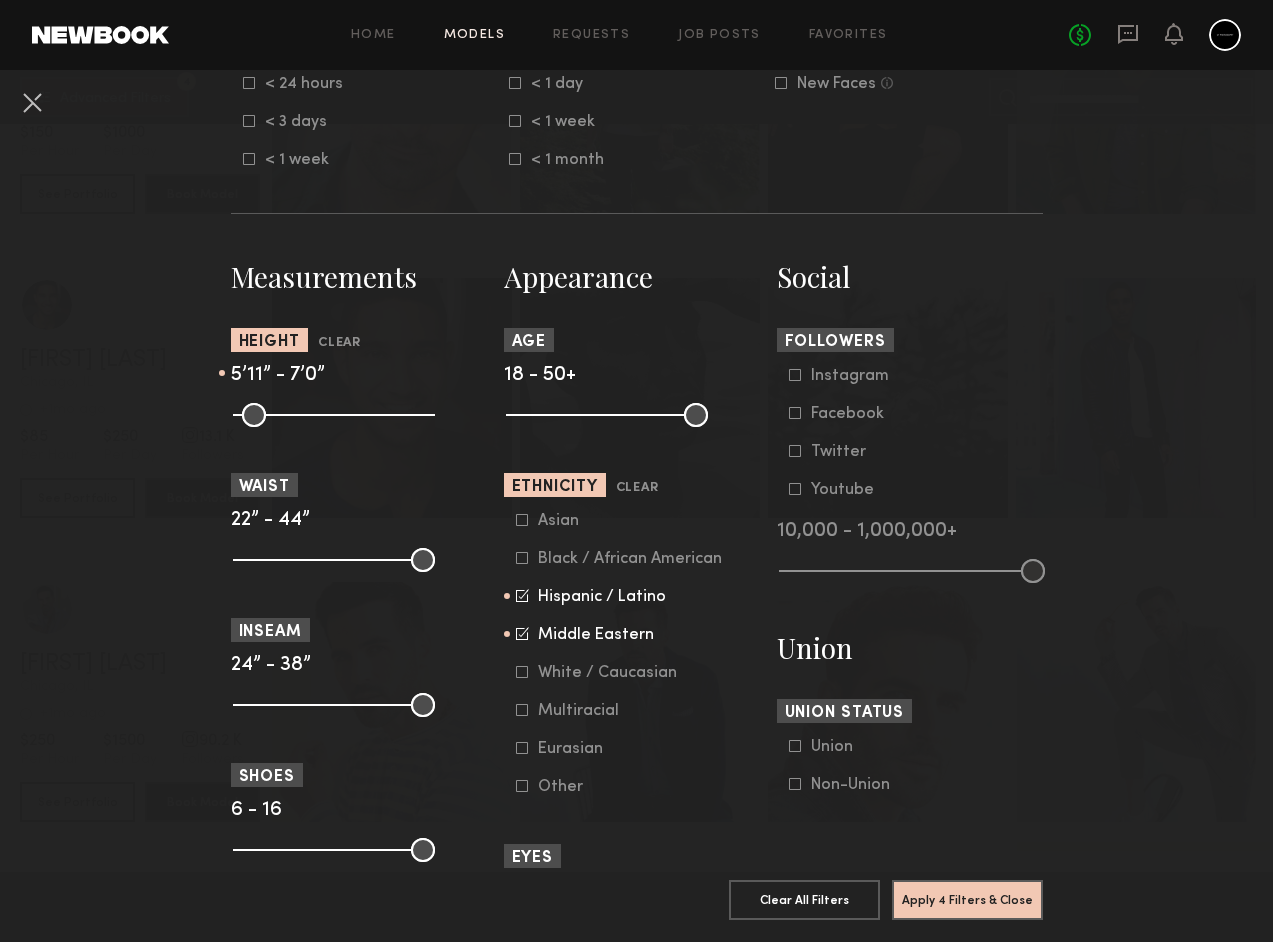 click on "Middle Eastern" 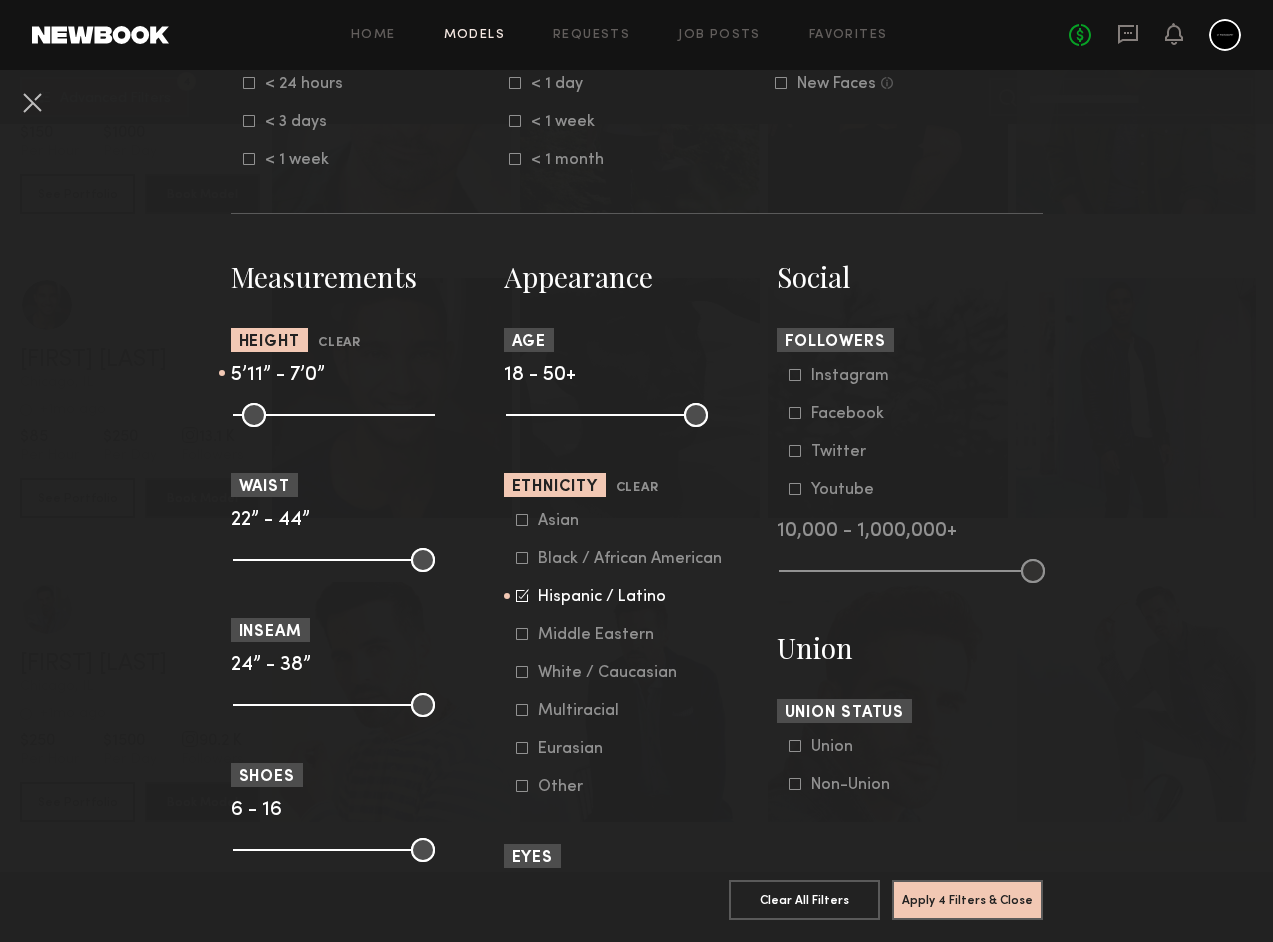 click on "Hispanic / Latino" 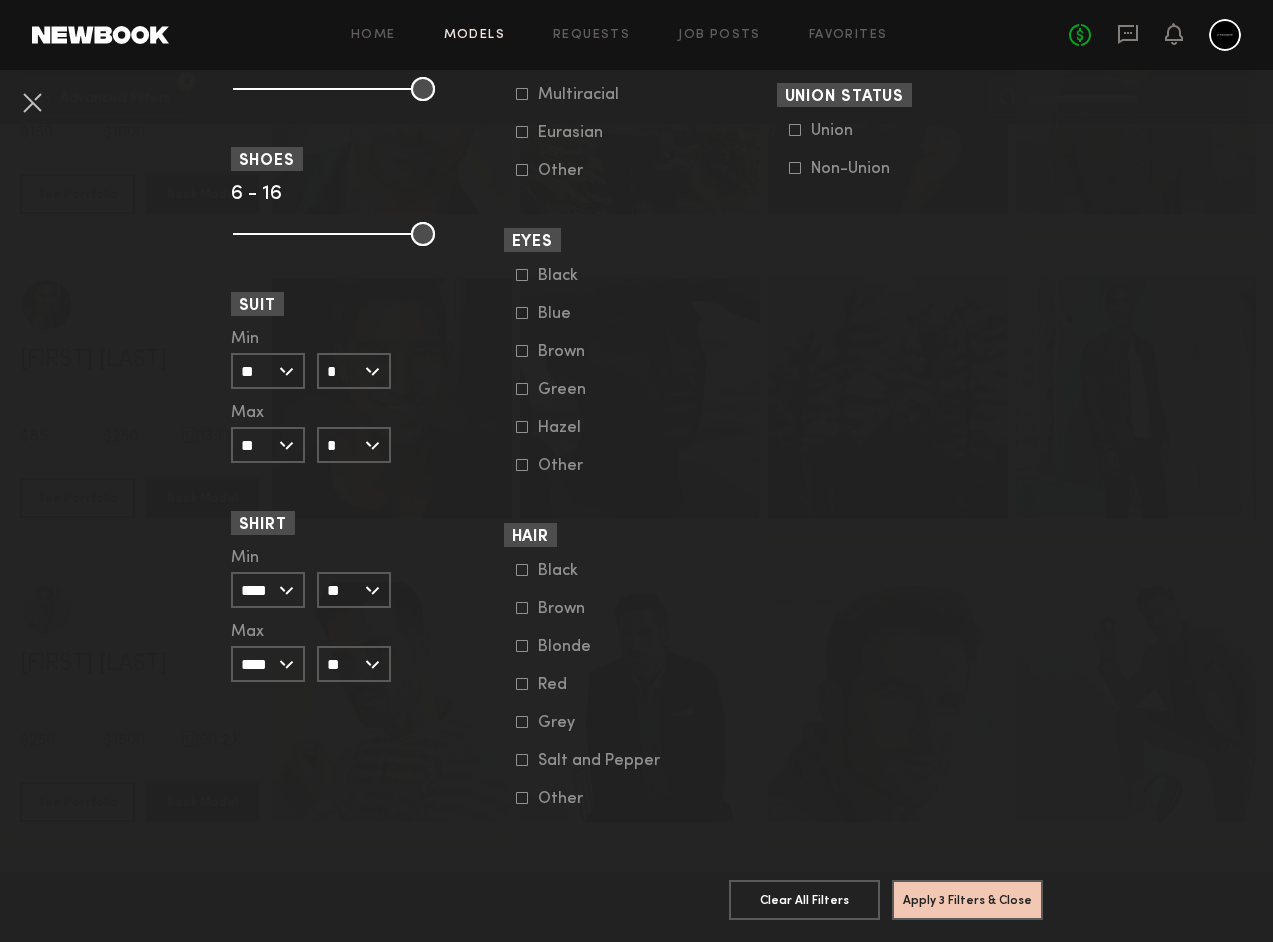 scroll, scrollTop: 758, scrollLeft: 0, axis: vertical 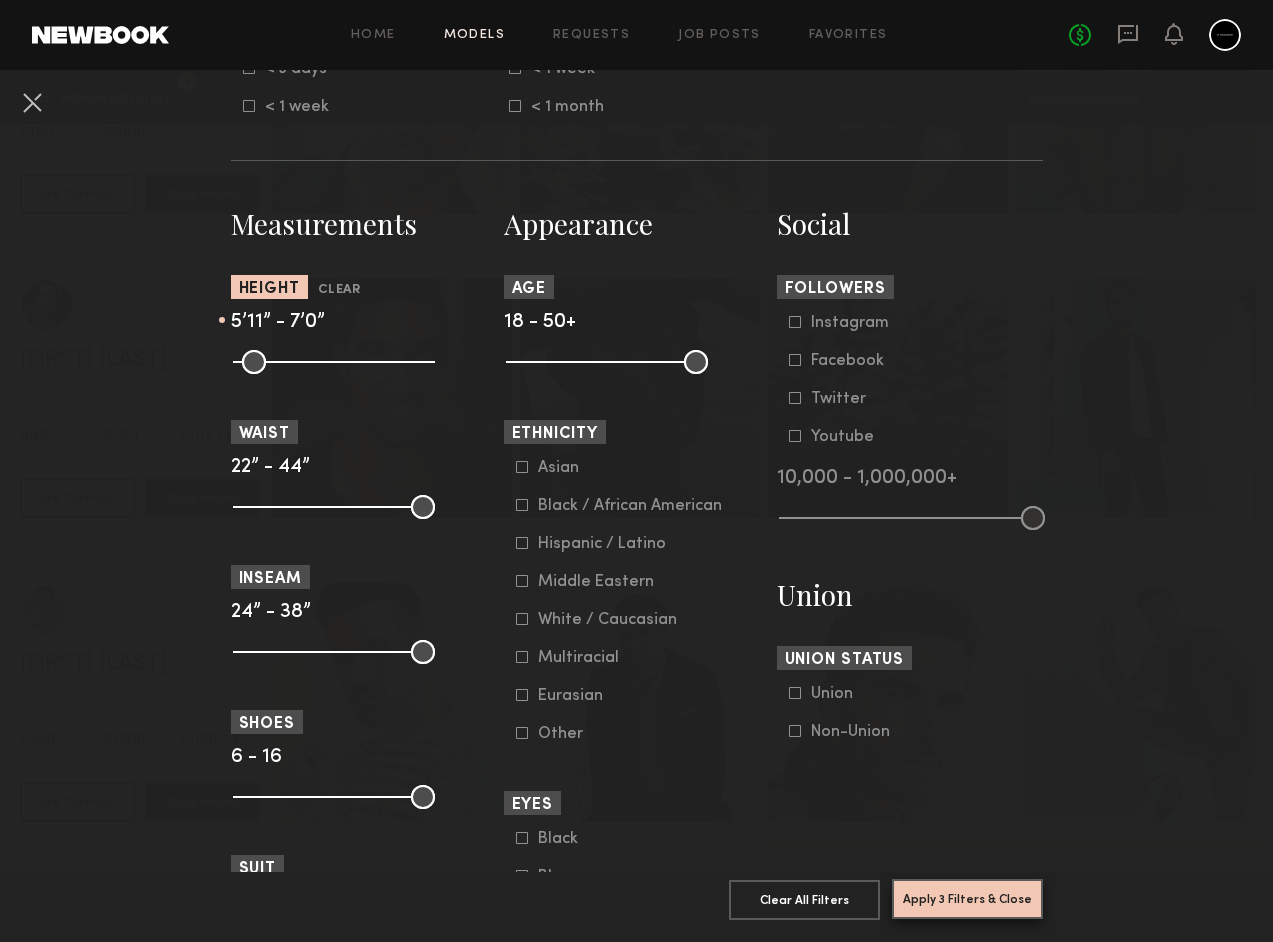click on "Apply 3 Filters & Close" 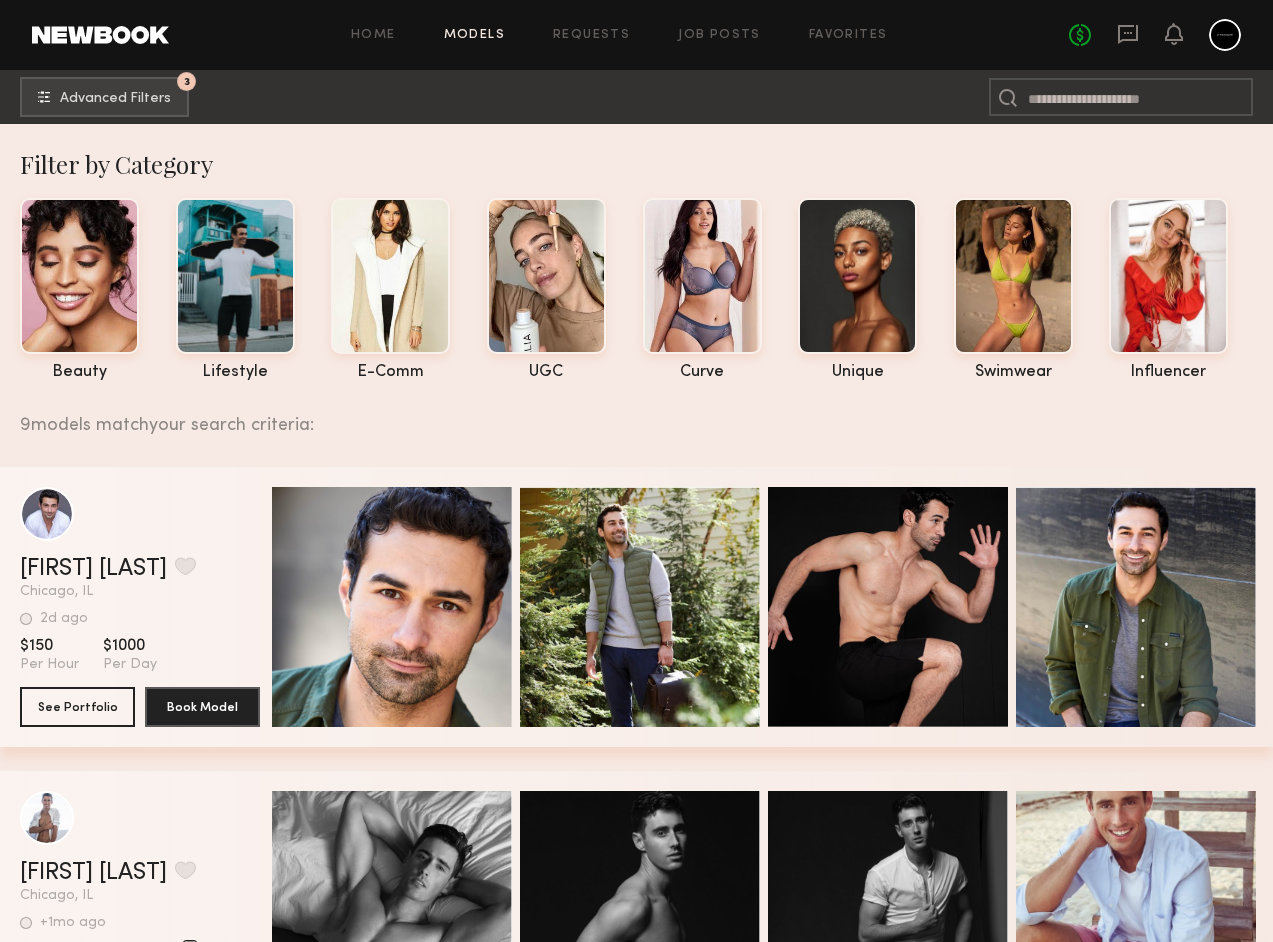 scroll, scrollTop: 0, scrollLeft: 0, axis: both 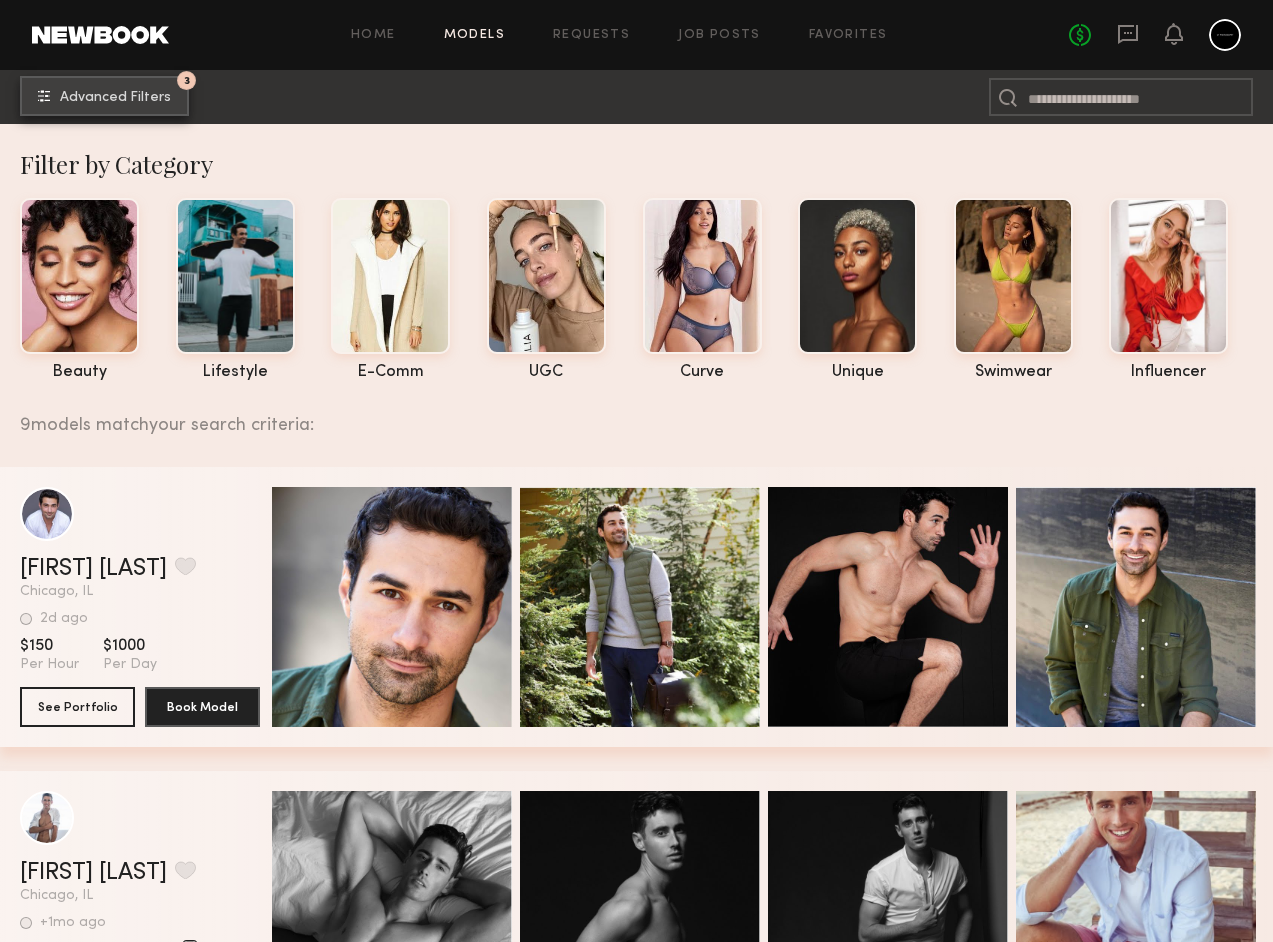 click on "Advanced Filters" 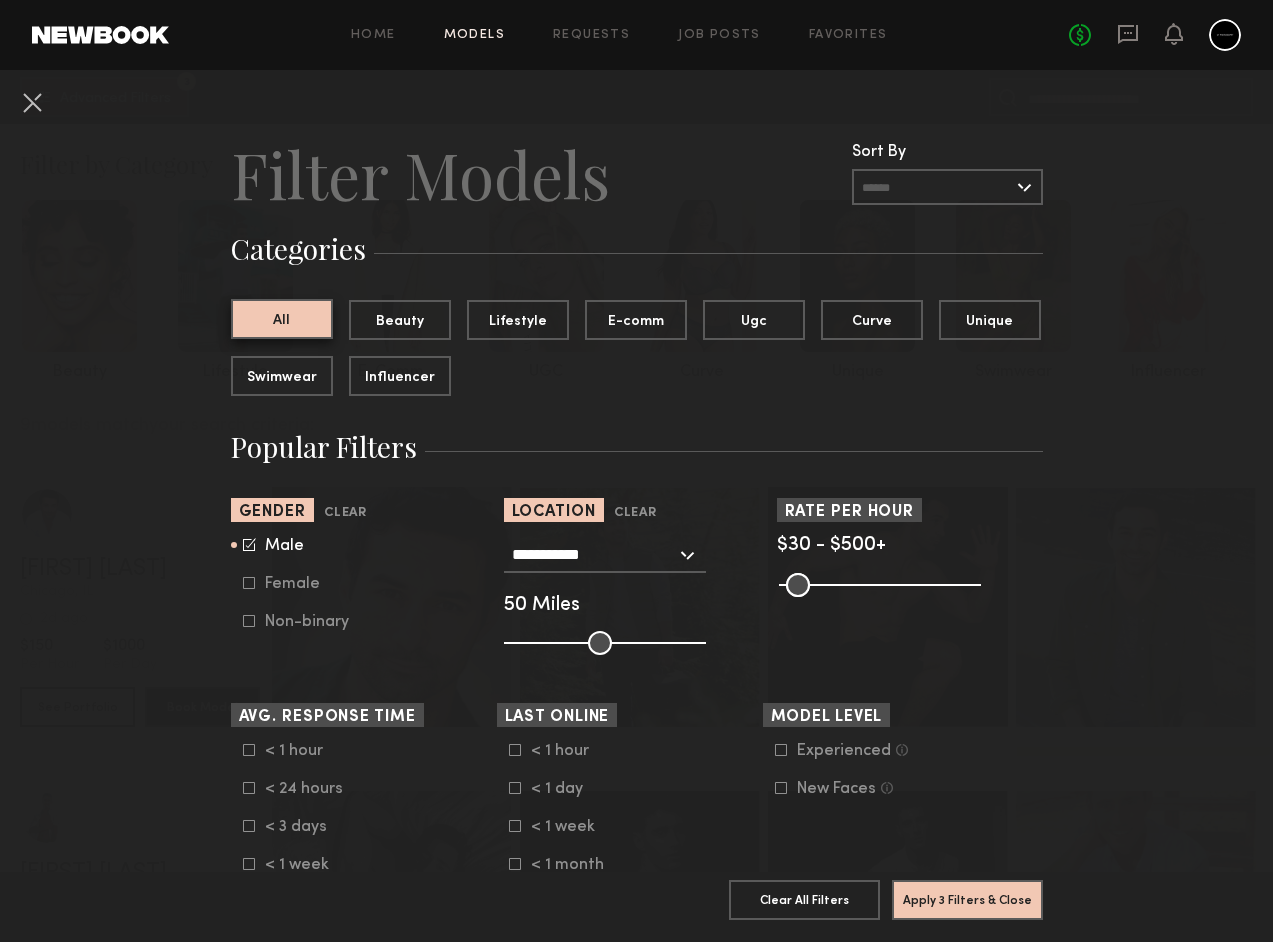 click on "All" 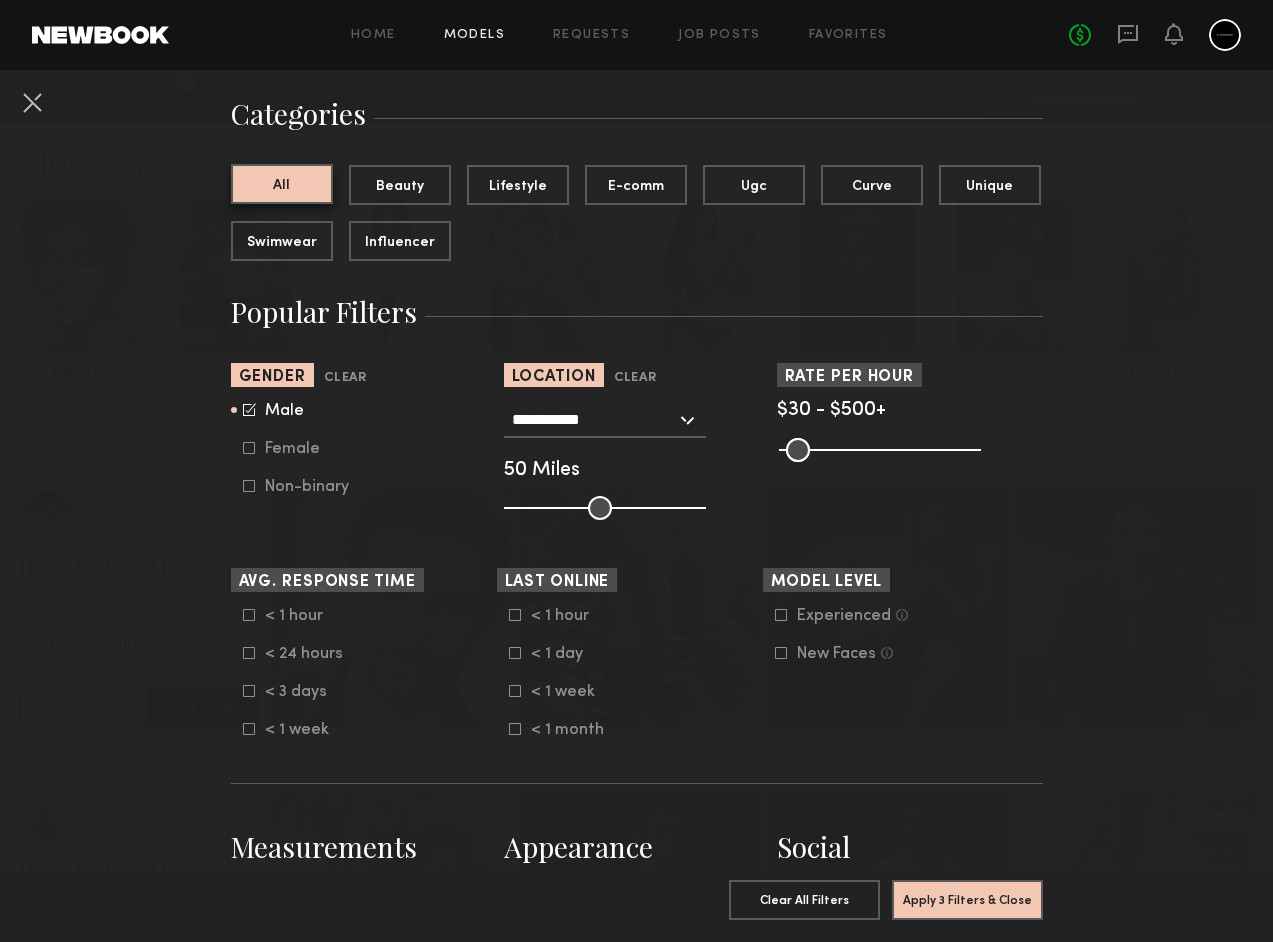 scroll, scrollTop: 149, scrollLeft: 0, axis: vertical 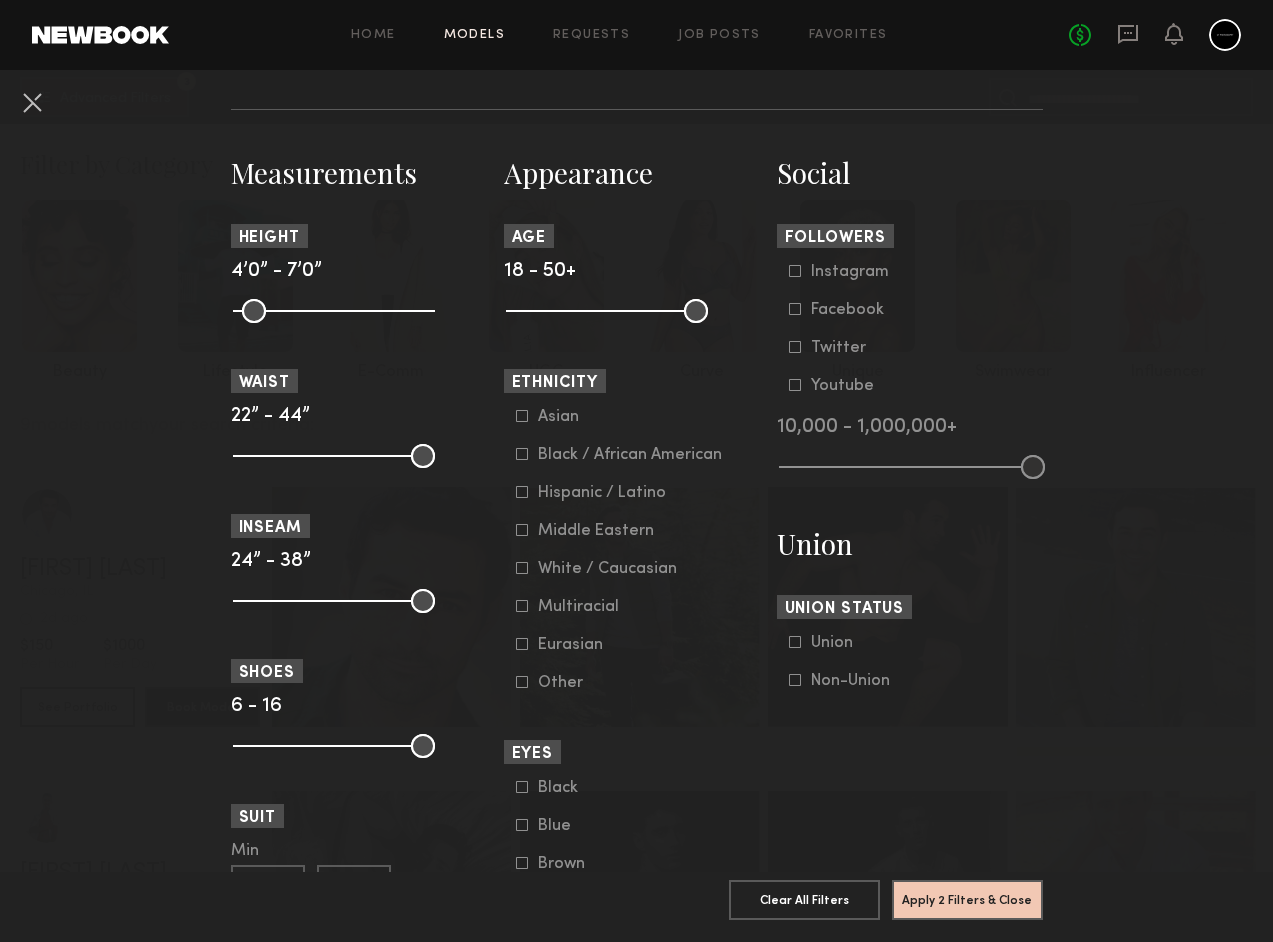drag, startPoint x: 356, startPoint y: 302, endPoint x: 171, endPoint y: 325, distance: 186.42424 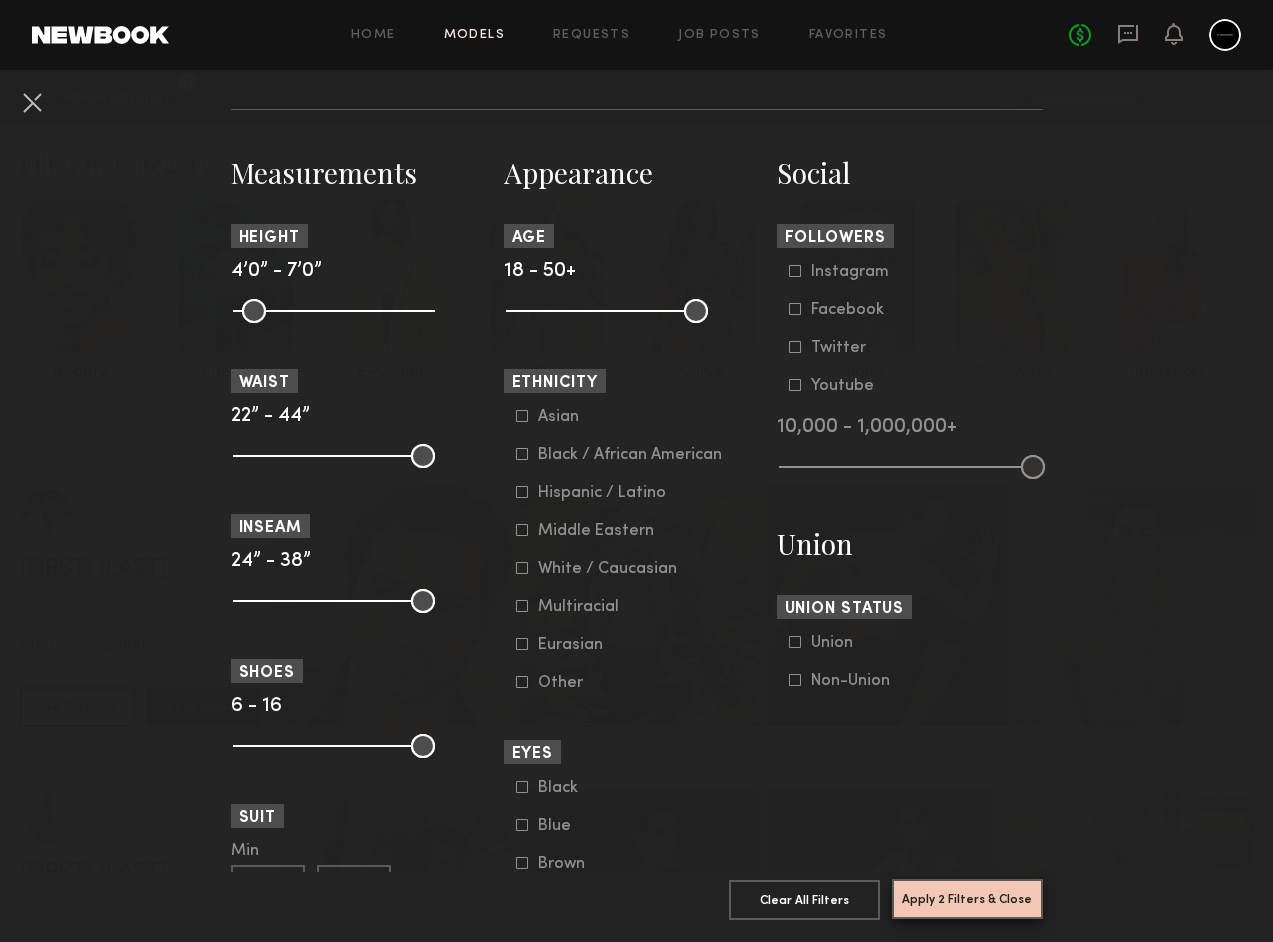 click on "Apply 2 Filters & Close" 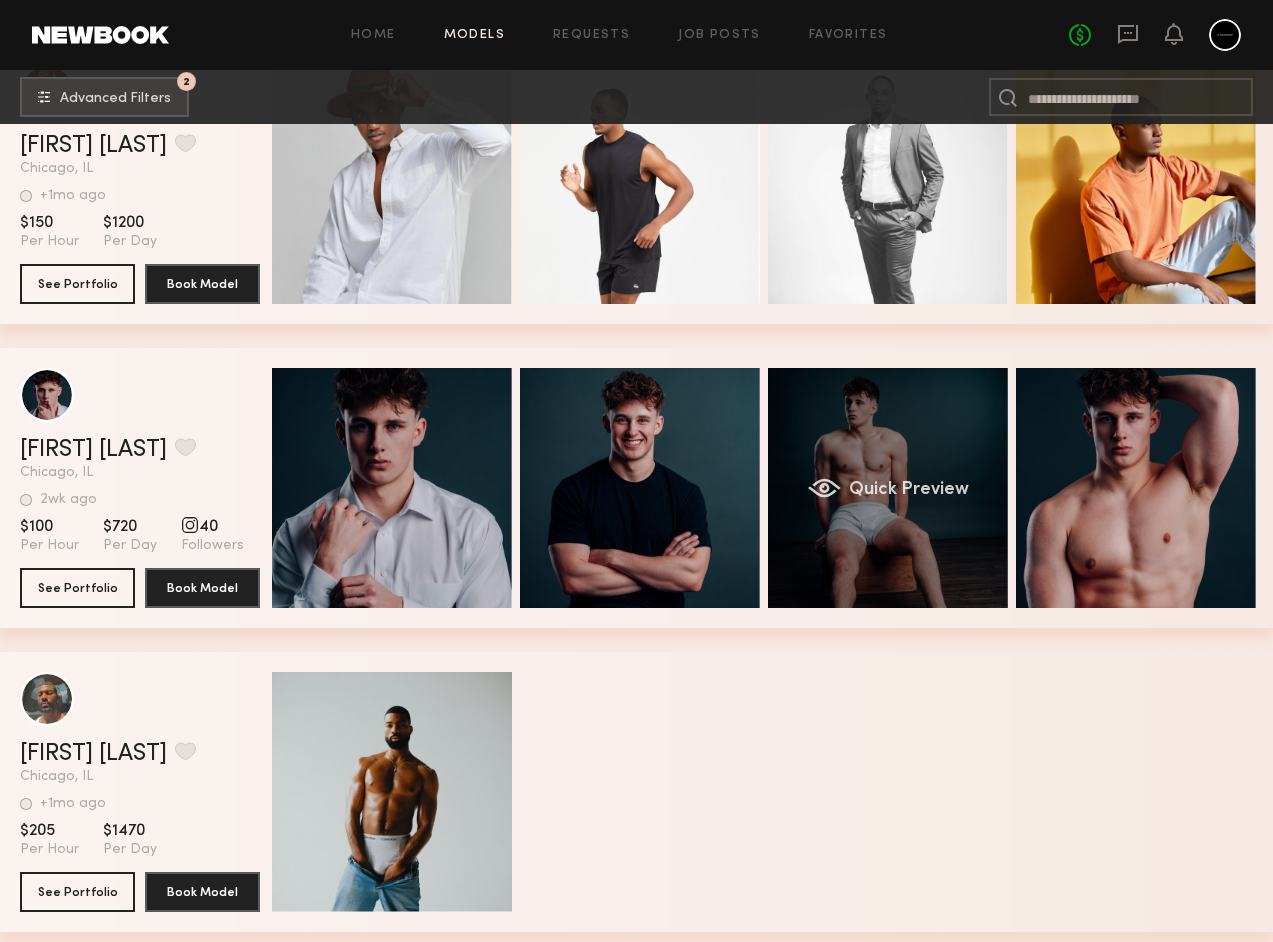 scroll, scrollTop: 2855, scrollLeft: 0, axis: vertical 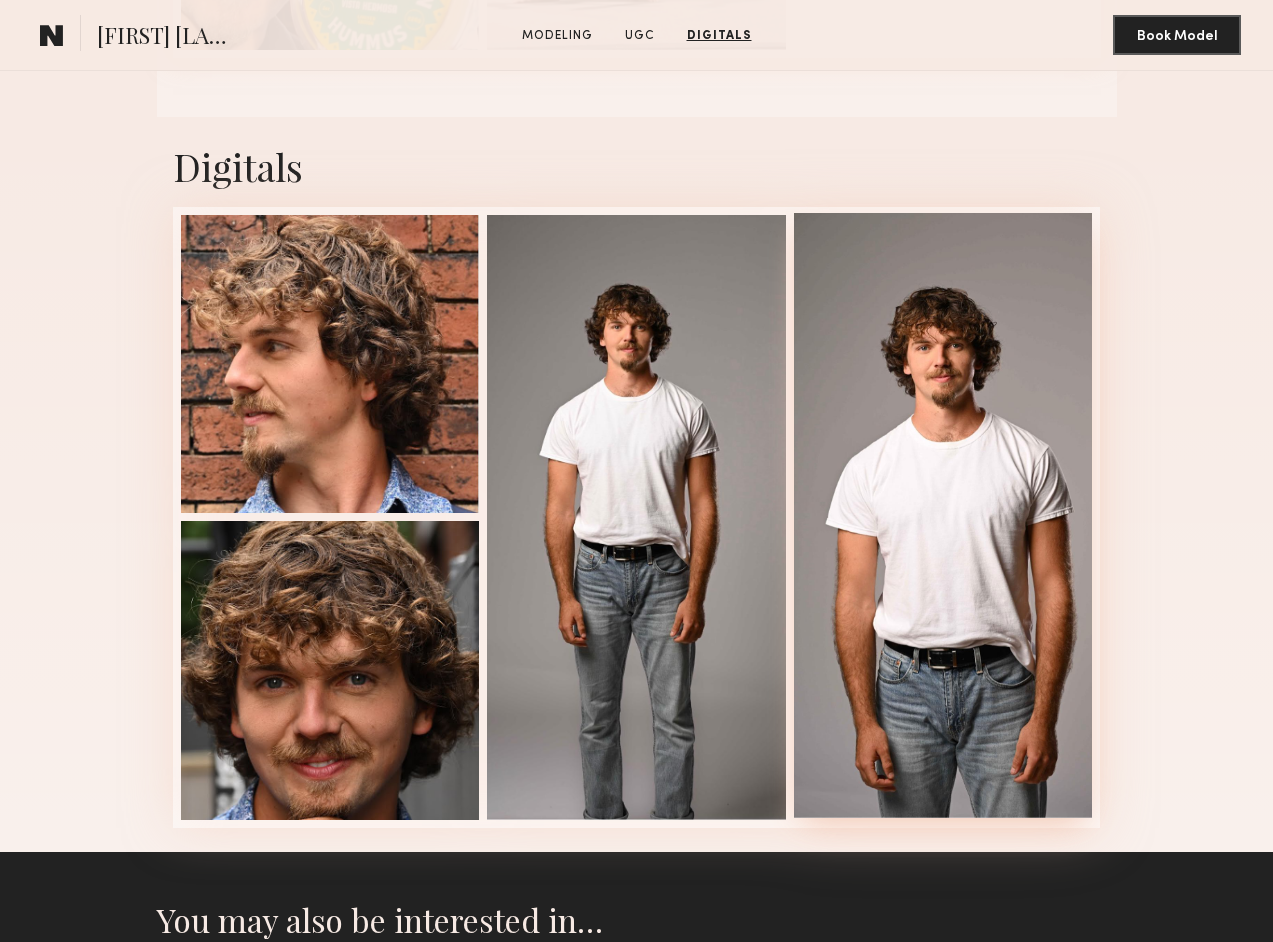 click at bounding box center [943, 515] 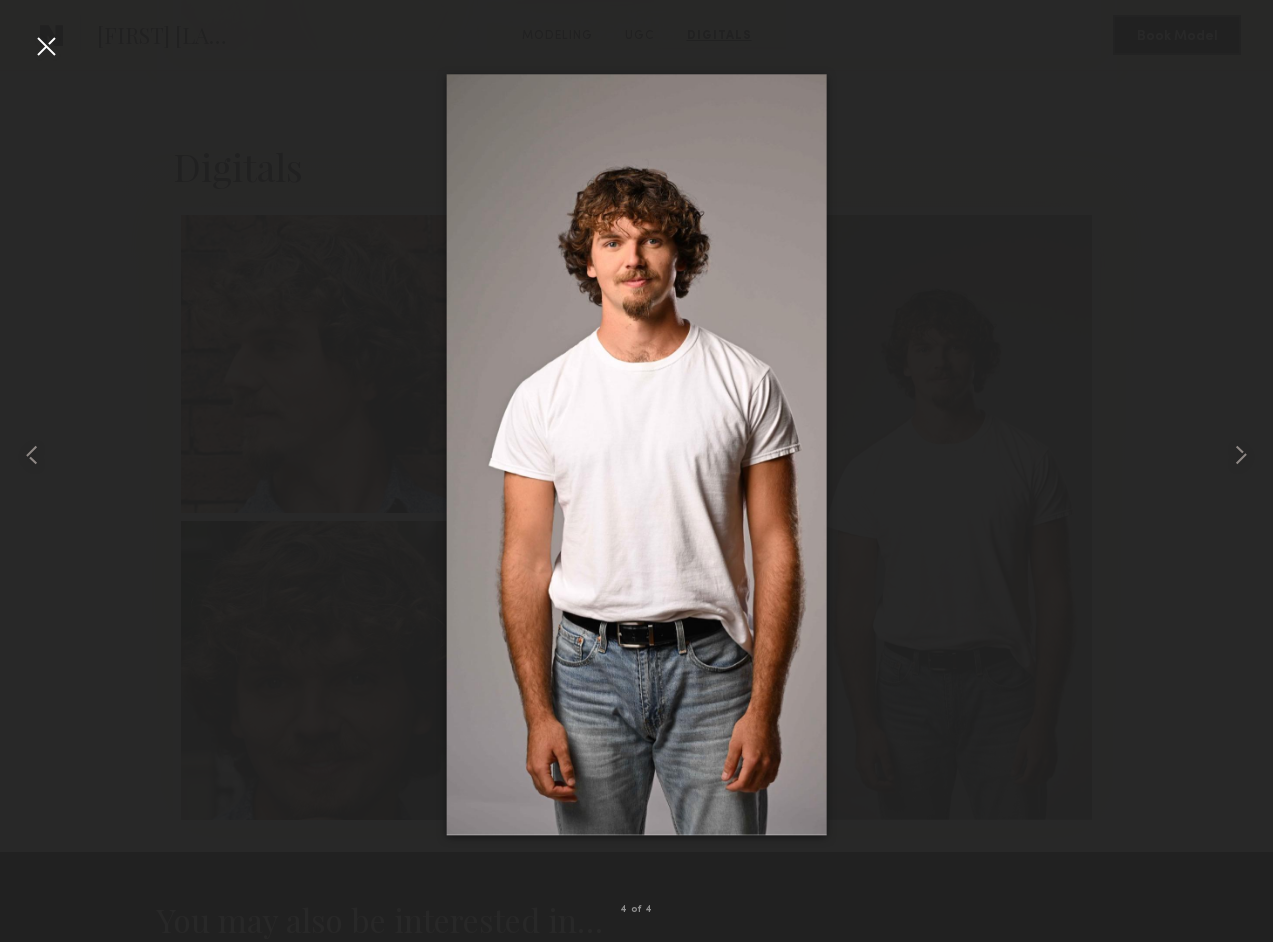 click at bounding box center [46, 46] 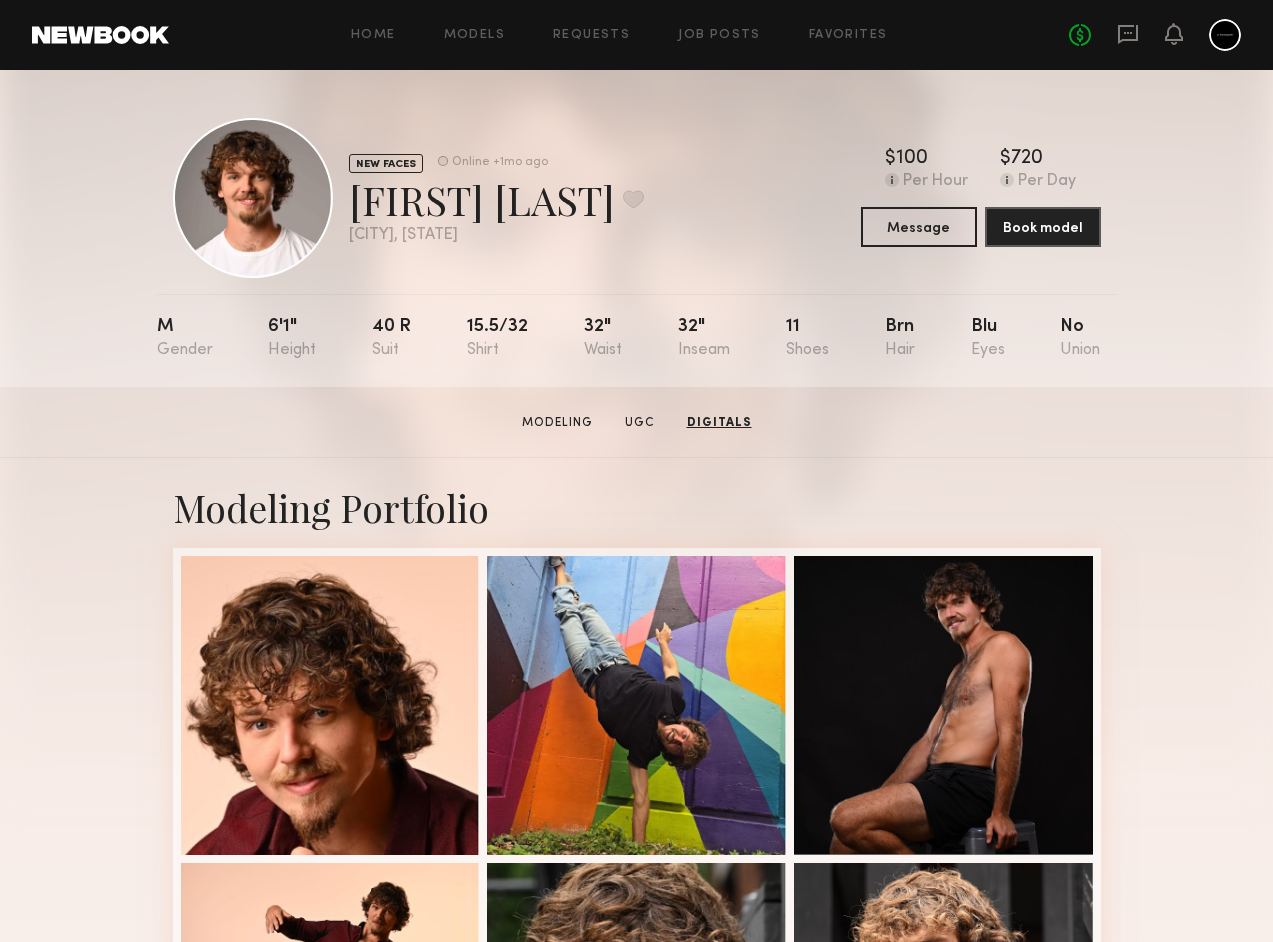 scroll, scrollTop: 0, scrollLeft: 0, axis: both 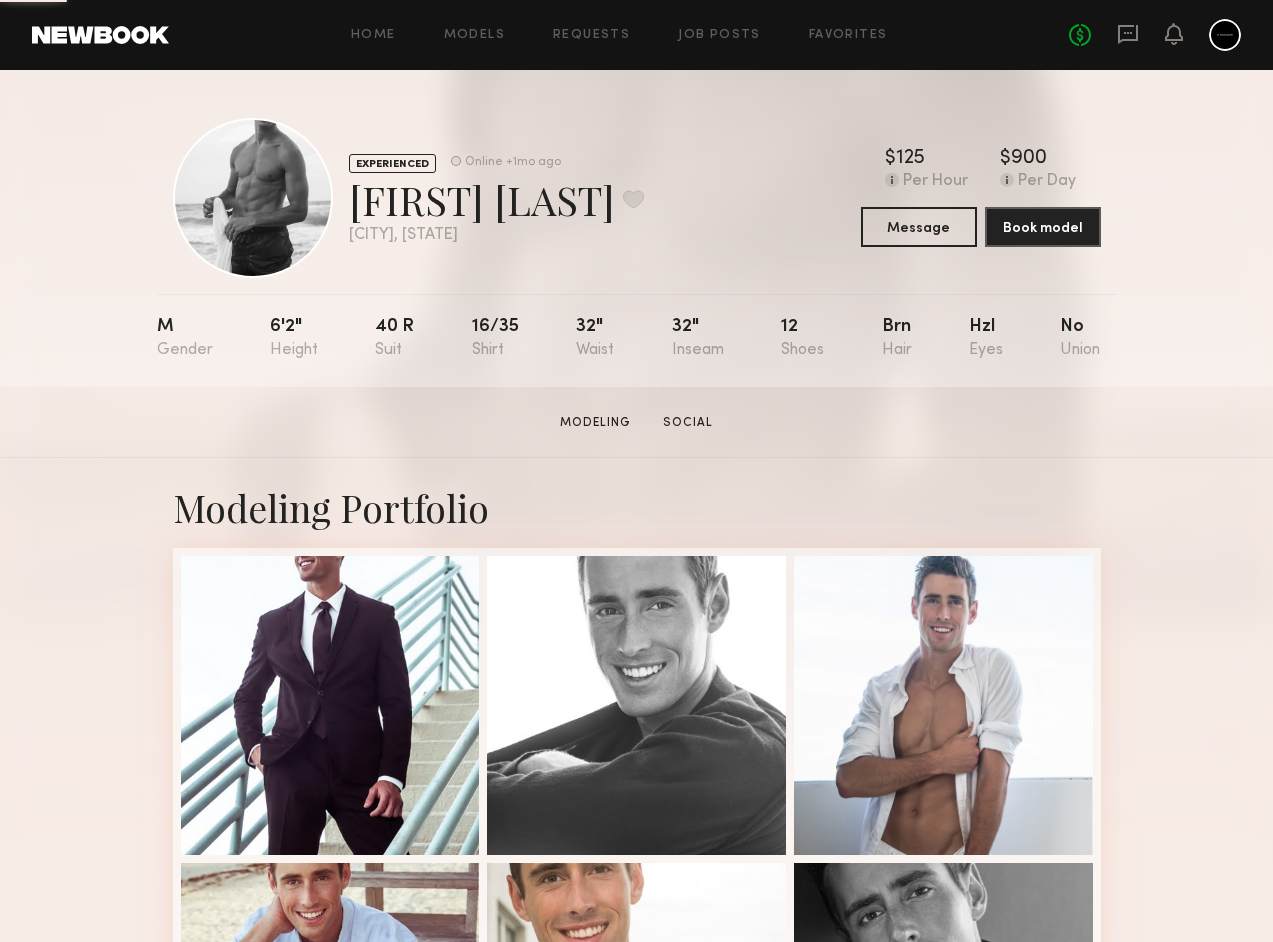 click 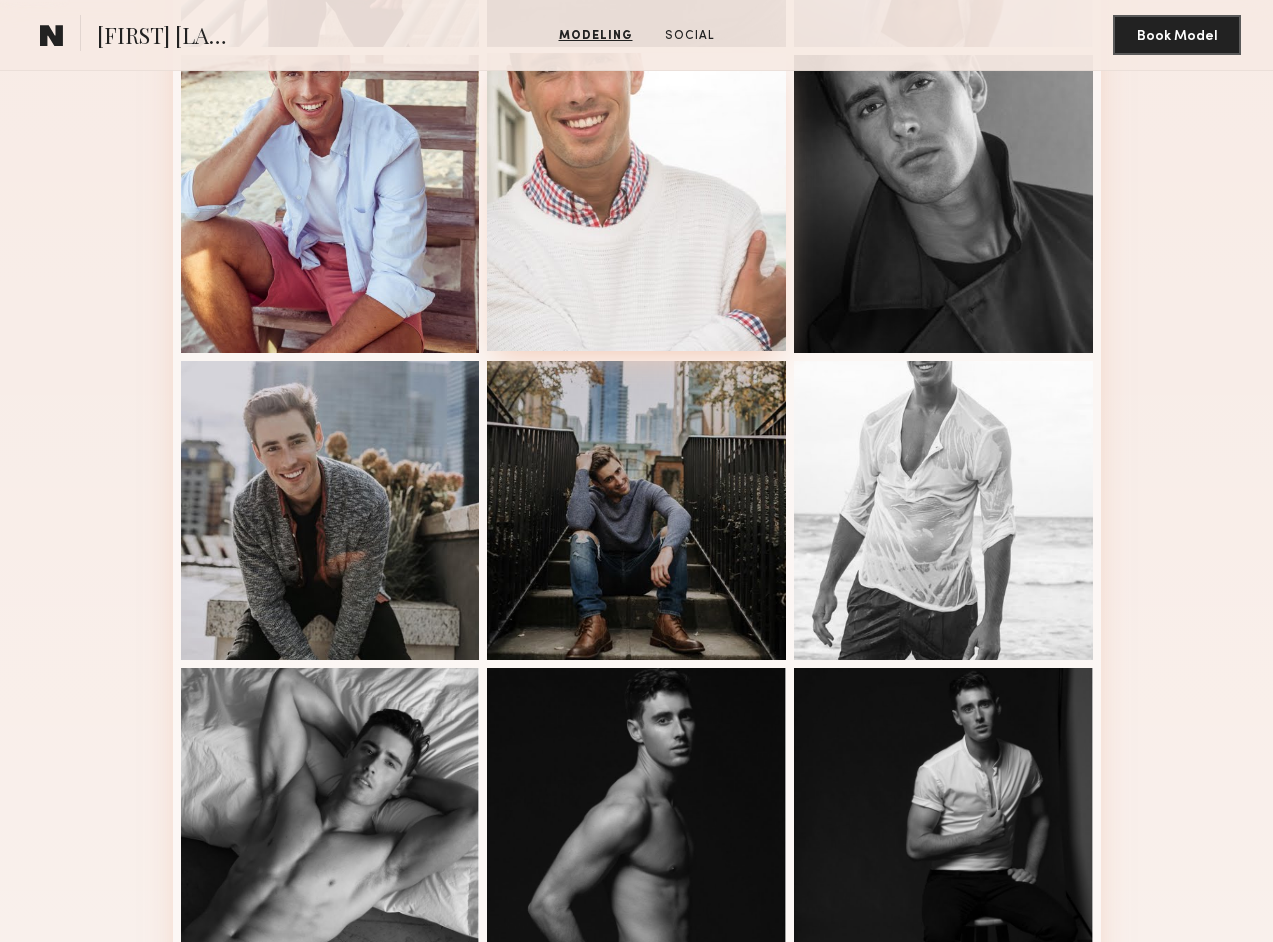 scroll, scrollTop: 1051, scrollLeft: 0, axis: vertical 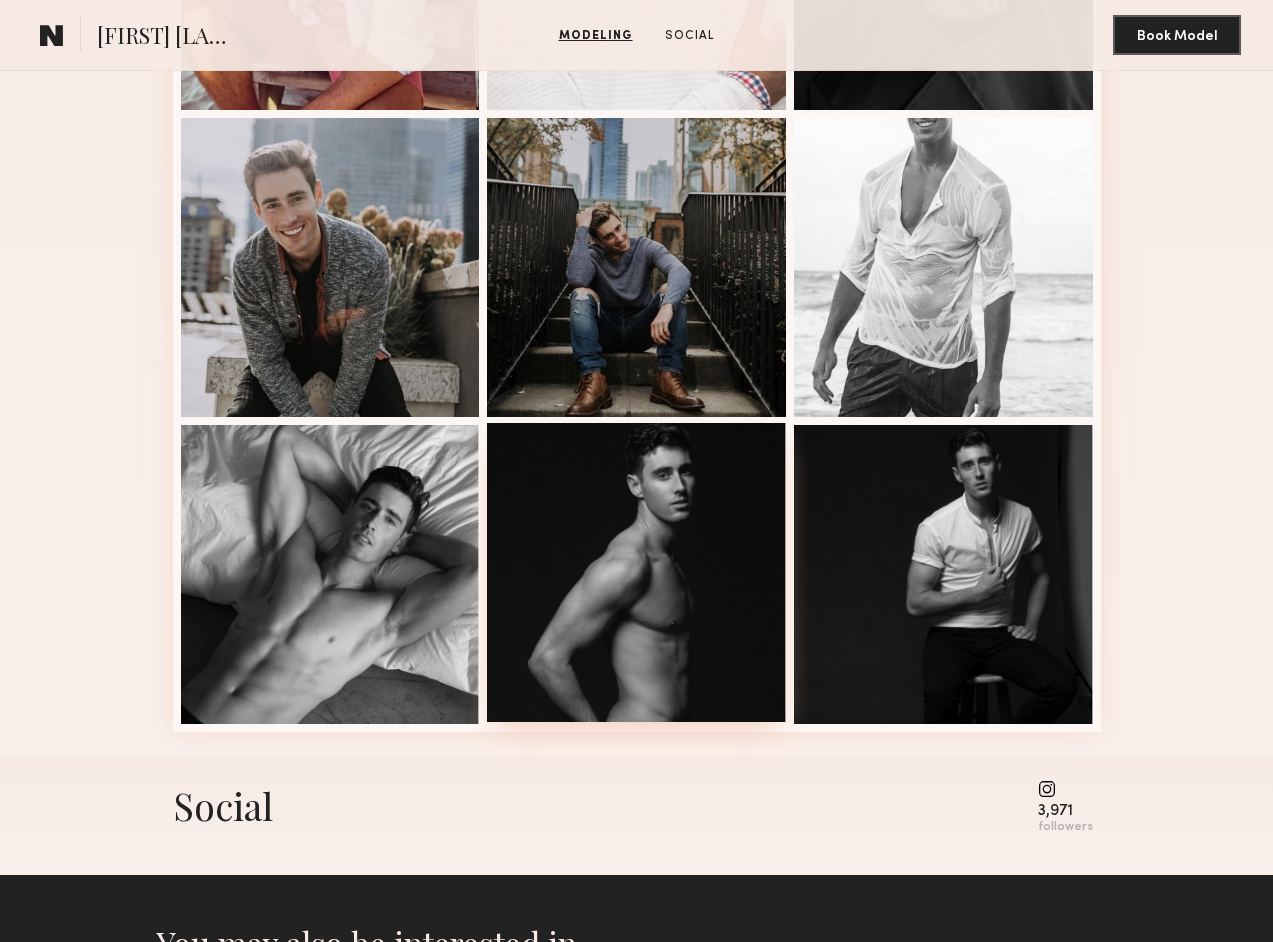 click at bounding box center (636, 572) 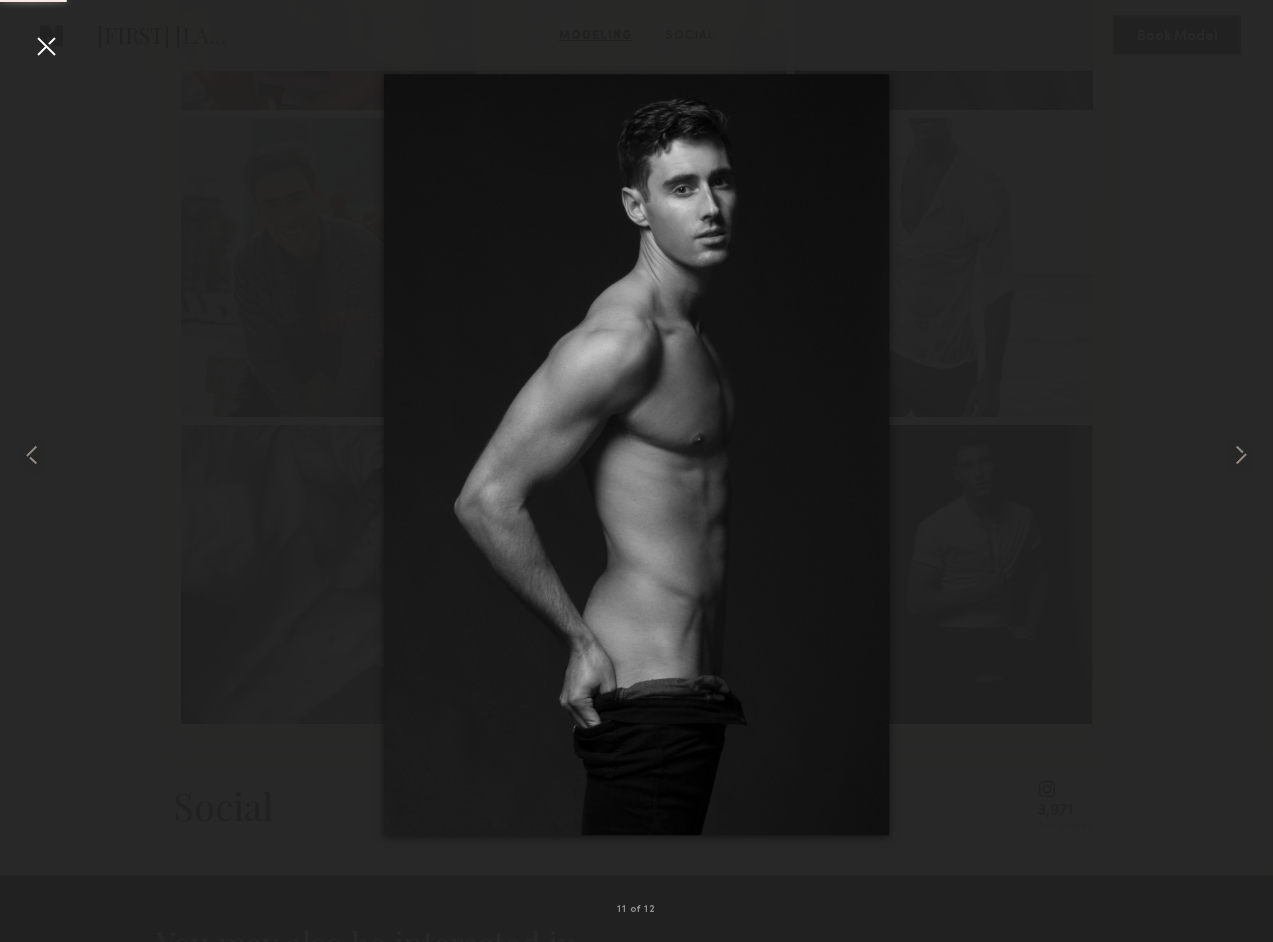 click at bounding box center (46, 46) 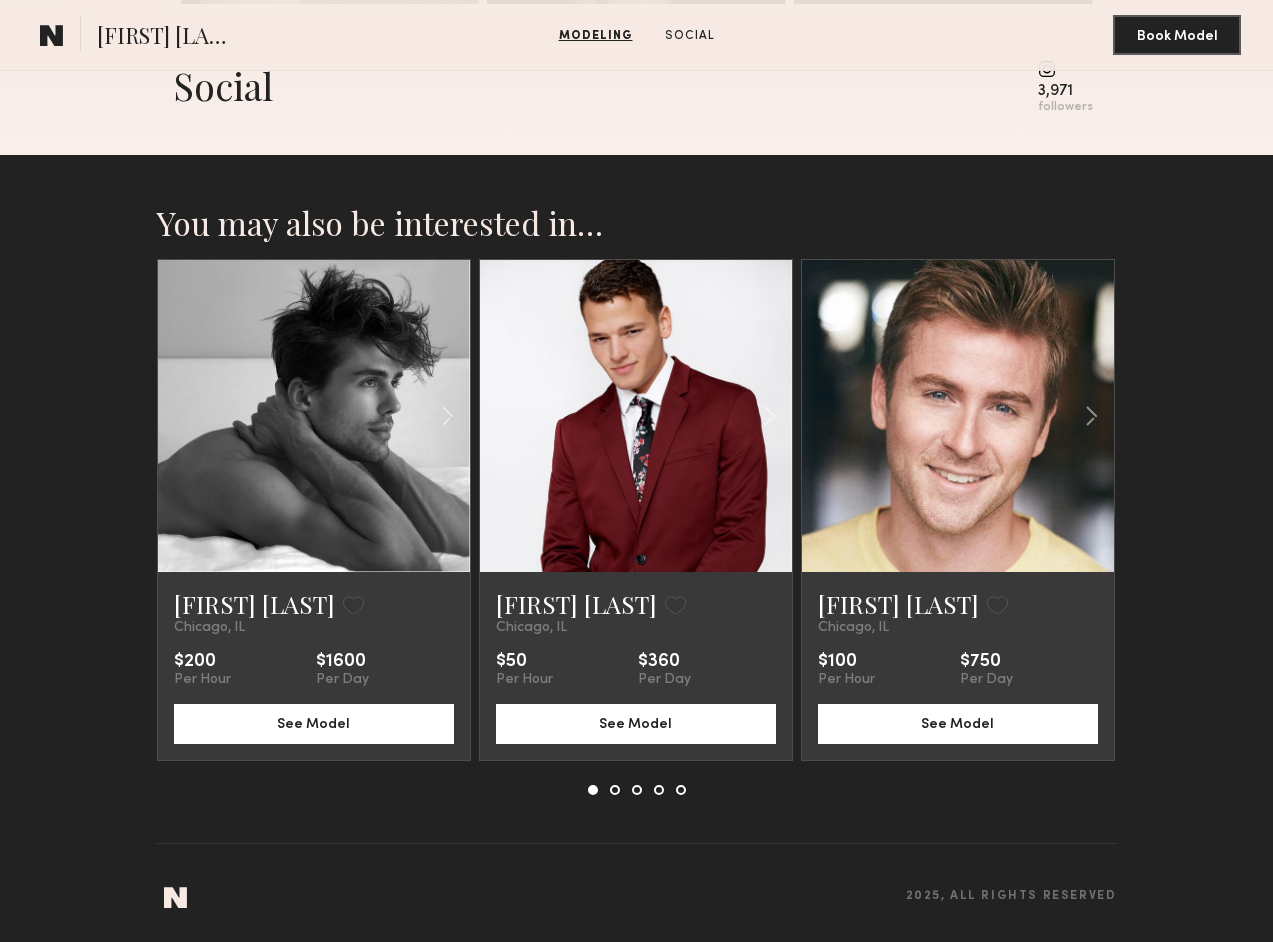 scroll, scrollTop: 1770, scrollLeft: 0, axis: vertical 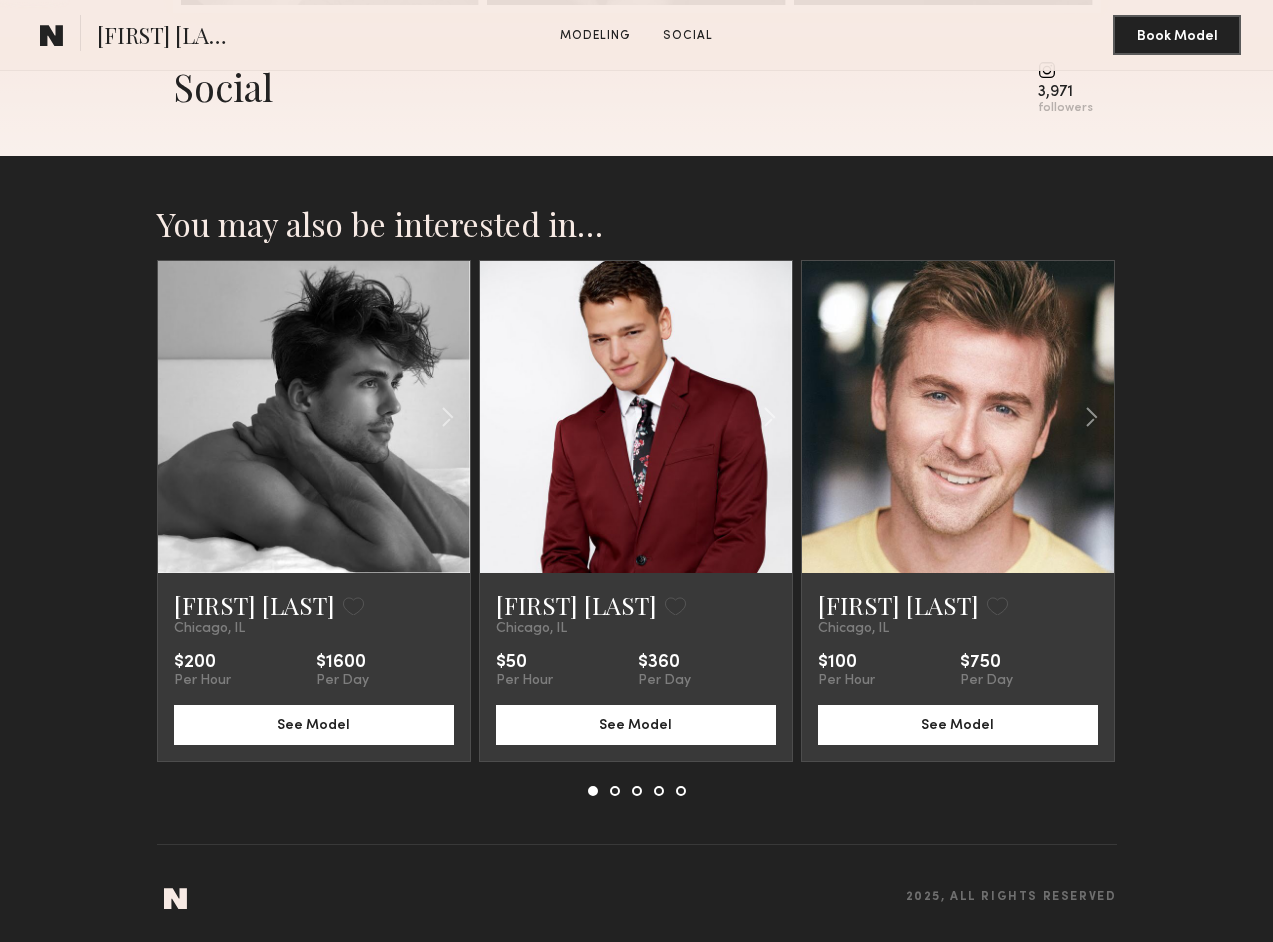 click 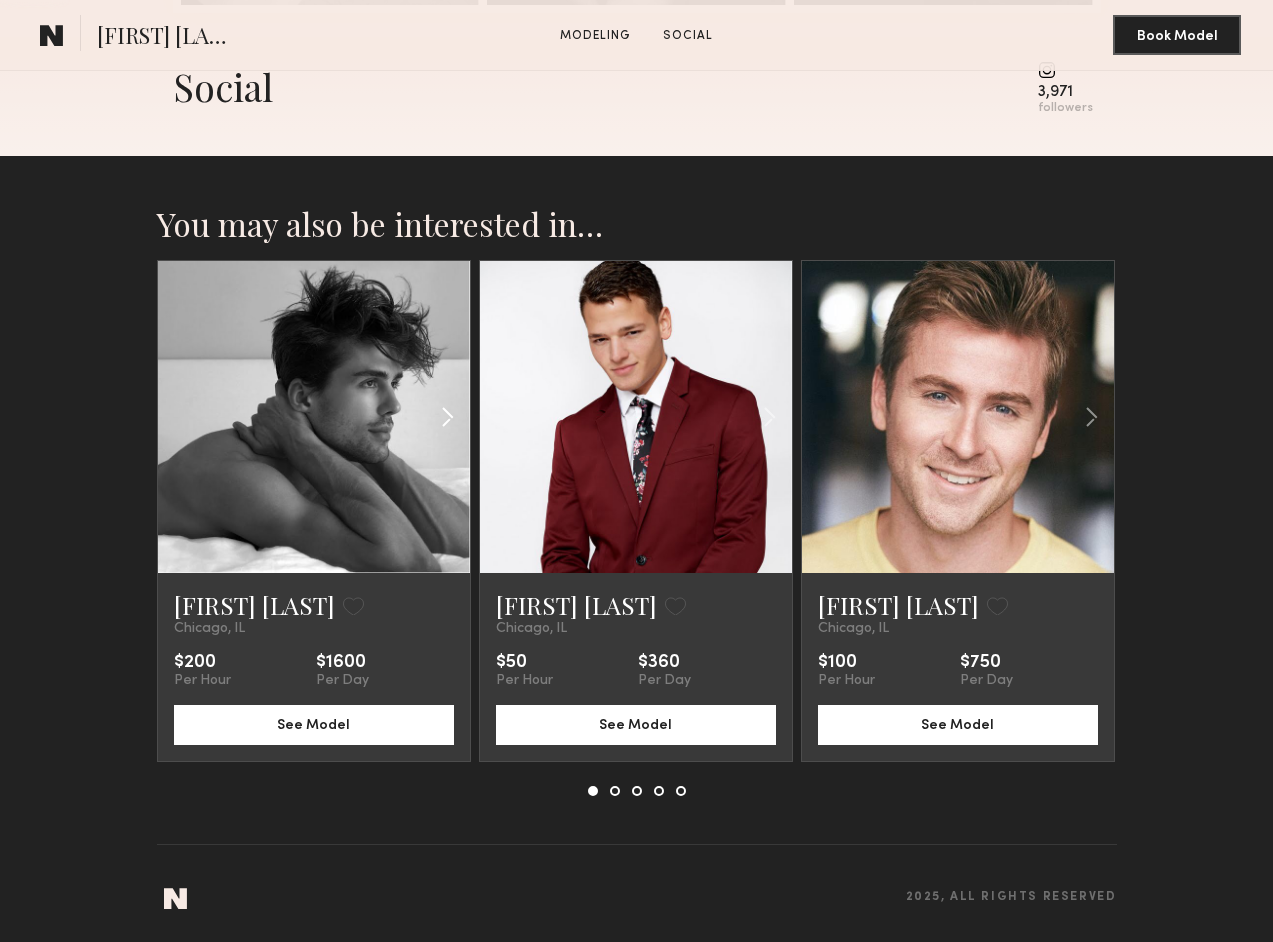 click 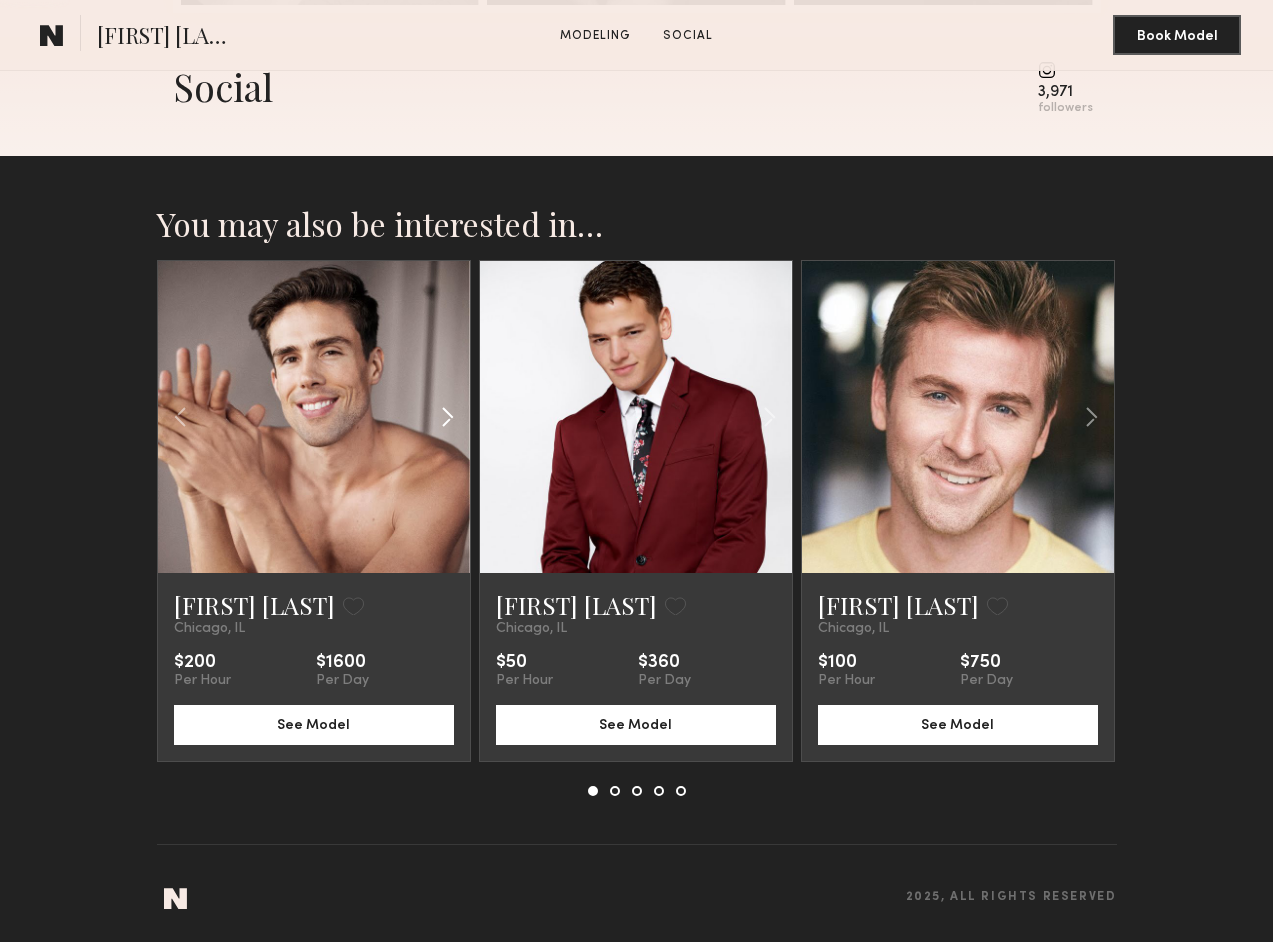 click 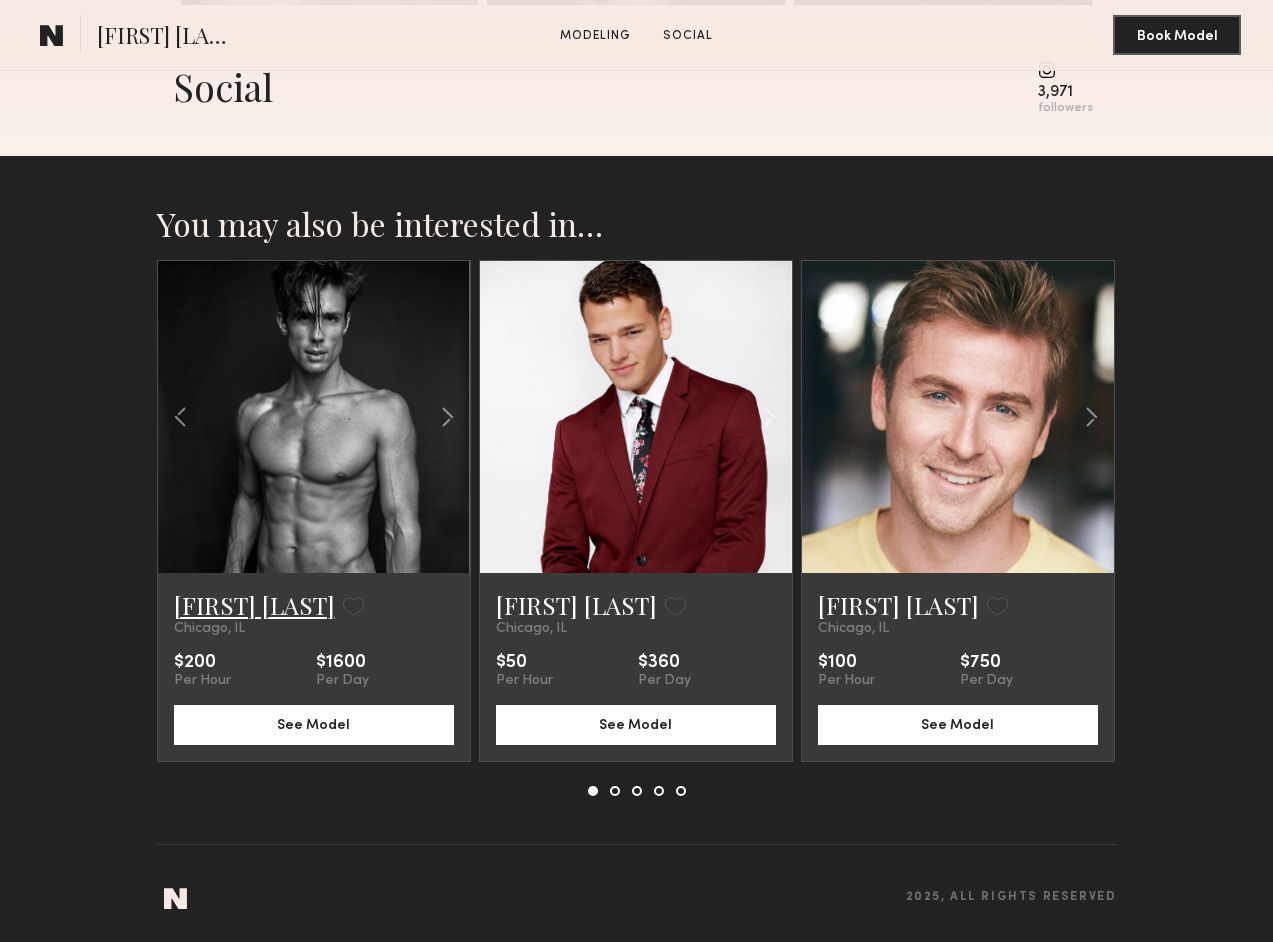 click on "[FIRST] [LAST]" 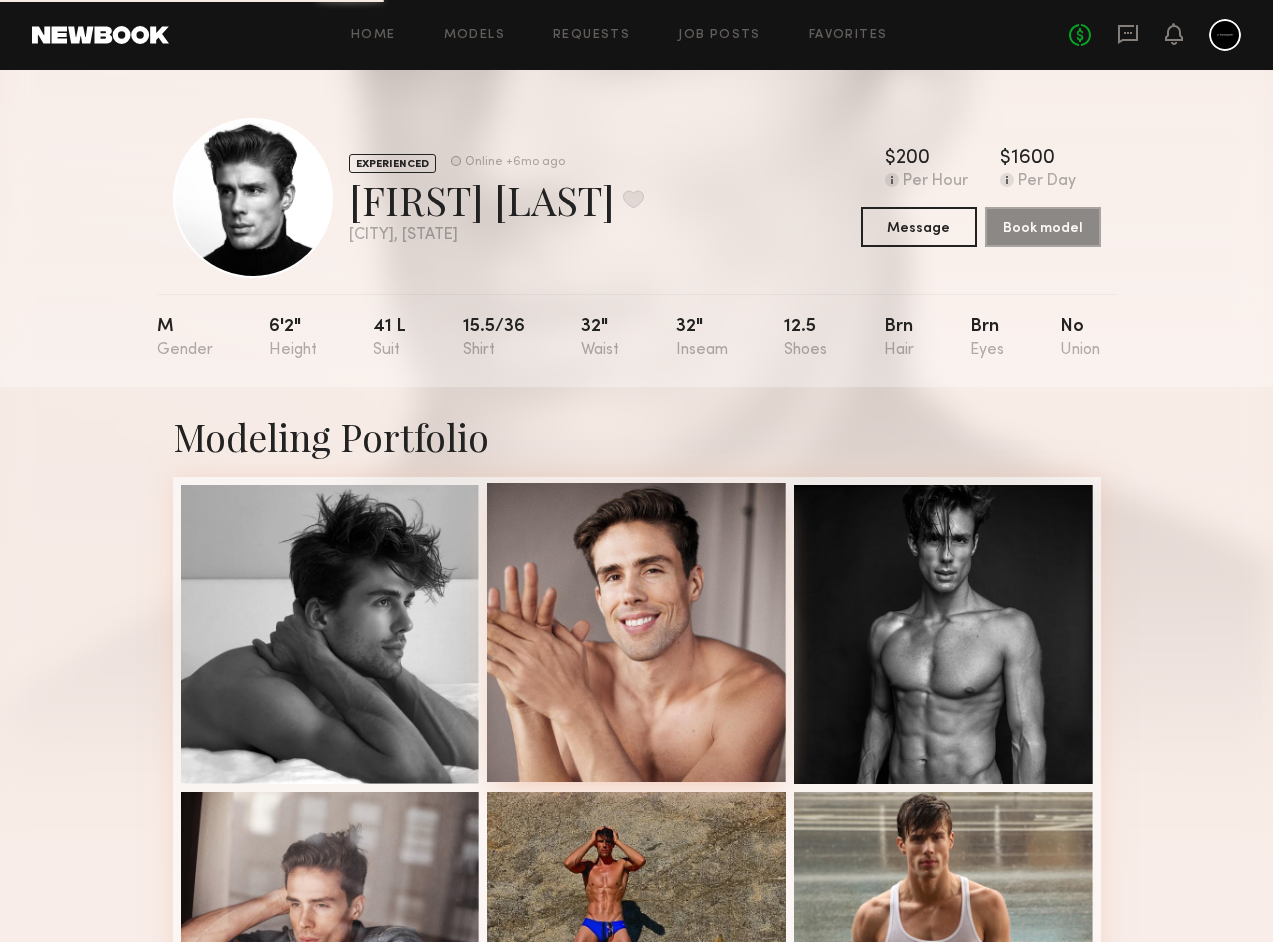 scroll, scrollTop: 43, scrollLeft: 0, axis: vertical 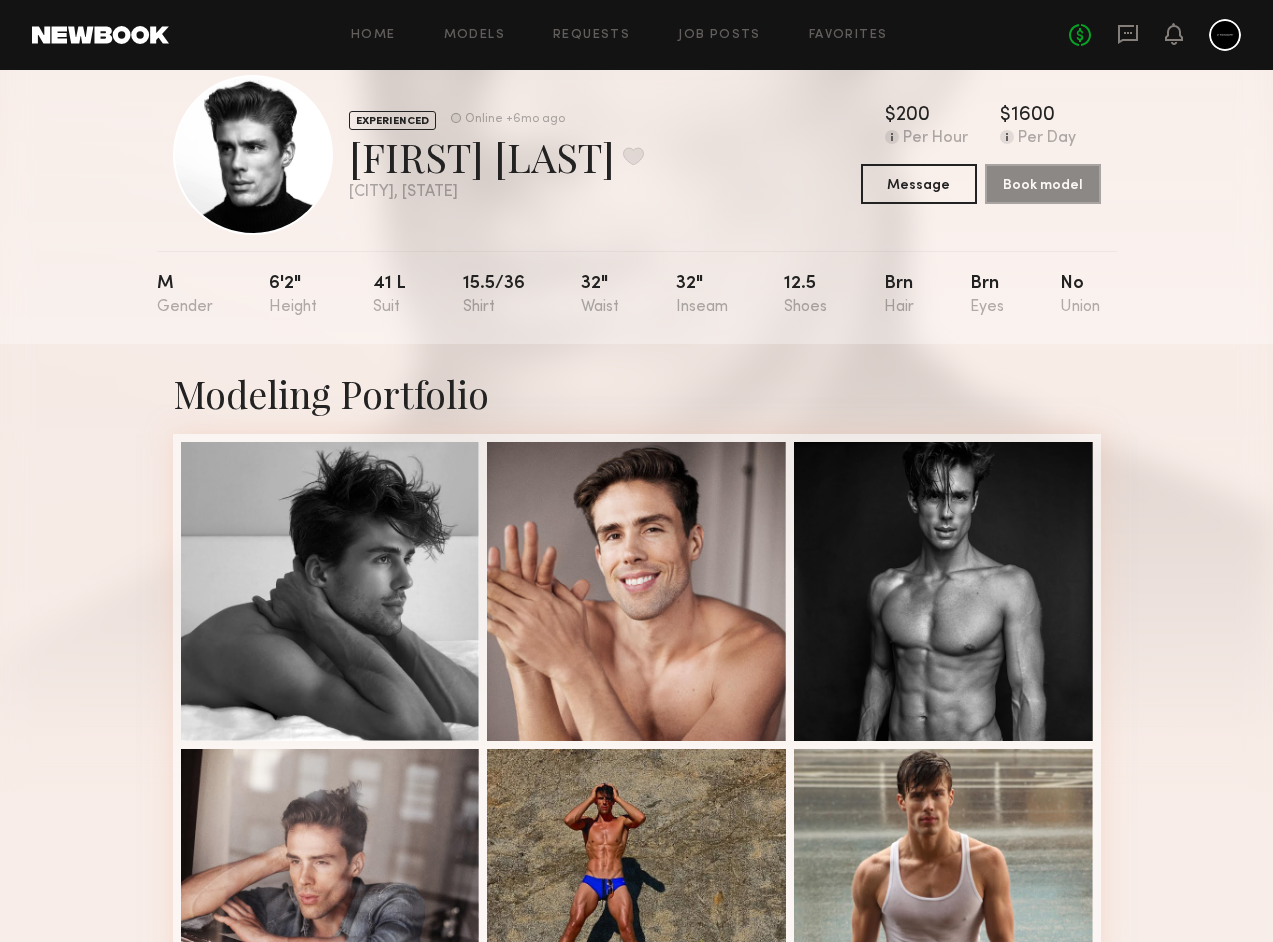 click on "[CITY], [STATE]" 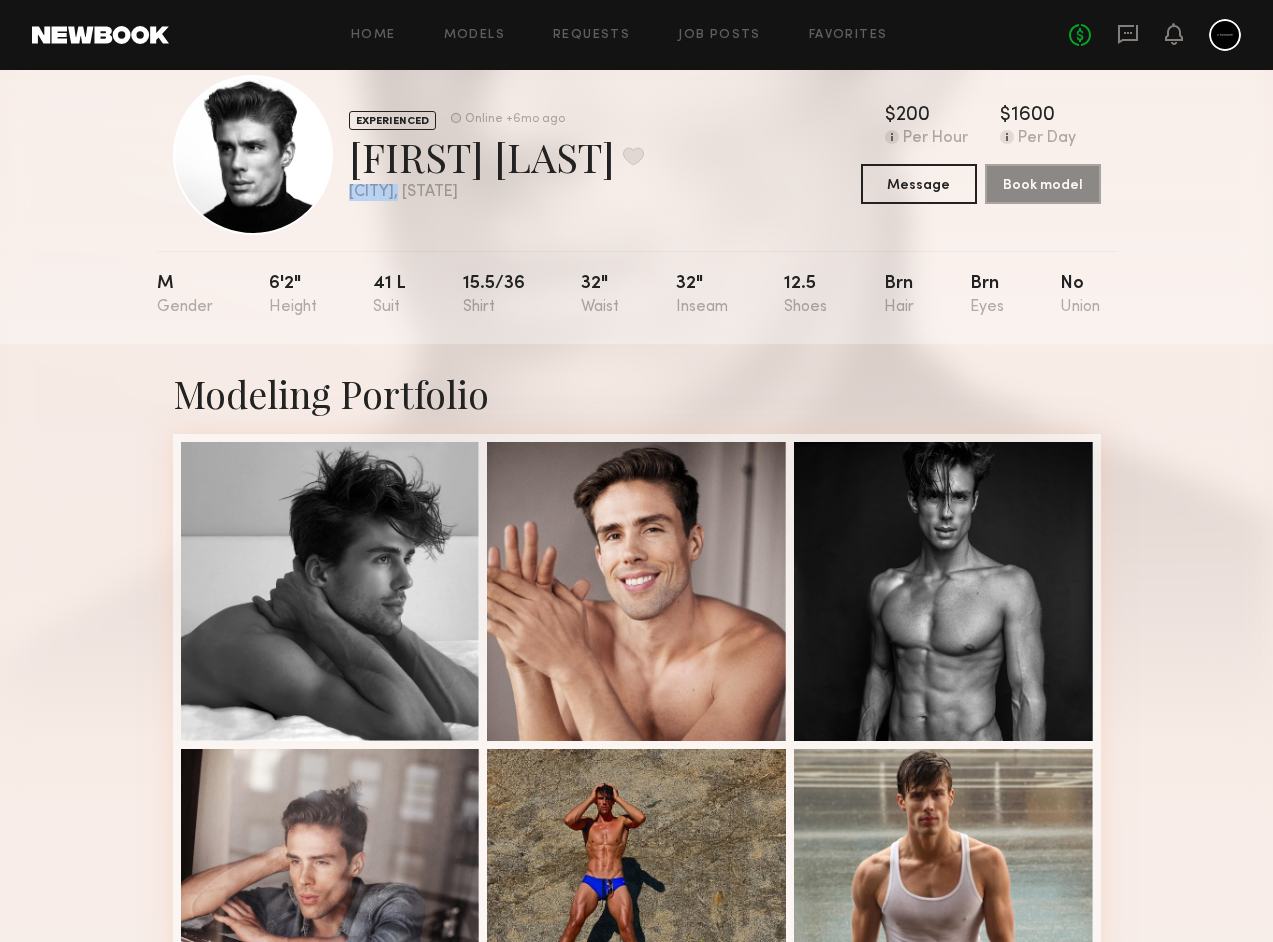 click on "[CITY], [STATE]" 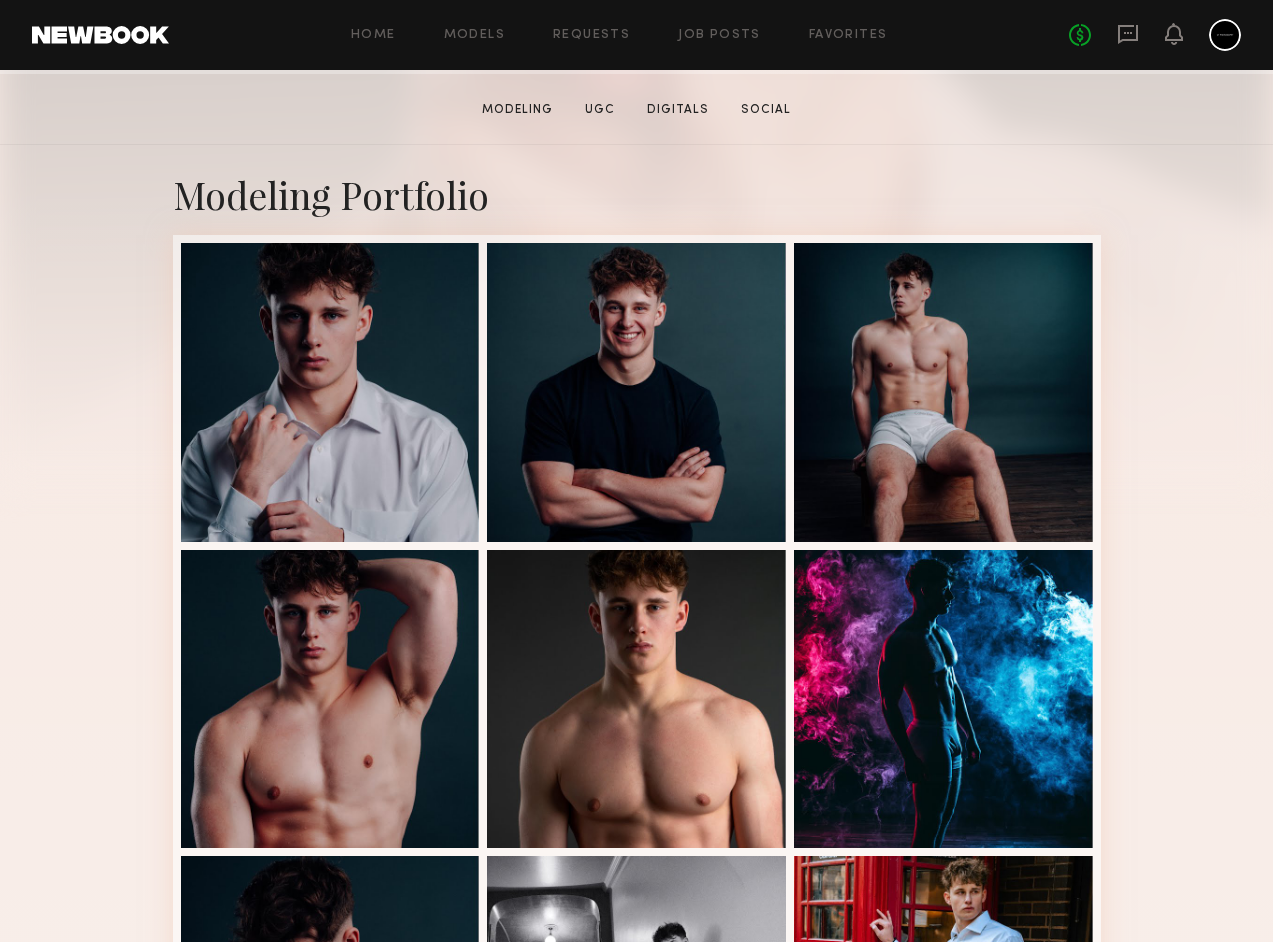 scroll, scrollTop: 476, scrollLeft: 0, axis: vertical 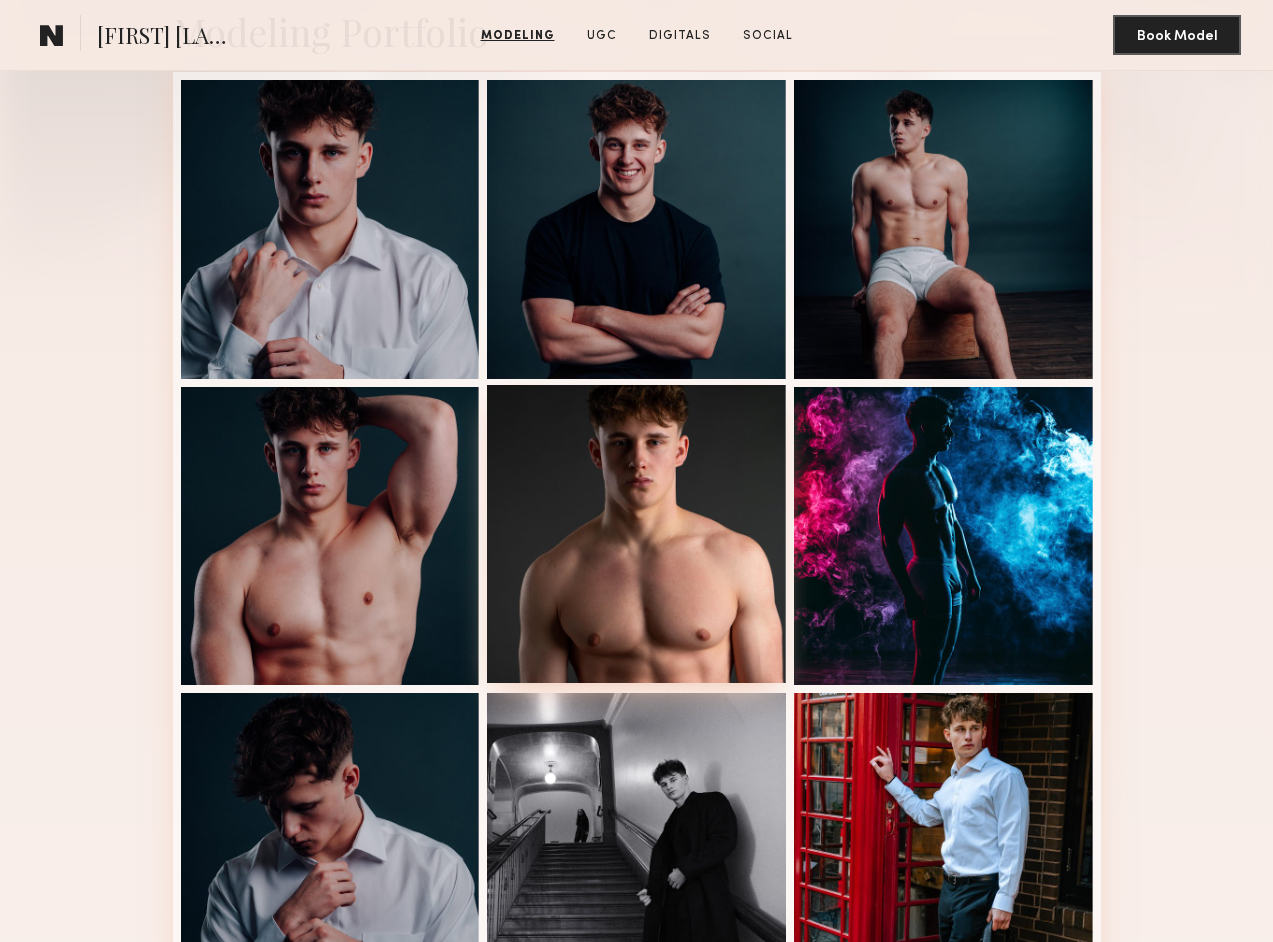click at bounding box center (636, 534) 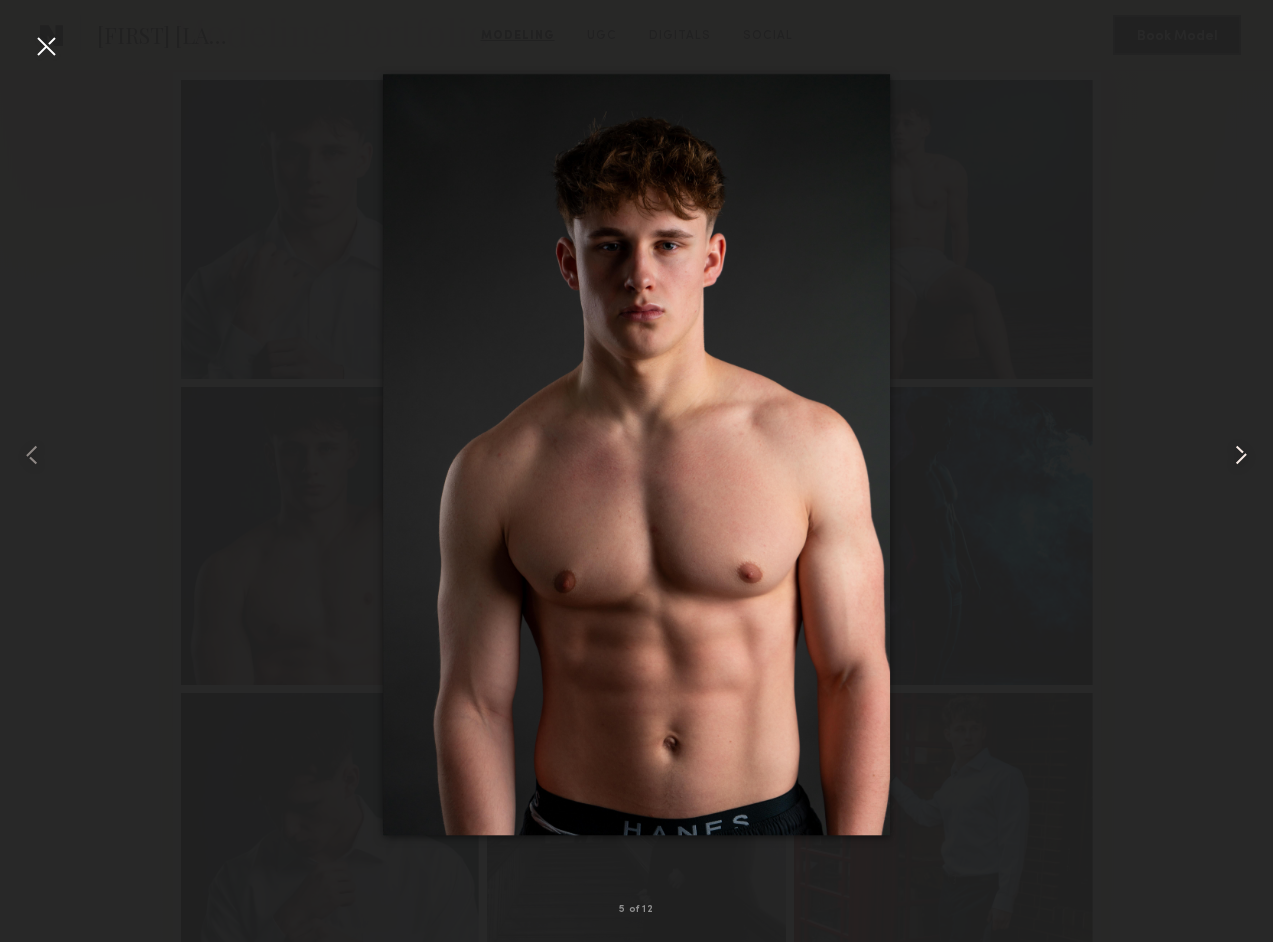 click at bounding box center [1241, 455] 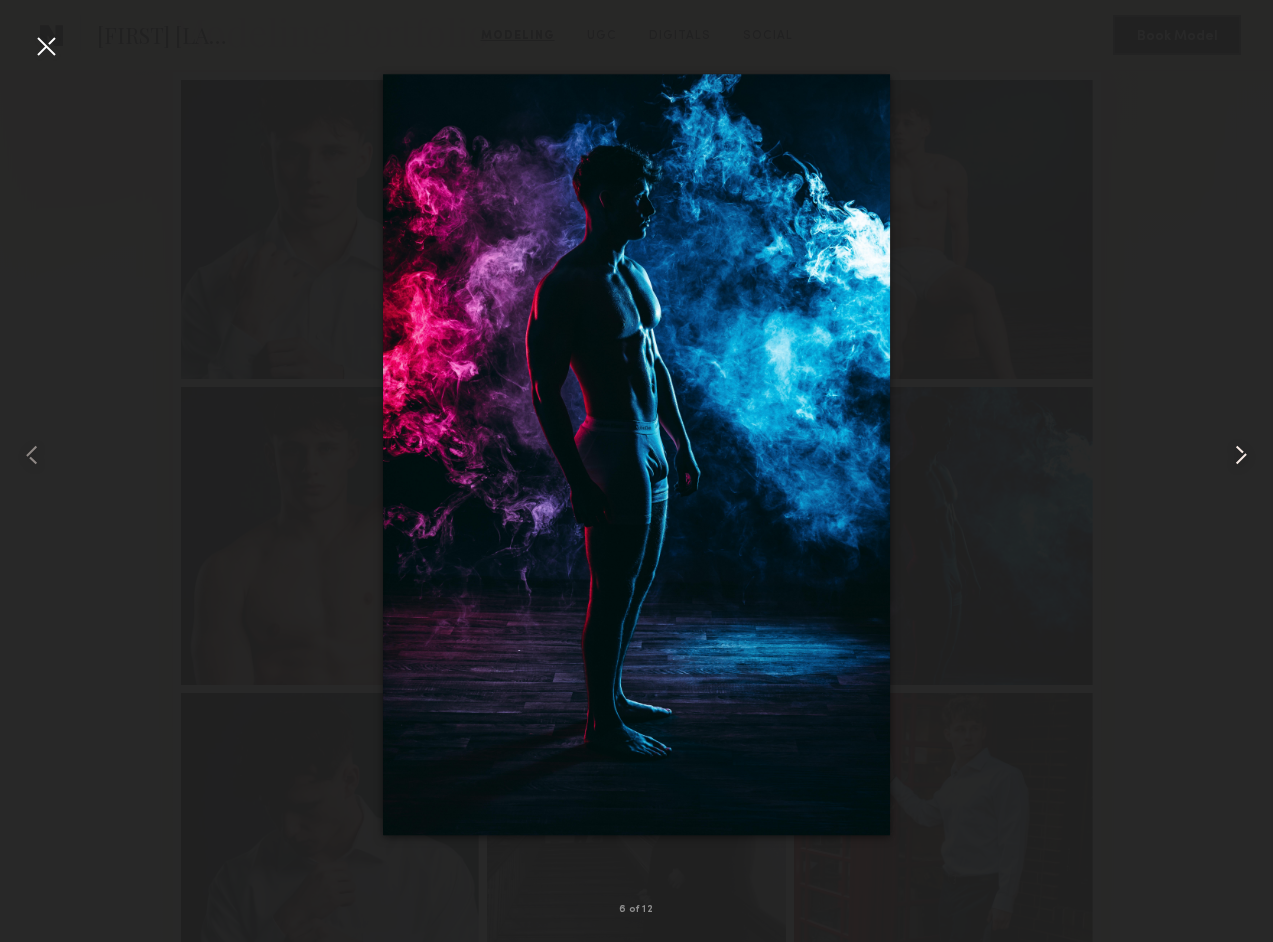 click at bounding box center [1241, 455] 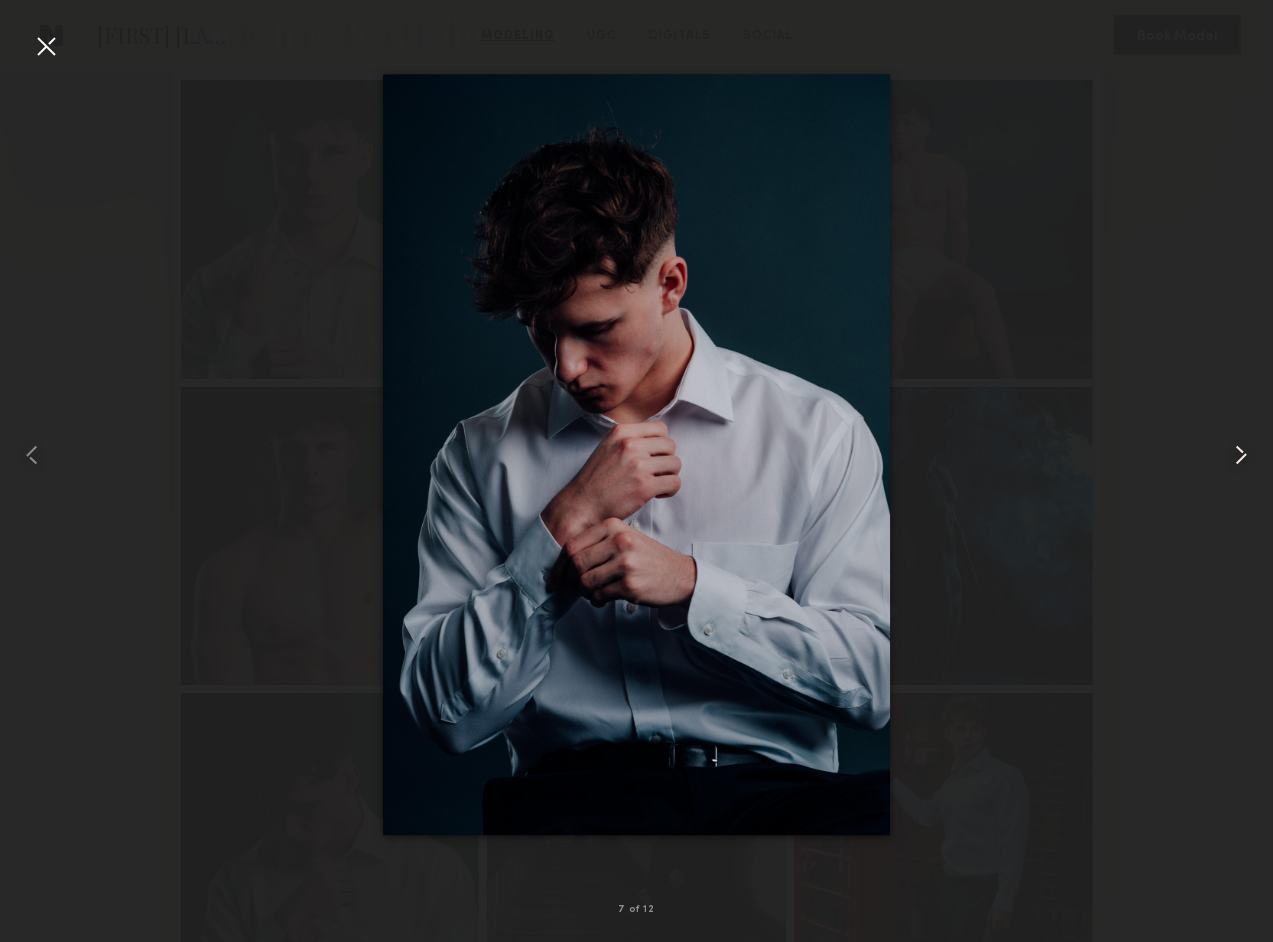 click at bounding box center (1241, 455) 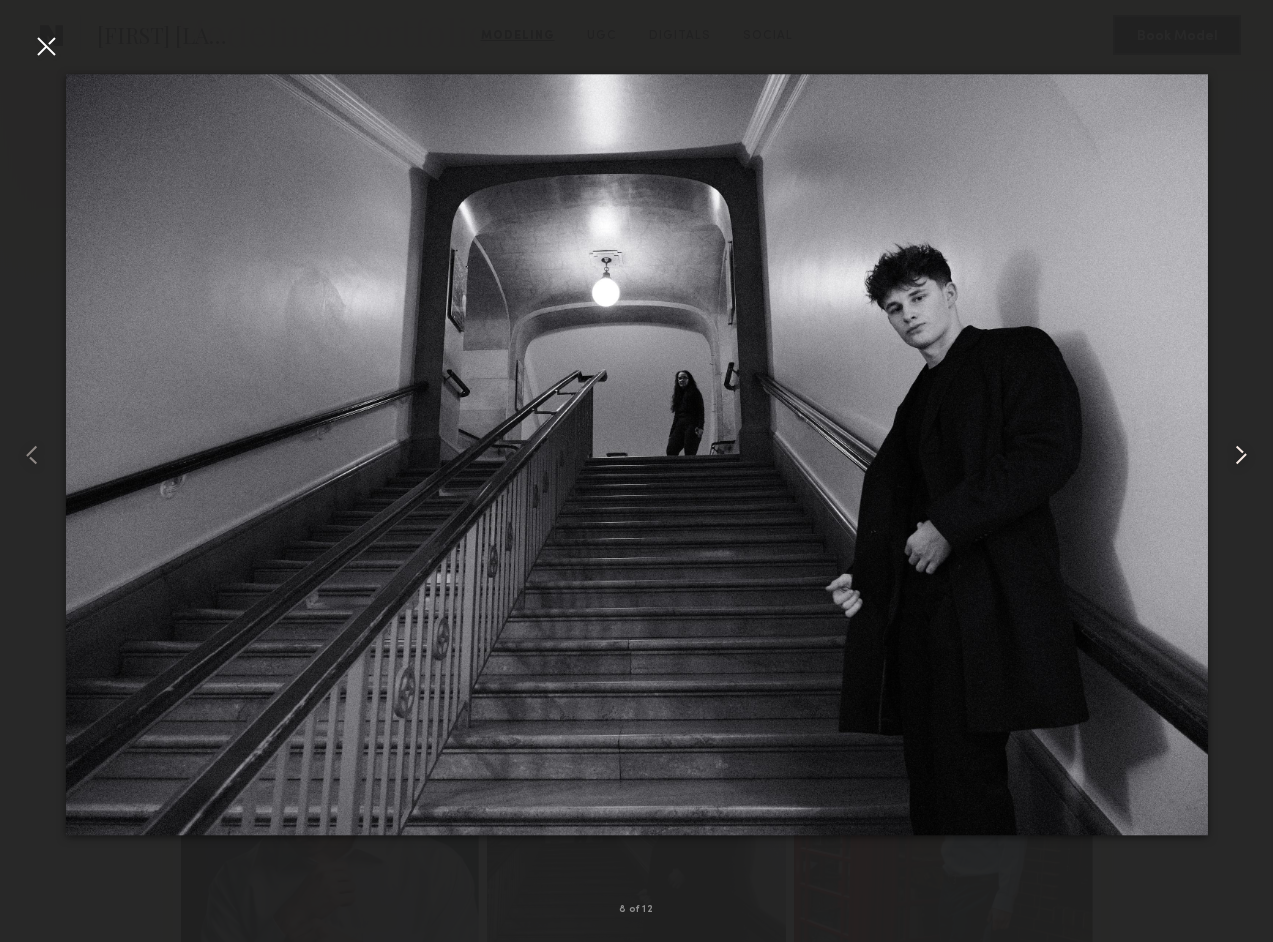 click at bounding box center (1241, 455) 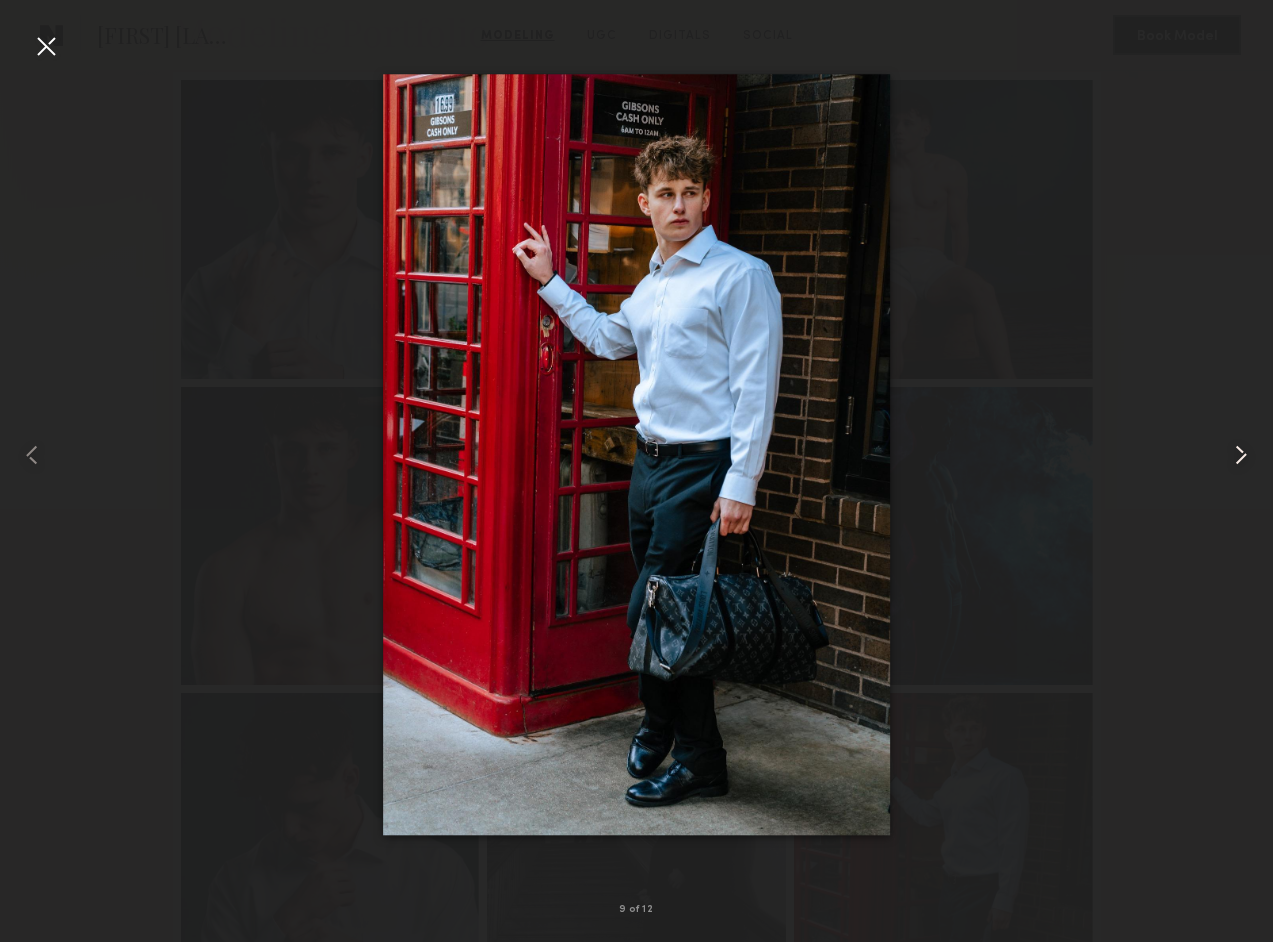 click at bounding box center [1241, 455] 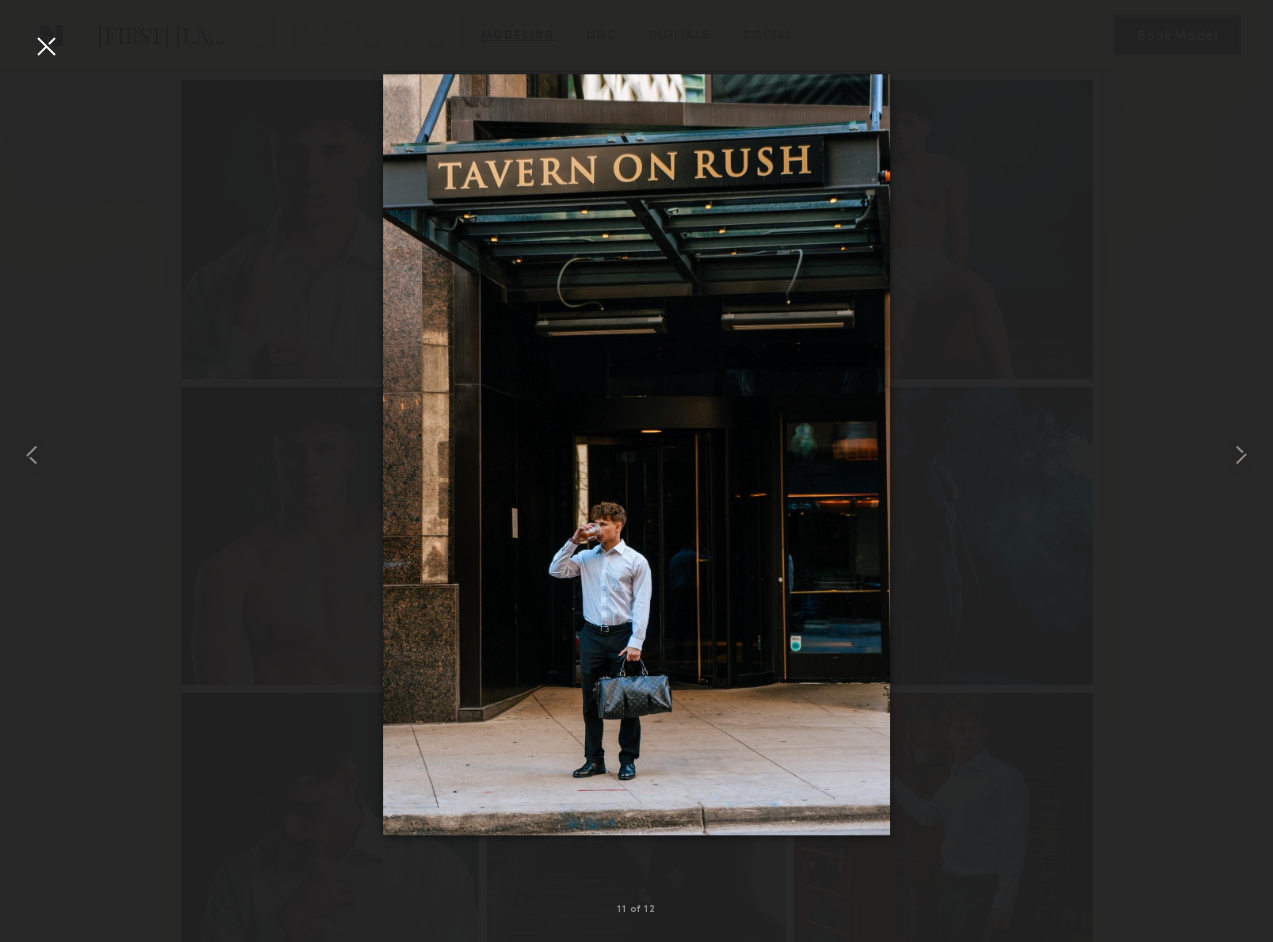 click at bounding box center [46, 46] 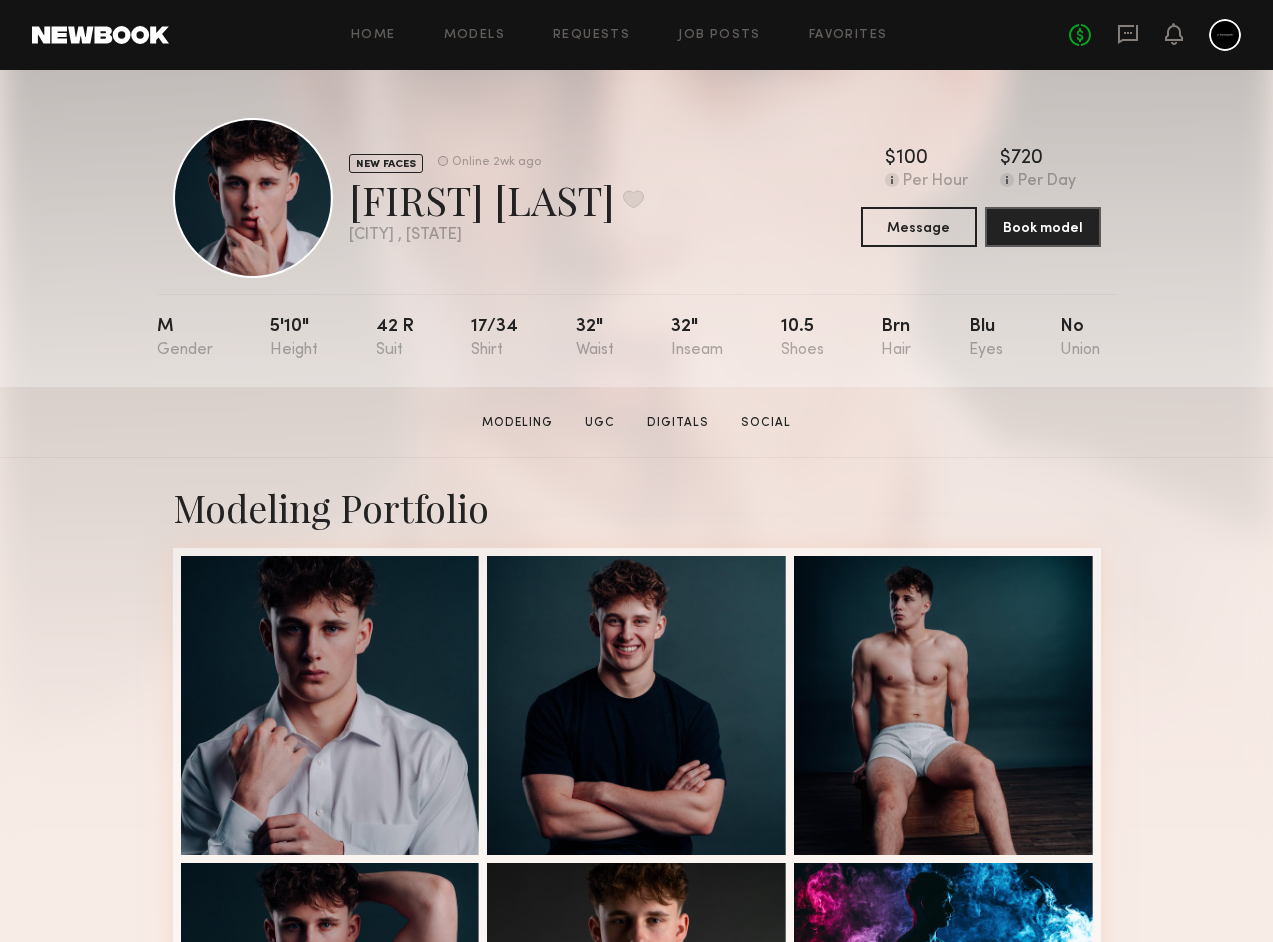 scroll, scrollTop: 0, scrollLeft: 0, axis: both 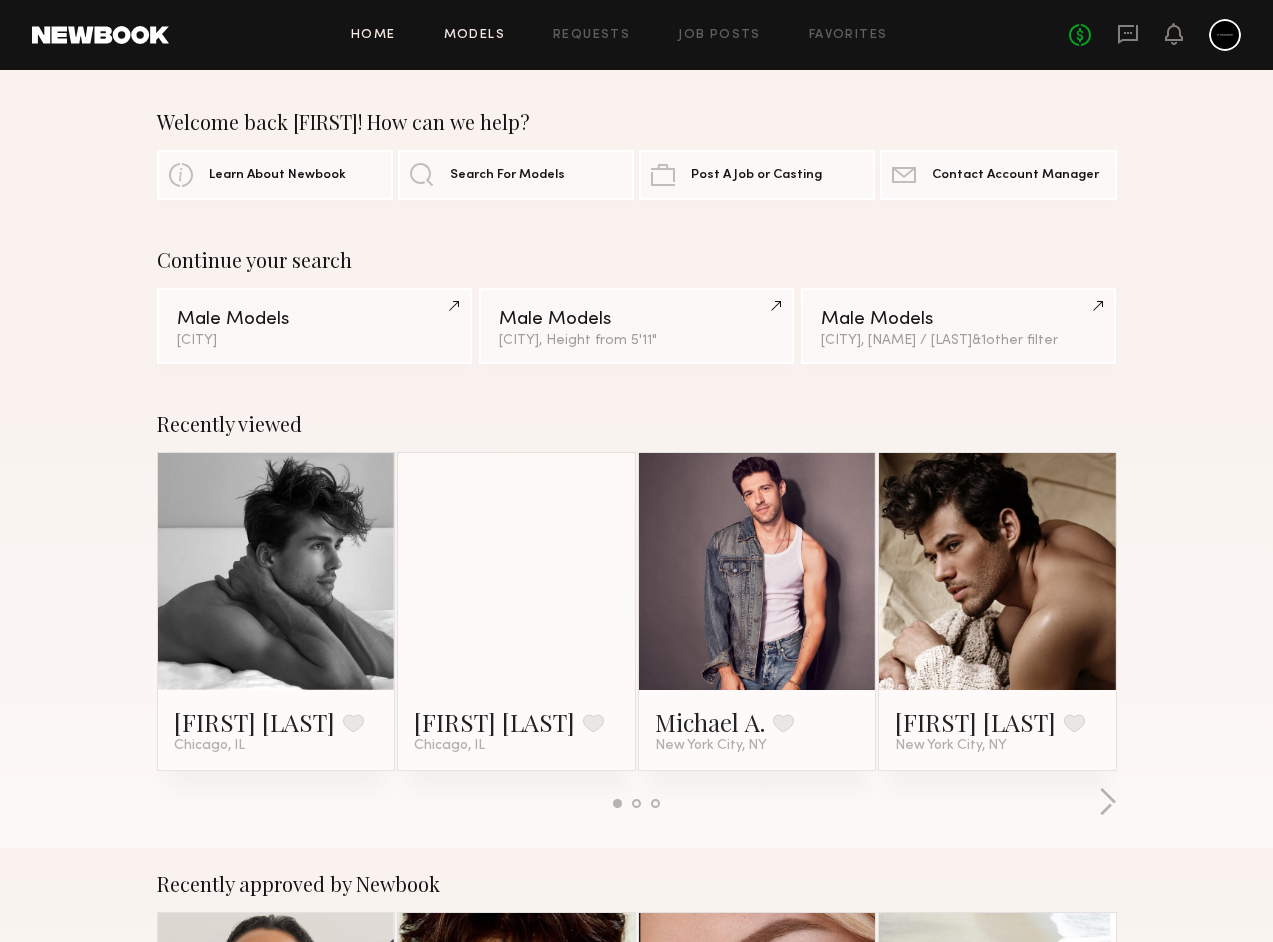 click on "Models" 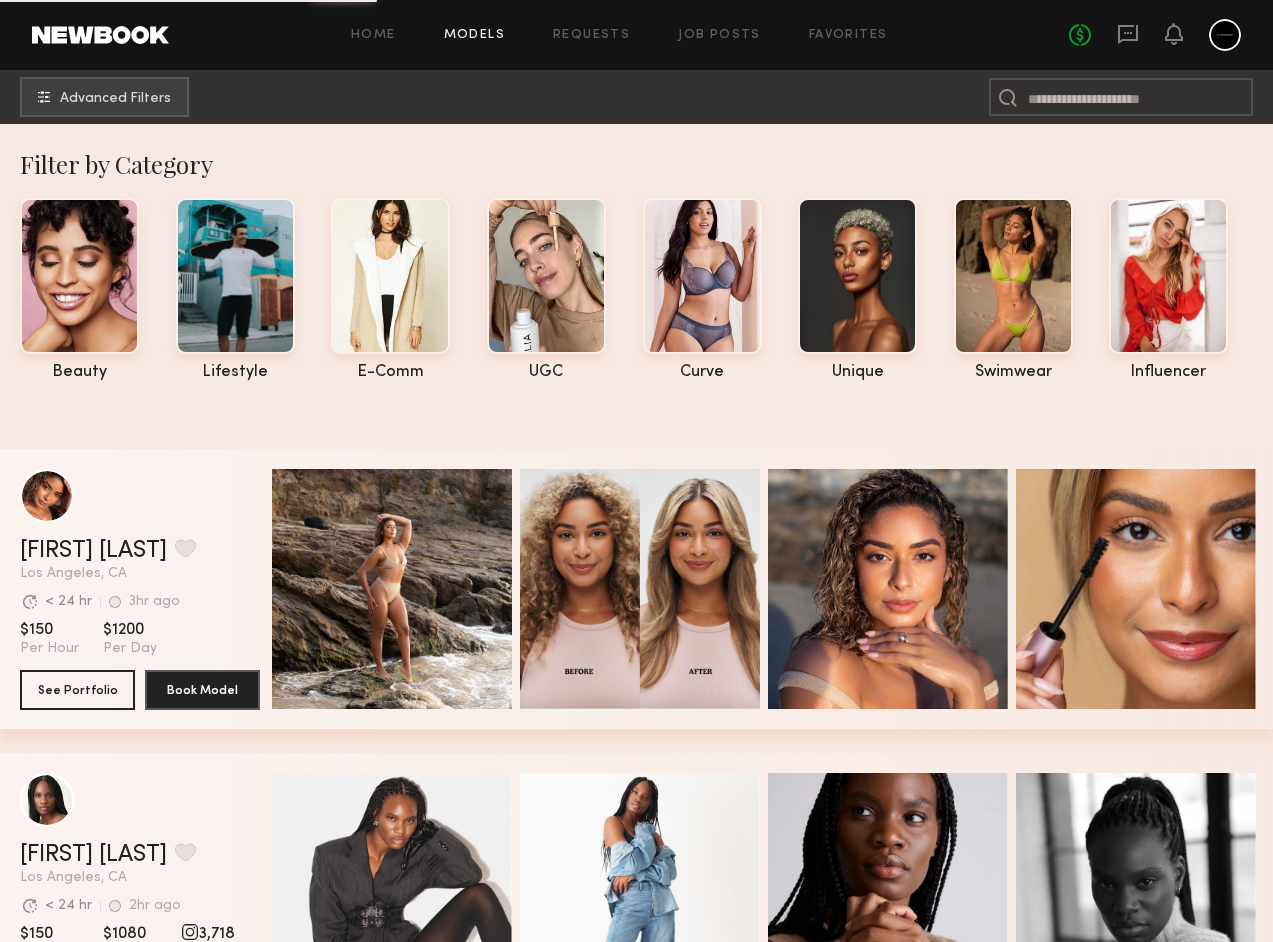 scroll, scrollTop: 0, scrollLeft: 0, axis: both 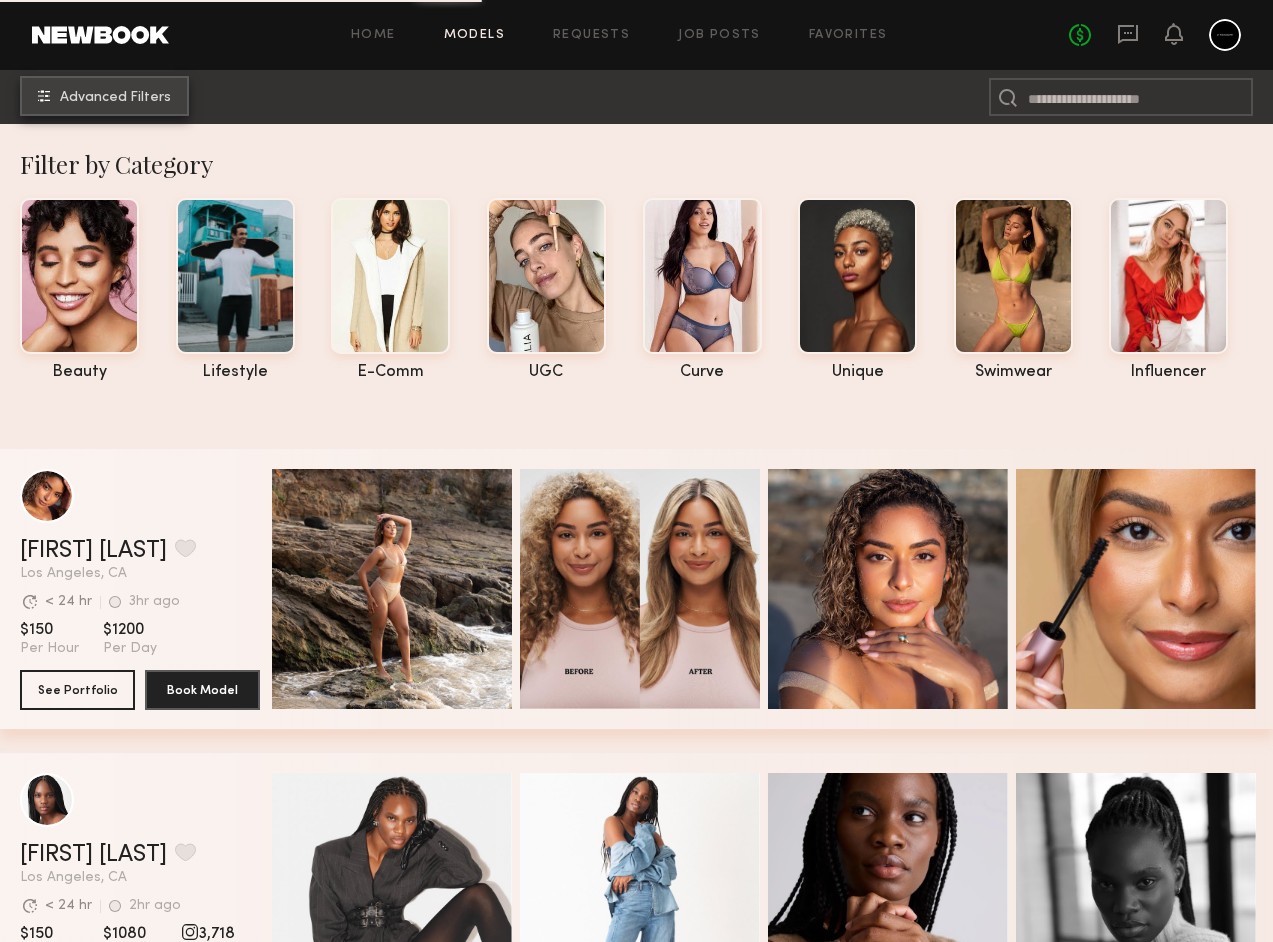 click on "Advanced Filters" 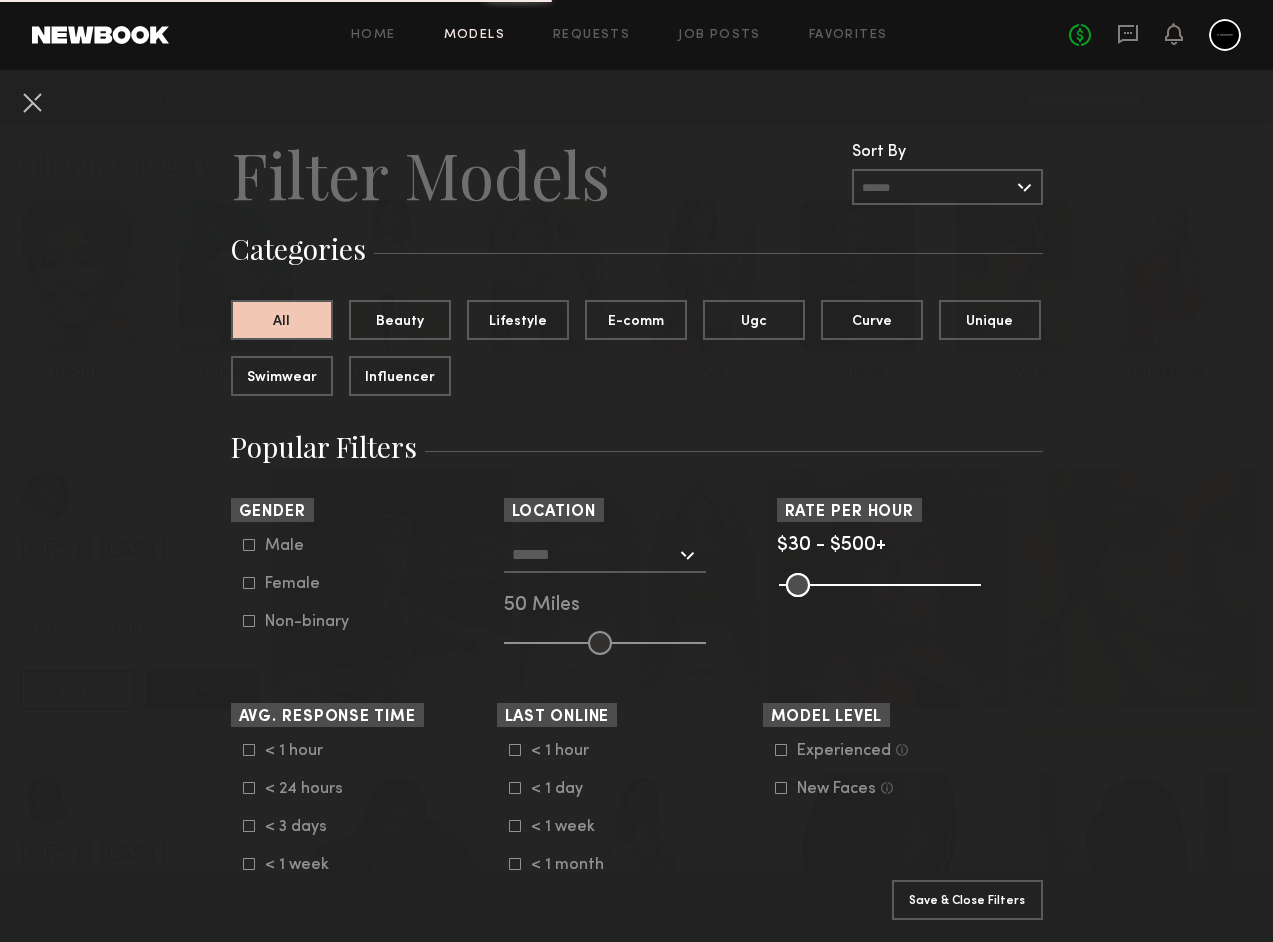 click on "Male" 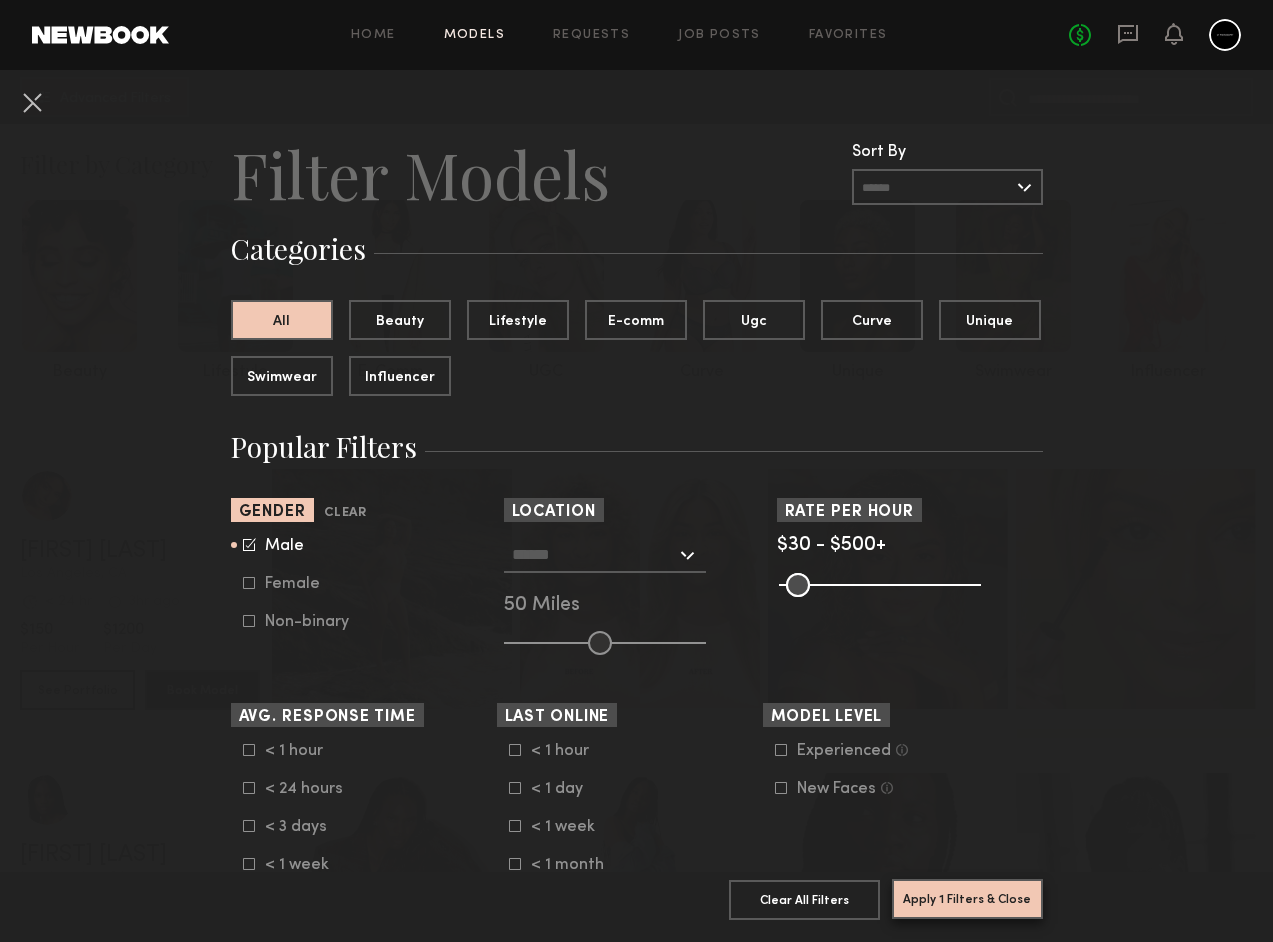 click on "Apply 1 Filters & Close" 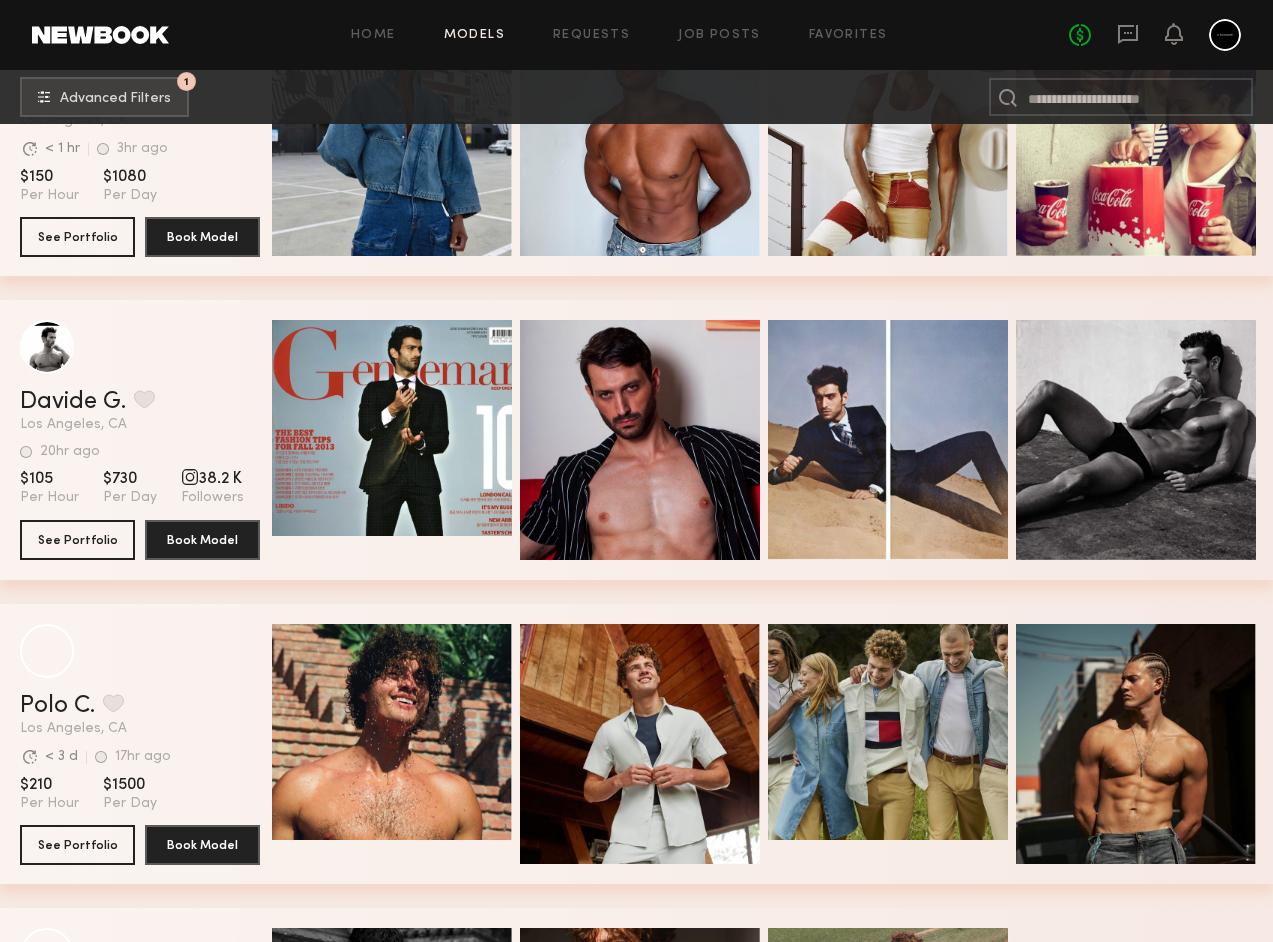 scroll, scrollTop: 1669, scrollLeft: 0, axis: vertical 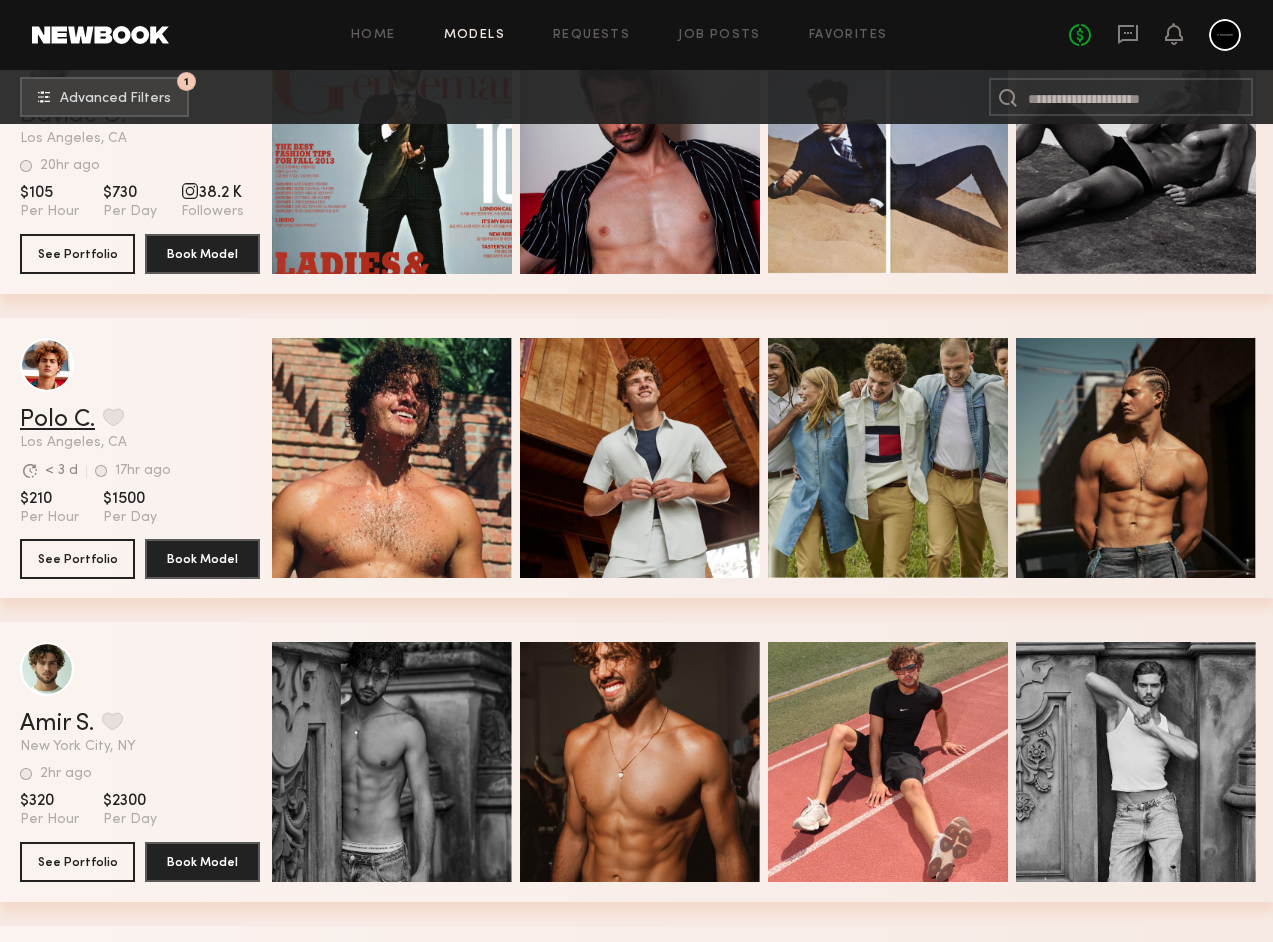 click on "Polo C." 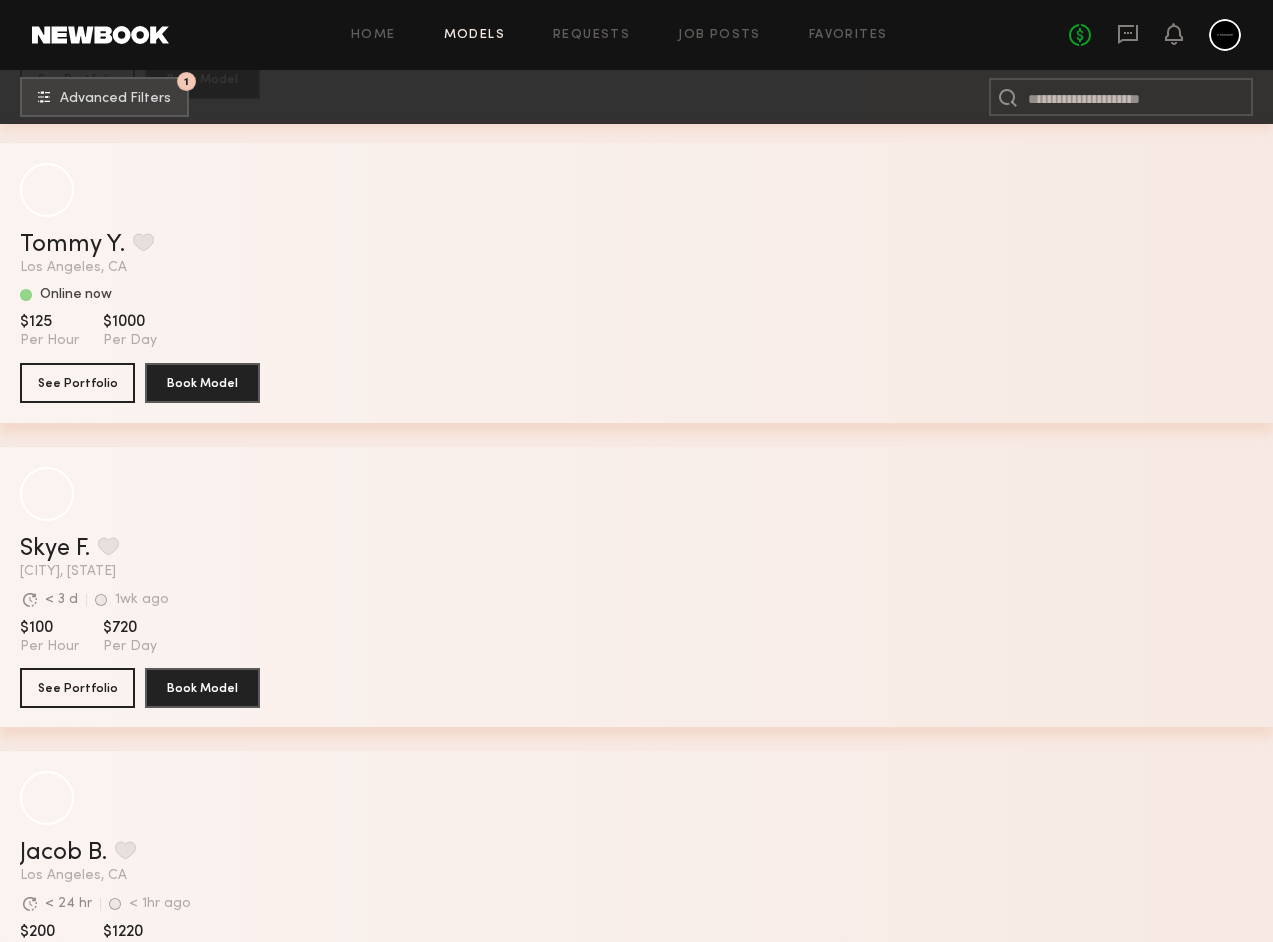 scroll, scrollTop: 8171, scrollLeft: 0, axis: vertical 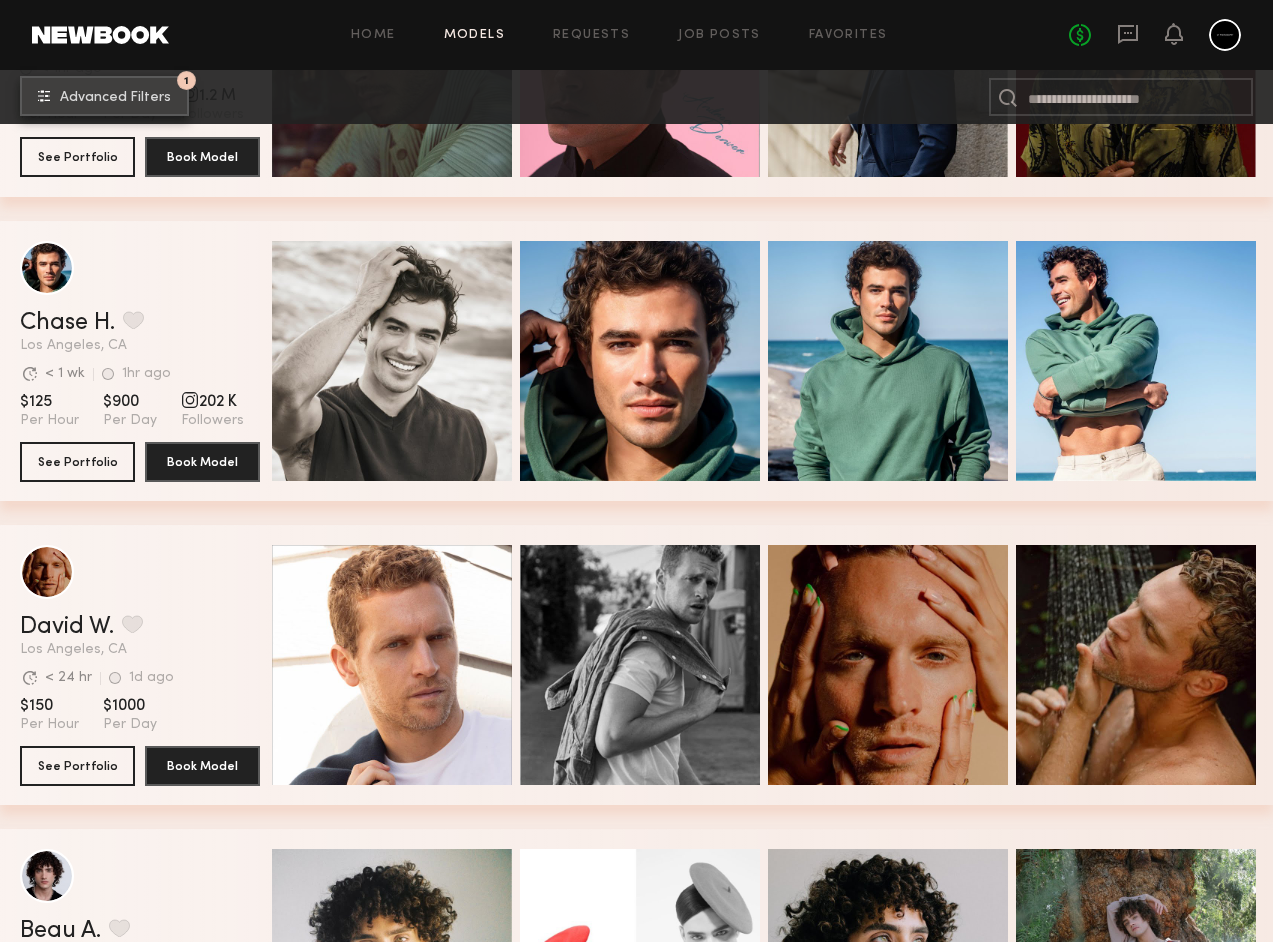 click on "Advanced Filters" 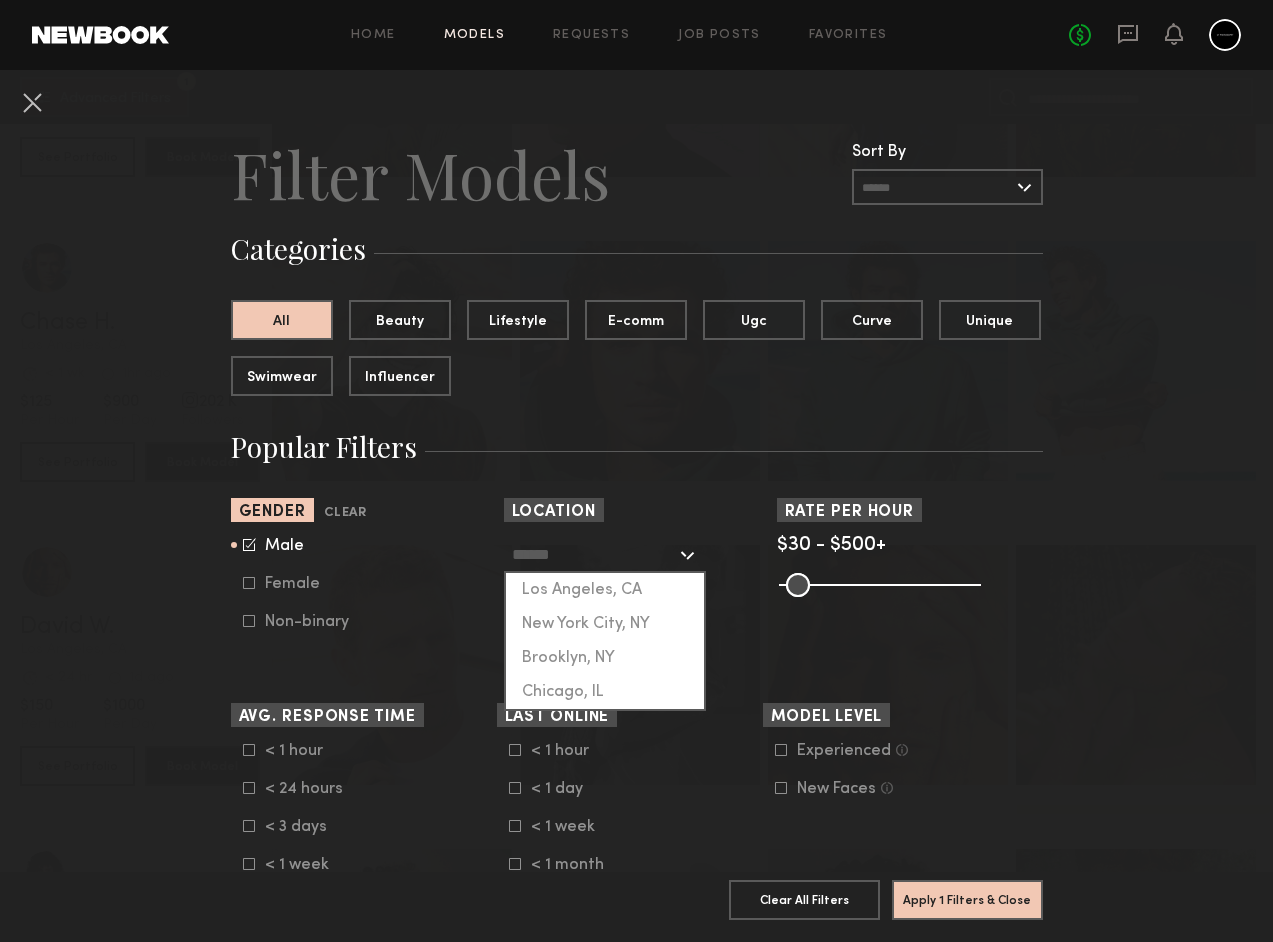 click 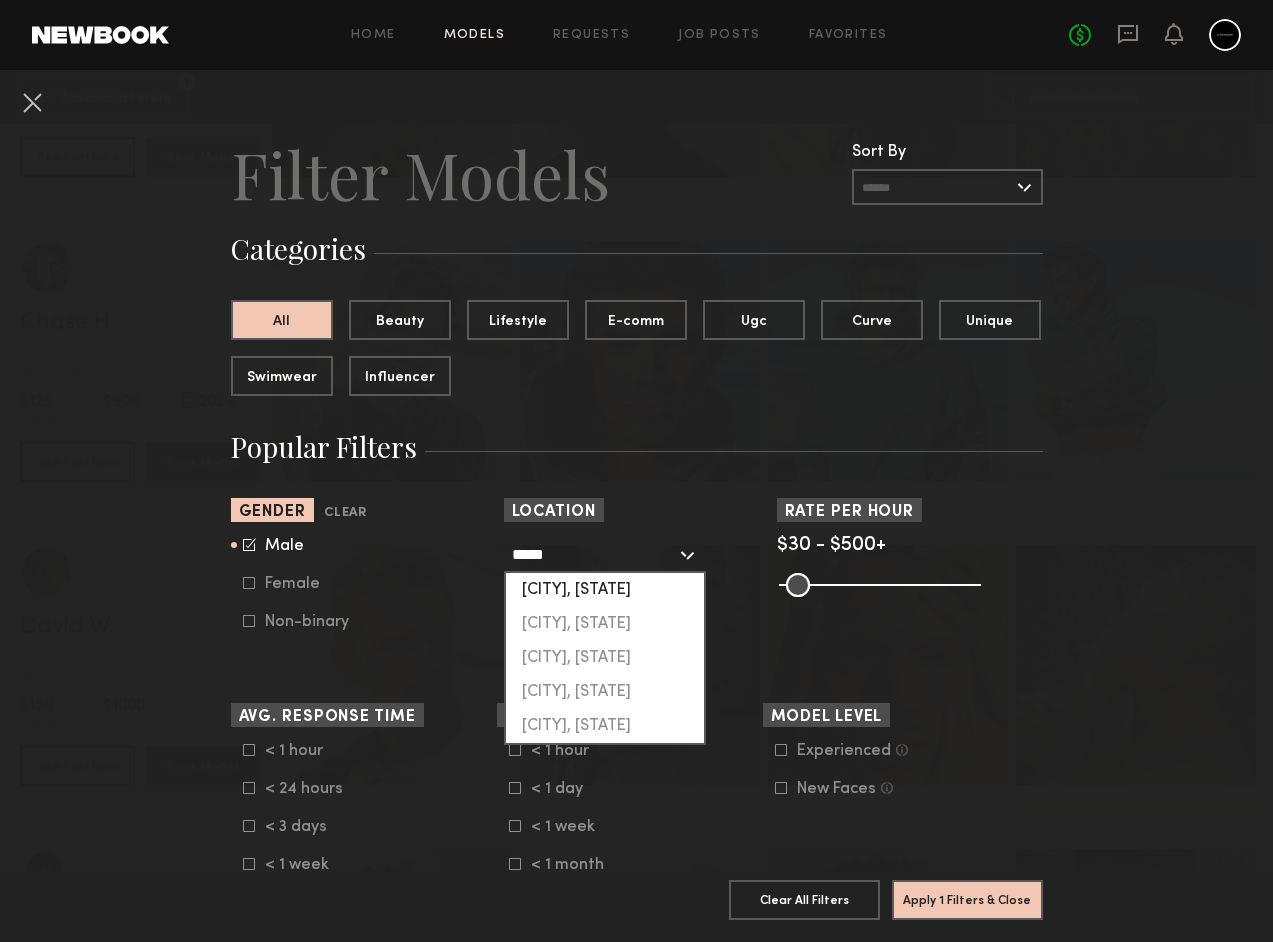 click on "Miami, FL" 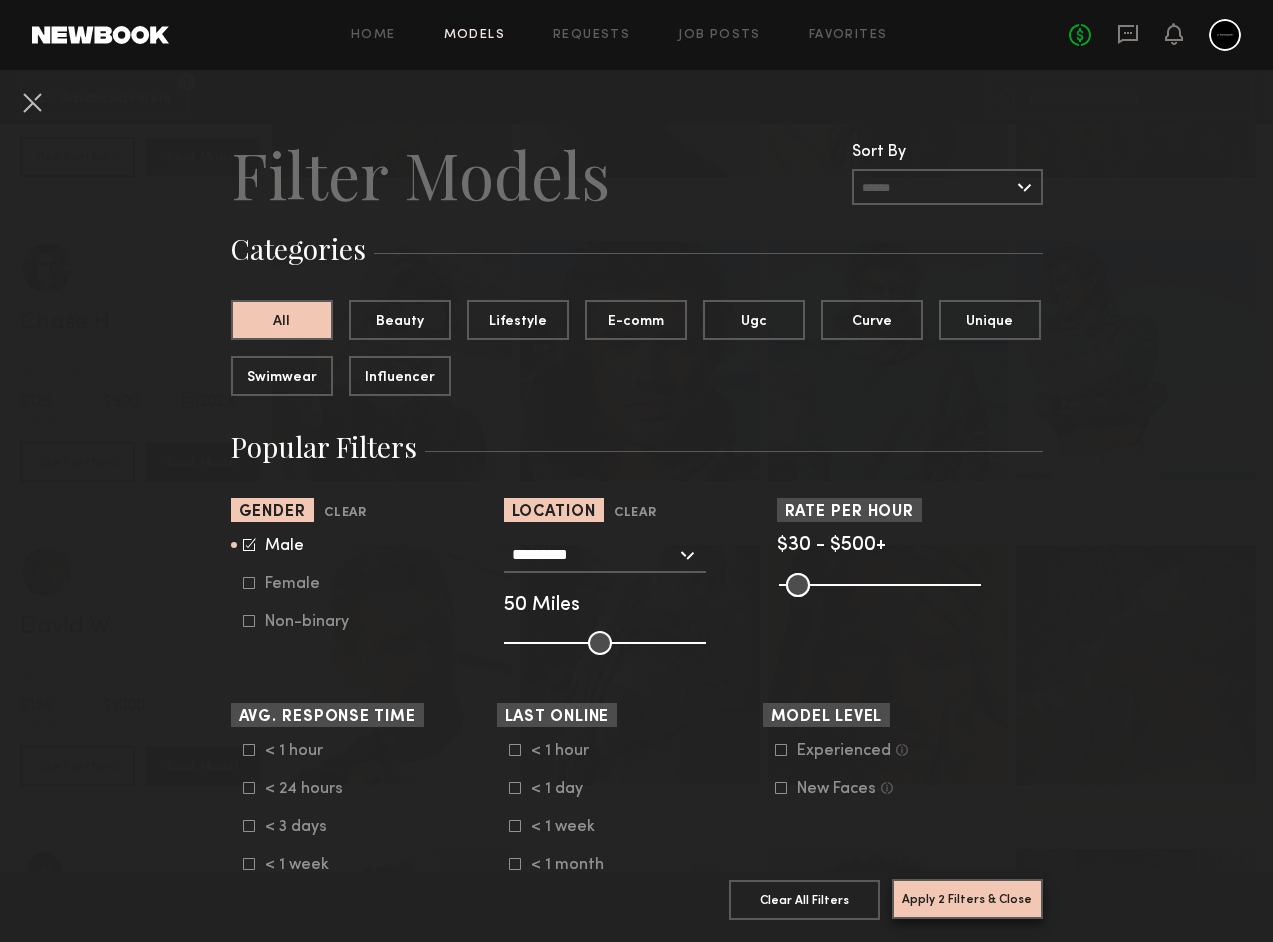 click on "Apply 2 Filters & Close" 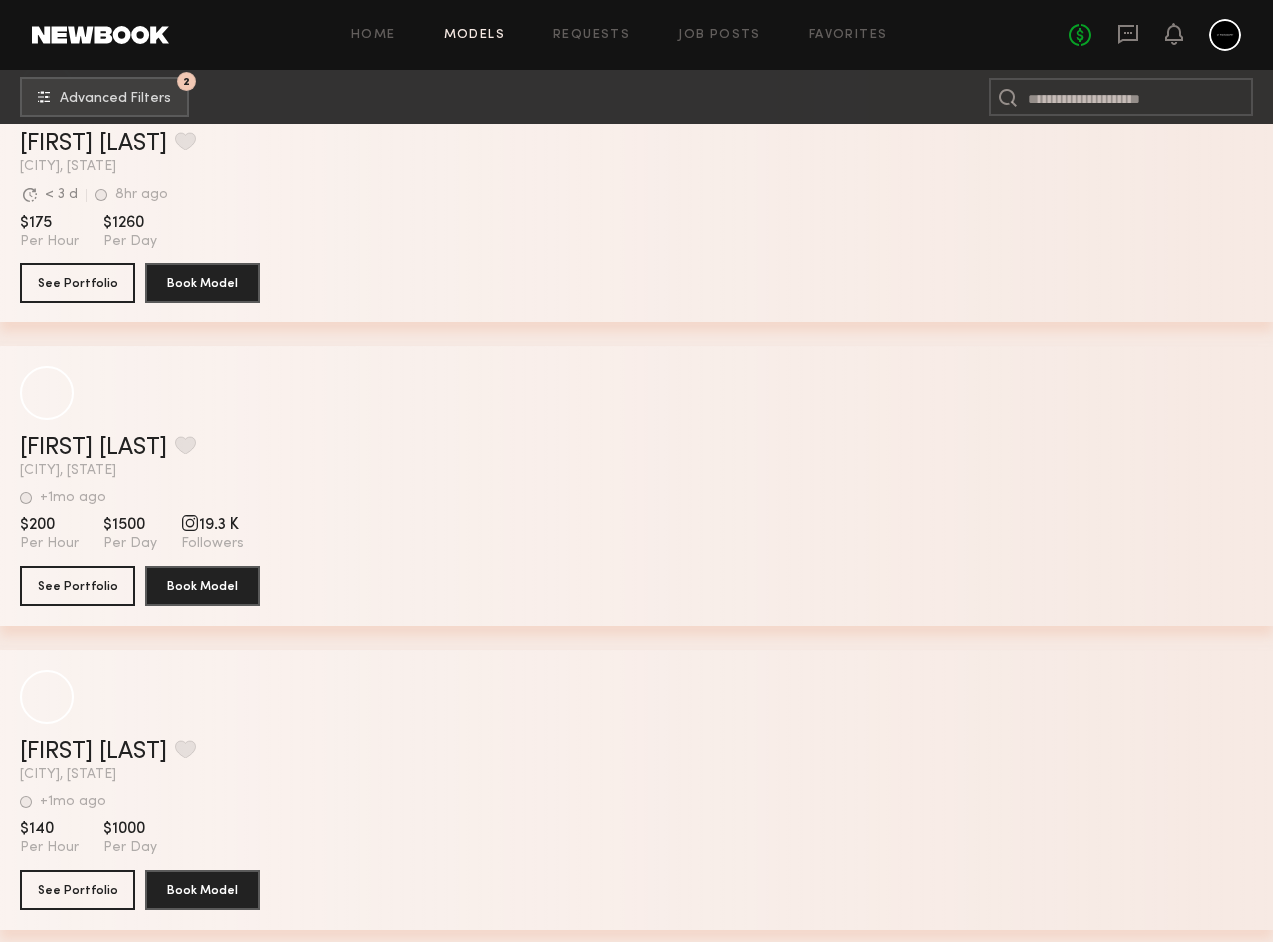 scroll, scrollTop: 742, scrollLeft: 0, axis: vertical 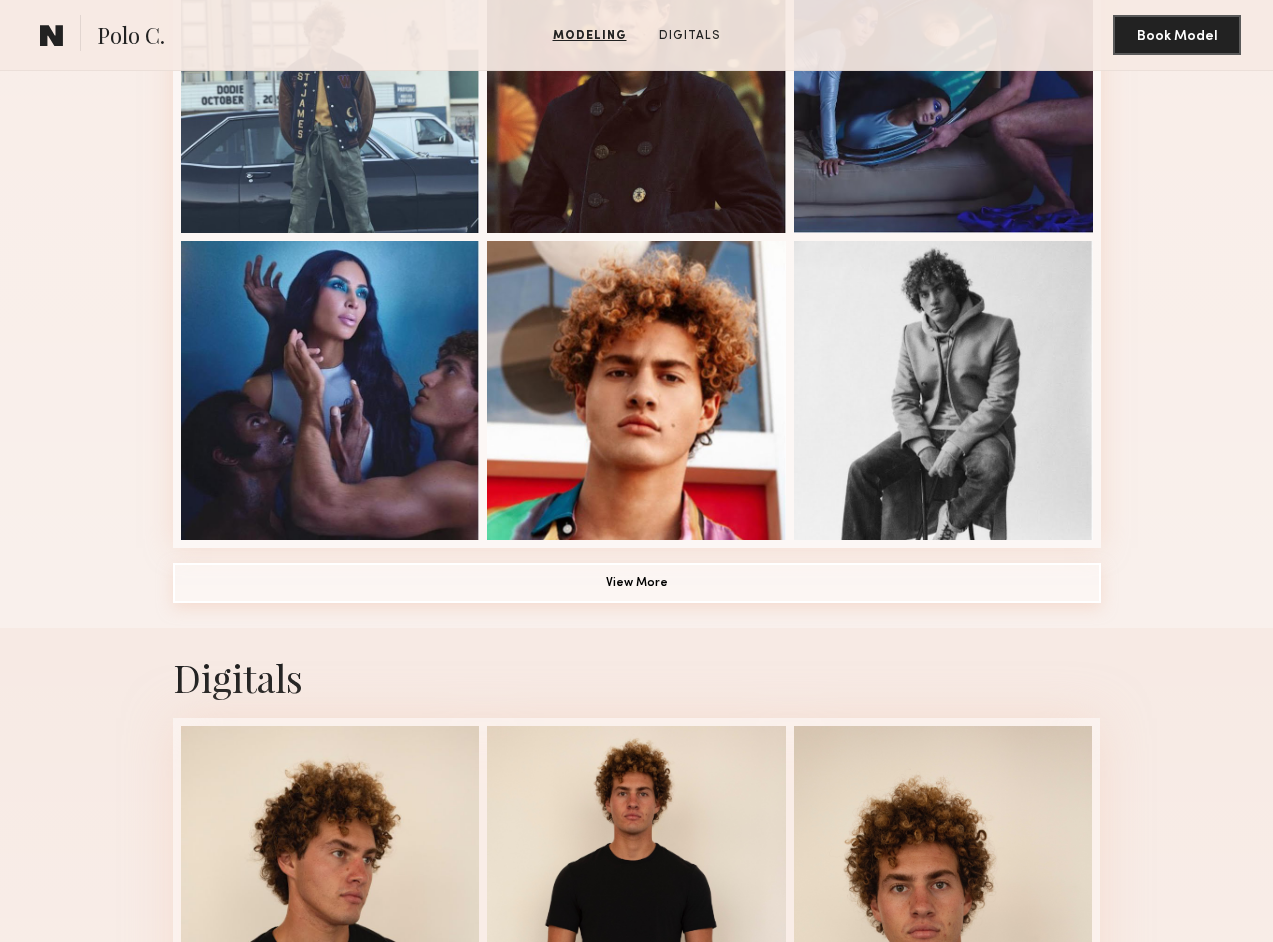 click on "View More" 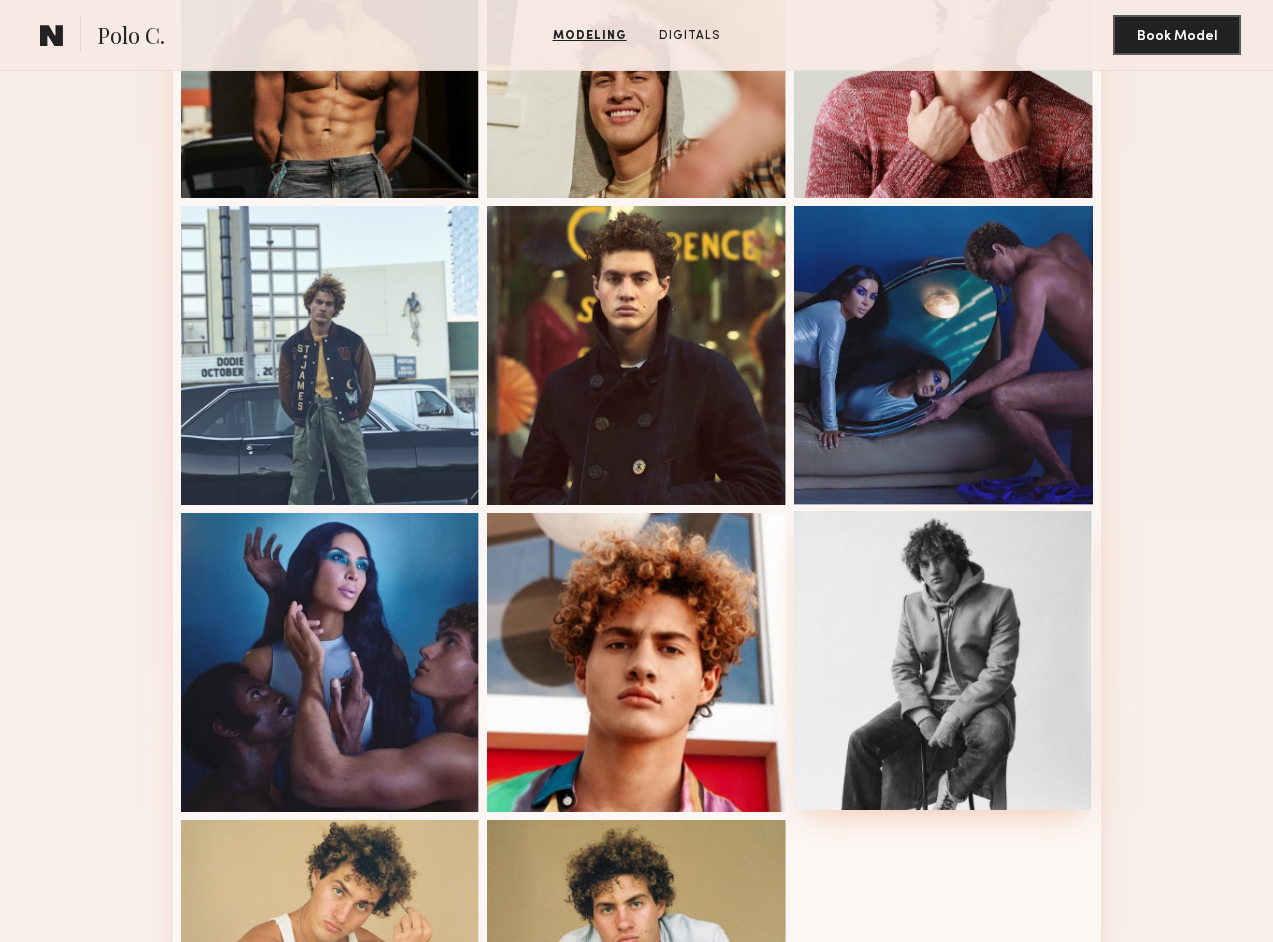 scroll, scrollTop: 689, scrollLeft: 0, axis: vertical 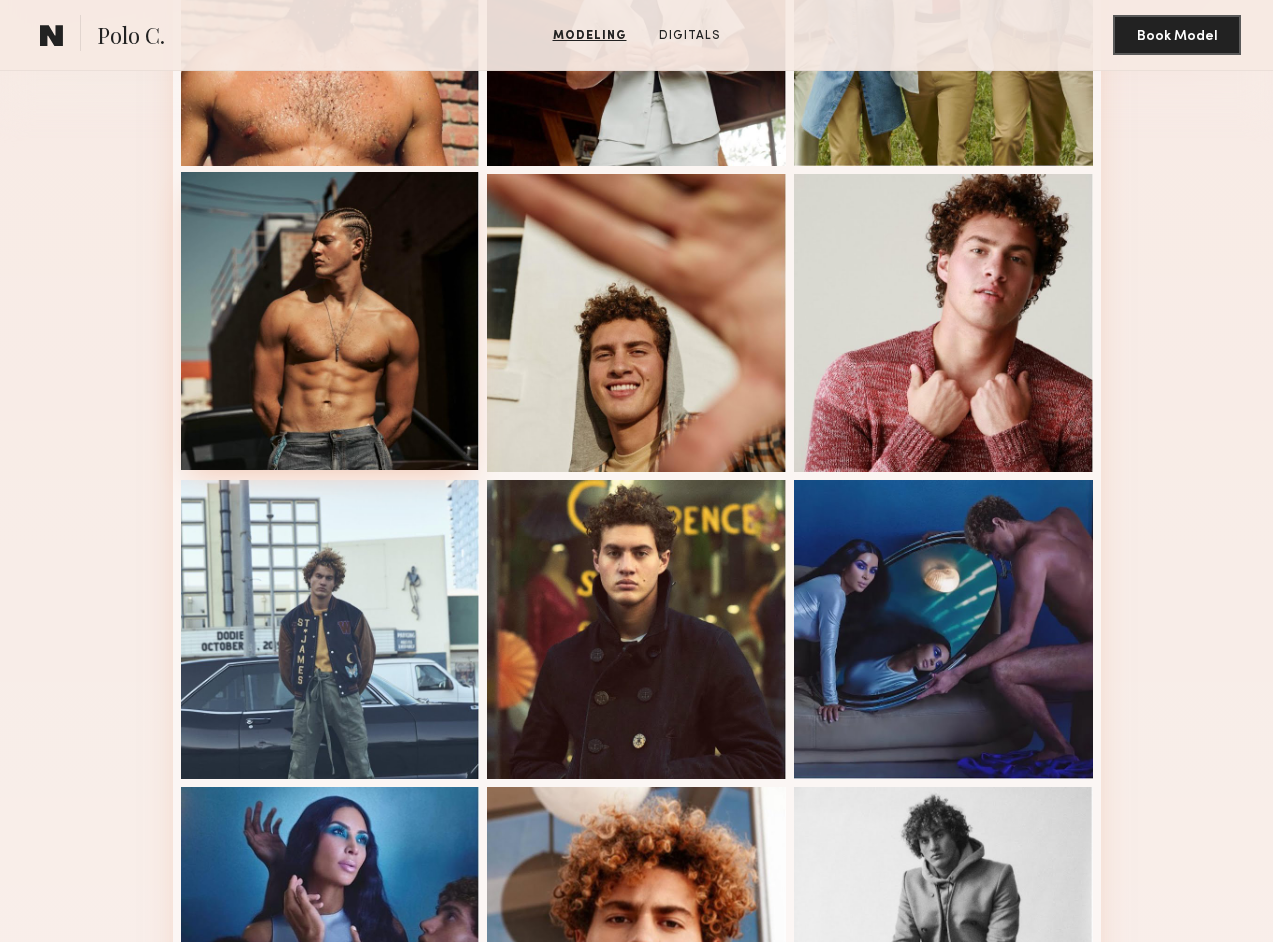 click at bounding box center (330, 321) 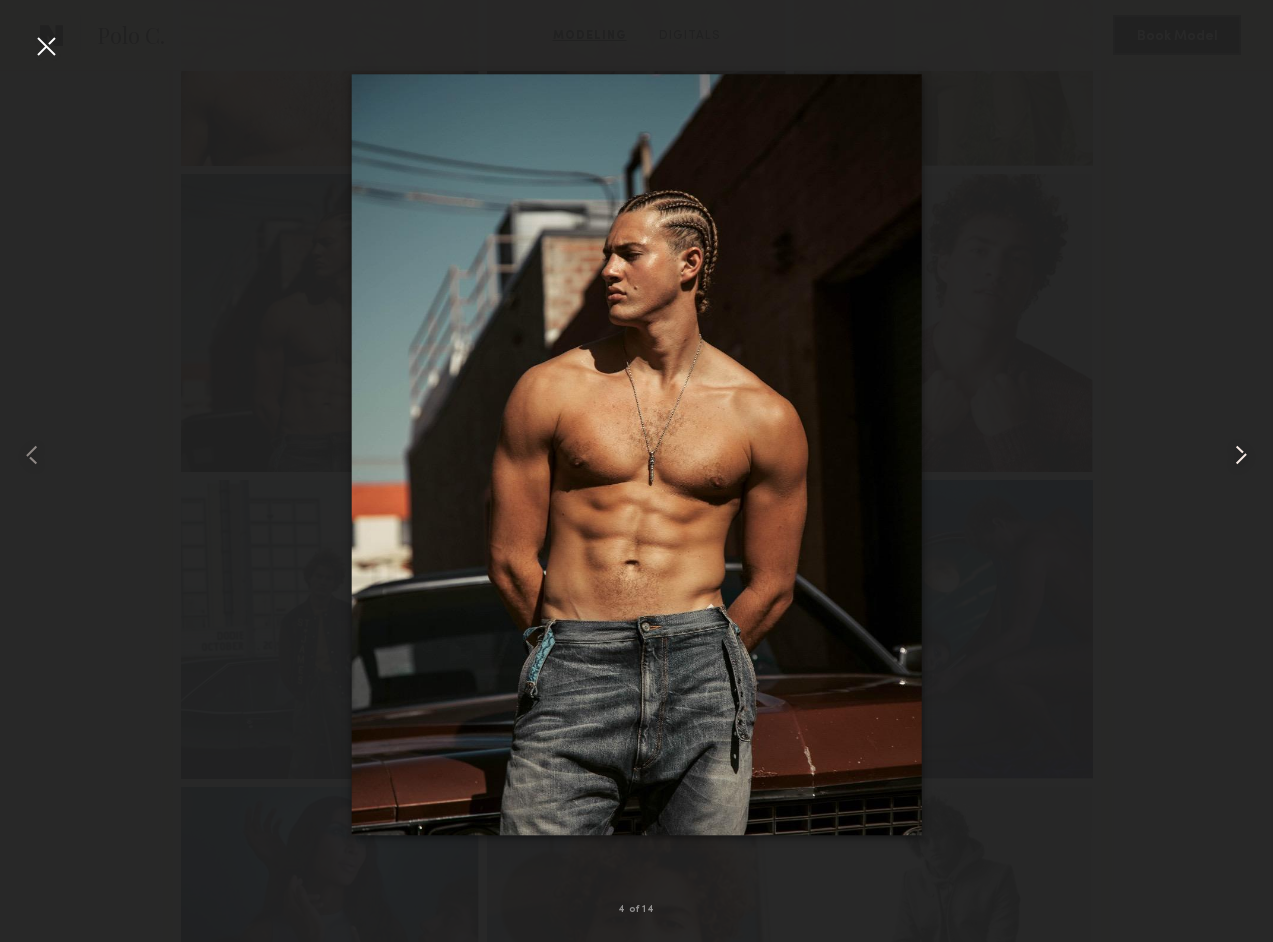 click at bounding box center [1241, 455] 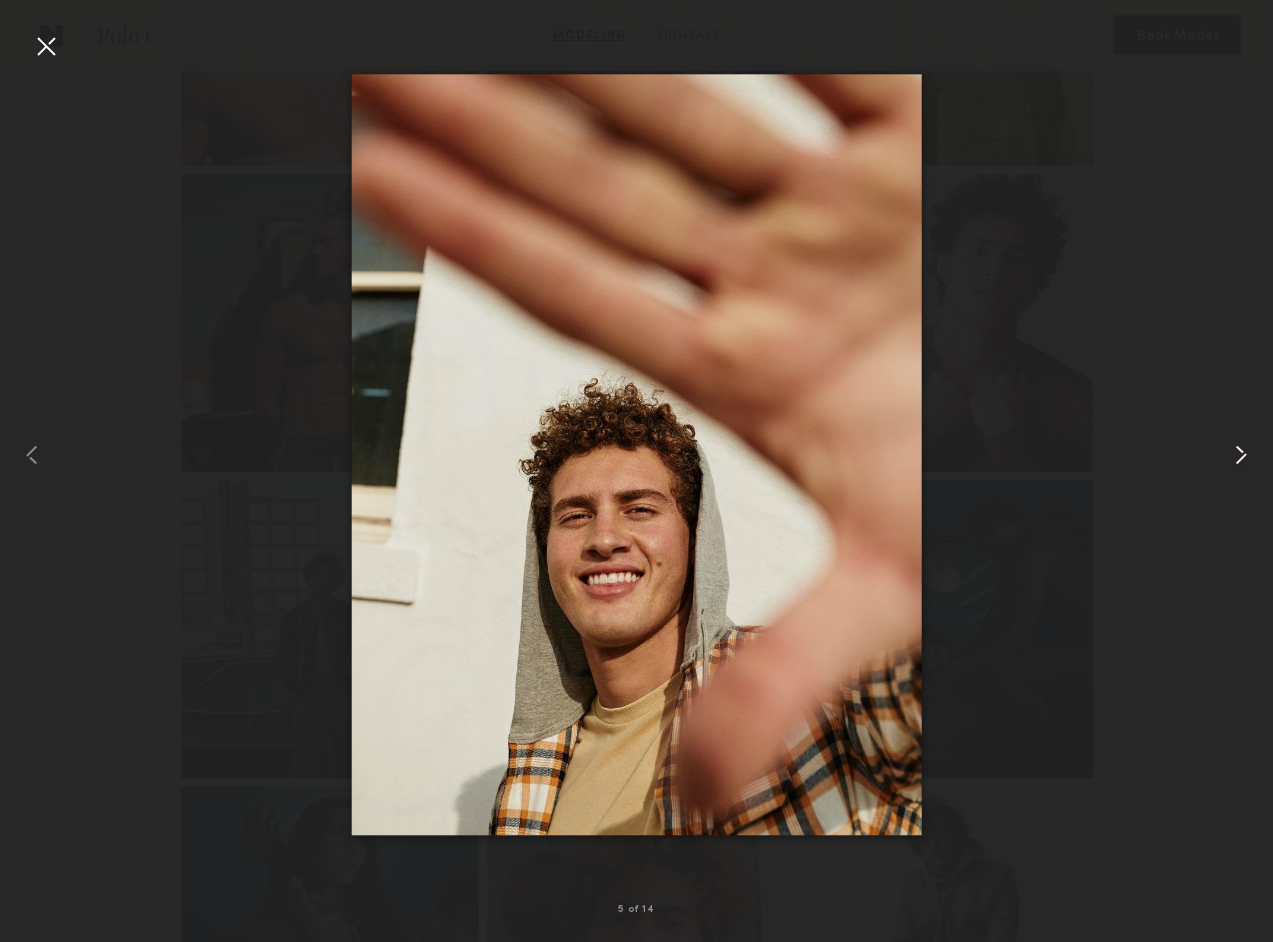 click at bounding box center [1241, 455] 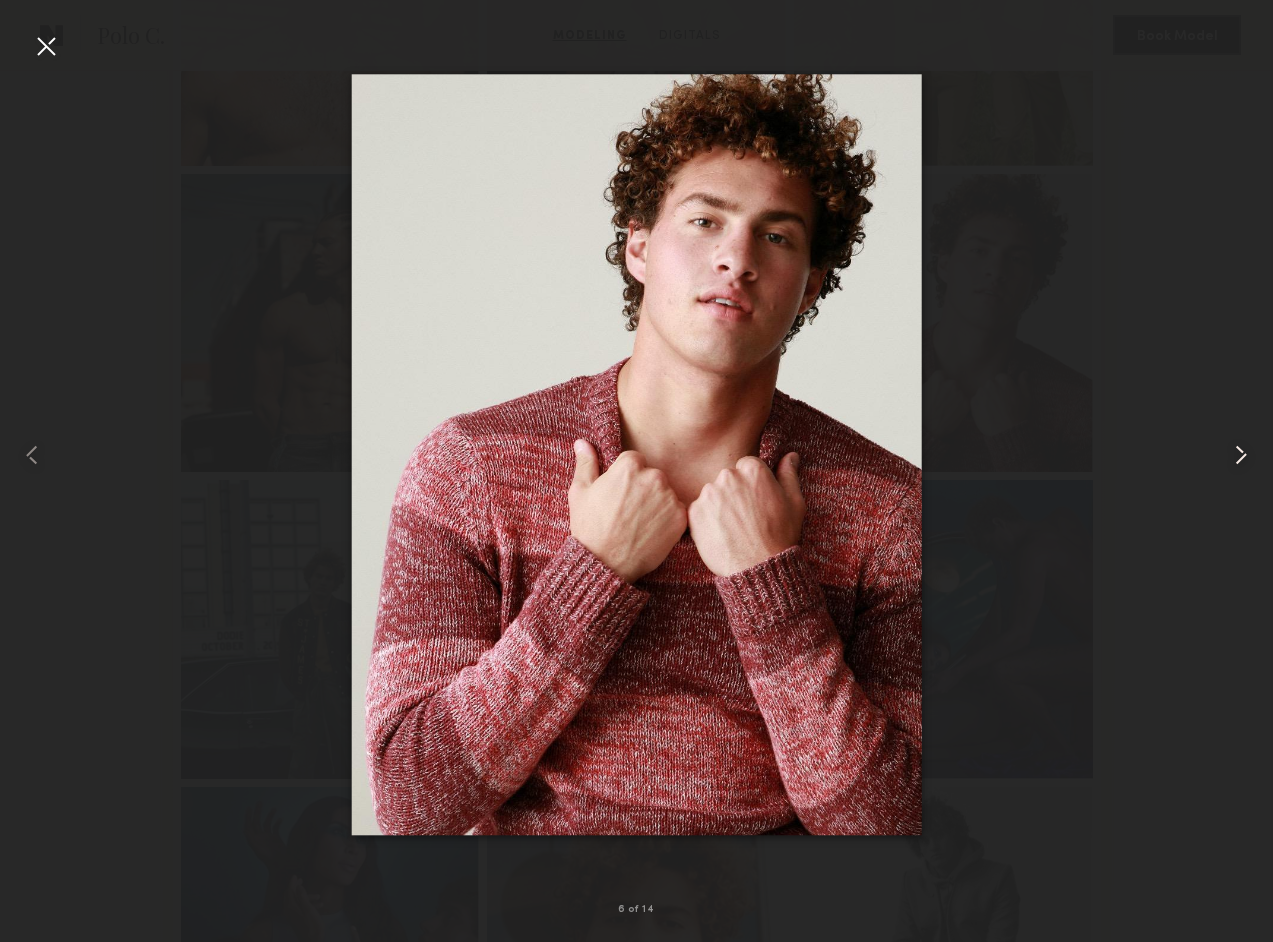 click at bounding box center (1241, 455) 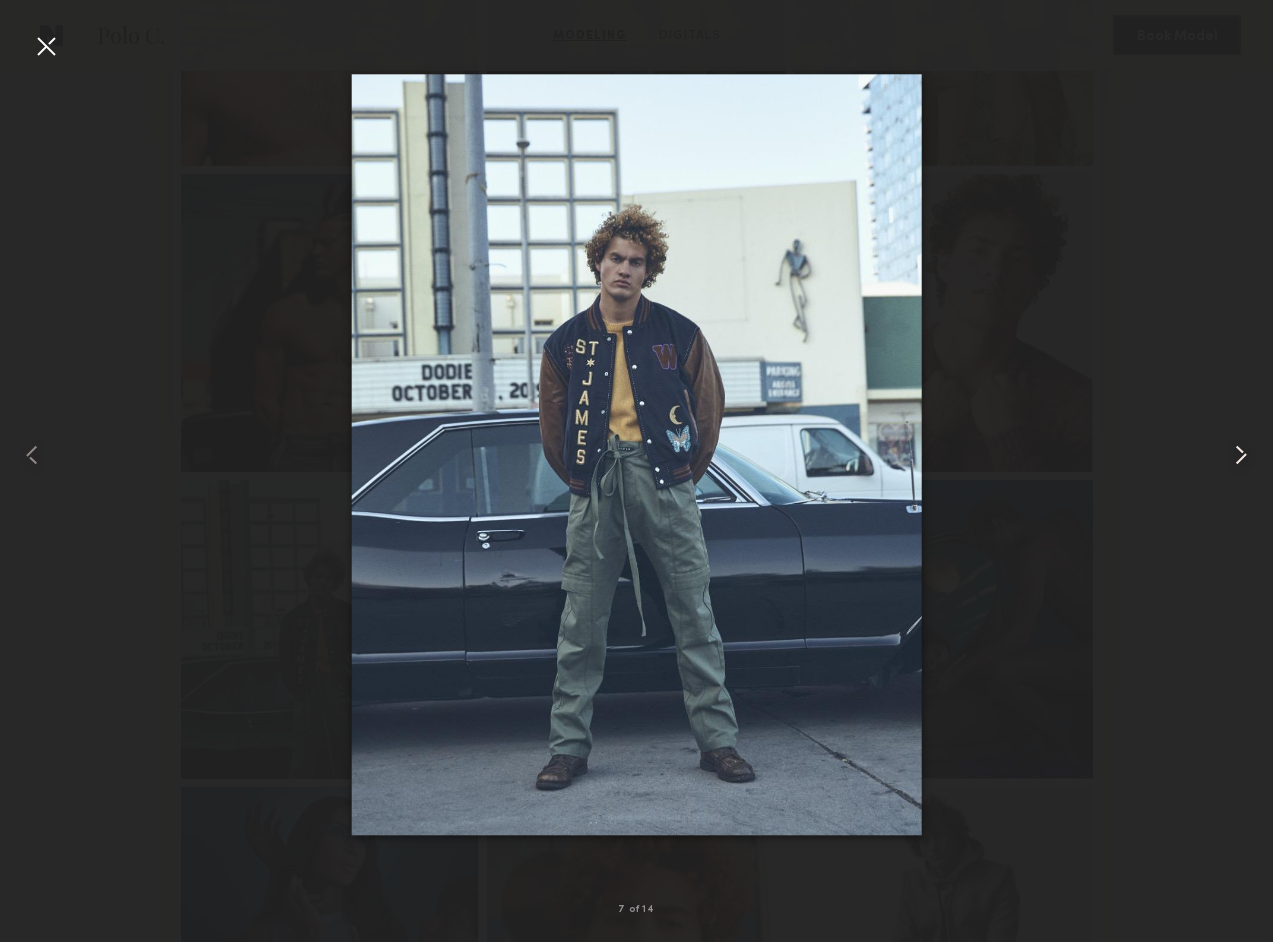 click at bounding box center (1241, 455) 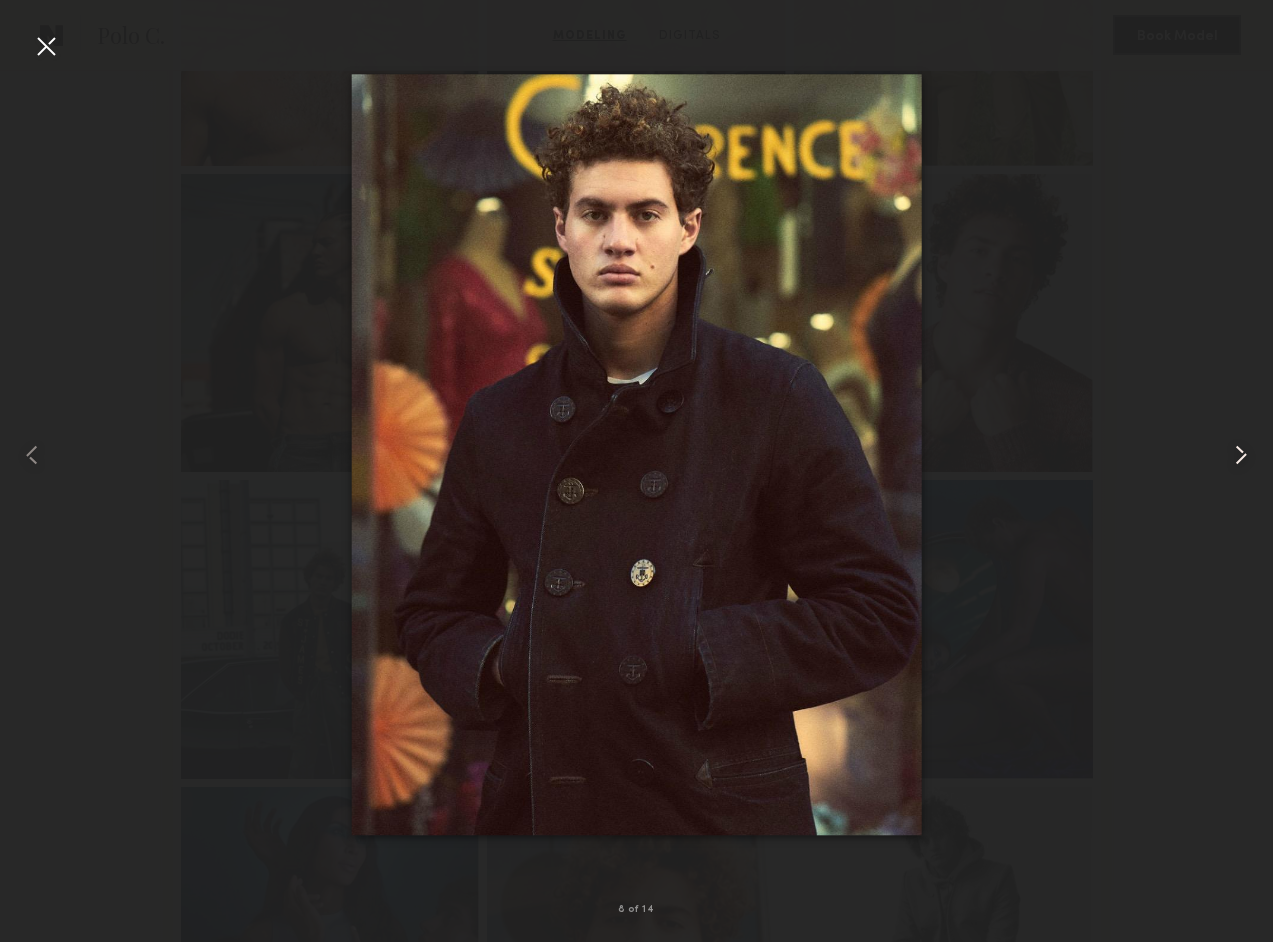 click at bounding box center (1241, 455) 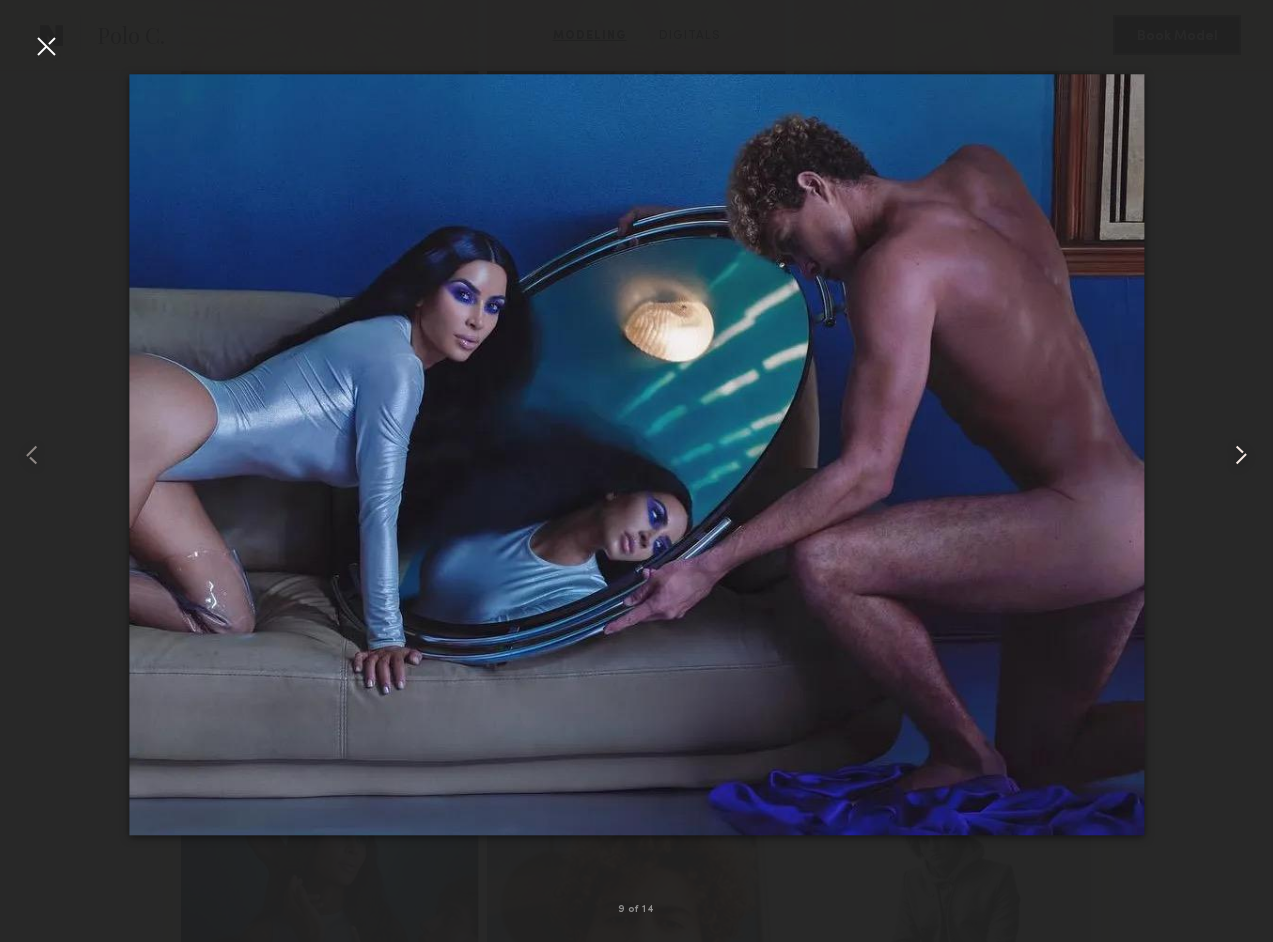 click at bounding box center (1241, 455) 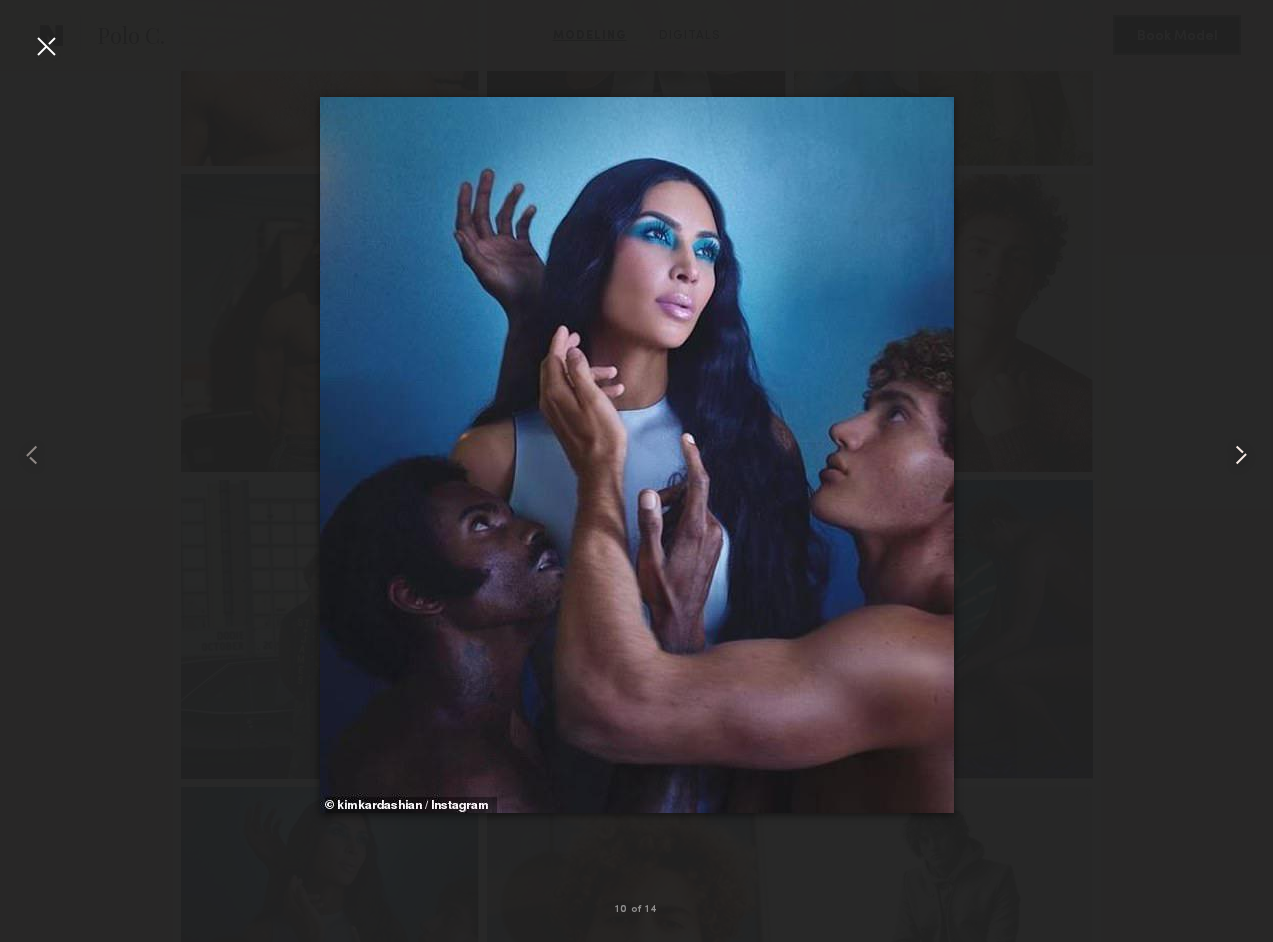 click at bounding box center [1241, 455] 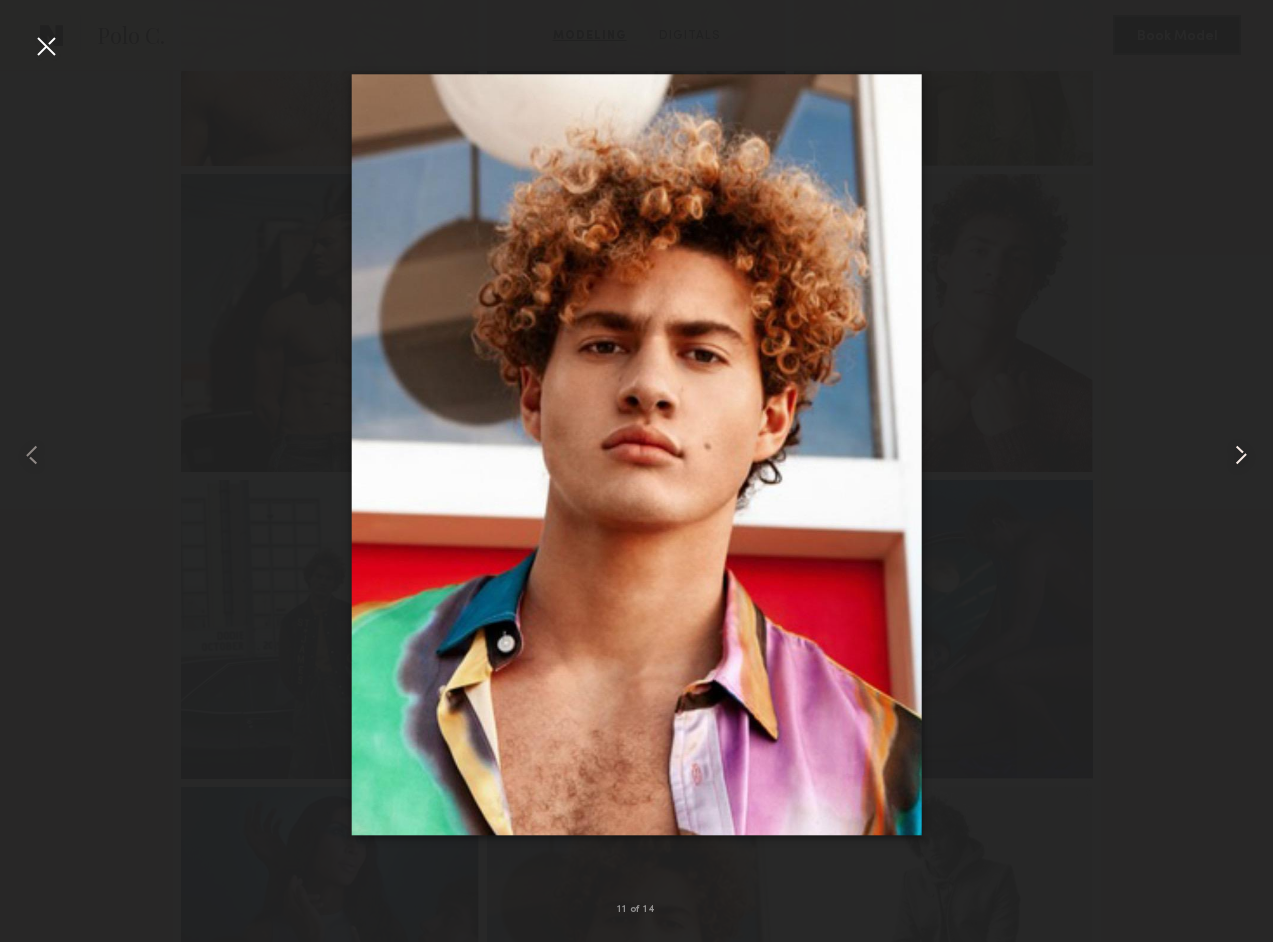 click at bounding box center (1241, 455) 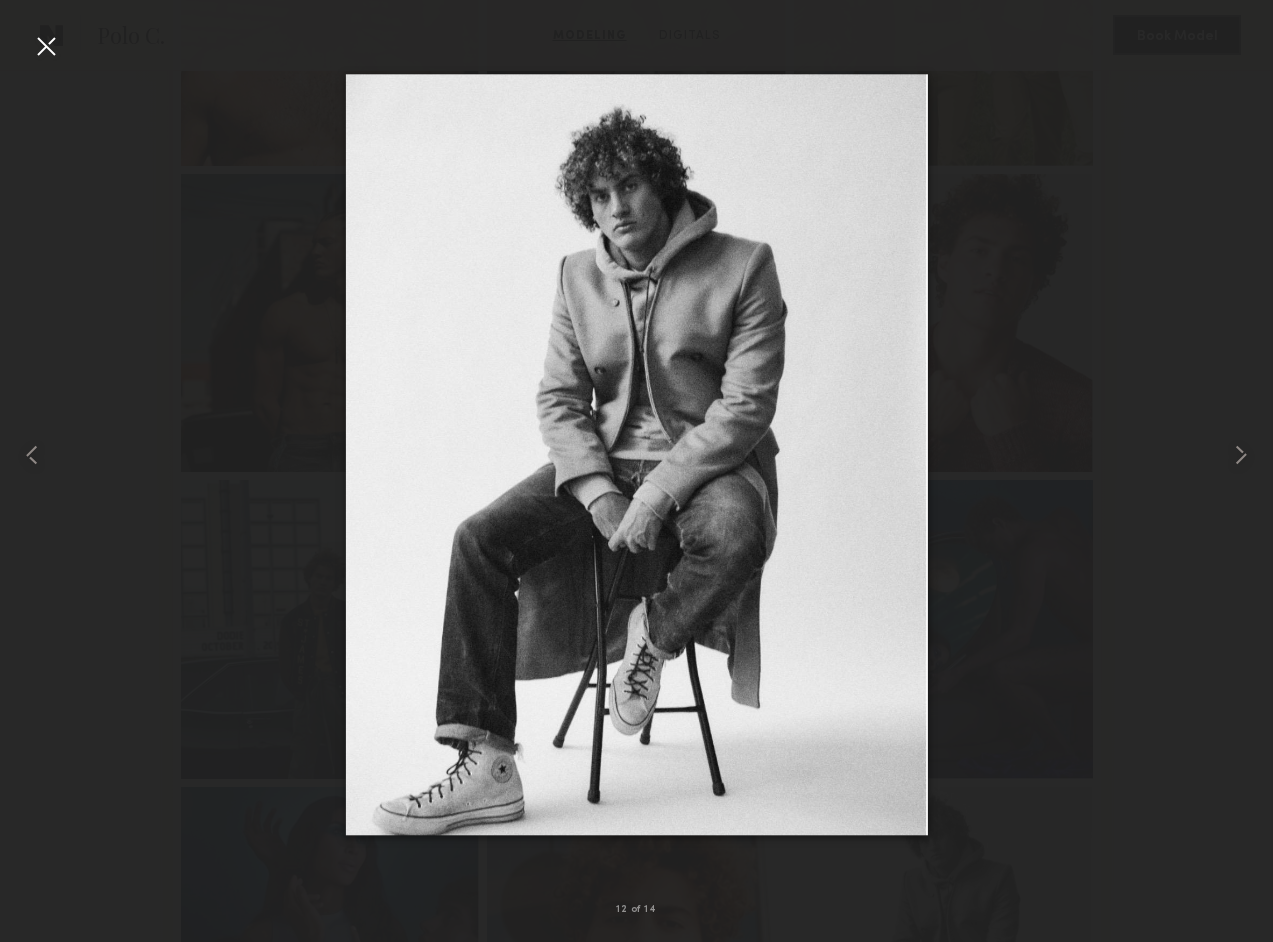 click at bounding box center [46, 46] 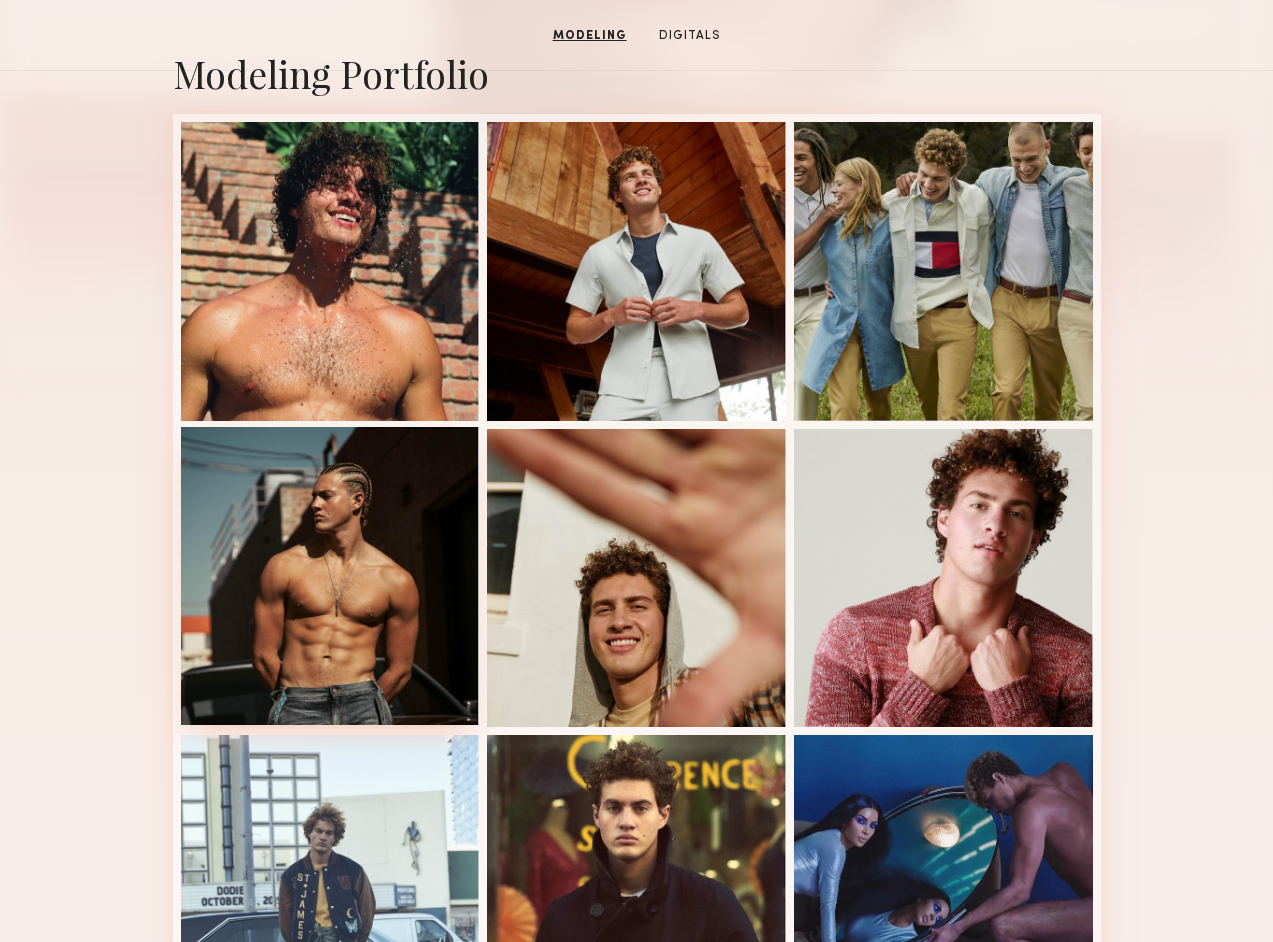 scroll, scrollTop: 108, scrollLeft: 0, axis: vertical 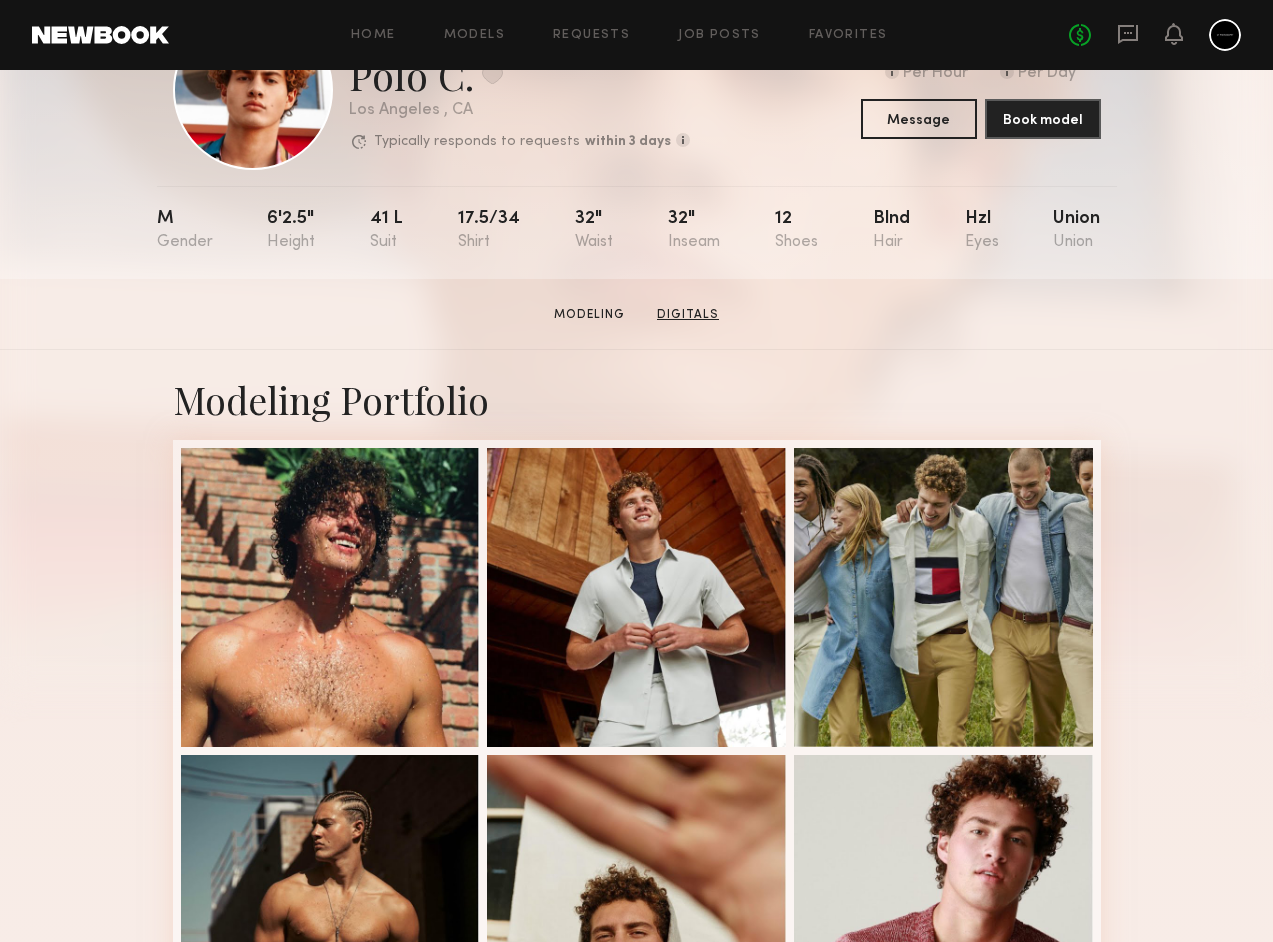 click on "Digitals" 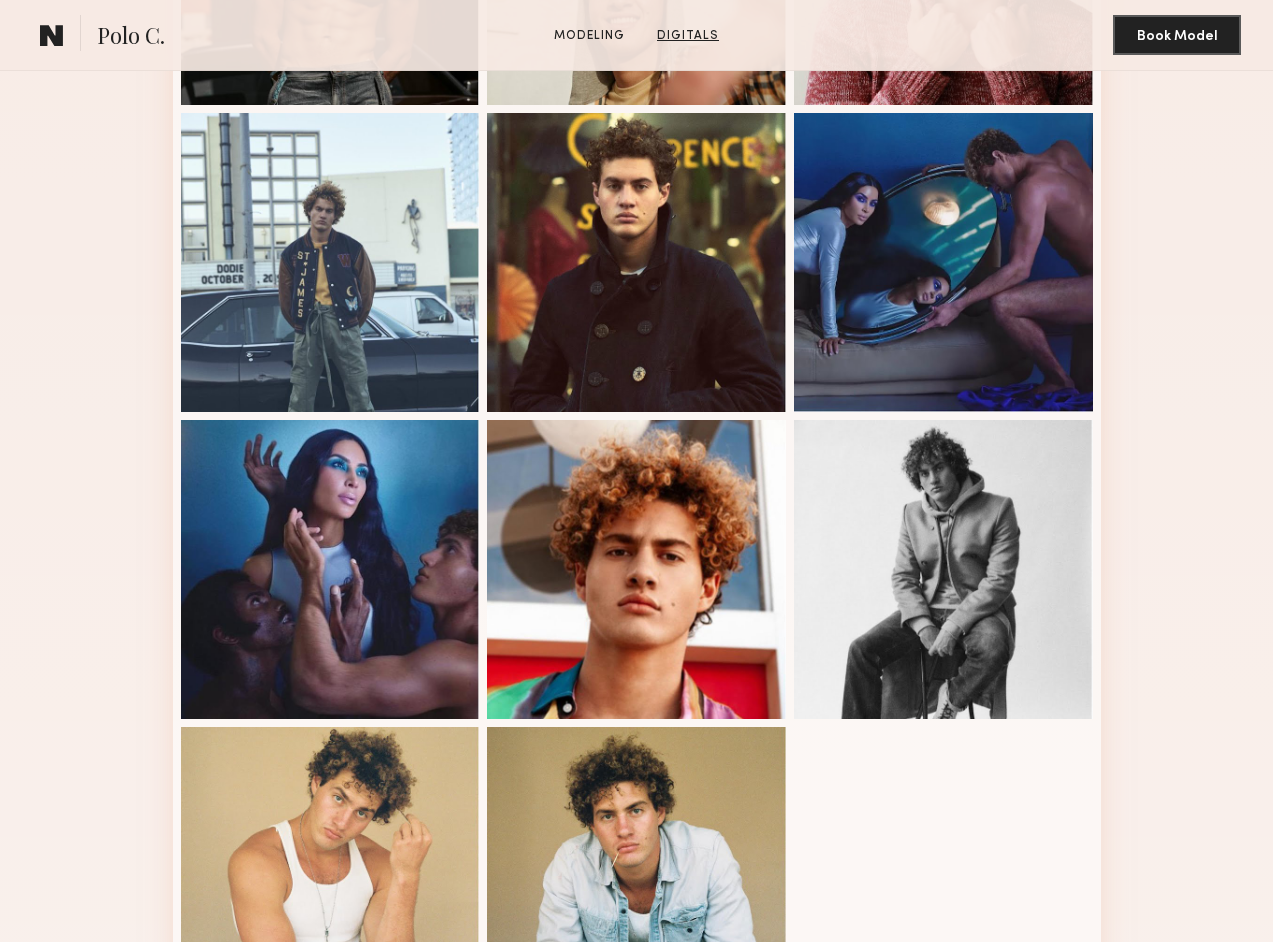 scroll, scrollTop: 1993, scrollLeft: 0, axis: vertical 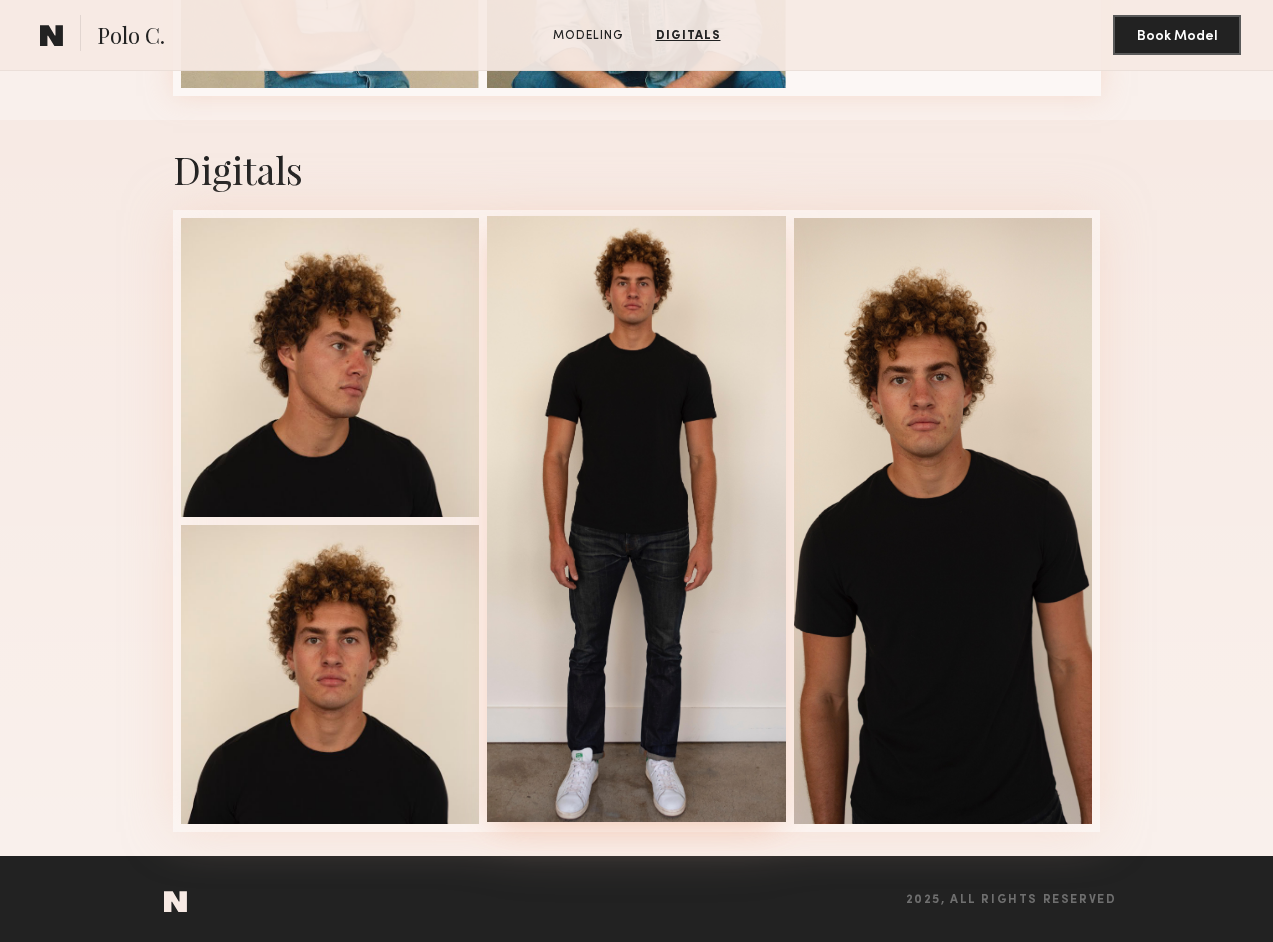 click at bounding box center (636, 518) 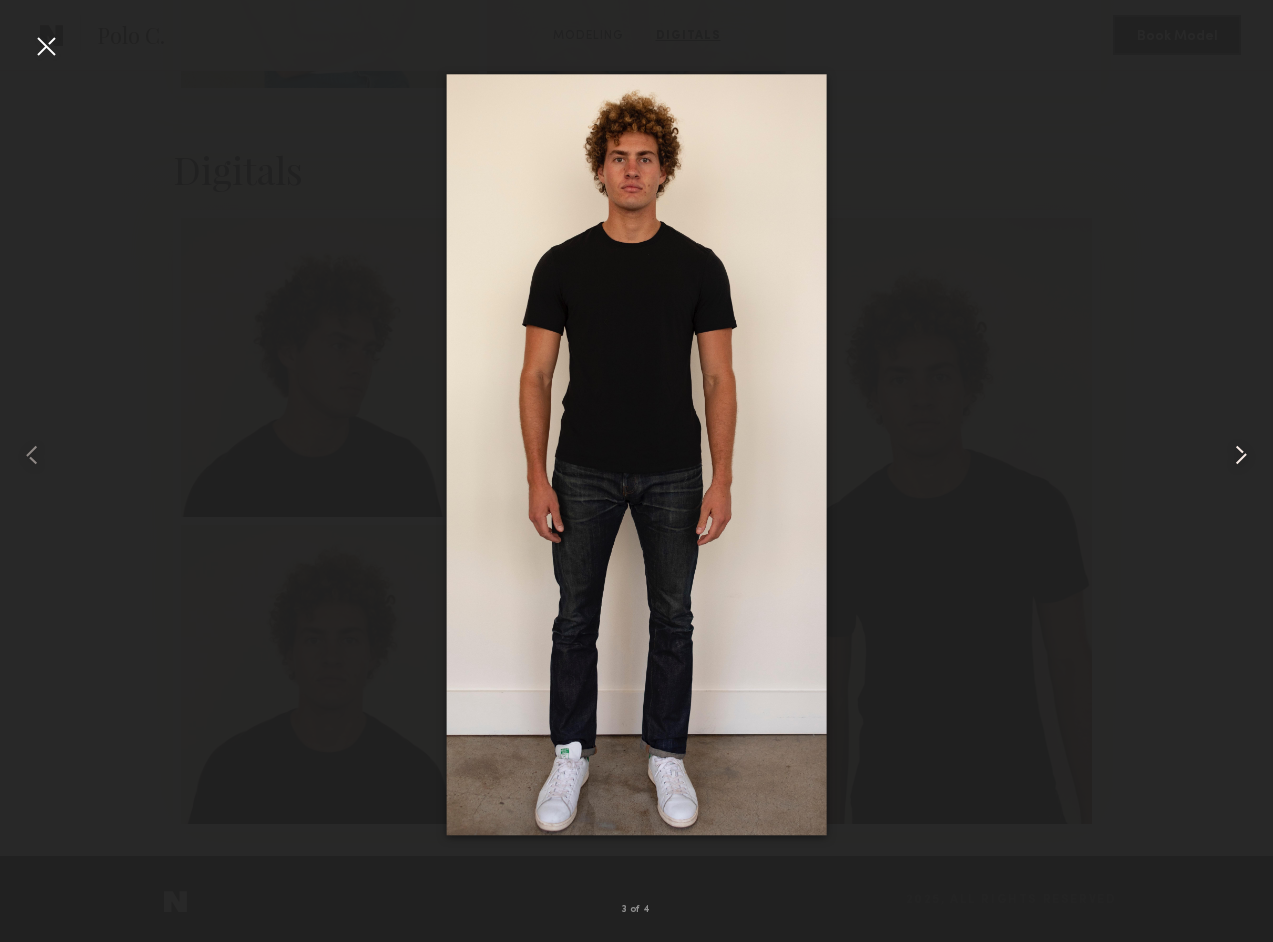 click at bounding box center (1241, 455) 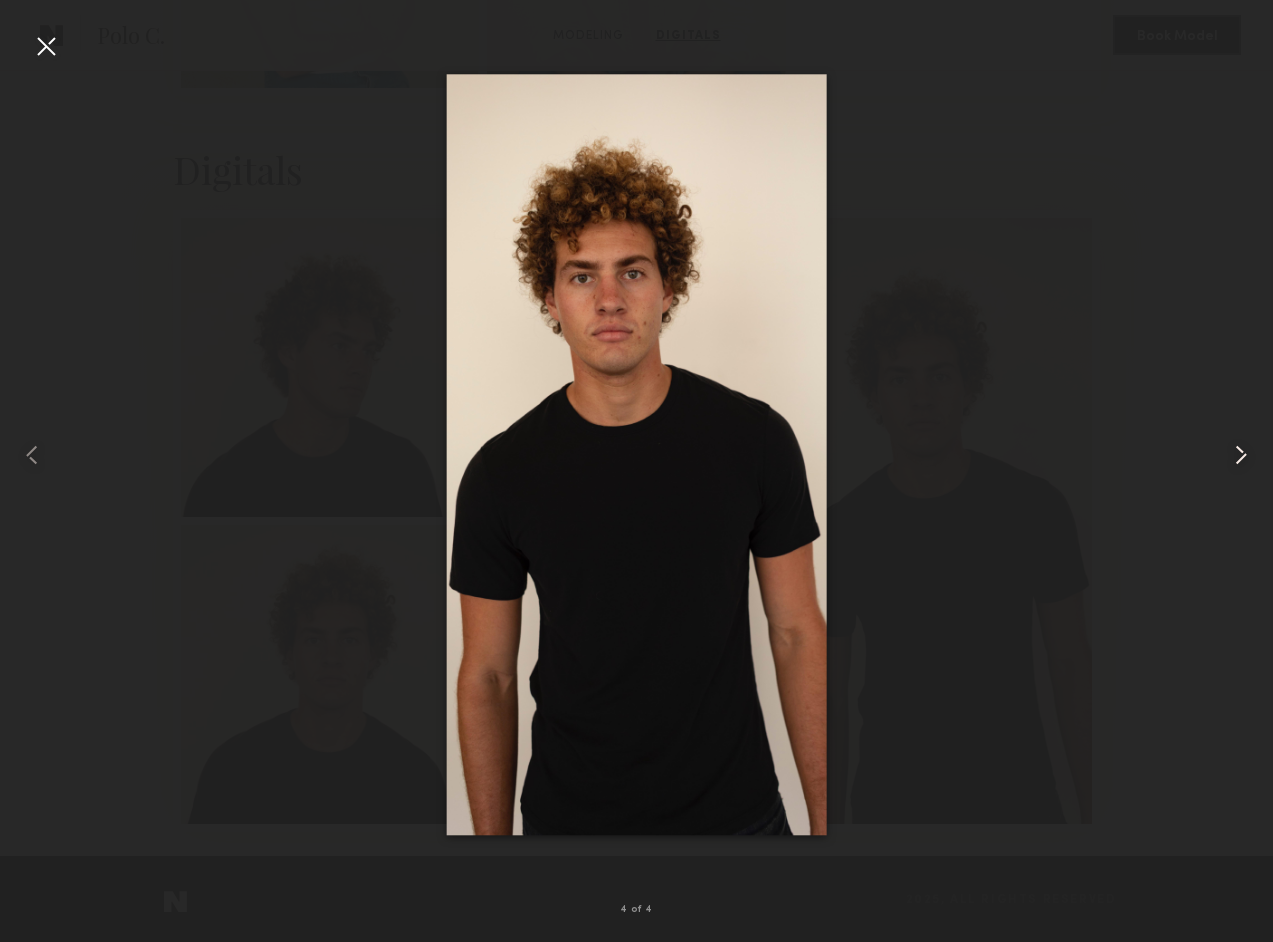 click at bounding box center (1241, 455) 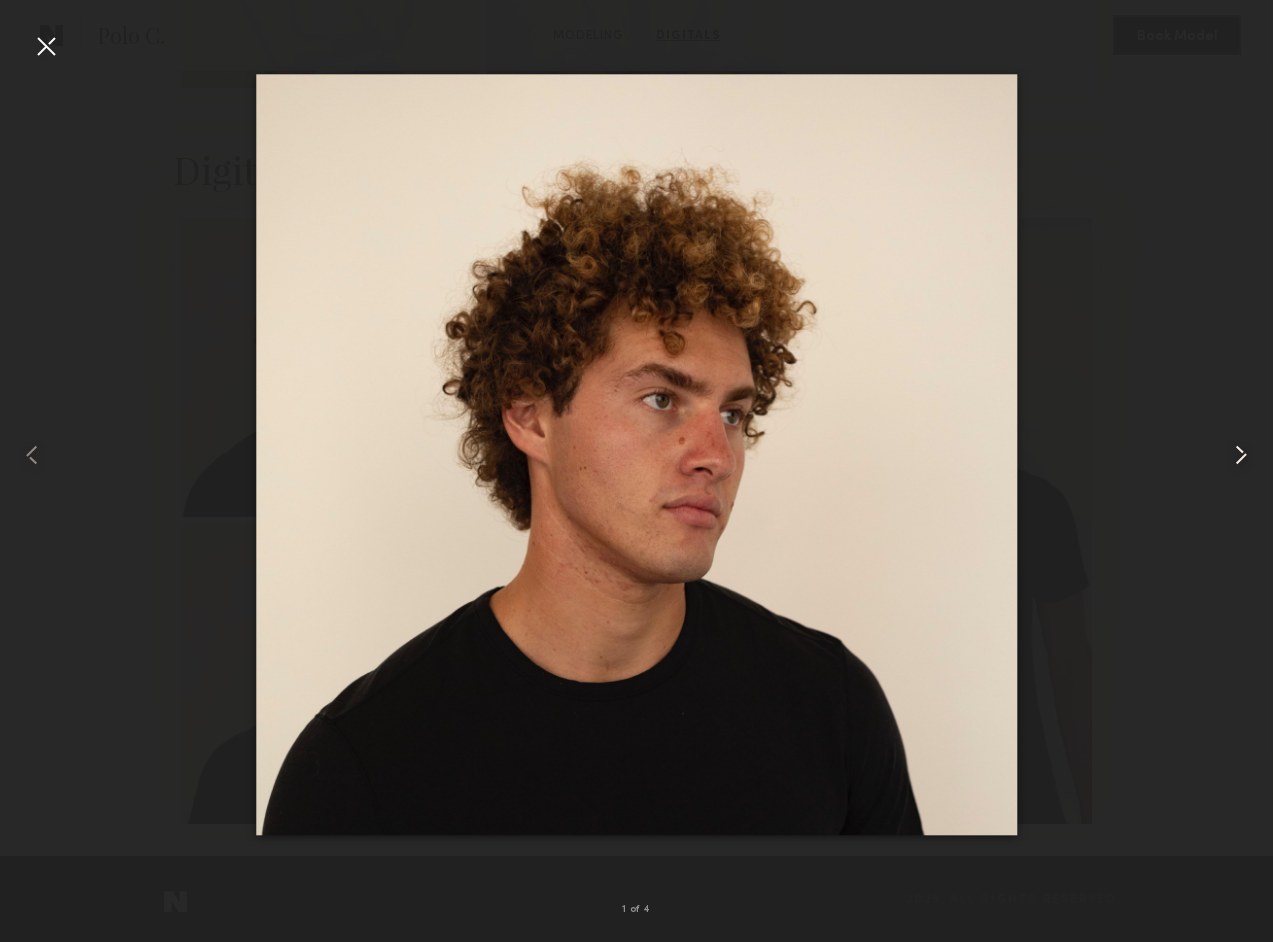click at bounding box center (1241, 455) 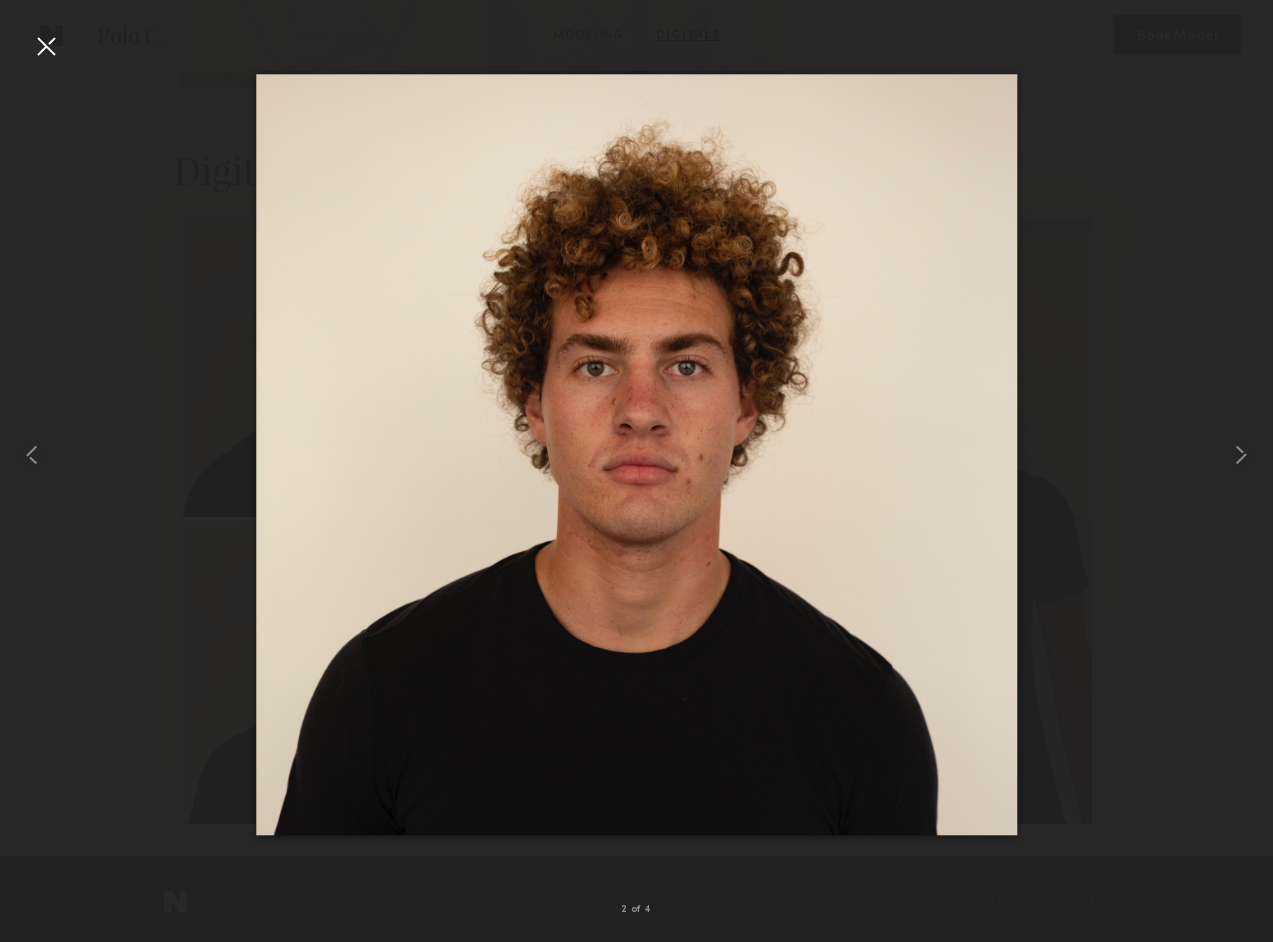click at bounding box center (46, 46) 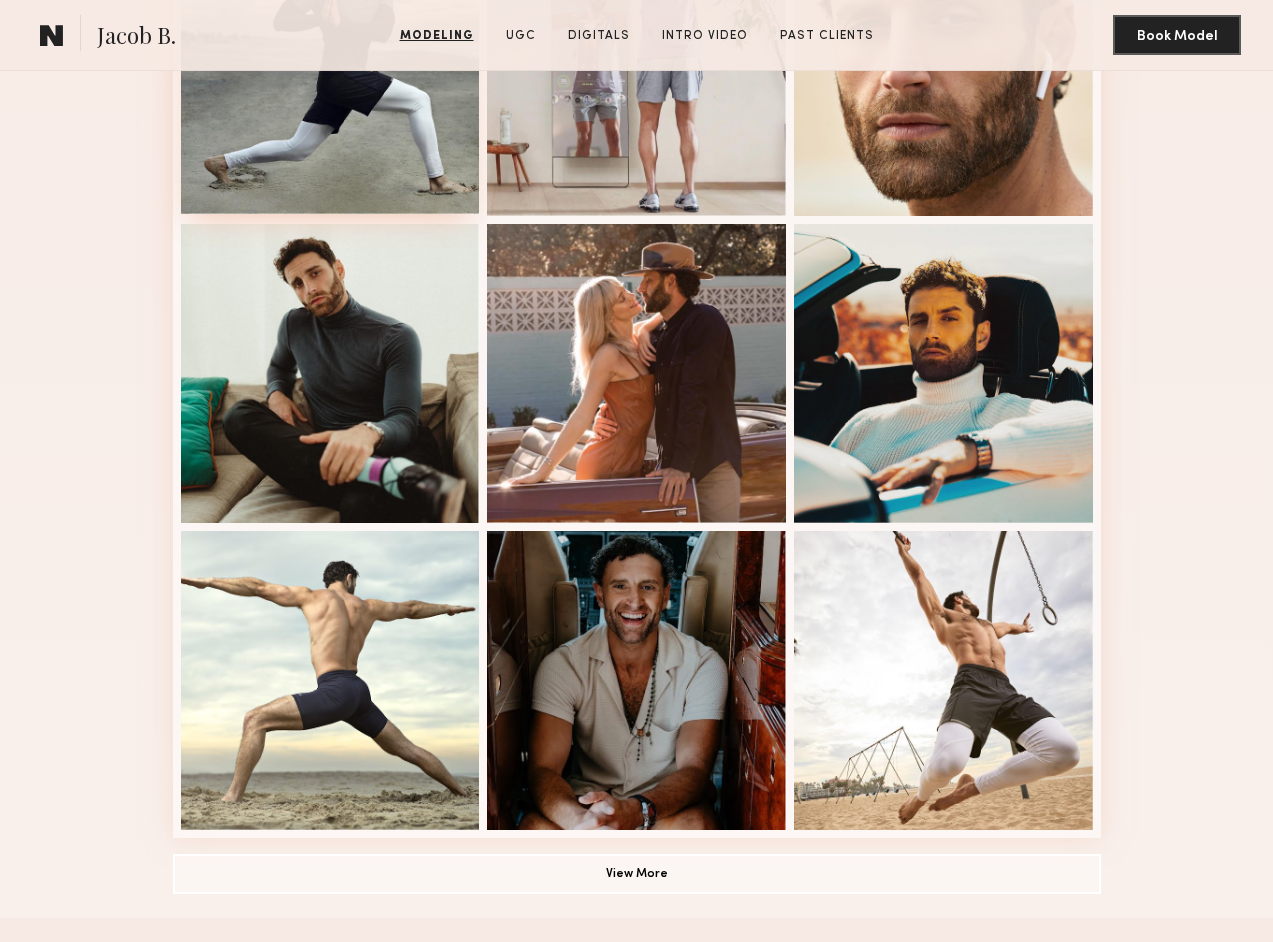 scroll, scrollTop: 1235, scrollLeft: 0, axis: vertical 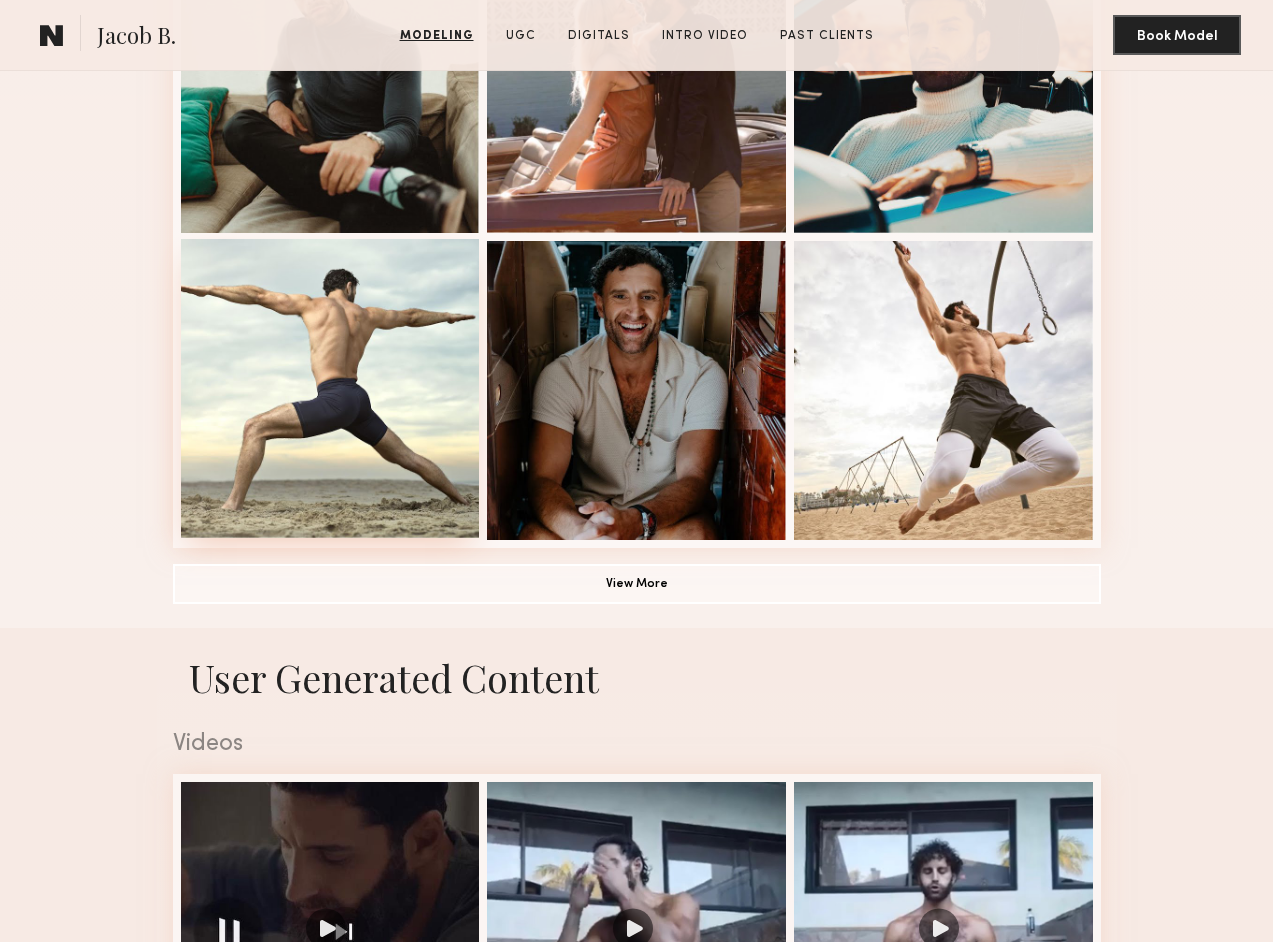 click at bounding box center (330, 388) 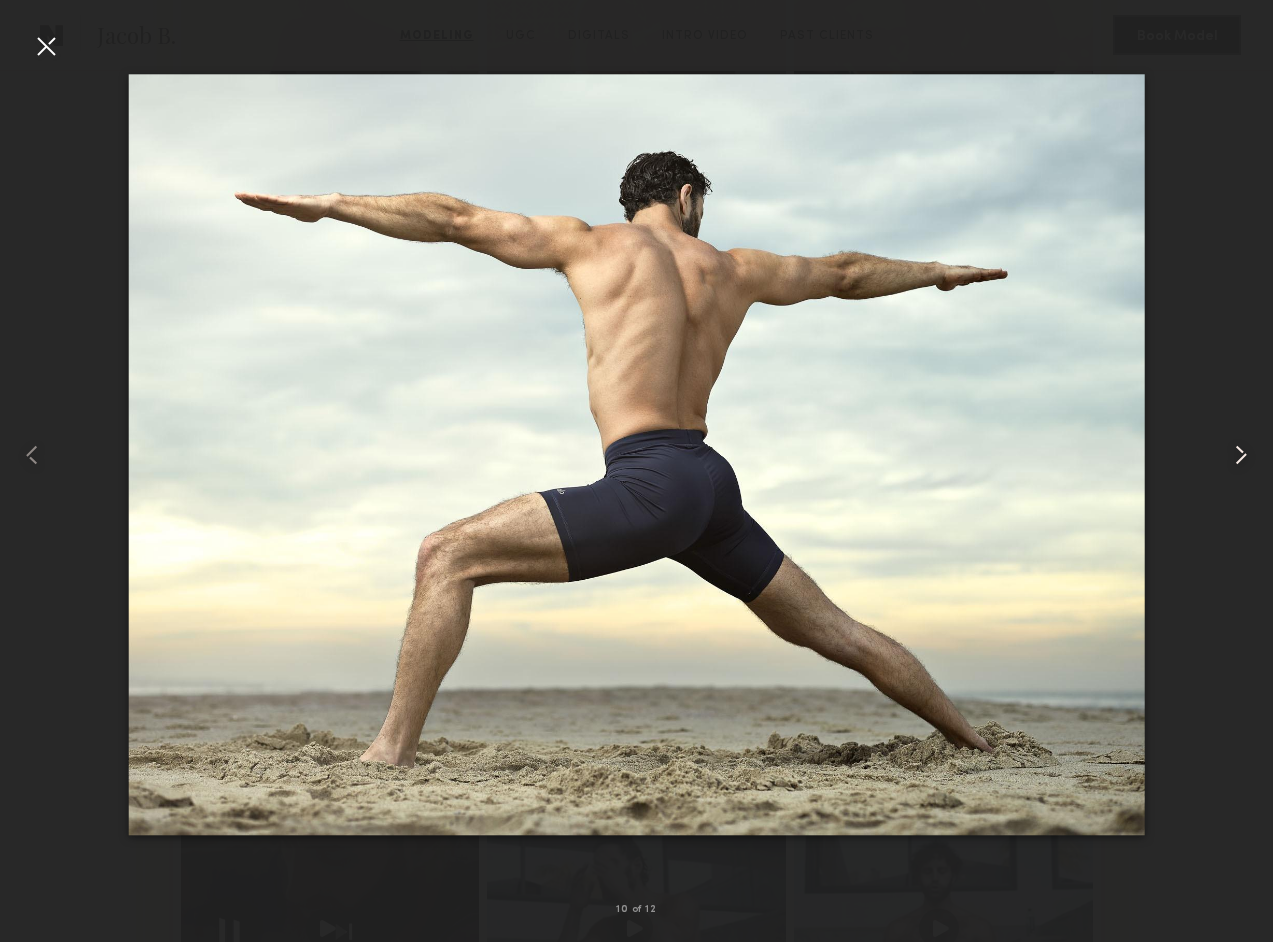 click at bounding box center [1241, 455] 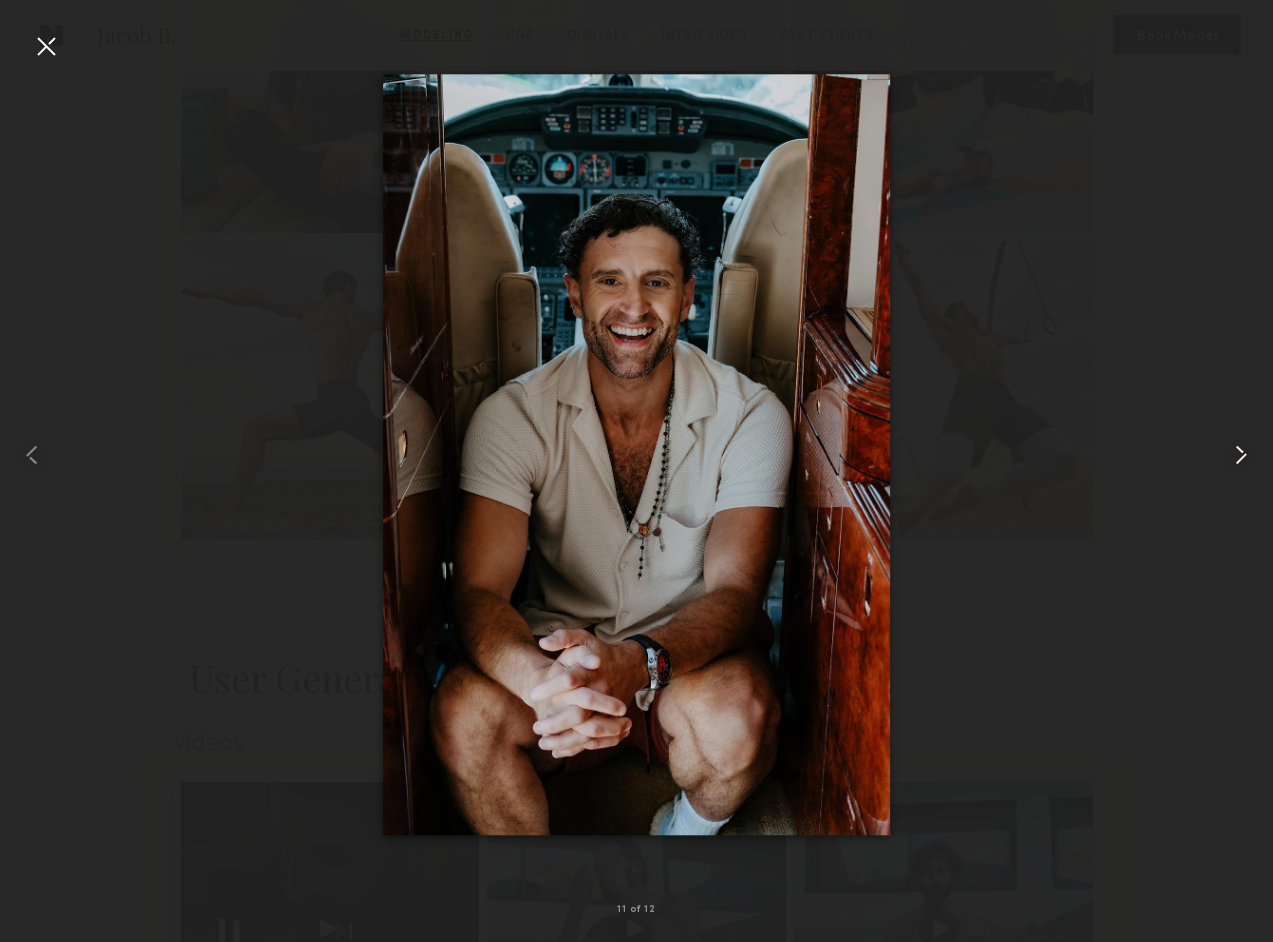 click at bounding box center [1241, 455] 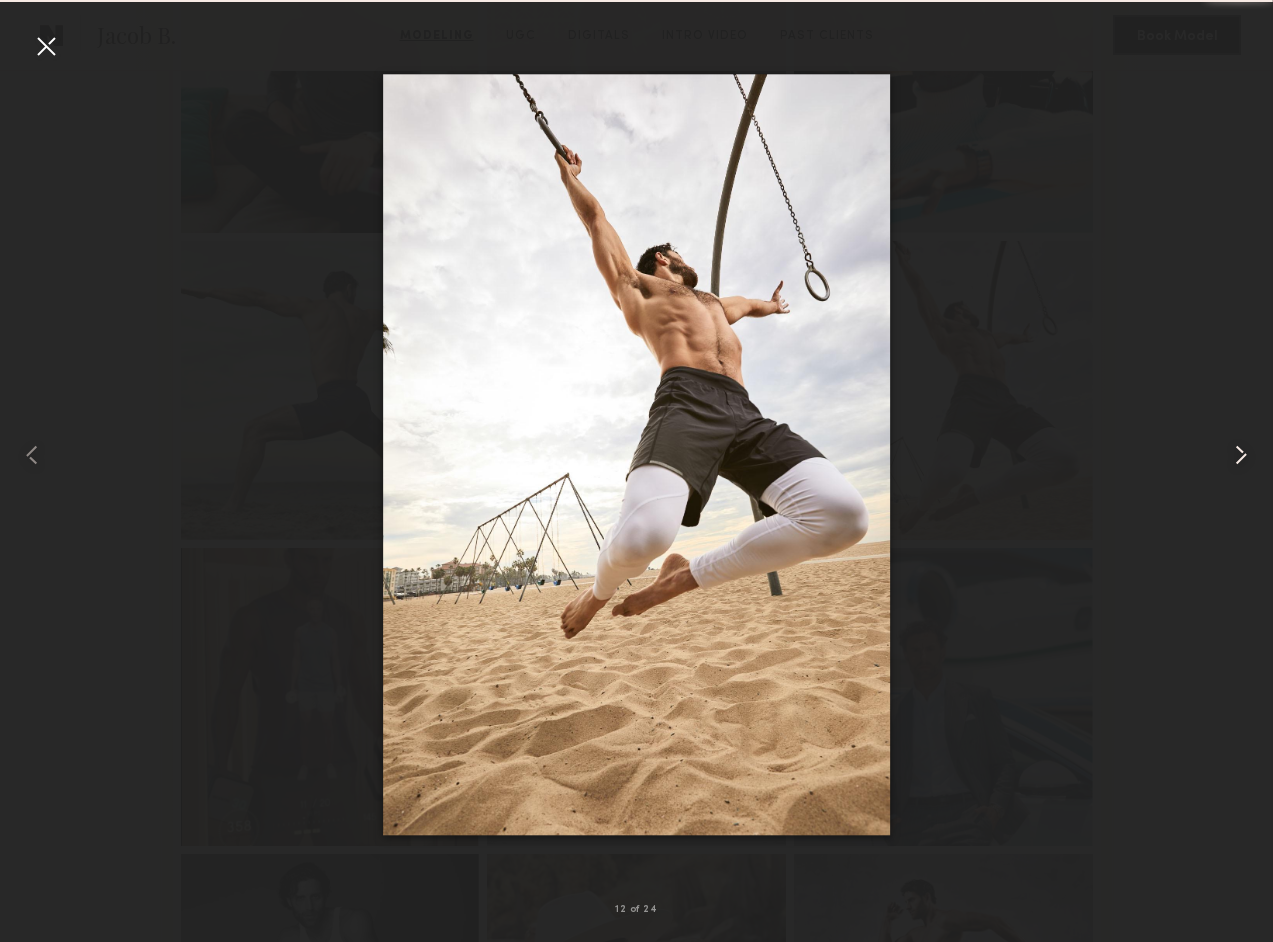 click at bounding box center [1241, 455] 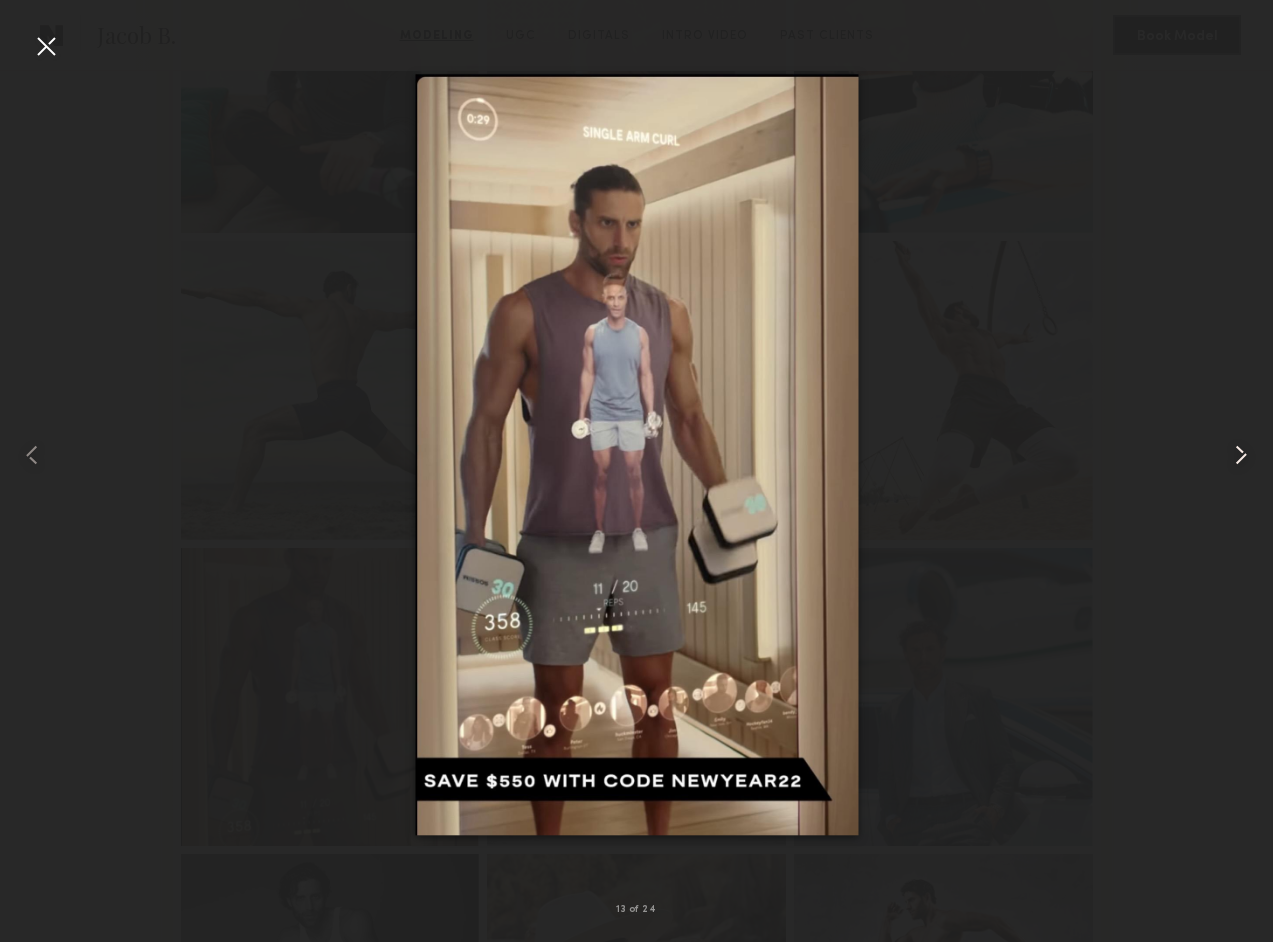 click at bounding box center [1241, 455] 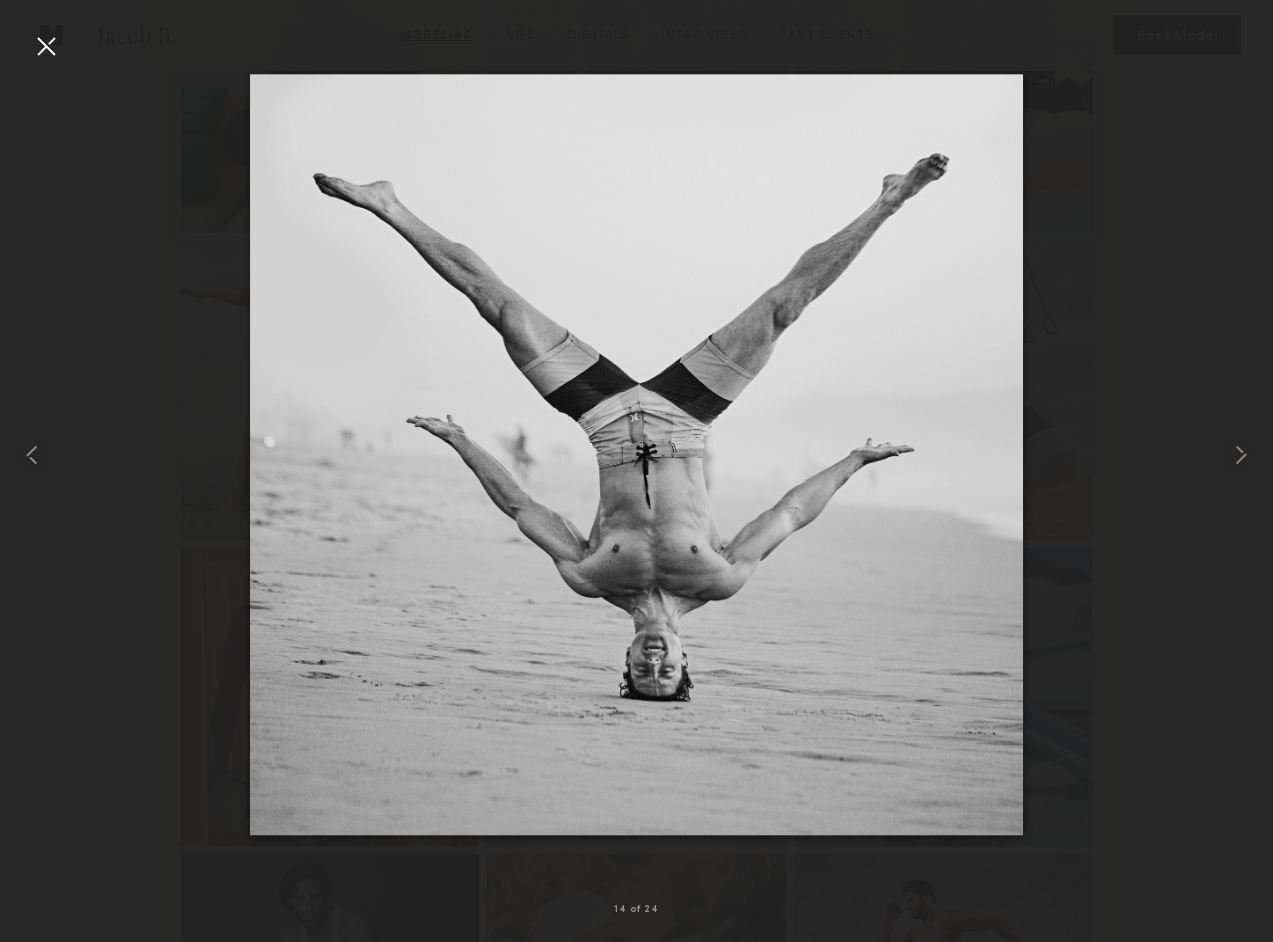 click at bounding box center [46, 46] 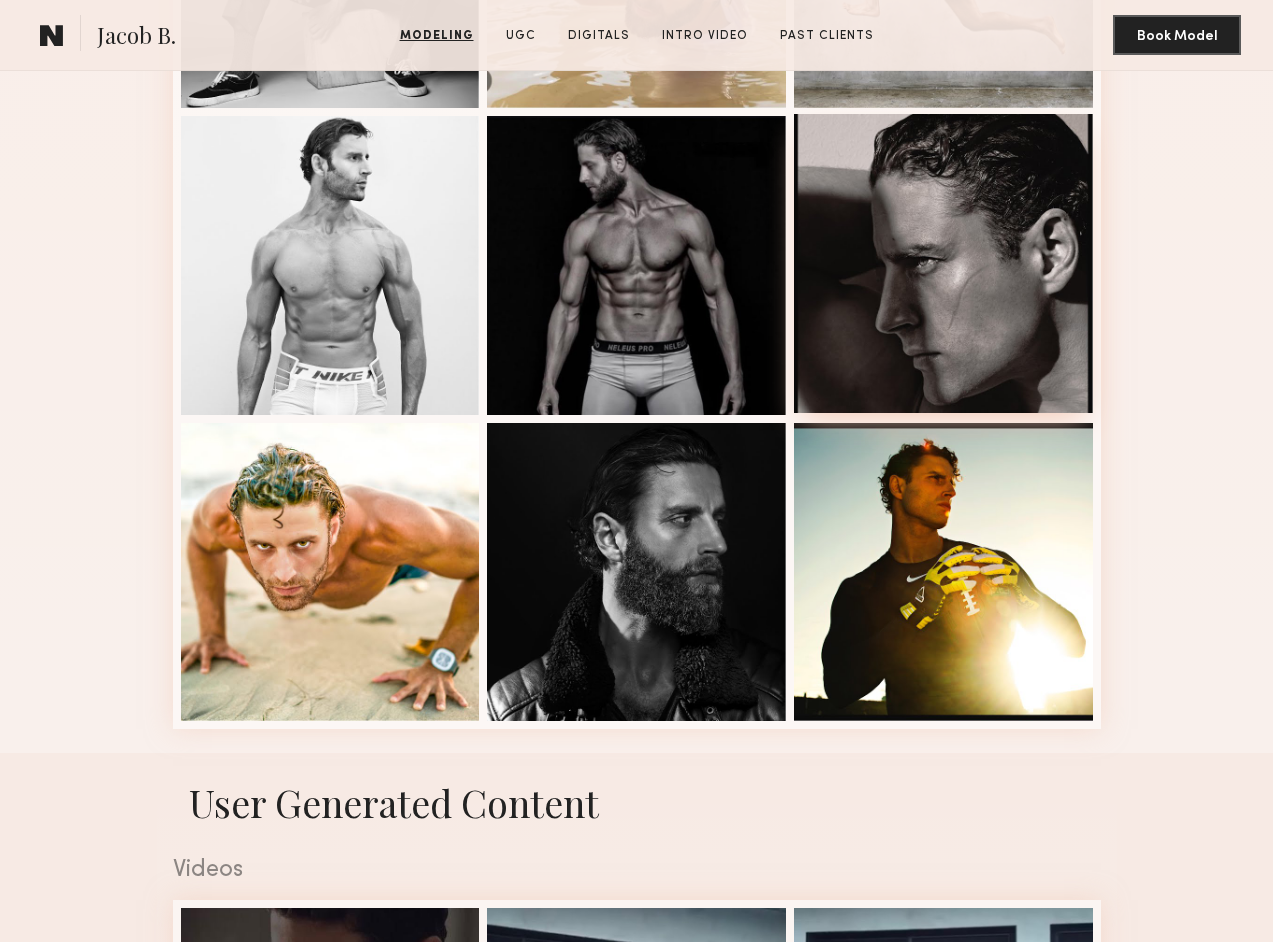 scroll, scrollTop: 2955, scrollLeft: 0, axis: vertical 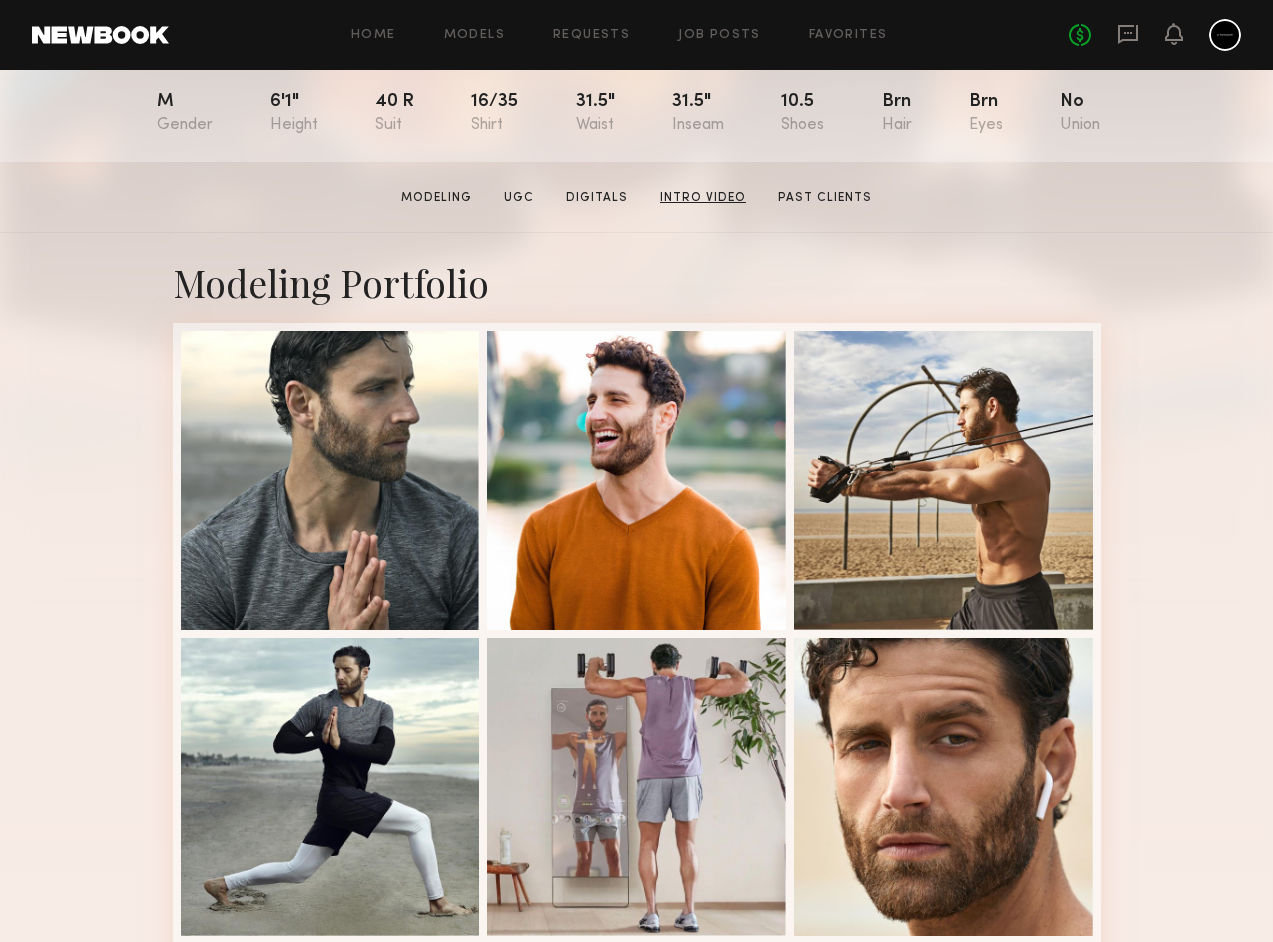 click on "Intro Video" 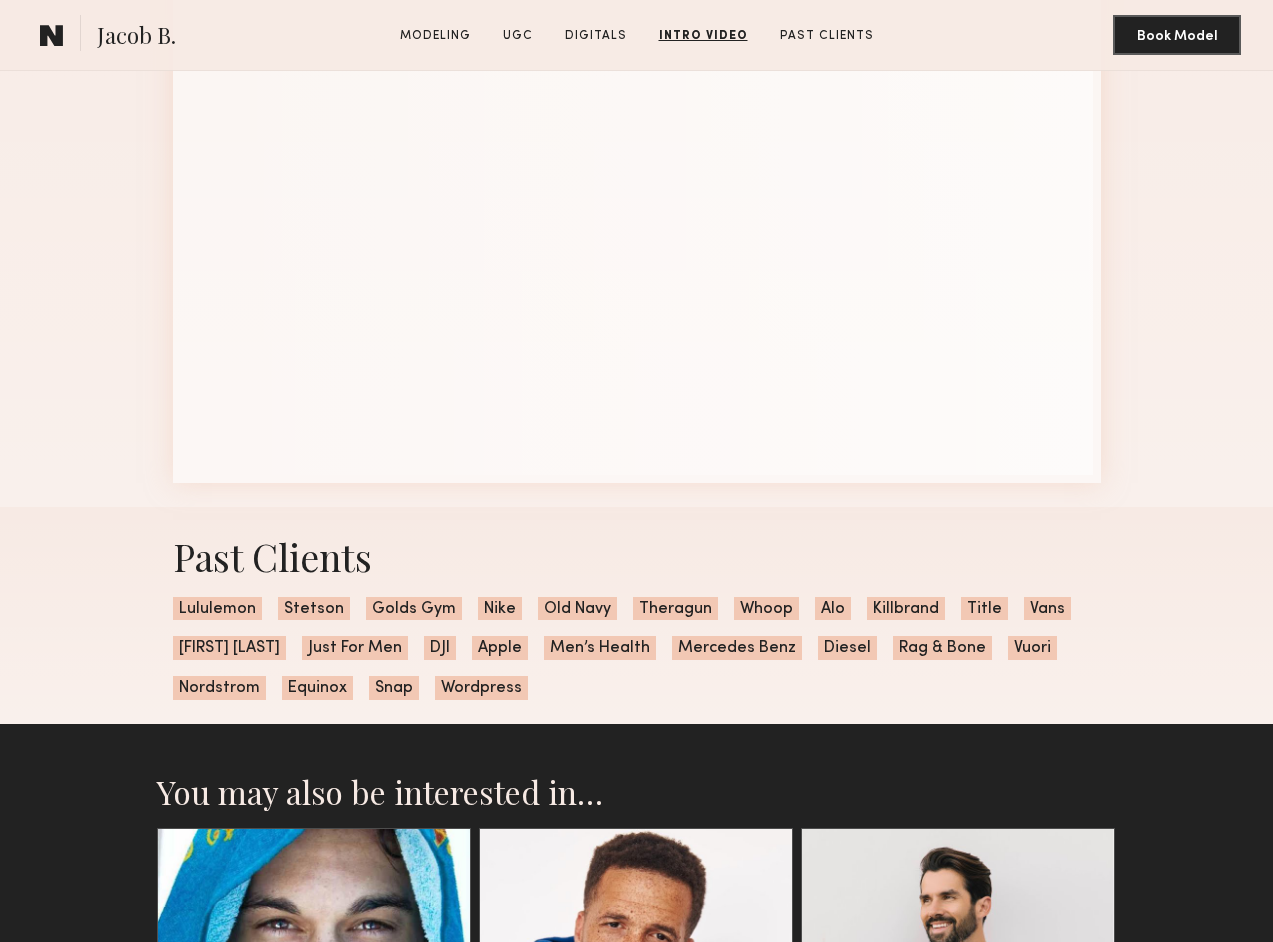 scroll, scrollTop: 4450, scrollLeft: 0, axis: vertical 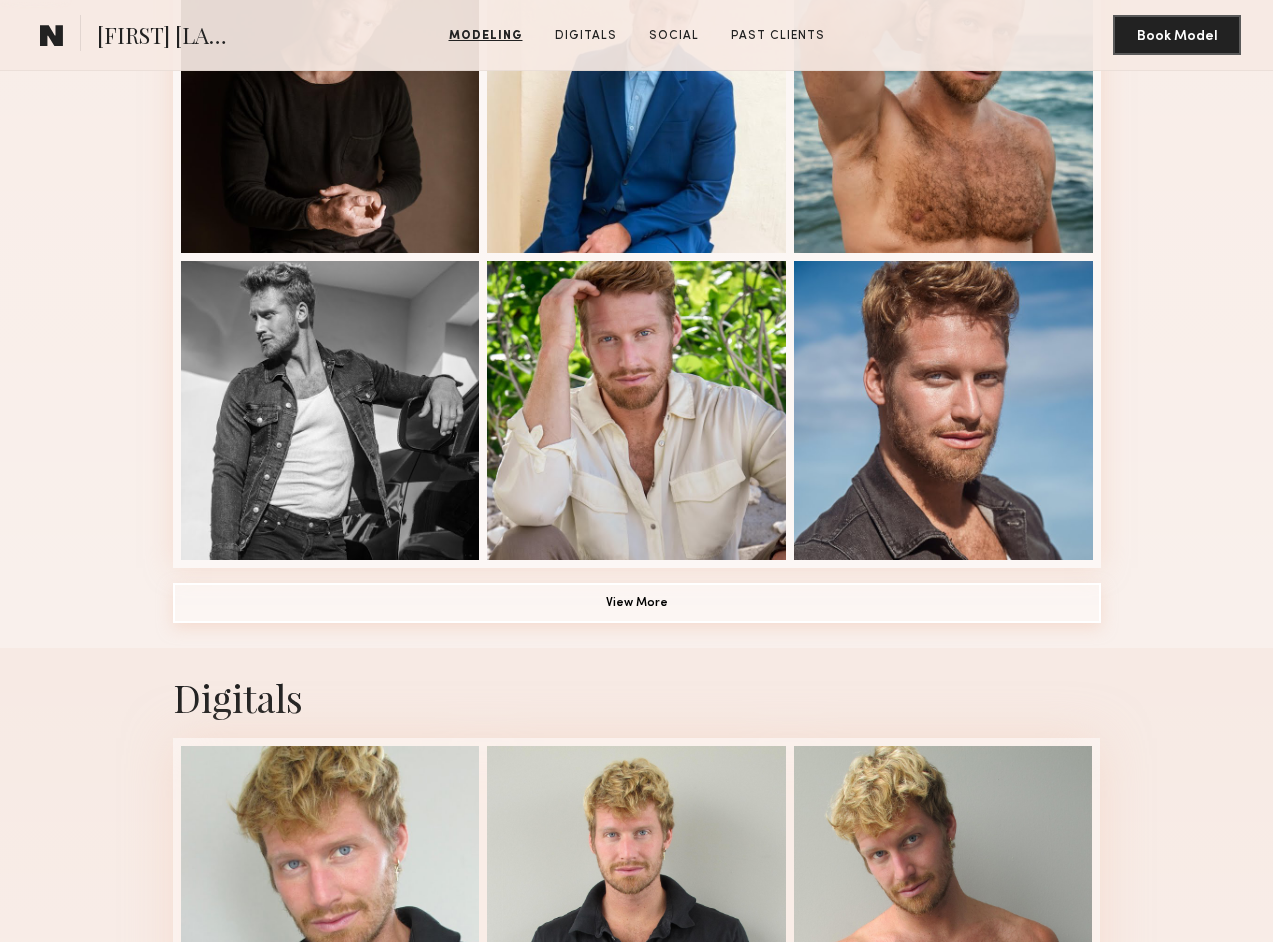 click on "View More" 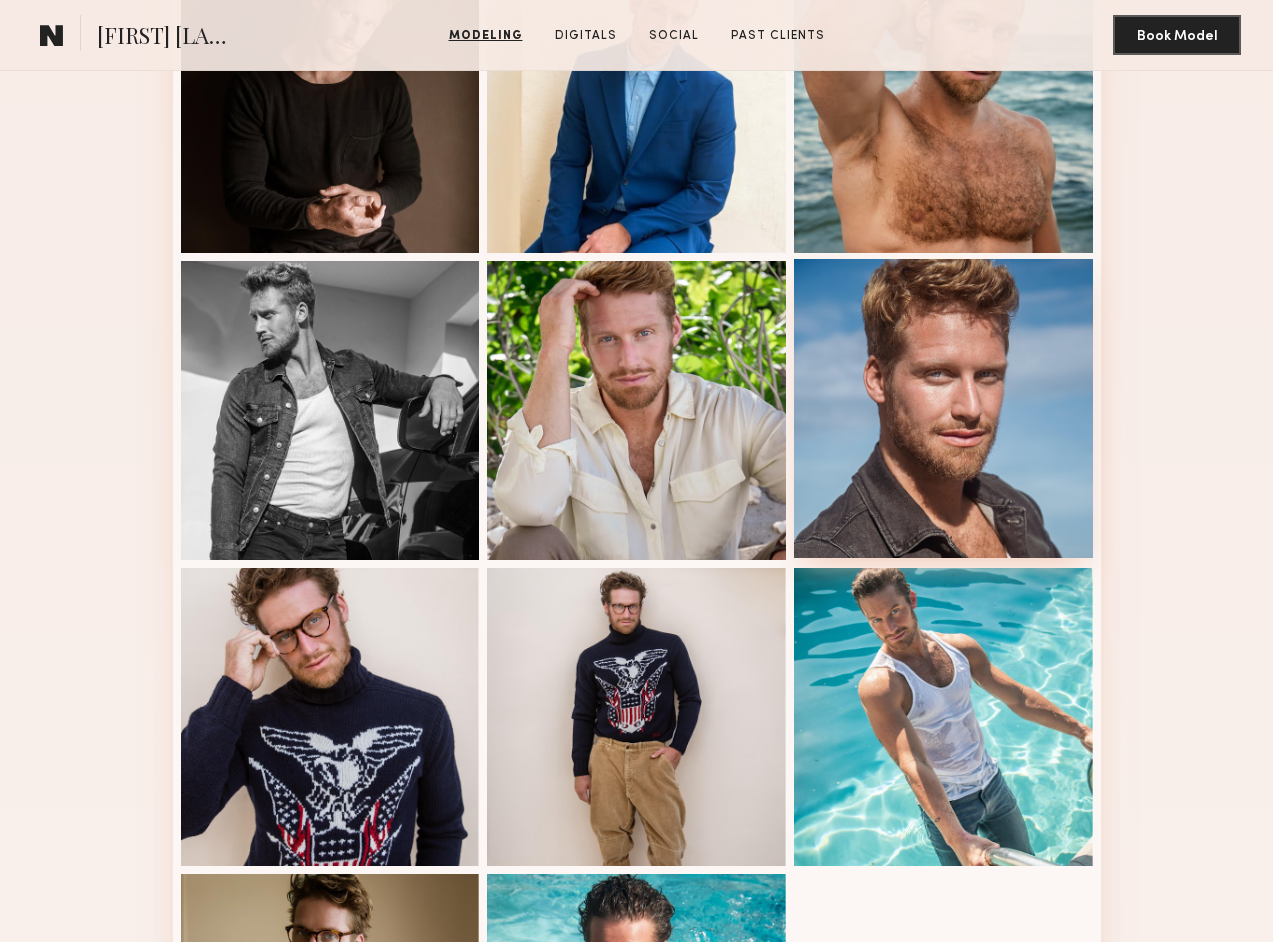 scroll, scrollTop: 1835, scrollLeft: 0, axis: vertical 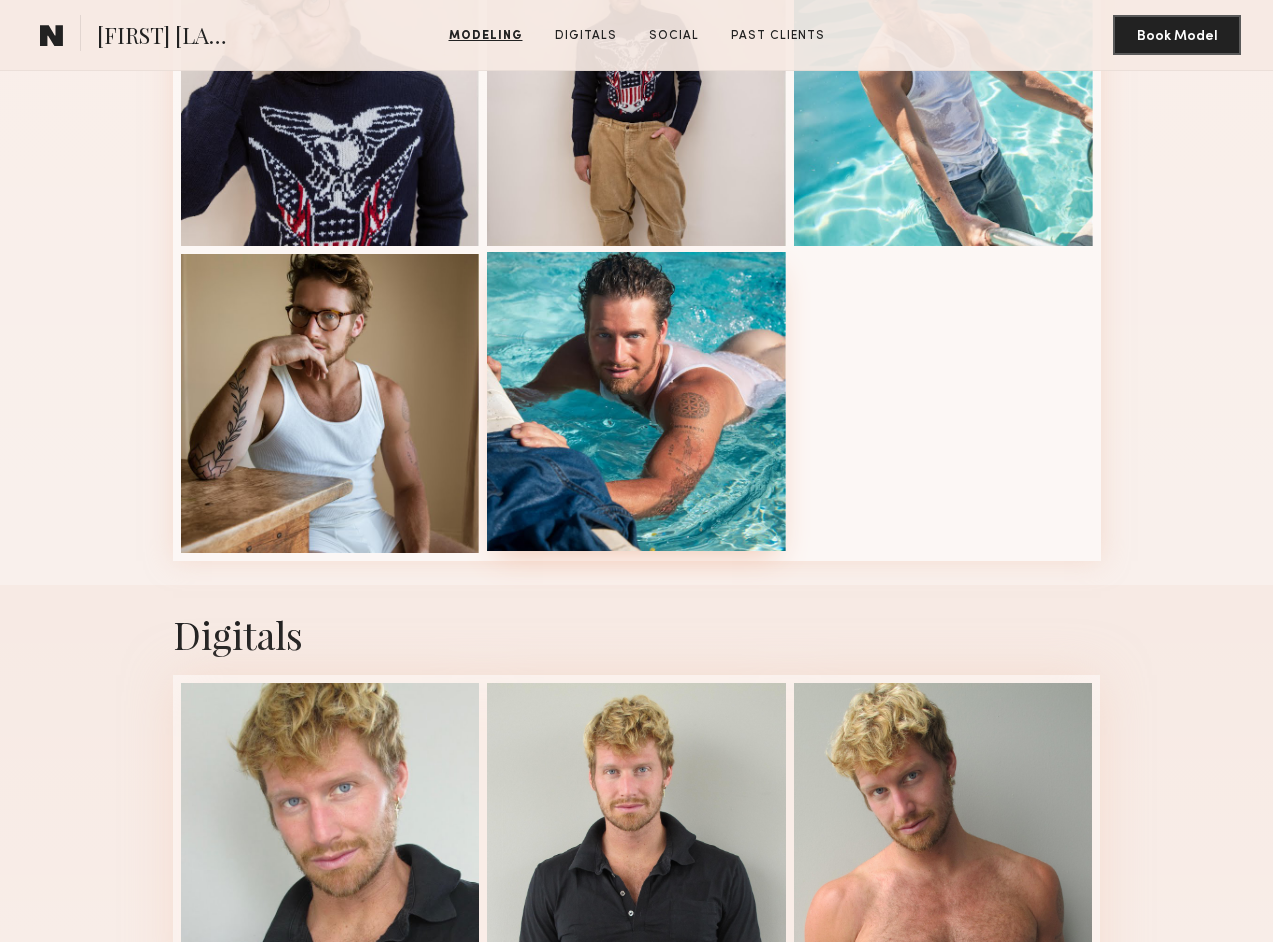 click at bounding box center [636, 401] 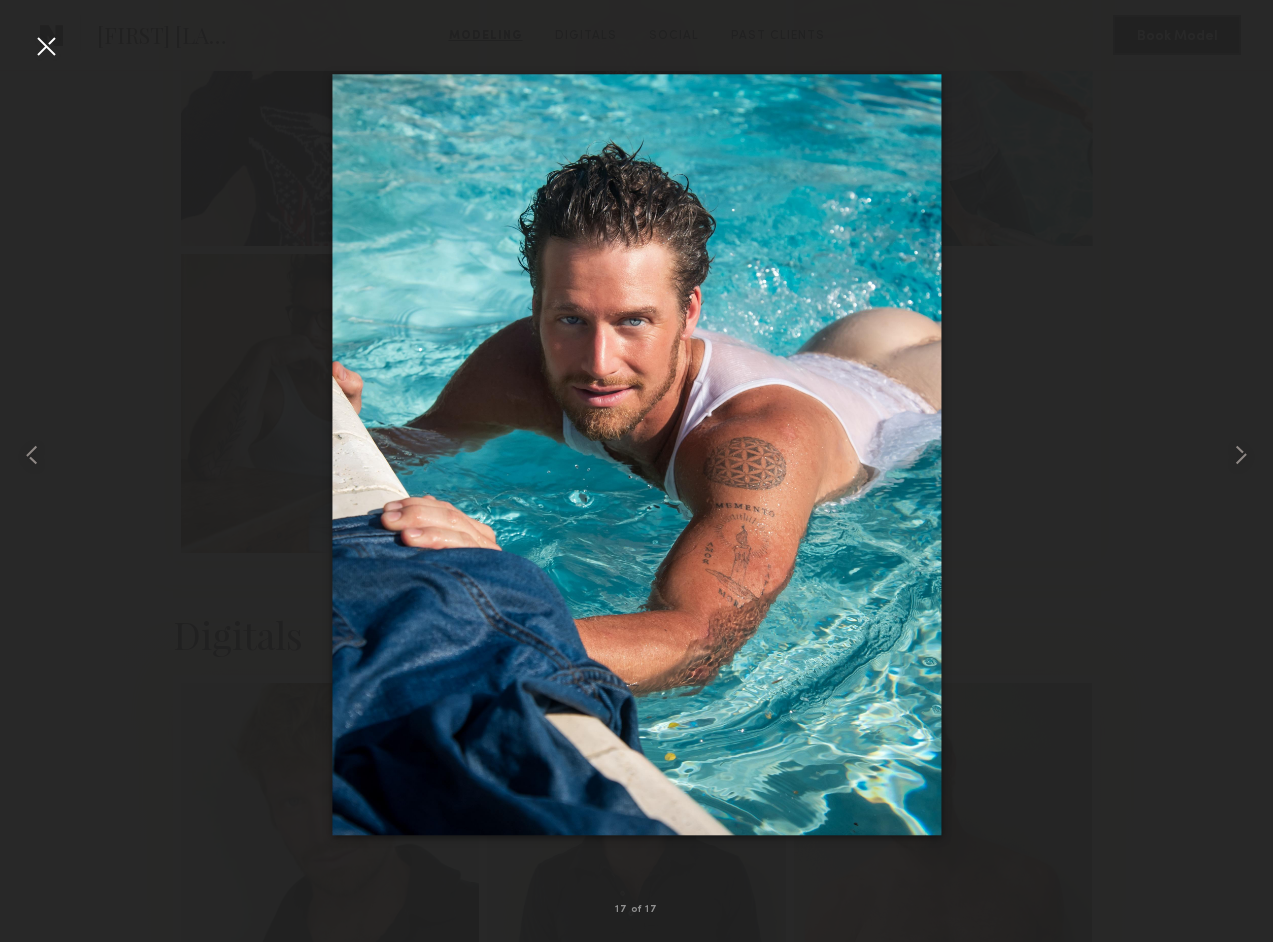 click at bounding box center [46, 46] 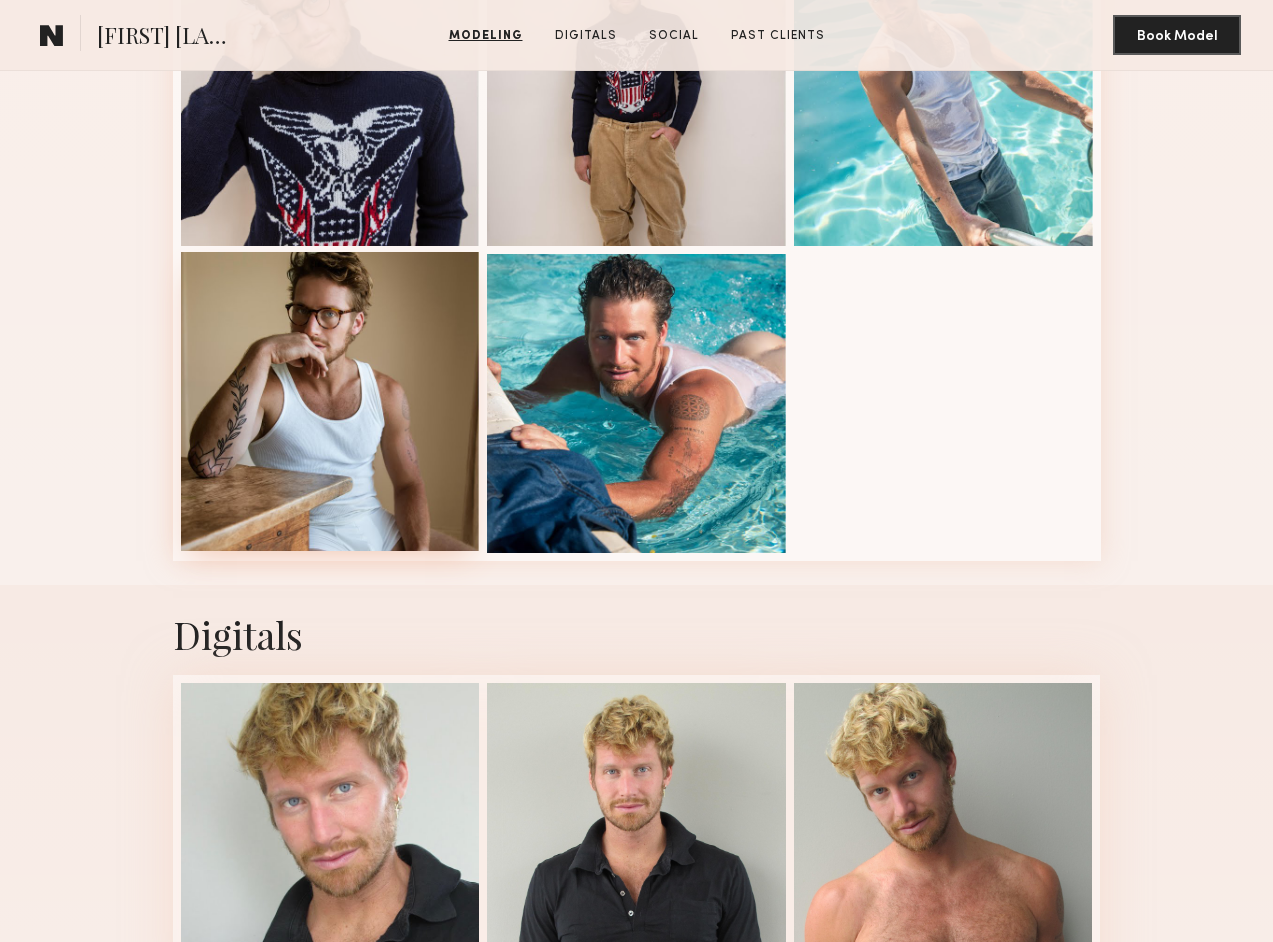 click at bounding box center [330, 401] 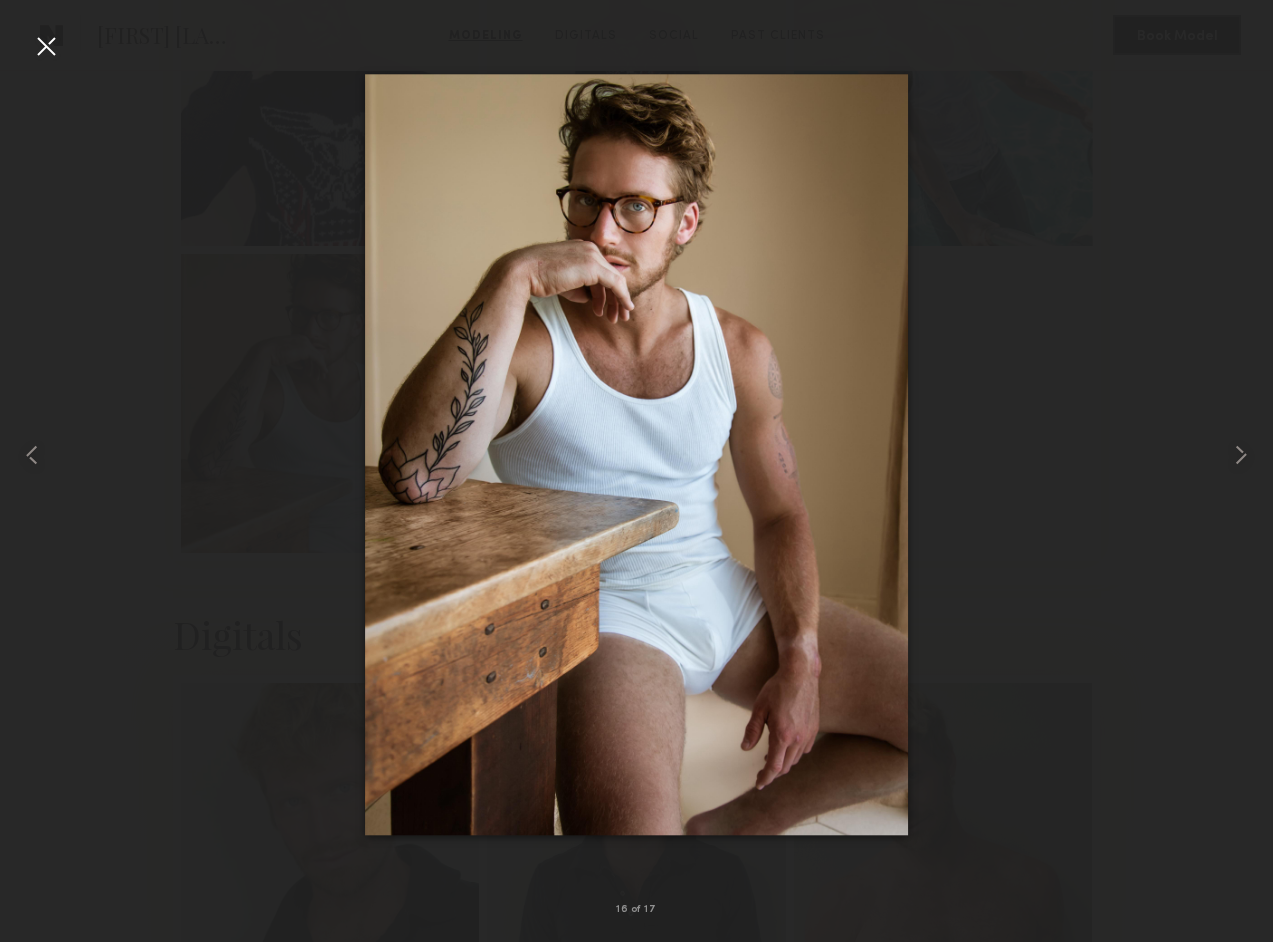 click at bounding box center (46, 46) 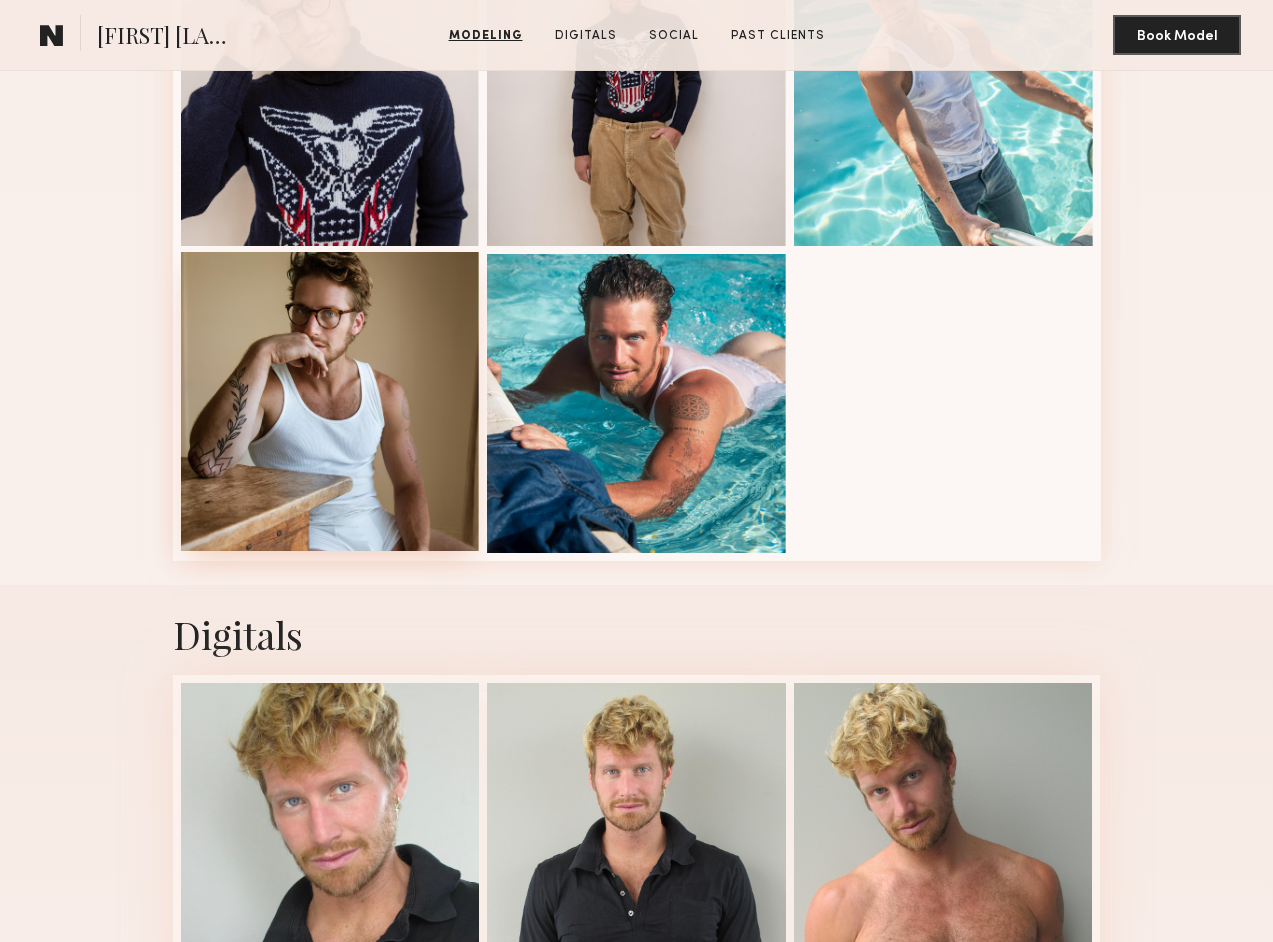 scroll, scrollTop: 2396, scrollLeft: 0, axis: vertical 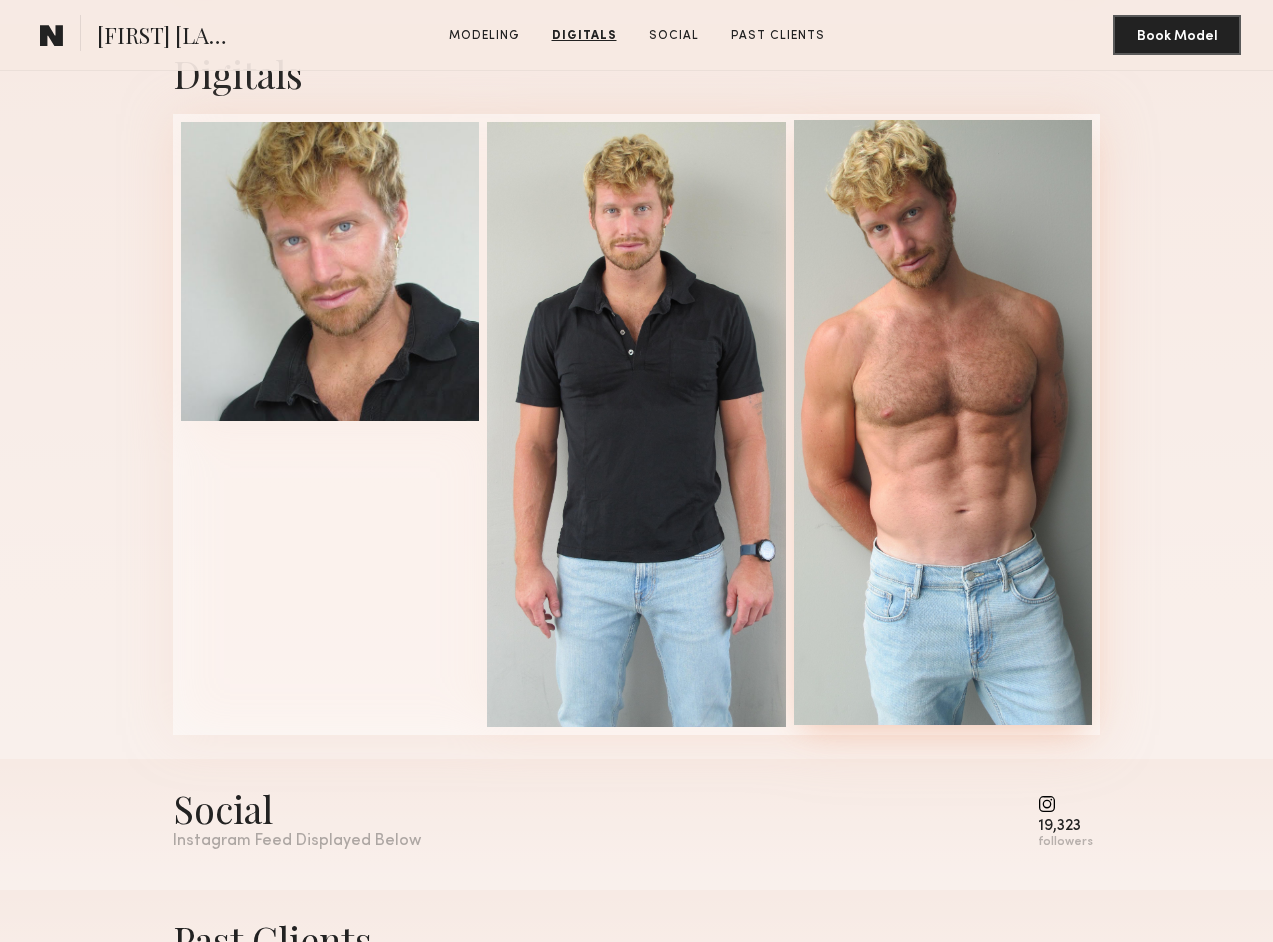 click at bounding box center [943, 422] 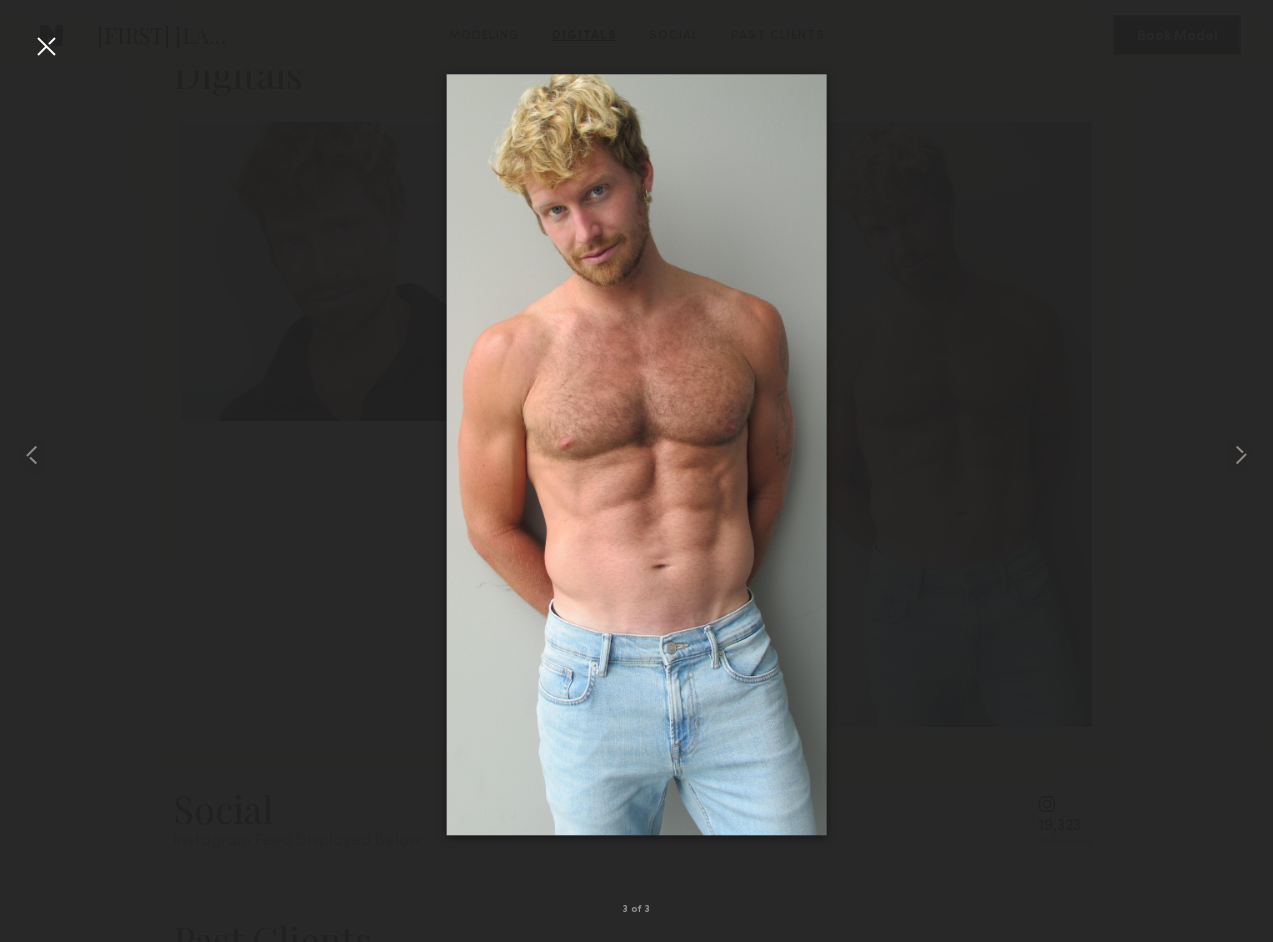 click at bounding box center (46, 46) 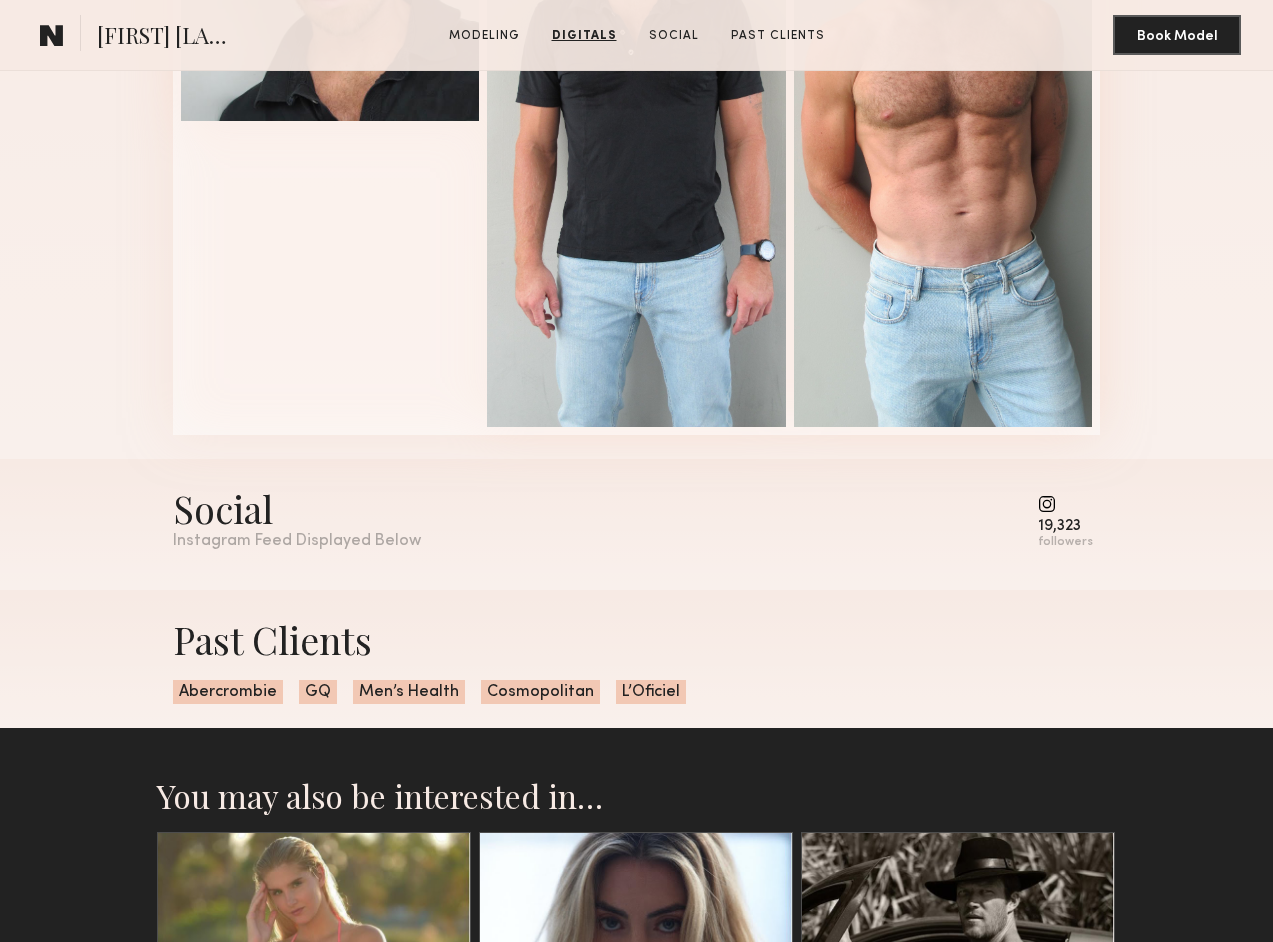 scroll, scrollTop: 2730, scrollLeft: 0, axis: vertical 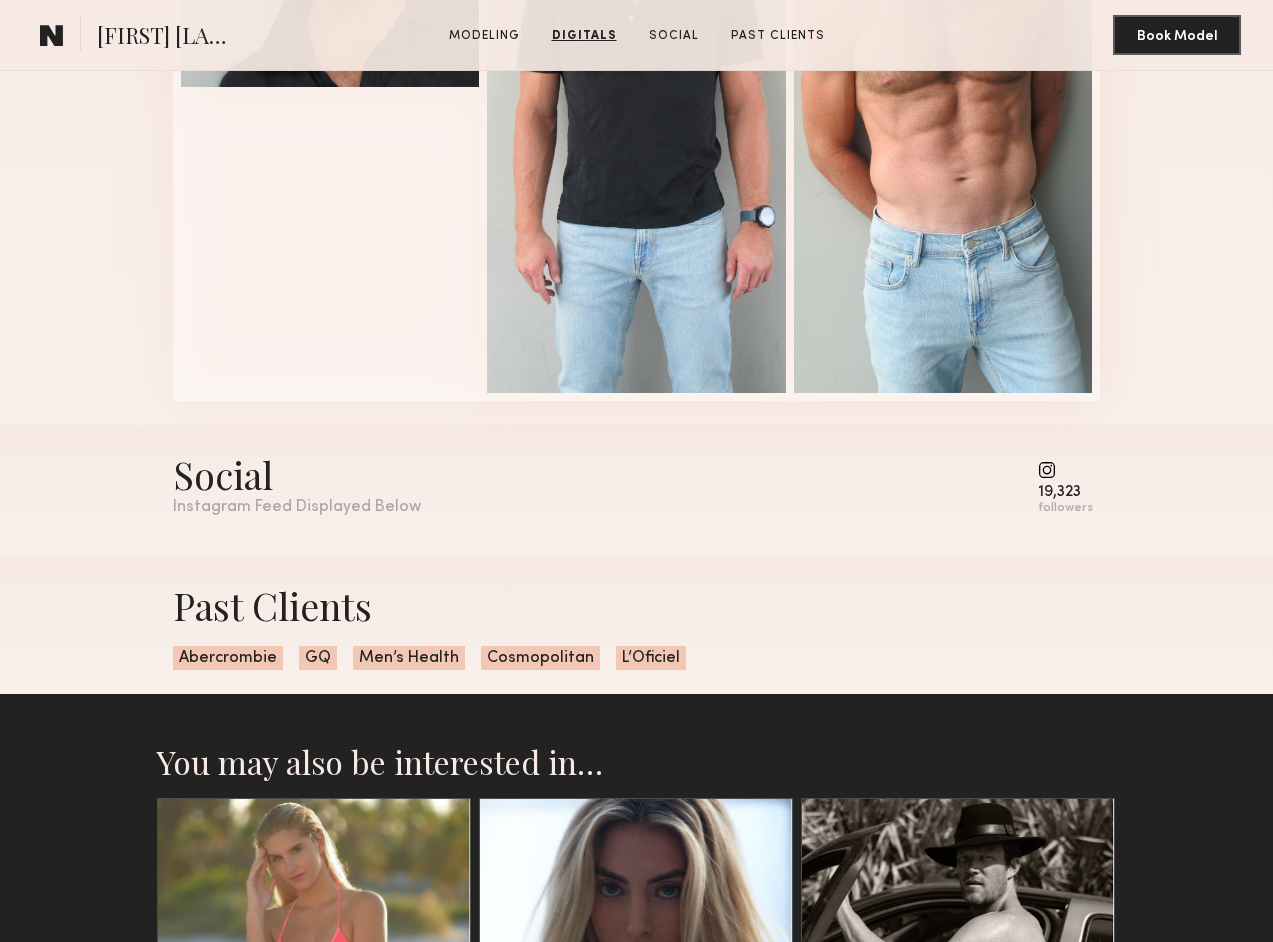 click at bounding box center (1065, 470) 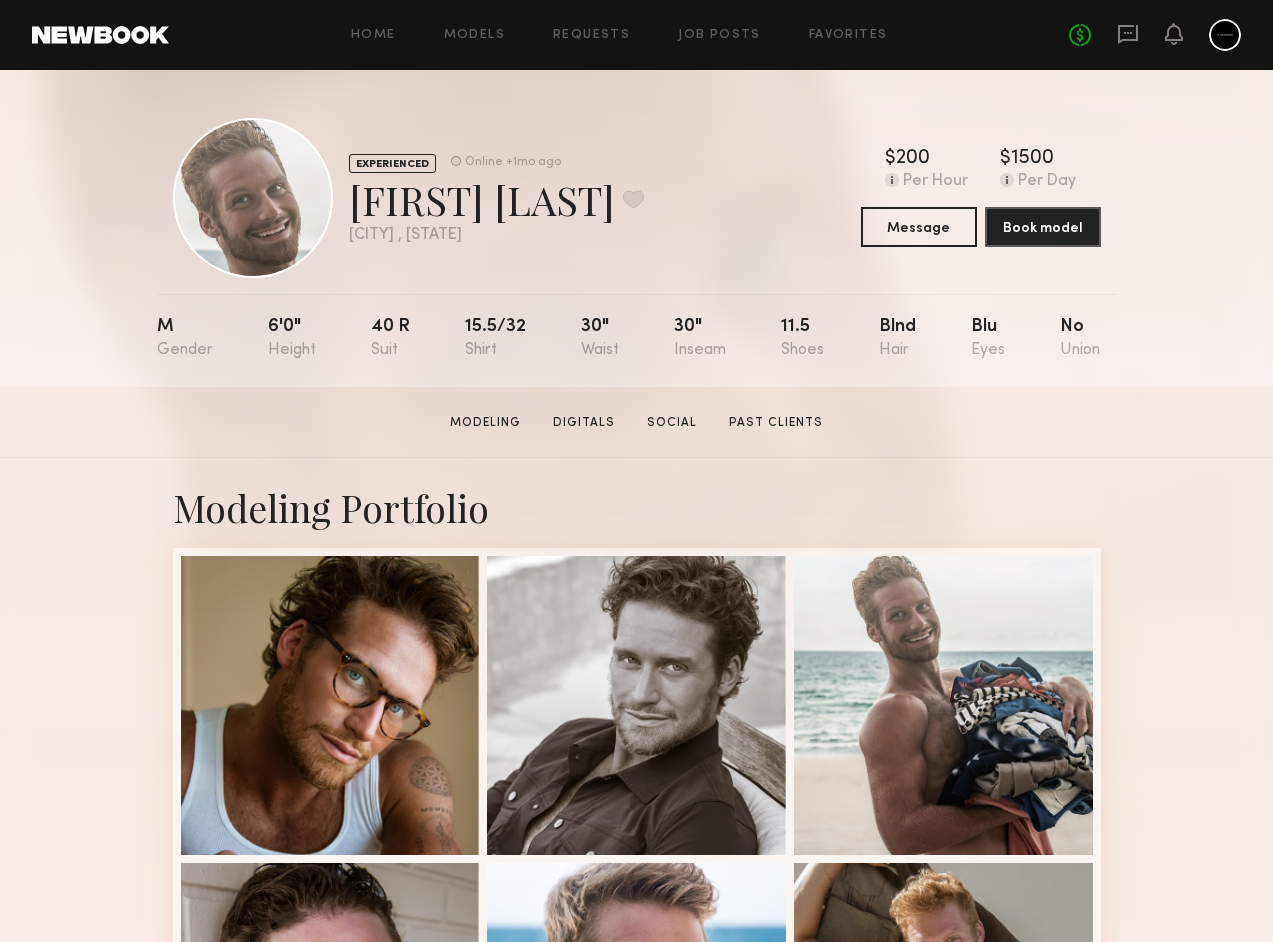 scroll, scrollTop: 0, scrollLeft: 0, axis: both 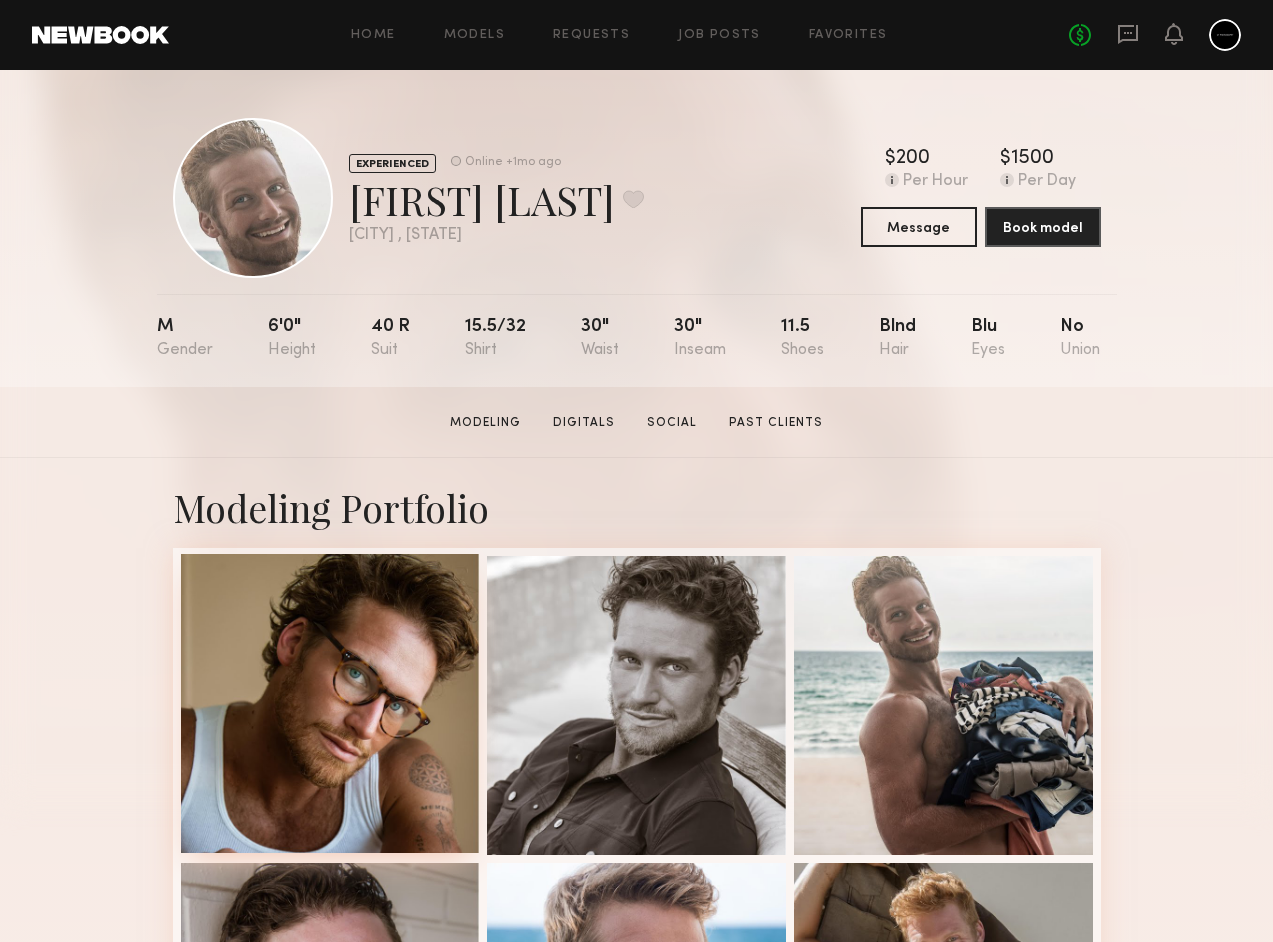 click at bounding box center (330, 703) 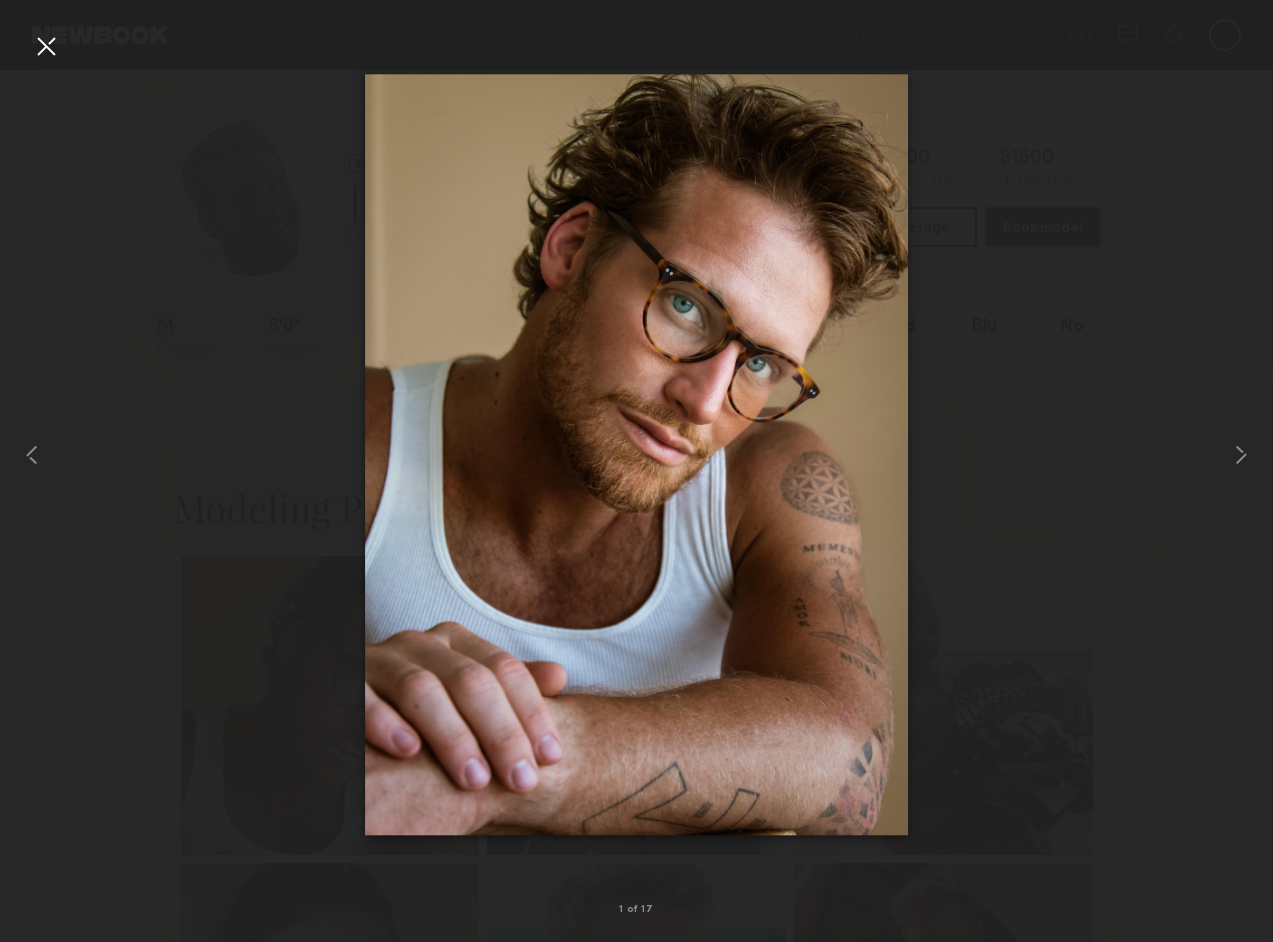 click at bounding box center (46, 46) 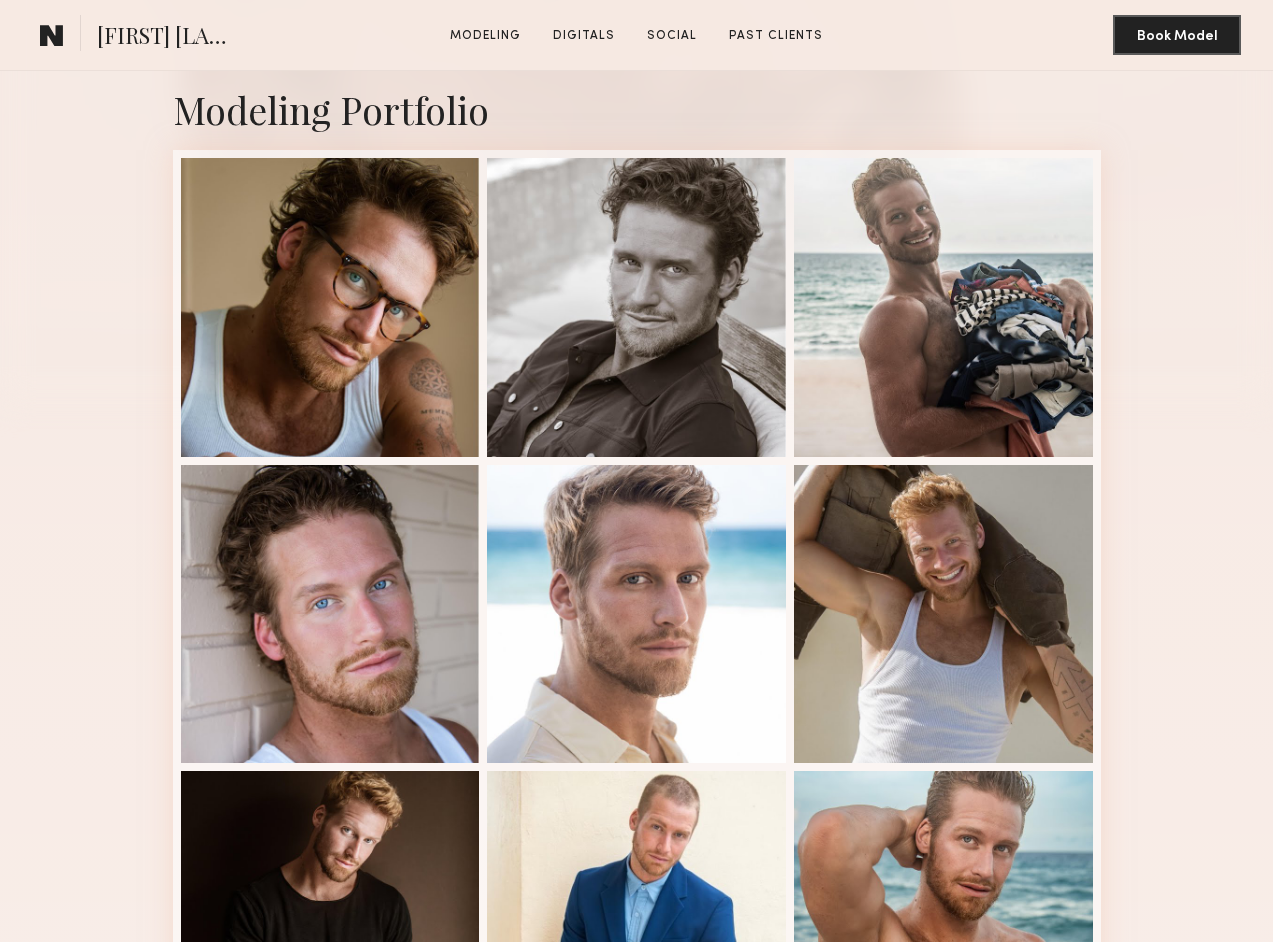 scroll, scrollTop: 399, scrollLeft: 0, axis: vertical 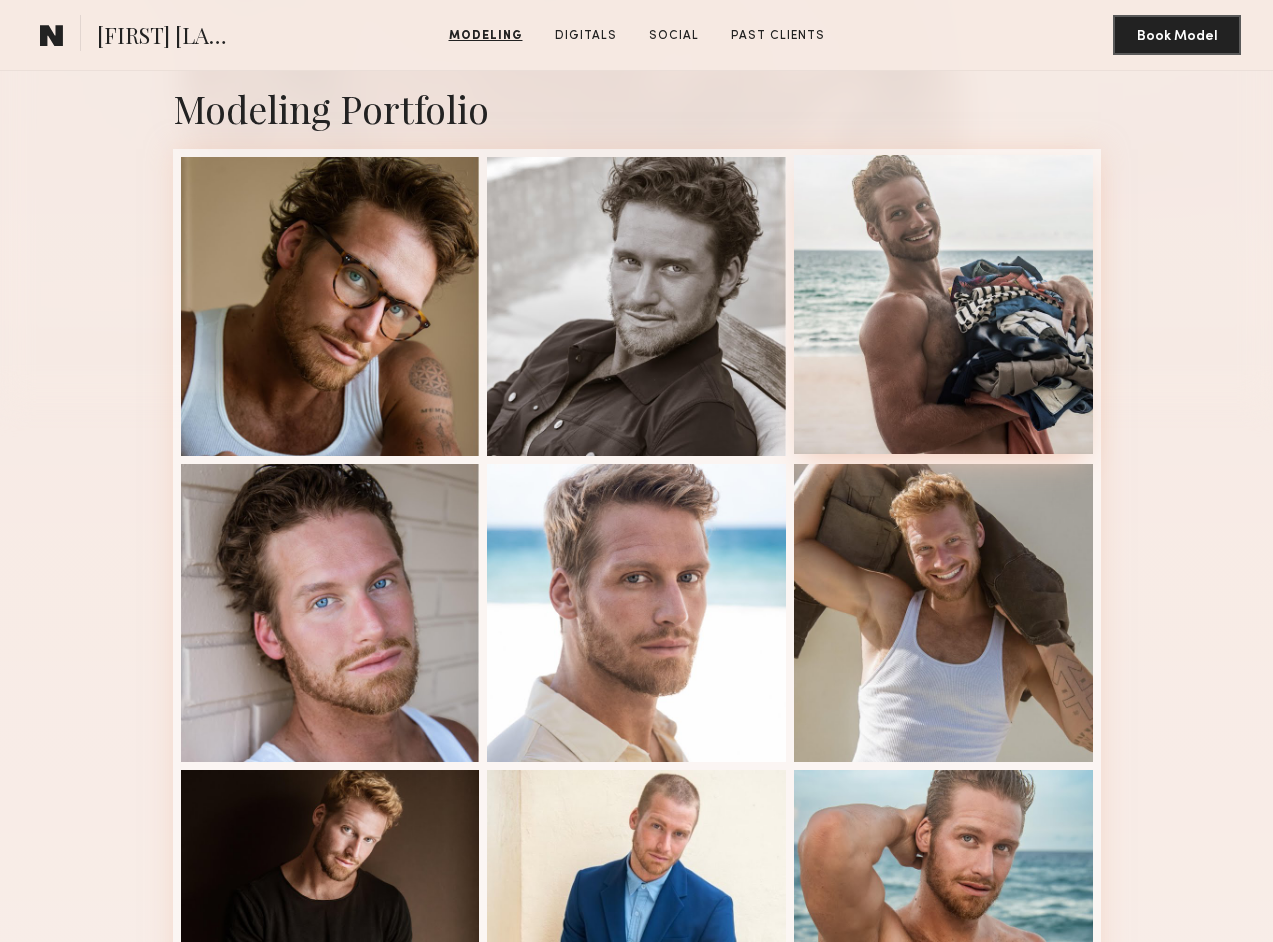 click at bounding box center [943, 304] 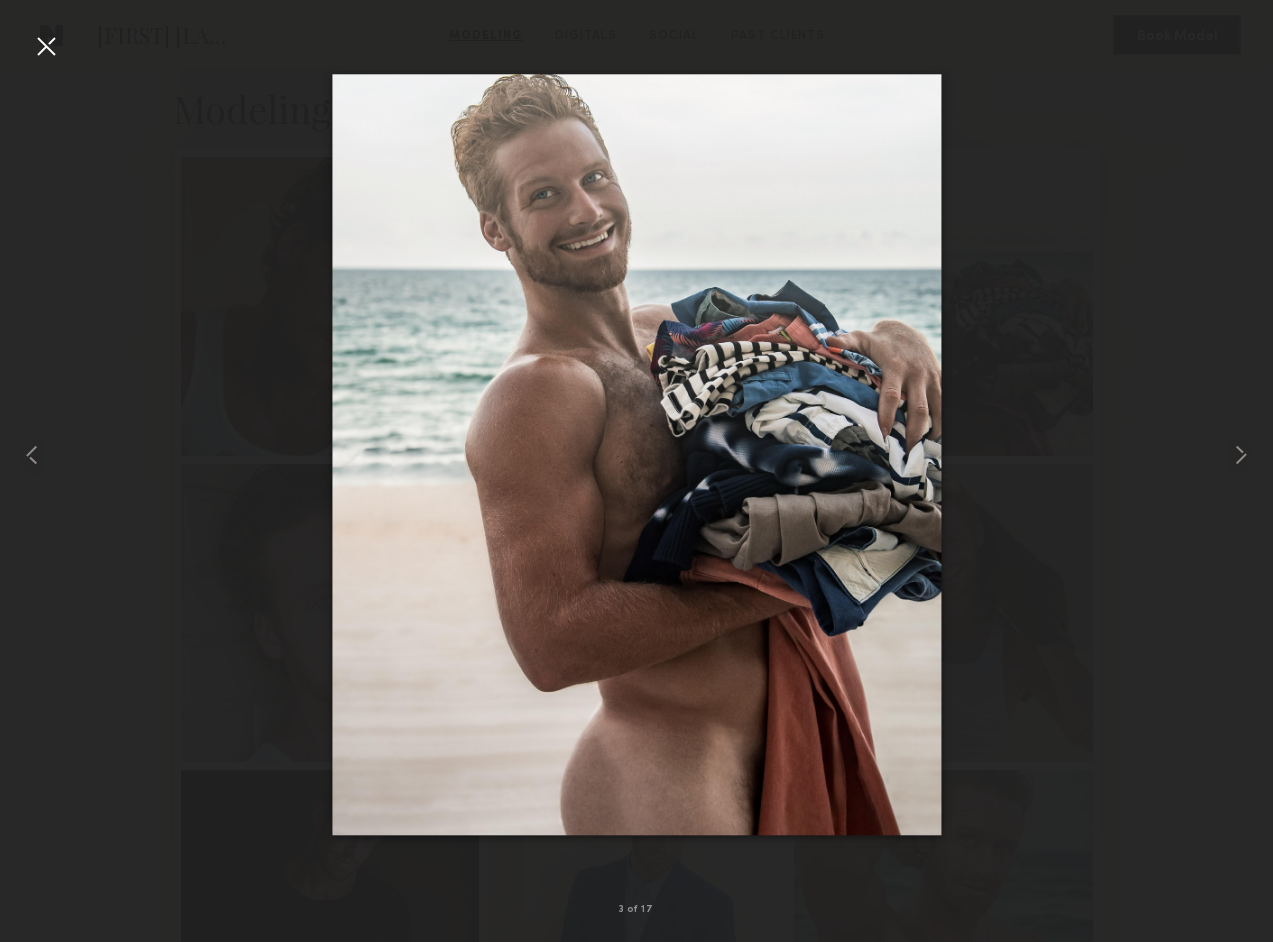 click at bounding box center [636, 455] 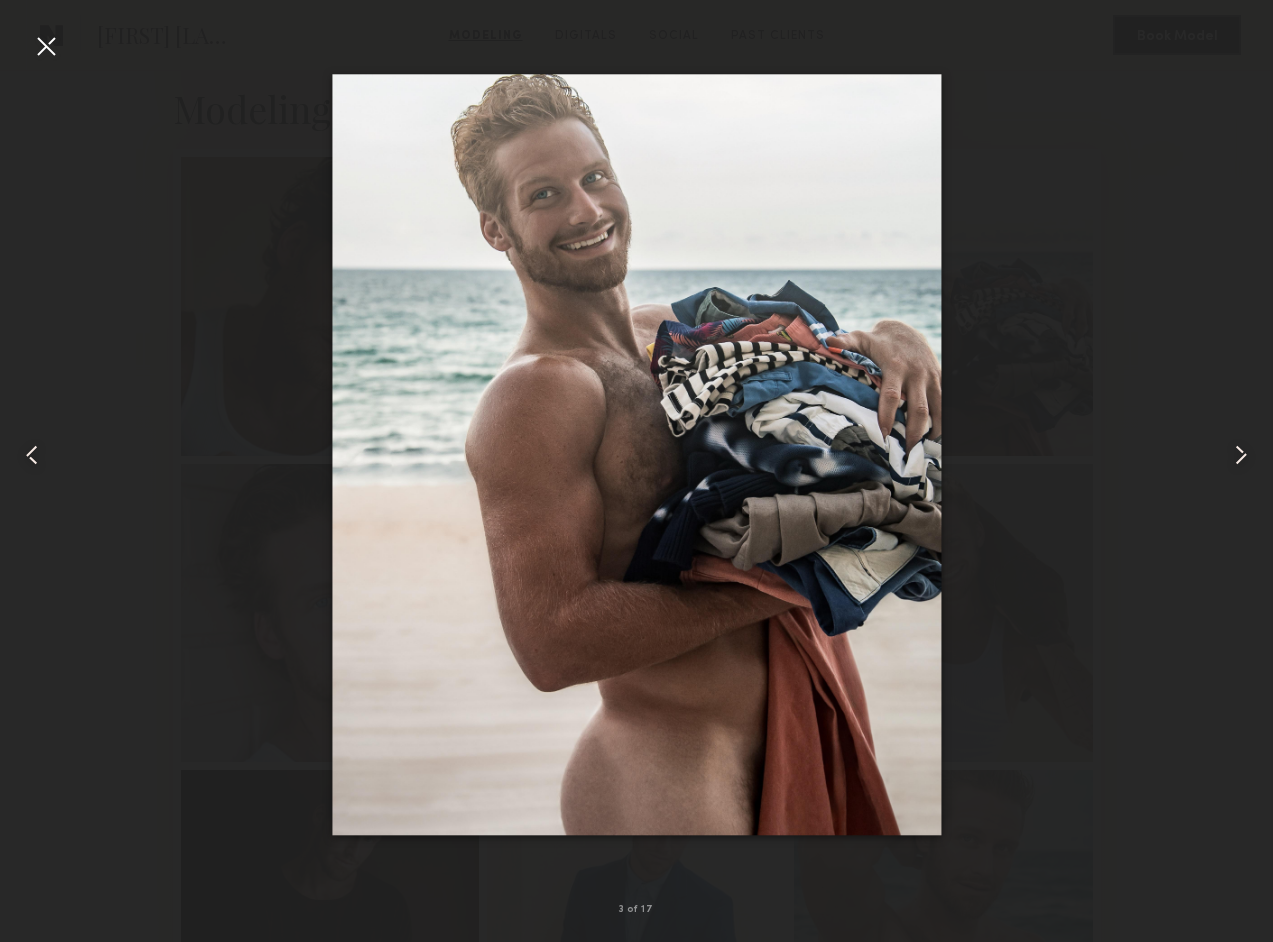 click at bounding box center [46, 46] 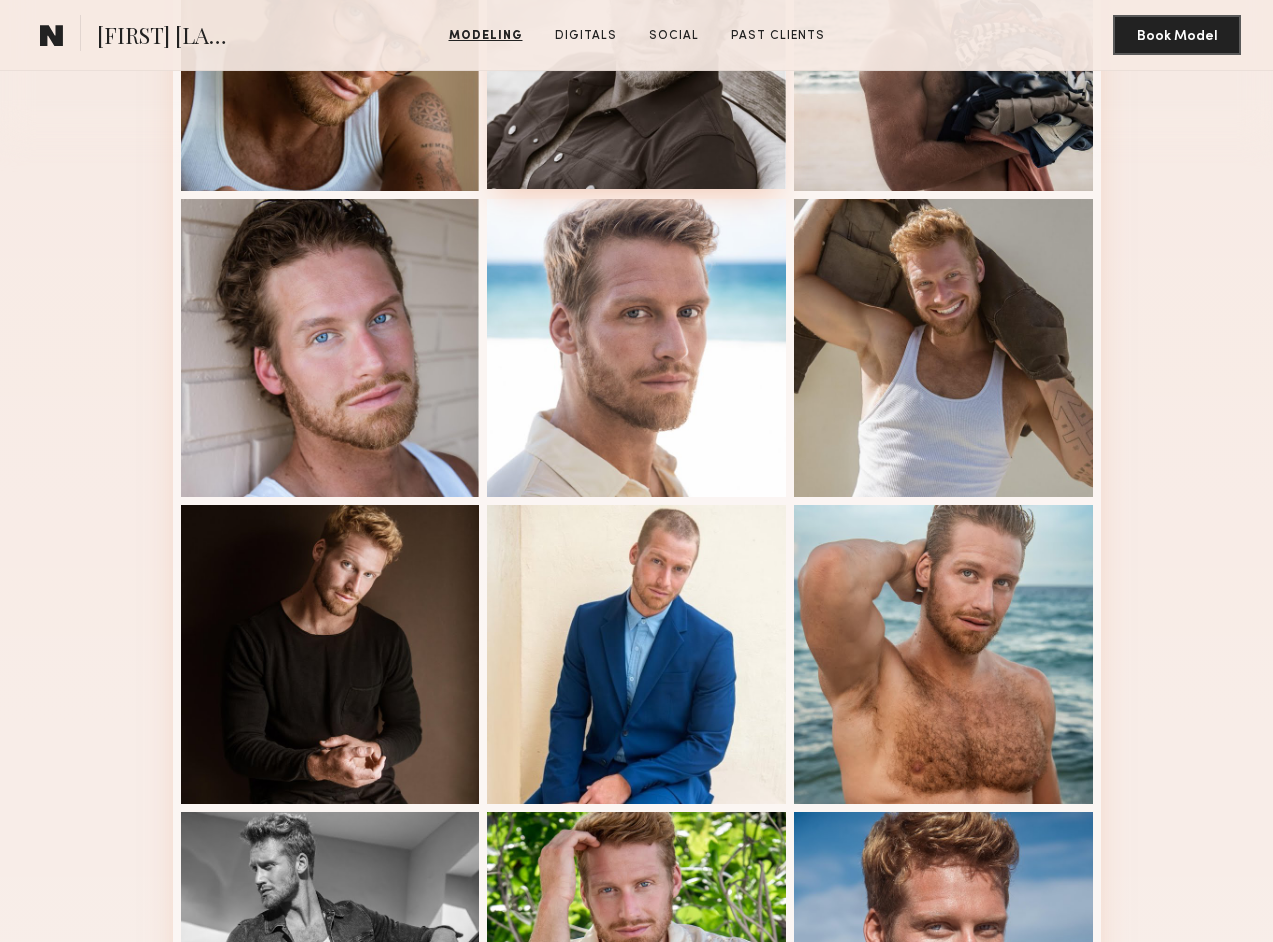 scroll, scrollTop: 678, scrollLeft: 0, axis: vertical 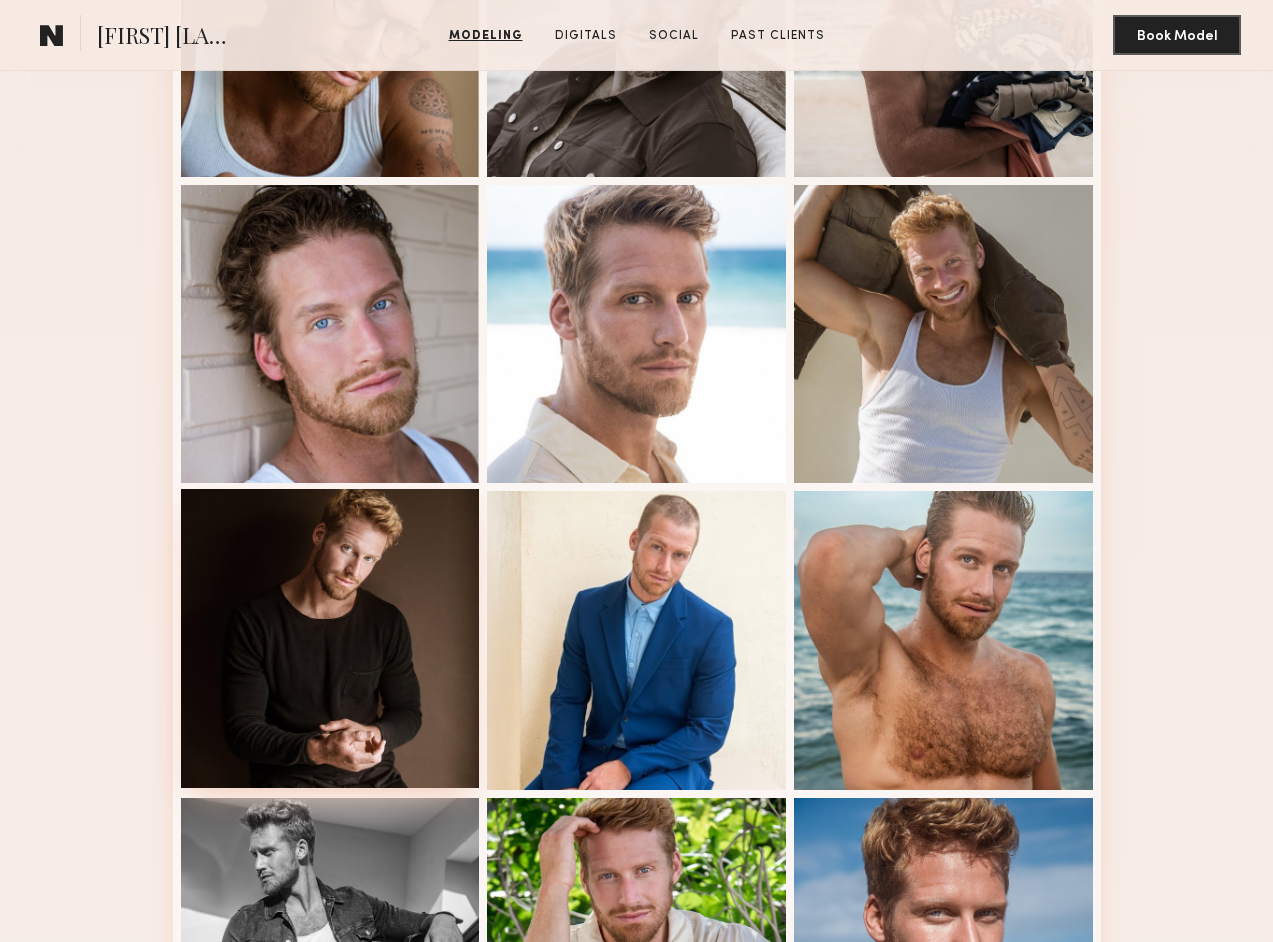 click at bounding box center (330, 638) 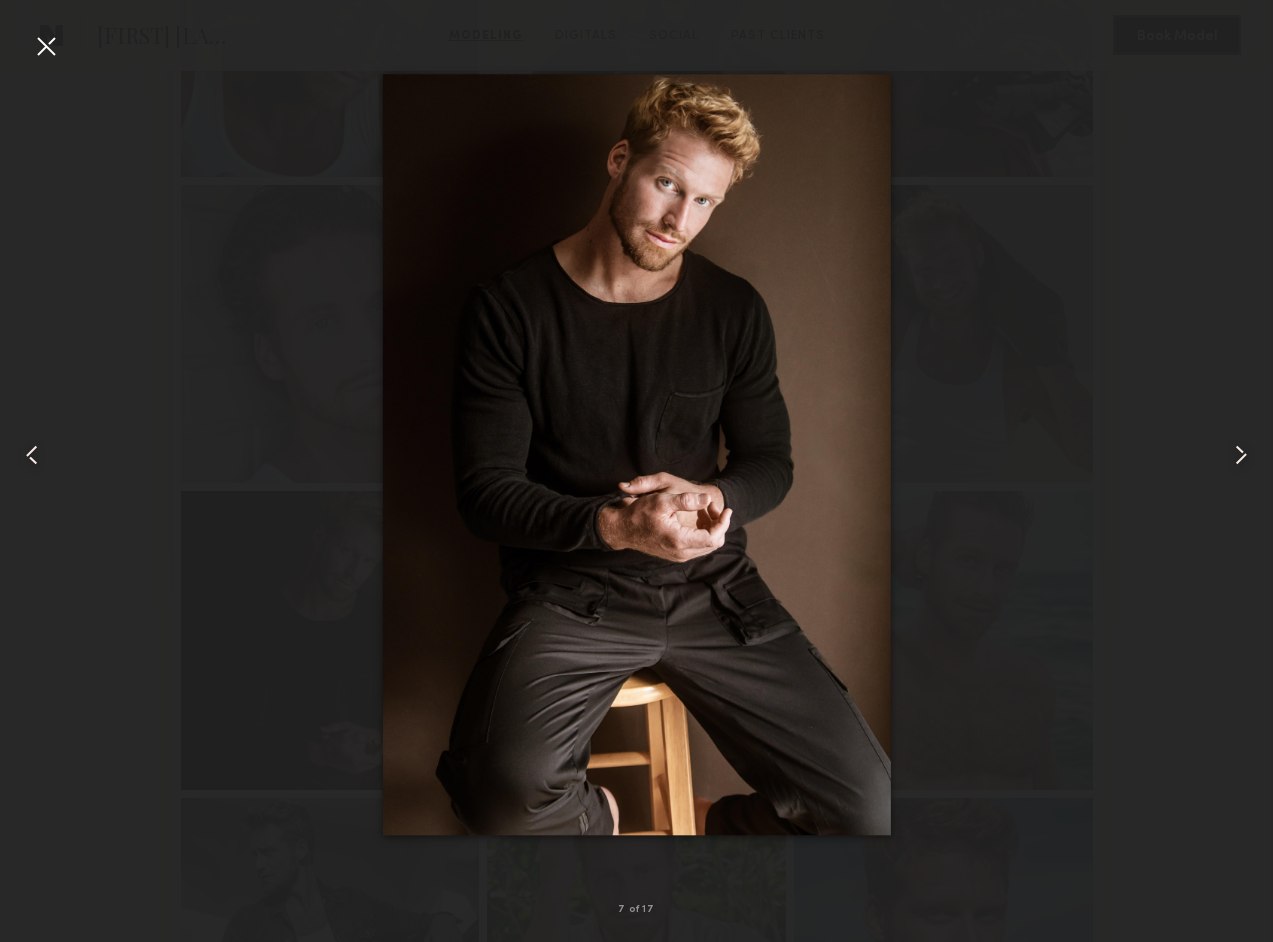 click at bounding box center [636, 455] 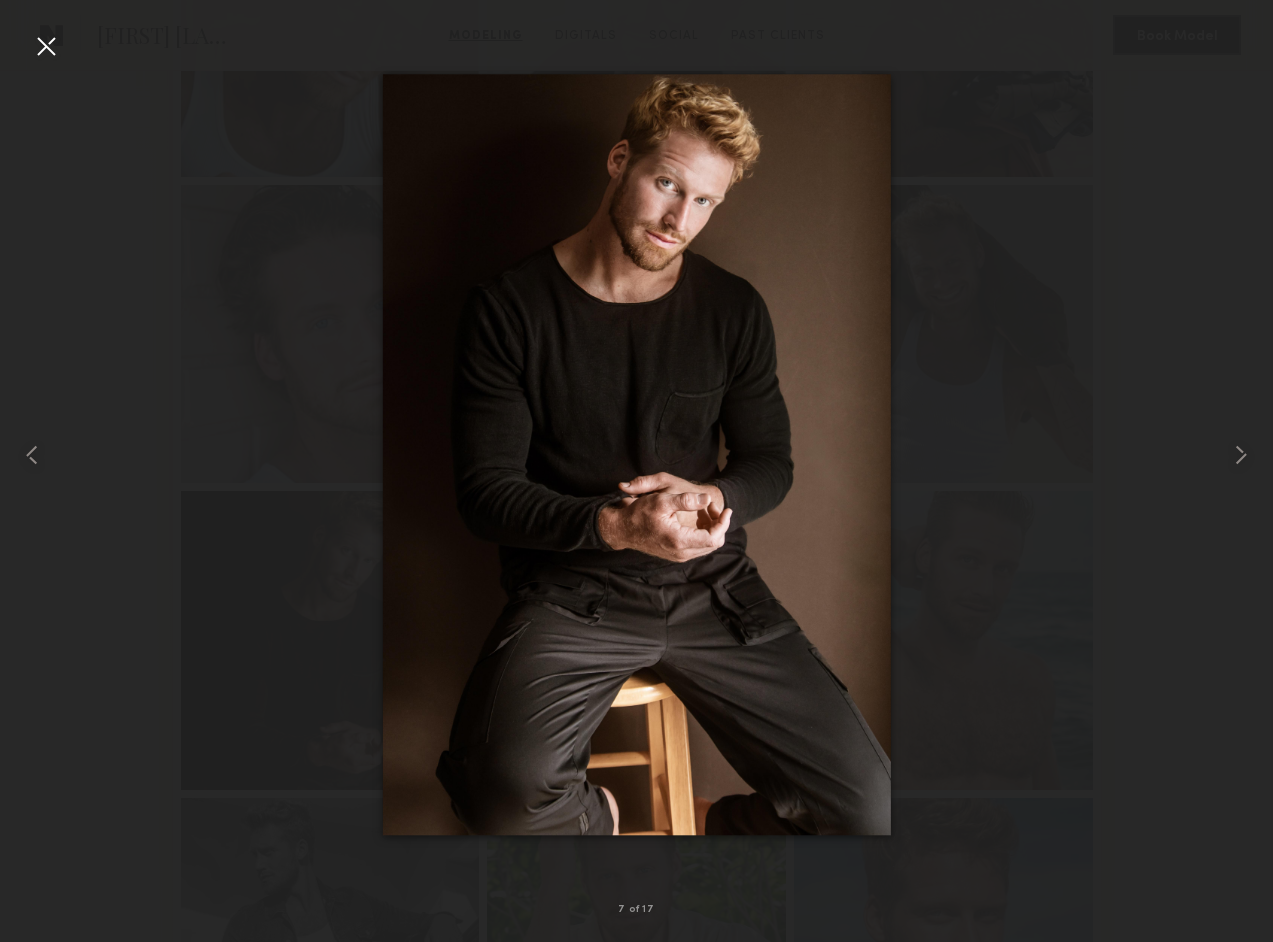 click at bounding box center (46, 46) 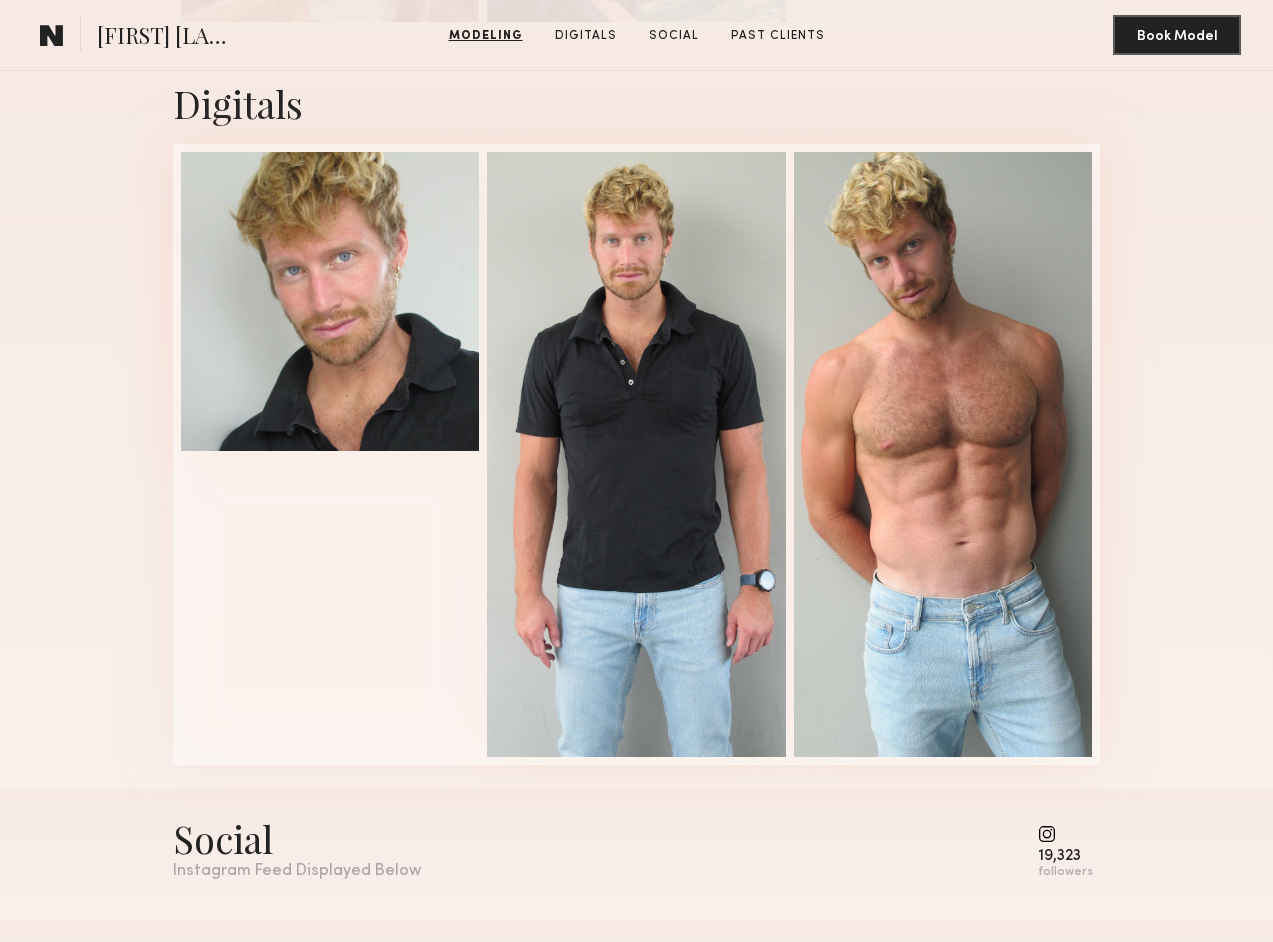 scroll, scrollTop: 2369, scrollLeft: 0, axis: vertical 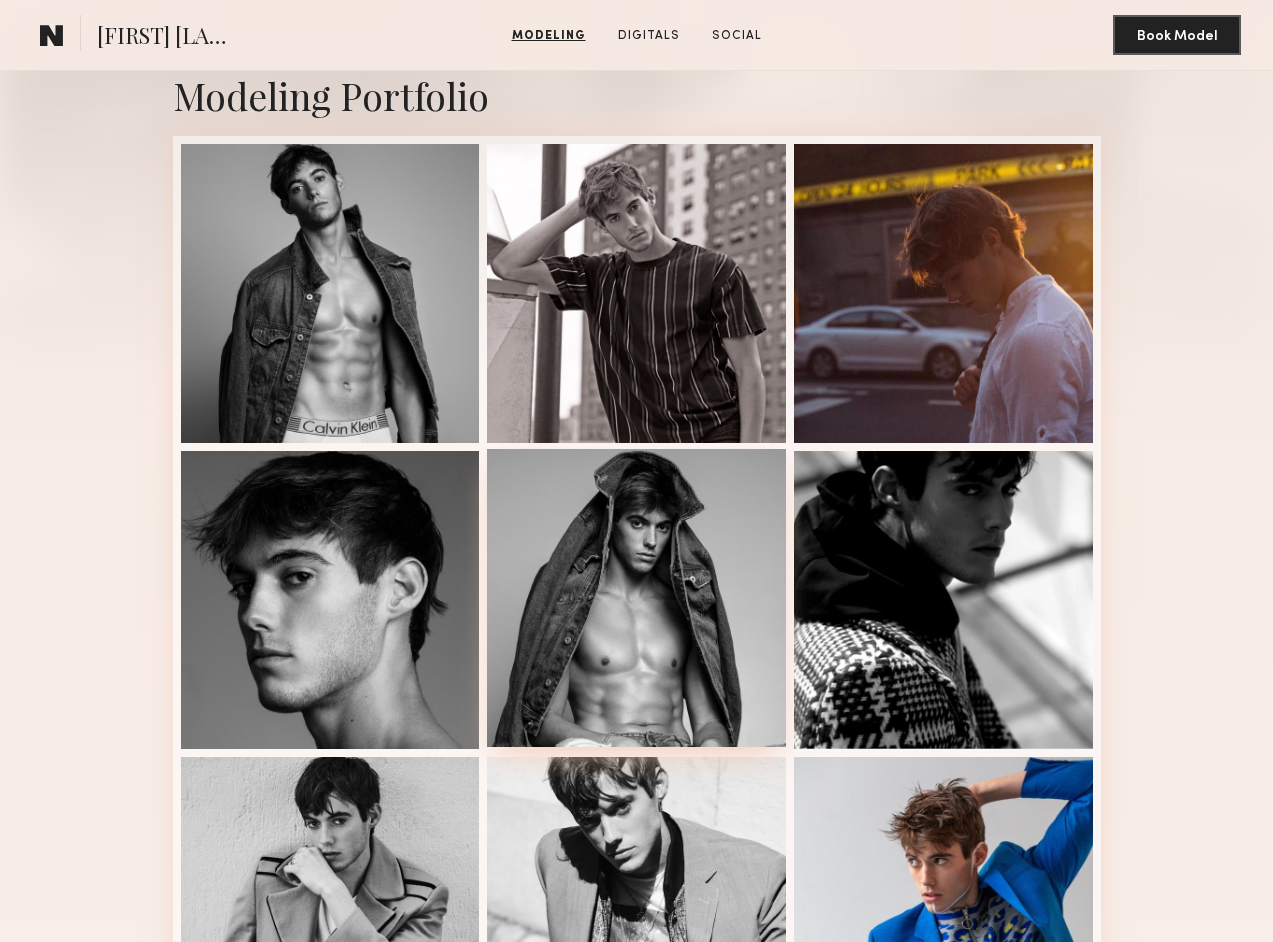 click at bounding box center (636, 598) 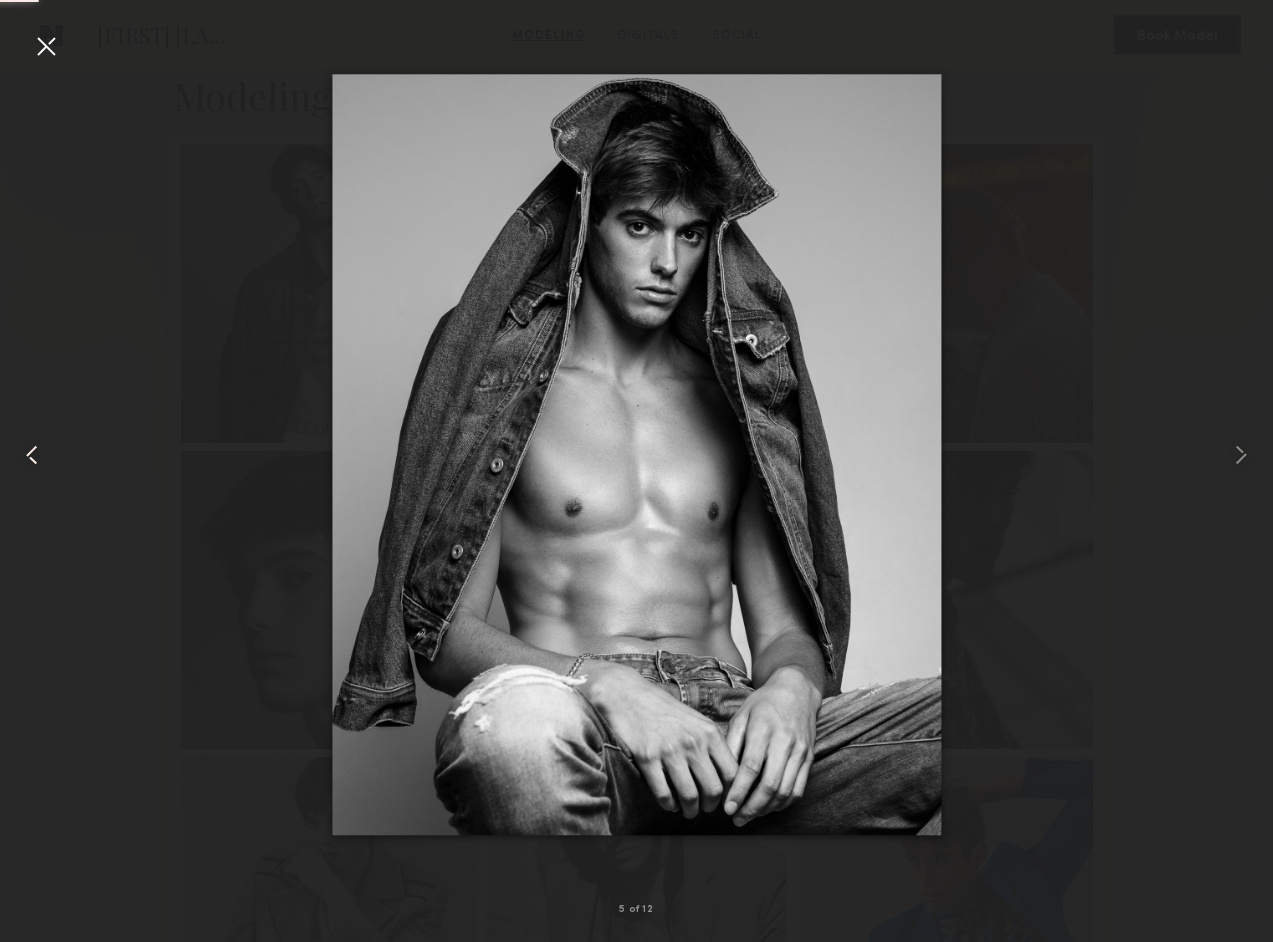 click at bounding box center (32, 455) 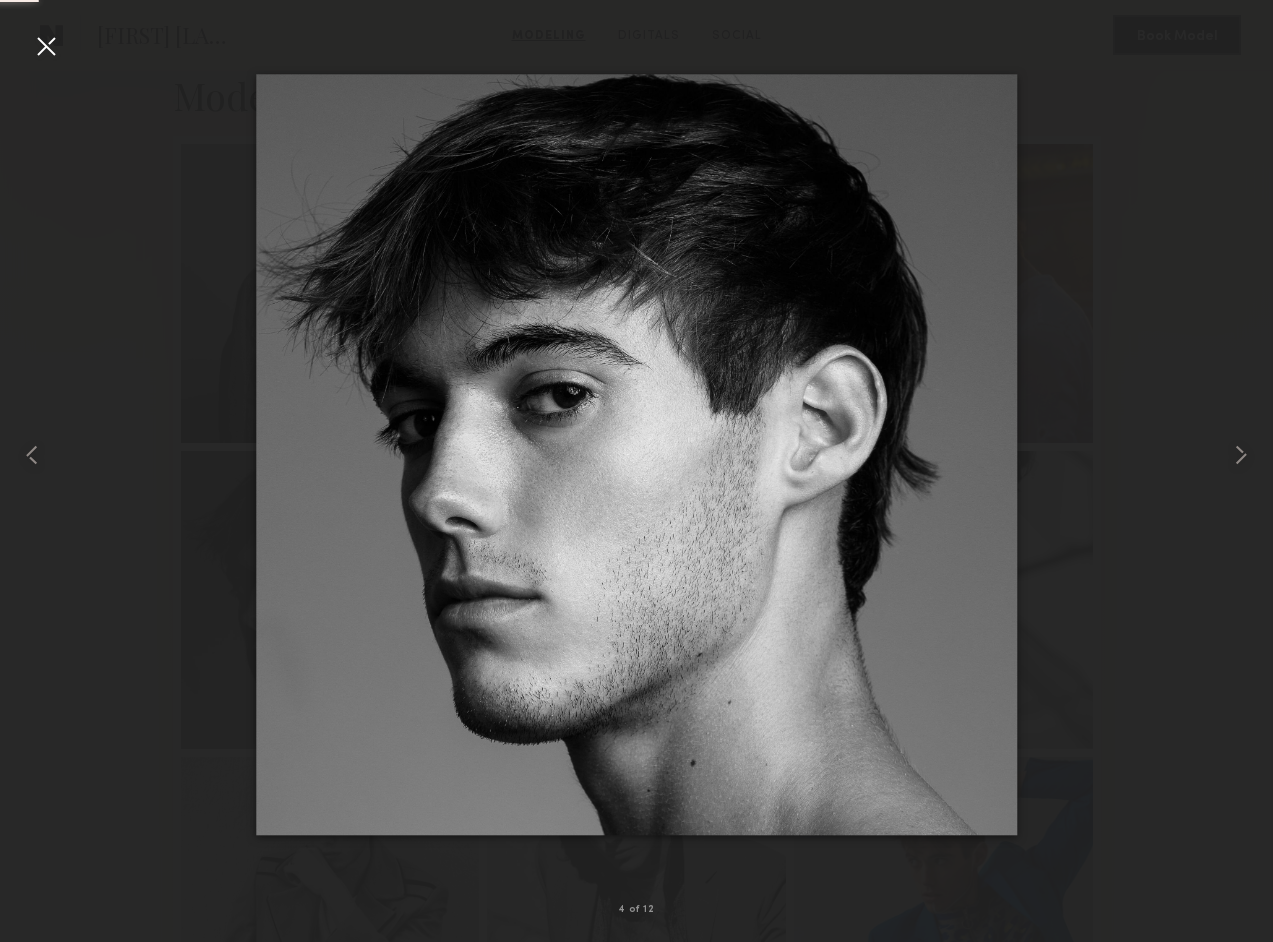 click at bounding box center [46, 46] 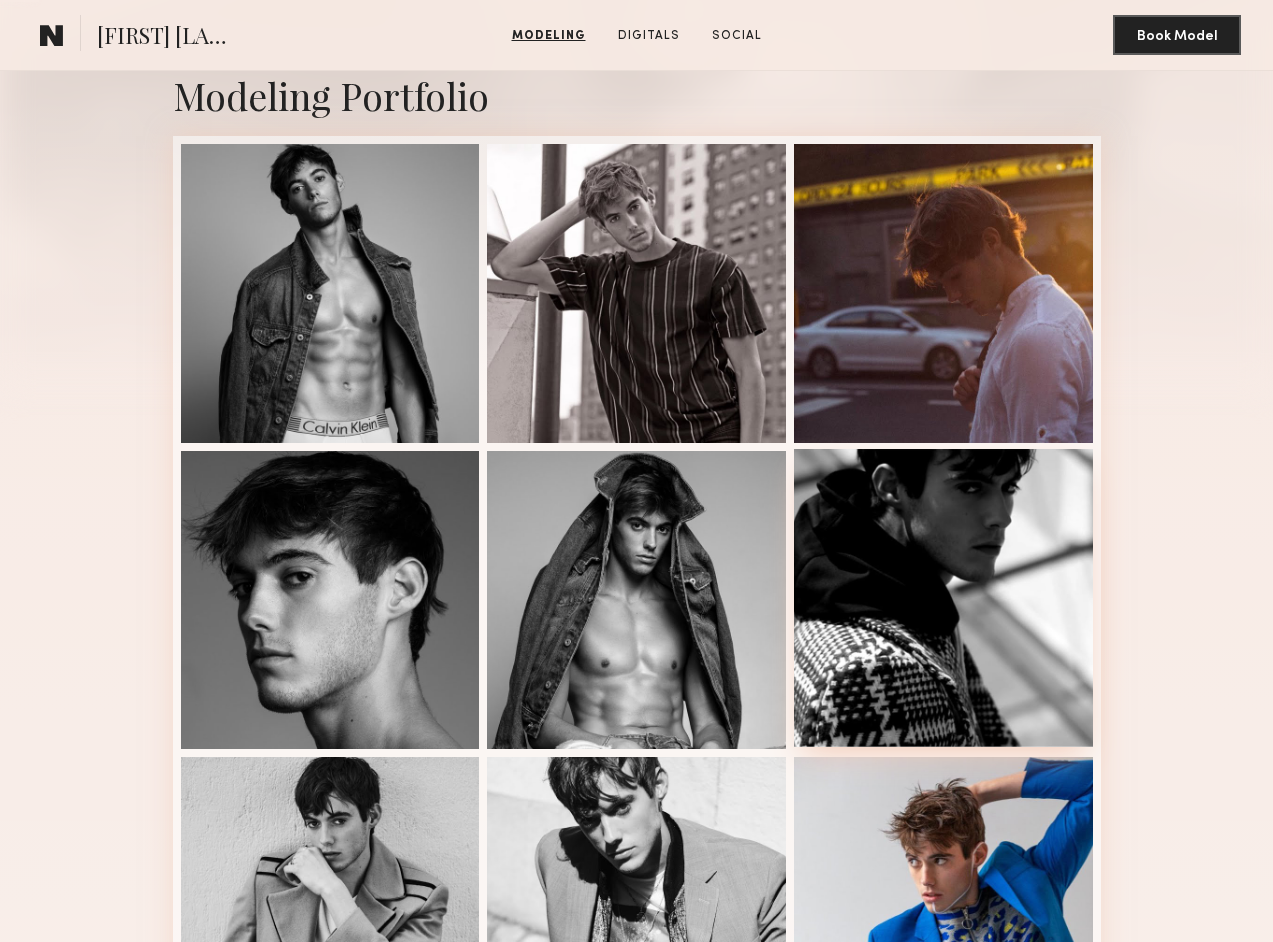 scroll, scrollTop: 1209, scrollLeft: 0, axis: vertical 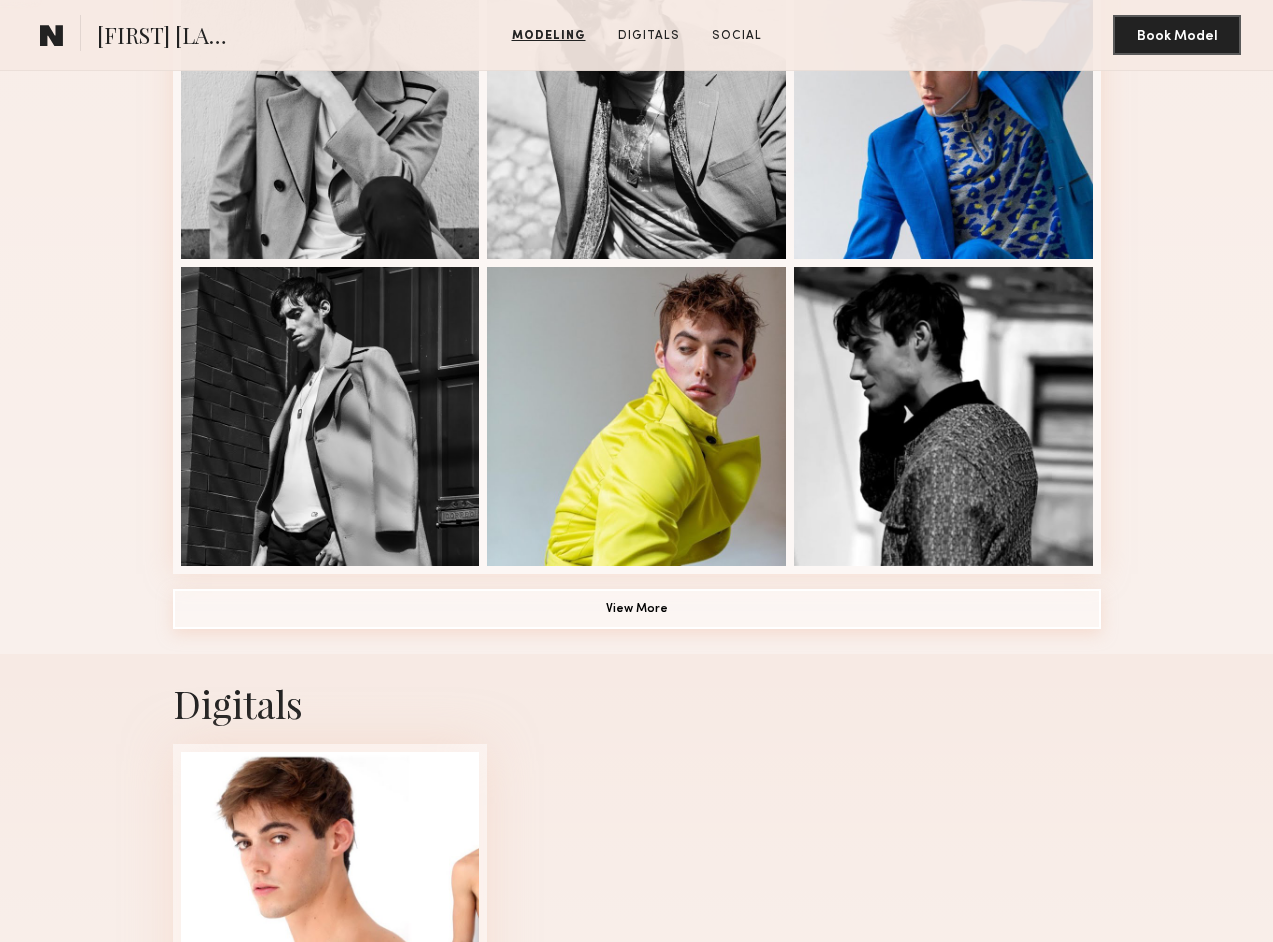 click on "View More" 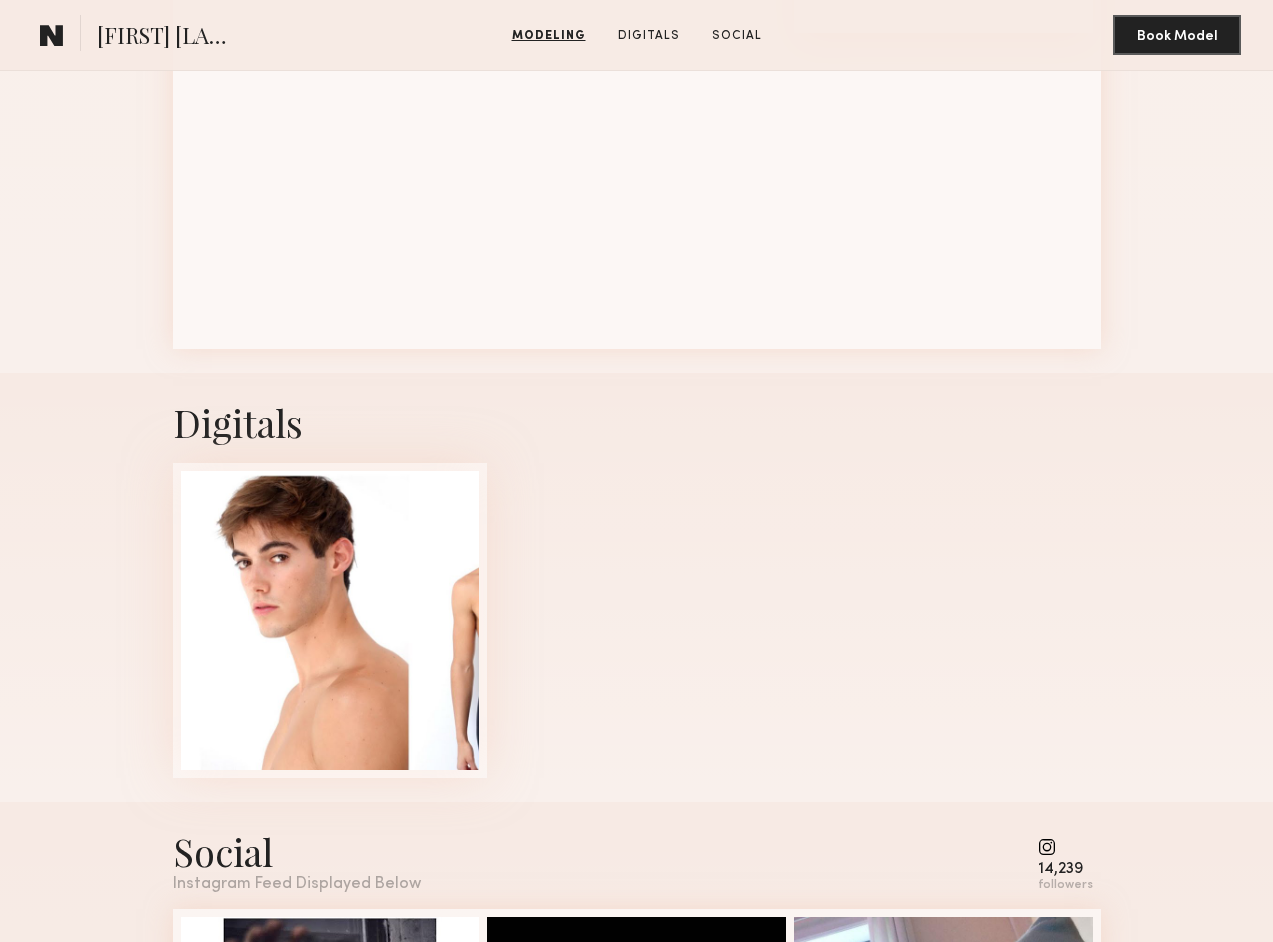scroll, scrollTop: 2925, scrollLeft: 0, axis: vertical 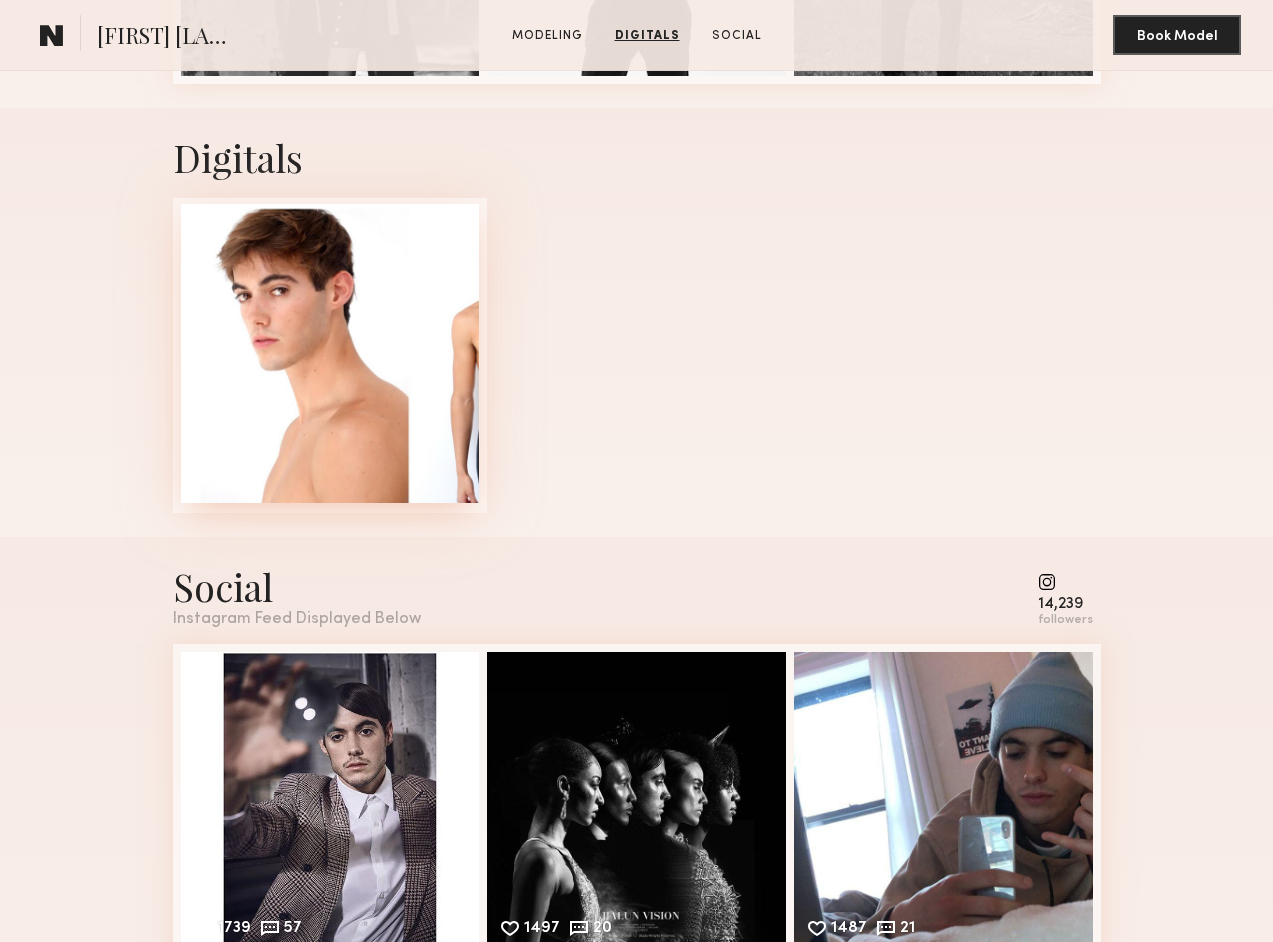click at bounding box center (330, 353) 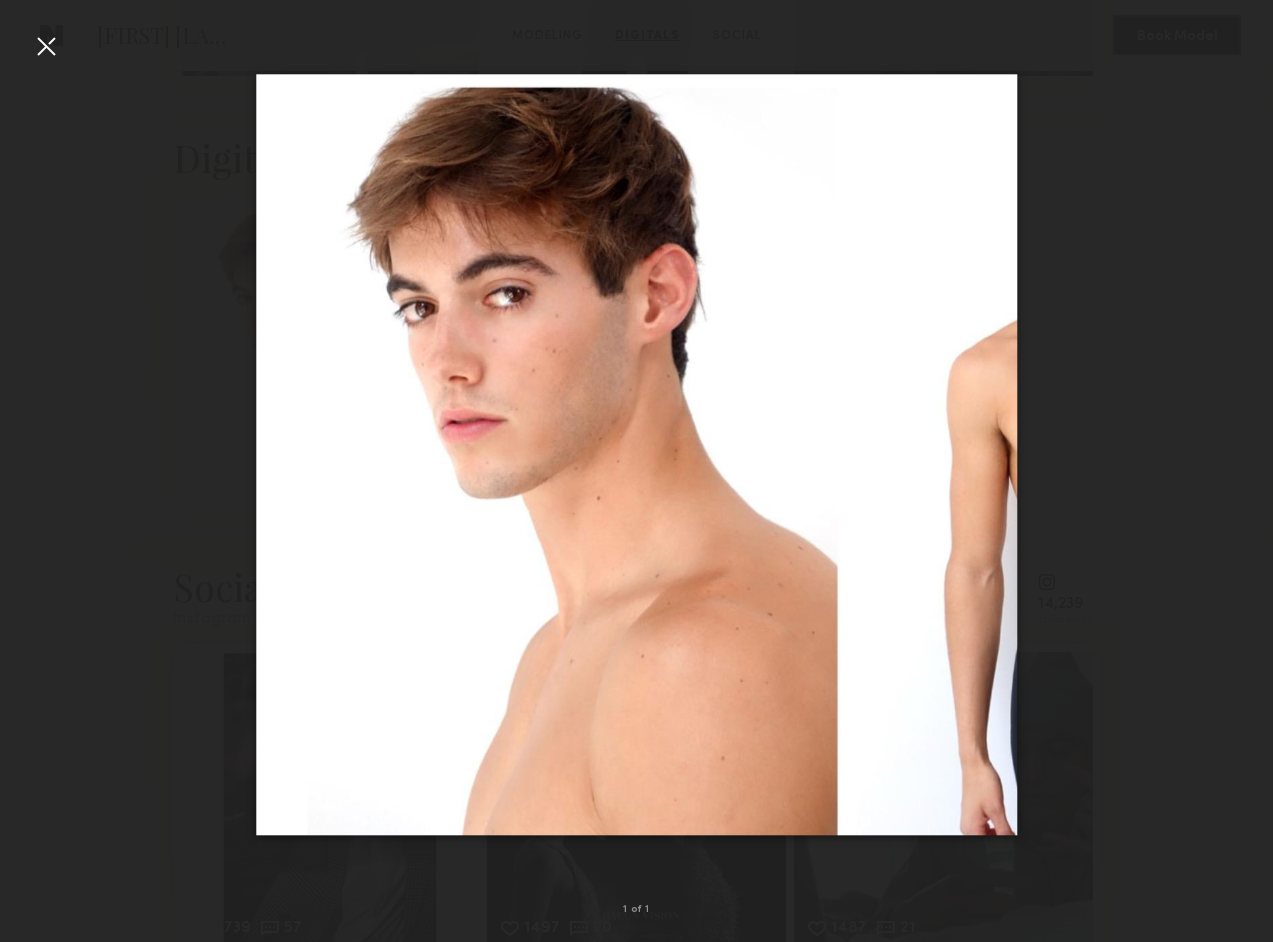 click at bounding box center [46, 46] 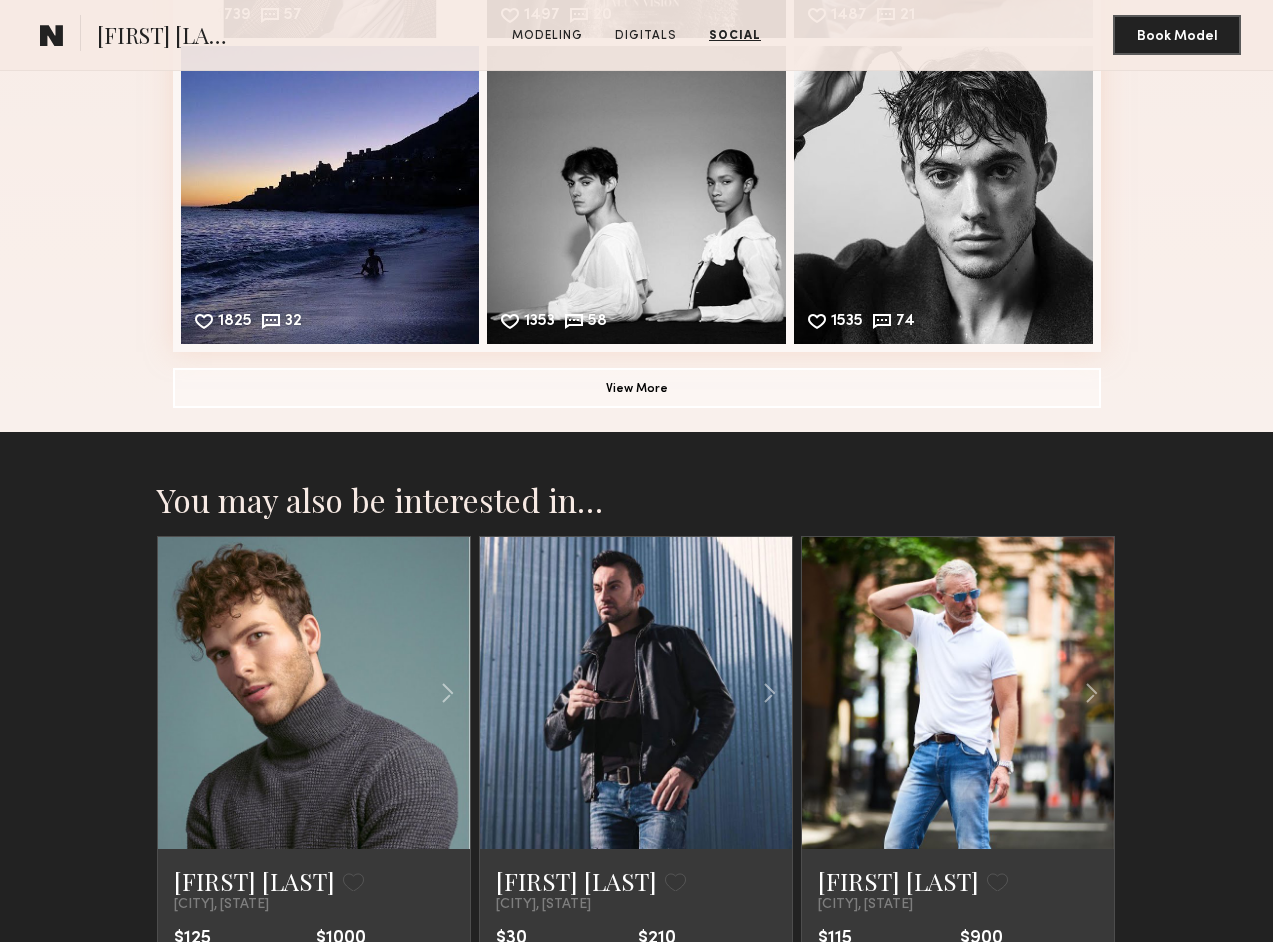 scroll, scrollTop: 3771, scrollLeft: 0, axis: vertical 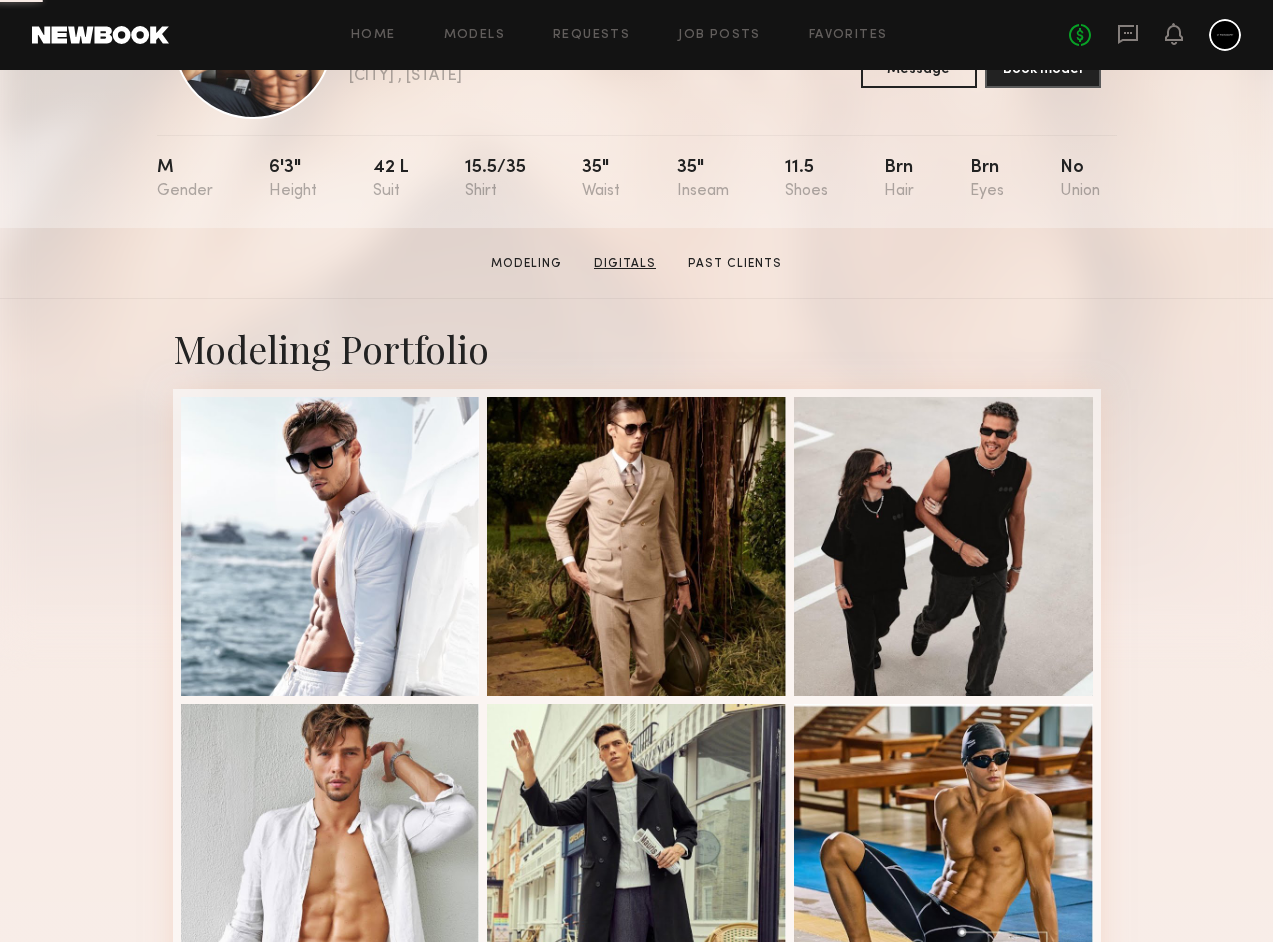 click on "Digitals" 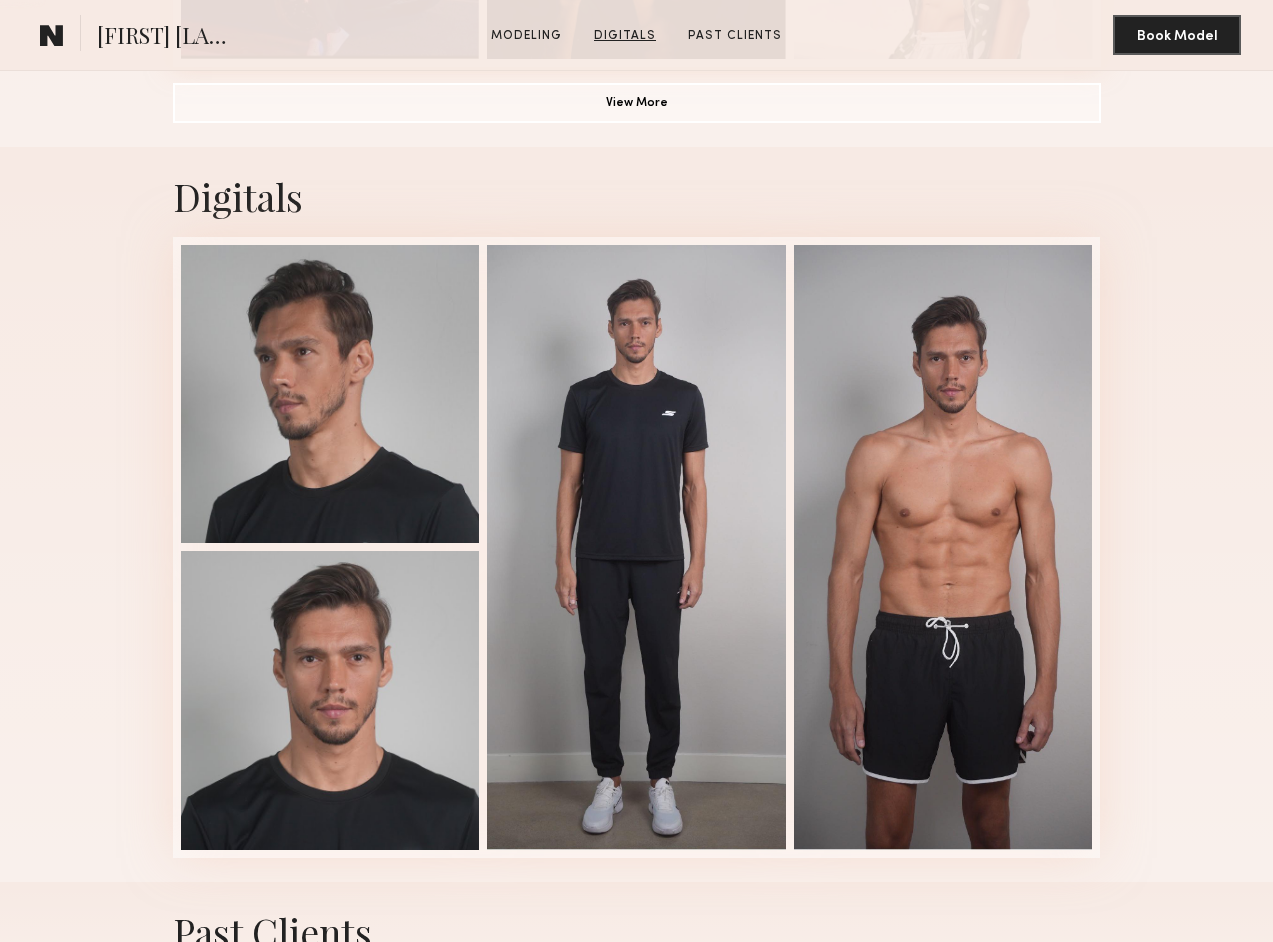 scroll, scrollTop: 1742, scrollLeft: 0, axis: vertical 